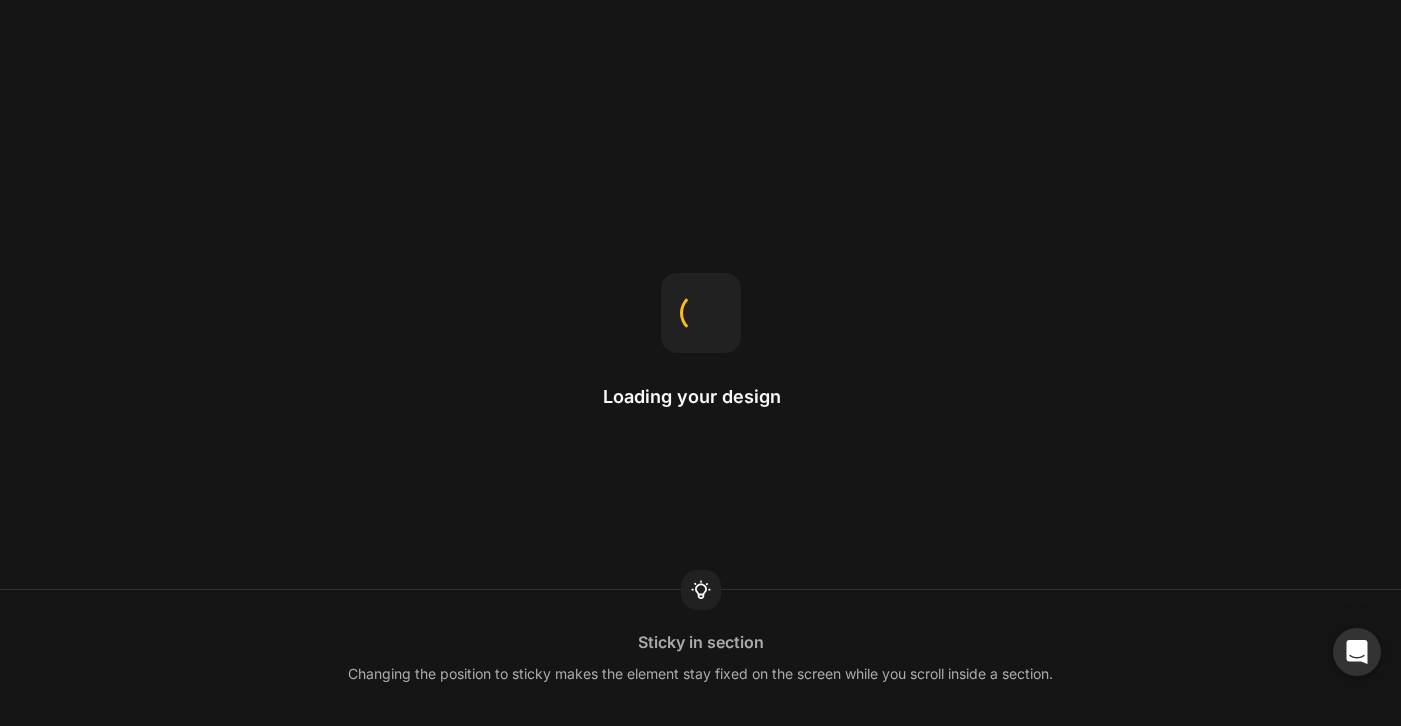scroll, scrollTop: 0, scrollLeft: 0, axis: both 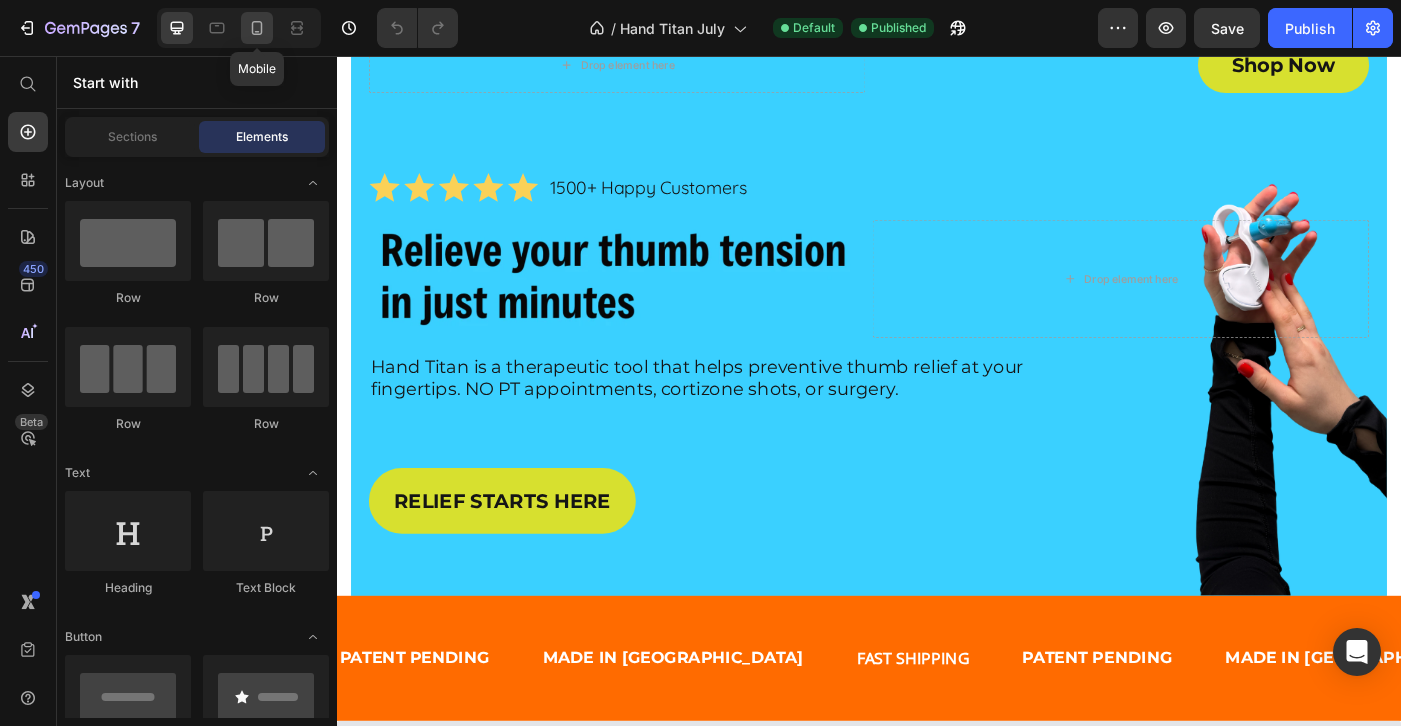 click 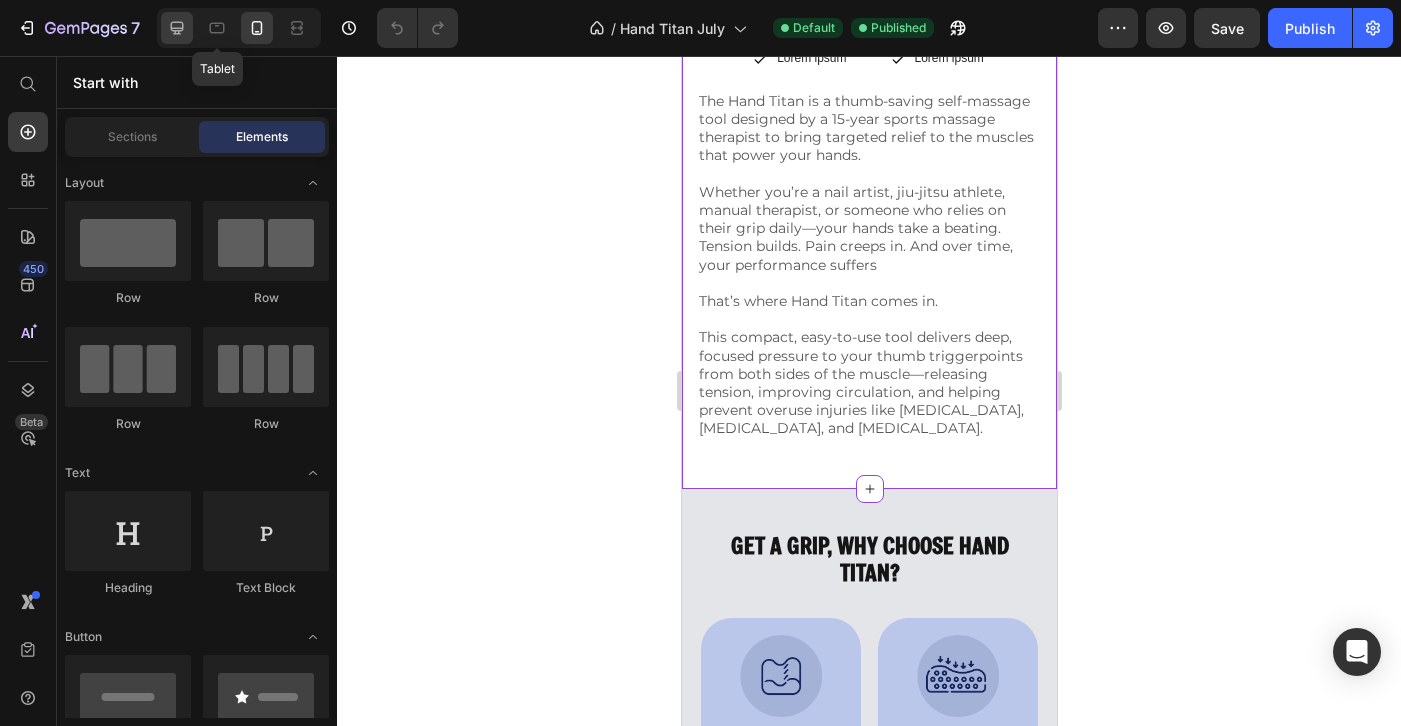 scroll, scrollTop: 5428, scrollLeft: 0, axis: vertical 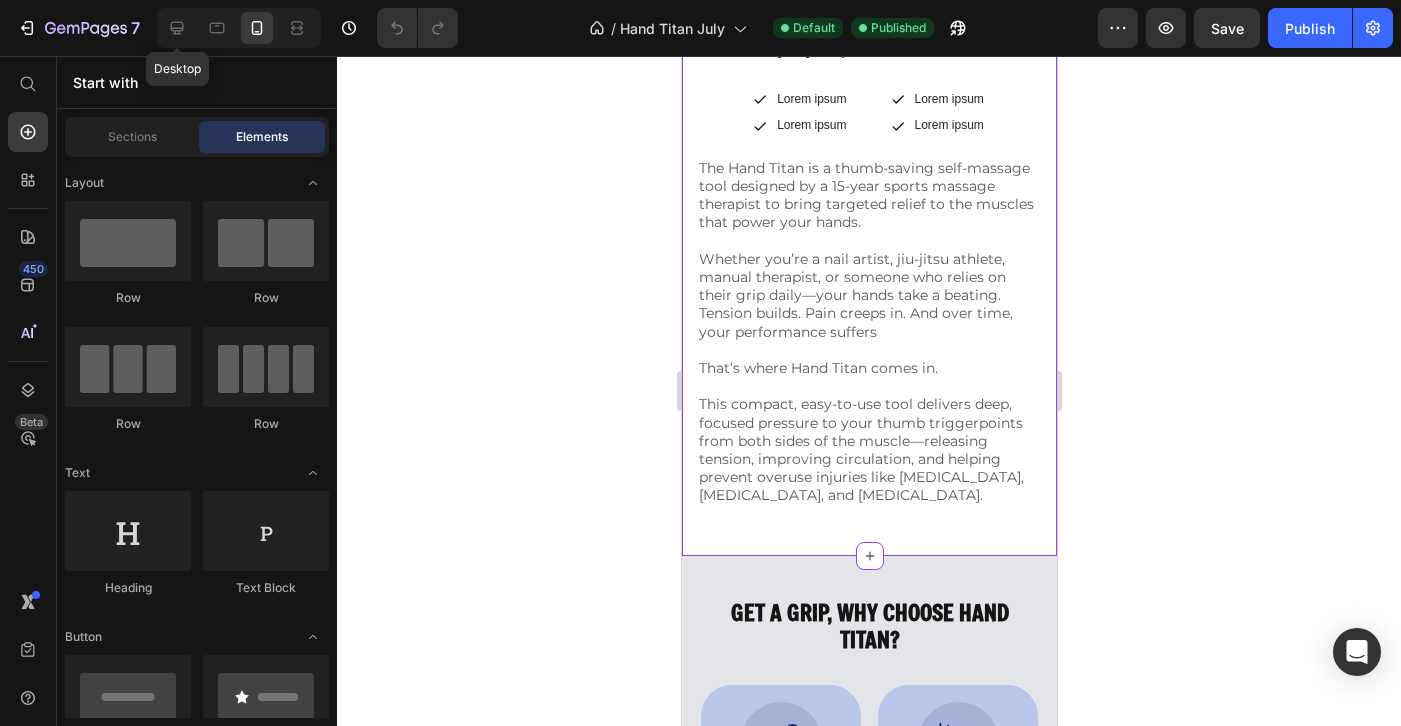 drag, startPoint x: 178, startPoint y: 32, endPoint x: 200, endPoint y: 294, distance: 262.92203 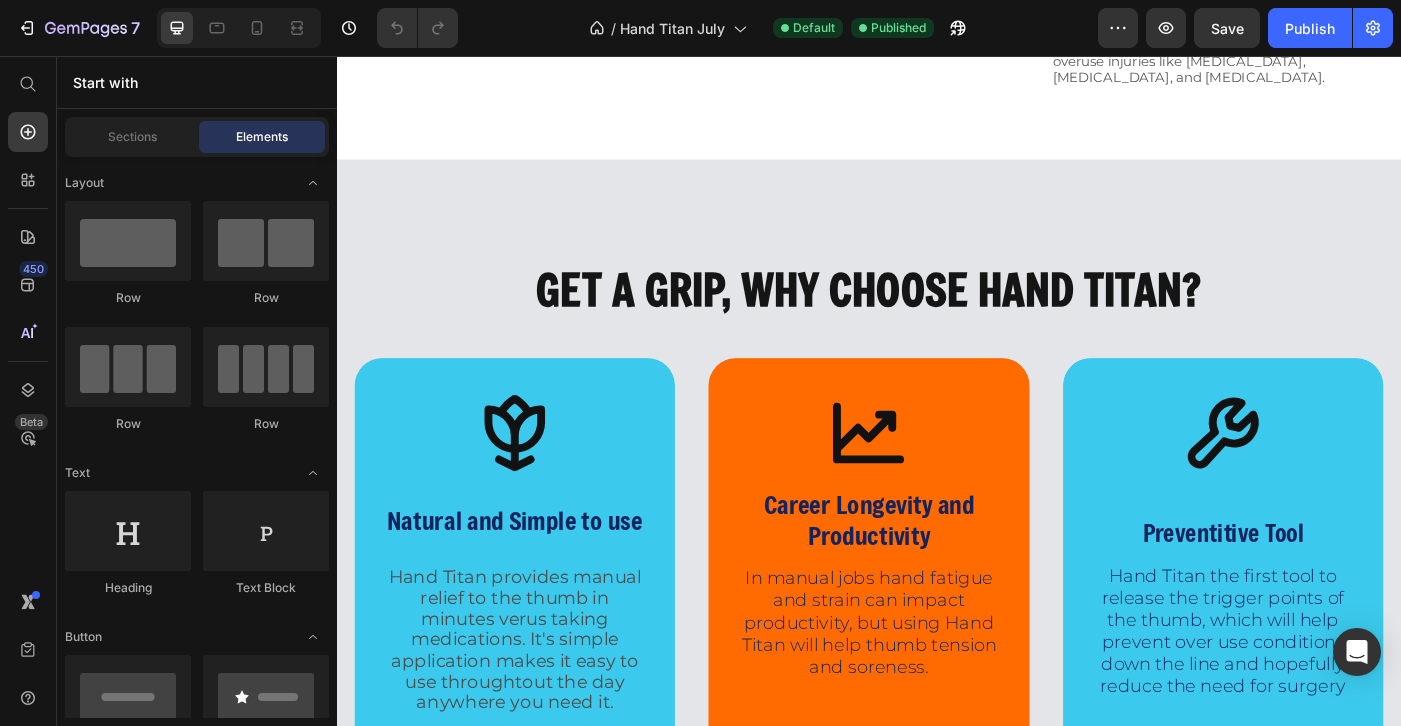scroll, scrollTop: 5889, scrollLeft: 0, axis: vertical 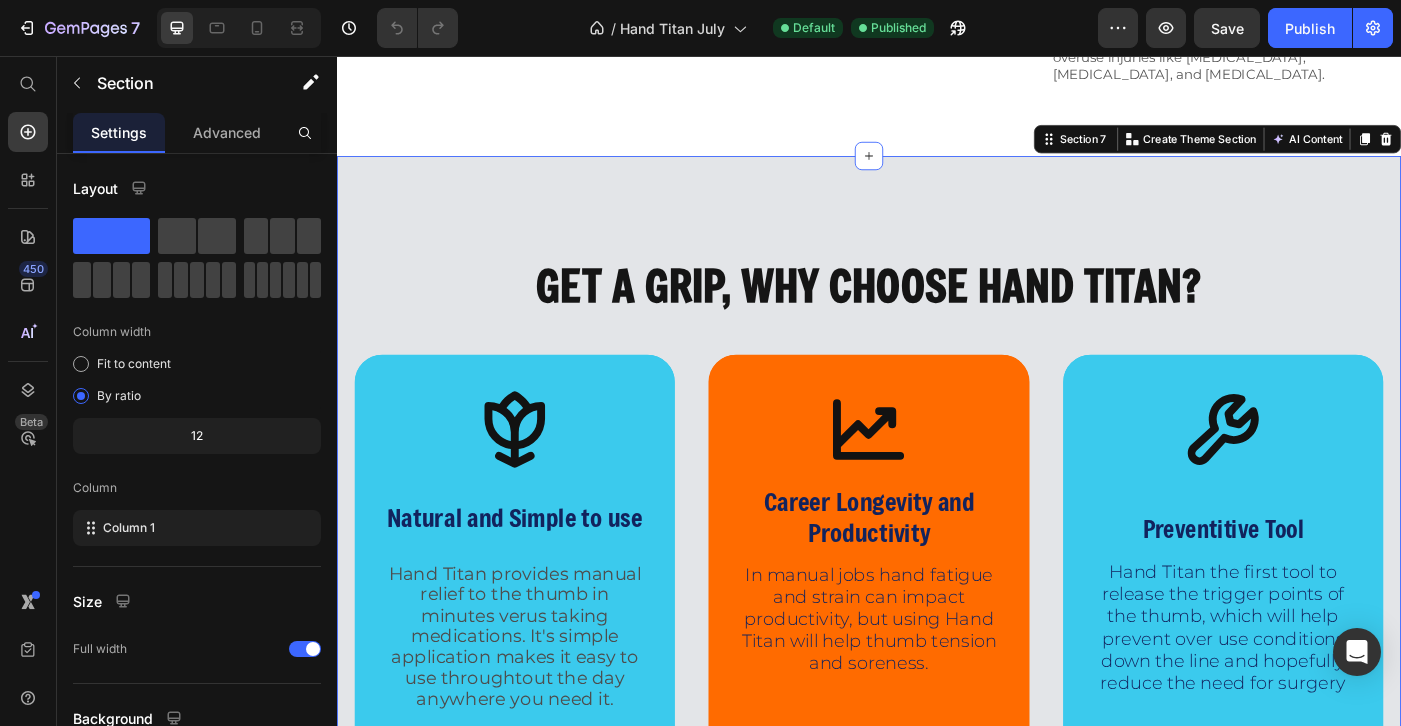 click on "GET A GRIP, WHY CHOOSE HAND TITAN? Heading
Icon Natural and Simple to use Text Block Hand Titan provides manual relief to the thumb in minutes verus taking medications. It's simple application makes it easy to use throughtout the day anywhere you need it. Text Block Text Block Hero Banner
Icon Career Longevity and Productivity Text Block In manual jobs hand fatigue and strain can impact productivity, but using Hand Titan will help thumb tension and soreness. Text Block Hero Banner
Icon   Preventitive Tool Text Block Hand Titan the first tool to release the trigger points of the thumb, which will help prevent over use conditions down the line and hopefully reduce the need for surgery Text Block Hero Banner Row Image Supportive Design Text Block Ergonomically engineered for optimal spinal alignment Text Block Hero Banner Image Pressure Relief Text Block Reduces neck and shoulder discomfort Text Block Hero Banner Row Image Breathable Materials Text Block Row" at bounding box center (937, 589) 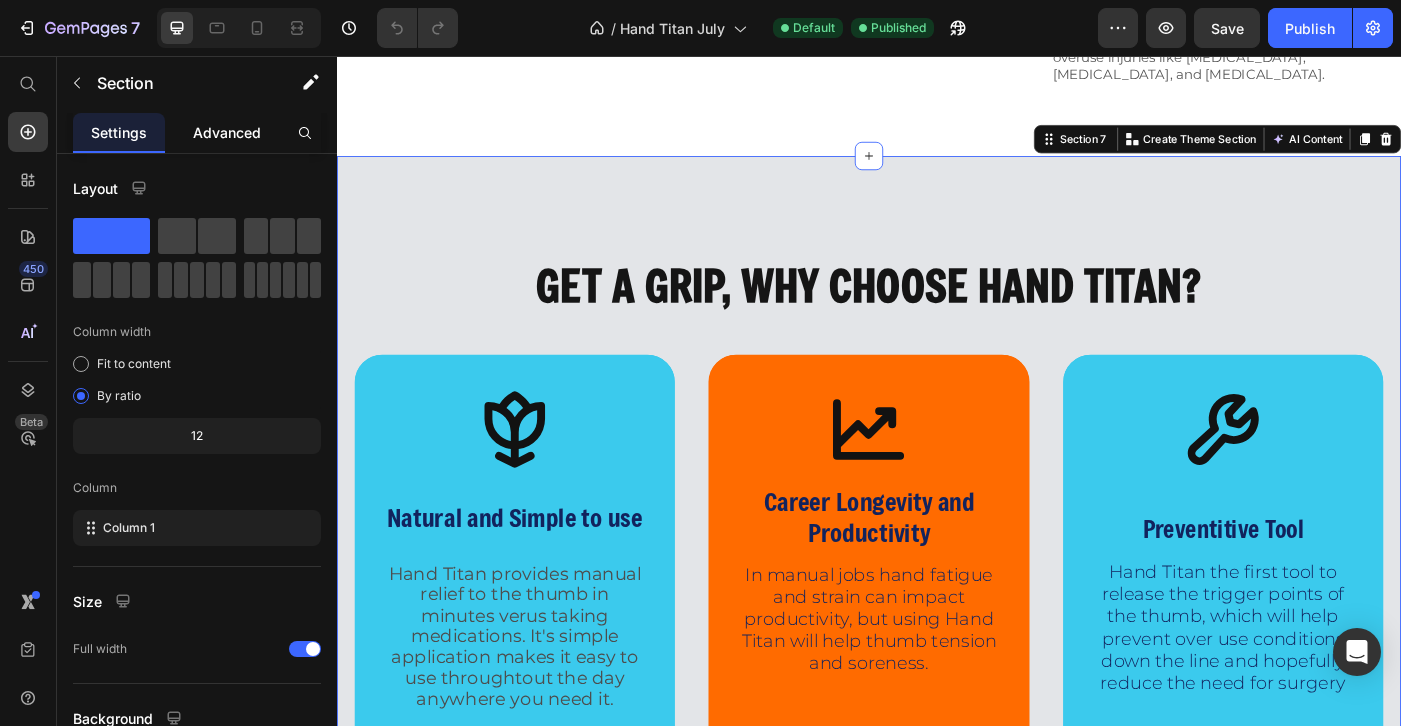 click on "Advanced" at bounding box center [227, 132] 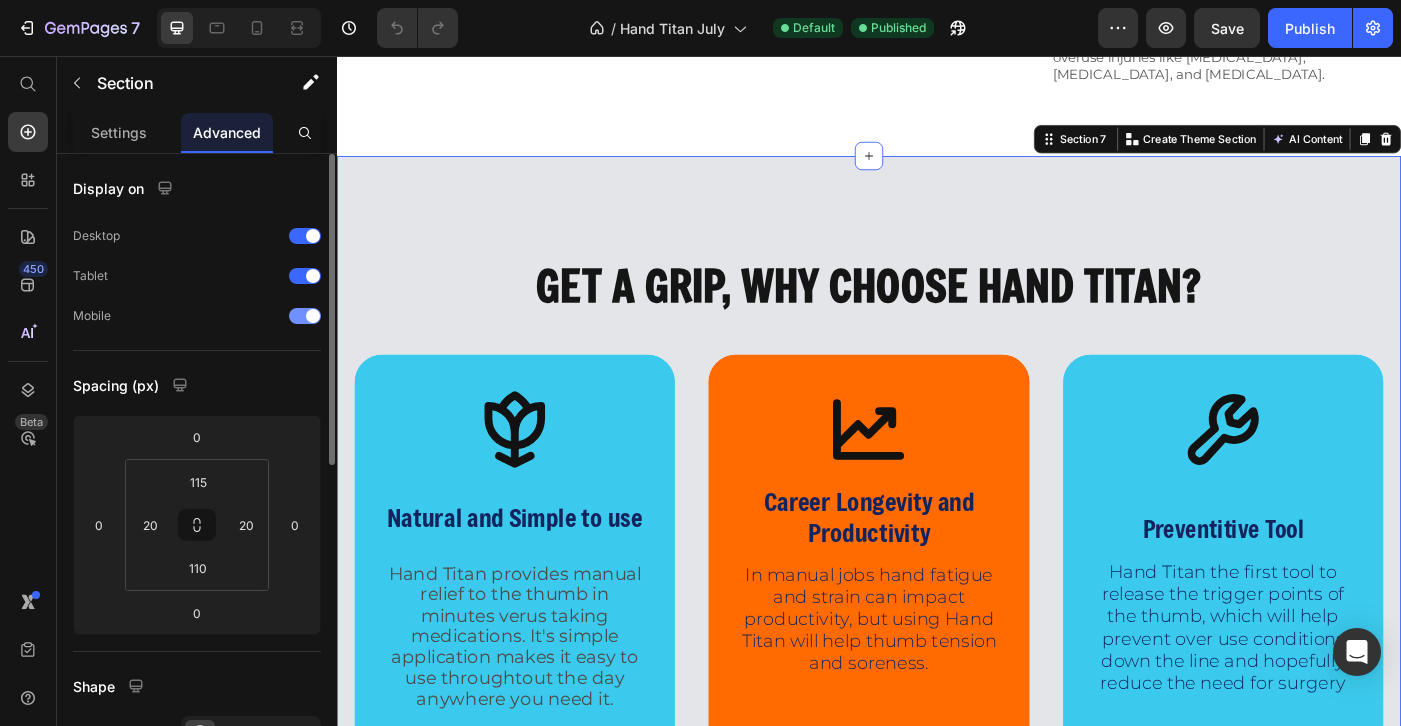 click at bounding box center (313, 316) 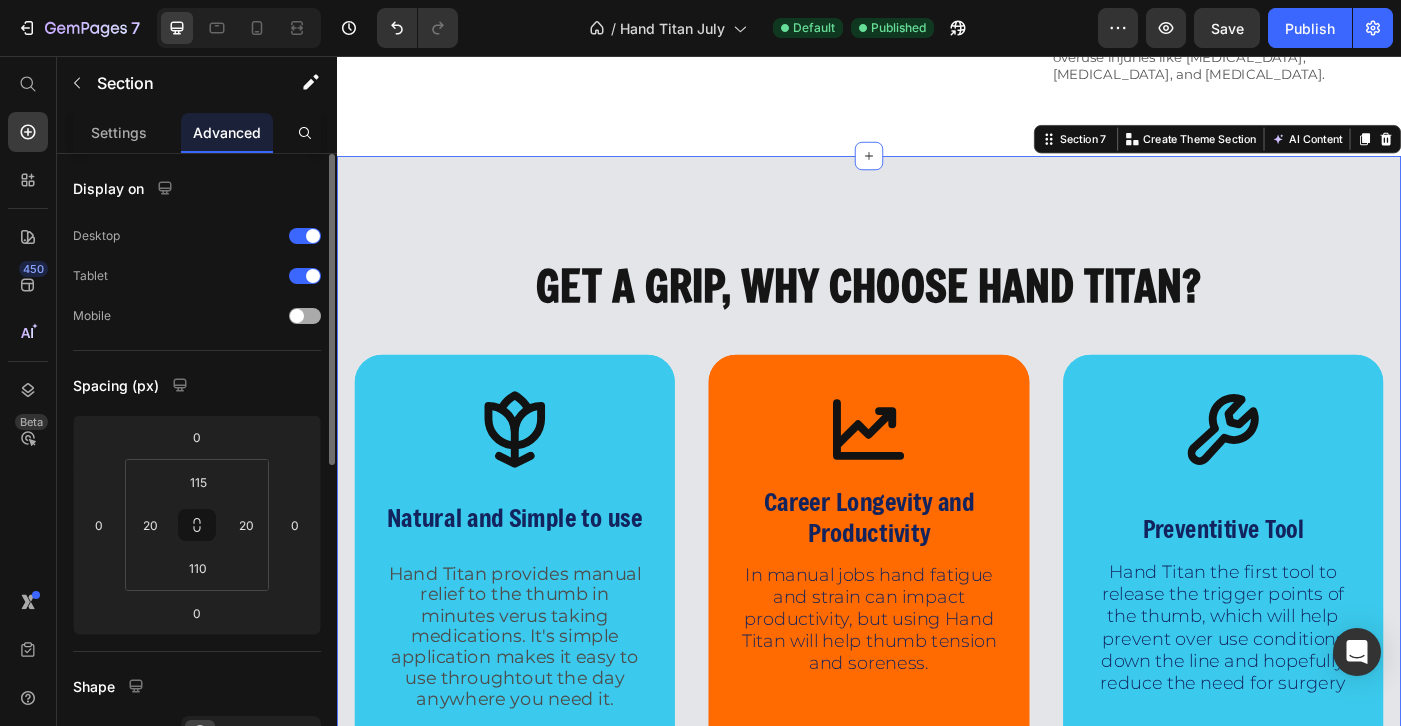 click at bounding box center [305, 316] 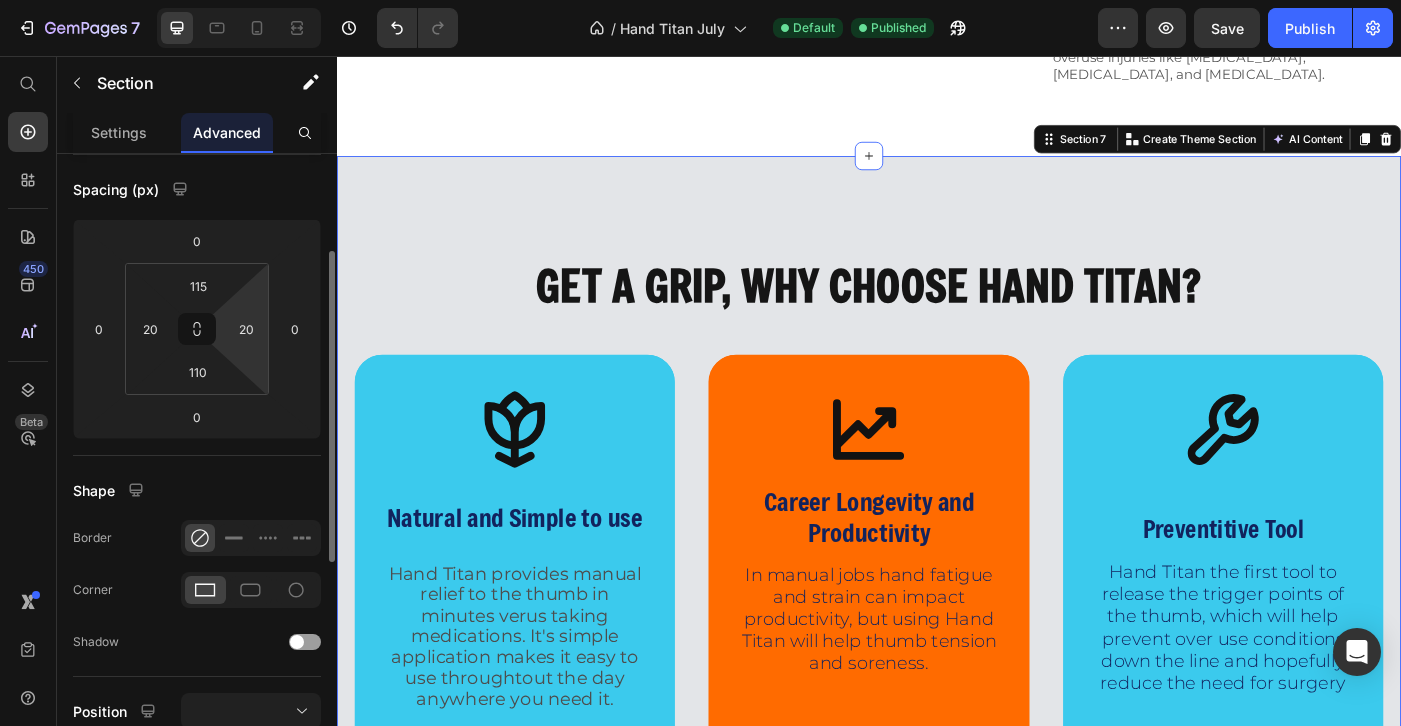 scroll, scrollTop: 196, scrollLeft: 0, axis: vertical 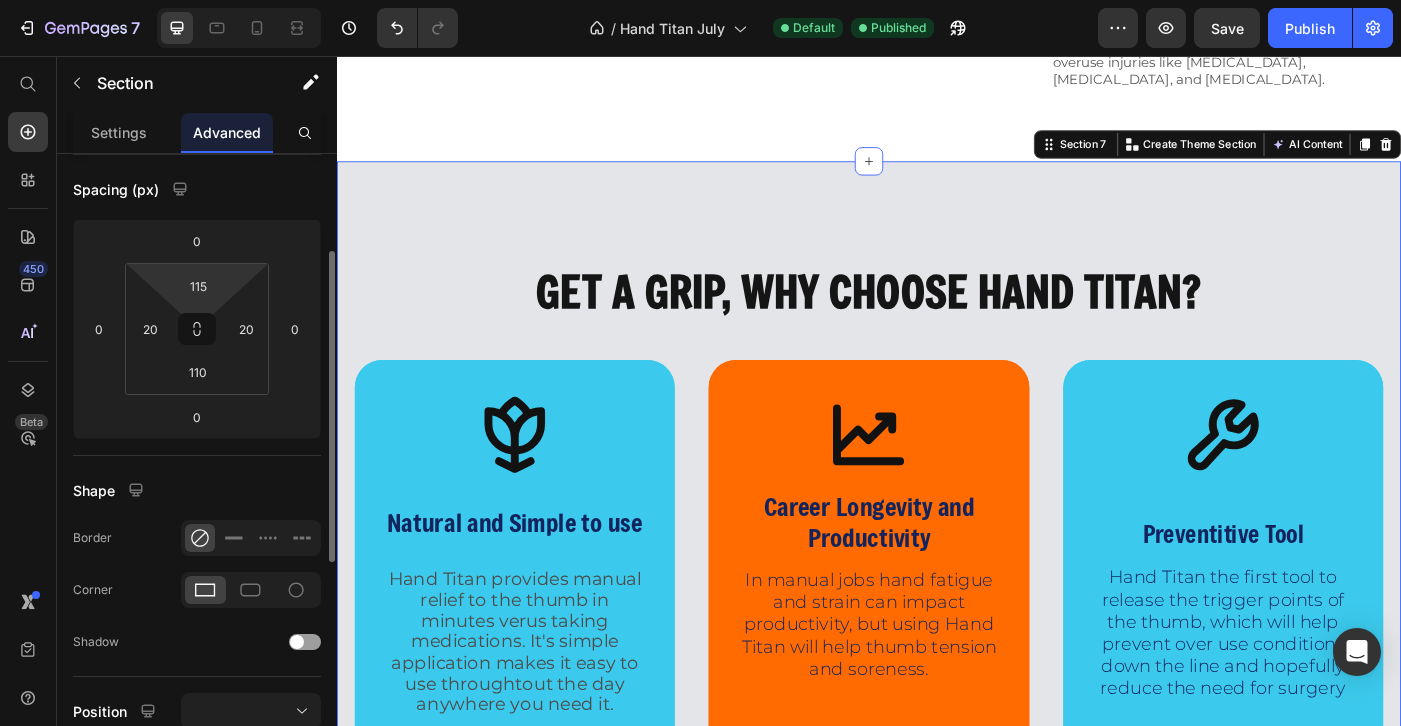 click on "7  Version history  /  Hand Titan July Default Published Preview  Save   Publish  450 Beta Start with Sections Elements Hero Section Product Detail Brands Trusted Badges Guarantee Product Breakdown How to use Testimonials Compare Bundle FAQs Social Proof Brand Story Product List Collection Blog List Contact Sticky Add to Cart Custom Footer Browse Library 450 Layout
Row
Row
Row
Row Text
Heading
Text Block Button
Button
Button
Sticky Back to top Media
Image" at bounding box center (700, 0) 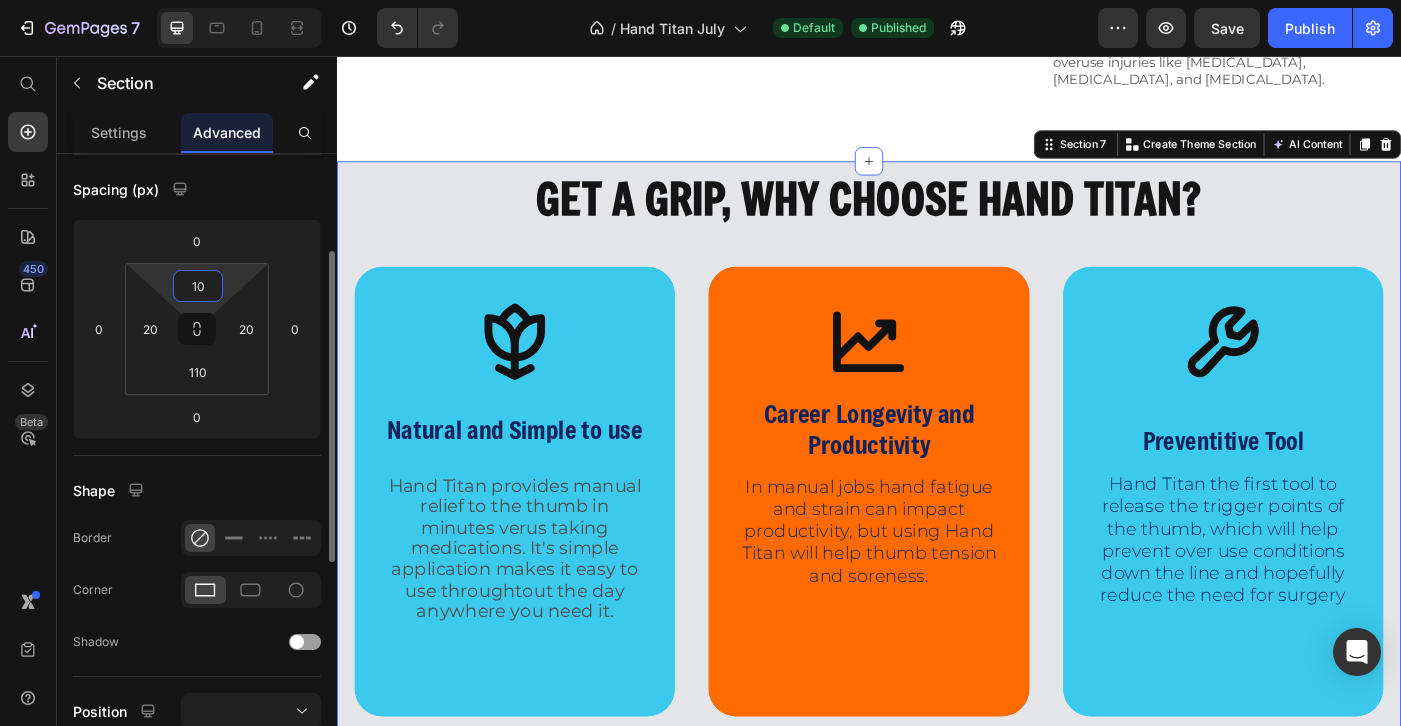 type on "1" 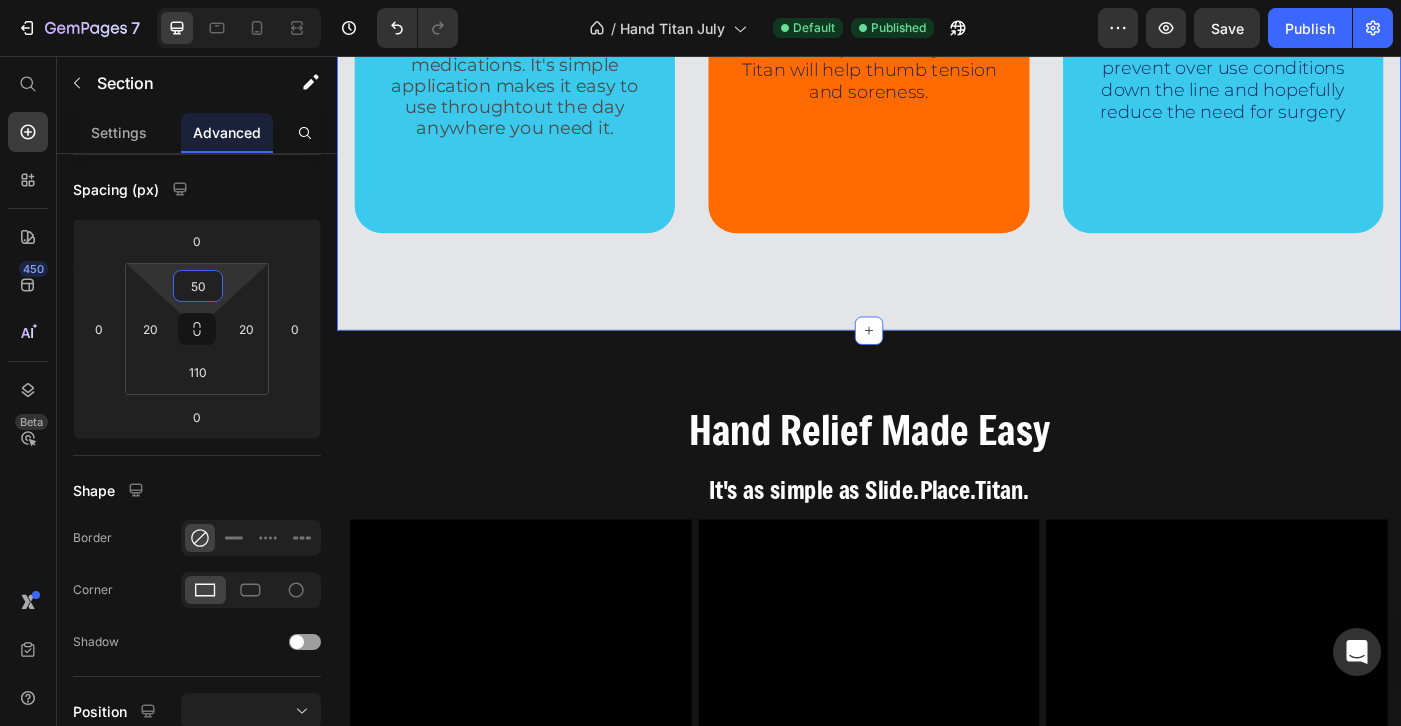 scroll, scrollTop: 6469, scrollLeft: 0, axis: vertical 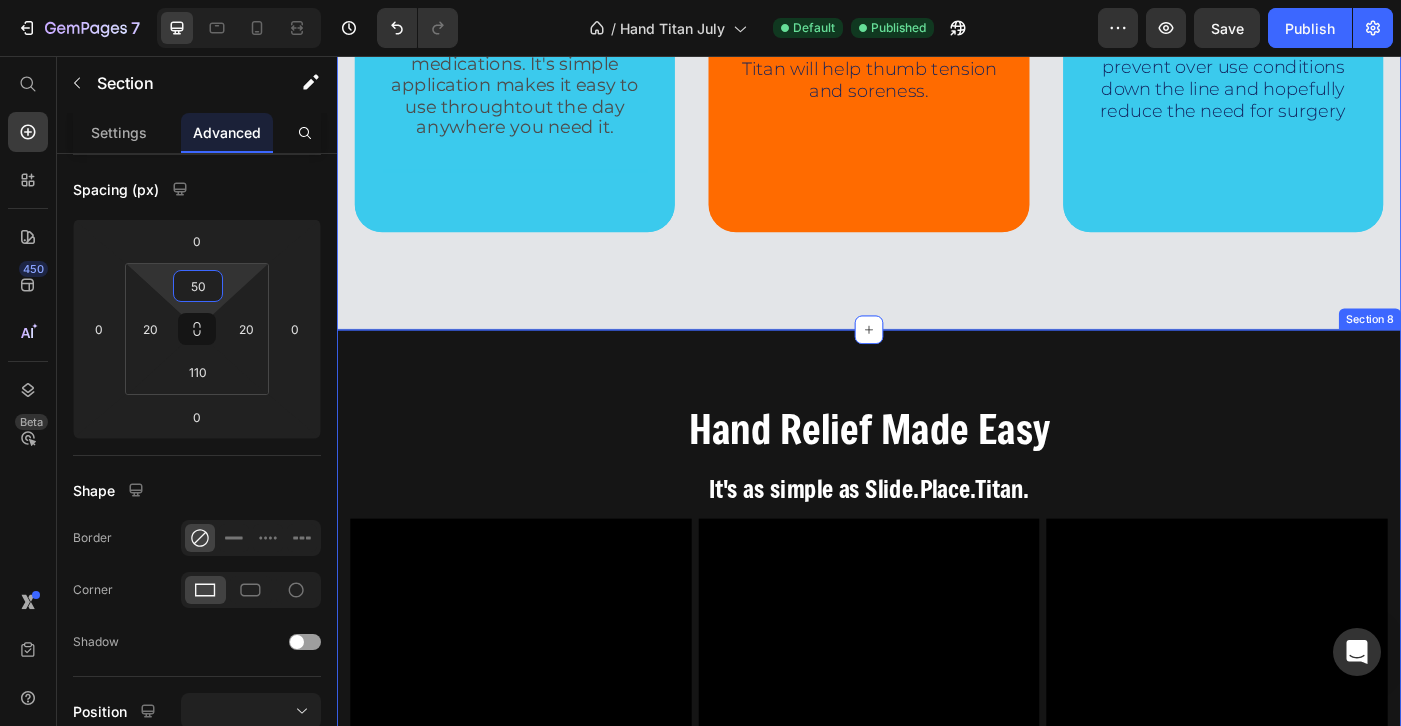 type on "50" 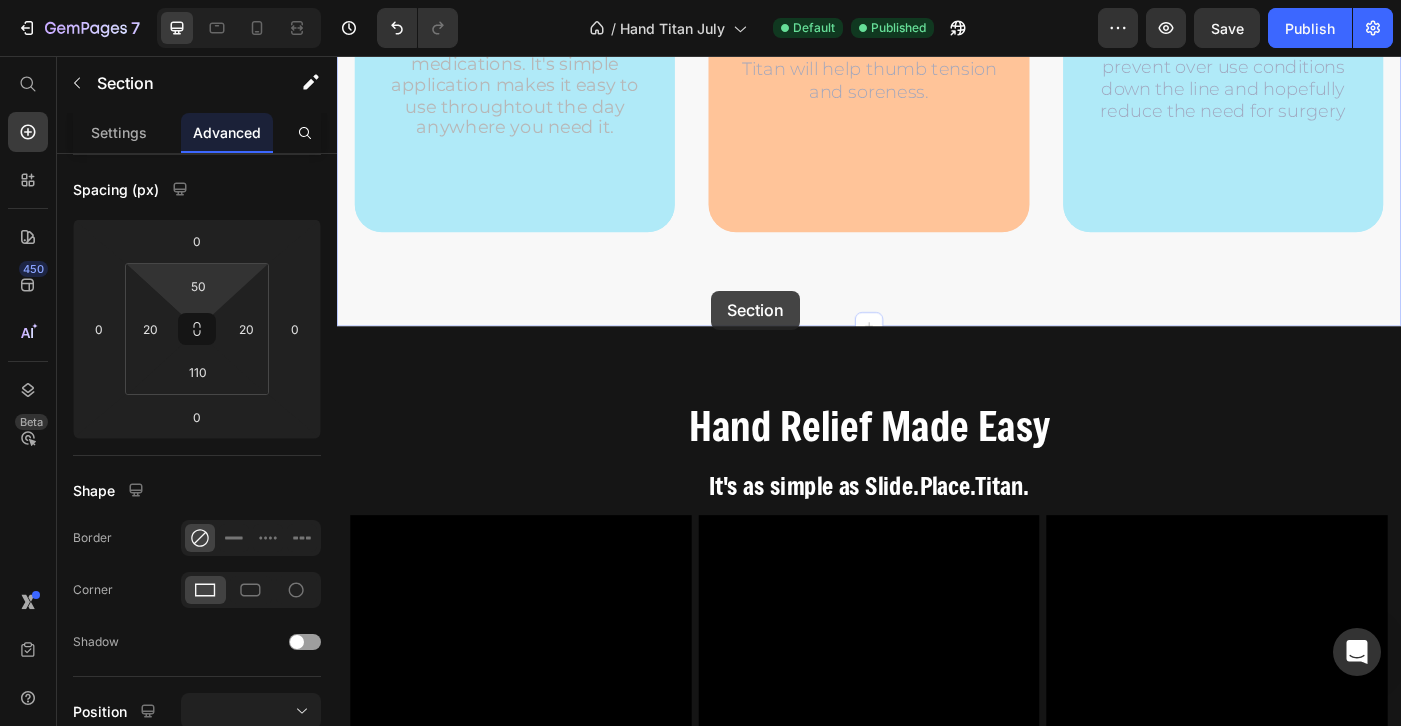 scroll, scrollTop: 6474, scrollLeft: 0, axis: vertical 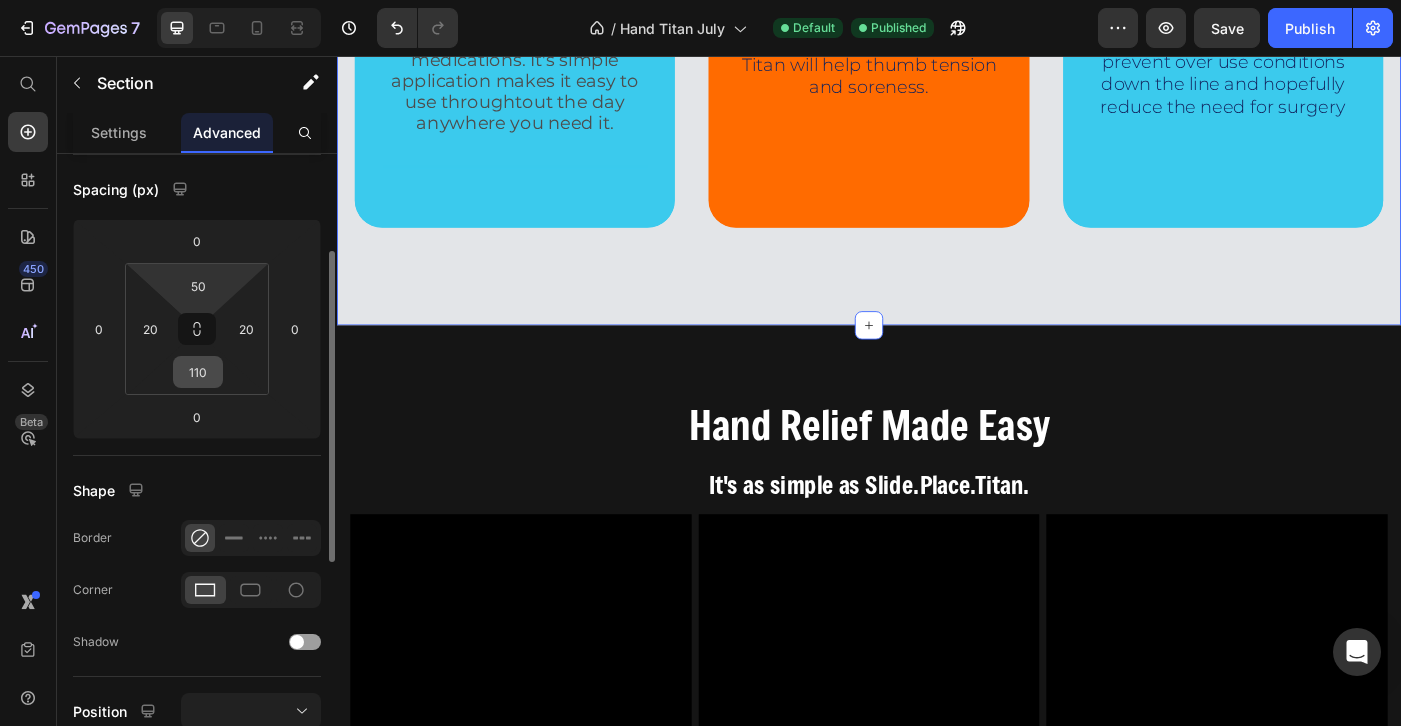 click on "110" at bounding box center [198, 372] 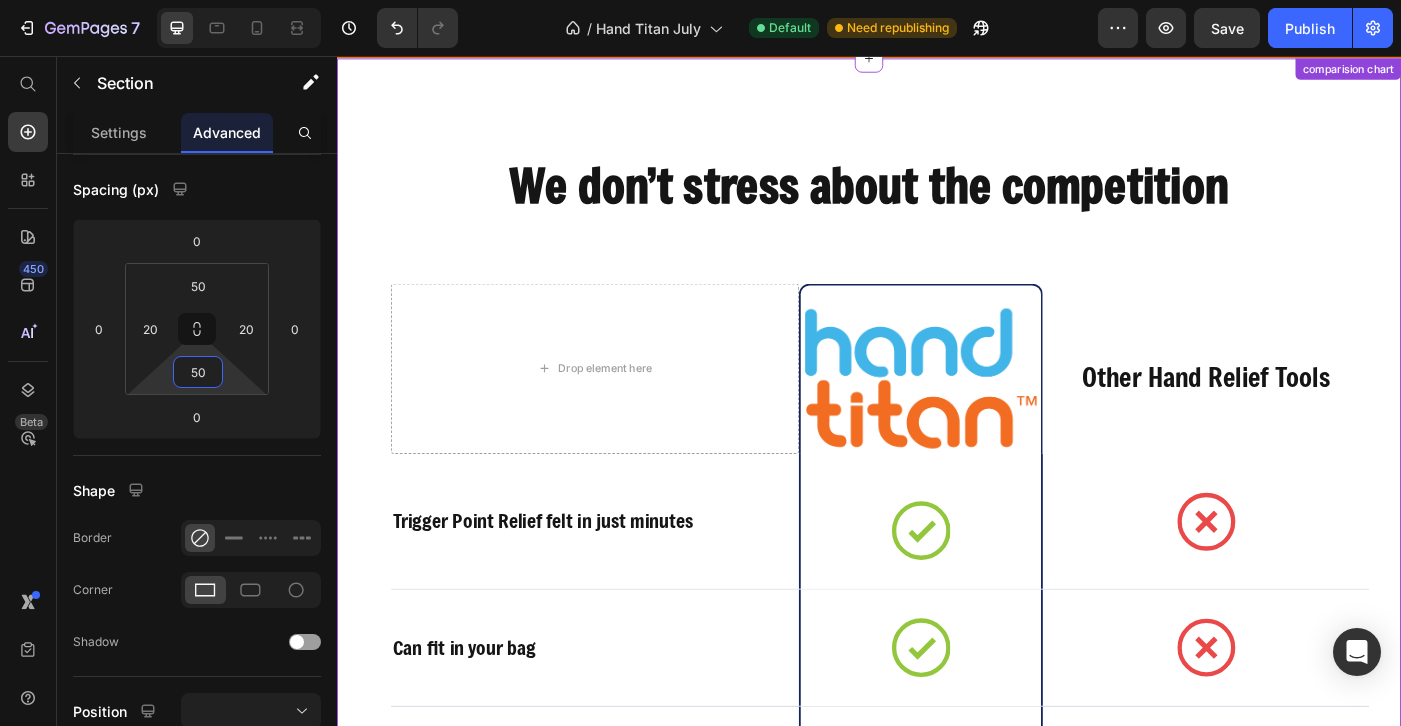 scroll, scrollTop: 9037, scrollLeft: 0, axis: vertical 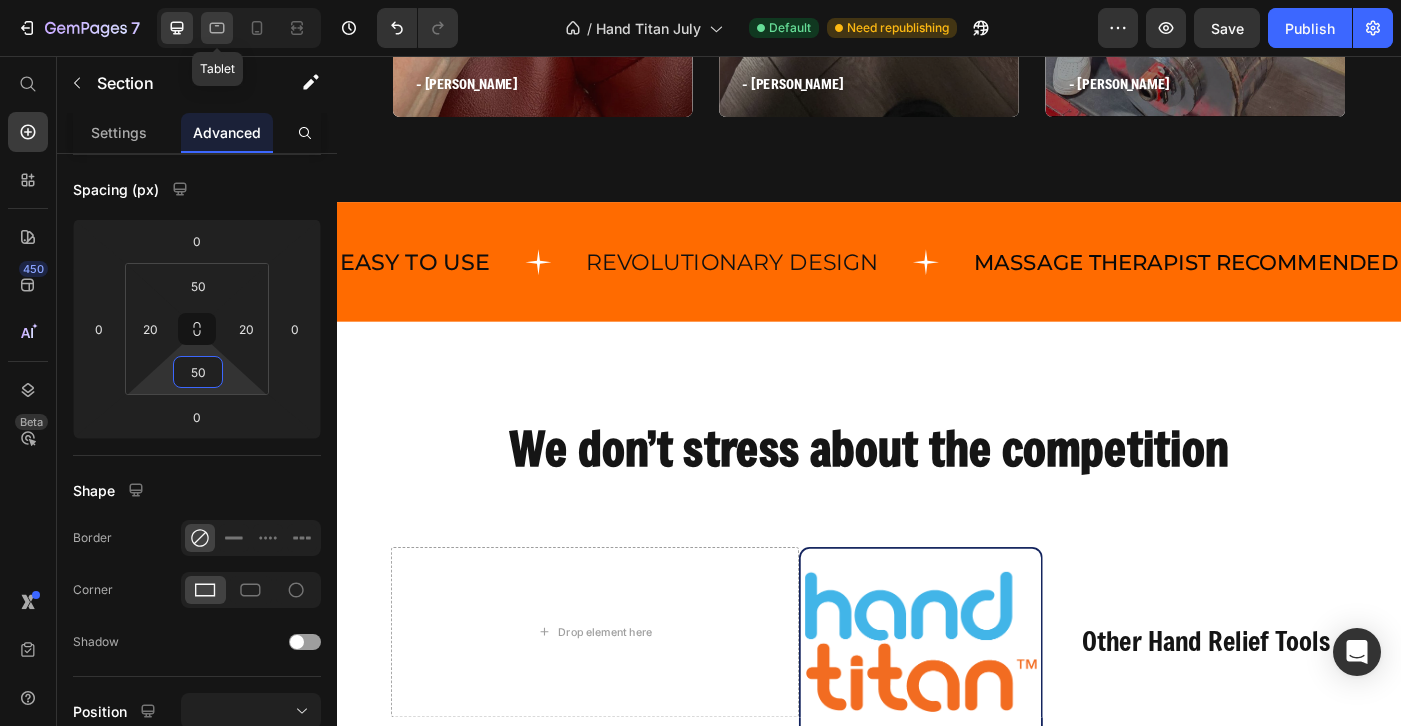 type on "50" 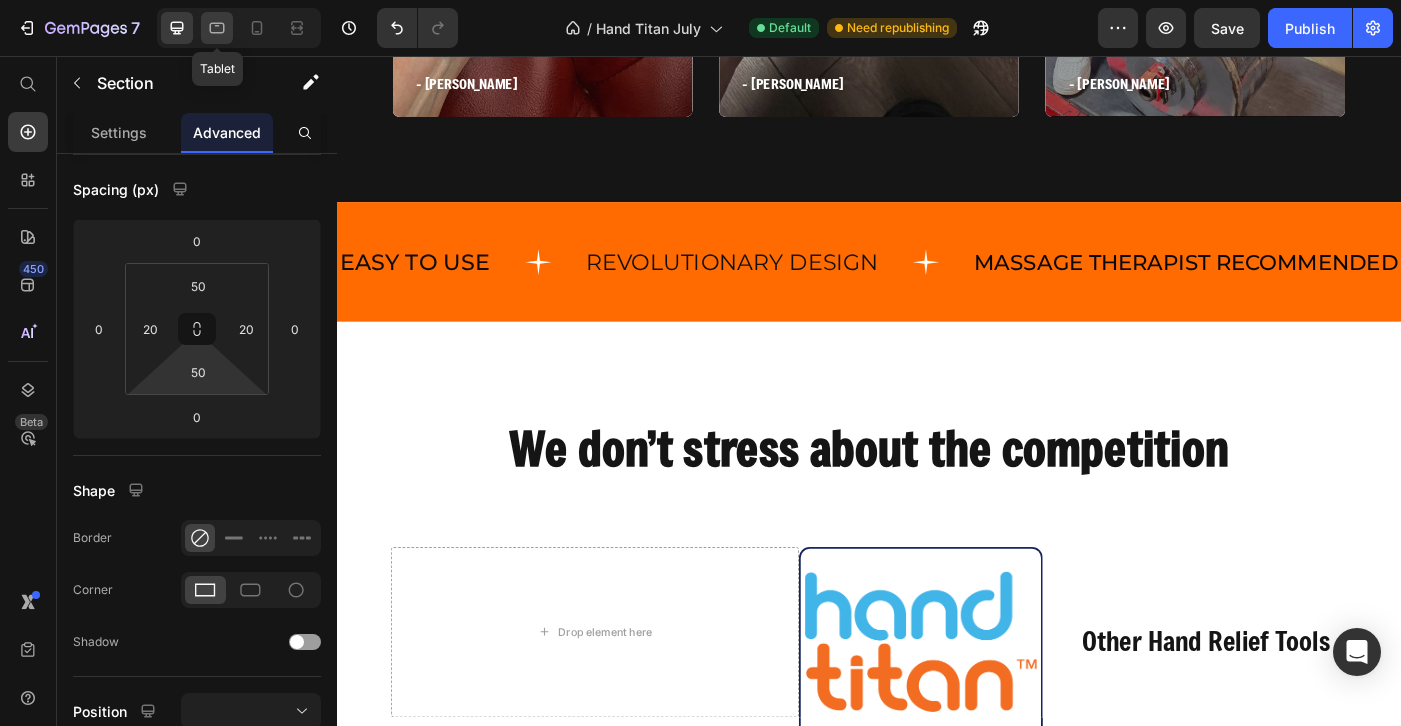click 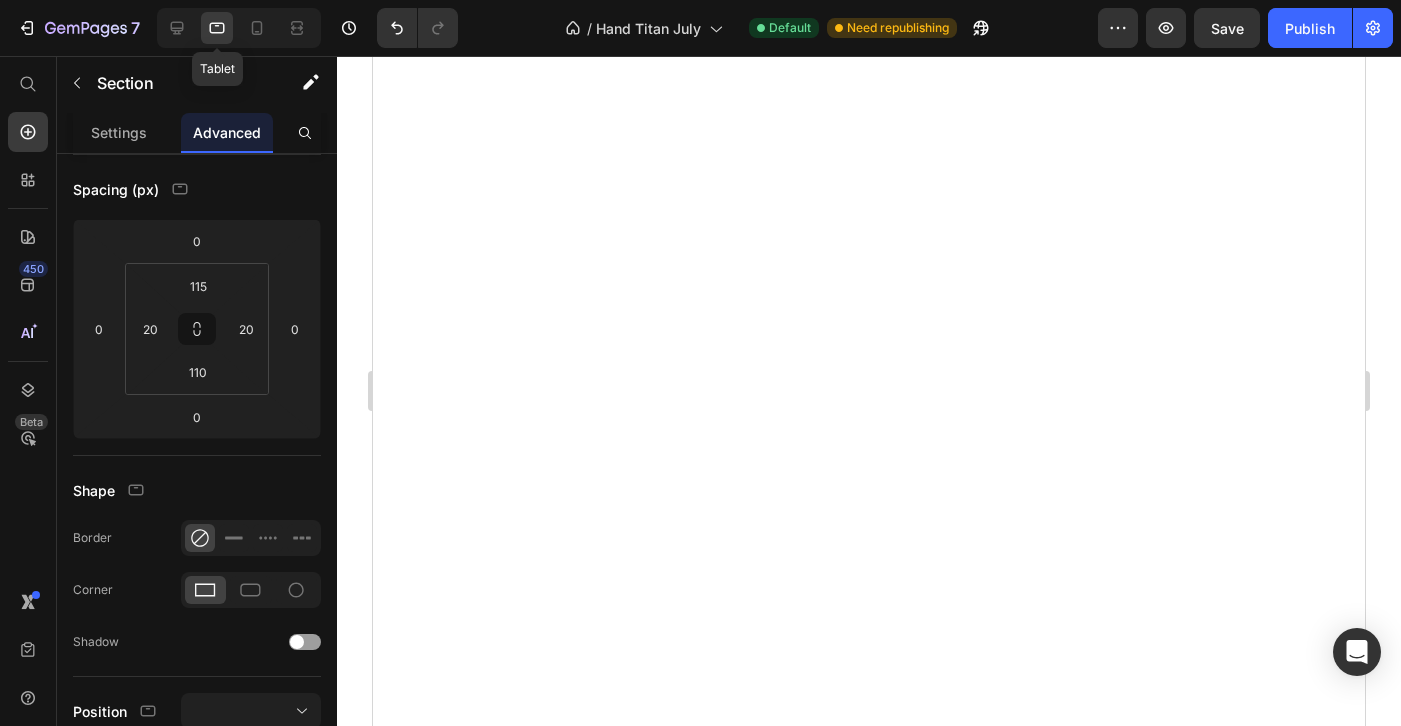 scroll, scrollTop: 5937, scrollLeft: 0, axis: vertical 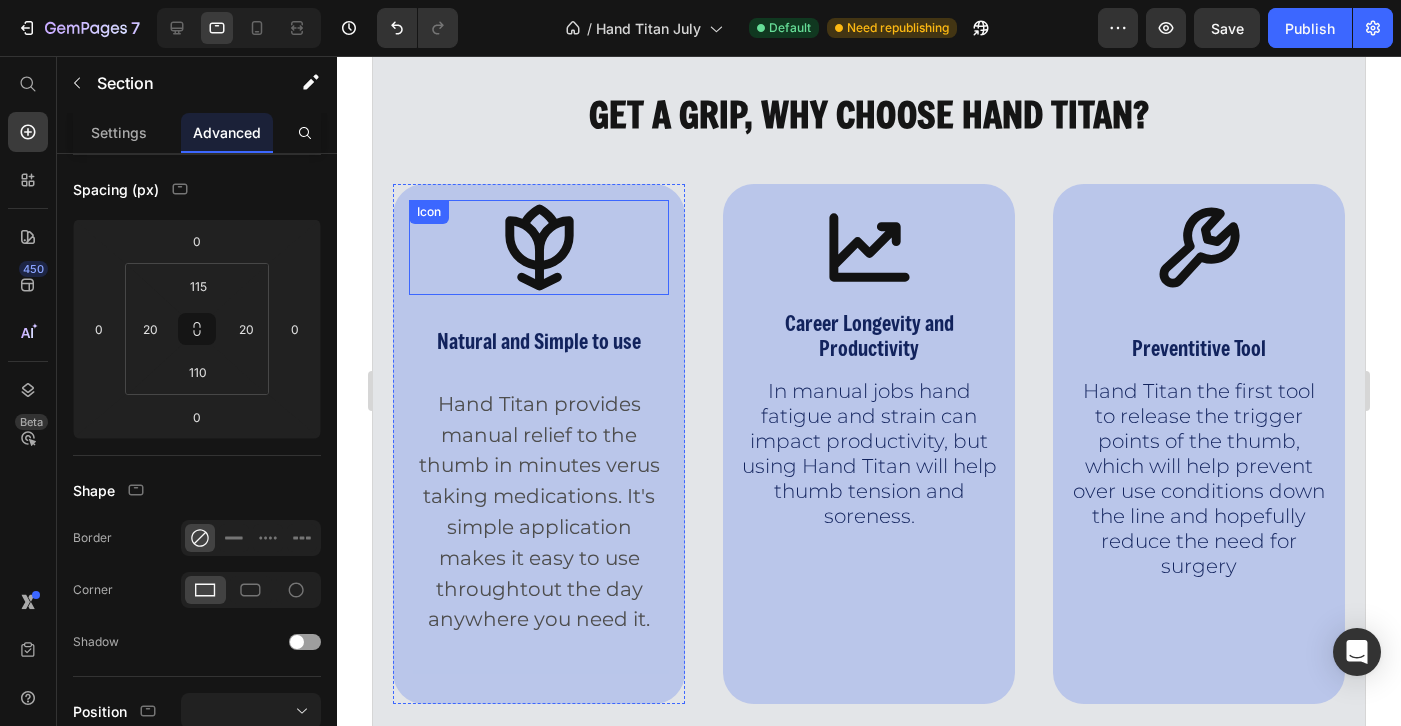 click on "Icon" at bounding box center [539, 247] 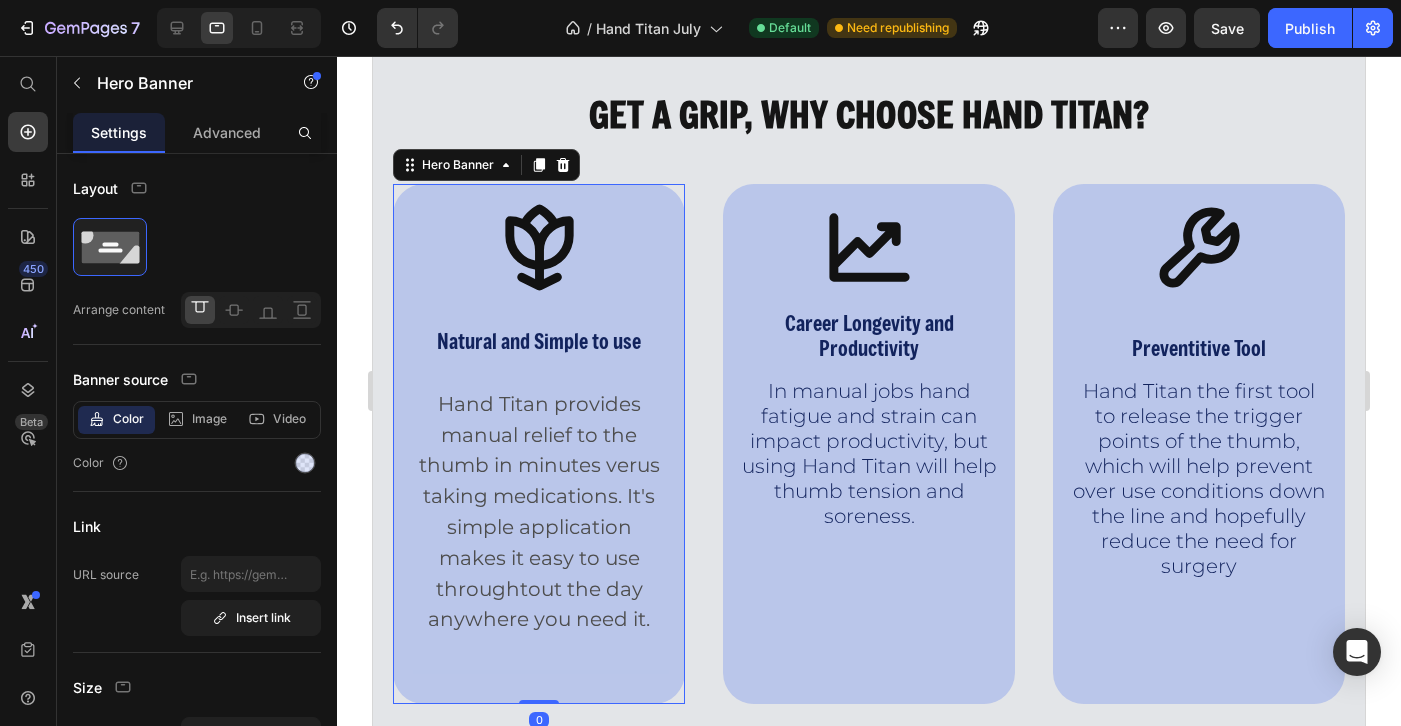 click on "Icon Natural and Simple to use Text Block Hand Titan provides manual relief to the thumb in minutes verus taking medications. It's simple application makes it easy to use throughtout the day anywhere you need it. Text Block Text Block" at bounding box center [539, 444] 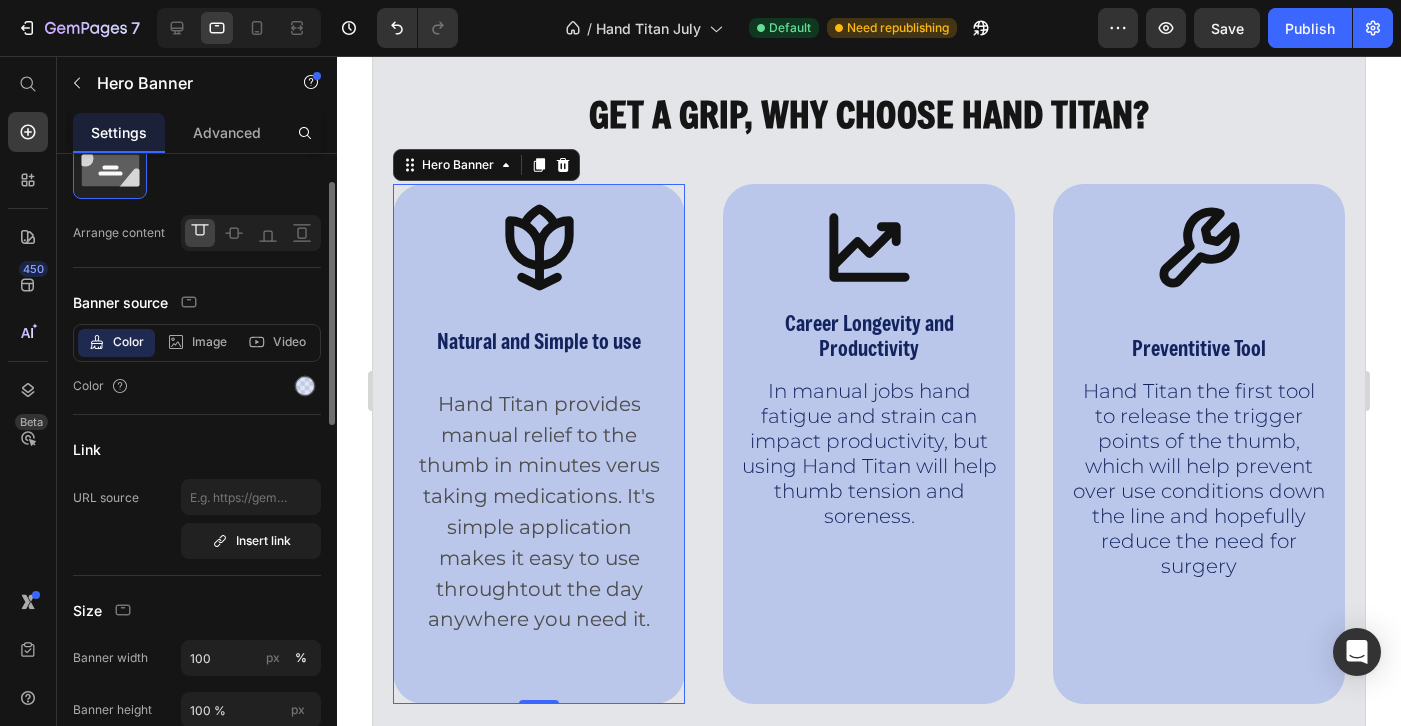 scroll, scrollTop: 0, scrollLeft: 0, axis: both 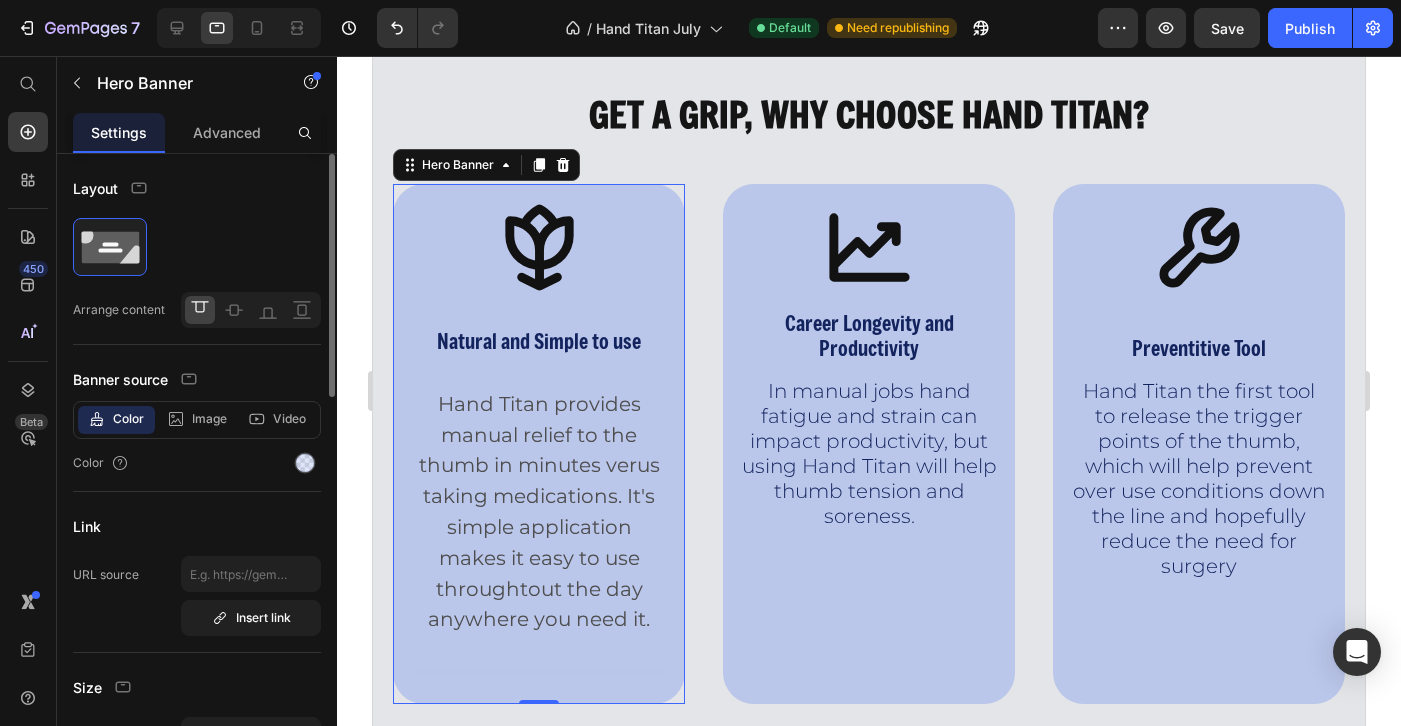 click on "Color" 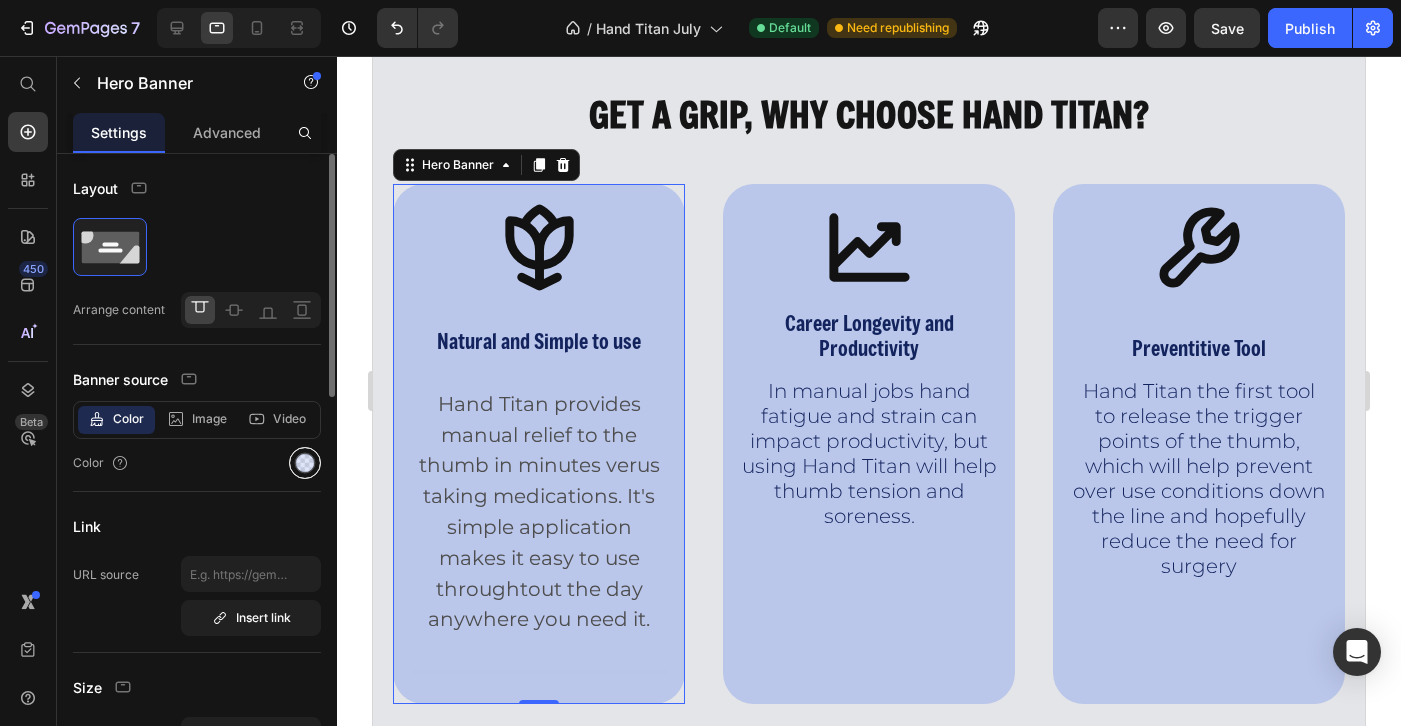 click at bounding box center [305, 463] 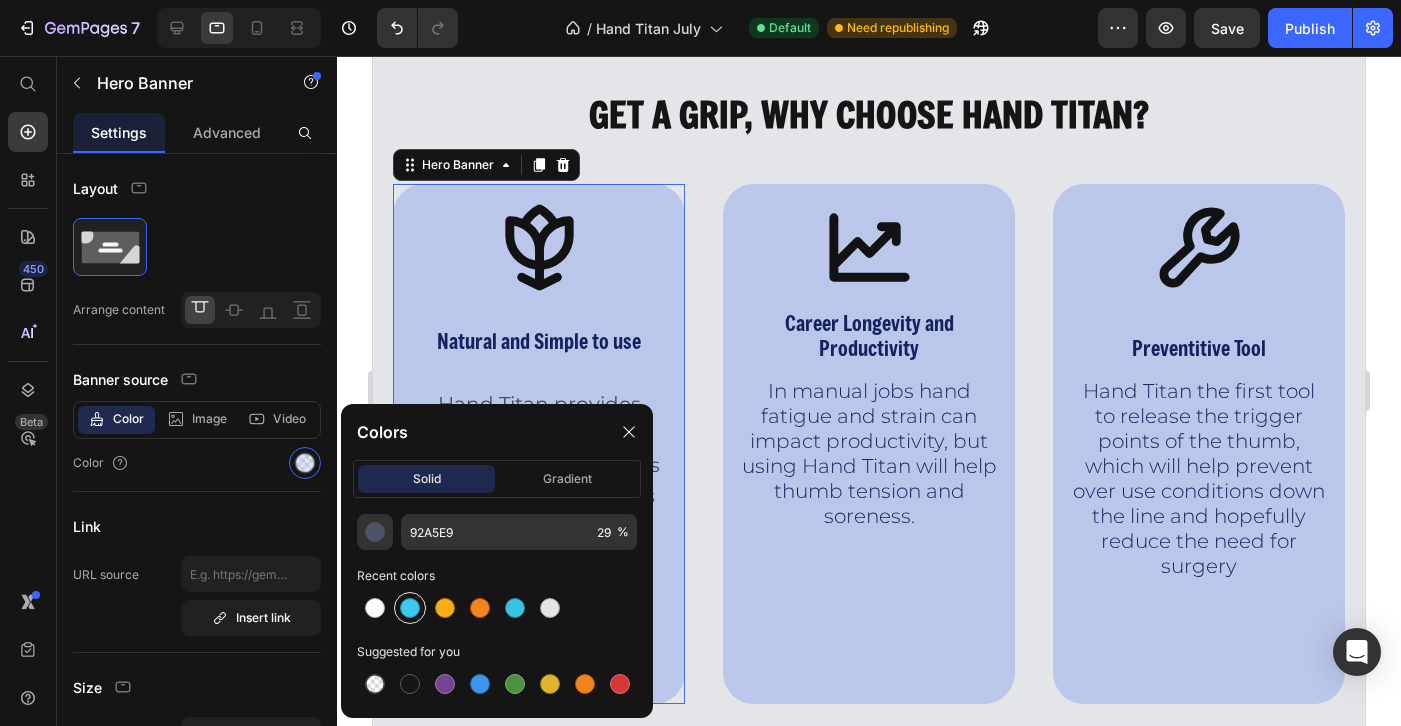 click at bounding box center [410, 608] 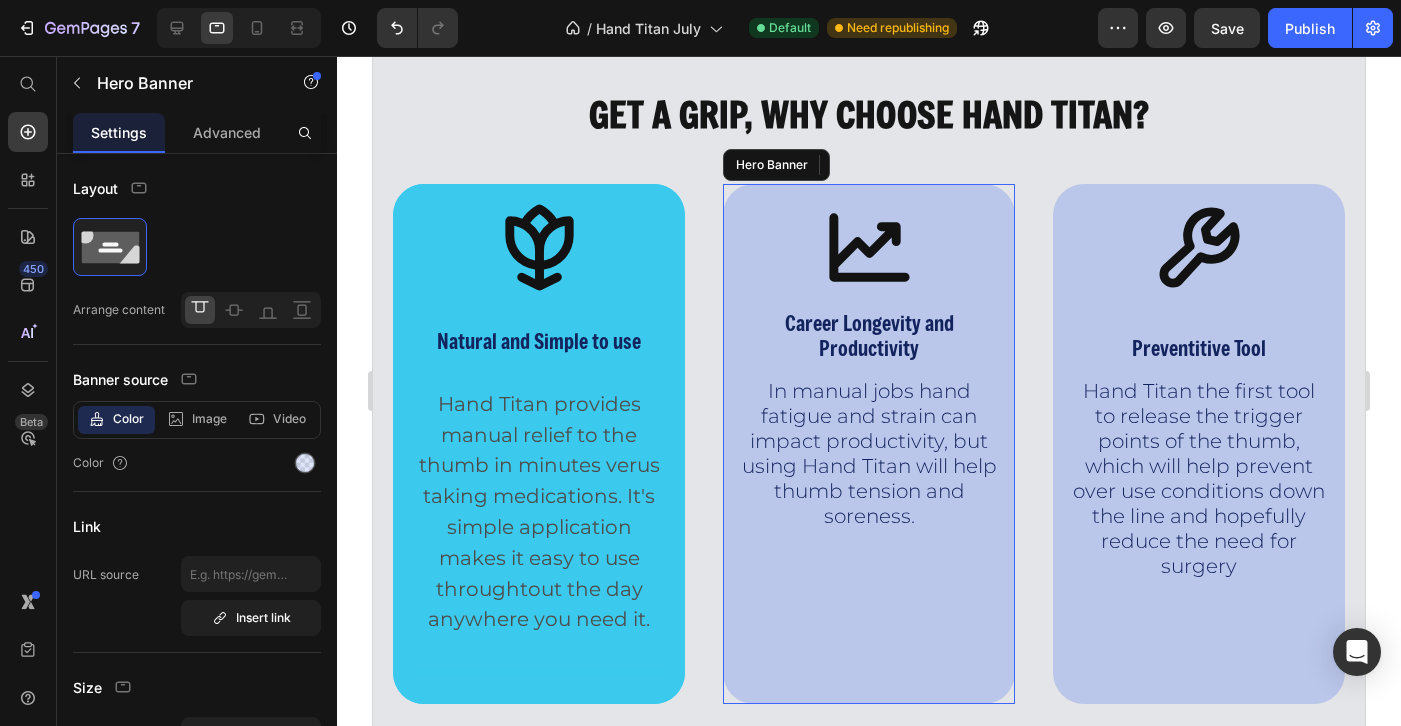 click at bounding box center [869, 444] 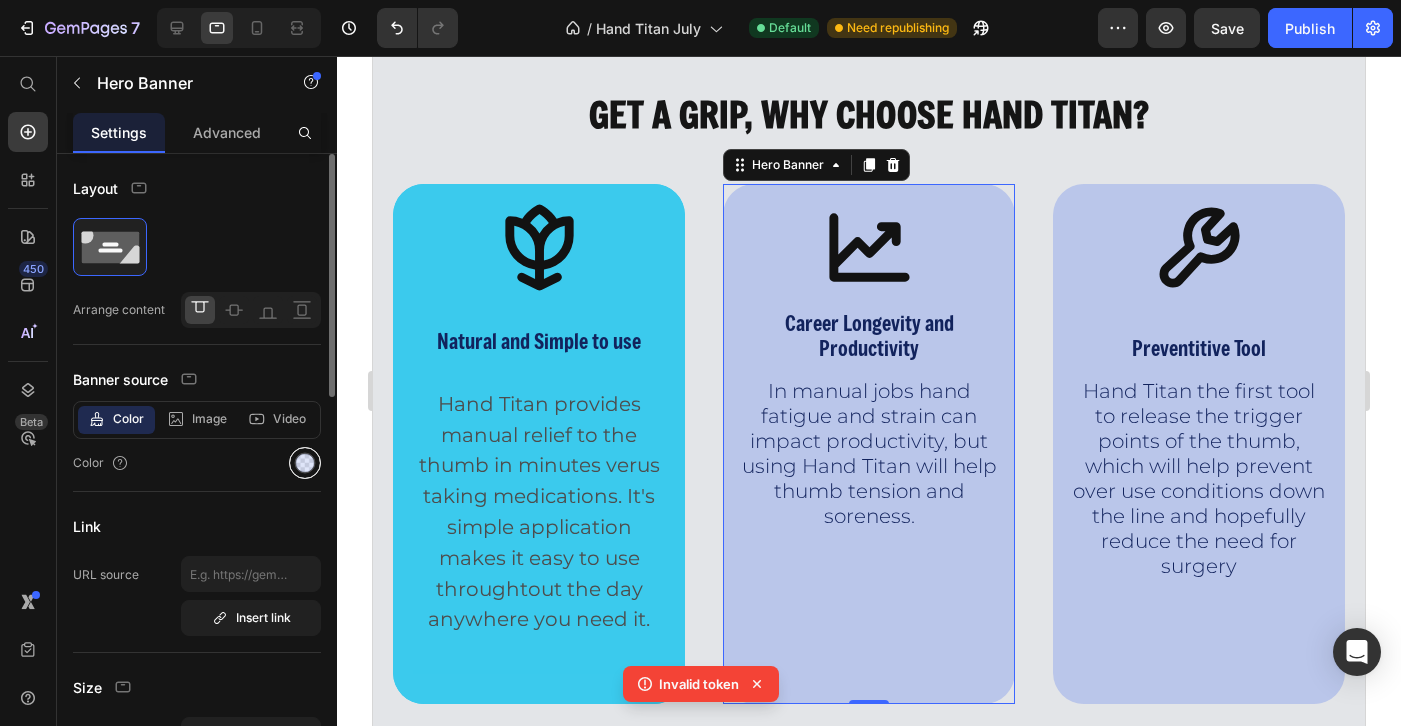 click at bounding box center (305, 463) 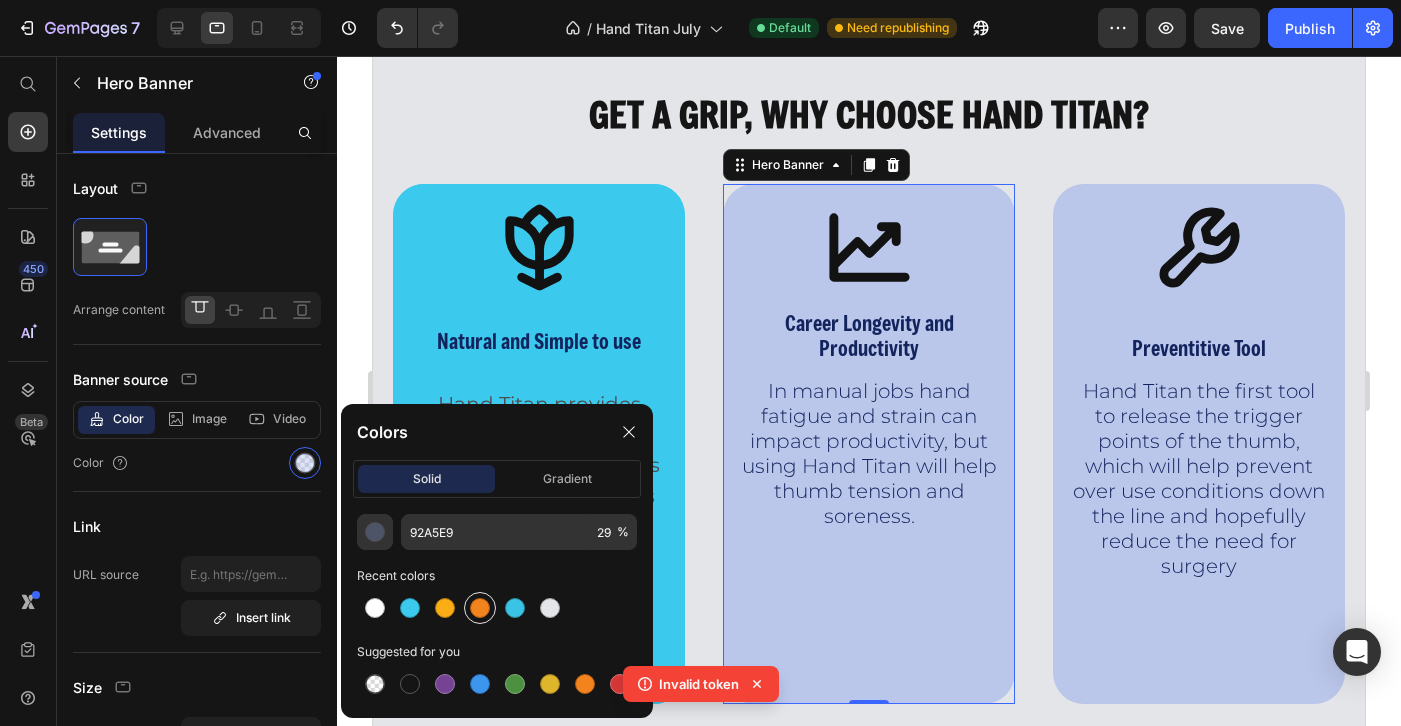 click at bounding box center (480, 608) 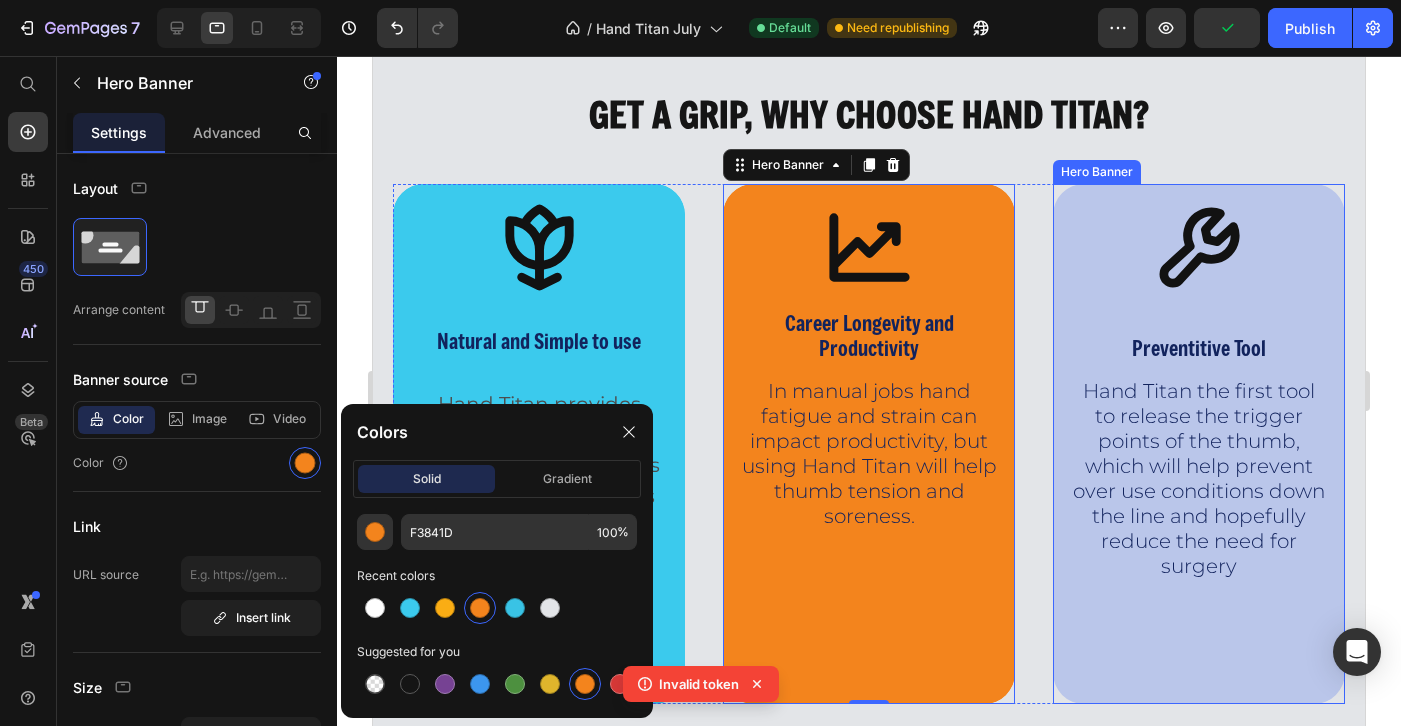 click at bounding box center [1199, 444] 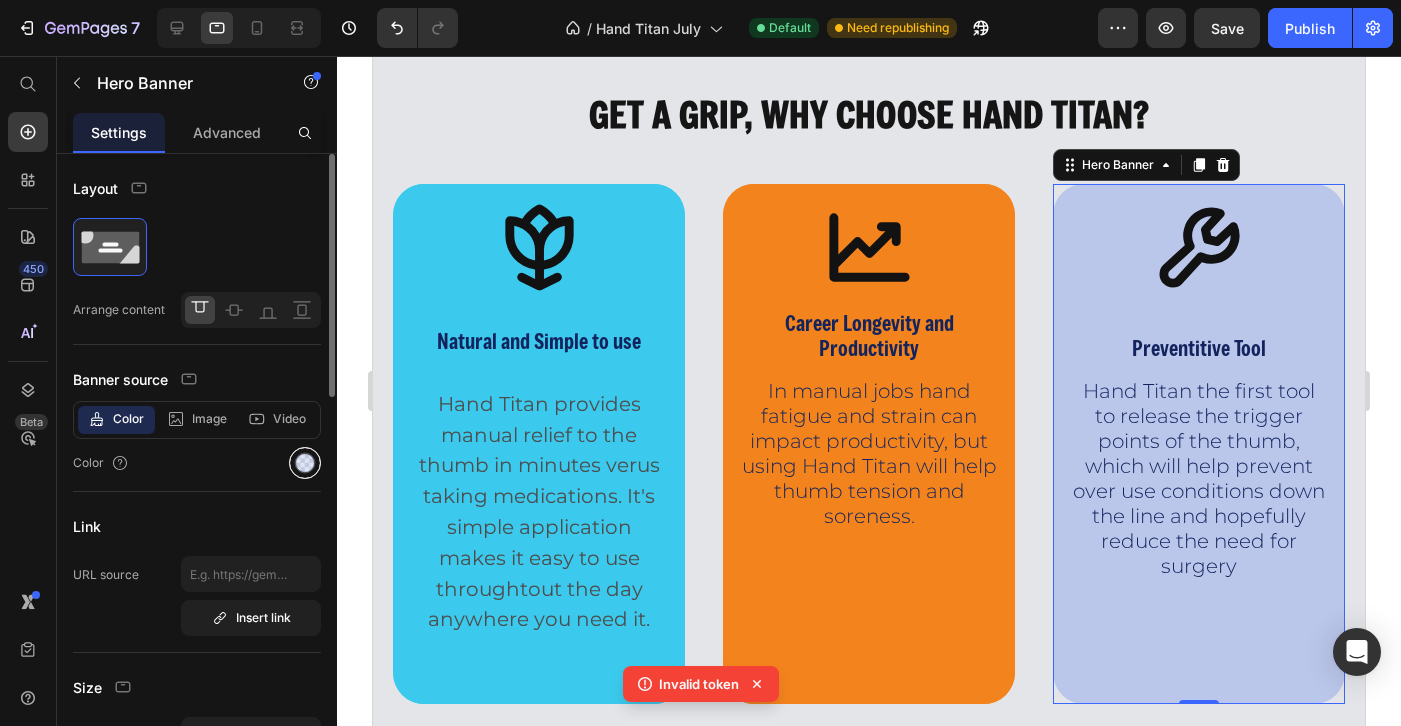click at bounding box center (305, 463) 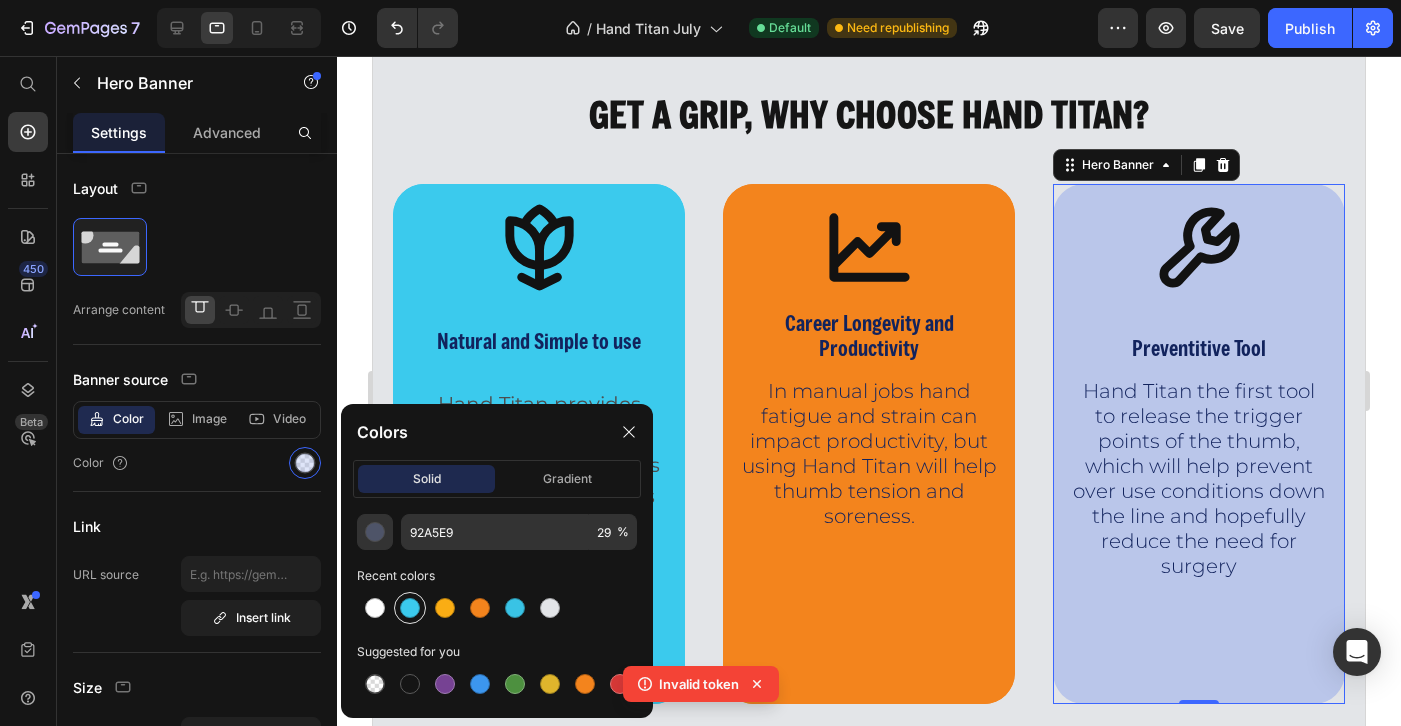 click at bounding box center [410, 608] 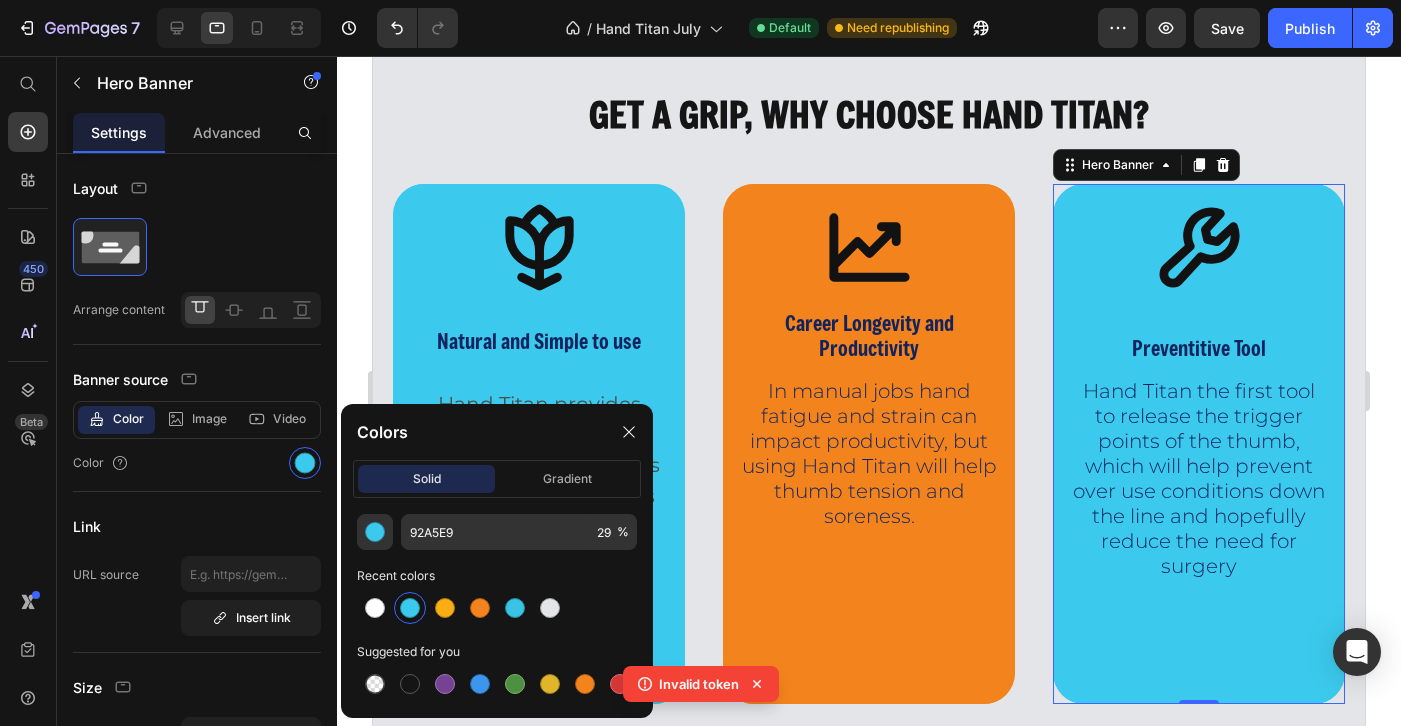 type on "3BCAED" 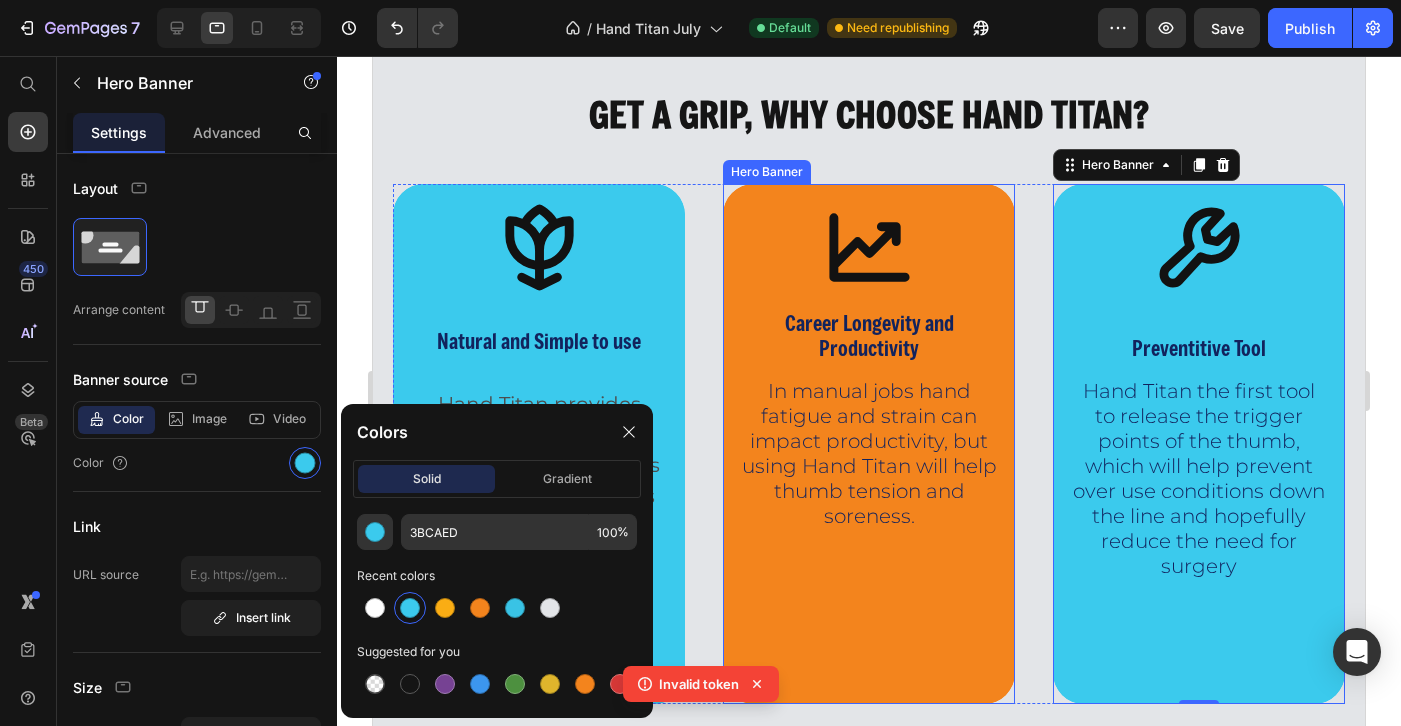 click at bounding box center [869, 444] 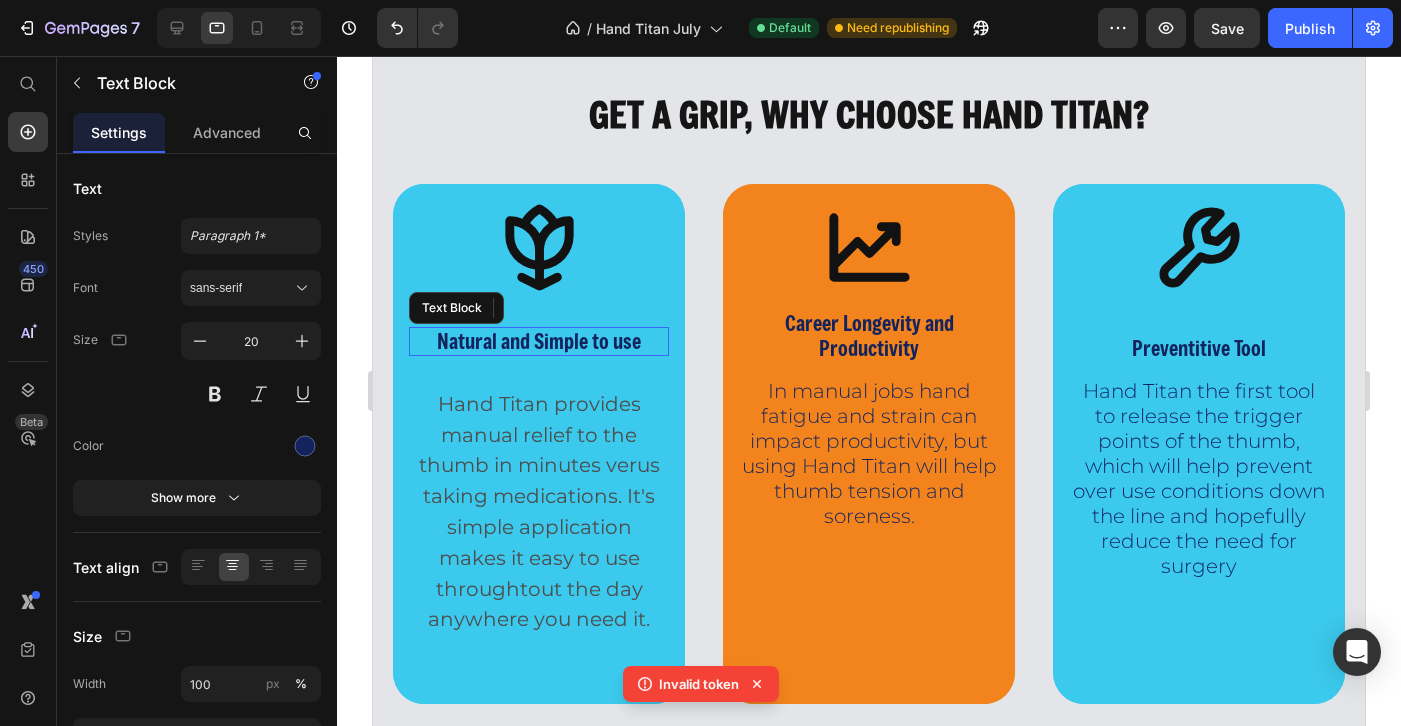 click on "Natural and Simple to use" at bounding box center (539, 341) 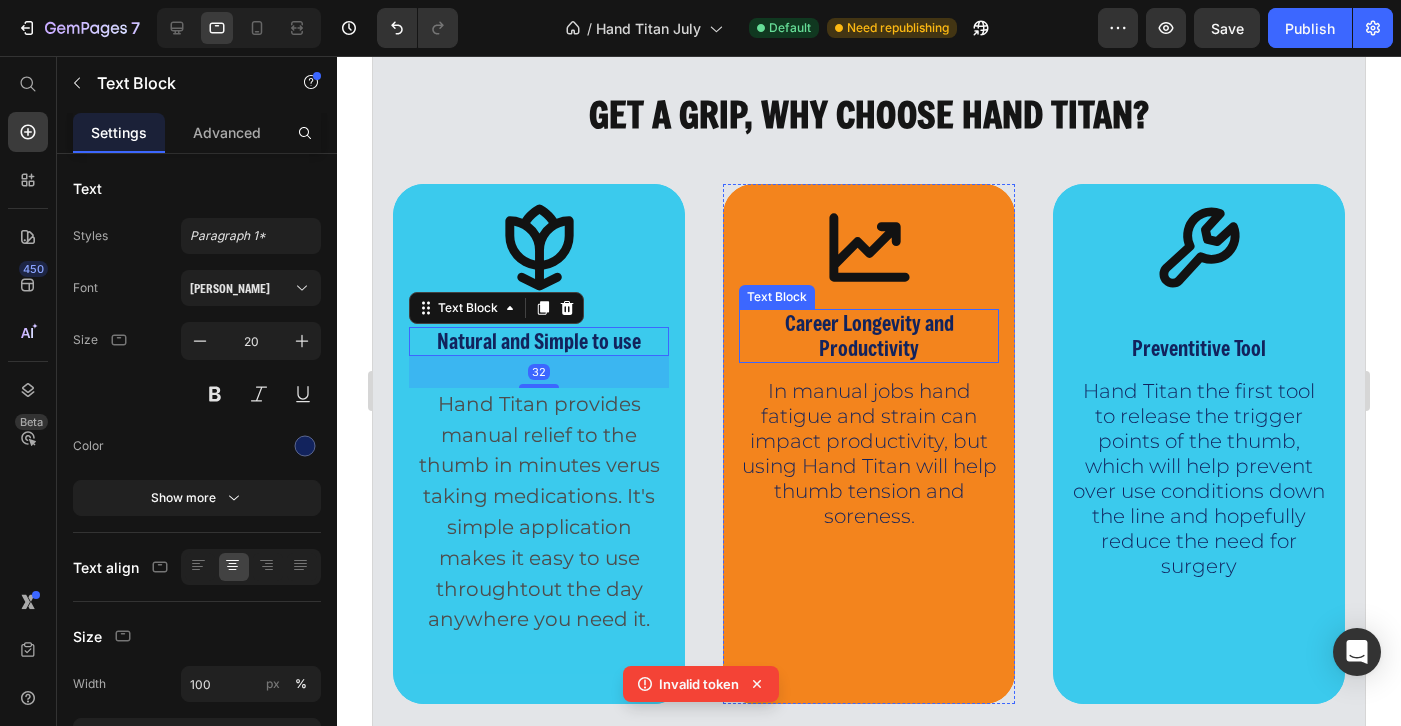 click on "Career Longevity and Productivity" at bounding box center [869, 336] 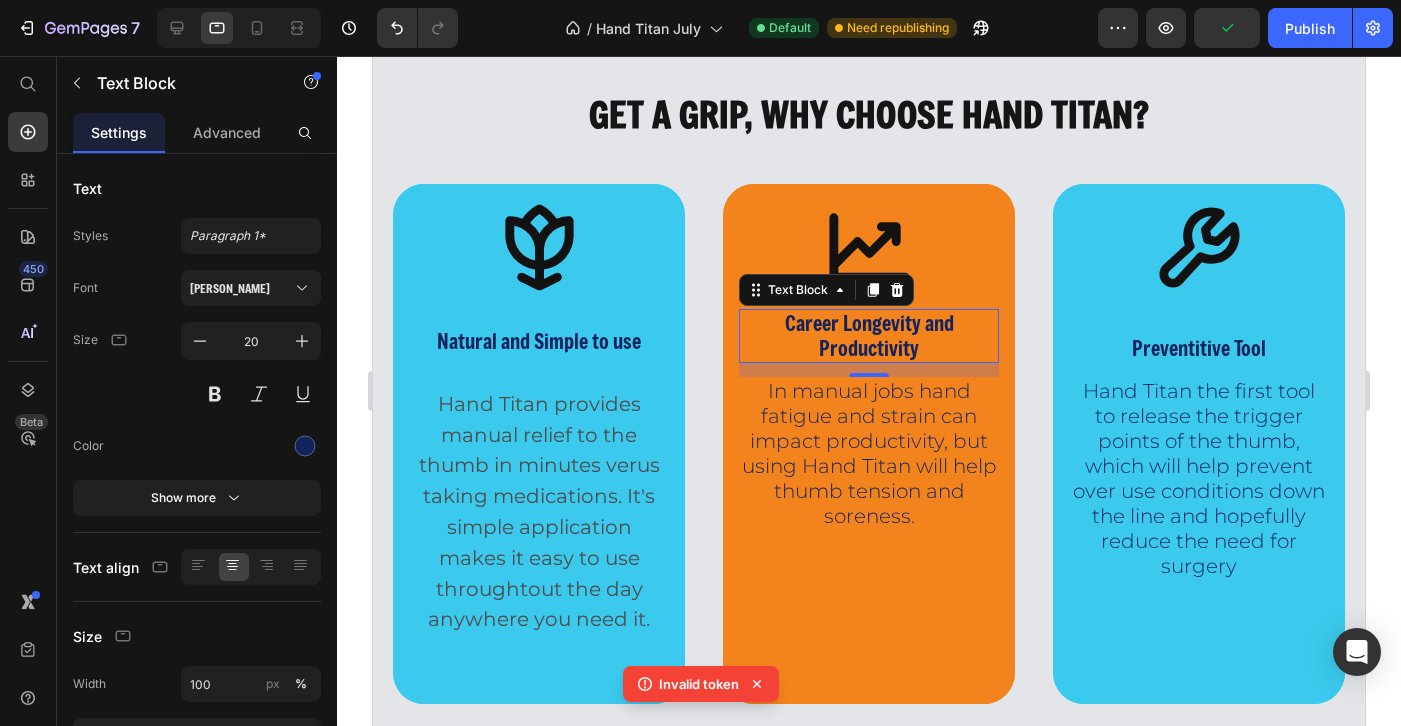click on "Career Longevity and Productivity" at bounding box center [869, 336] 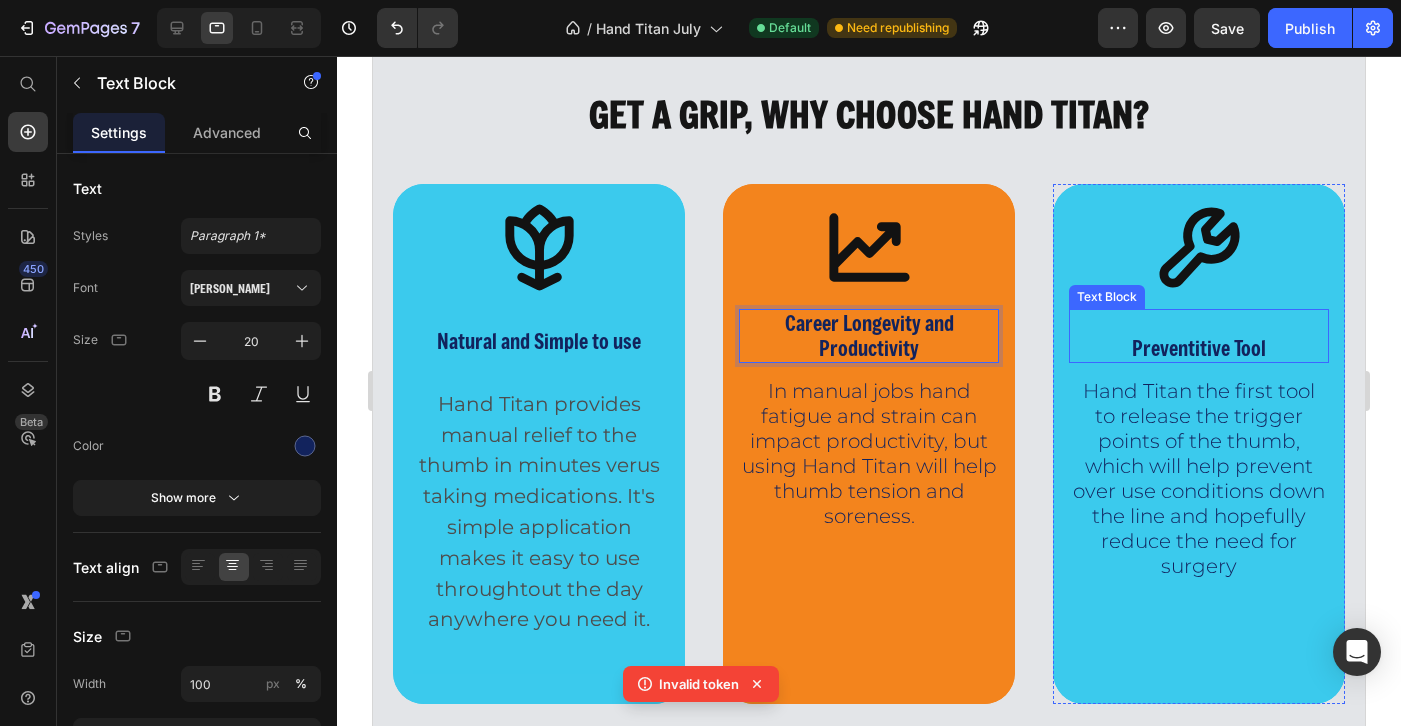 click on "Preventitive Tool" at bounding box center (1199, 348) 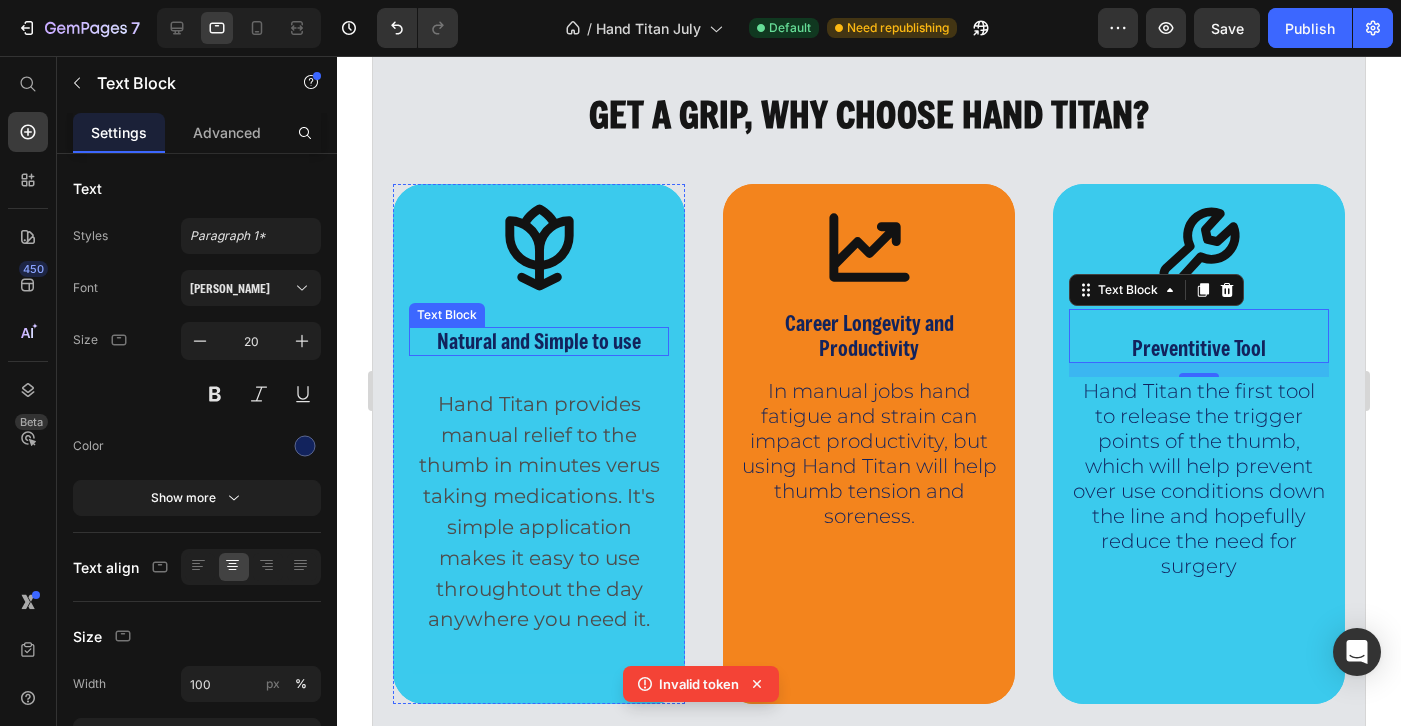 click on "Natural and Simple to use" at bounding box center [539, 341] 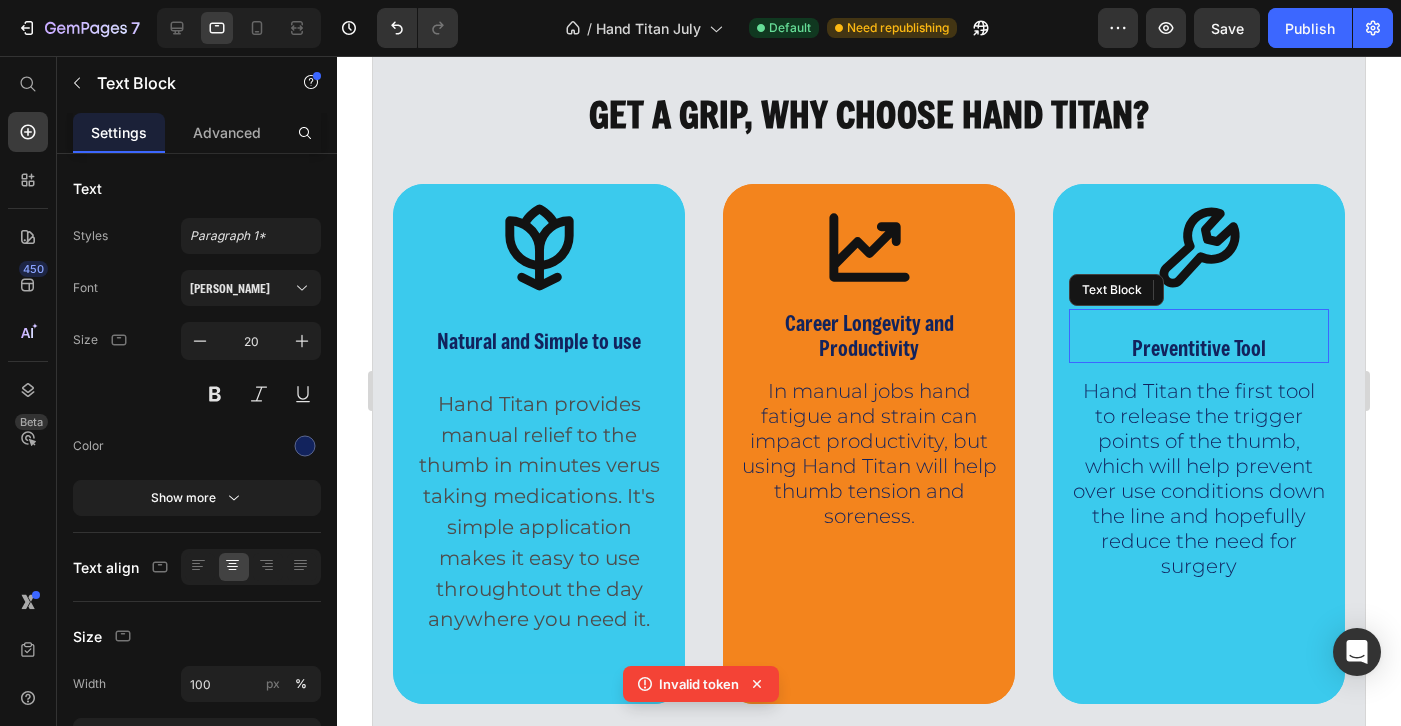 click on "Preventitive Tool" at bounding box center (1199, 348) 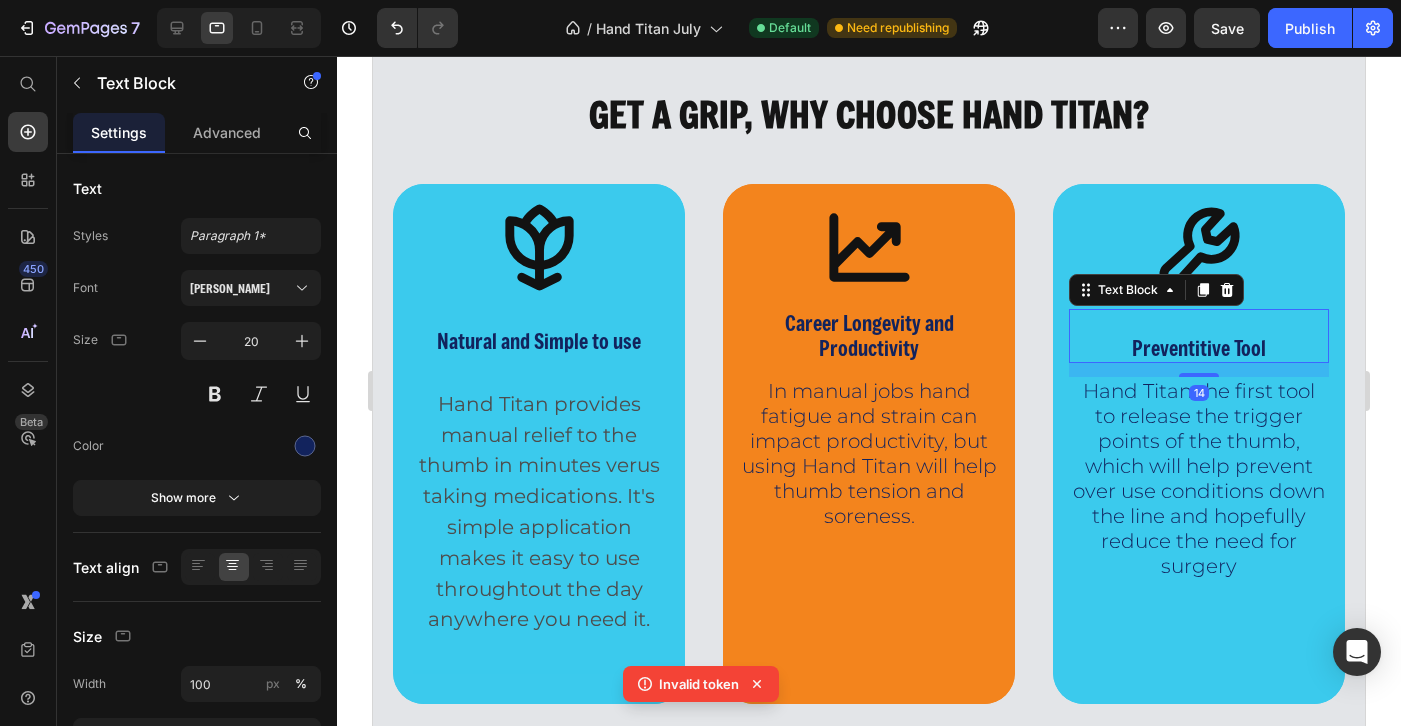 click on "Preventitive Tool" at bounding box center (1199, 348) 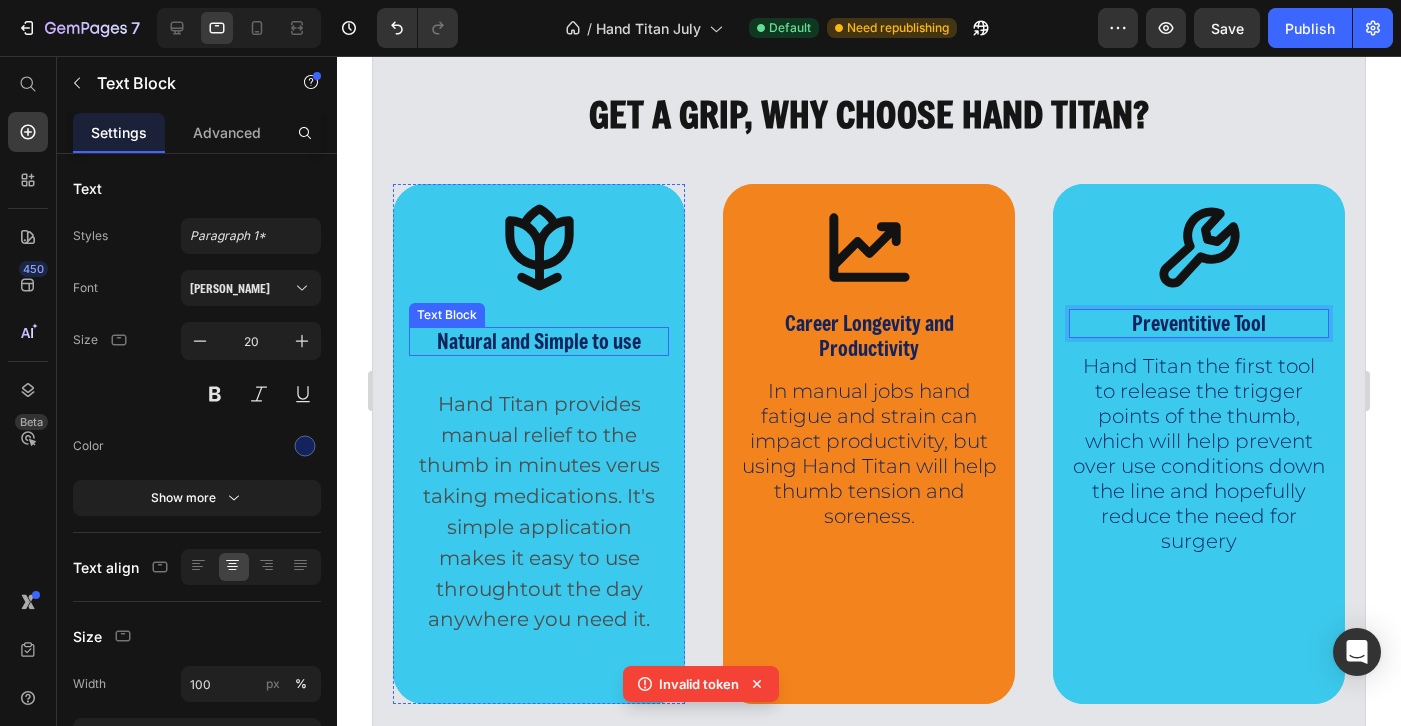 click on "Natural and Simple to use" at bounding box center (539, 341) 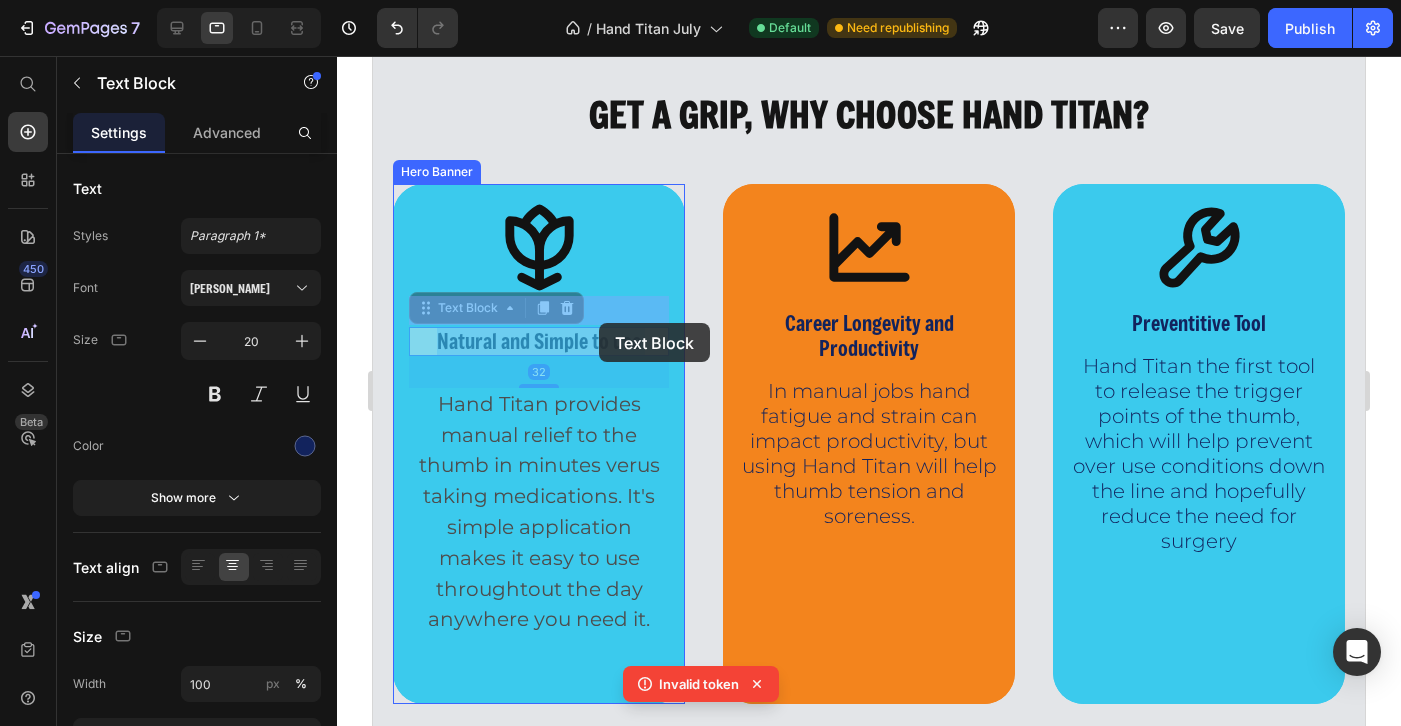 drag, startPoint x: 581, startPoint y: 310, endPoint x: 598, endPoint y: 323, distance: 21.400934 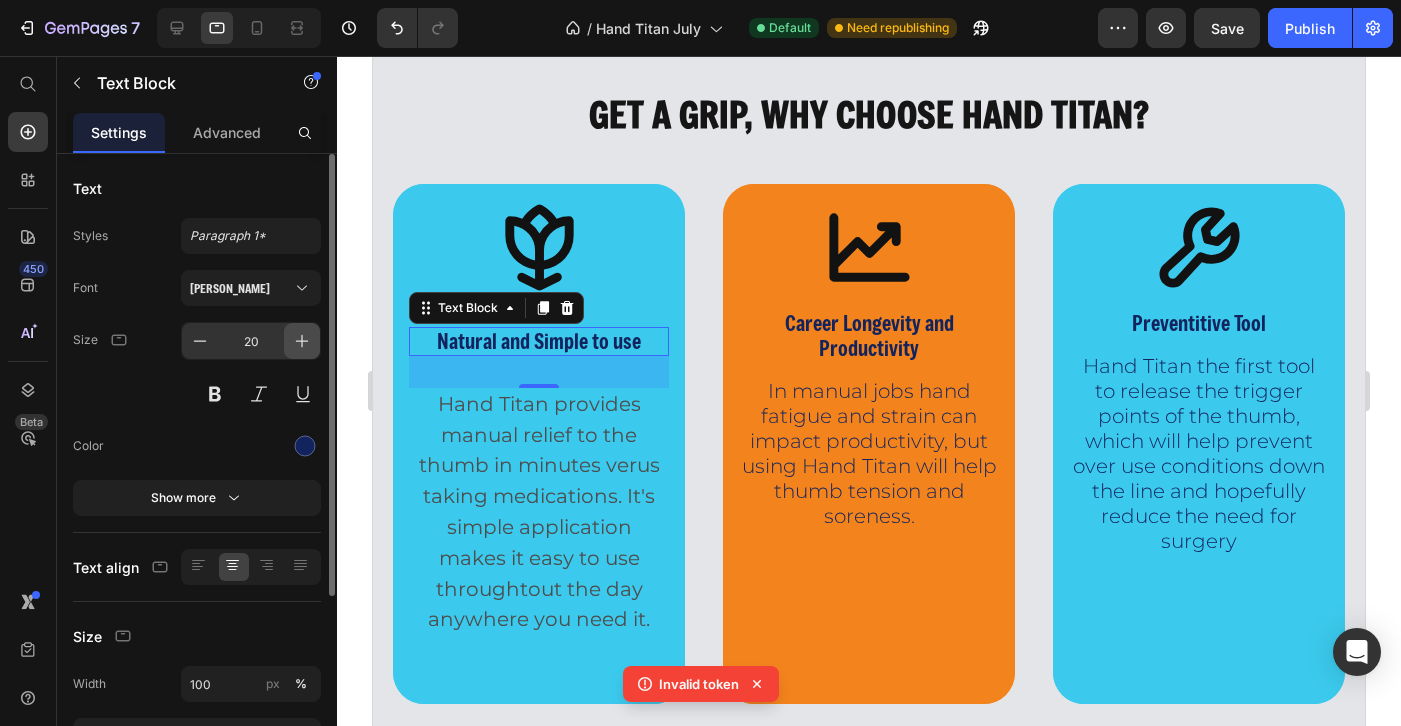 click 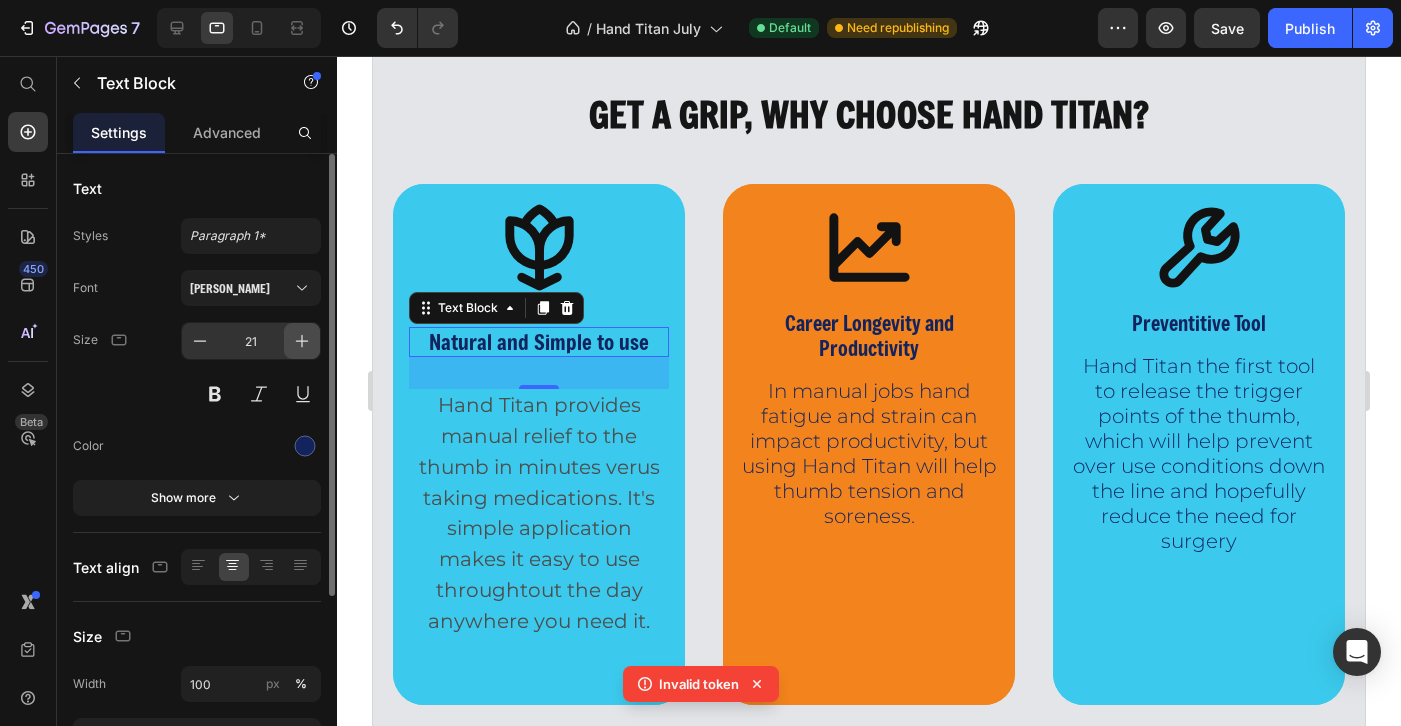 click 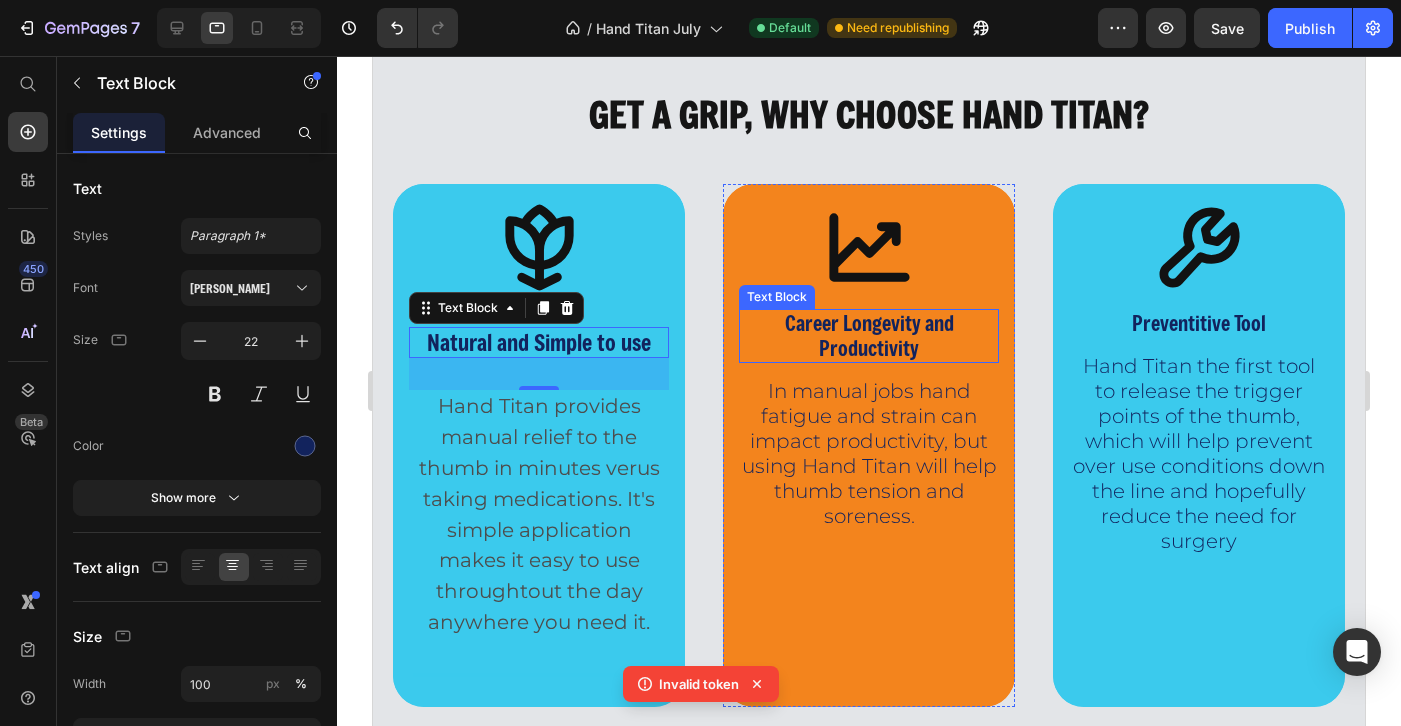 click on "Career Longevity and Productivity" at bounding box center (869, 336) 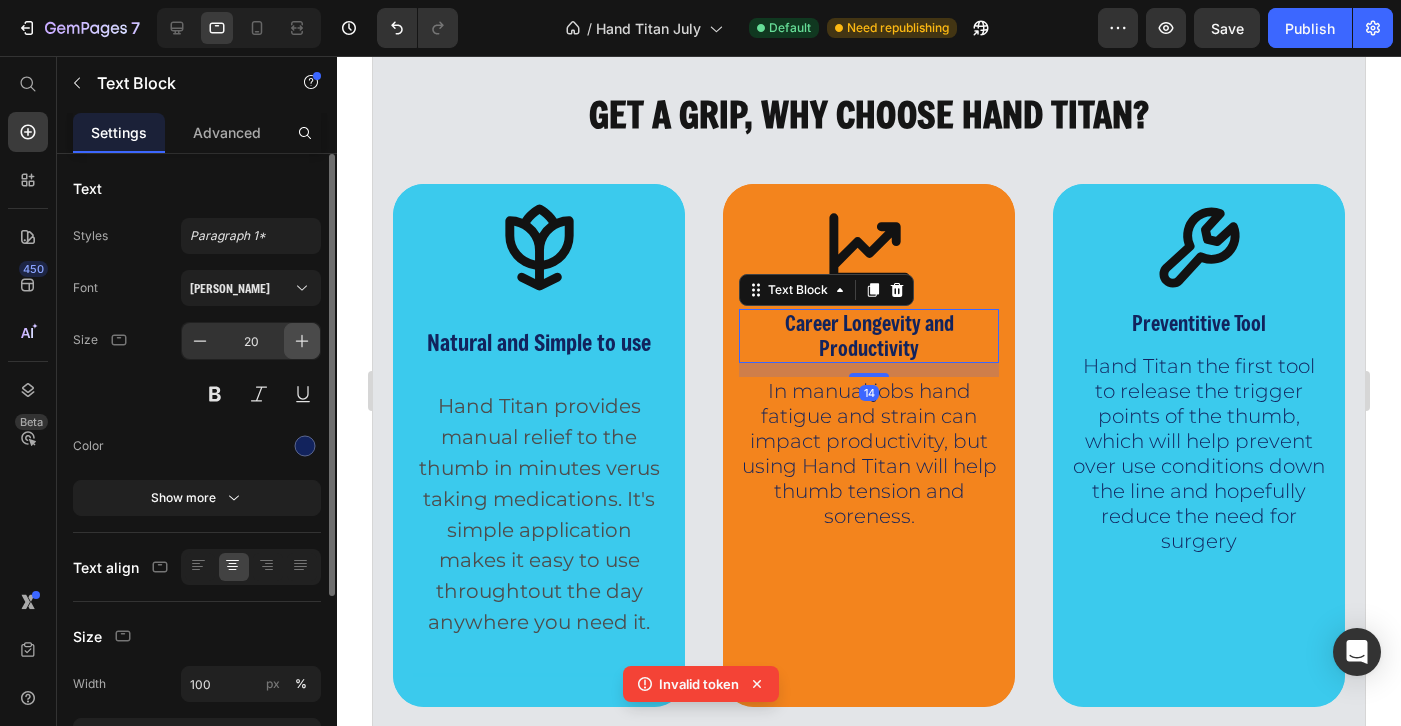 click 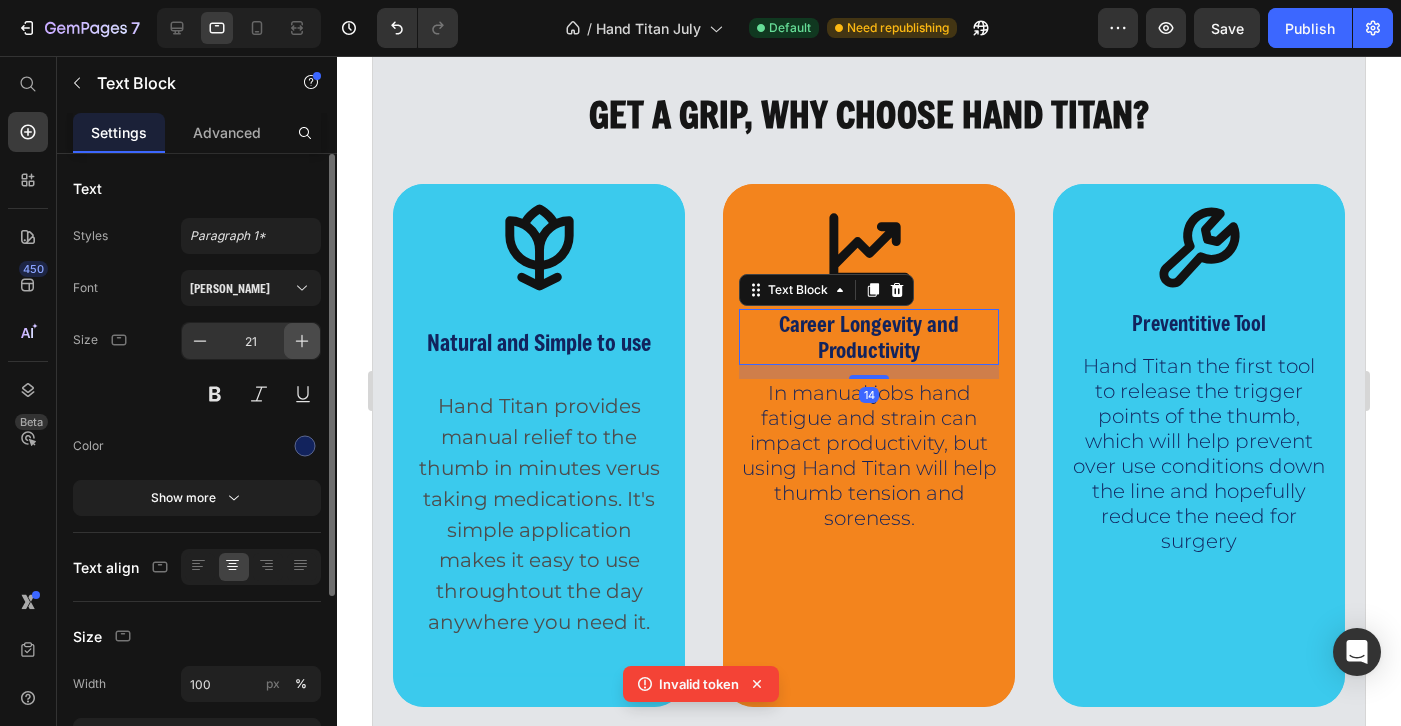 click 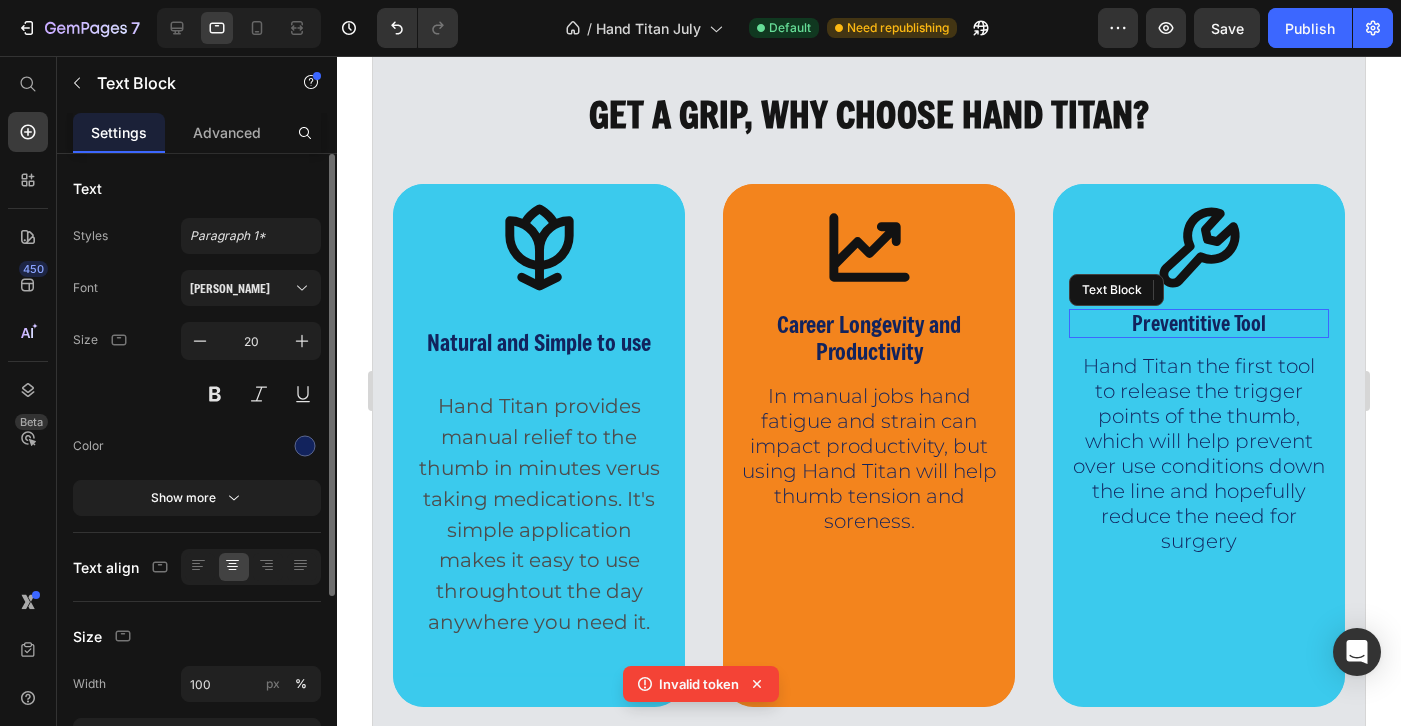 click on "Preventitive Tool" at bounding box center (1199, 323) 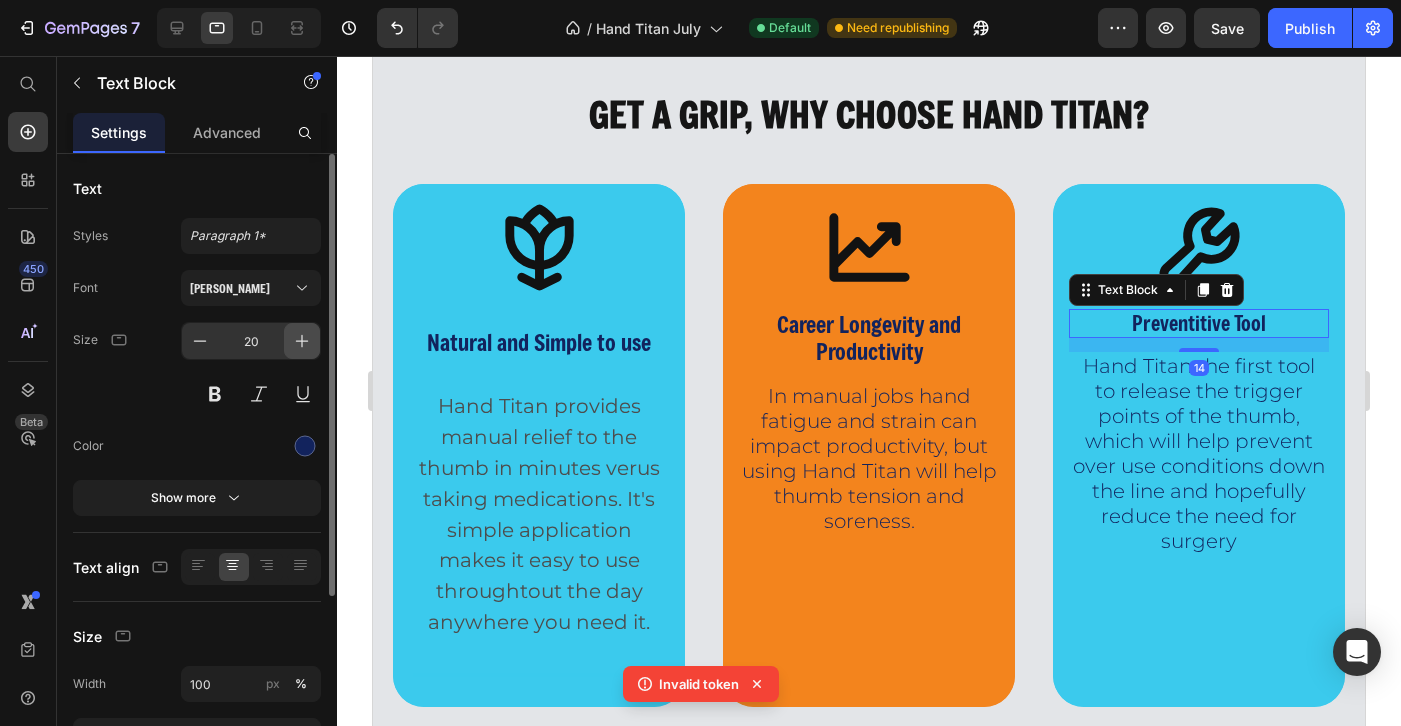 click 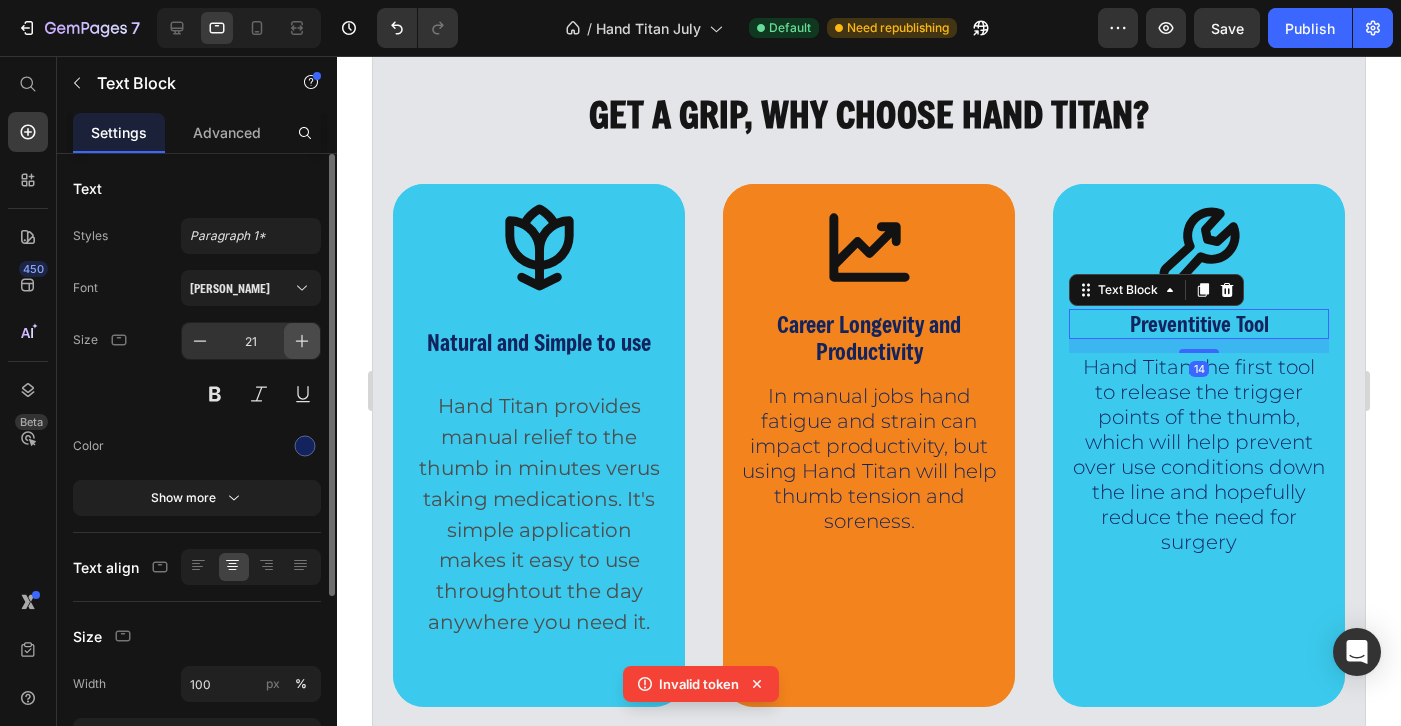 click 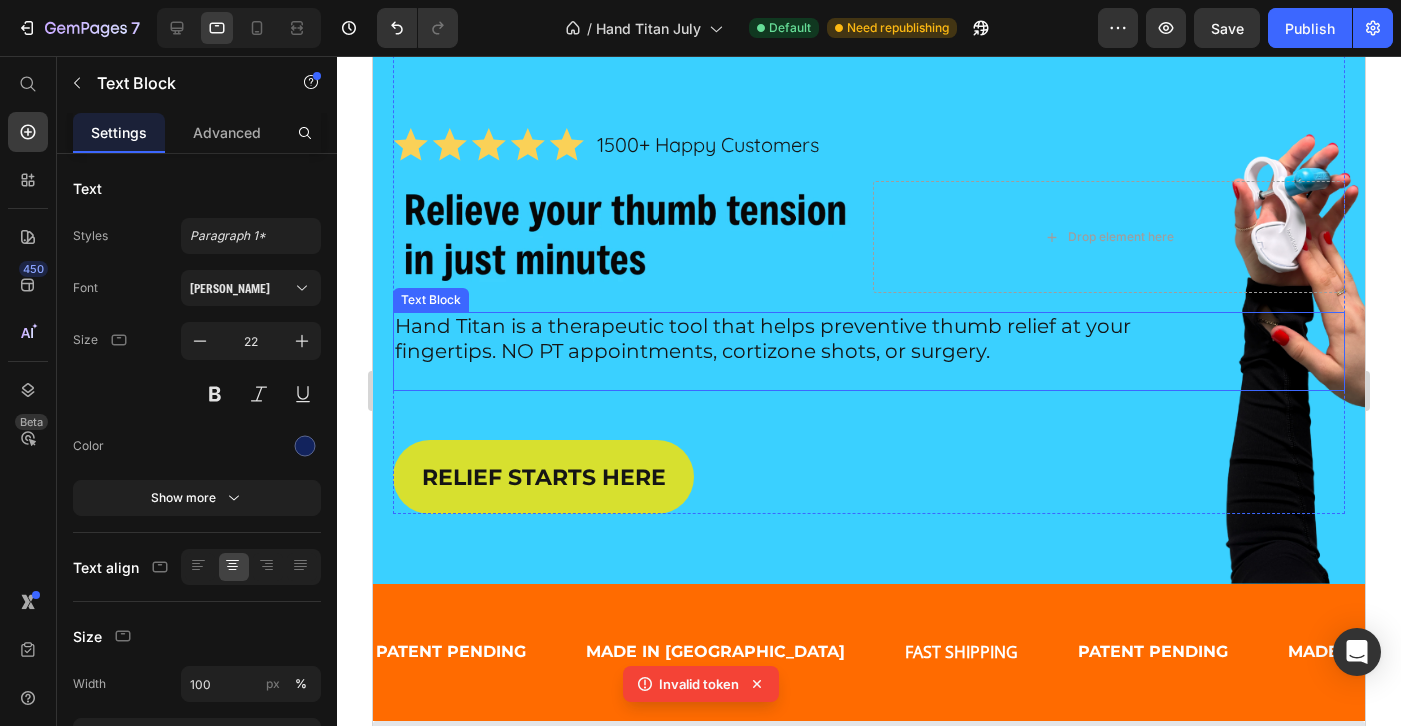 scroll, scrollTop: 0, scrollLeft: 0, axis: both 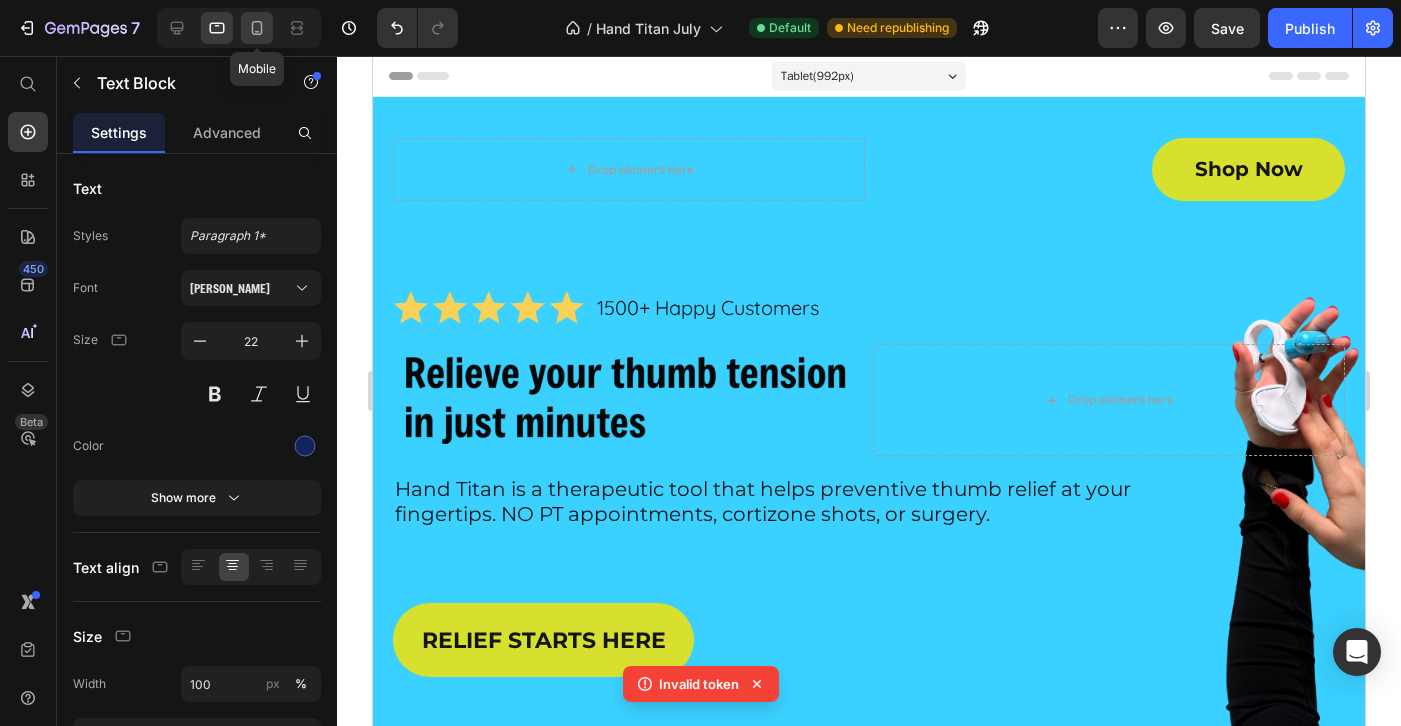 click 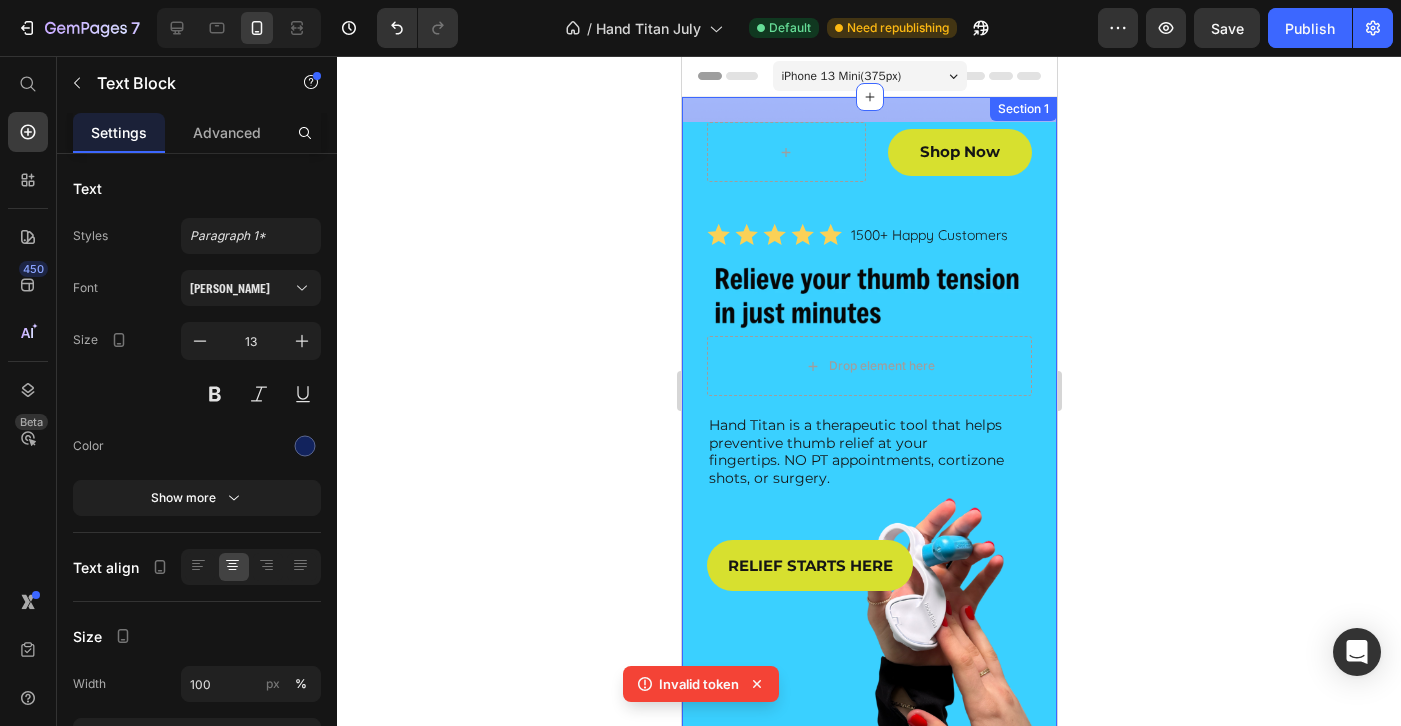 click on "Shop Now Button Row
Icon
Icon
Icon
Icon
Icon Icon List 1500+ Happy Customers Text Block Row Image
Drop element here Row  Hand Titan is a therapeutic tool that helps preventive thumb relief at your   fingertips. NO PT appointments, cortizone shots, or surgery.    Text Block RELIEF STARTS HERE Button Row Section 1" at bounding box center (868, 545) 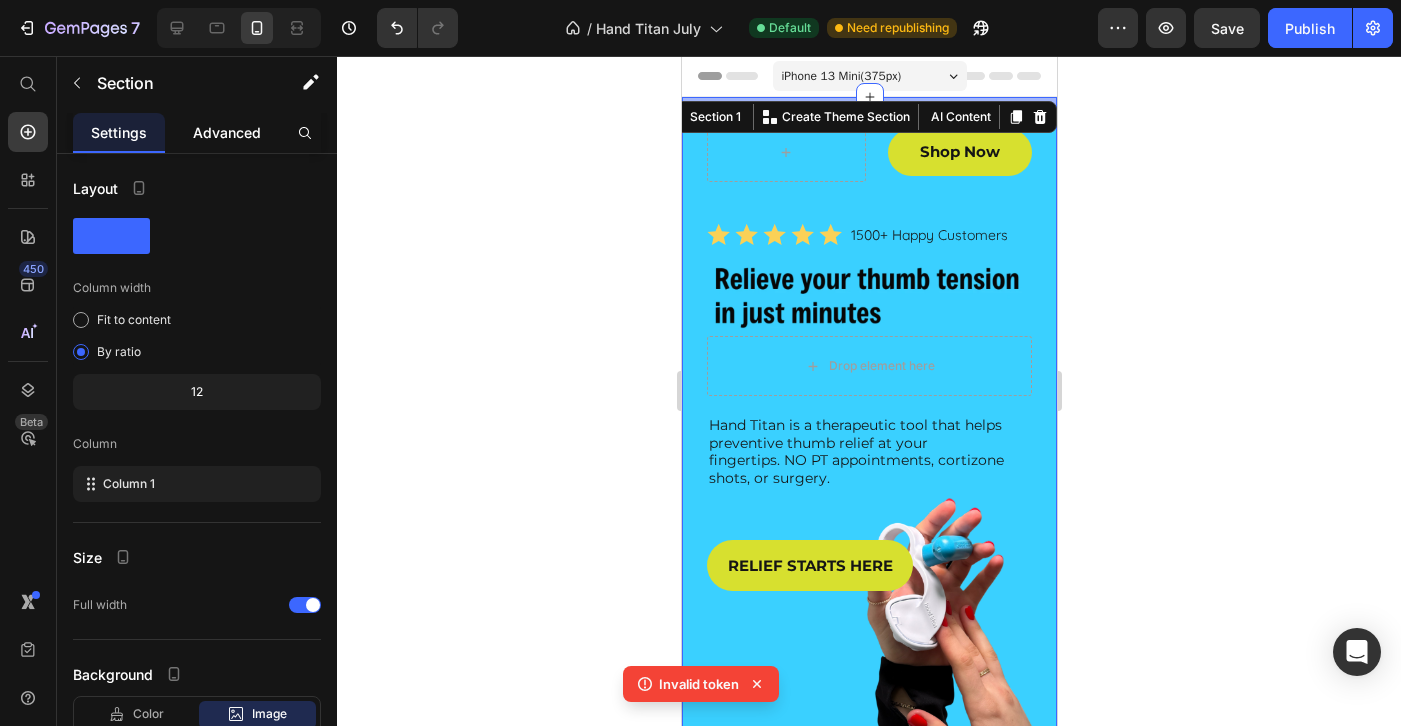 click on "Advanced" 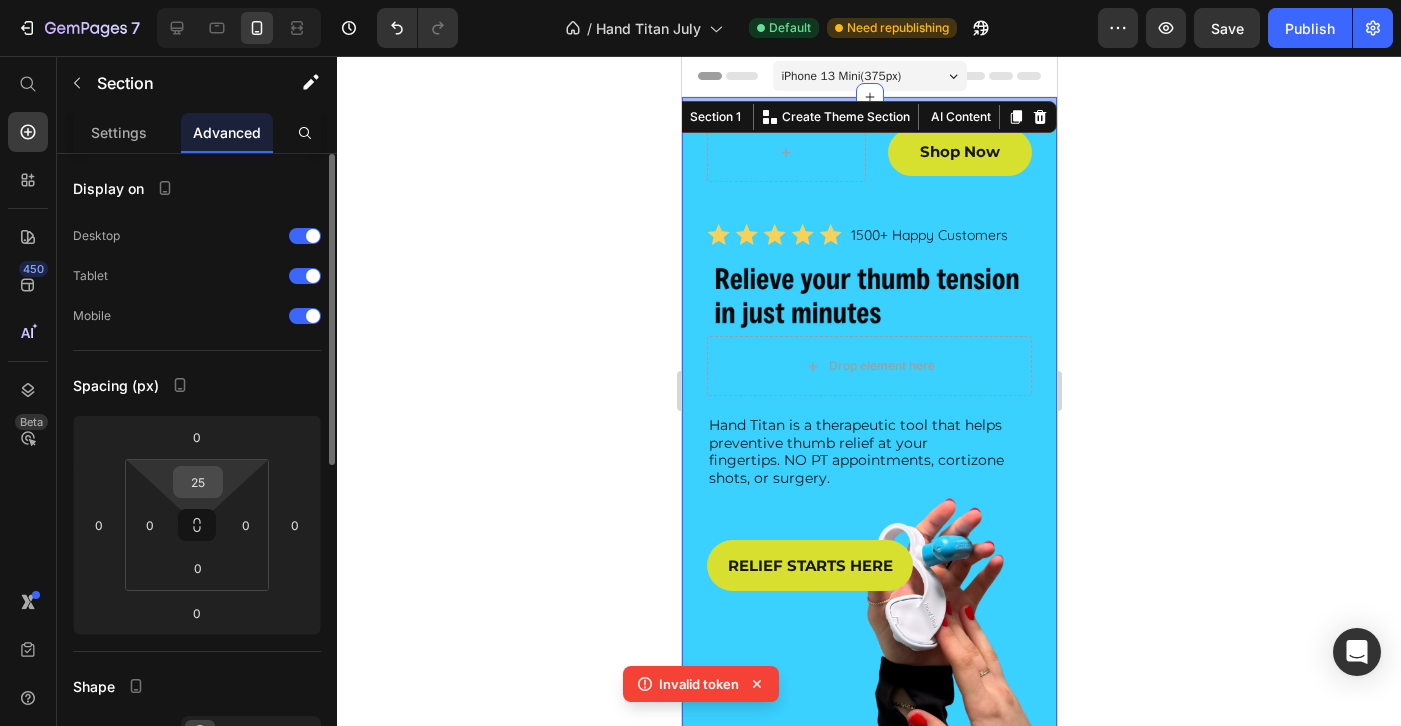 click on "25" at bounding box center [198, 482] 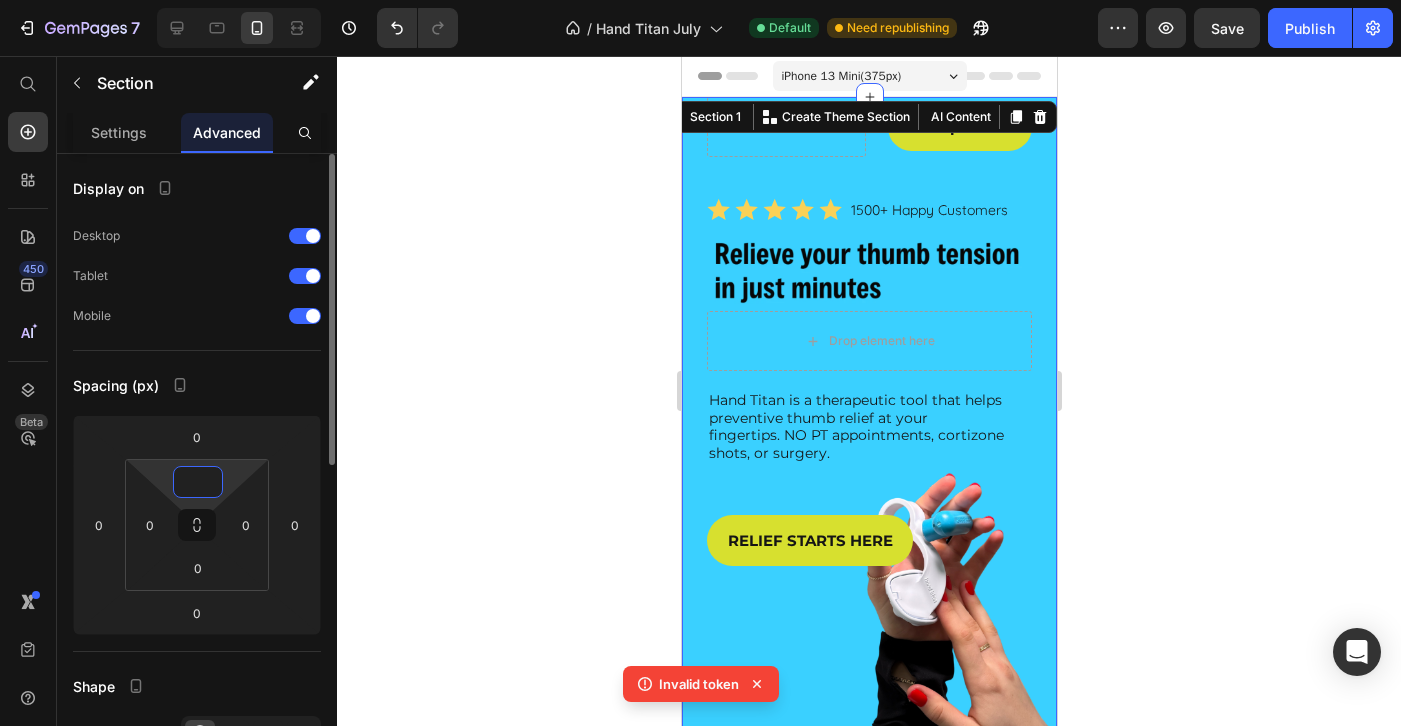 type on "0" 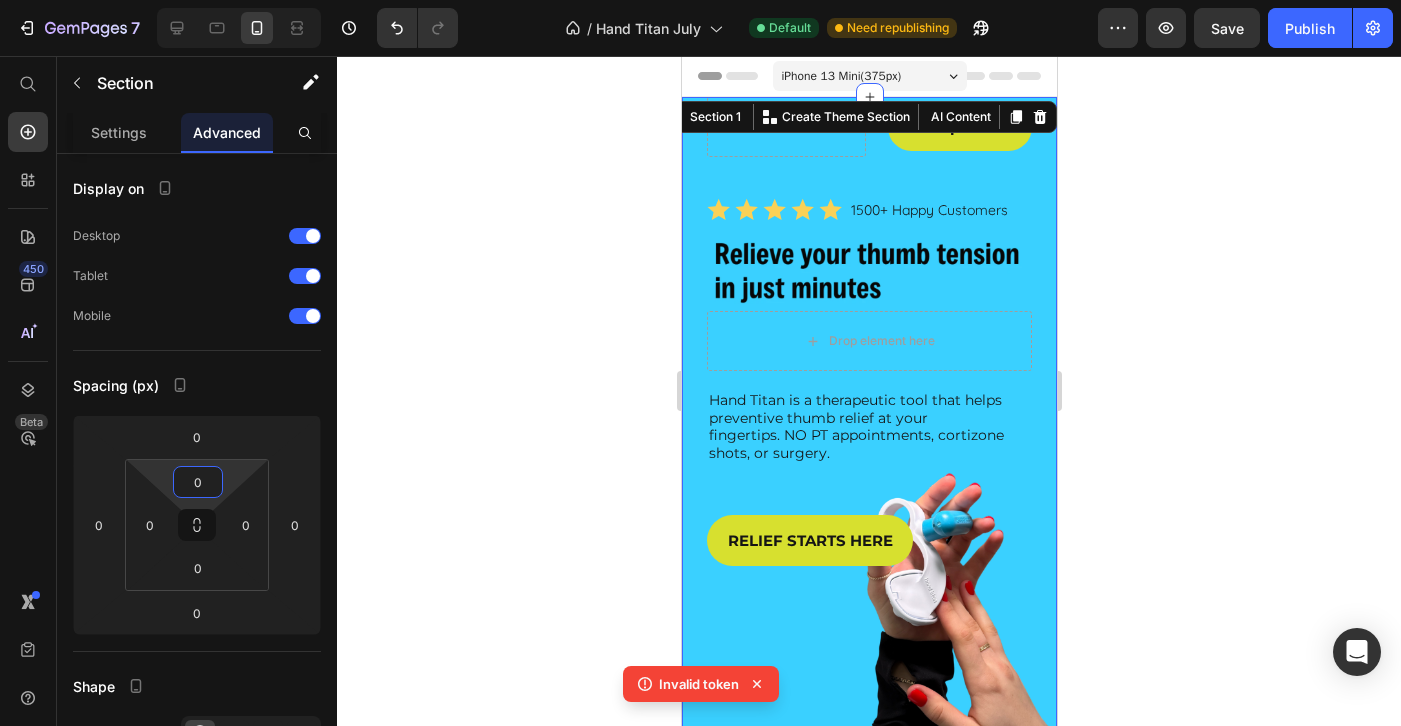 click 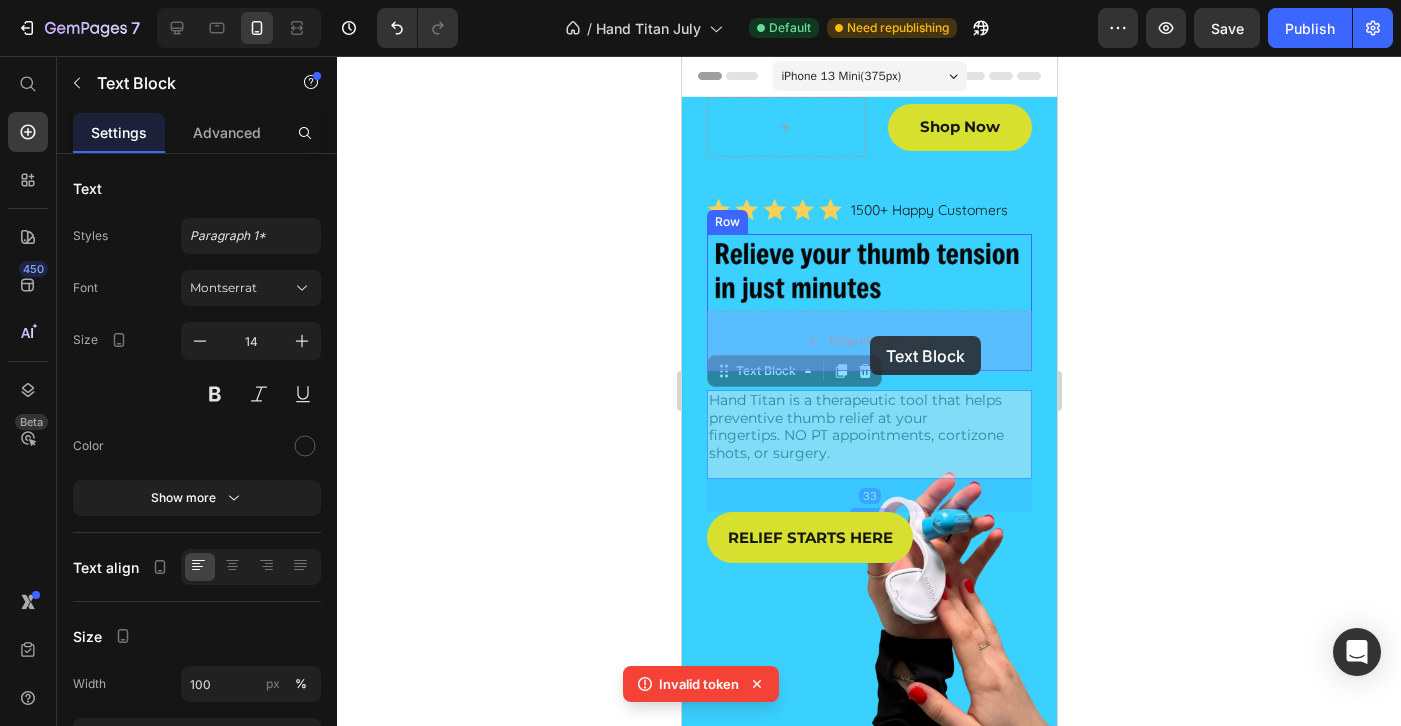 drag, startPoint x: 863, startPoint y: 408, endPoint x: 869, endPoint y: 336, distance: 72.249565 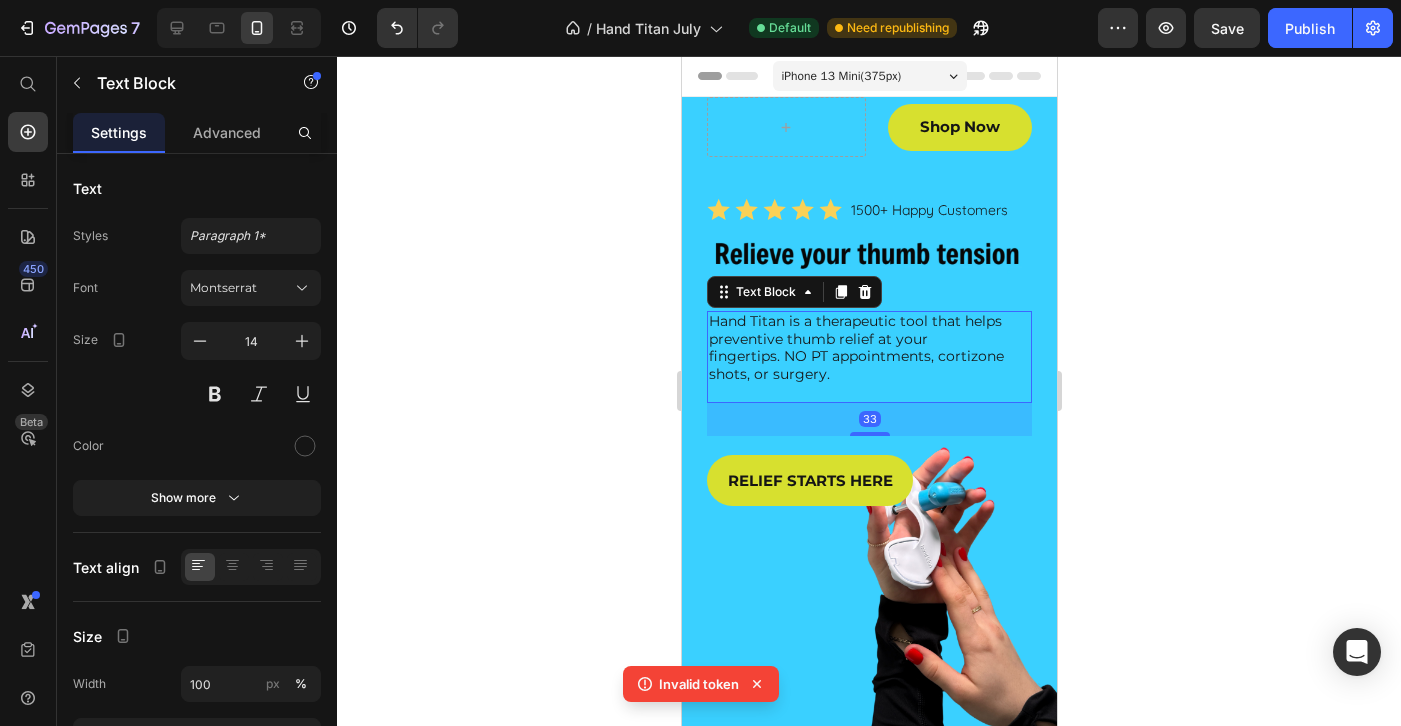 click 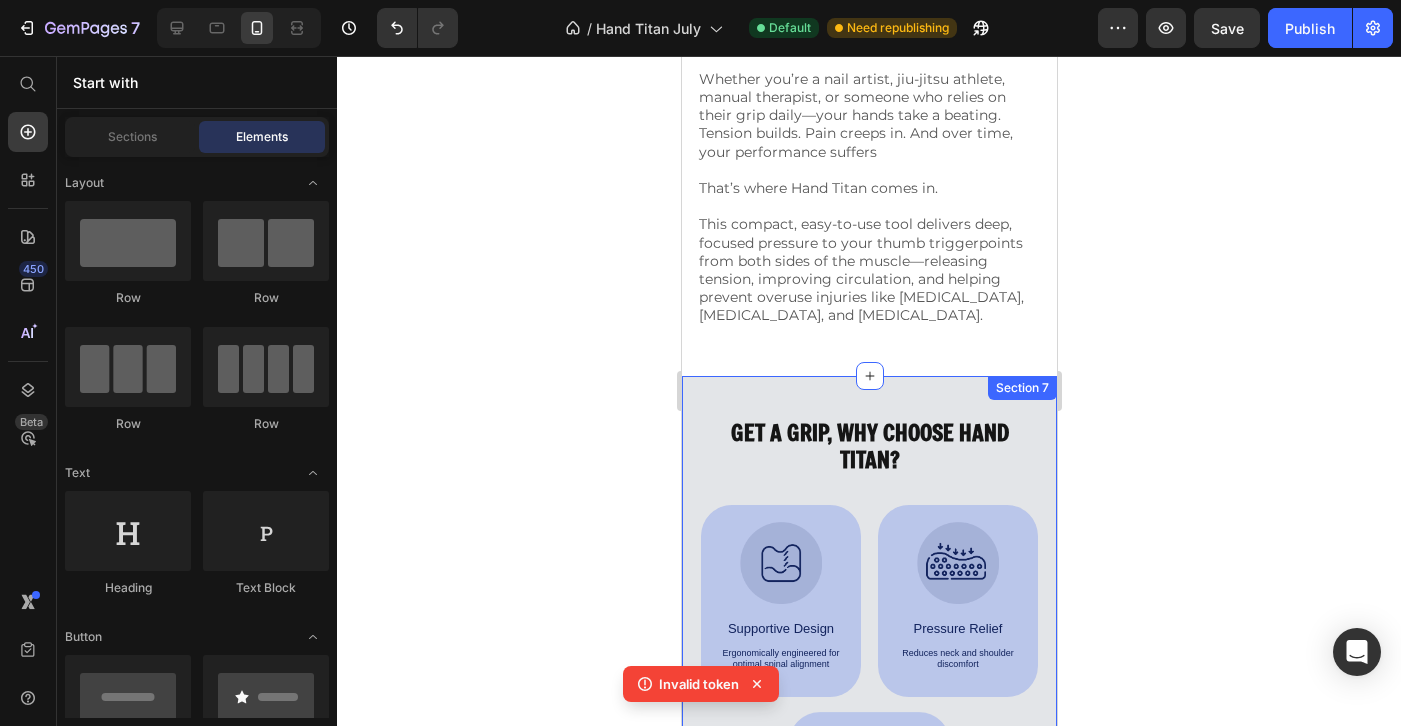 scroll, scrollTop: 5589, scrollLeft: 0, axis: vertical 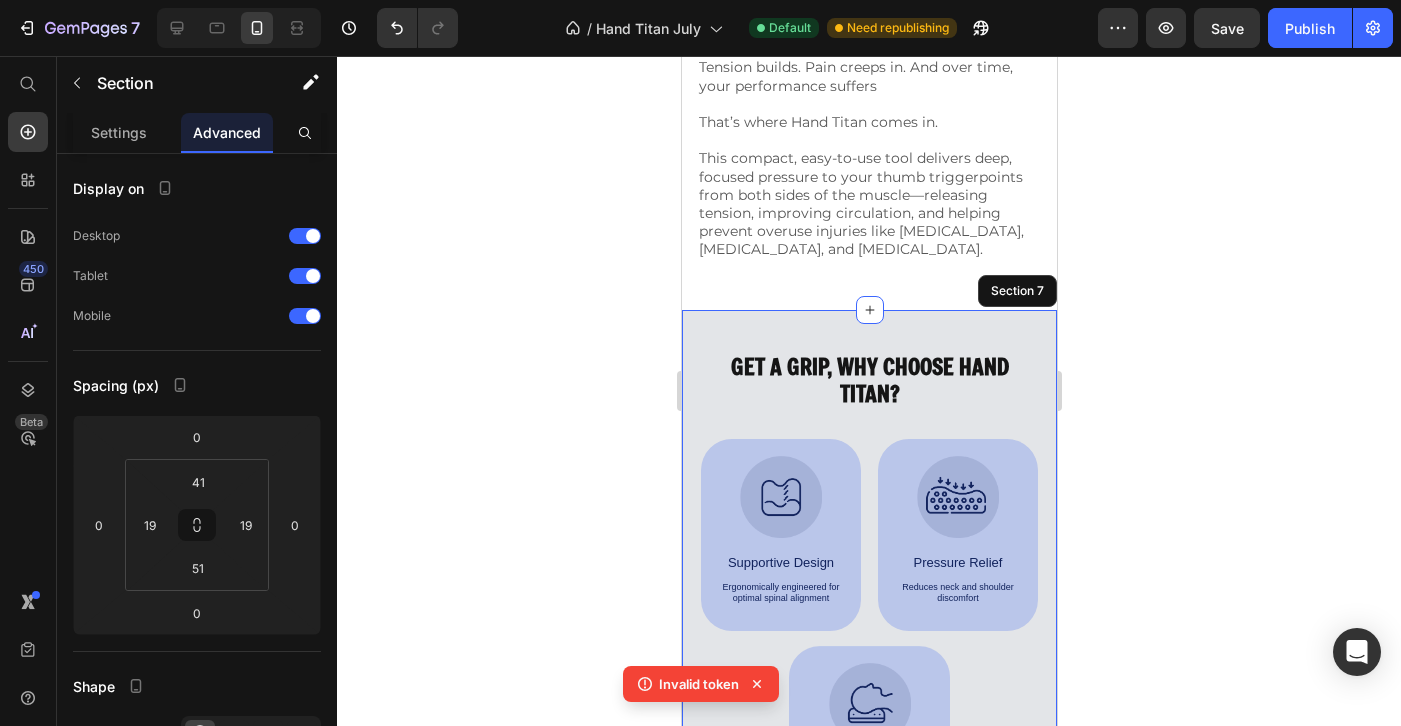 click on "GET A GRIP, WHY CHOOSE HAND TITAN? Heading
Icon Natural and Simple to use Text Block Hand Titan provides manual relief to the thumb in minutes verus taking medications. It's simple application makes it easy to use throughtout the day anywhere you need it. Text Block Text Block Hero Banner
Icon Career Longevity and Productivity Text Block In manual jobs hand fatigue and strain can impact productivity, but using Hand Titan will help thumb tension and soreness. Text Block Hero Banner
Icon Preventitive Tool Text Block Hand Titan the first tool to release the trigger points of the thumb, which will help prevent over use conditions down the line and hopefully reduce the need for surgery Text Block Hero Banner Row Image Supportive Design Text Block Ergonomically engineered for optimal spinal alignment Text Block Hero Banner Image Pressure Relief Text Block Reduces neck and shoulder discomfort Text Block Hero Banner Row Image Breathable Materials Text Block Text Block" at bounding box center (868, 600) 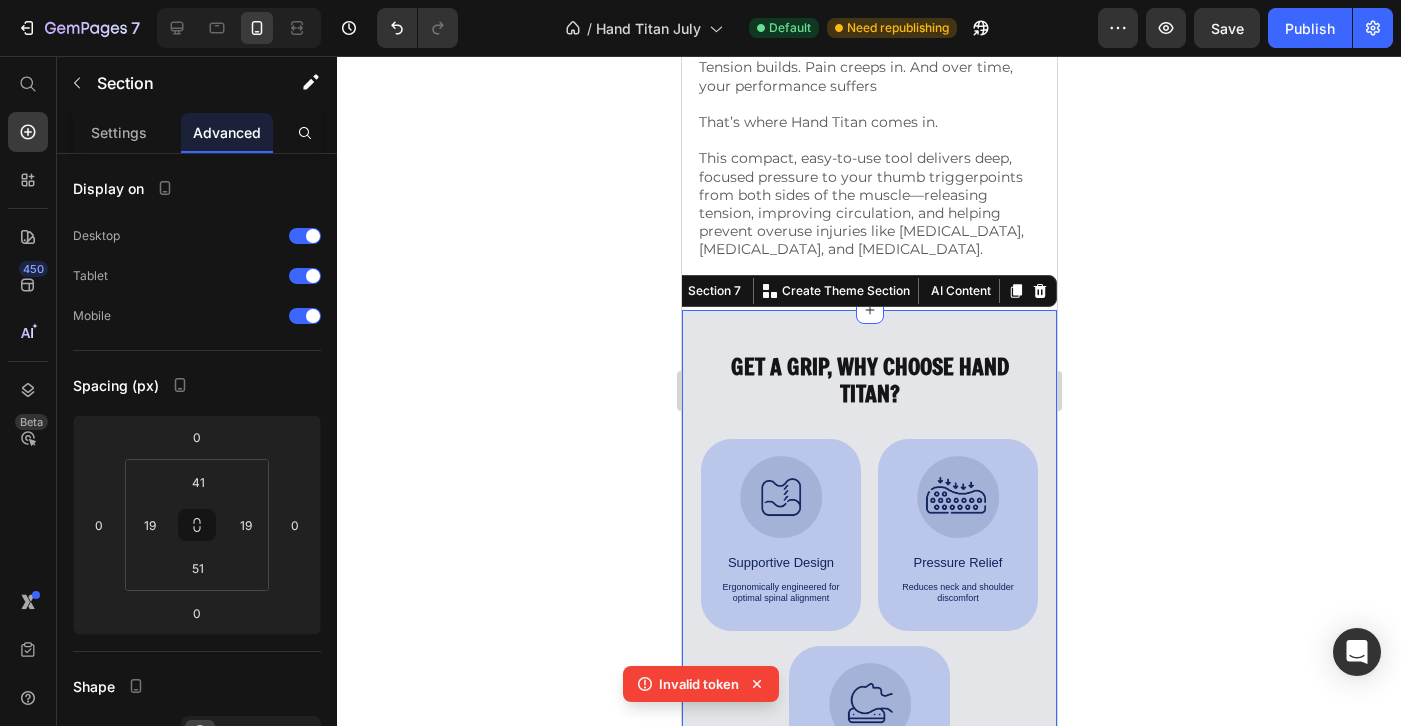 click 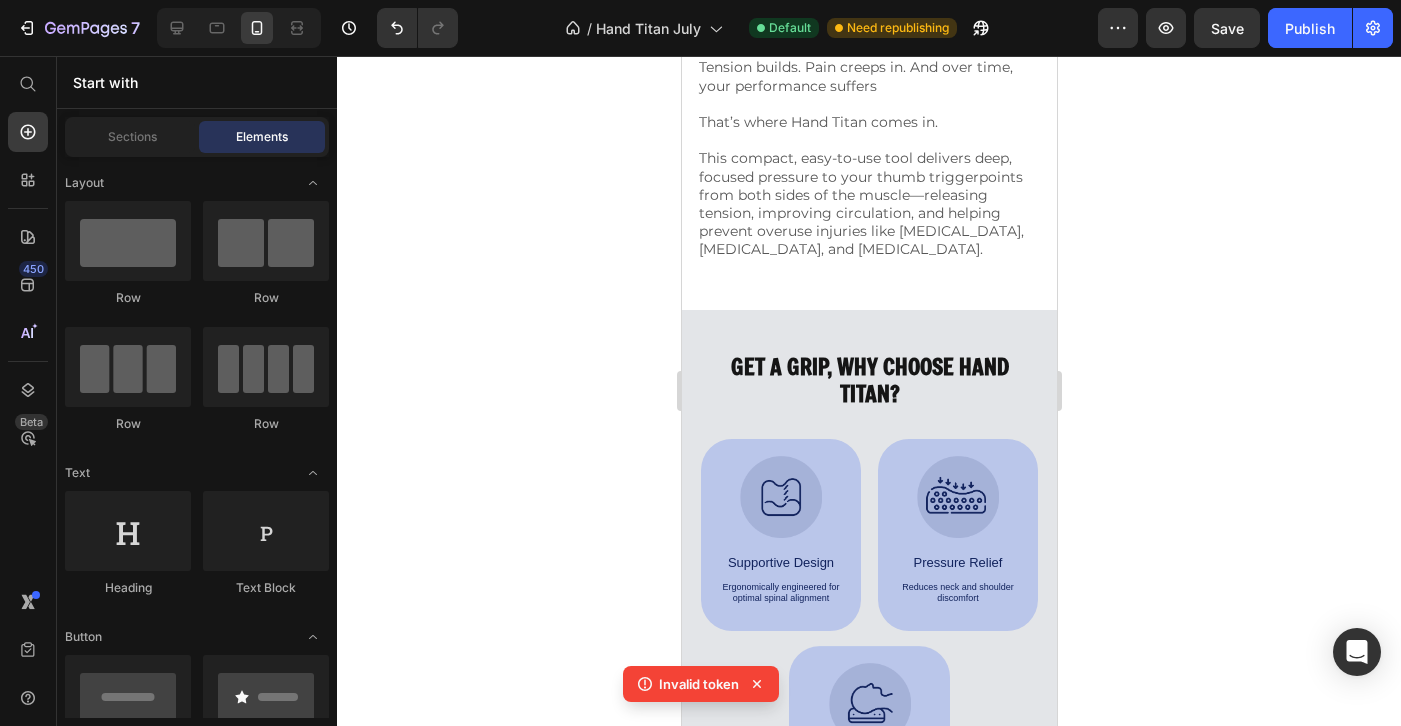 click 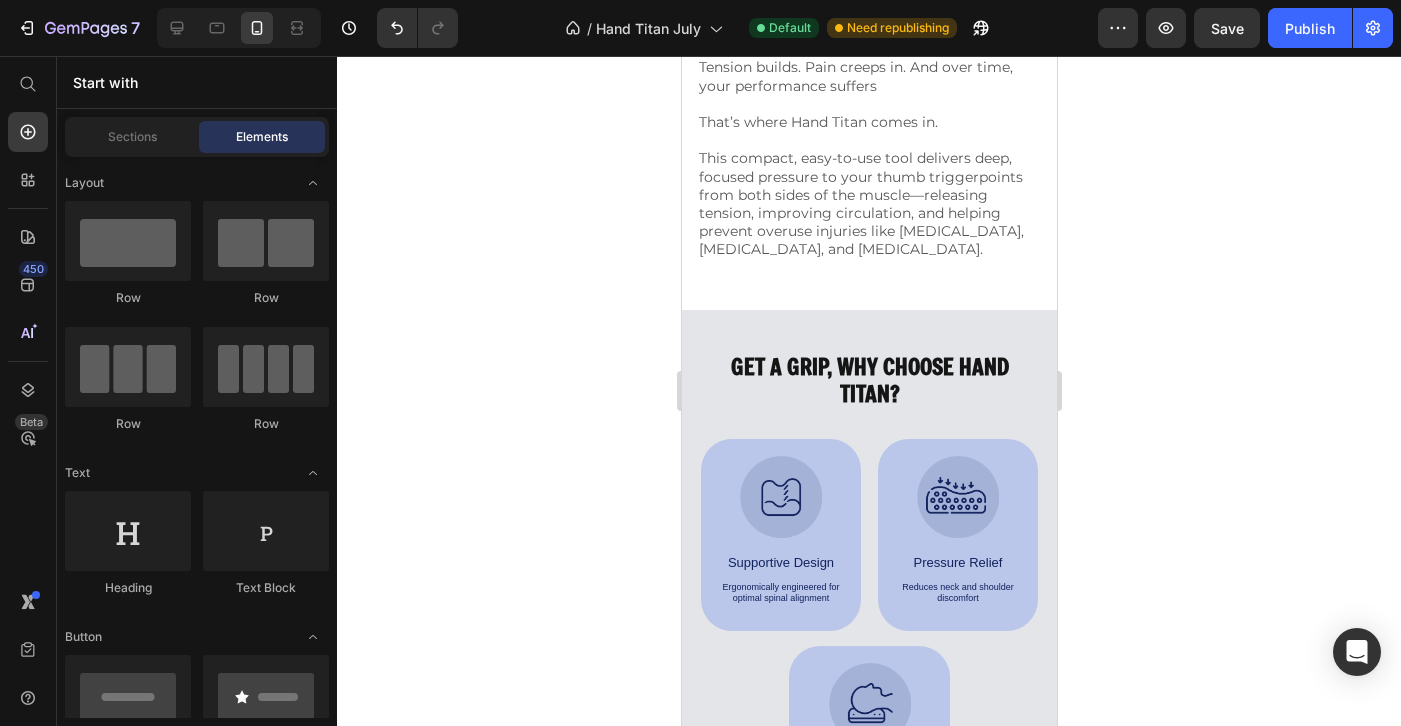 click 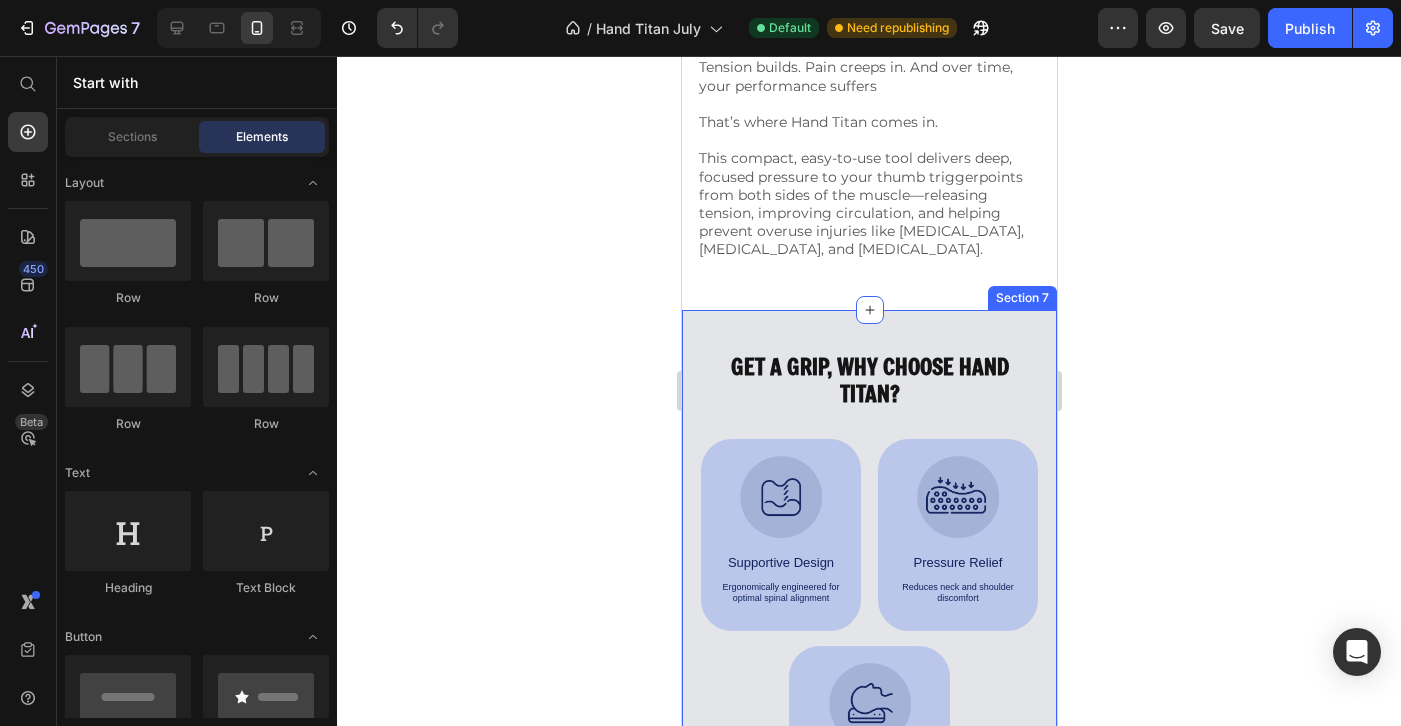 click 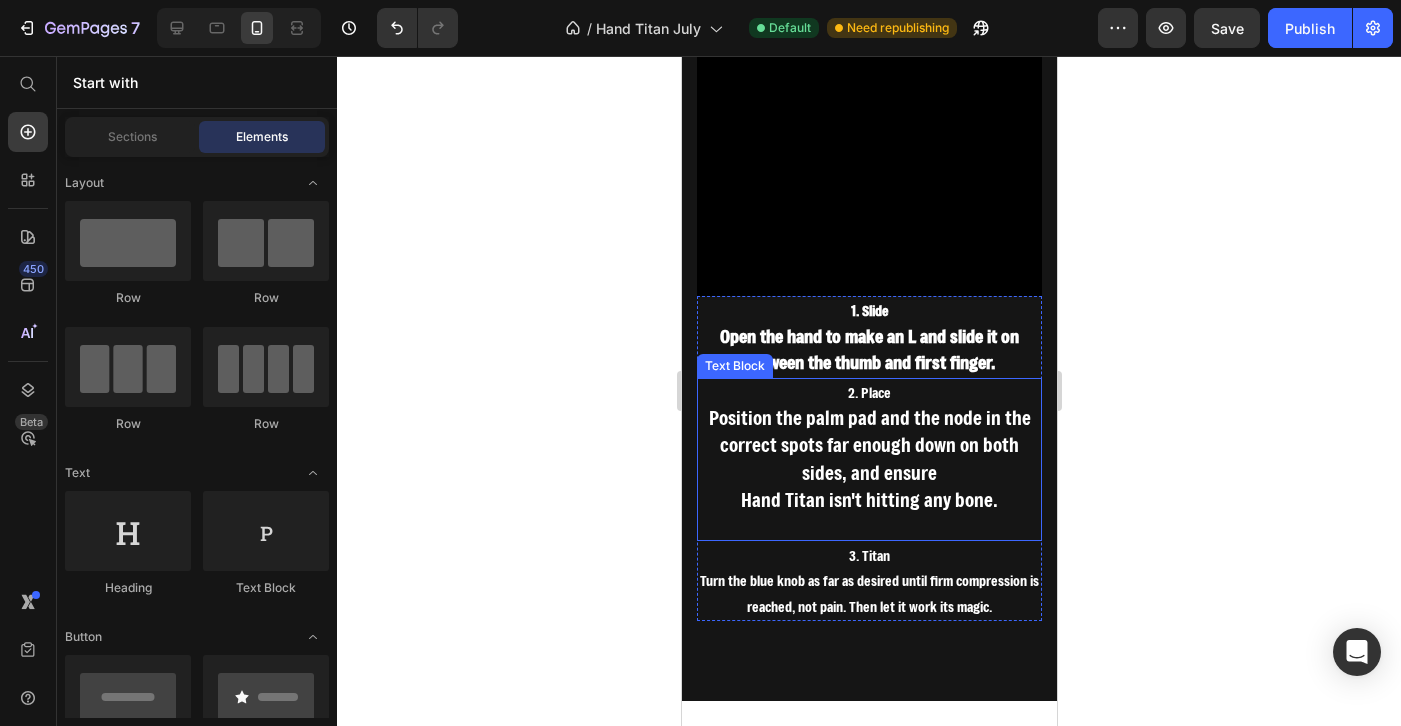 scroll, scrollTop: 7164, scrollLeft: 0, axis: vertical 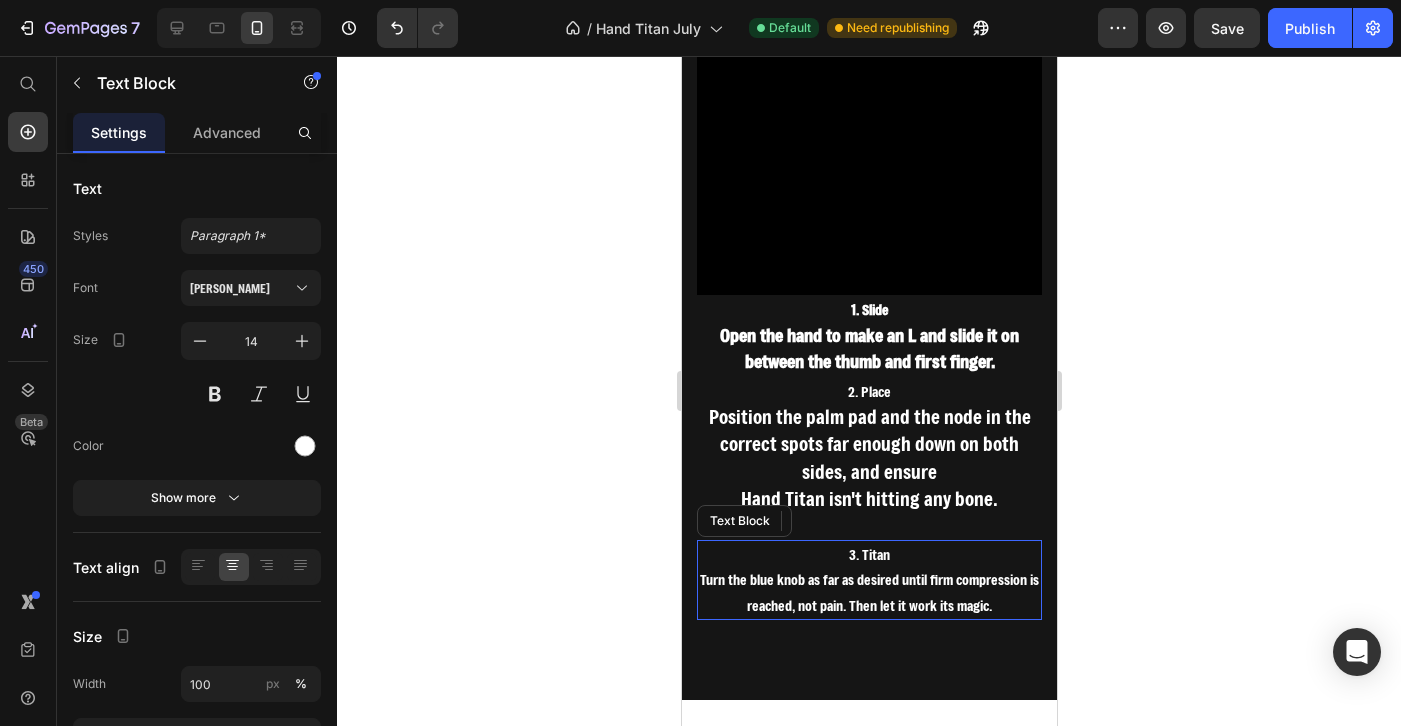 click on "Turn the blue knob as far as desired until firm compression is reached, not pain. Then let it work its magic." at bounding box center [868, 592] 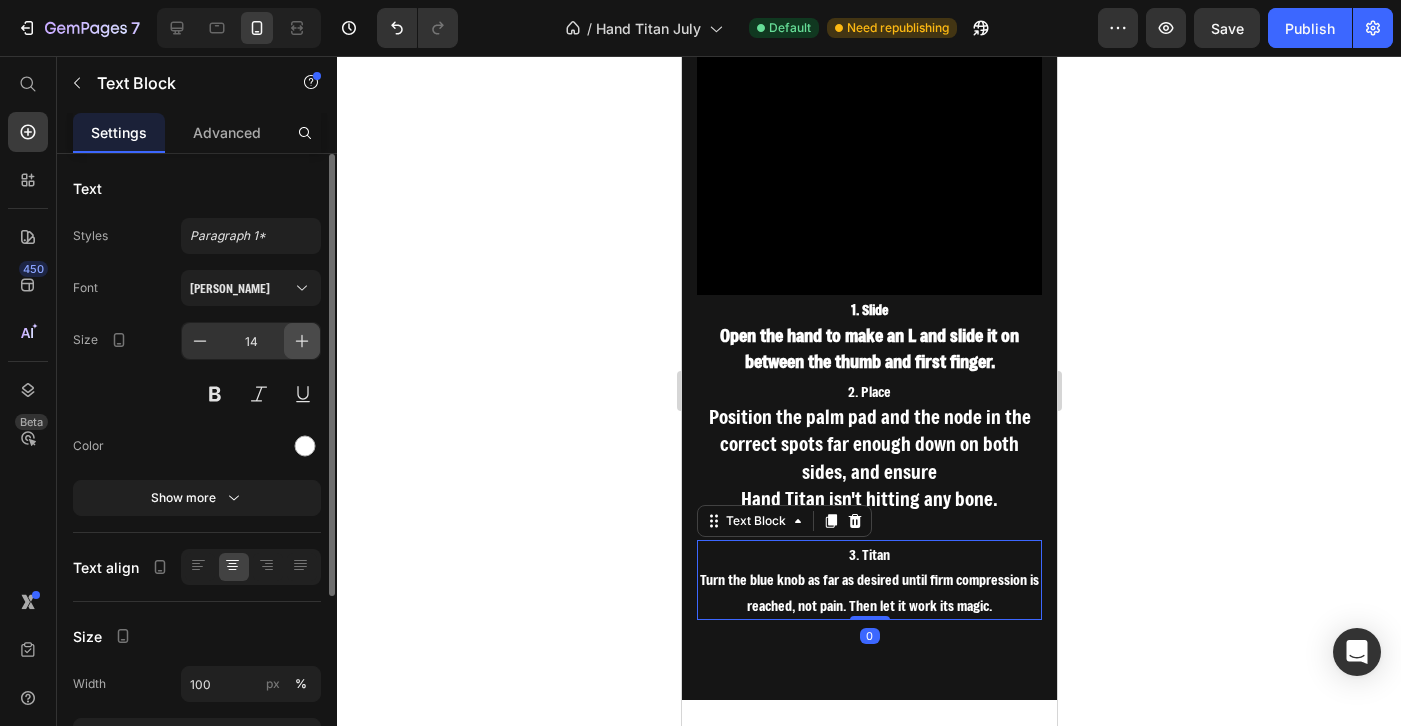 click at bounding box center (302, 341) 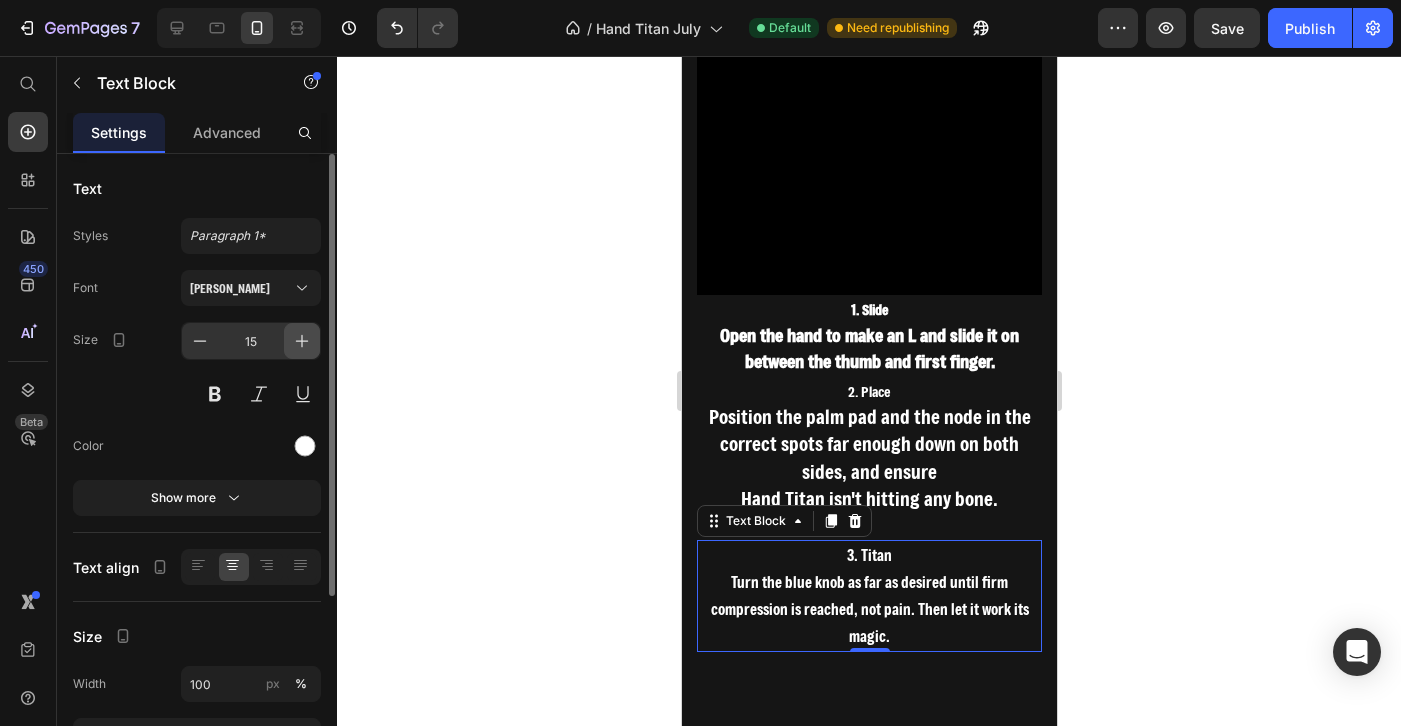 click at bounding box center [302, 341] 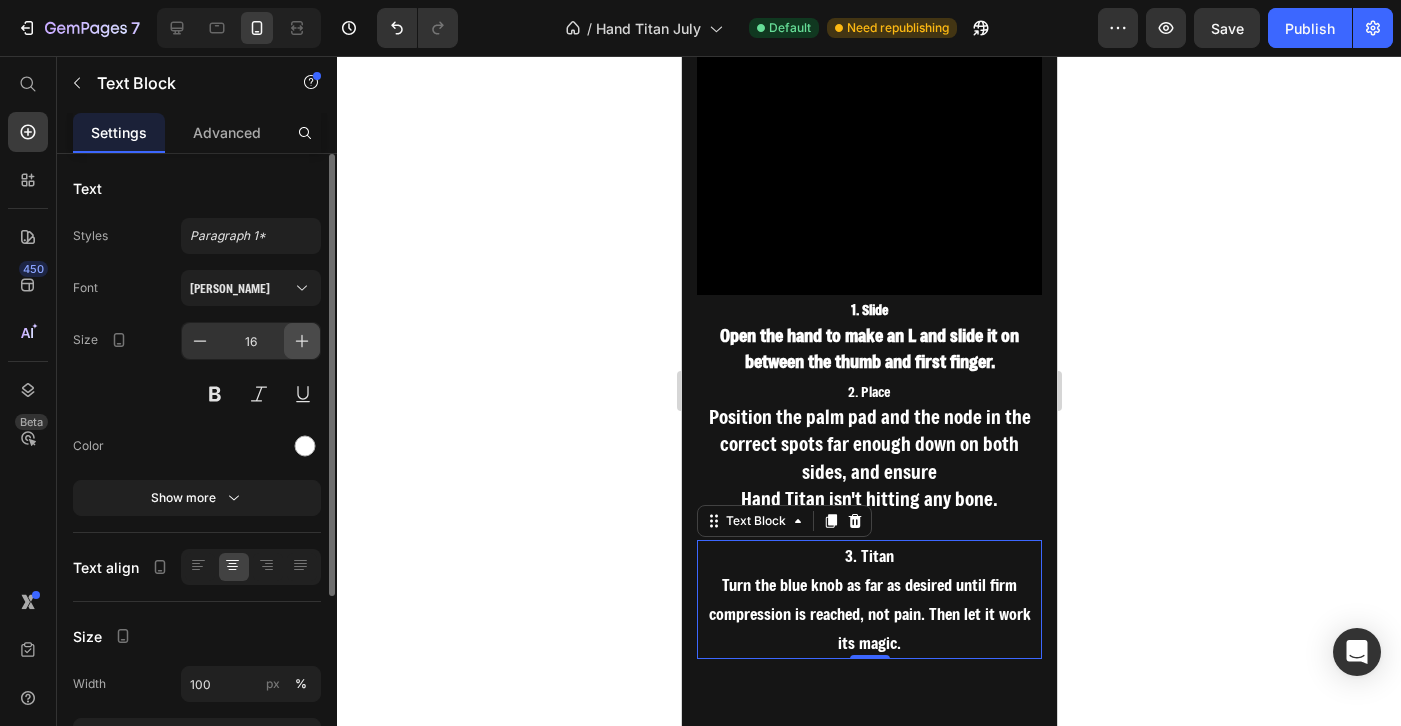 click at bounding box center (302, 341) 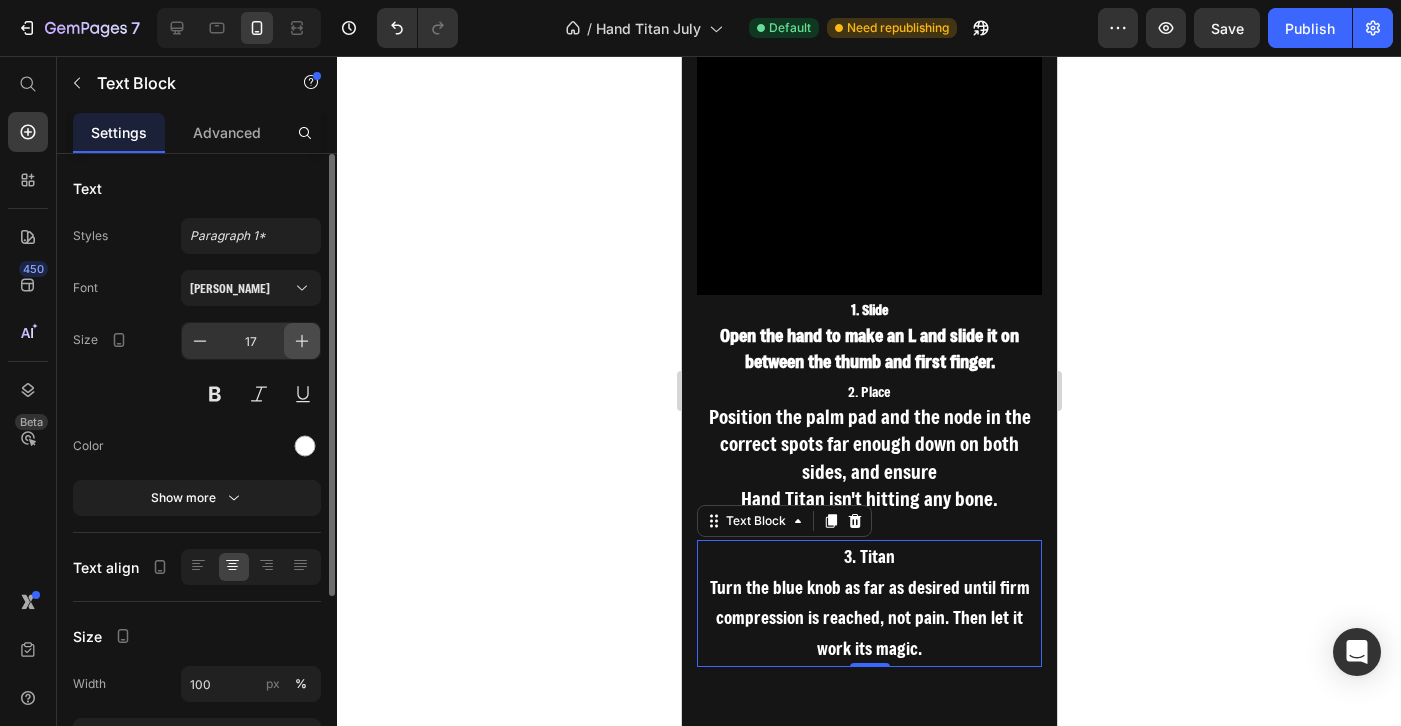 click at bounding box center [302, 341] 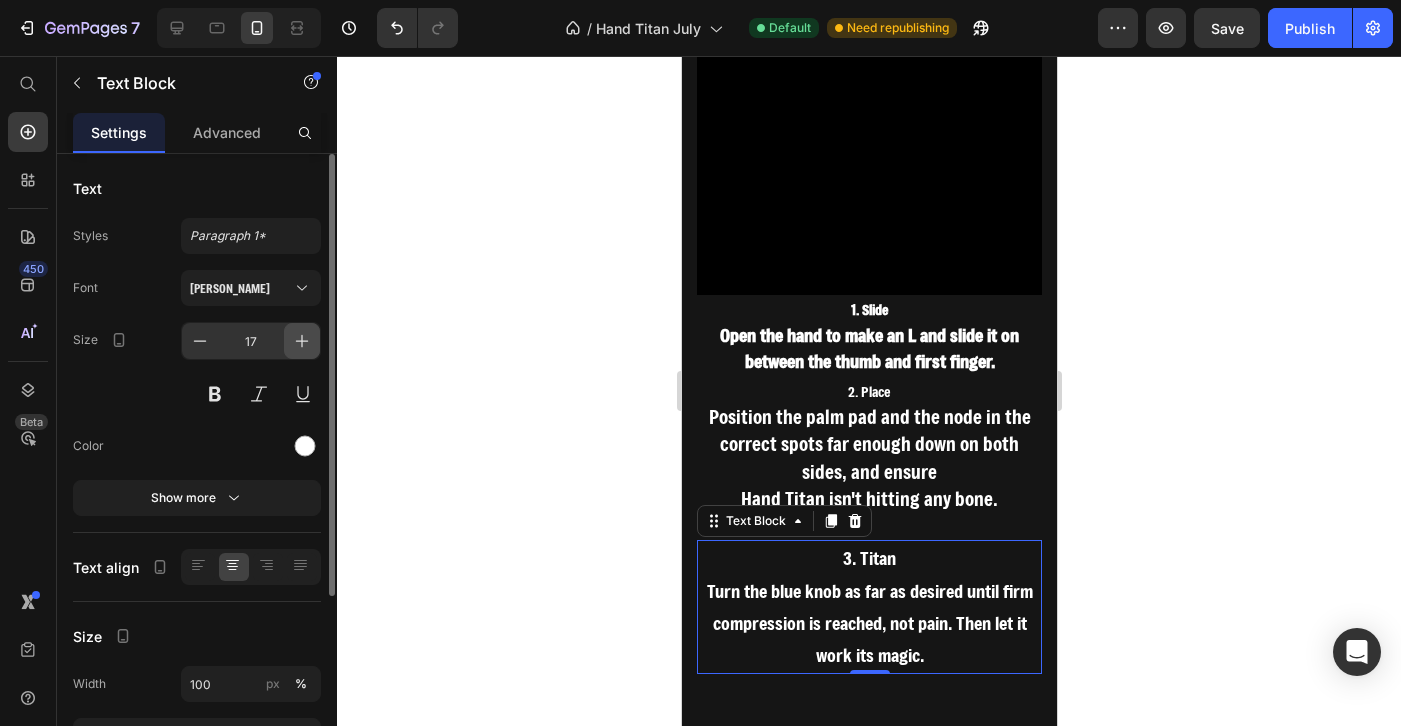type on "18" 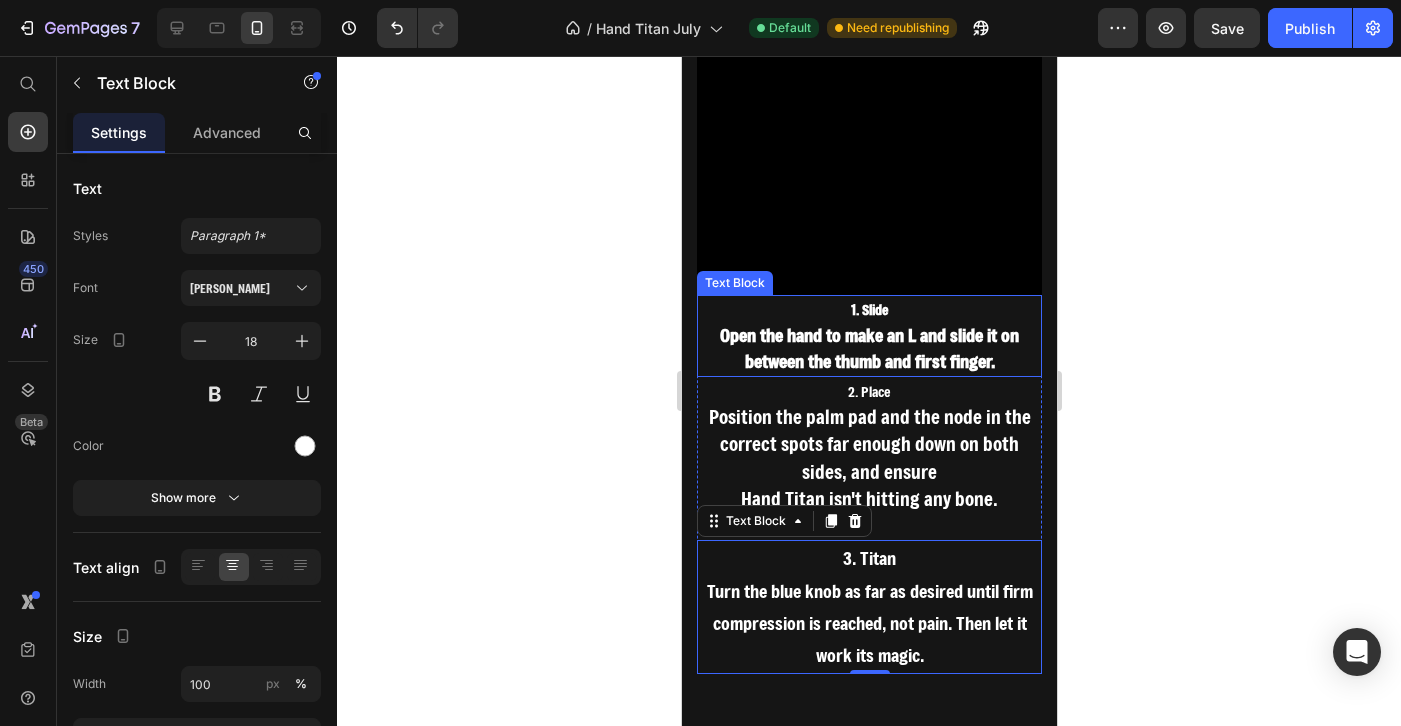 click on "Open the hand to make an L and slide it on between the thumb and first finger." at bounding box center [868, 348] 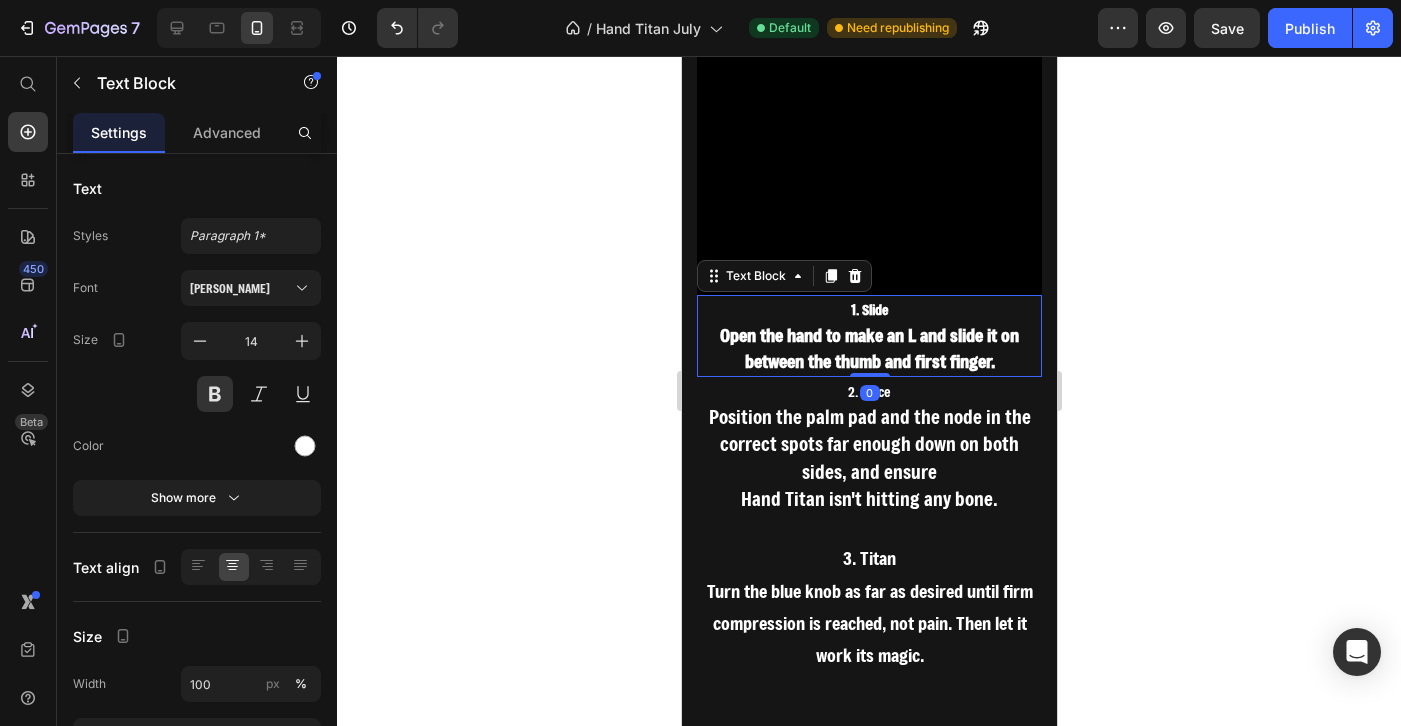 click on "1. Slide" at bounding box center [868, 309] 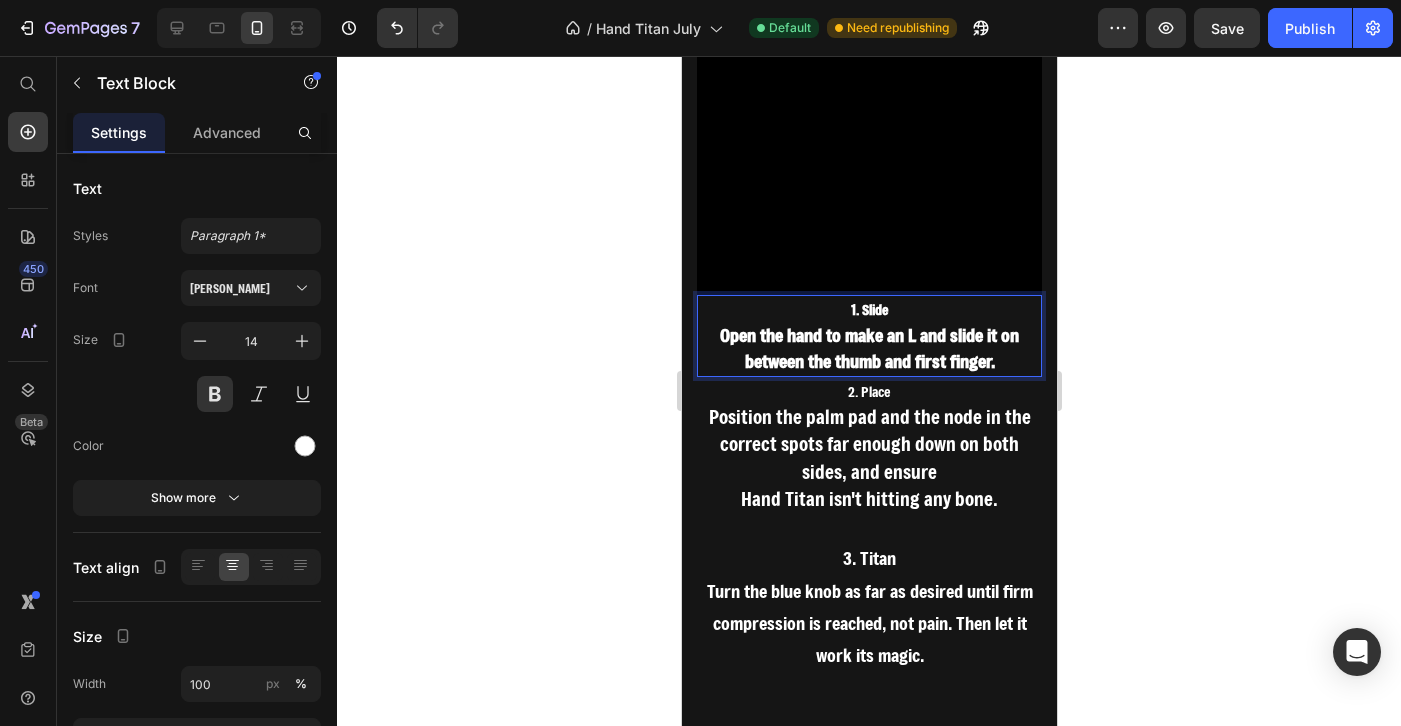click on "1. Slide" at bounding box center [868, 309] 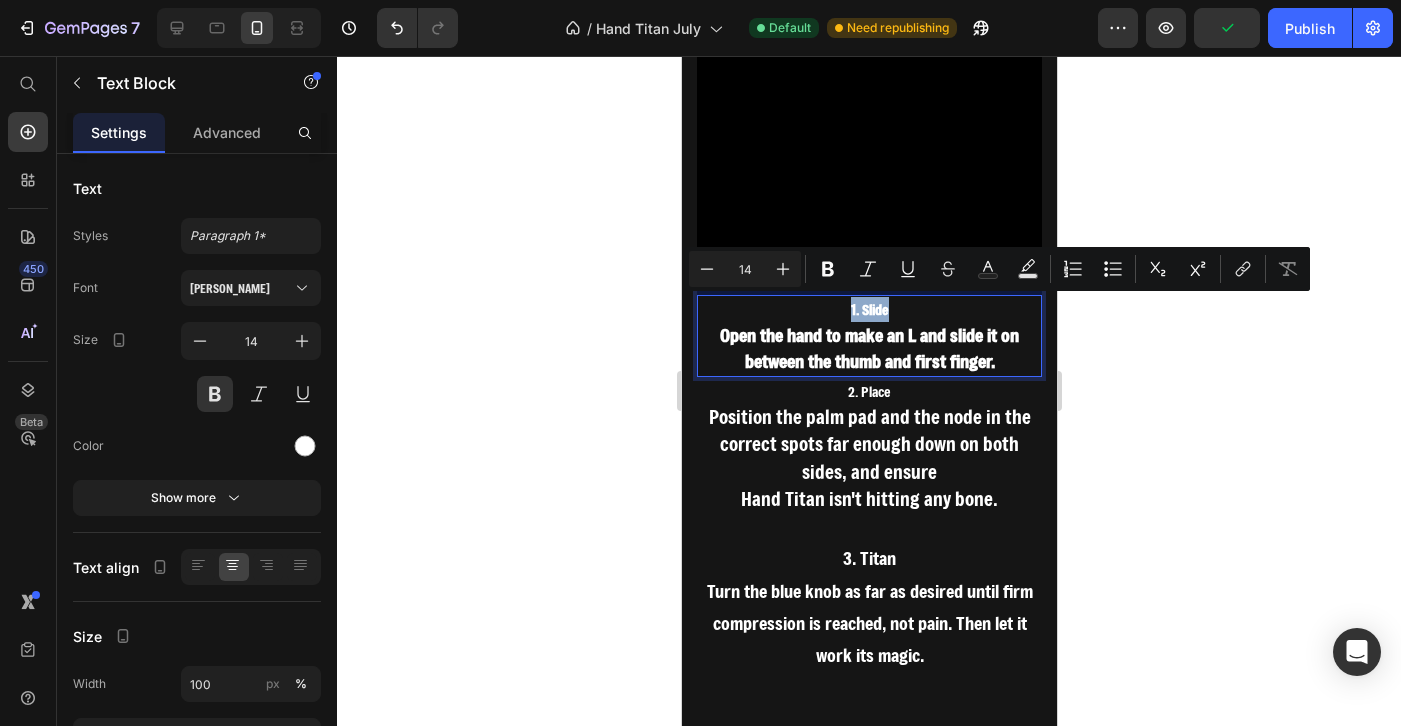 drag, startPoint x: 893, startPoint y: 315, endPoint x: 871, endPoint y: 312, distance: 22.203604 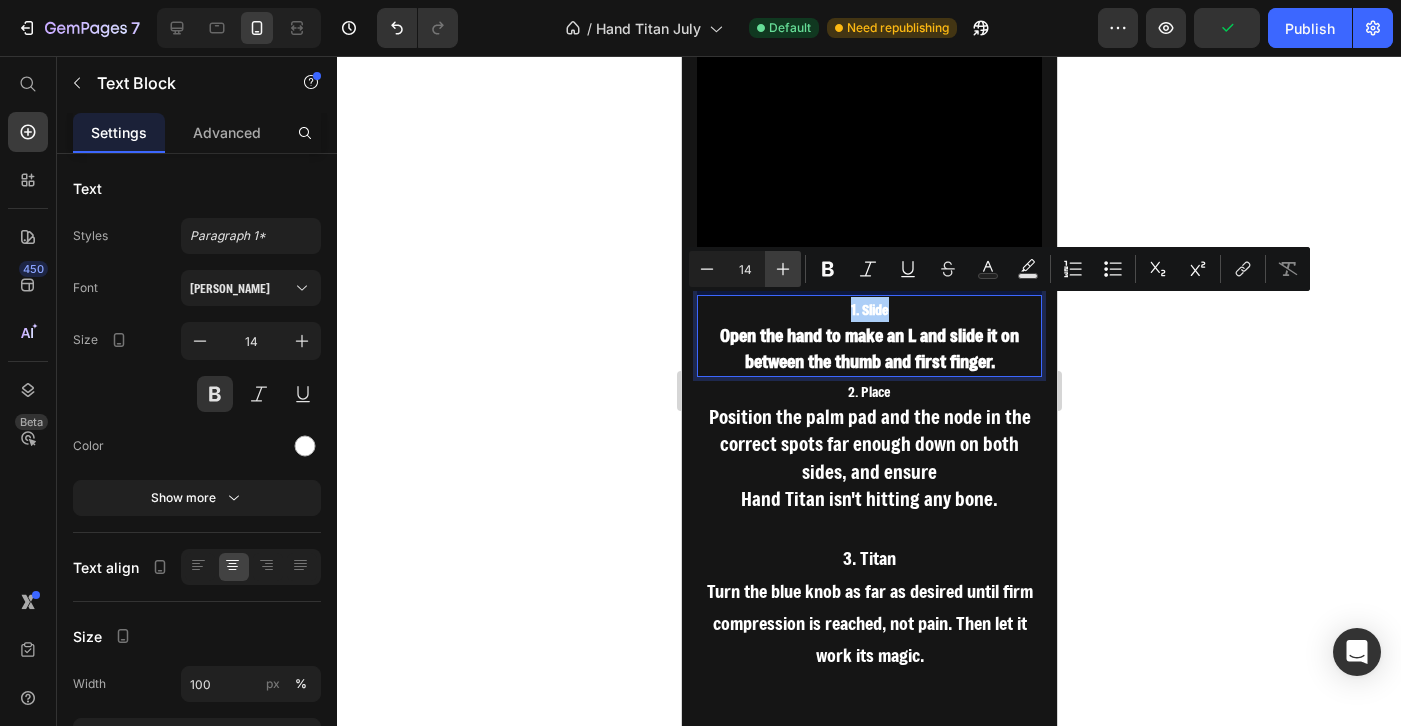click 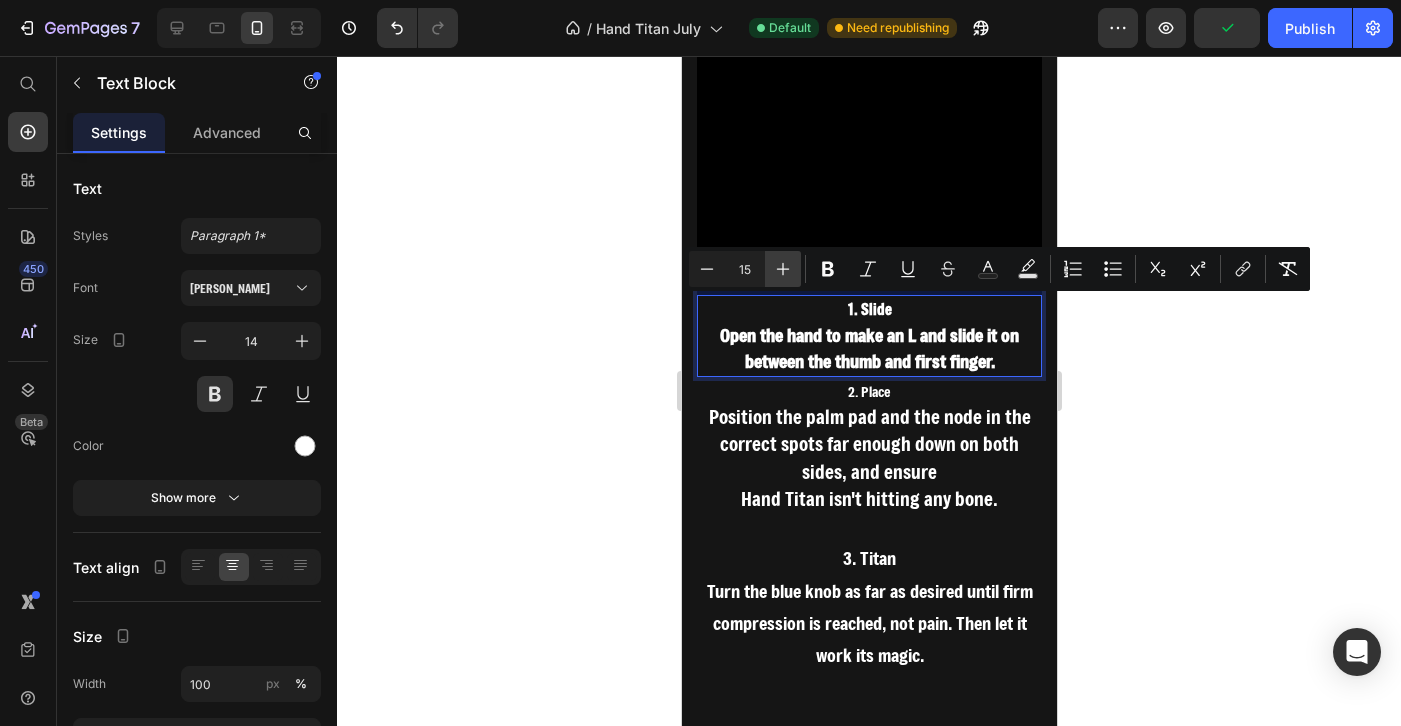 click 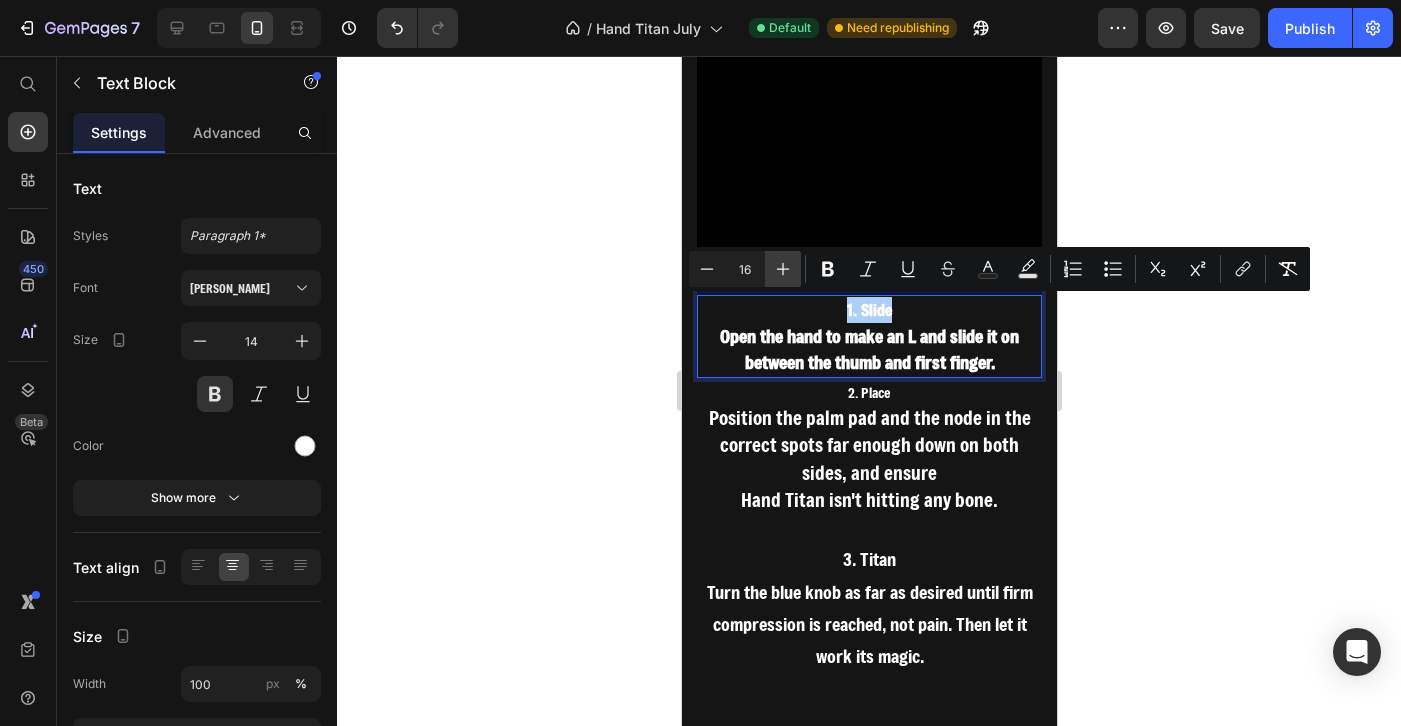 click 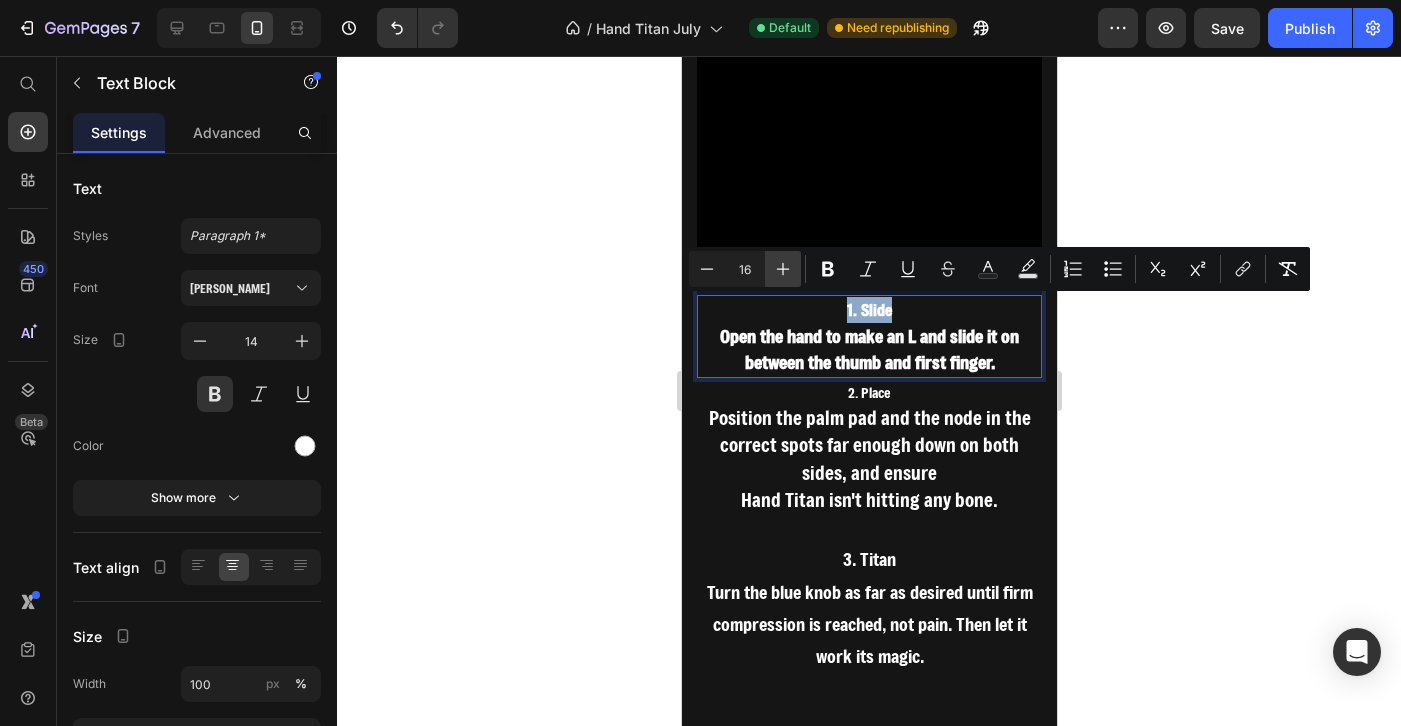 type on "17" 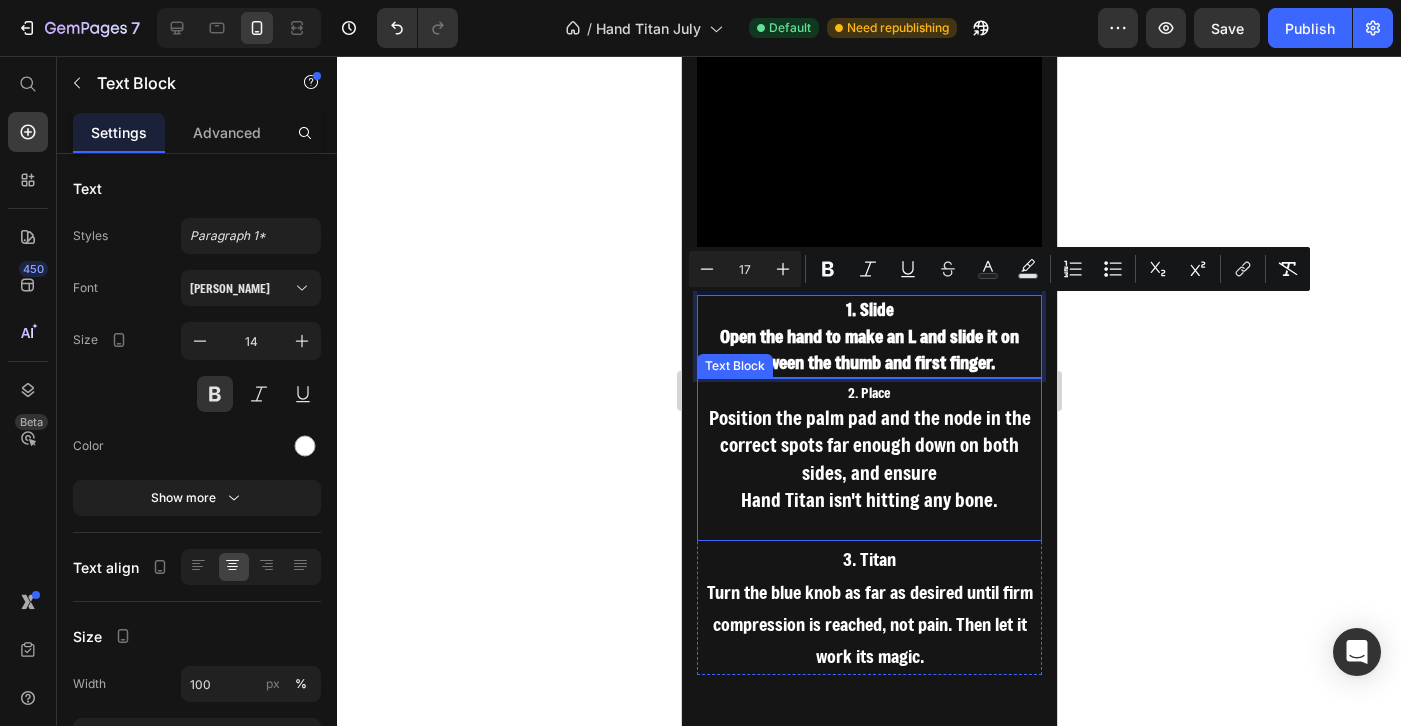 click on "2. Place" at bounding box center [868, 392] 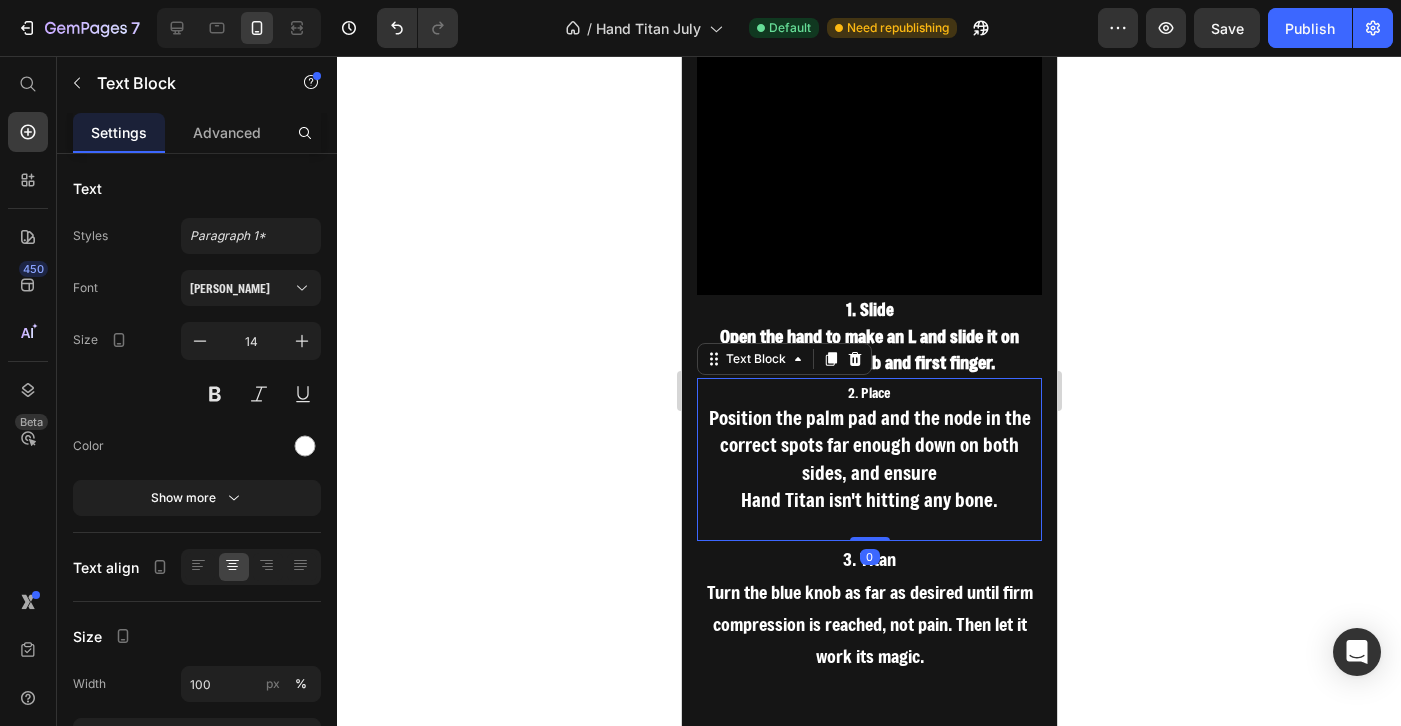 click on "2. Place" at bounding box center (868, 392) 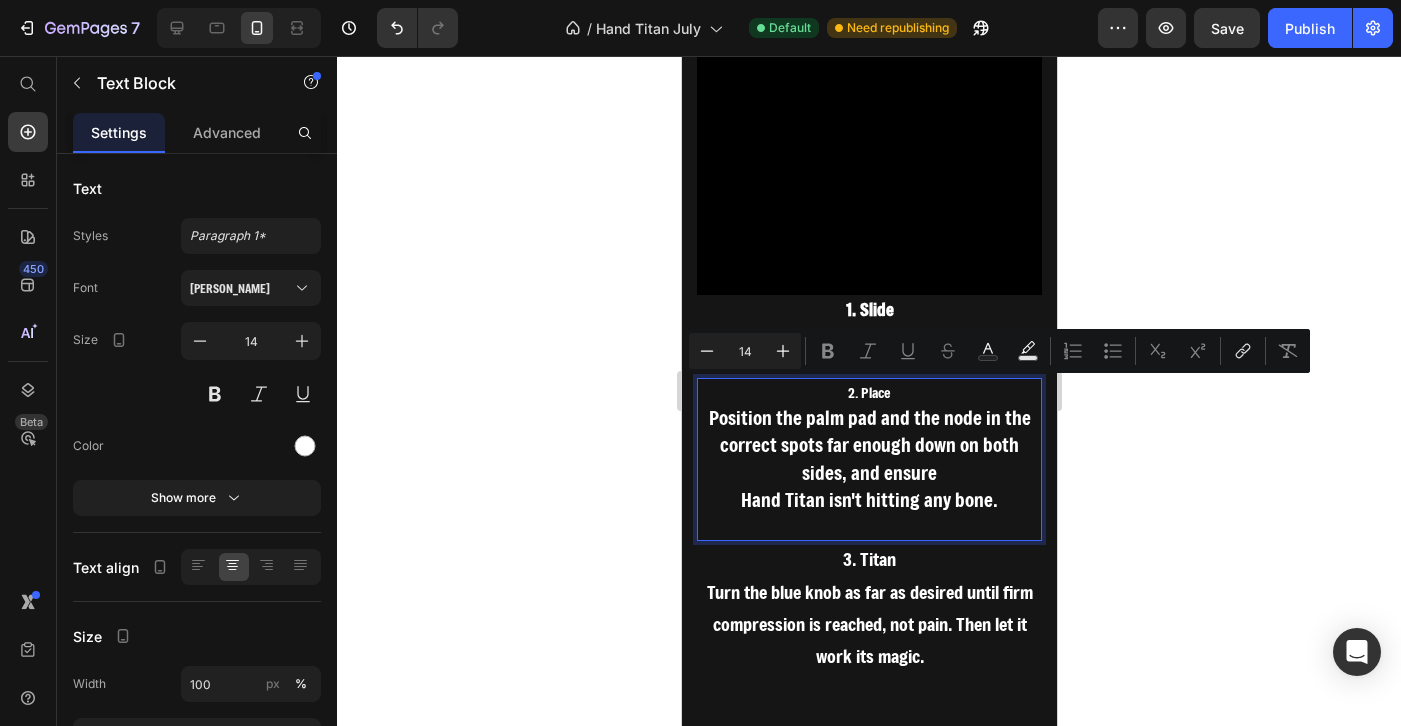 click on "2. Place" at bounding box center (868, 392) 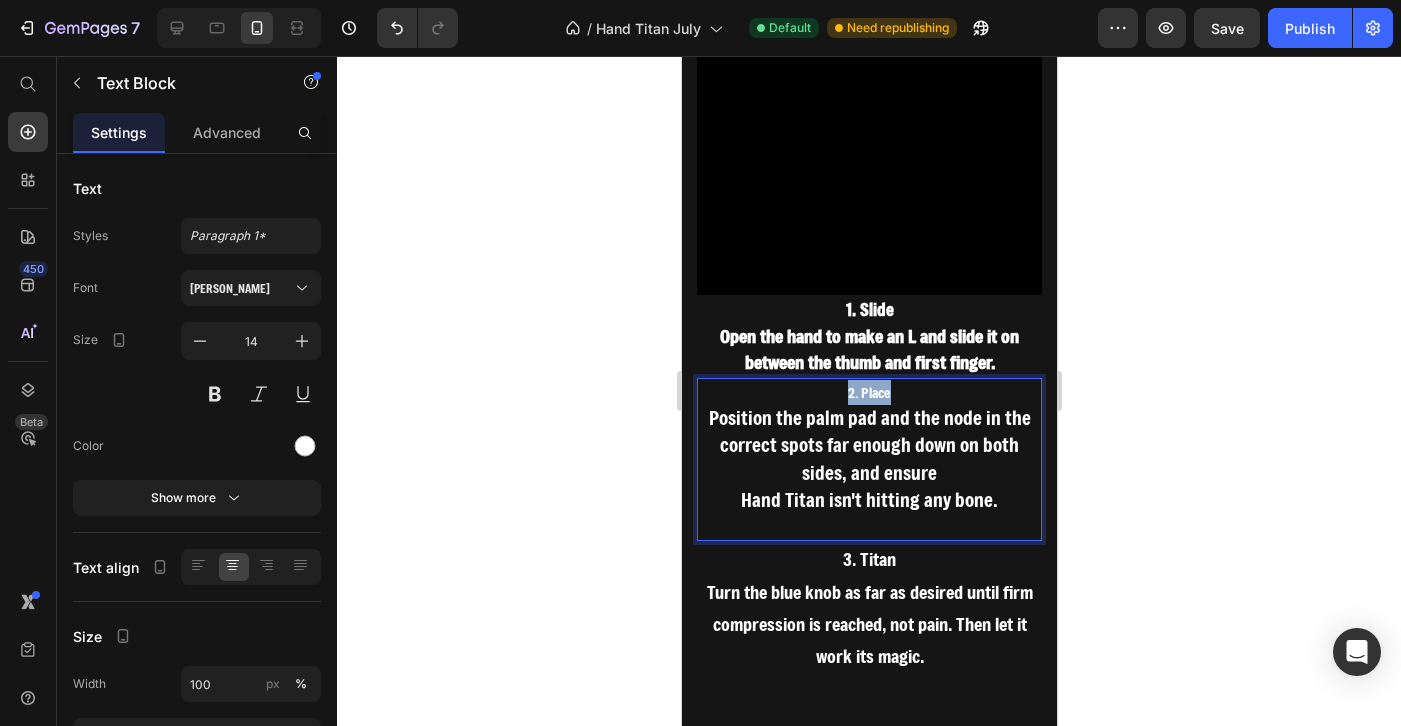 drag, startPoint x: 895, startPoint y: 395, endPoint x: 839, endPoint y: 395, distance: 56 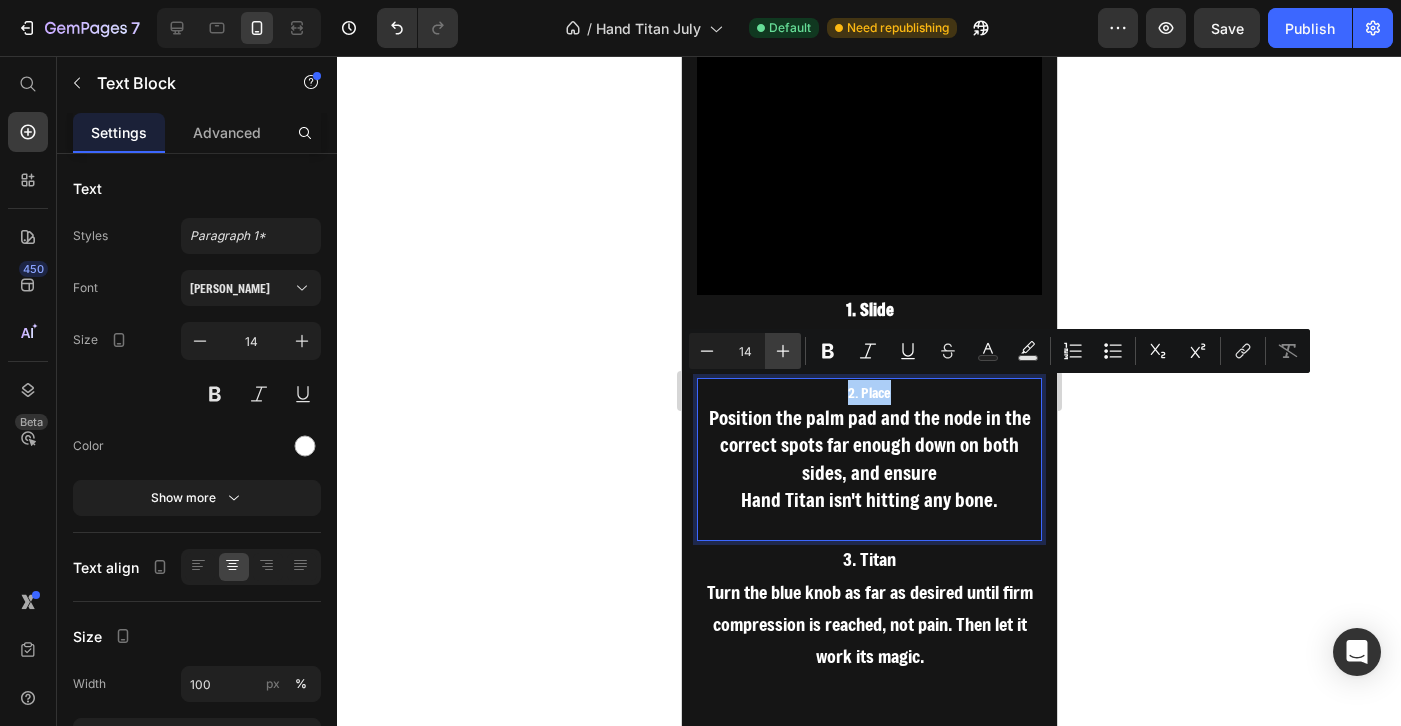 click 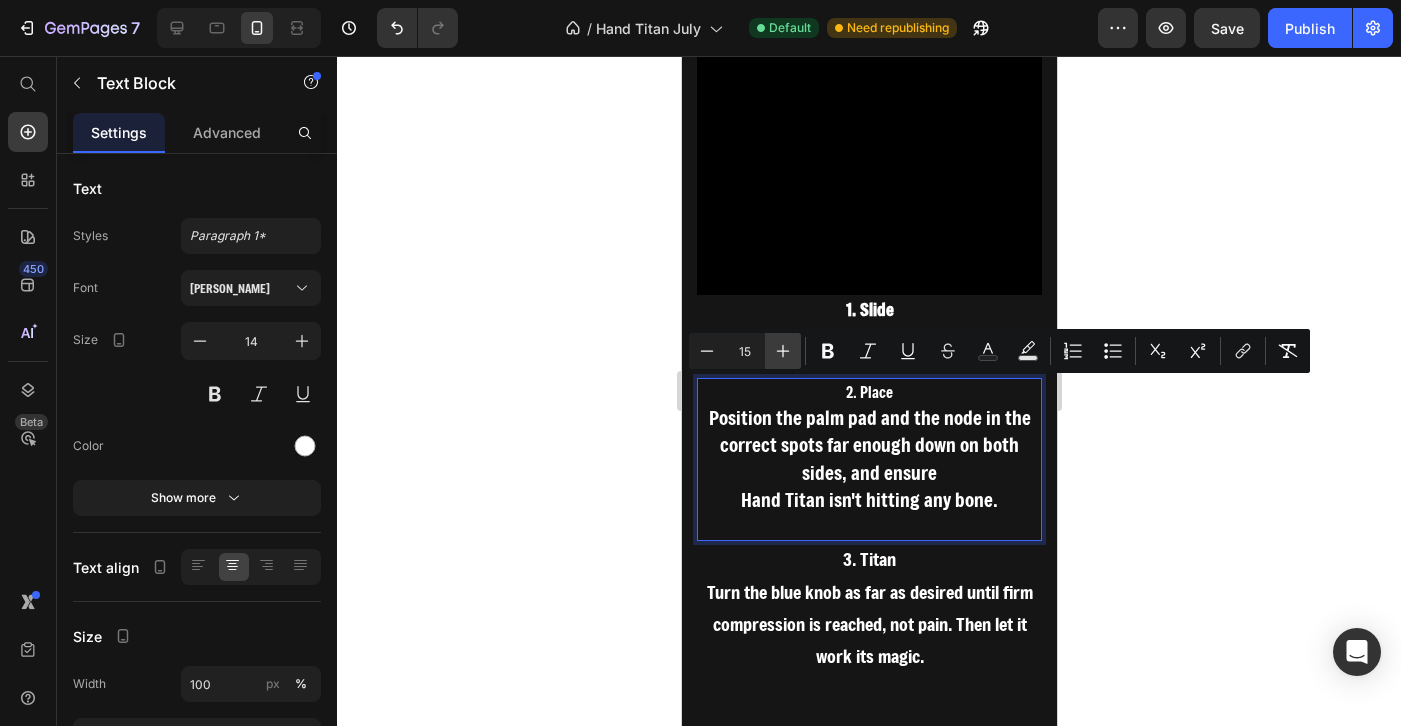 click 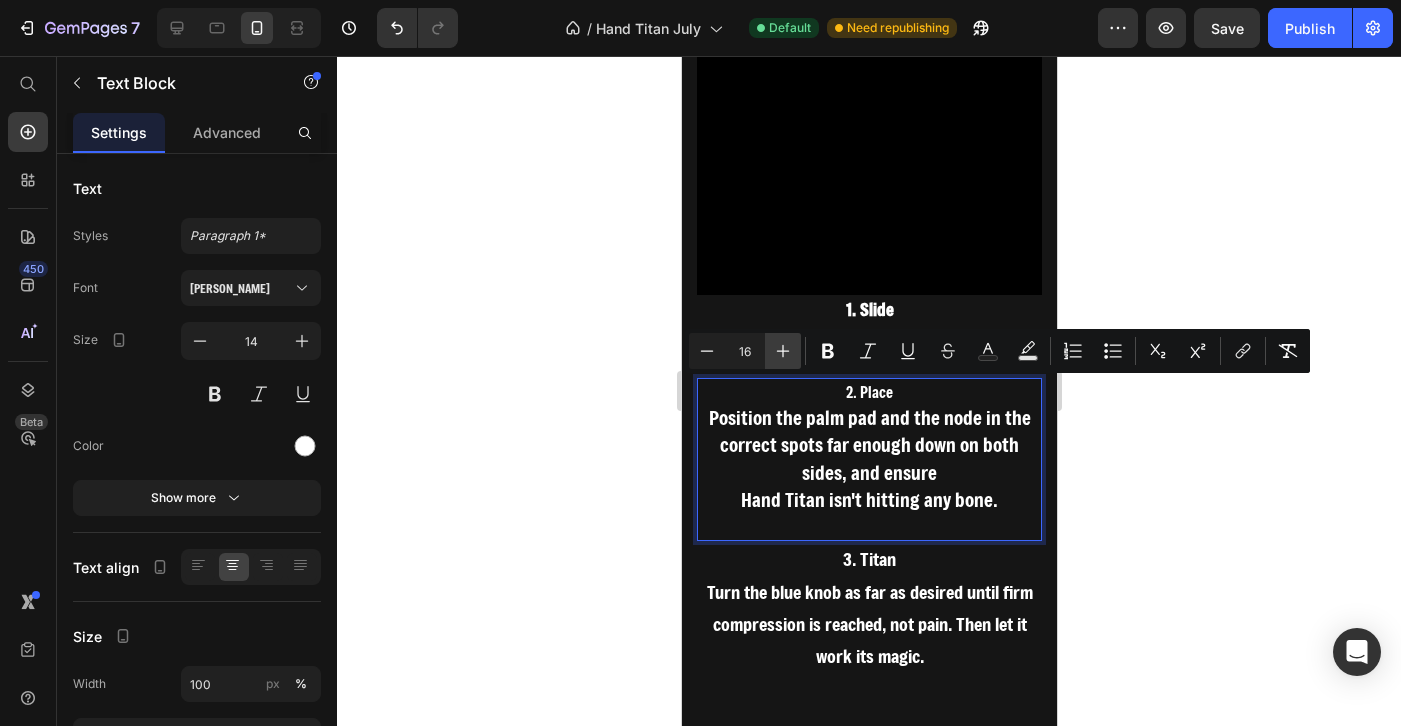 click 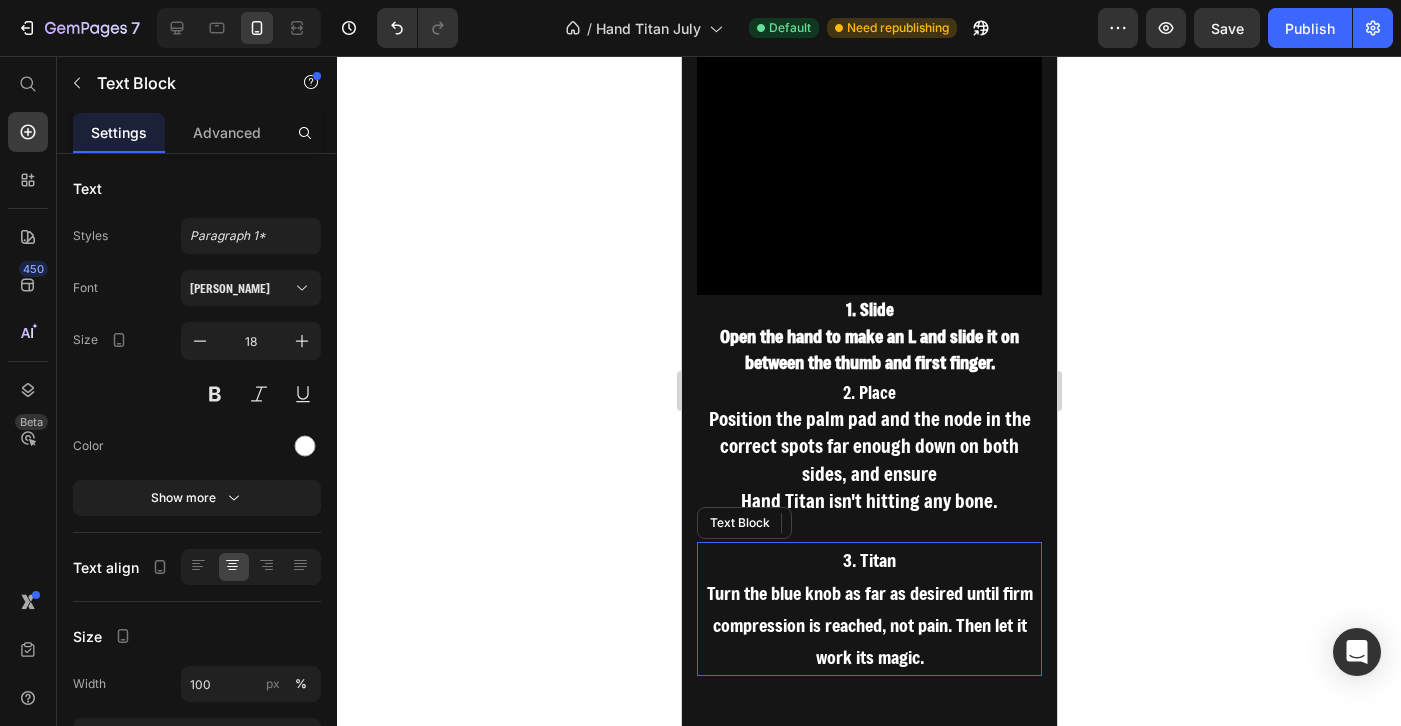 click on "3. Titan" at bounding box center (868, 560) 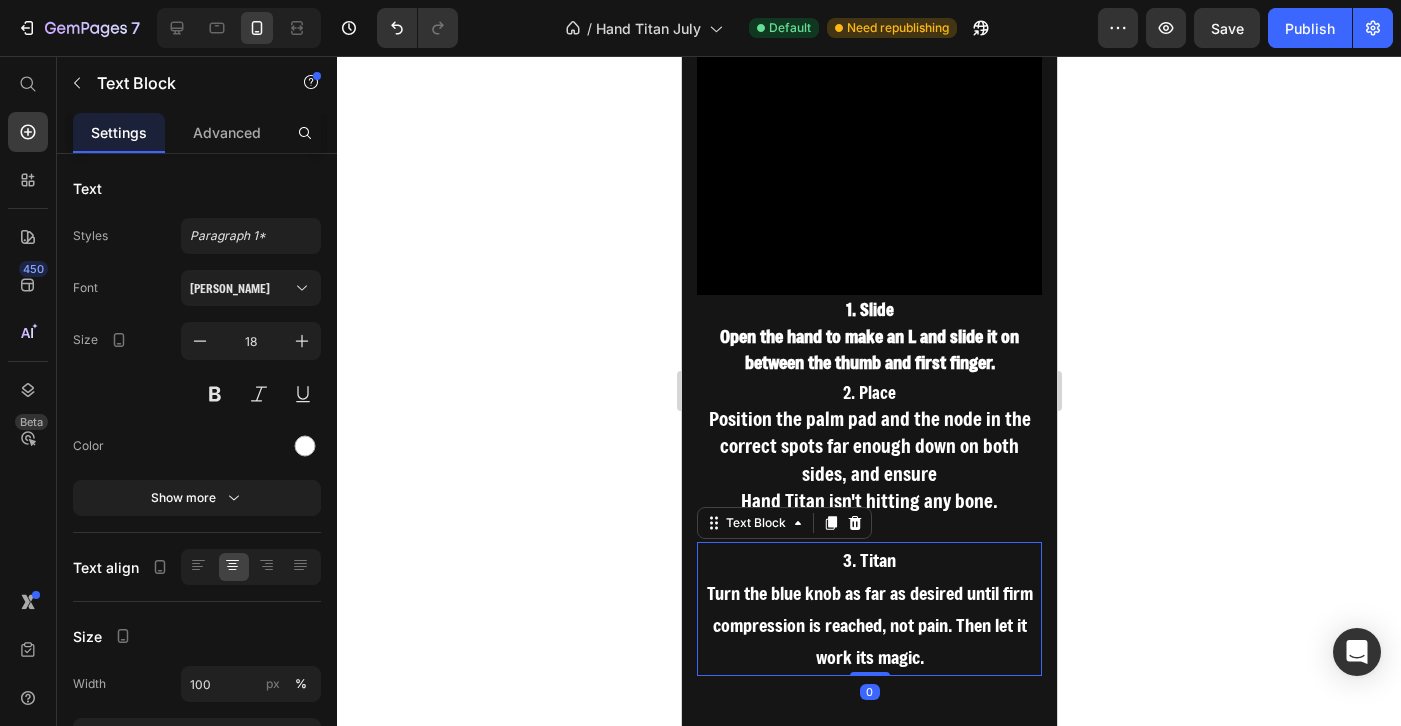 click on "3. Titan" at bounding box center [868, 560] 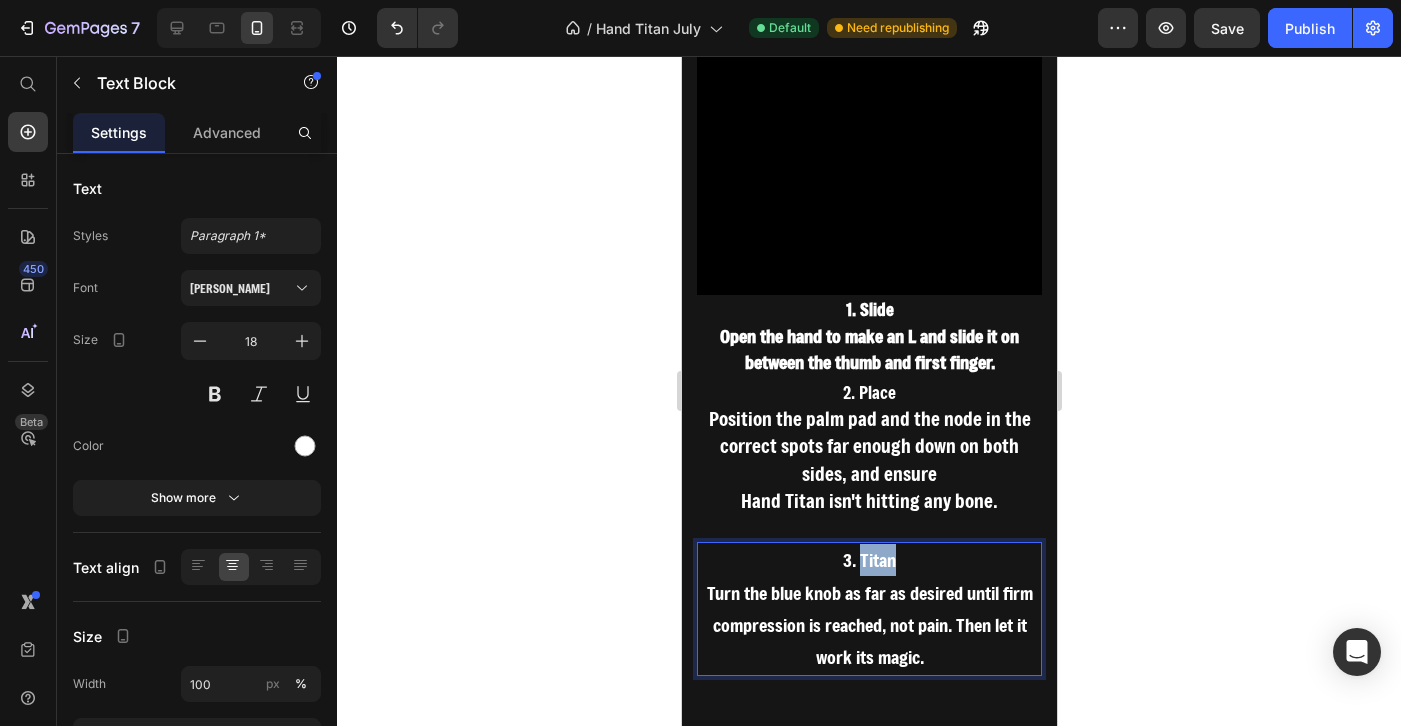 click on "3. Titan" at bounding box center (868, 560) 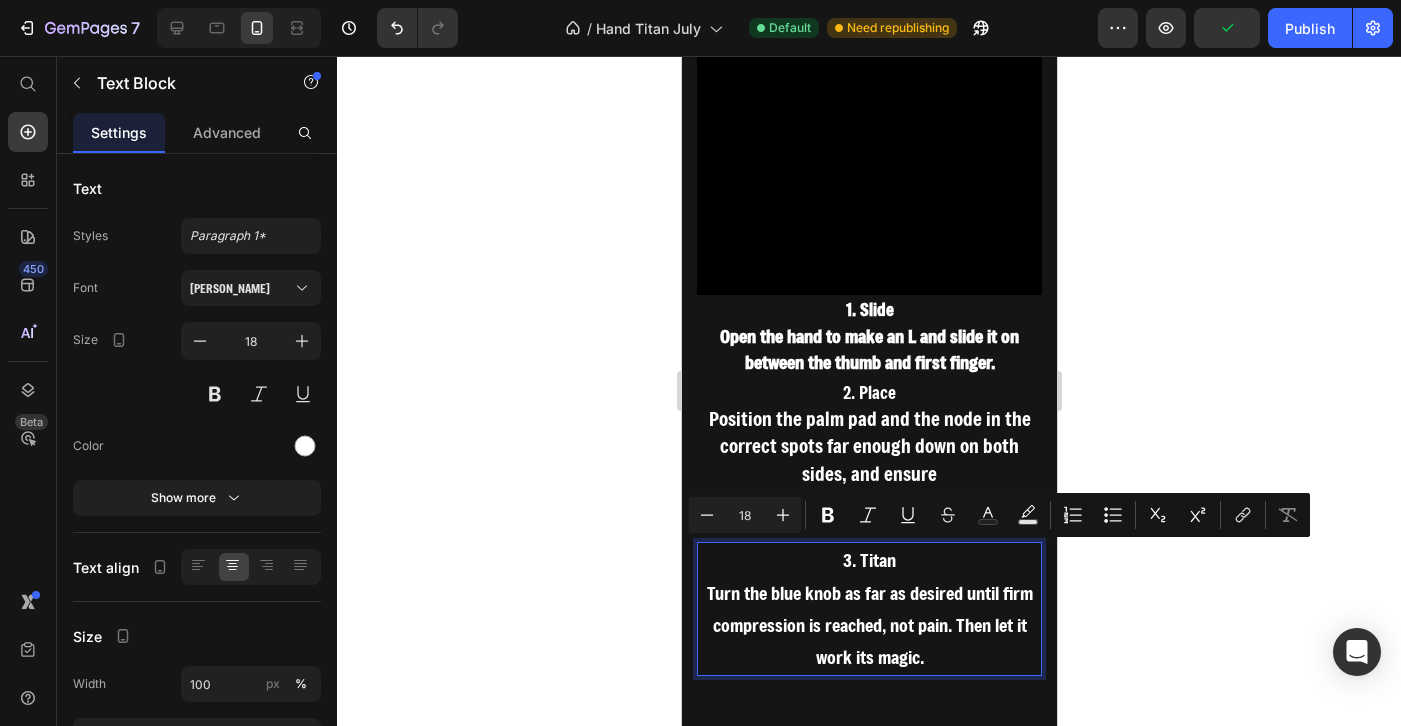 click on "3. Titan" at bounding box center (868, 560) 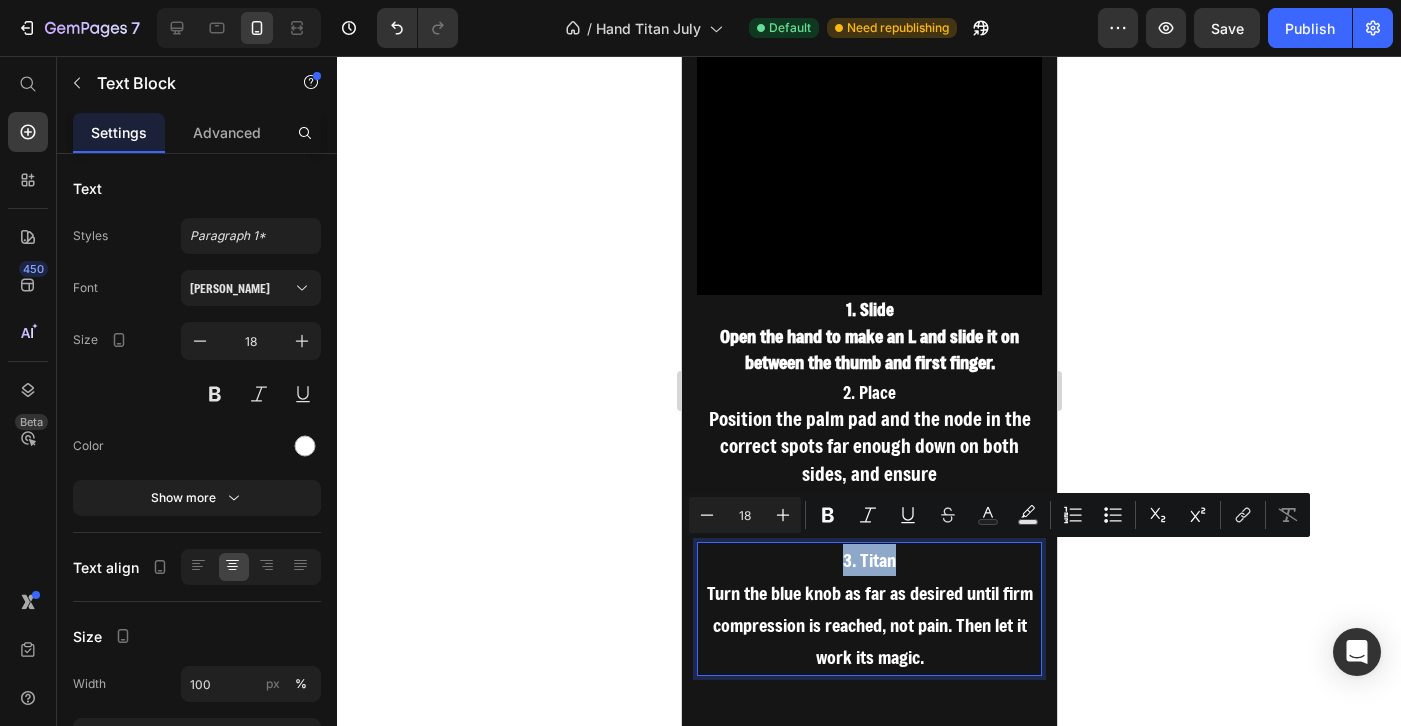 drag, startPoint x: 907, startPoint y: 563, endPoint x: 845, endPoint y: 560, distance: 62.072536 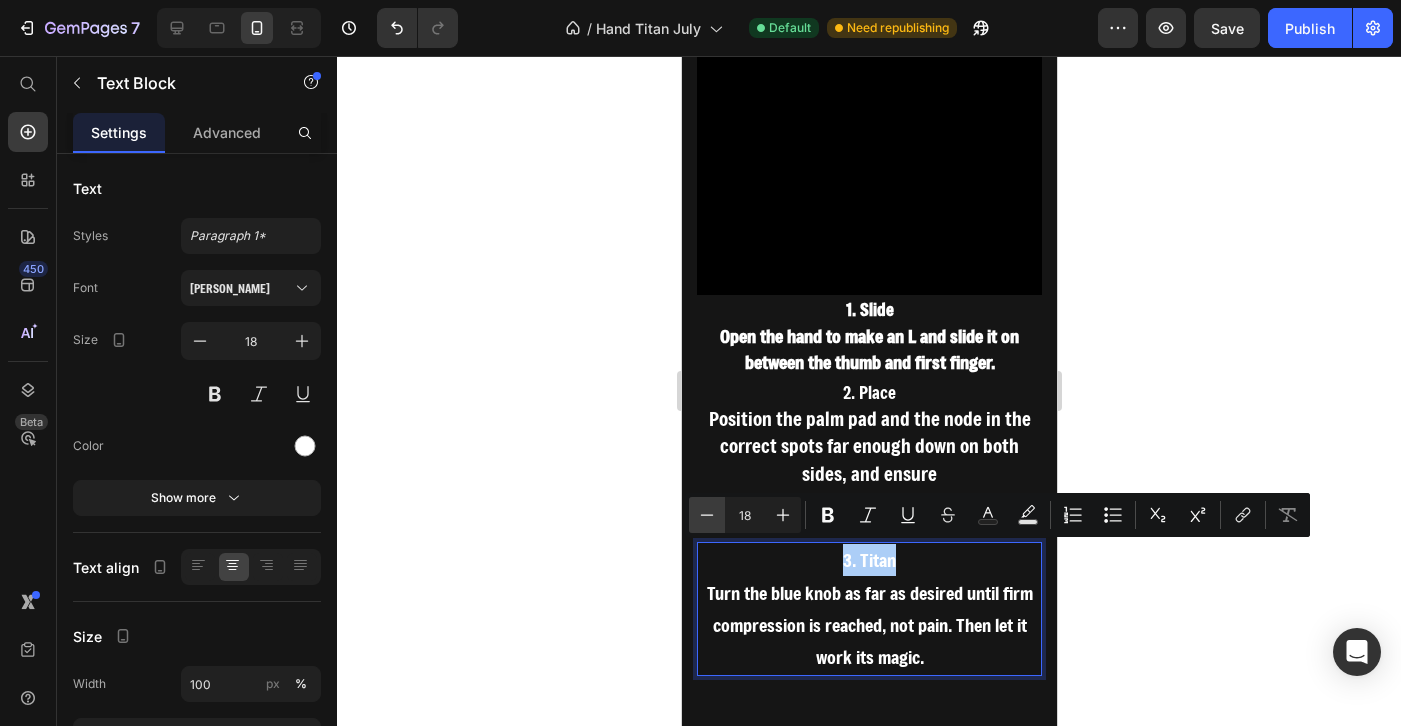 click on "Minus" at bounding box center (707, 515) 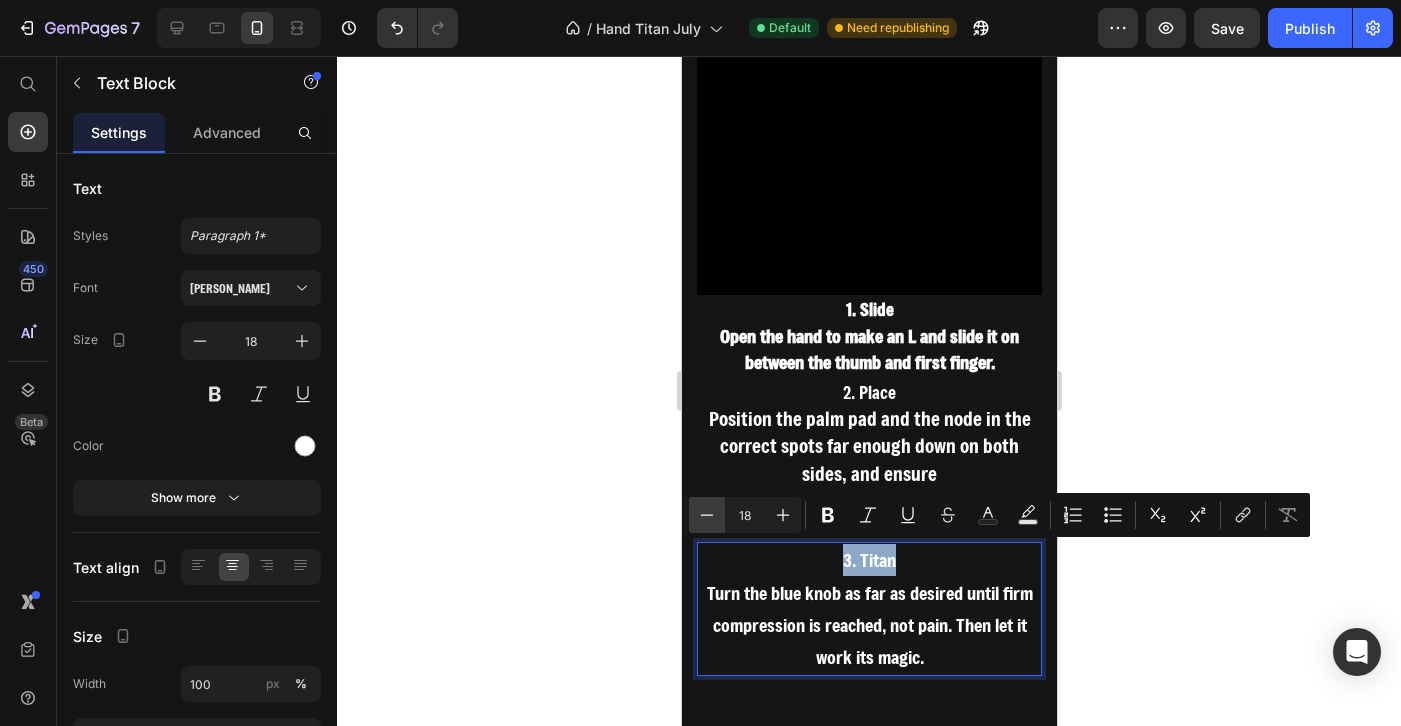 type on "17" 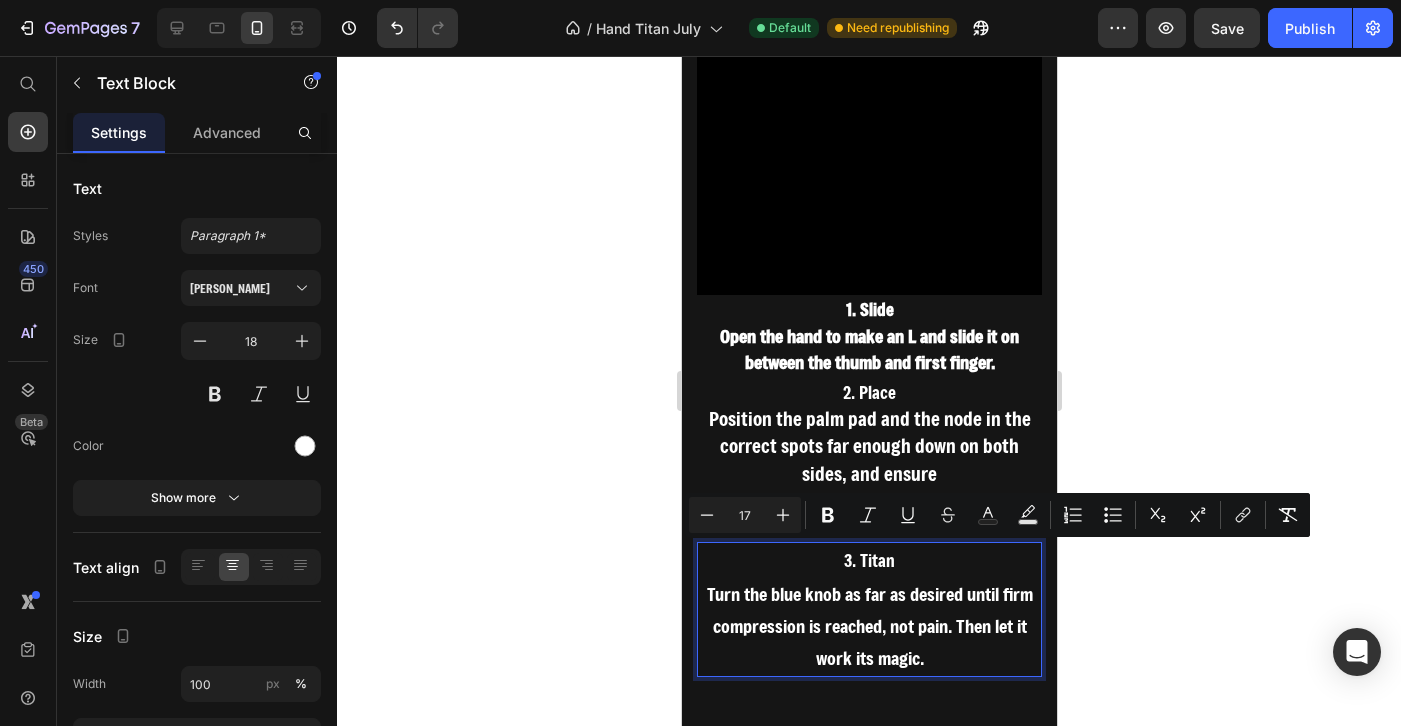 click 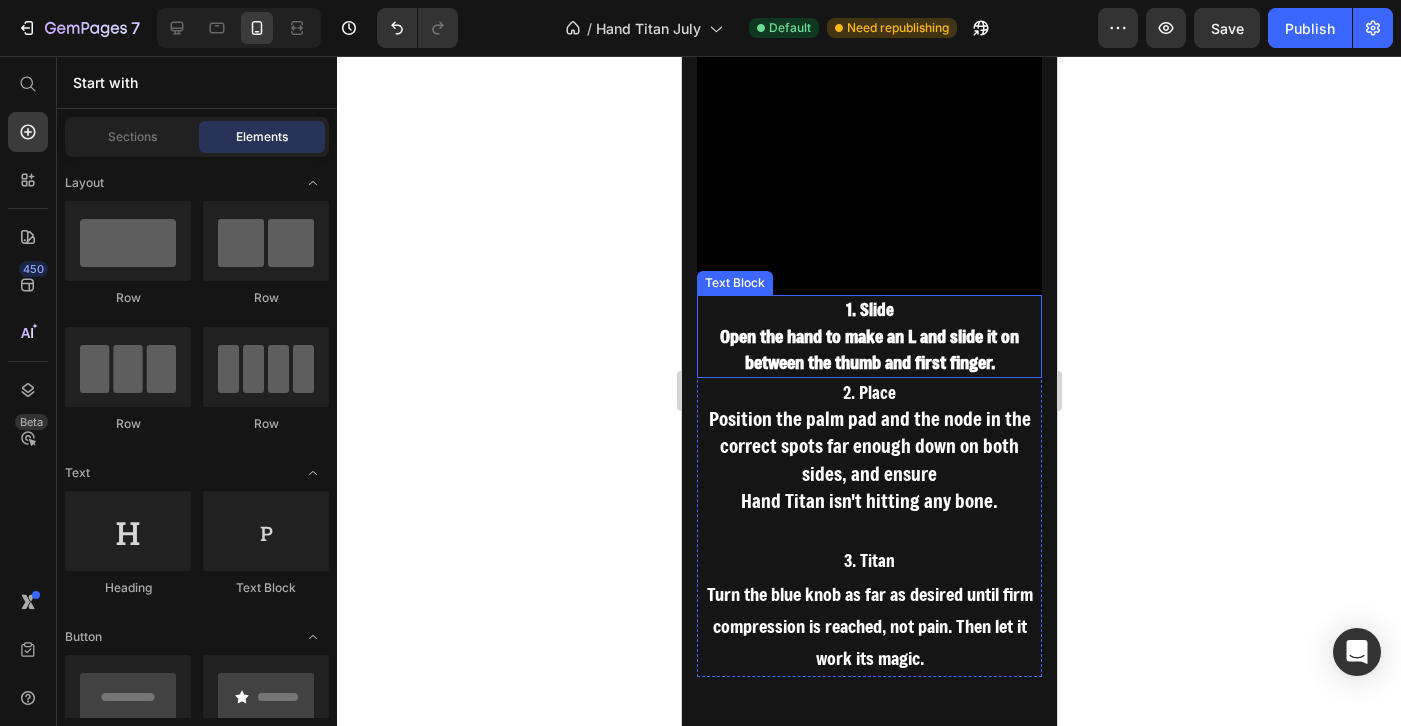 click on "Open the hand to make an L and slide it on between the thumb and first finger." at bounding box center [868, 349] 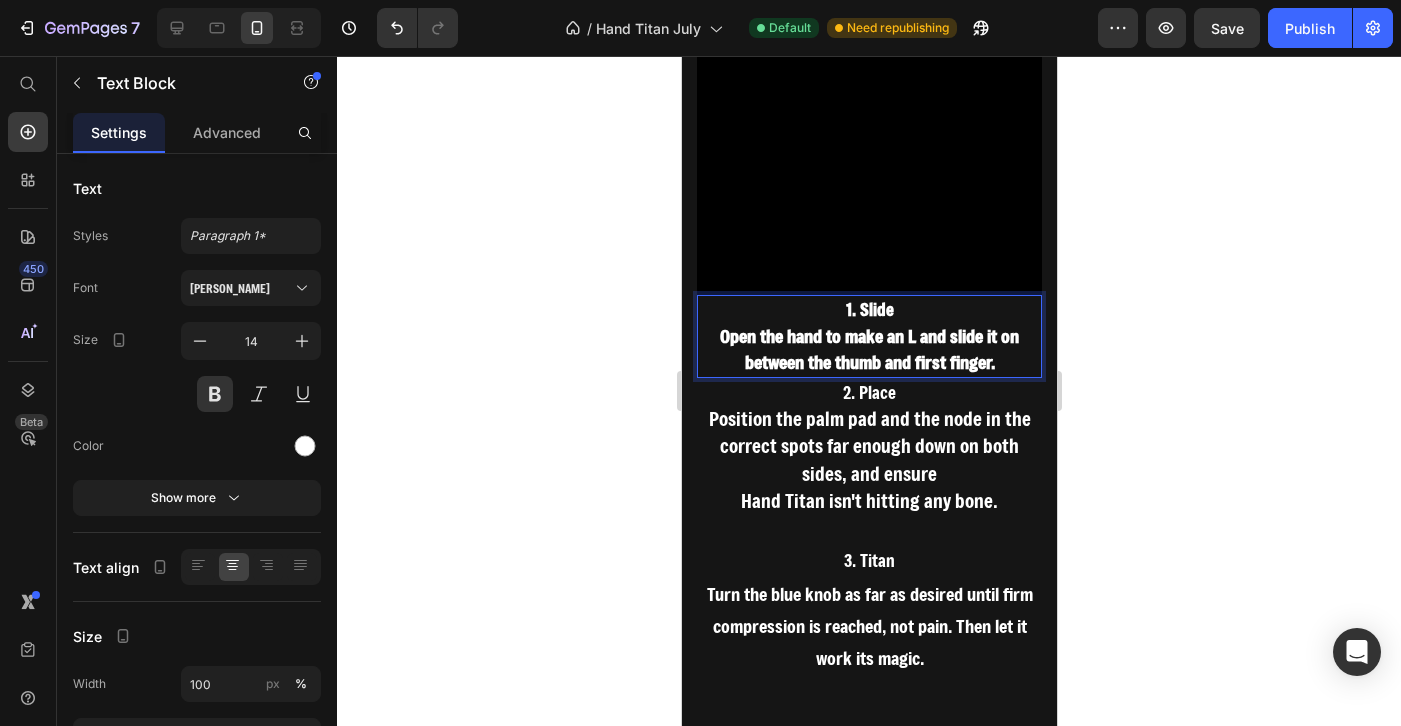 click on "Open the hand to make an L and slide it on between the thumb and first finger." at bounding box center (868, 349) 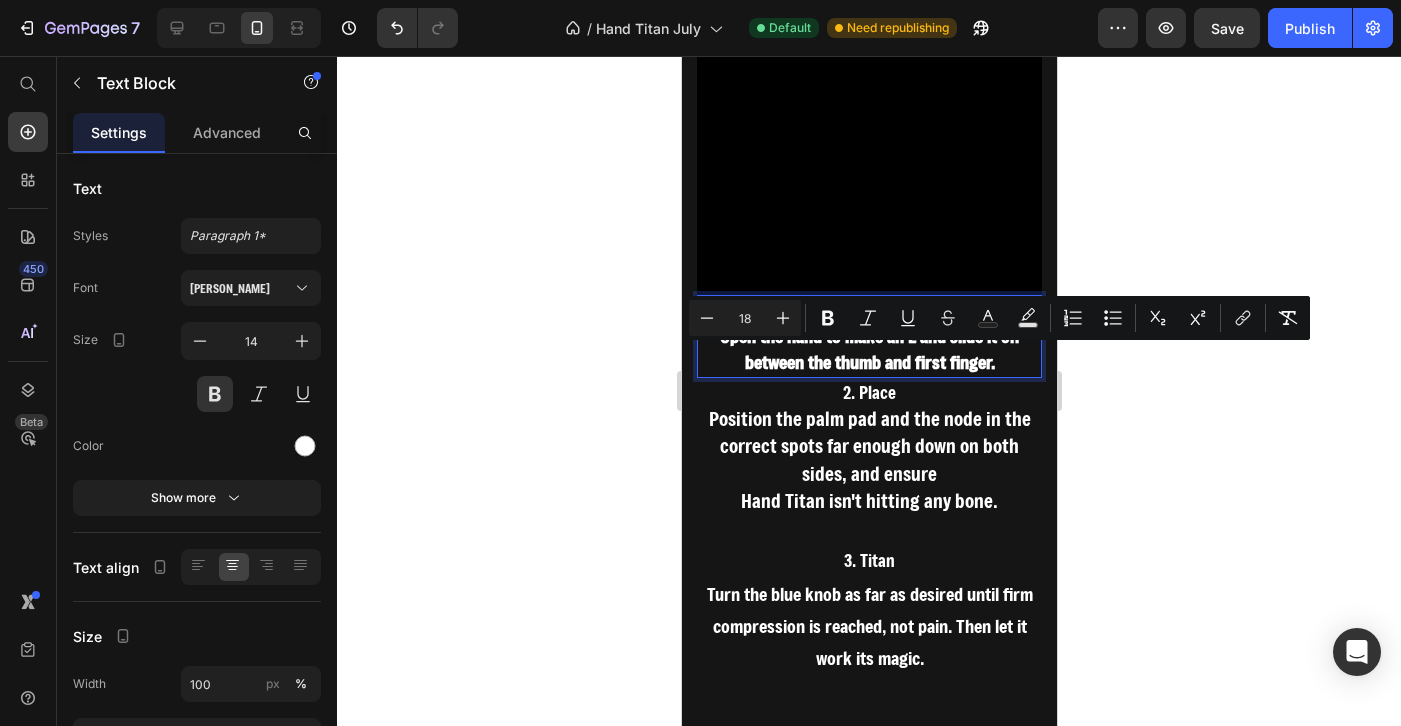 click on "Open the hand to make an L and slide it on between the thumb and first finger." at bounding box center (868, 350) 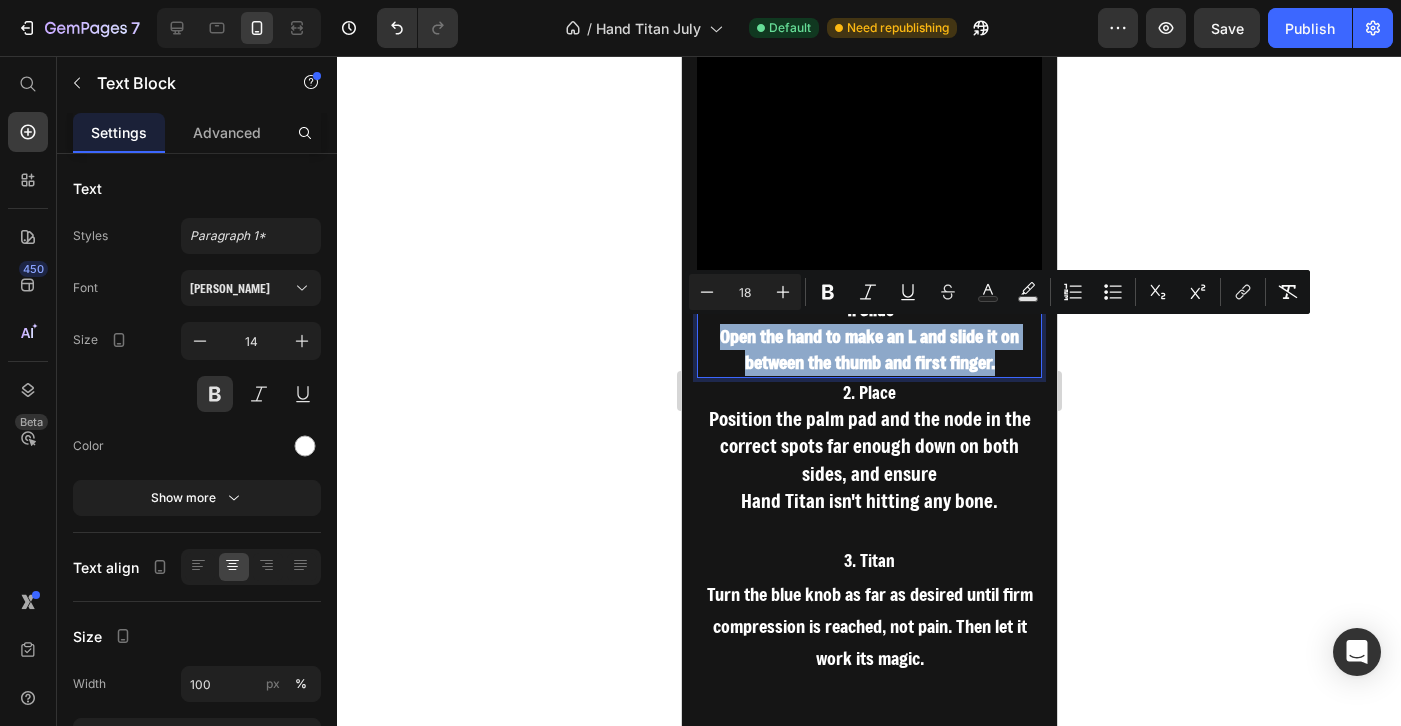 drag, startPoint x: 1012, startPoint y: 357, endPoint x: 700, endPoint y: 342, distance: 312.36038 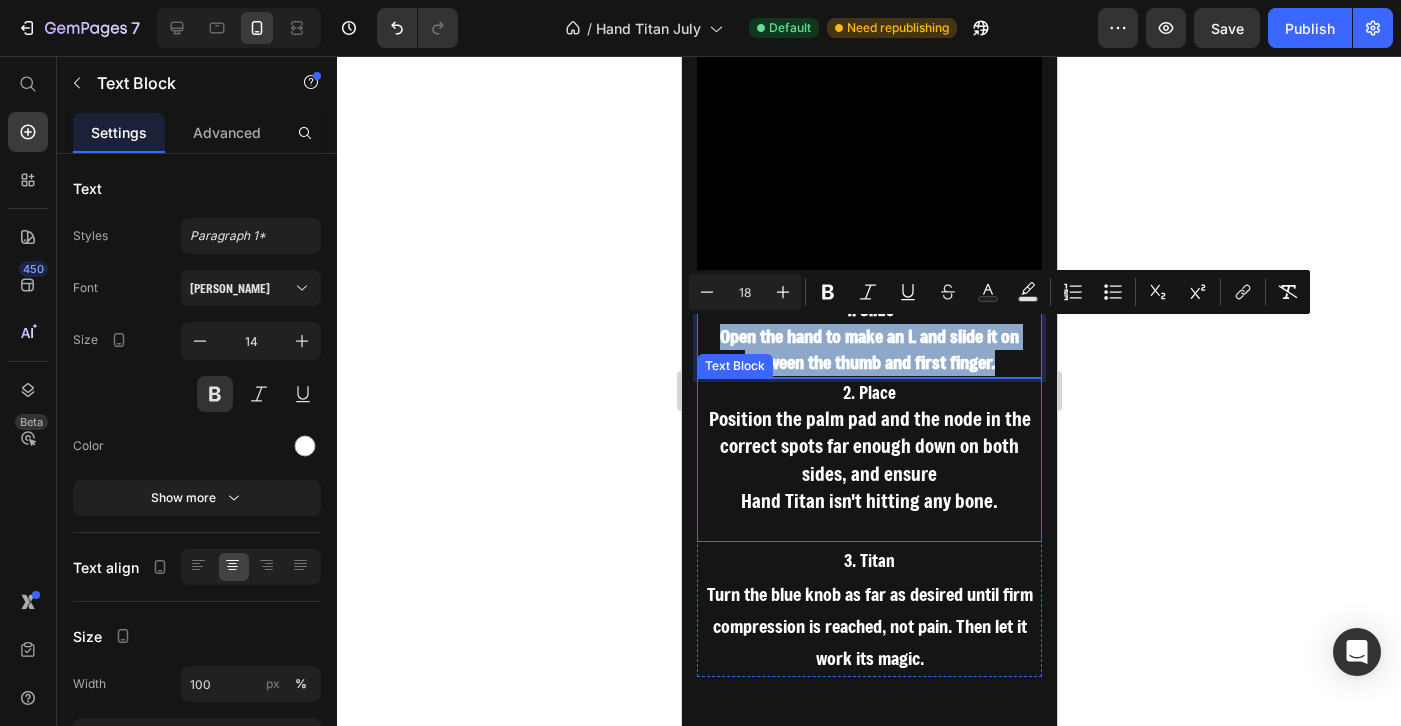 click on "Position the palm pad and the node in the correct spots far enough down on both sides, and ensure" at bounding box center [869, 445] 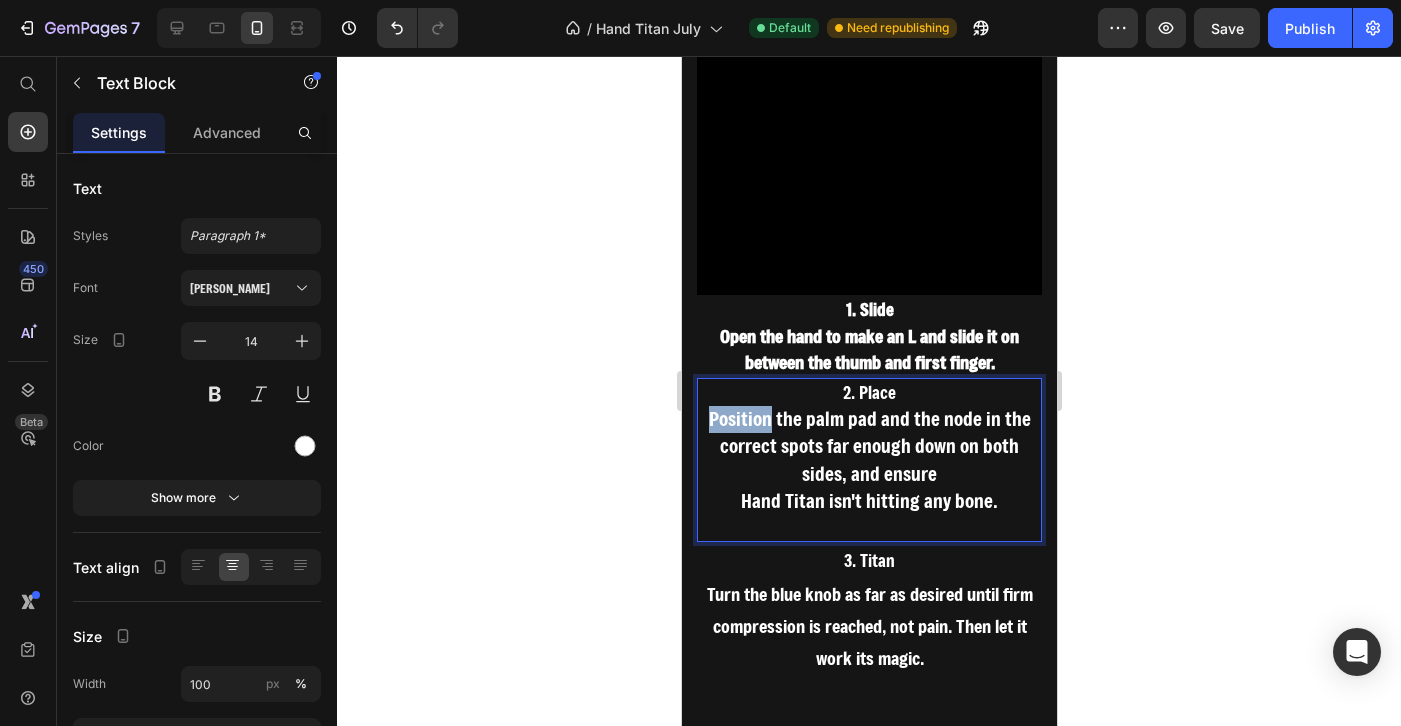 click on "Position the palm pad and the node in the correct spots far enough down on both sides, and ensure" at bounding box center (869, 445) 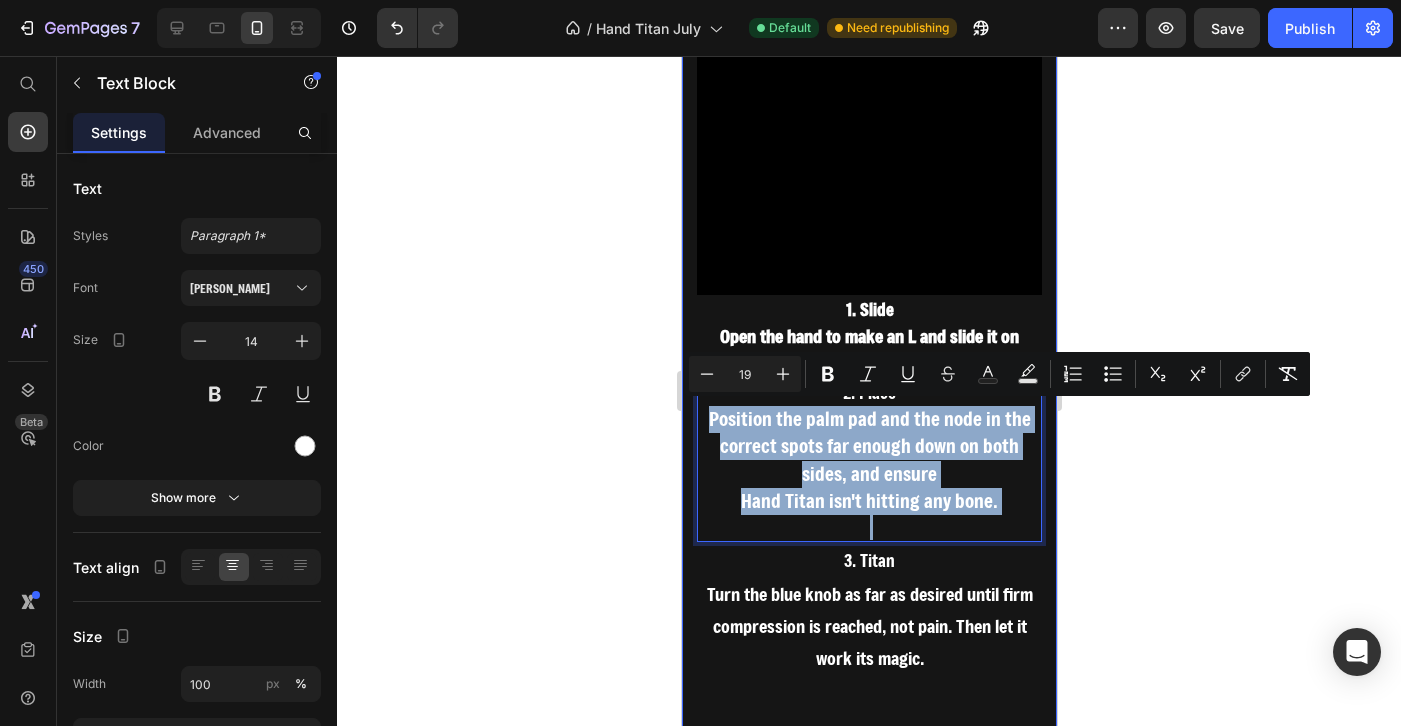drag, startPoint x: 708, startPoint y: 421, endPoint x: 1046, endPoint y: 517, distance: 351.36874 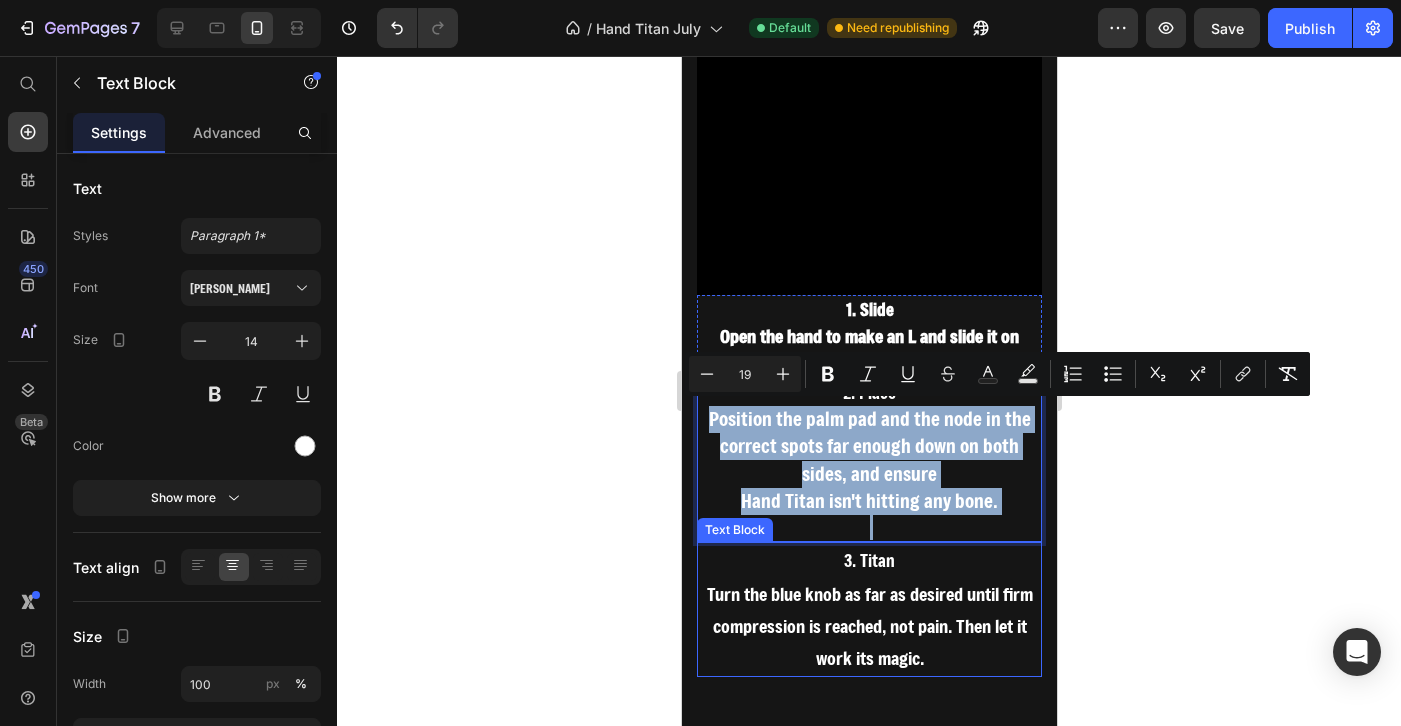 click on "Turn the blue knob as far as desired until firm compression is reached, not pain. Then let it work its magic." at bounding box center [868, 626] 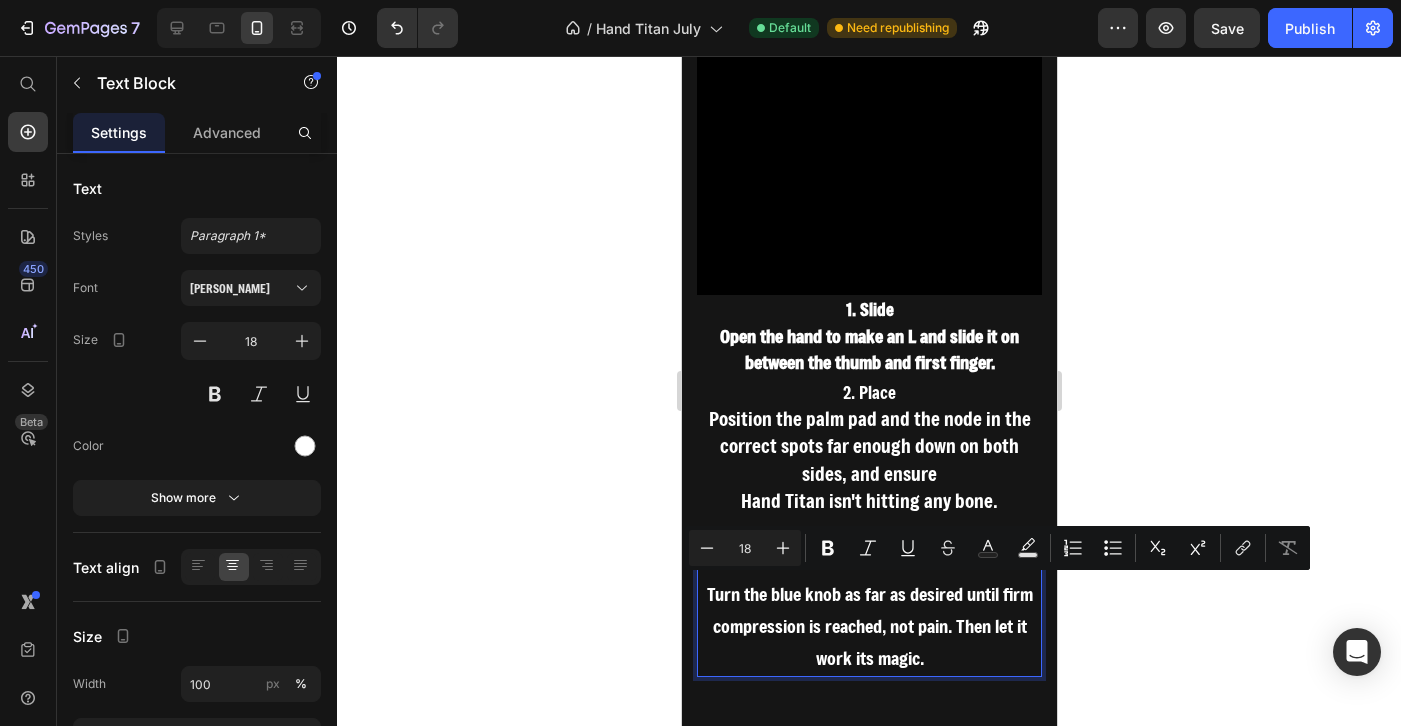 drag, startPoint x: 707, startPoint y: 595, endPoint x: 1009, endPoint y: 663, distance: 309.56097 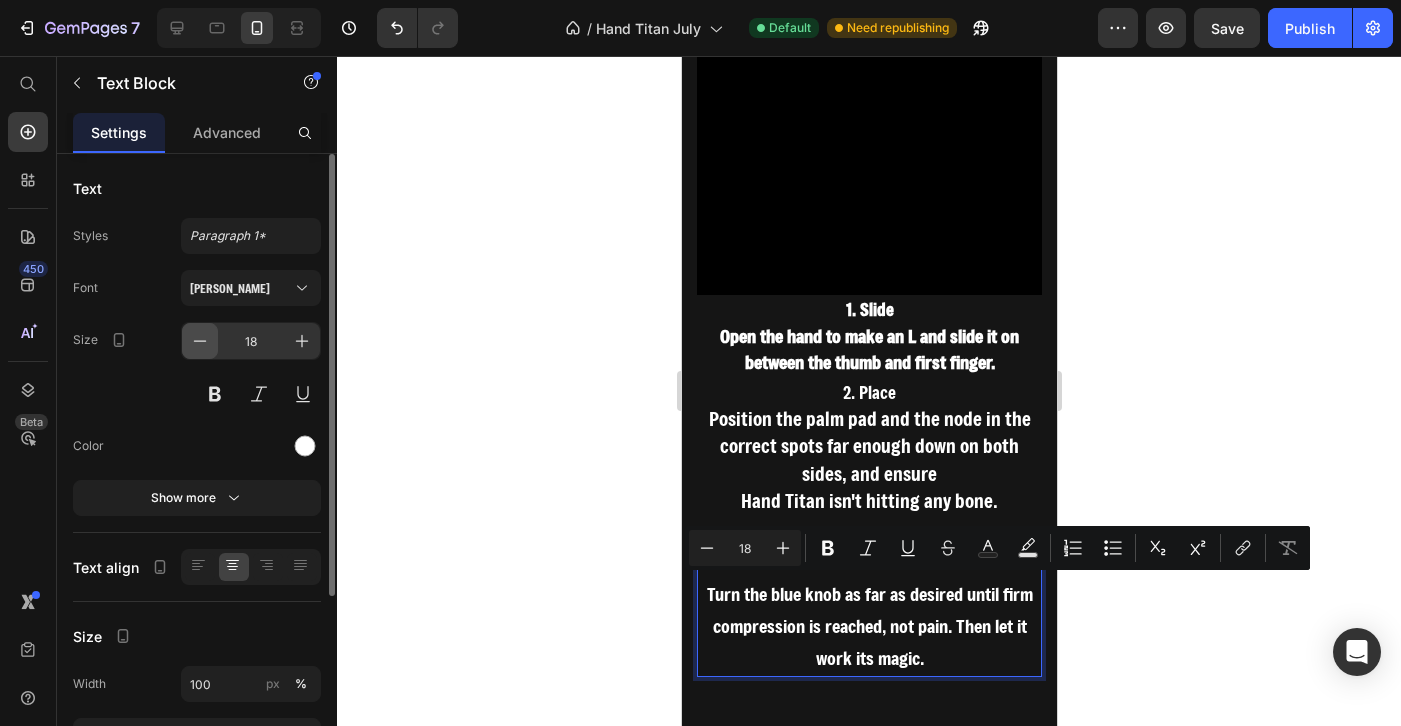 click 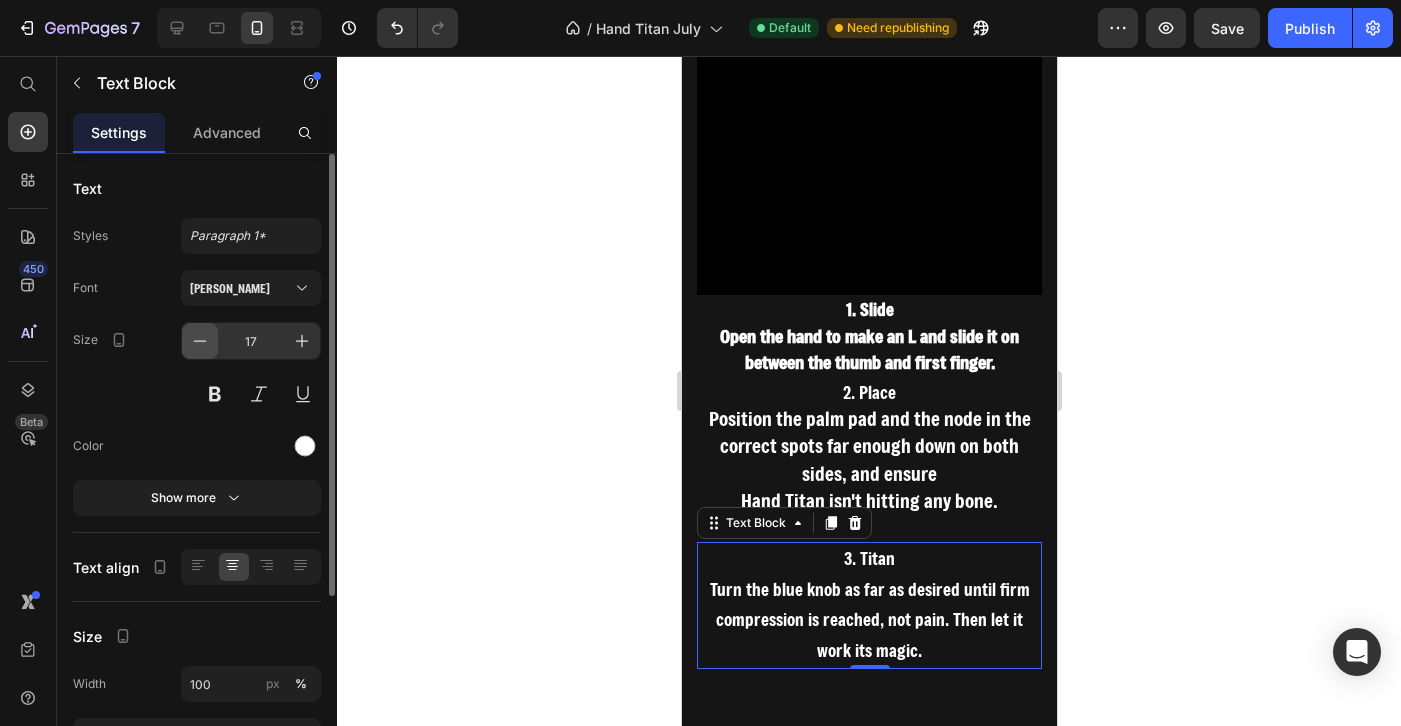 click 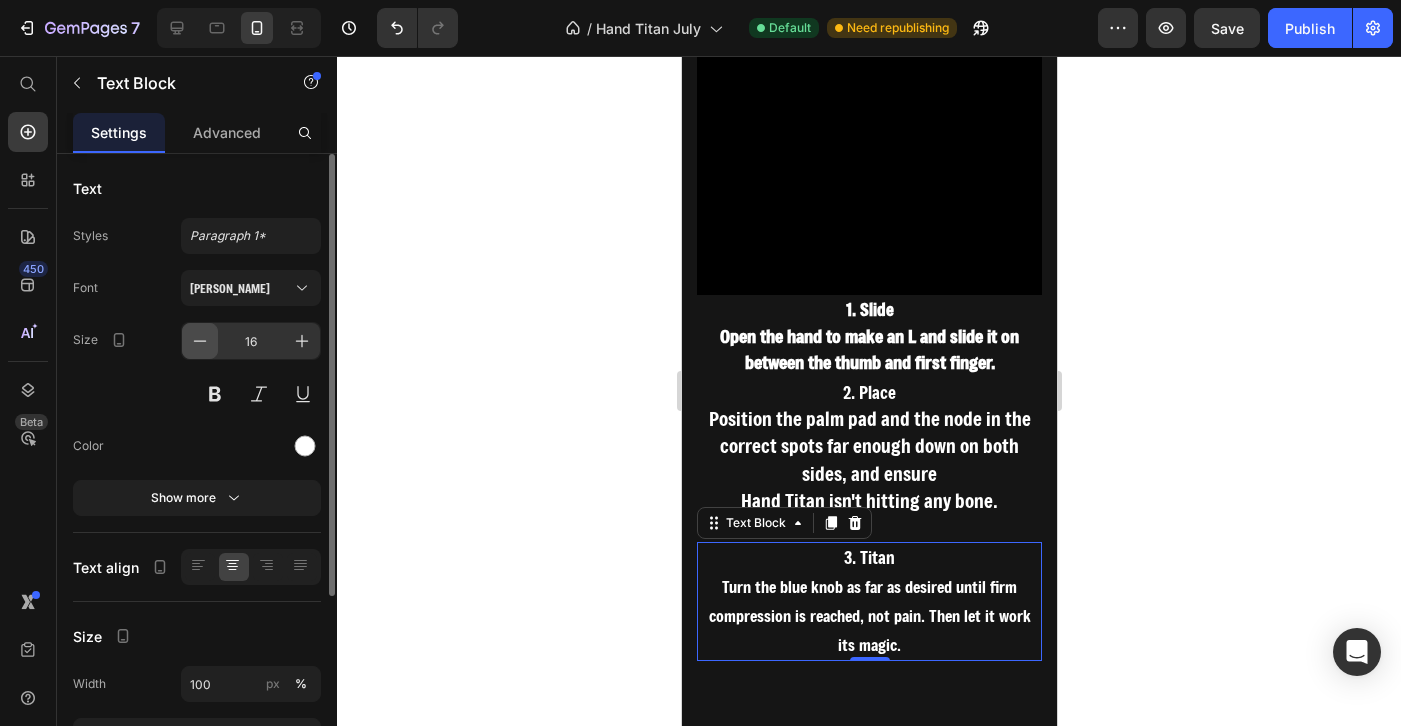 click 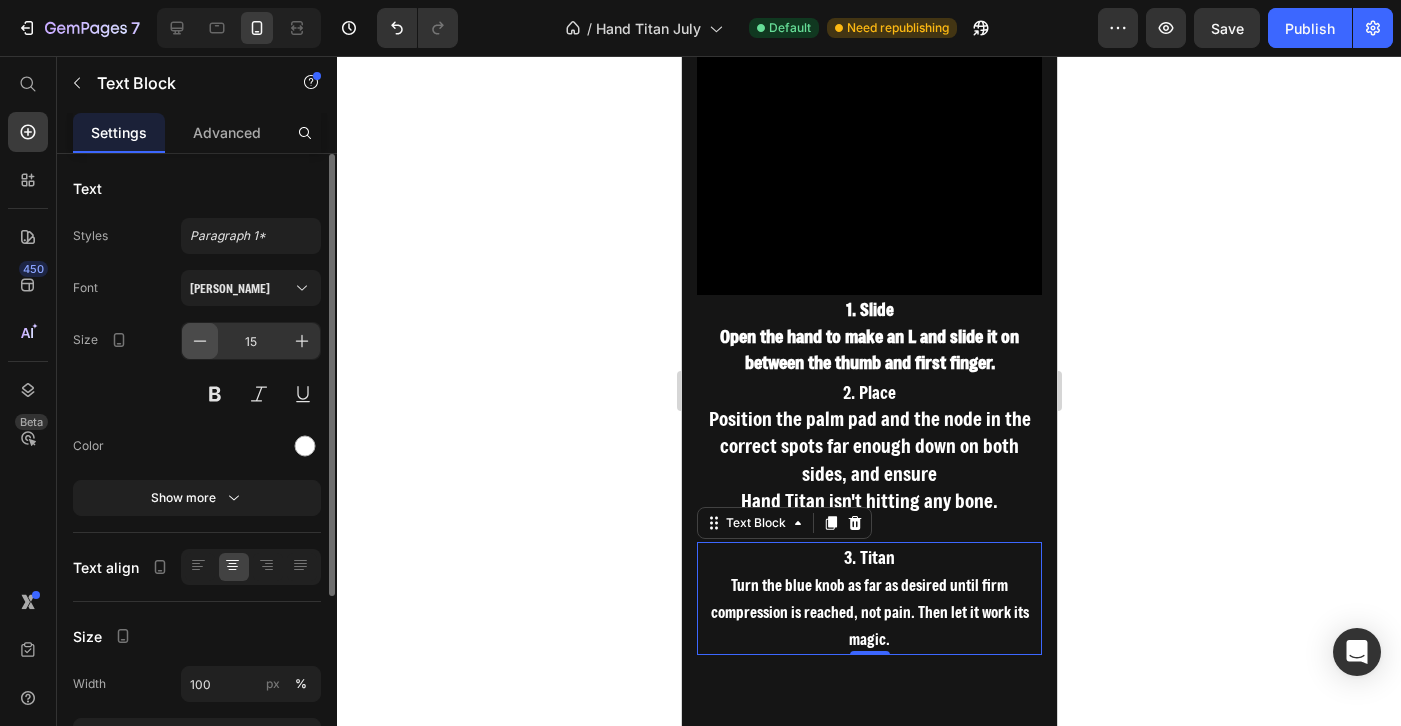 click 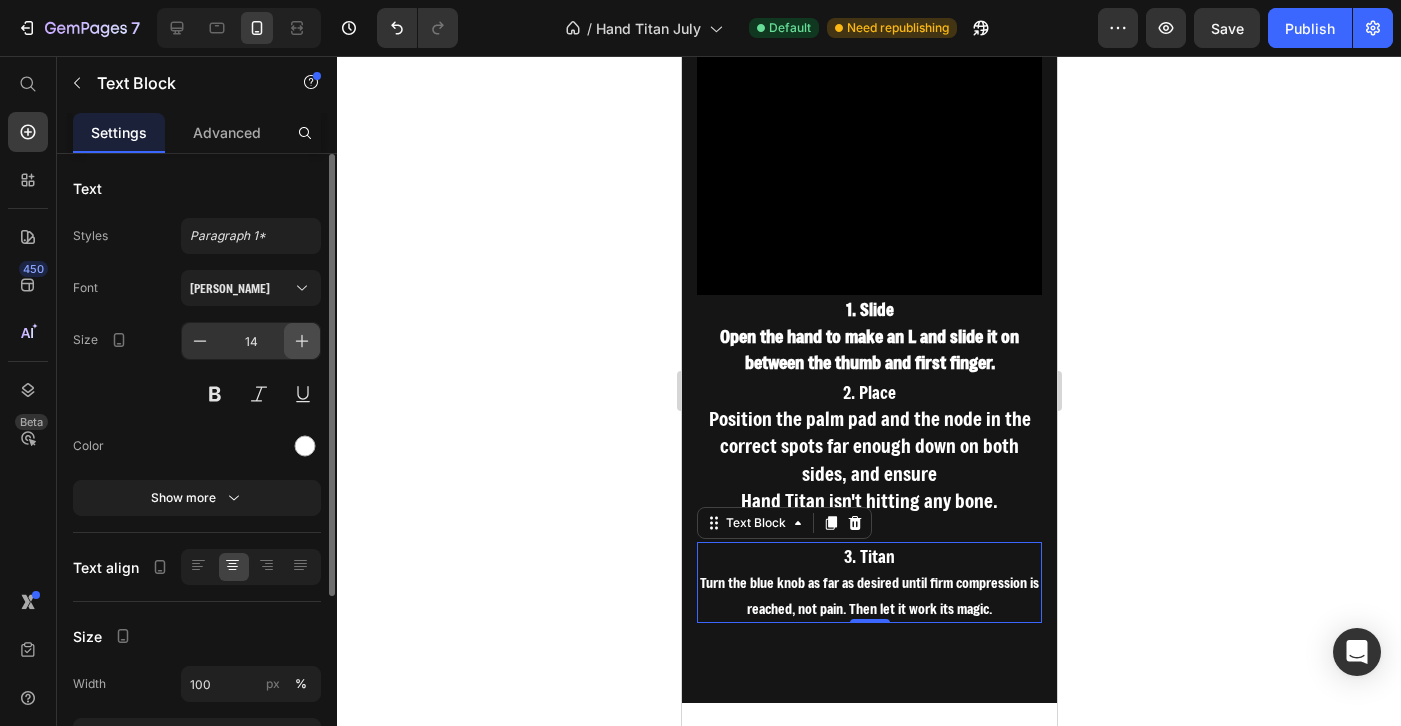 click 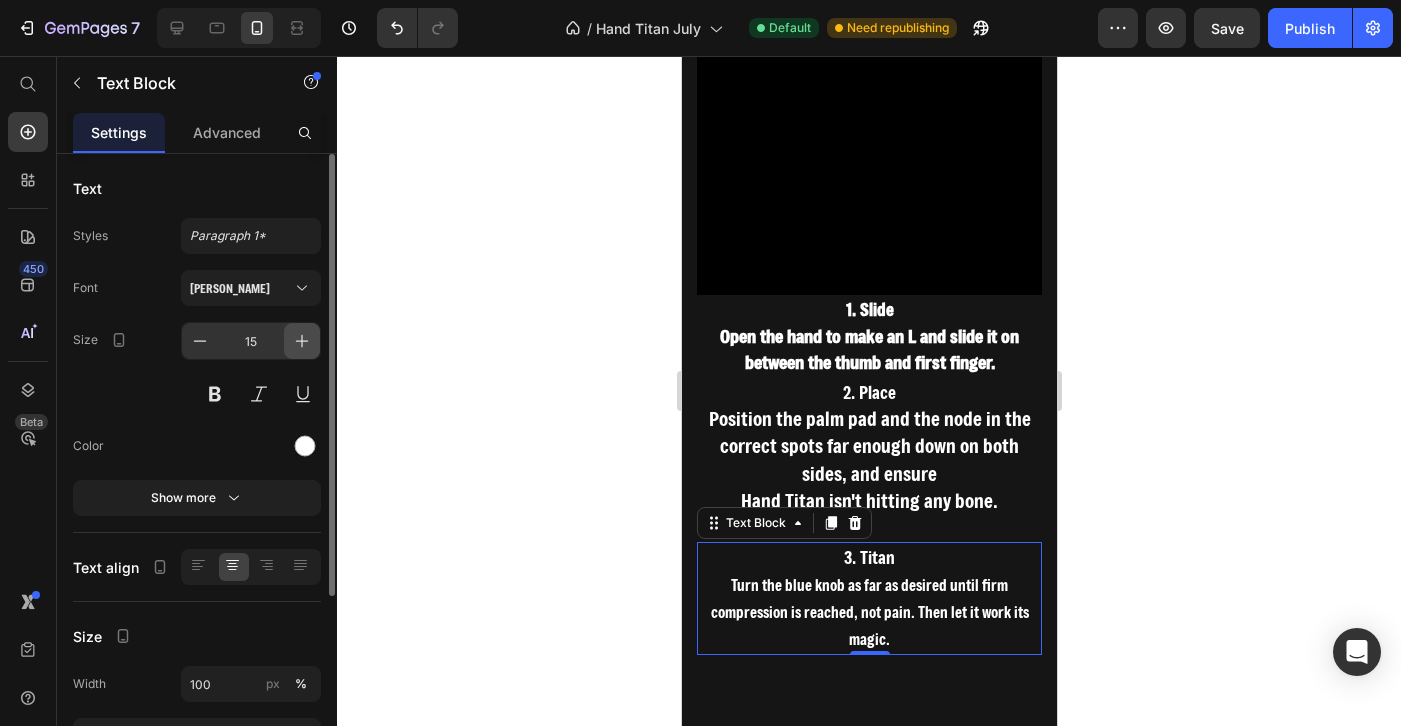 click 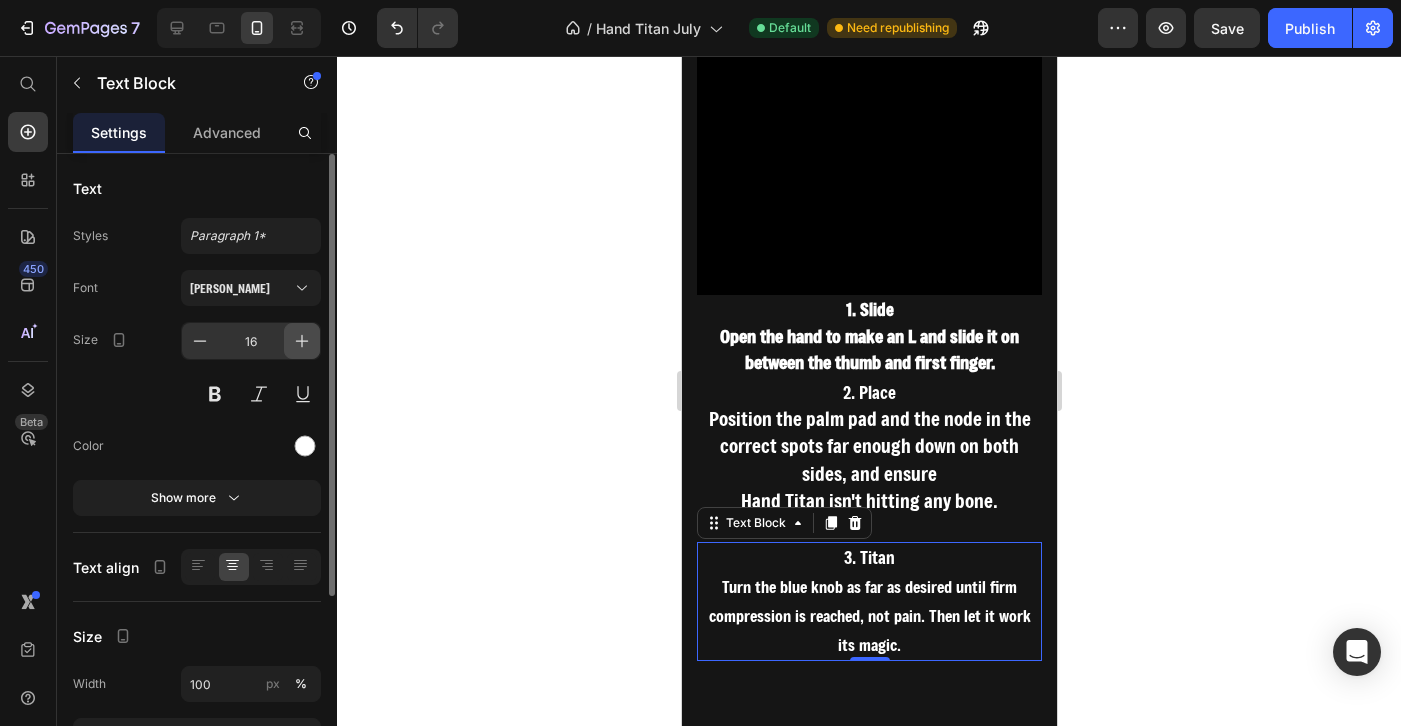 click 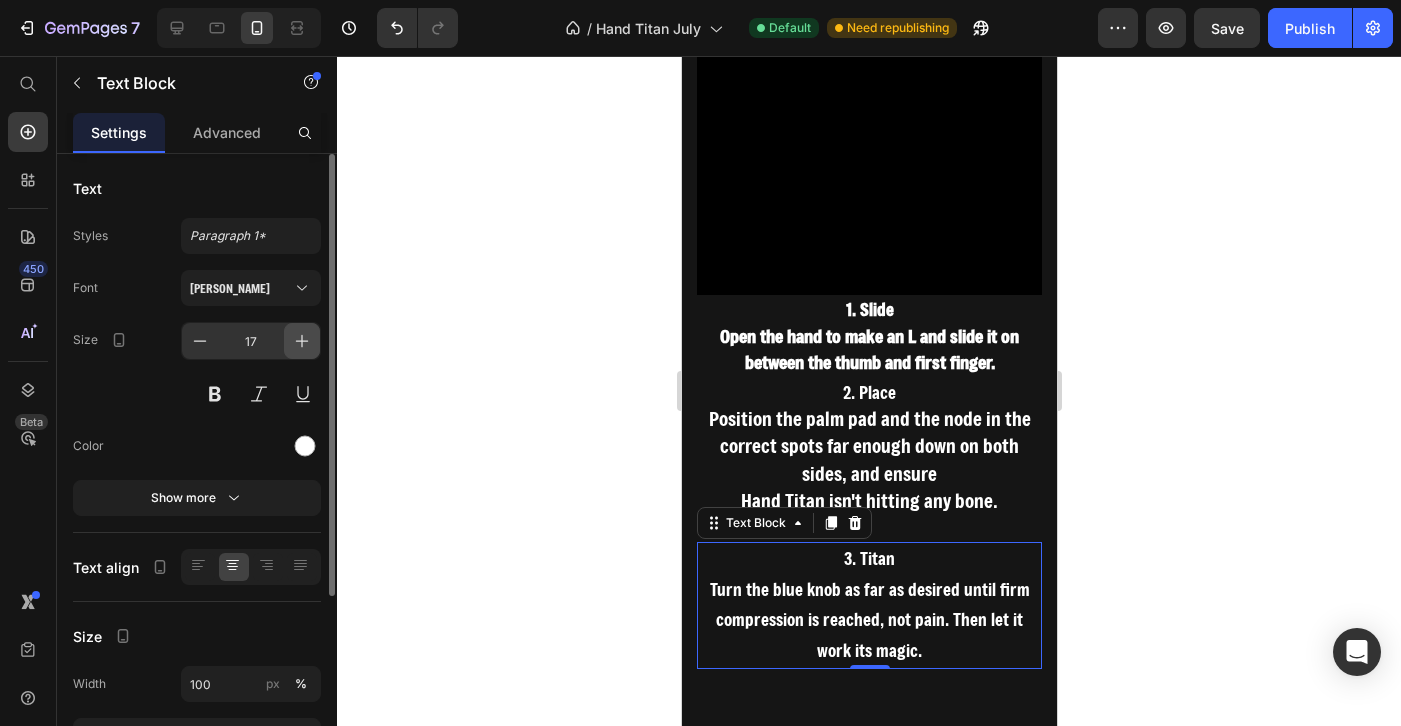 click 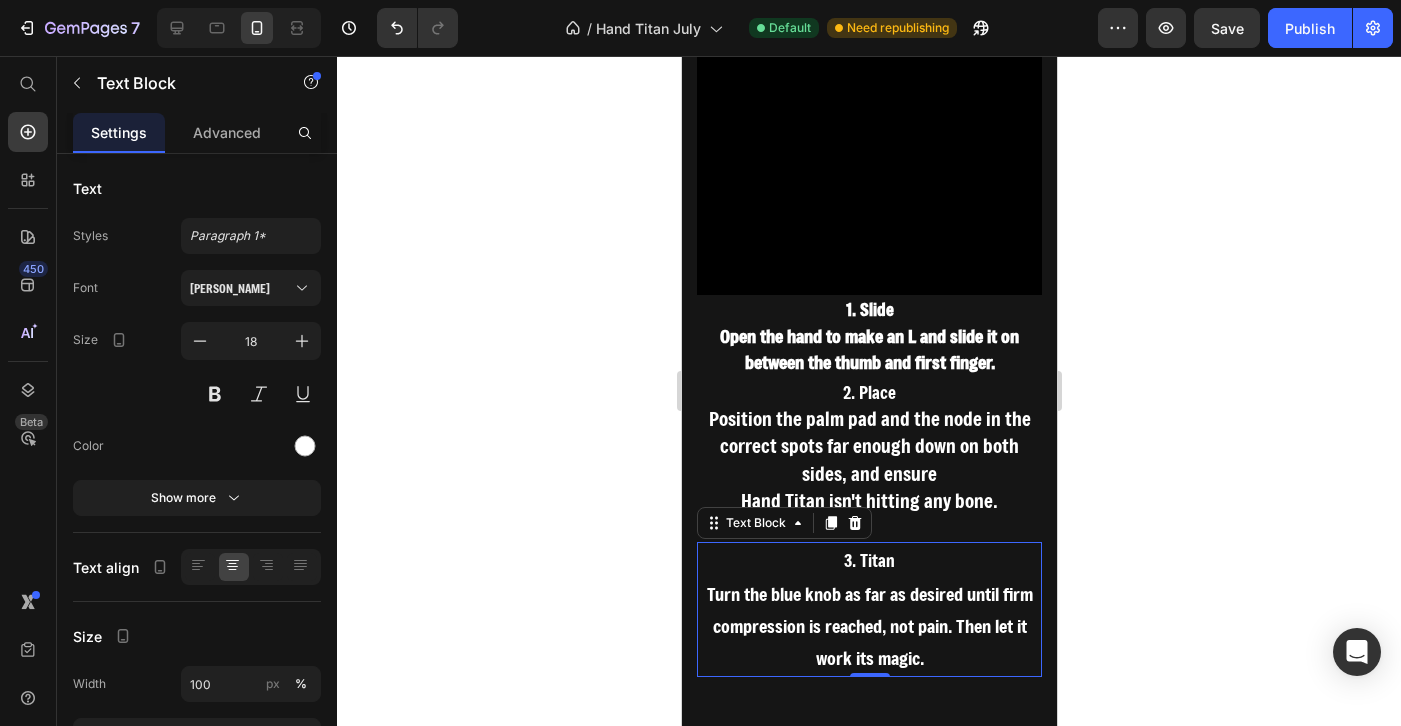 click 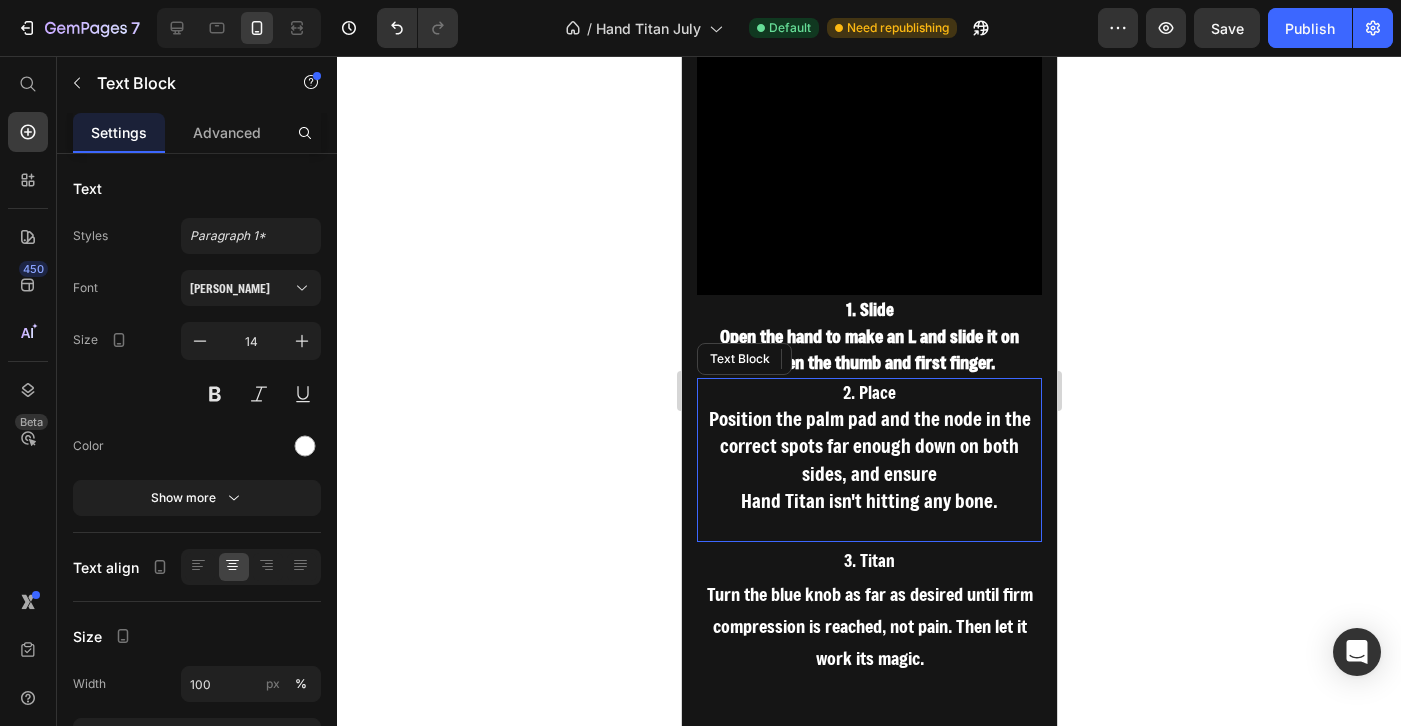 click at bounding box center [868, 527] 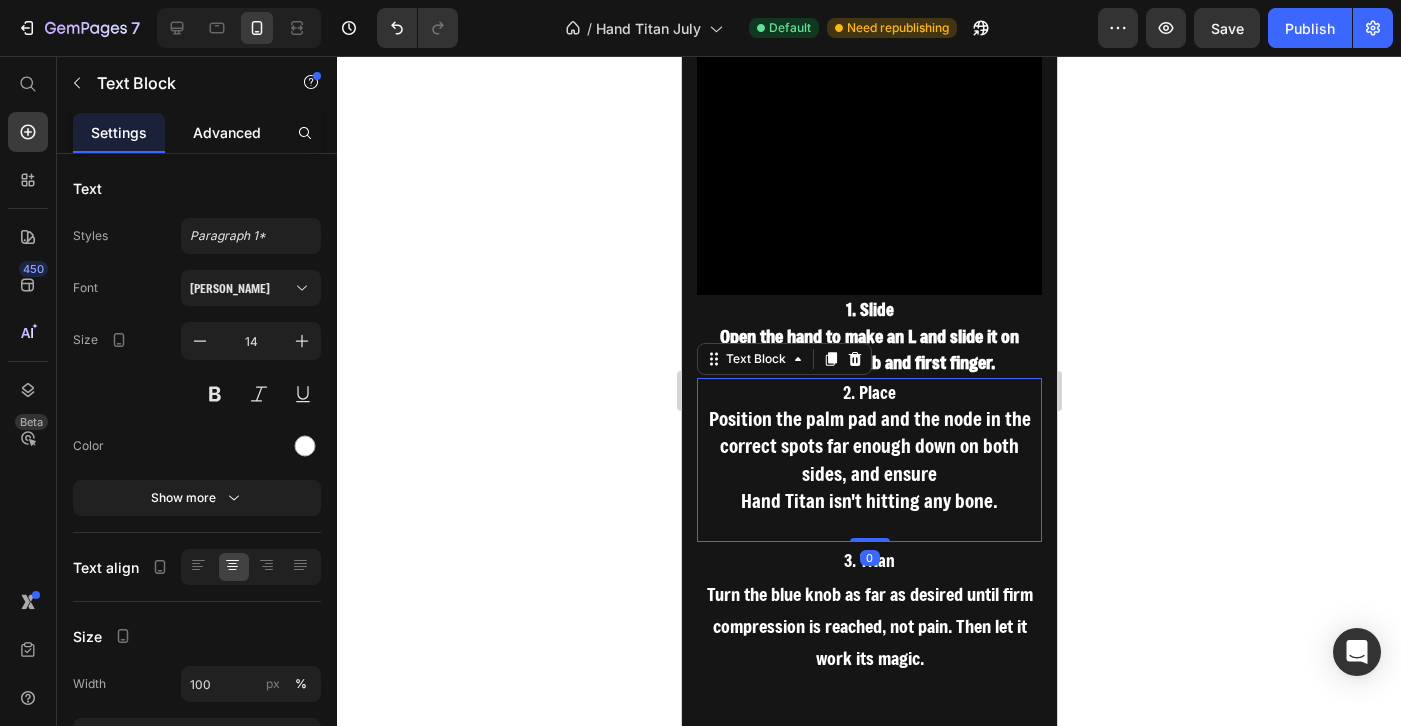 click on "Advanced" at bounding box center [227, 132] 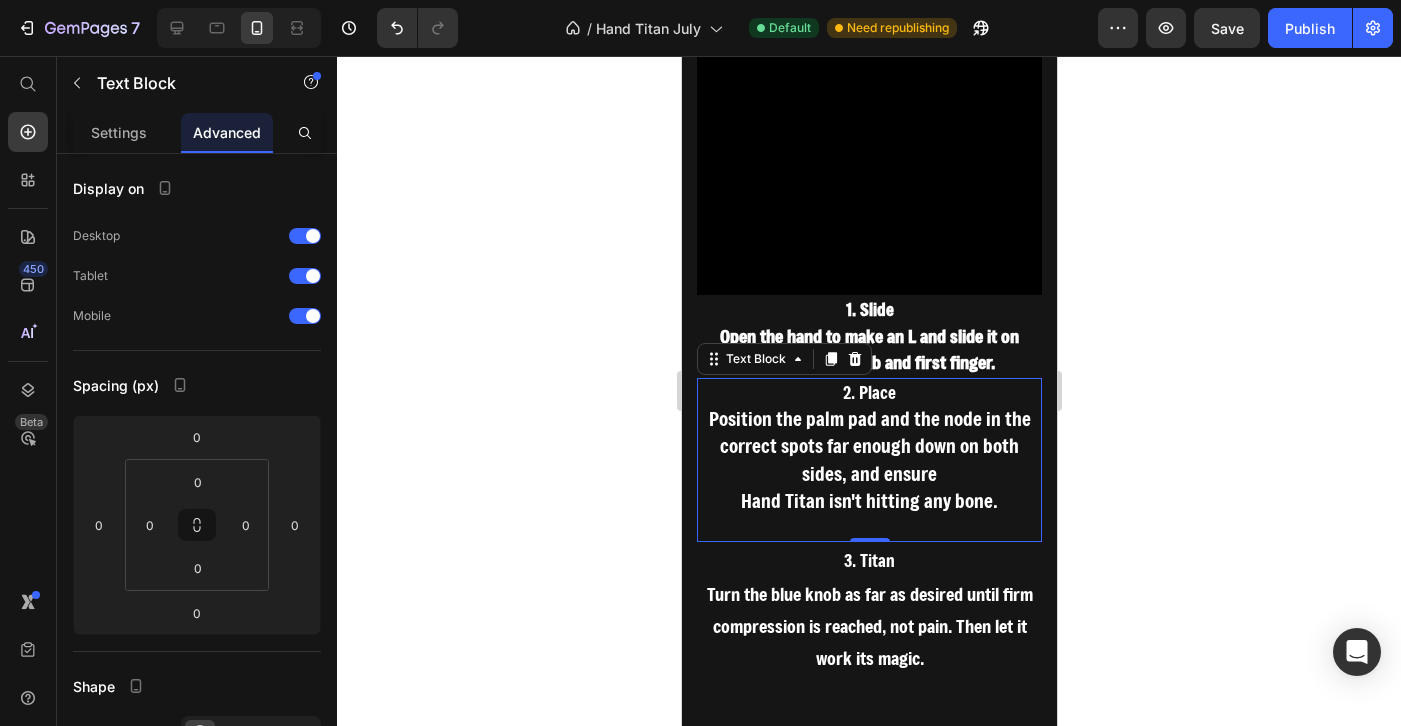 click 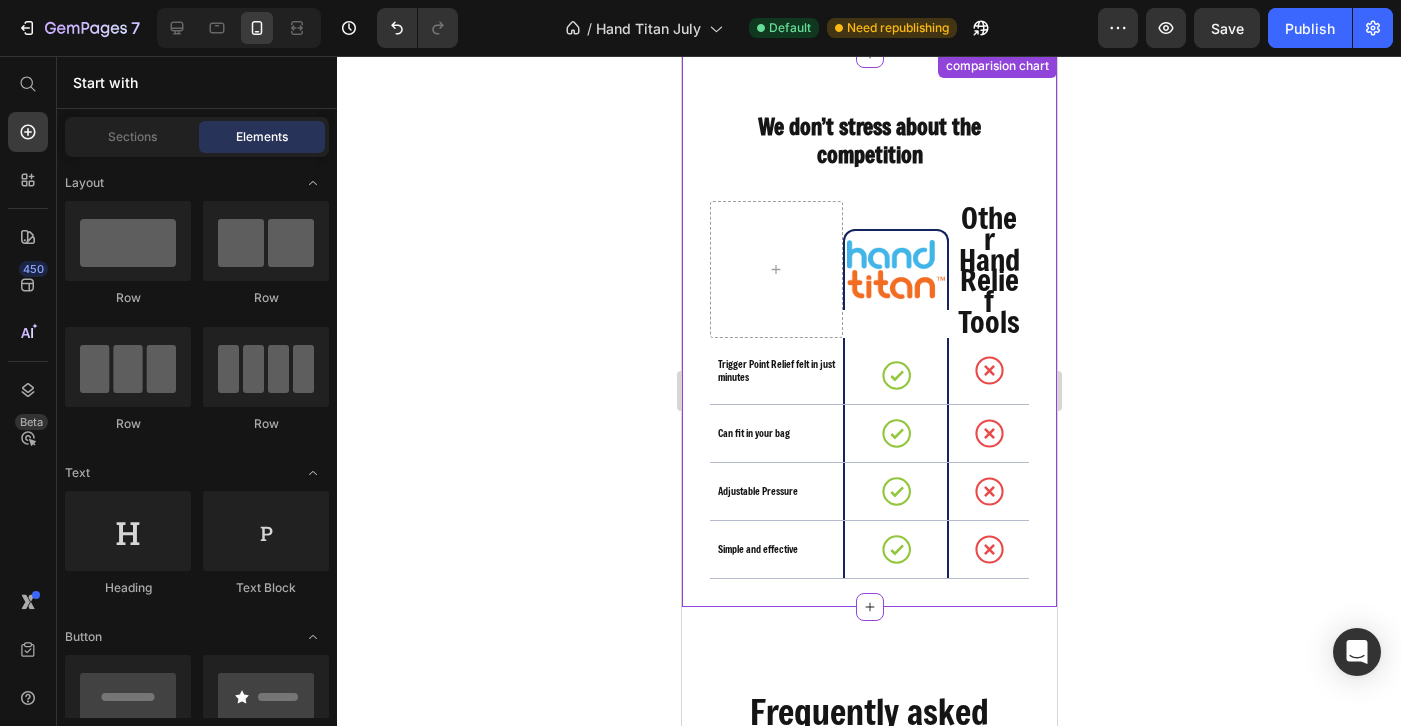 scroll, scrollTop: 9688, scrollLeft: 0, axis: vertical 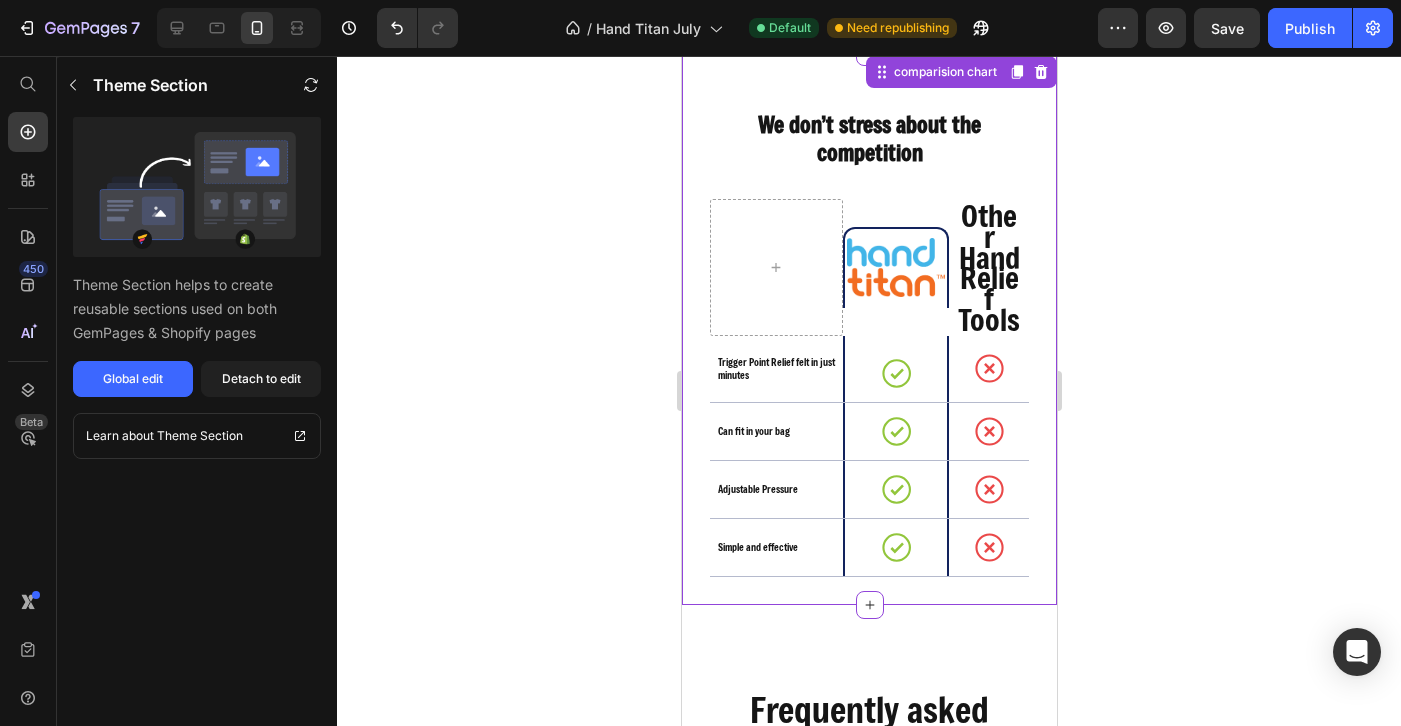 click on "Other Hand Relief Tools" at bounding box center (988, 267) 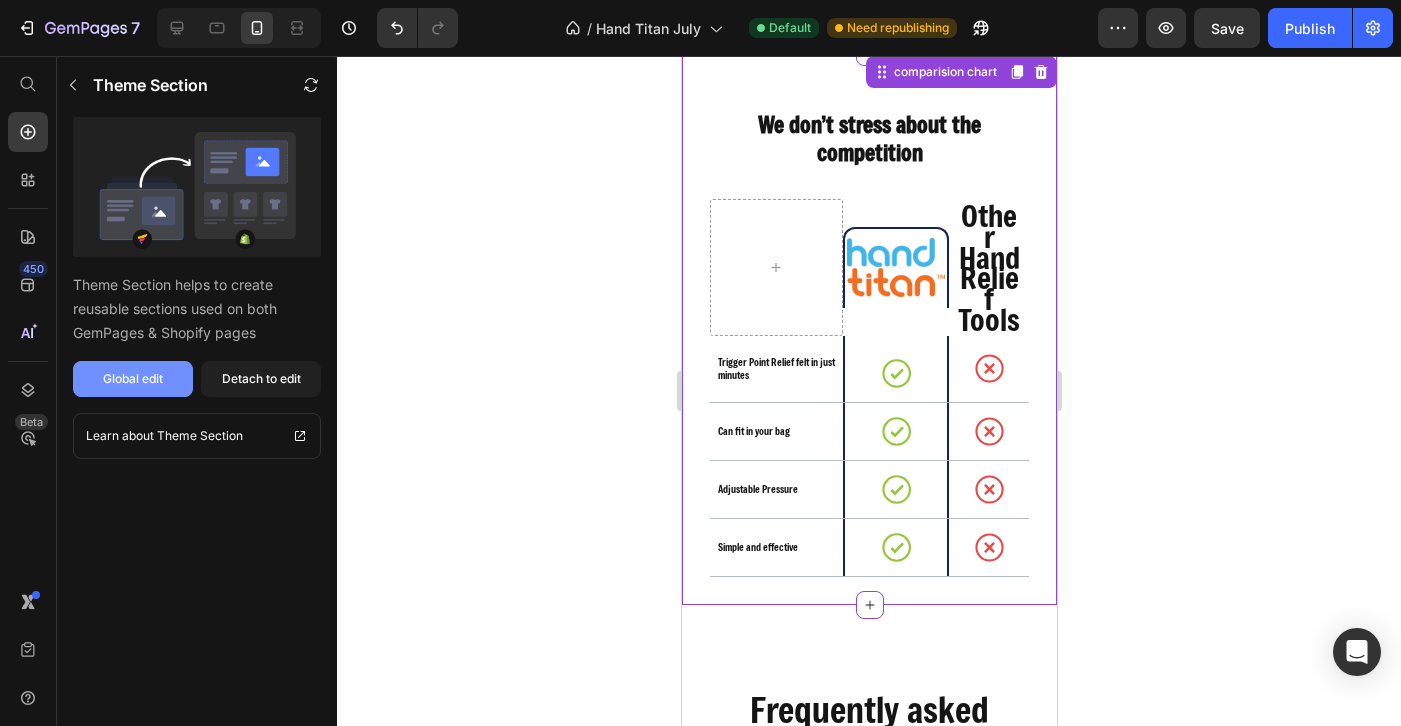 click on "Global edit" at bounding box center [133, 379] 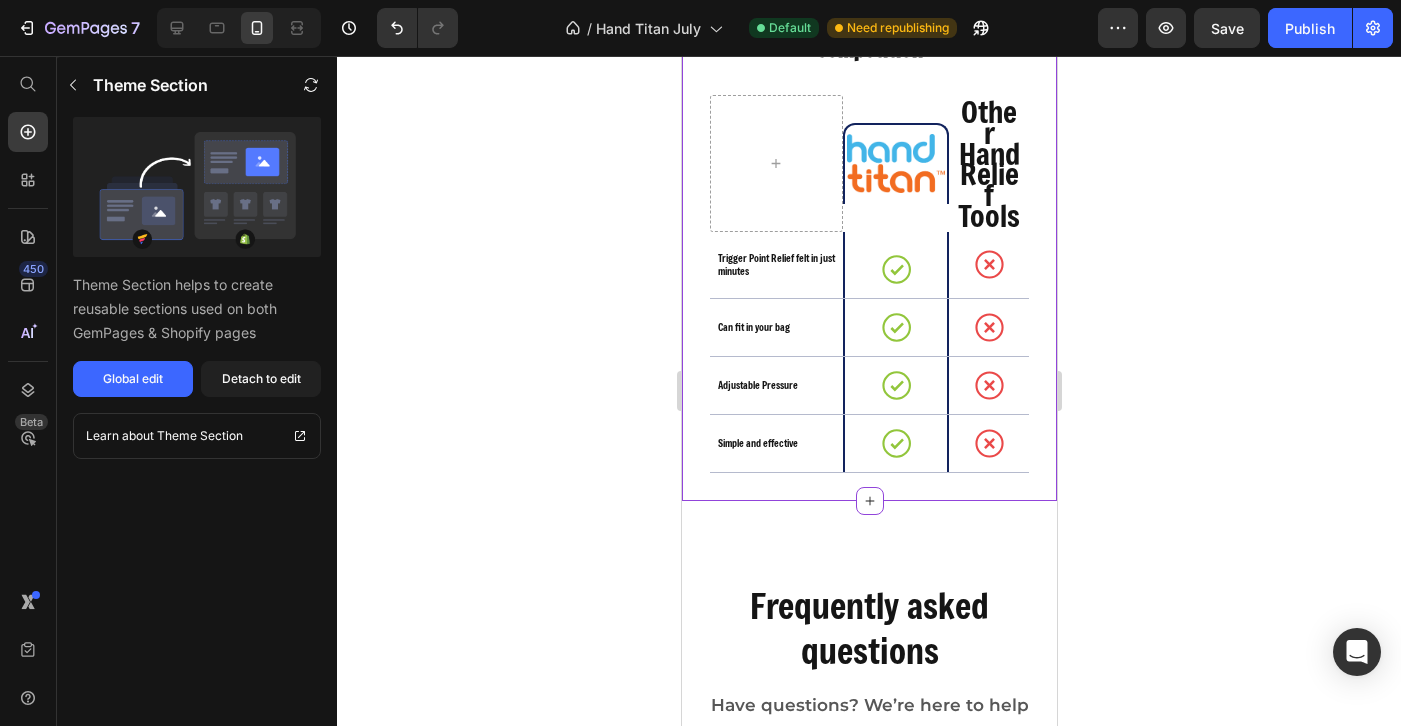 scroll, scrollTop: 9742, scrollLeft: 0, axis: vertical 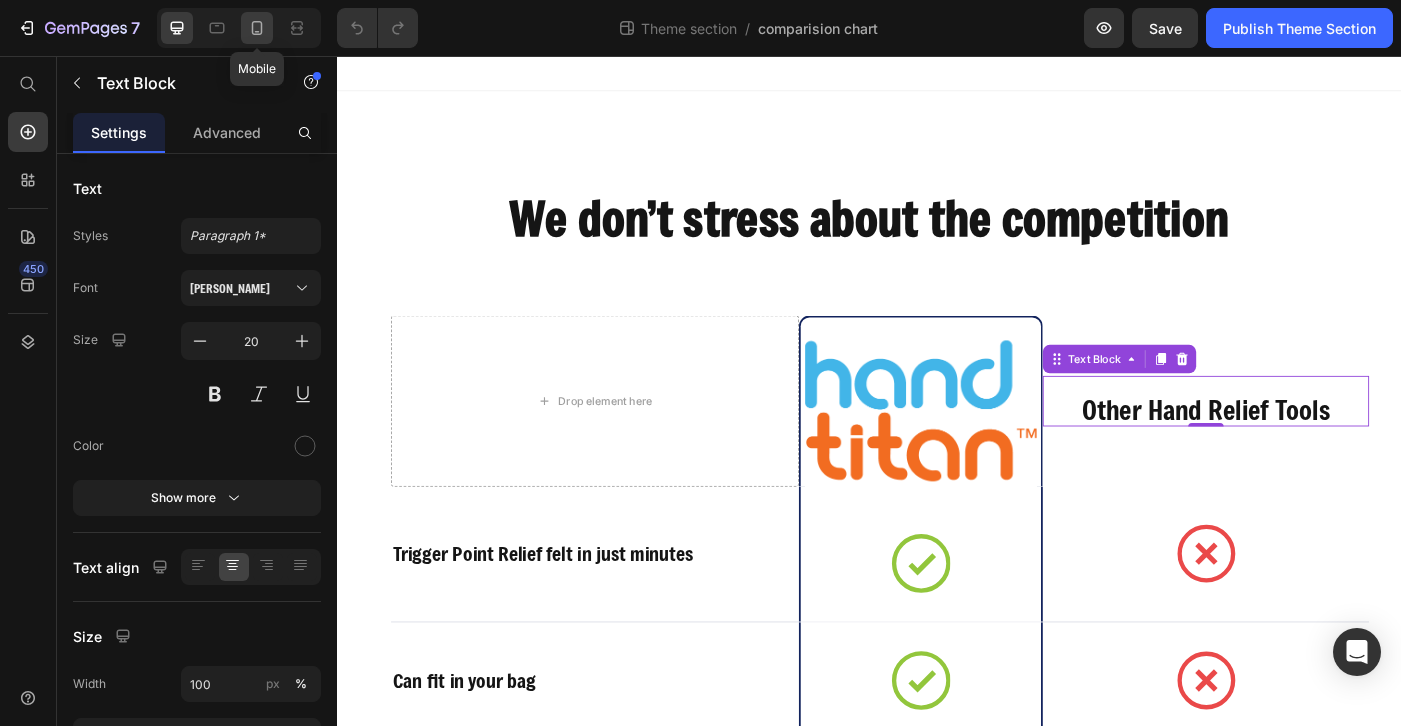 click 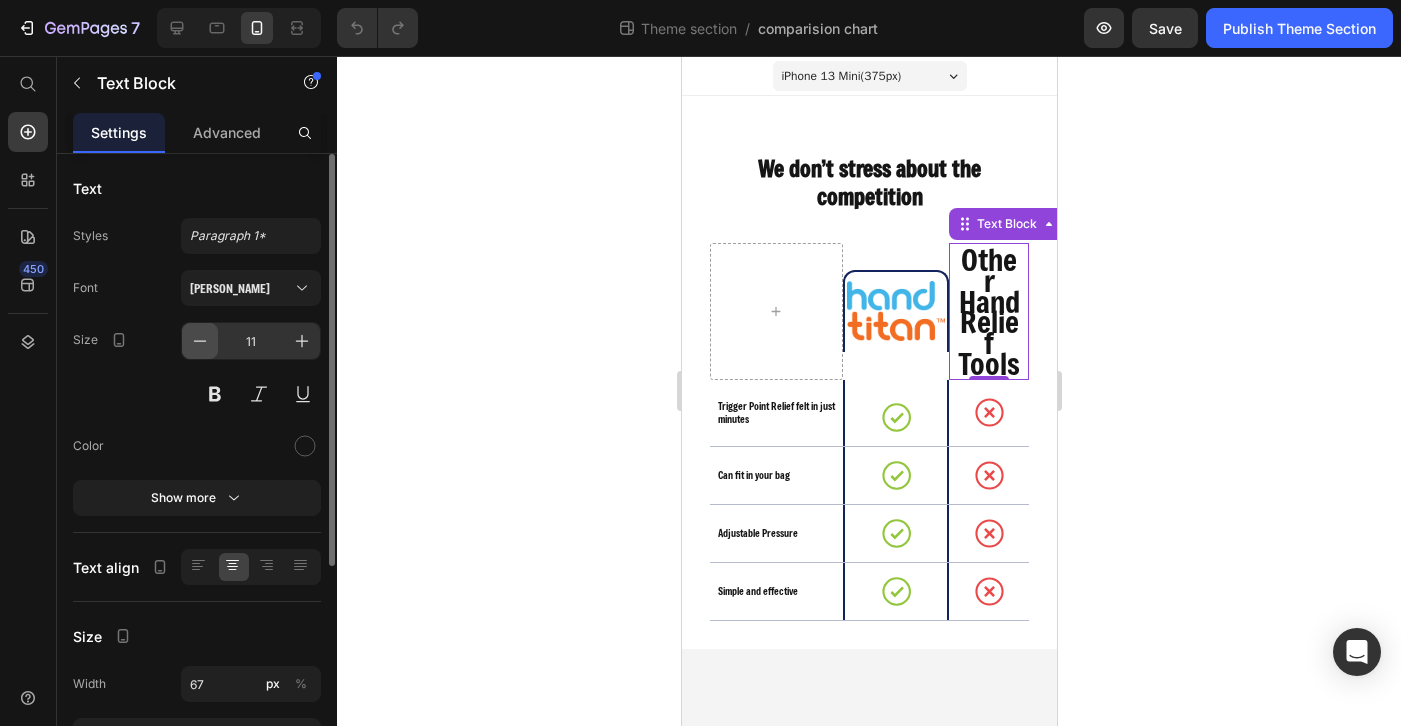 click 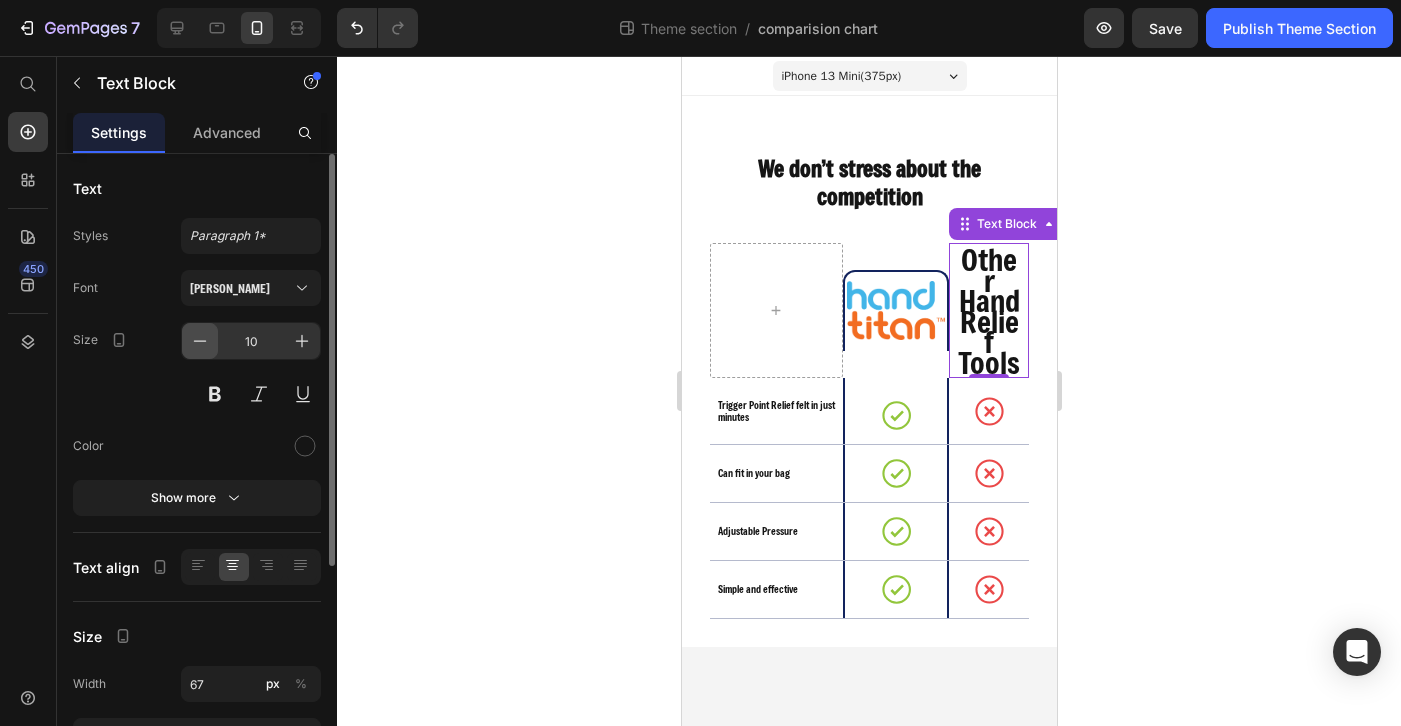 click 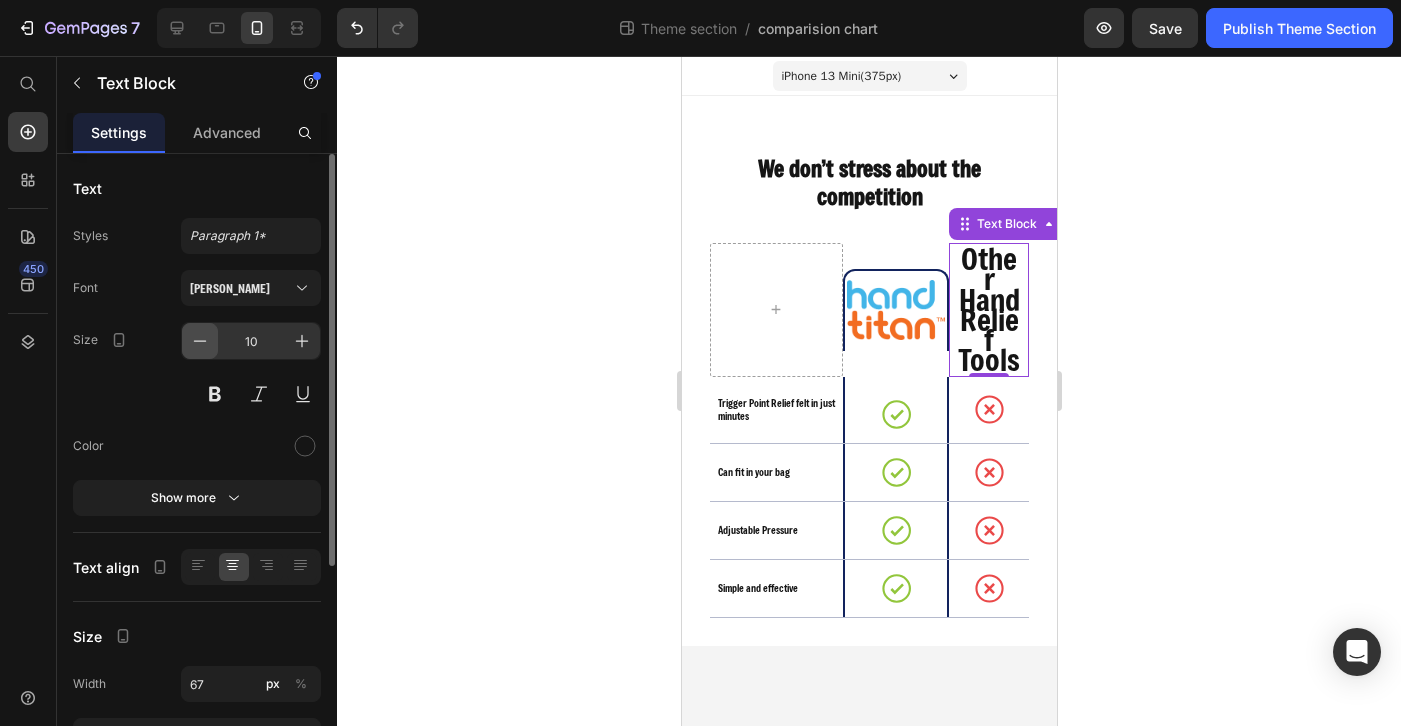 type on "9" 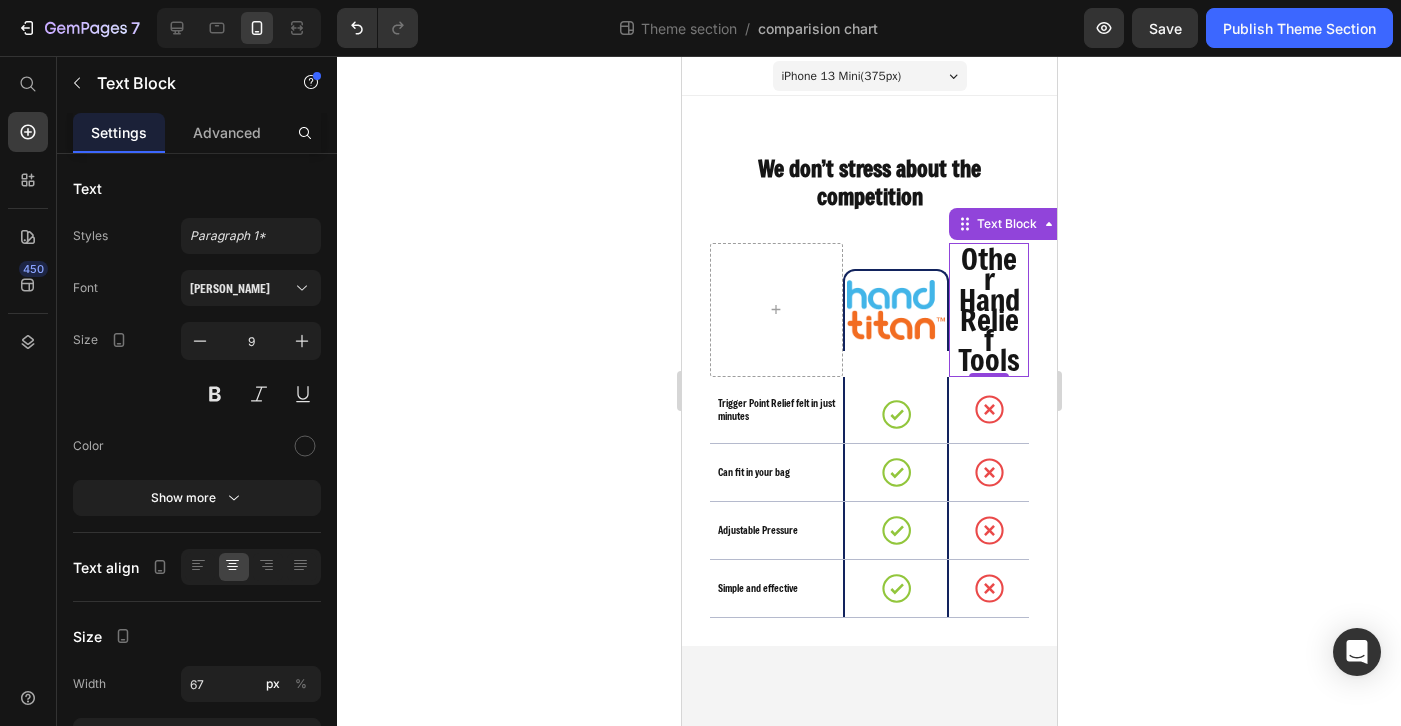 click on "Other Hand Relief Tools" at bounding box center (988, 308) 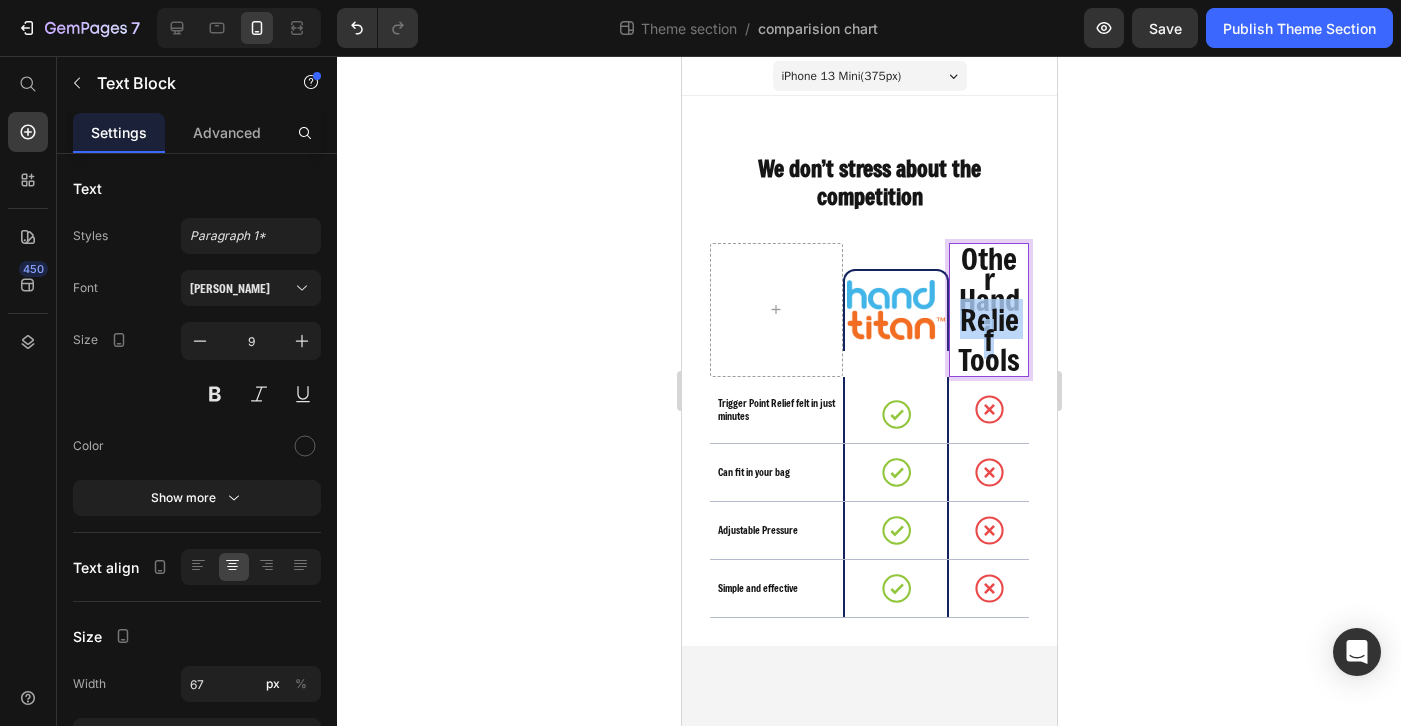 click on "Other Hand Relief Tools" at bounding box center (988, 308) 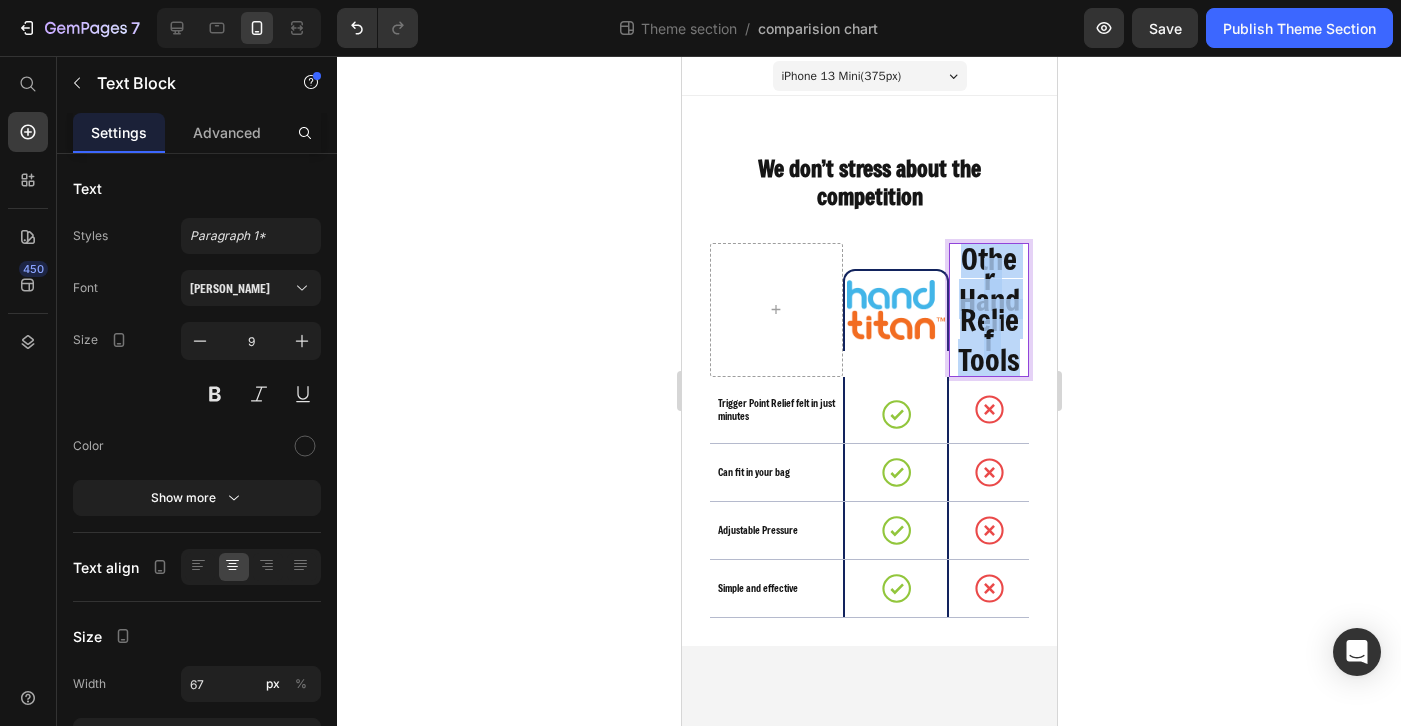 drag, startPoint x: 1013, startPoint y: 355, endPoint x: 961, endPoint y: 246, distance: 120.76837 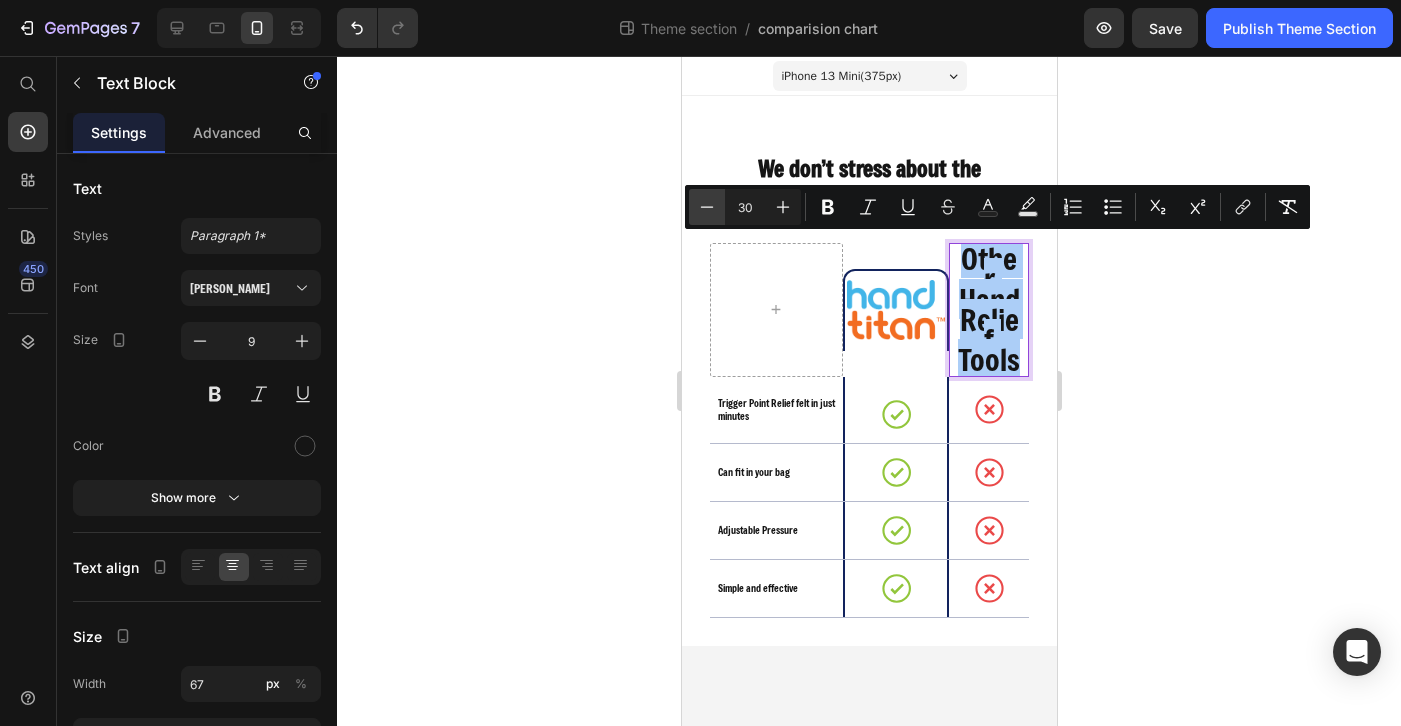 click 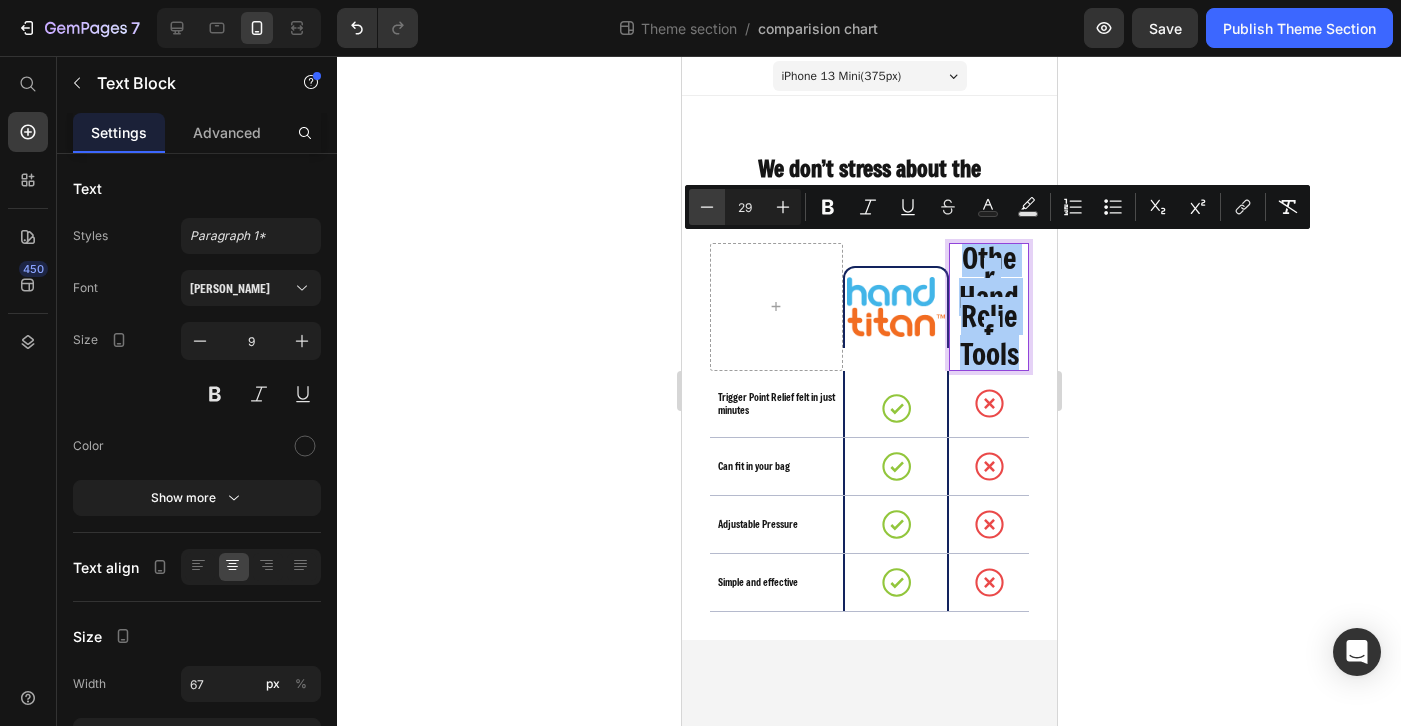 click 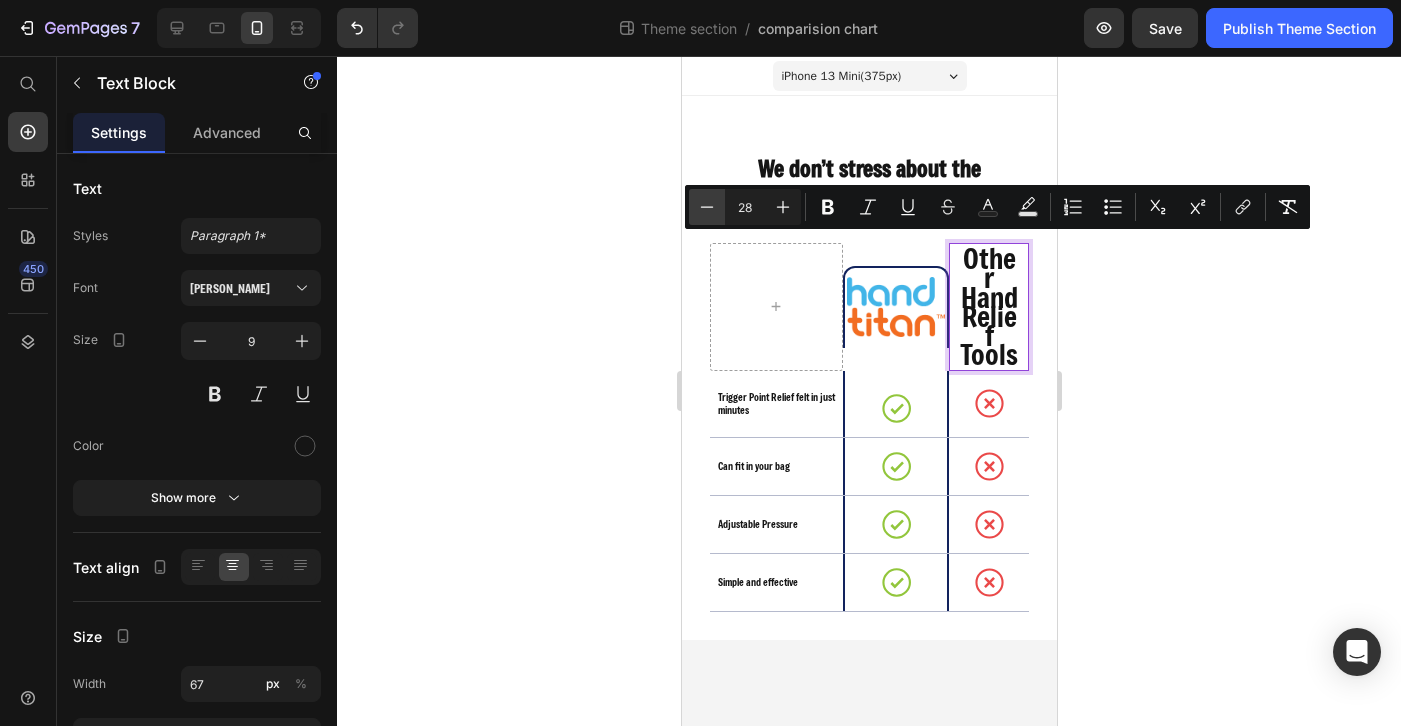 click 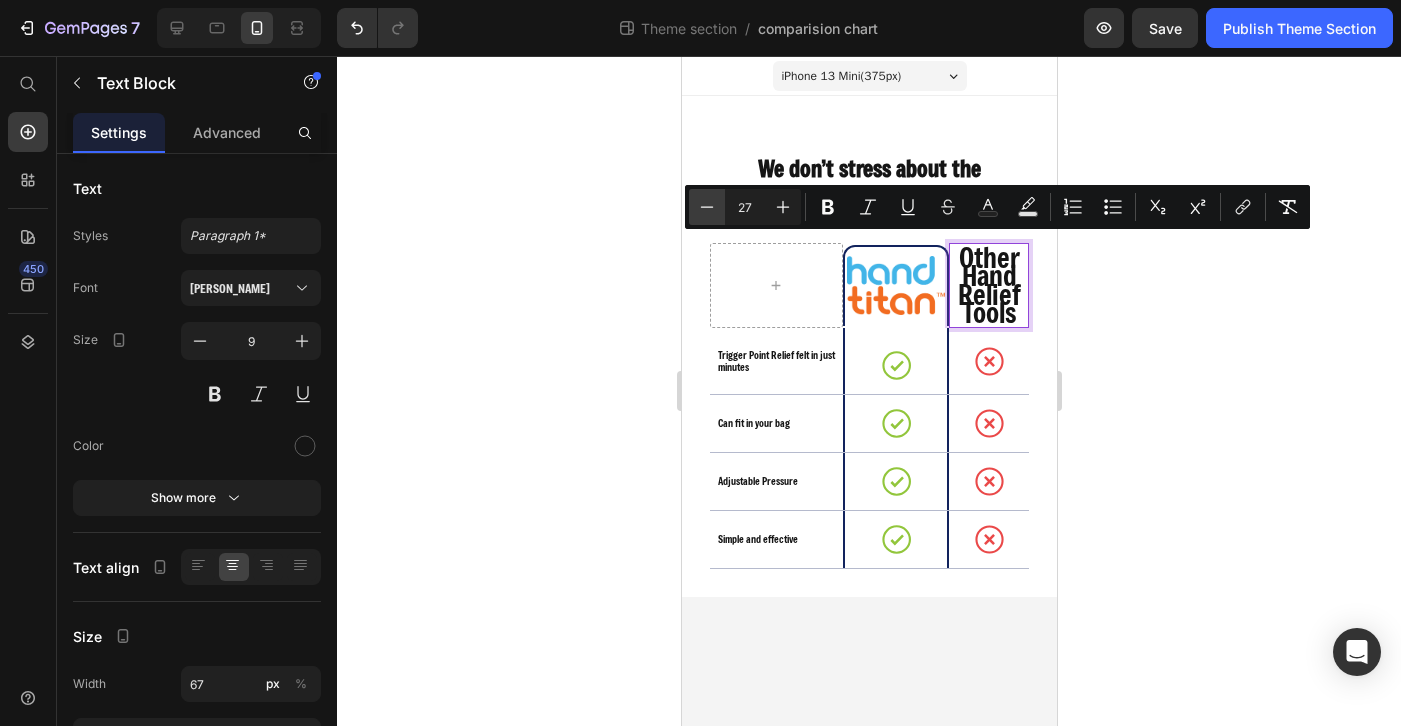 click 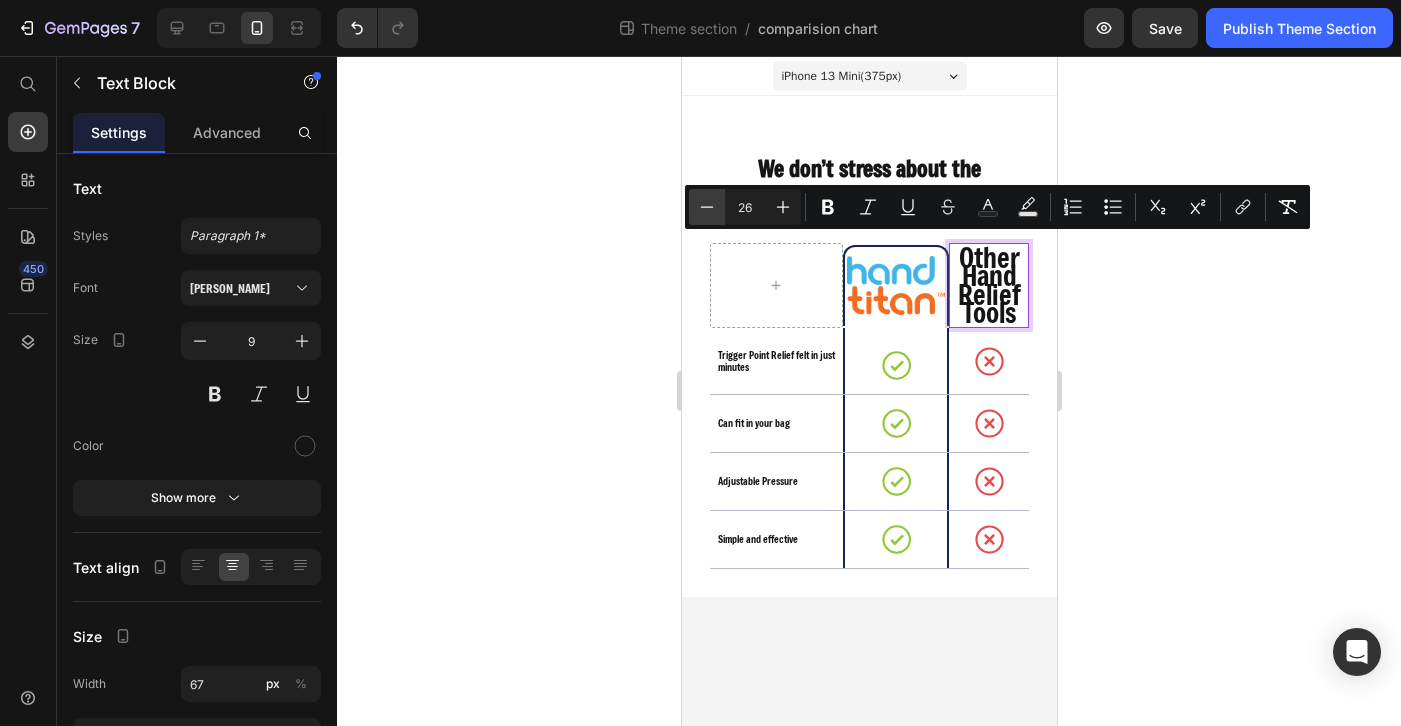 click 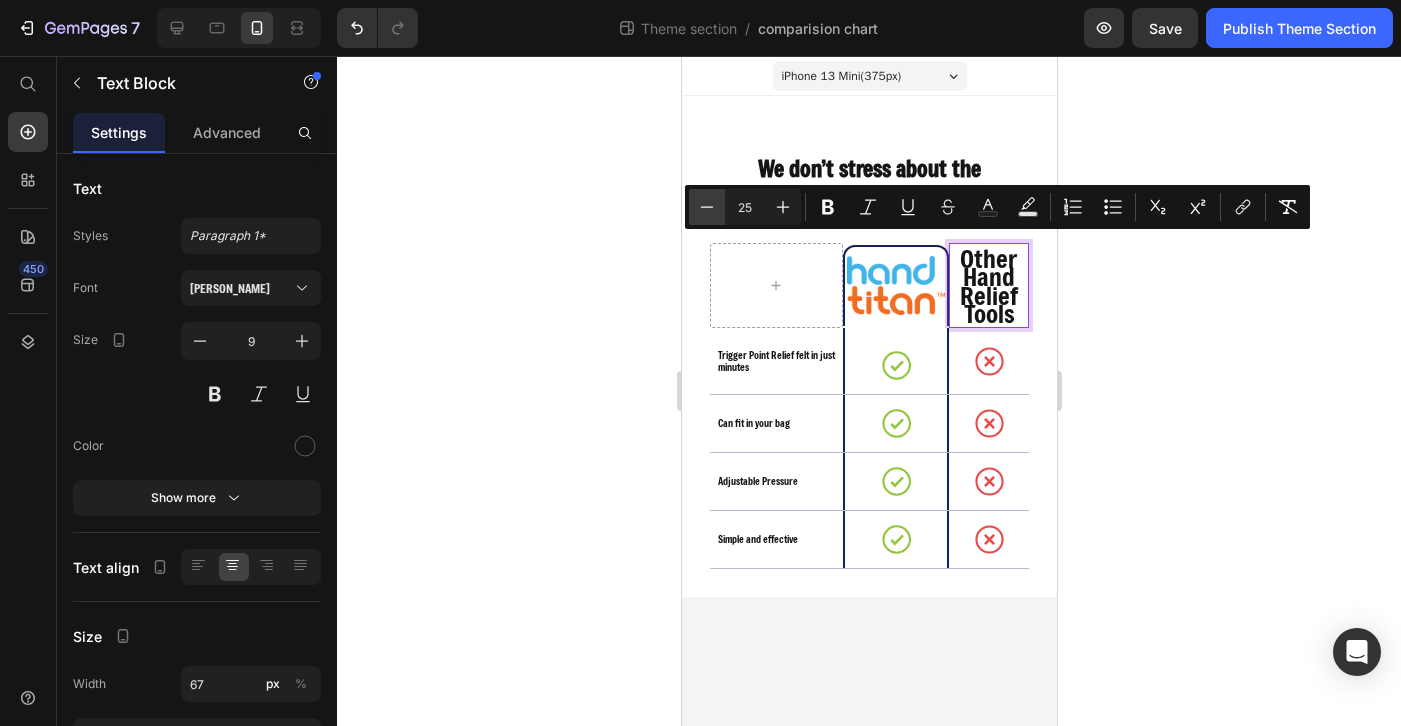 click 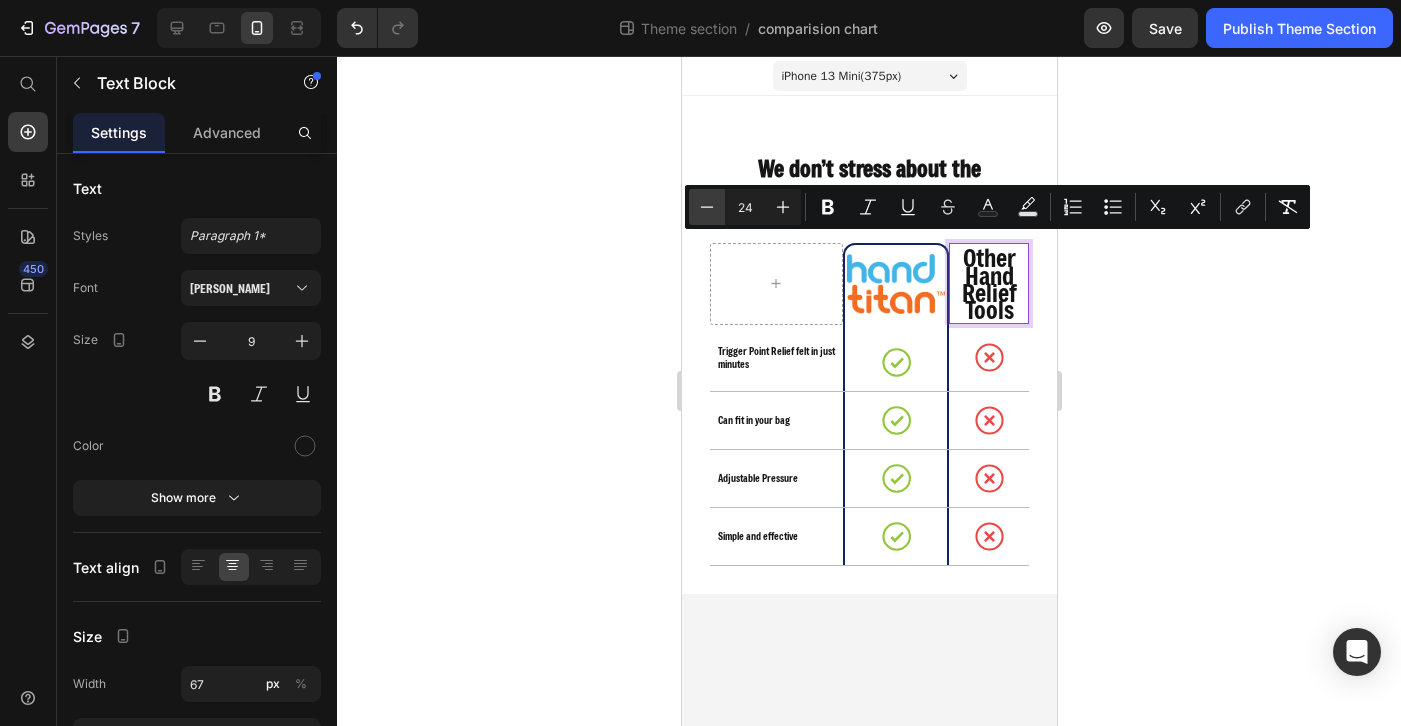 click 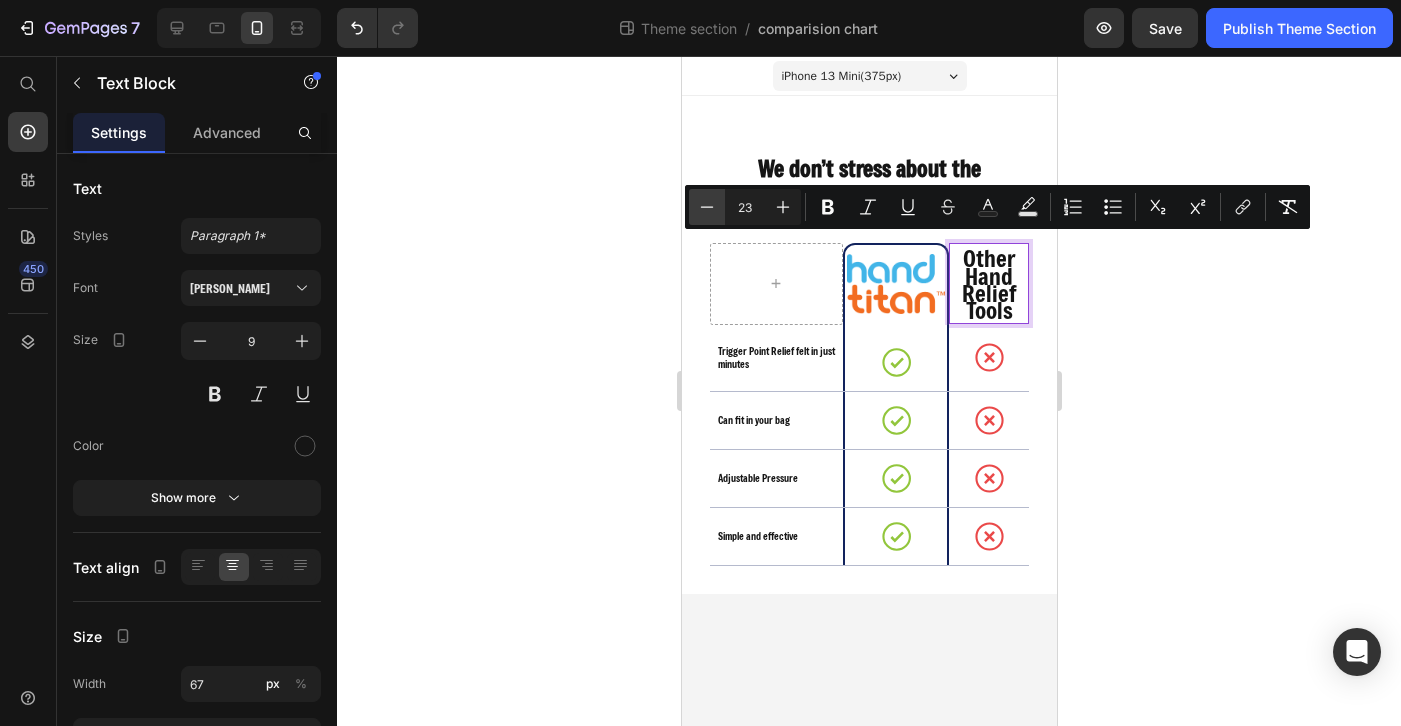 click 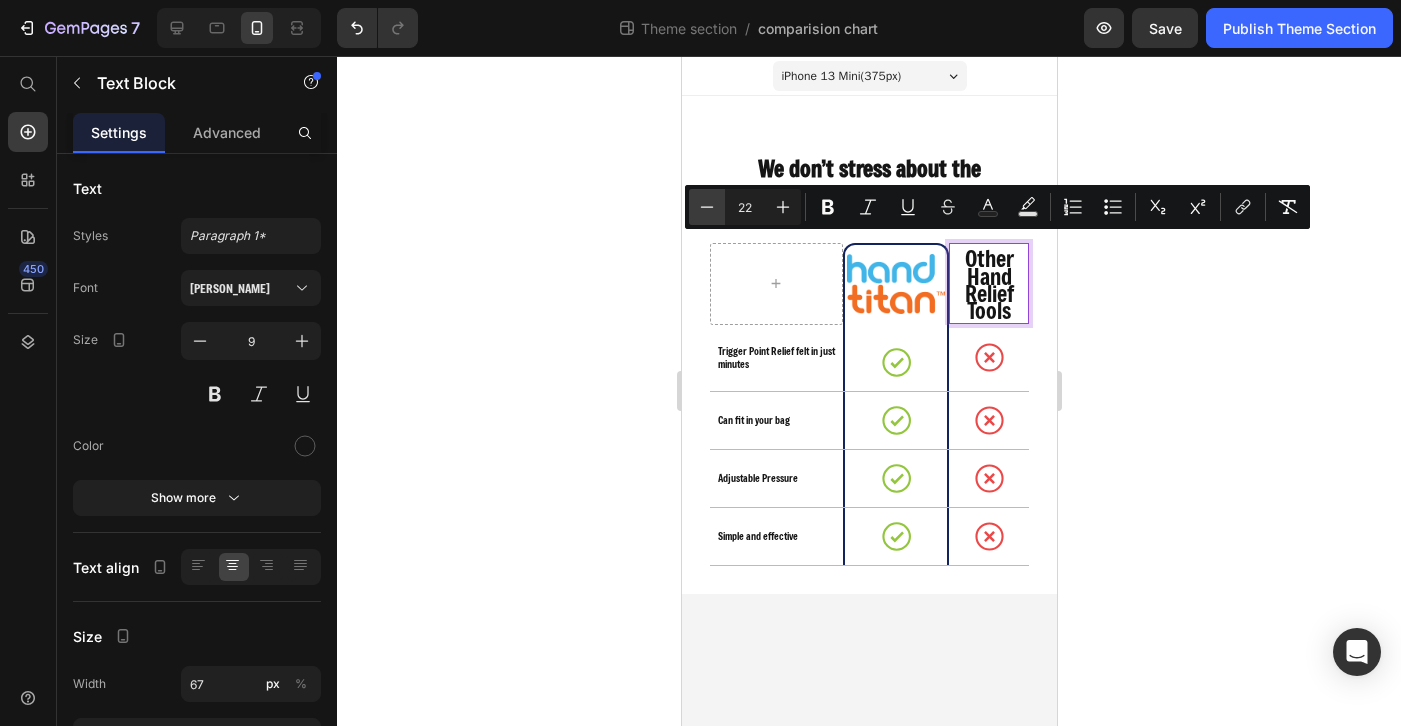 click 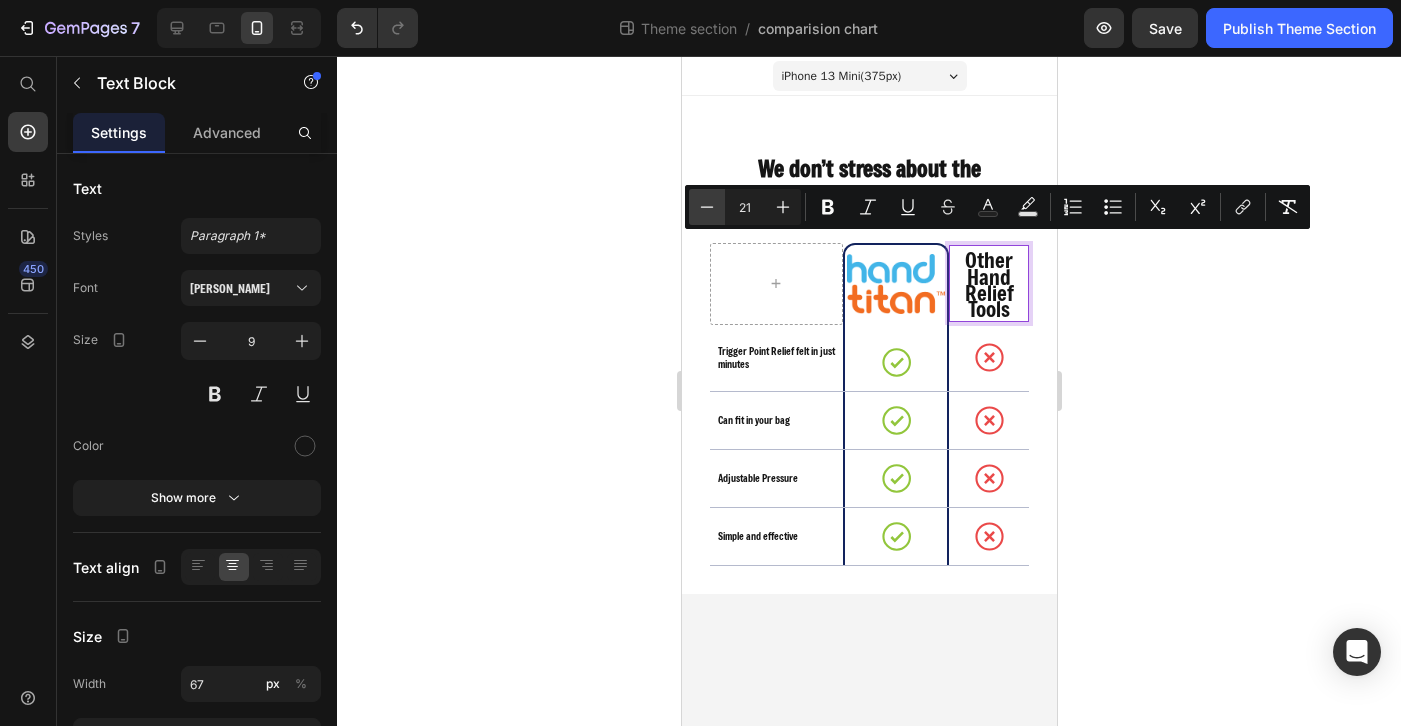 click 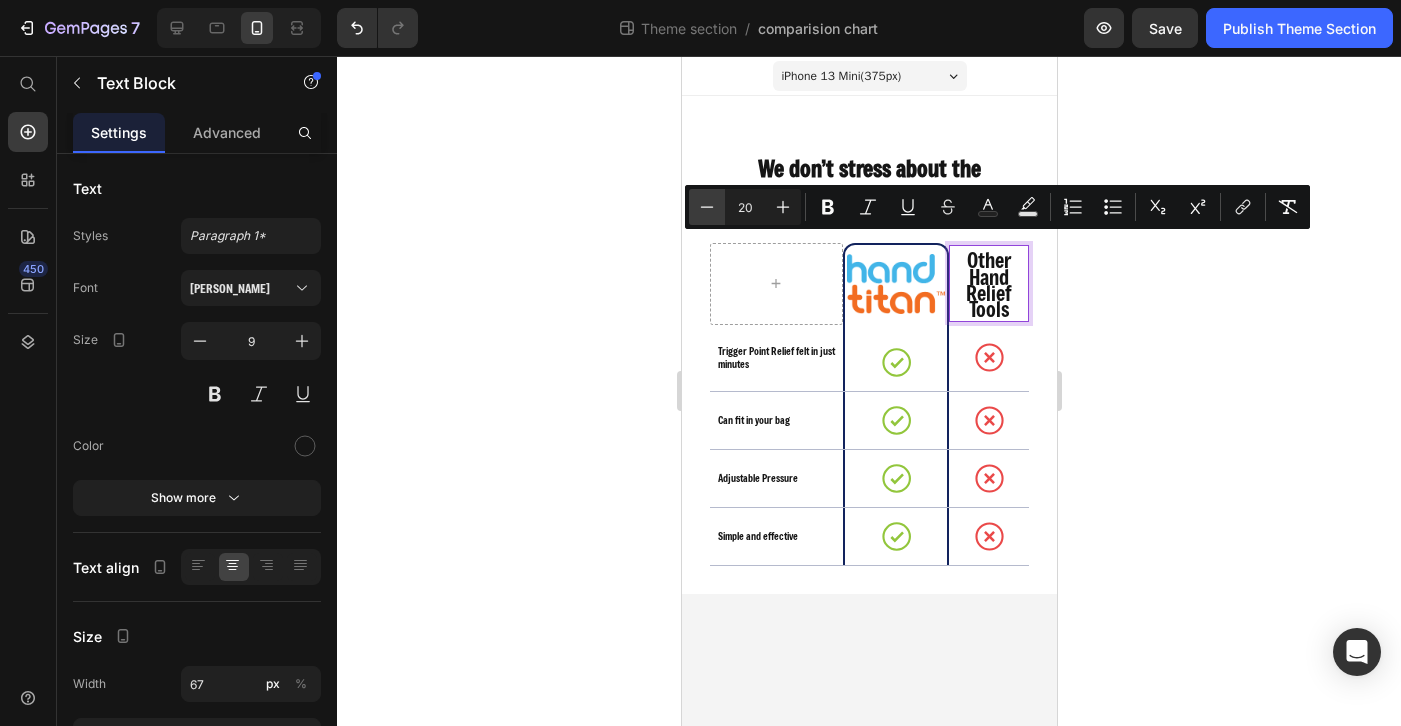 click 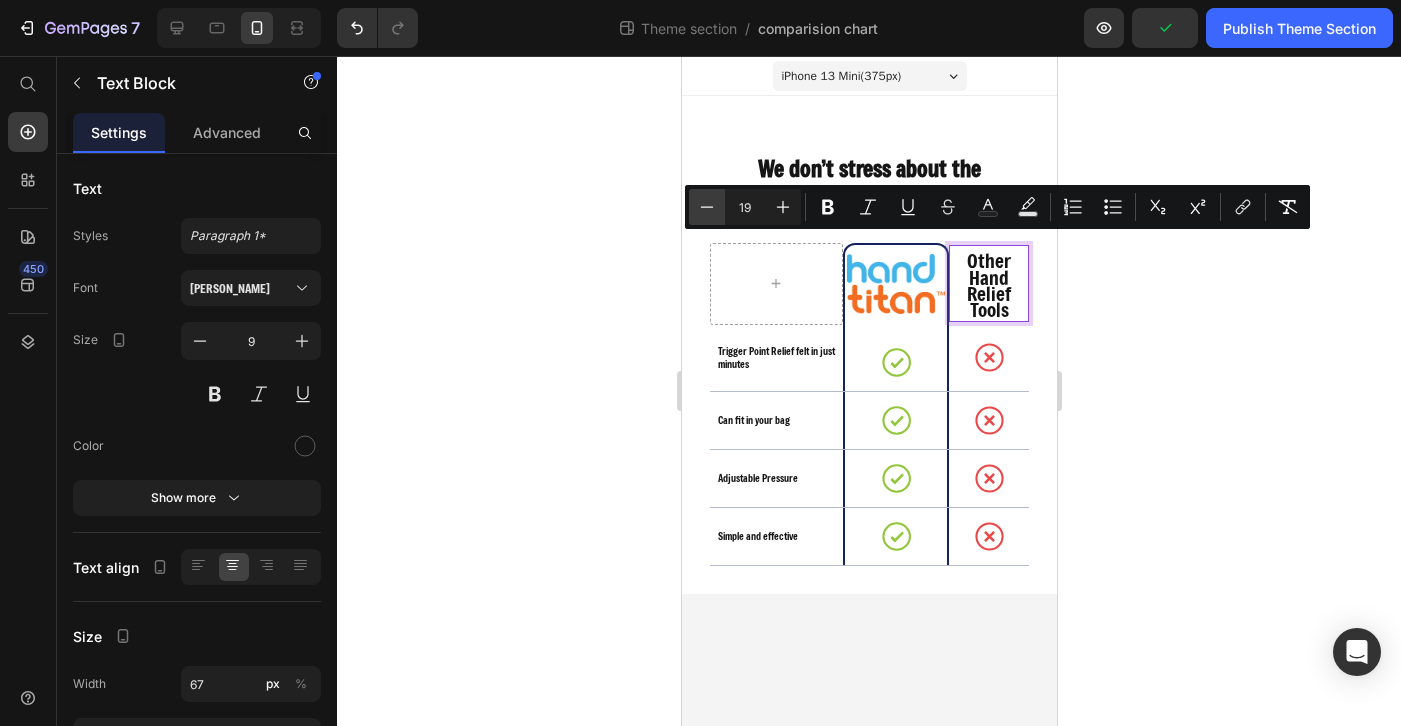 click 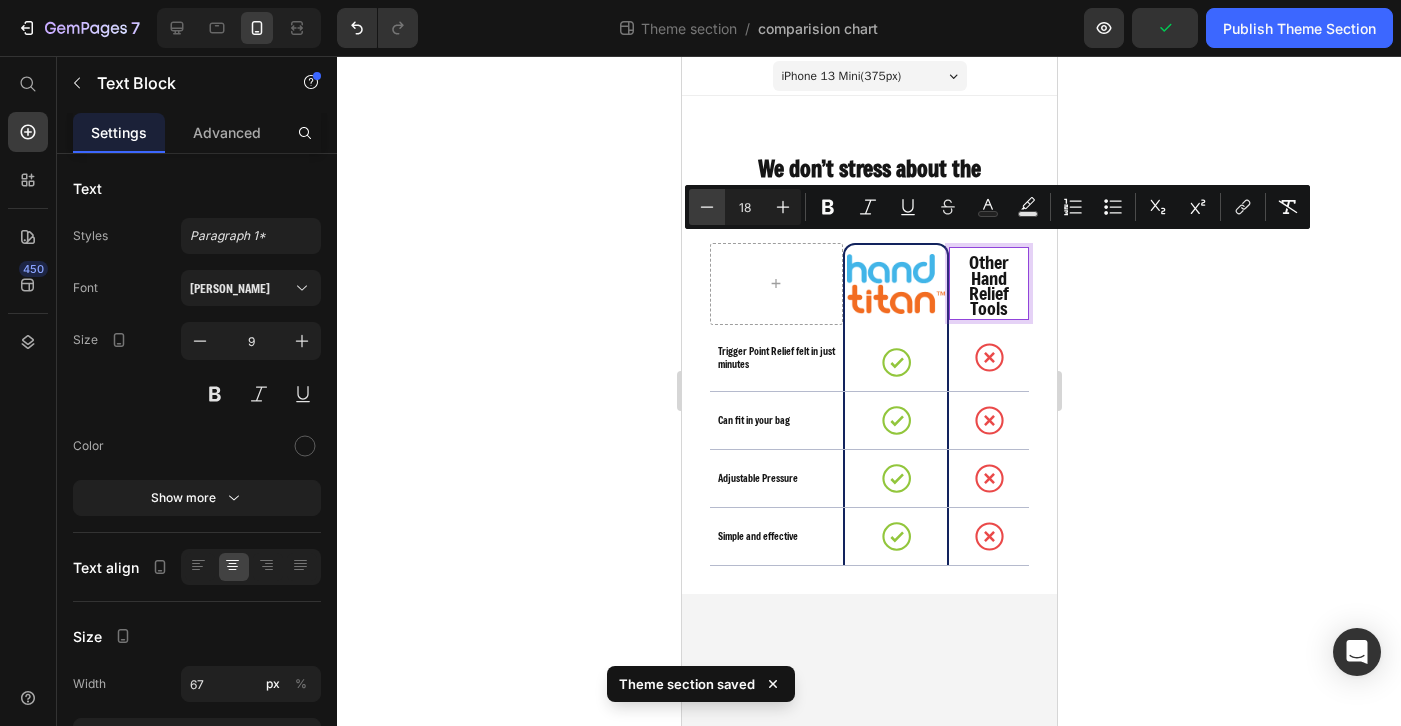 click 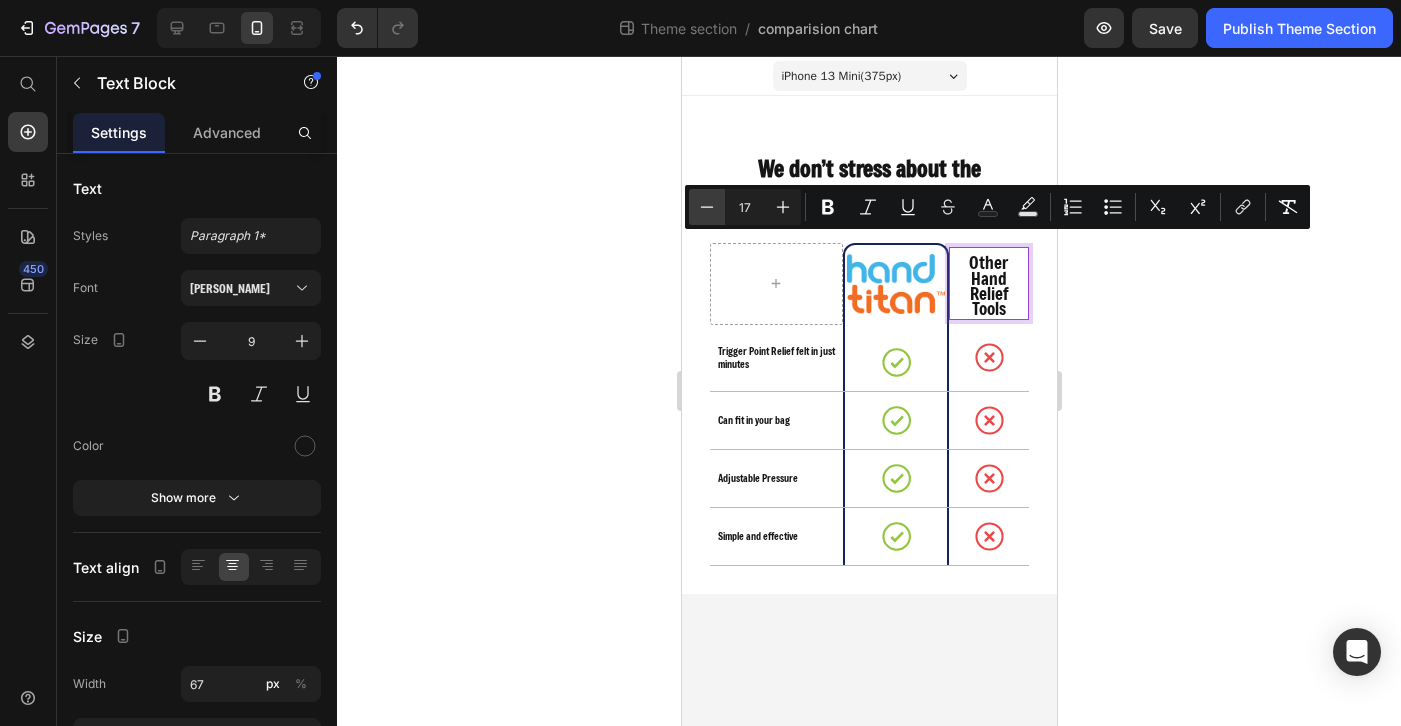 click 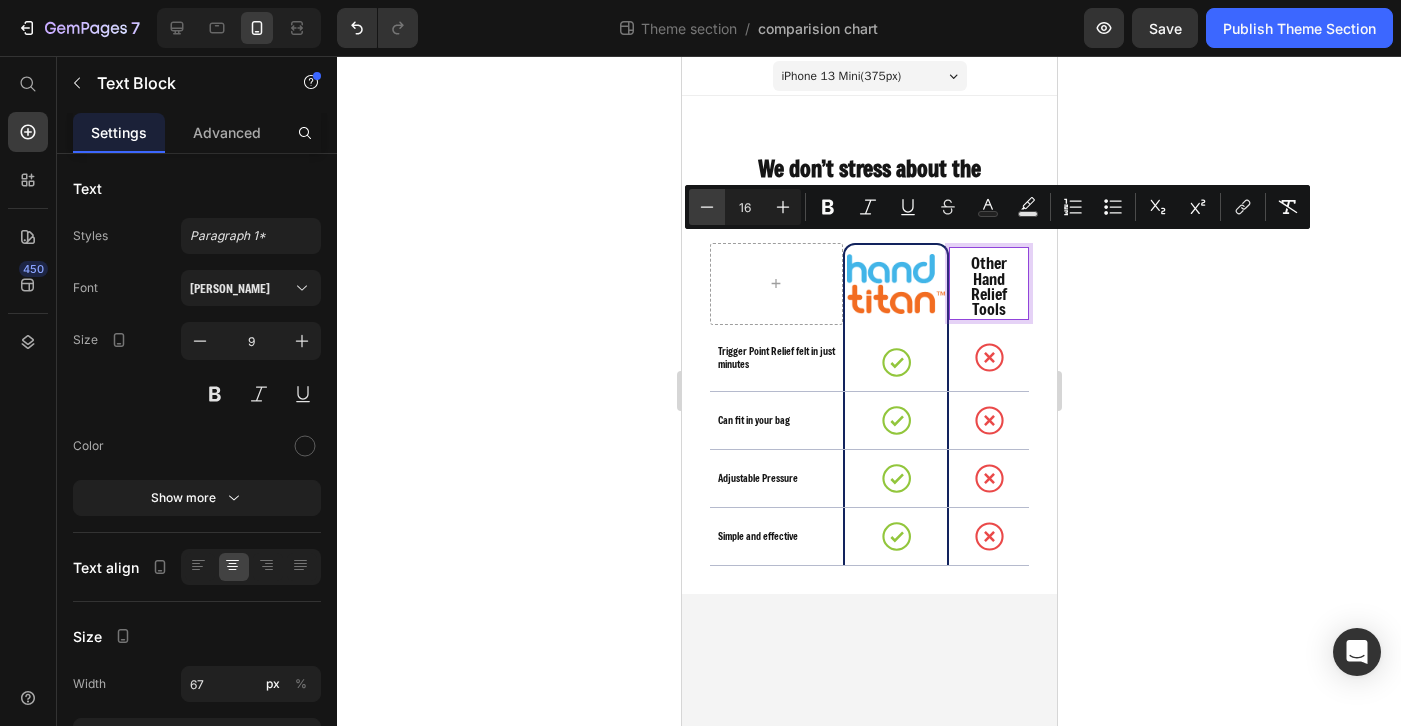 click 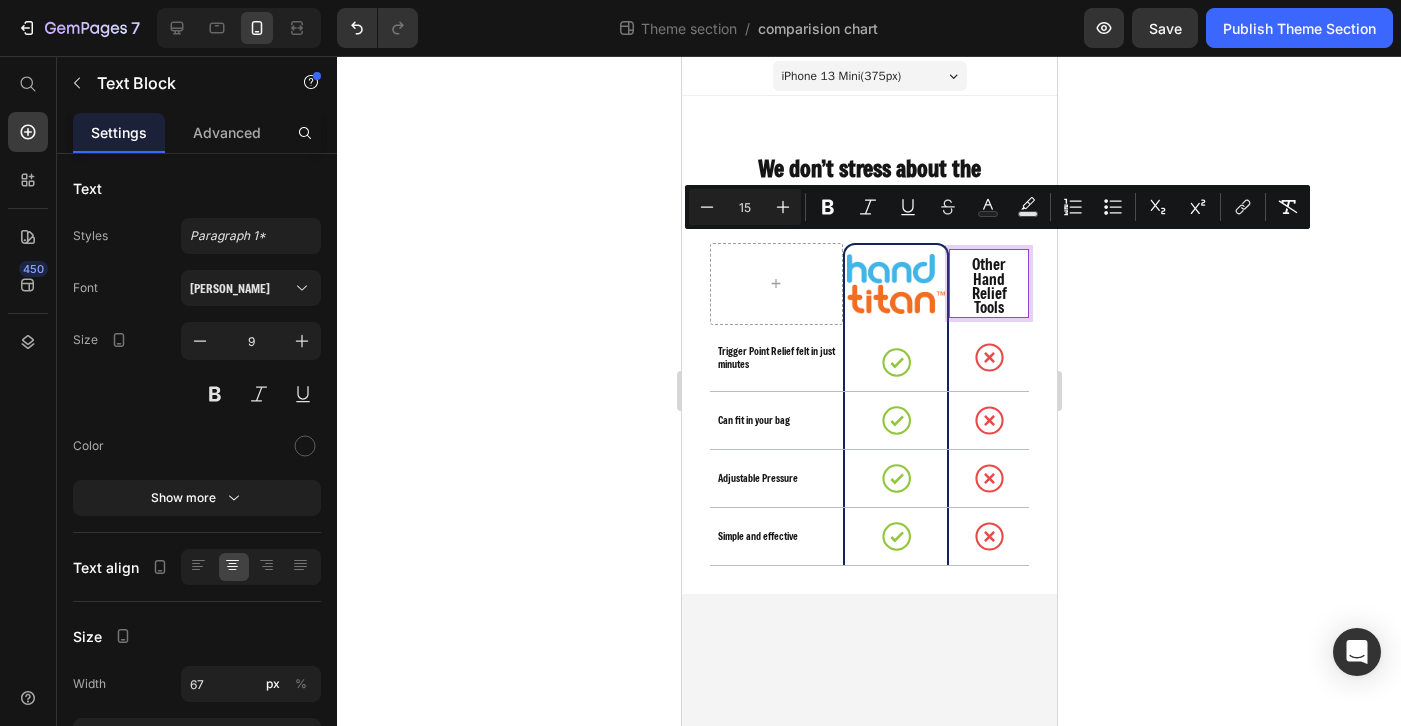 click 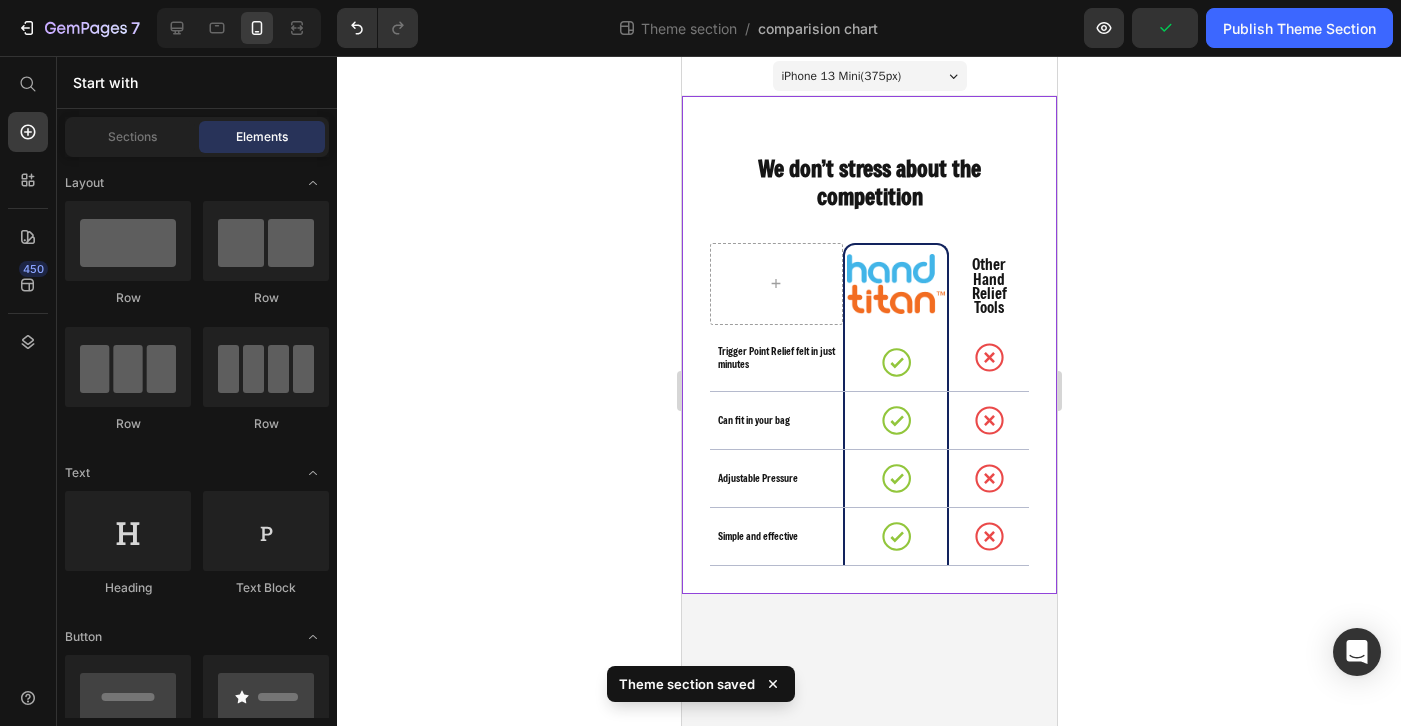 click 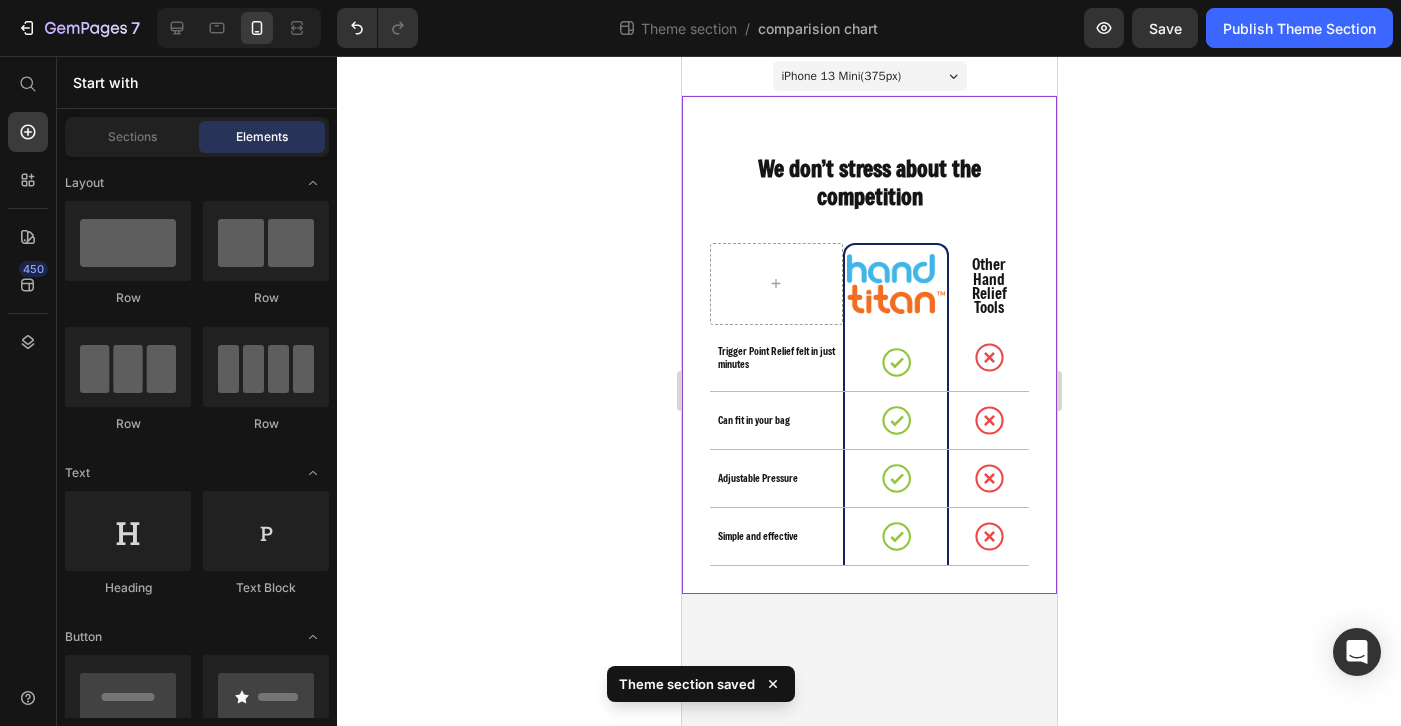 click on "We don’t stress about the competition Heading
Image Row Other Hand Relief Tools Text Block Row Trigger Point Relief felt in just minutes Text Block
Icon Row
Icon Row Row Can fit in your bag Text Block
Icon Row
Icon Row Row Adjustable Pressure Text Block
Icon Row
Icon Row Row Simple and effective Text Block
Icon Row
Icon Row Row Row" at bounding box center (868, 345) 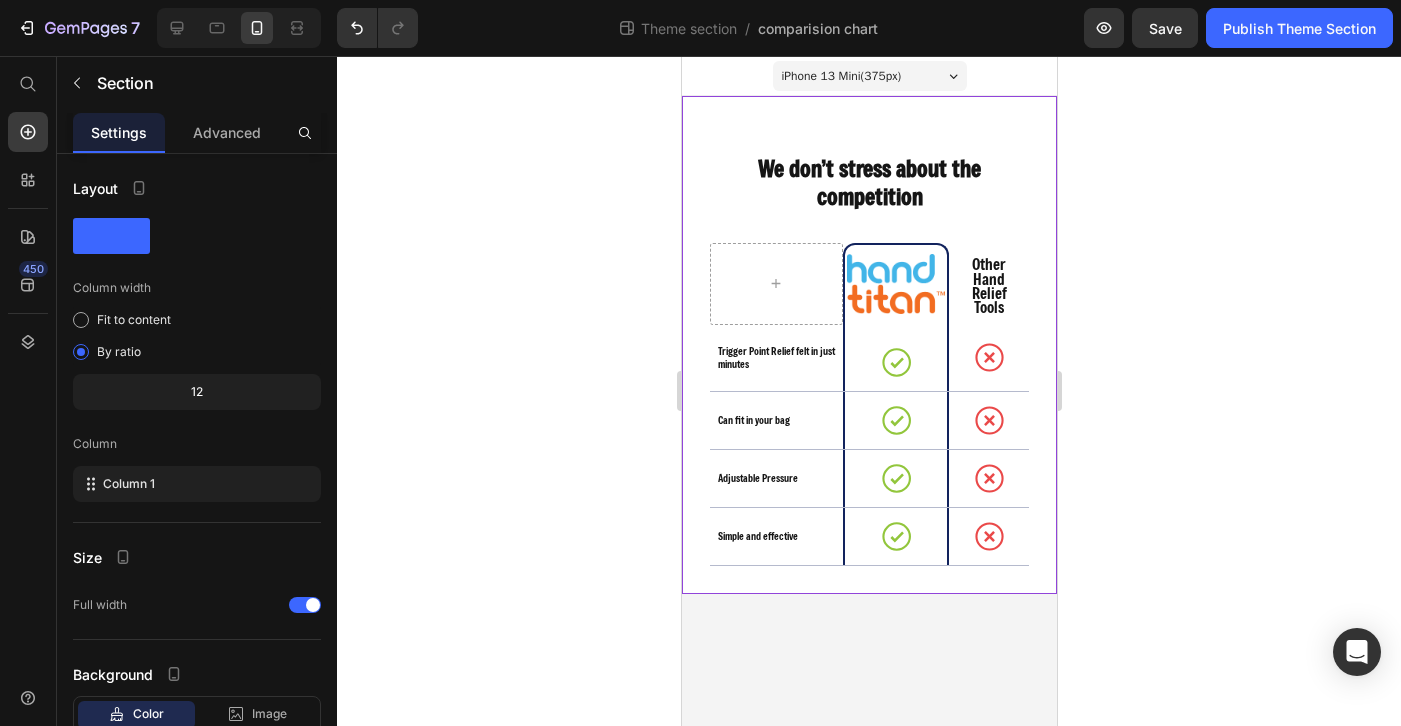 click 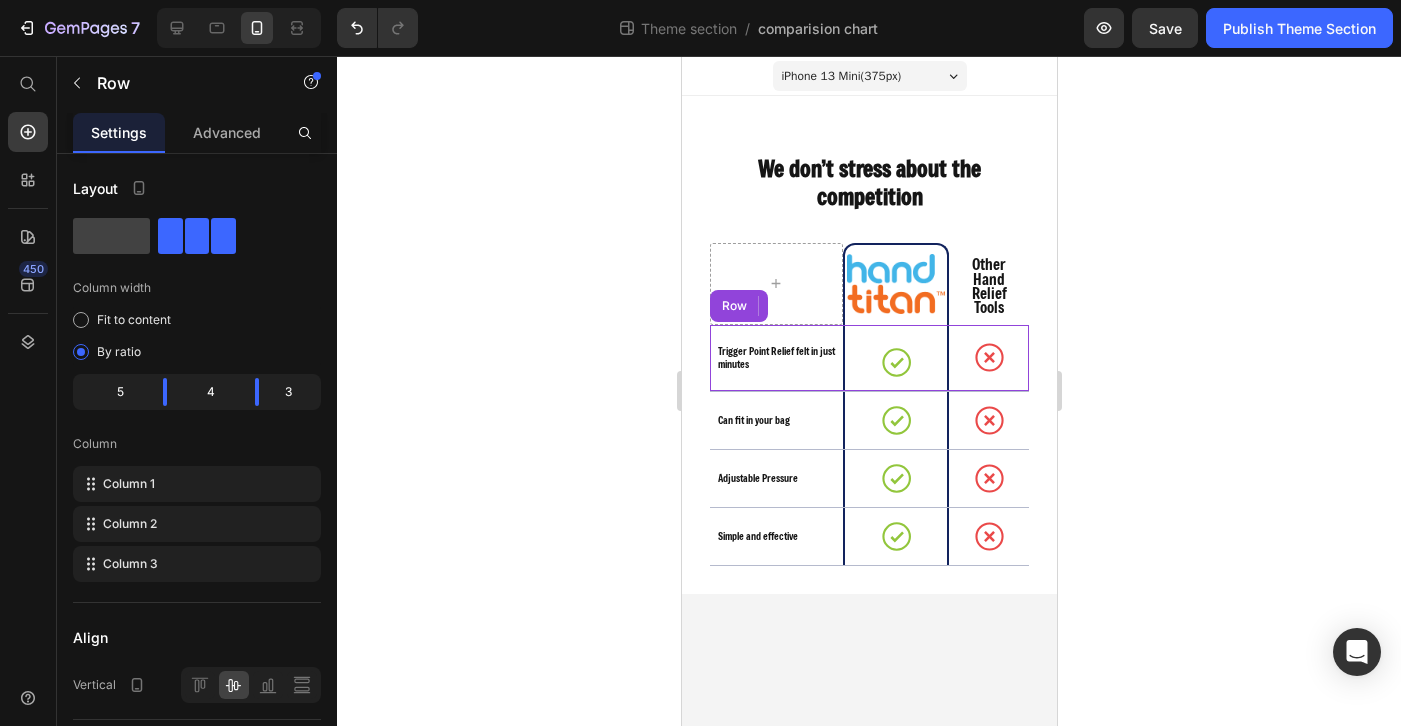 click on "Trigger Point Relief felt in just minutes Text Block" at bounding box center (775, 358) 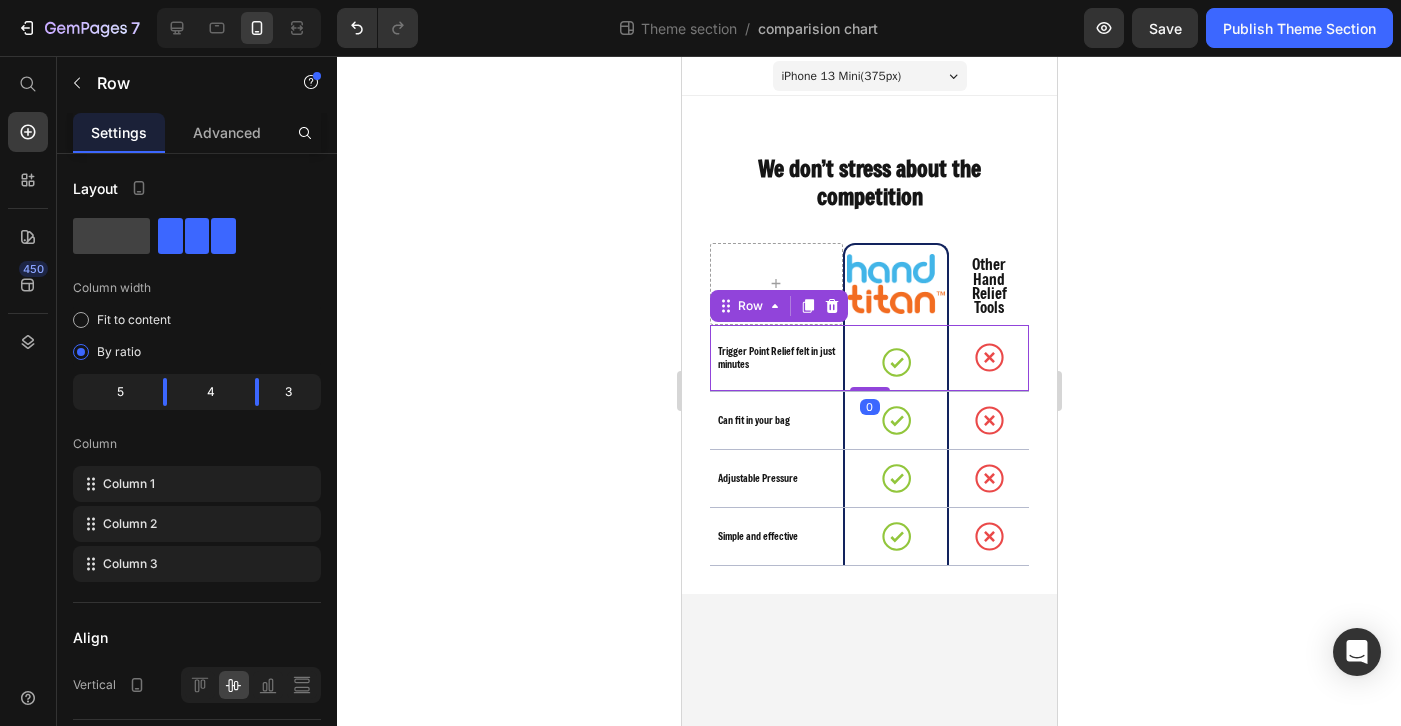 click on "Trigger Point Relief felt in just minutes Text Block" at bounding box center [775, 358] 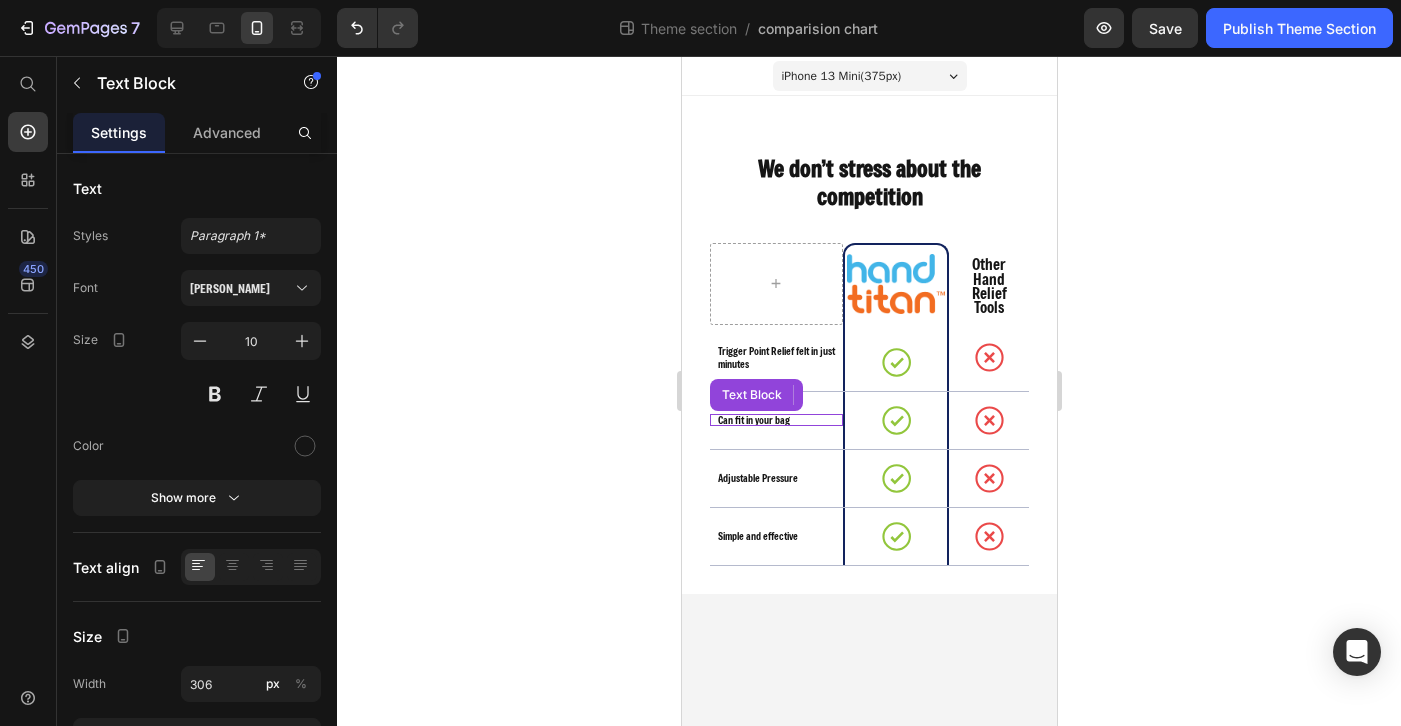 click on "Can fit in your bag" at bounding box center (778, 420) 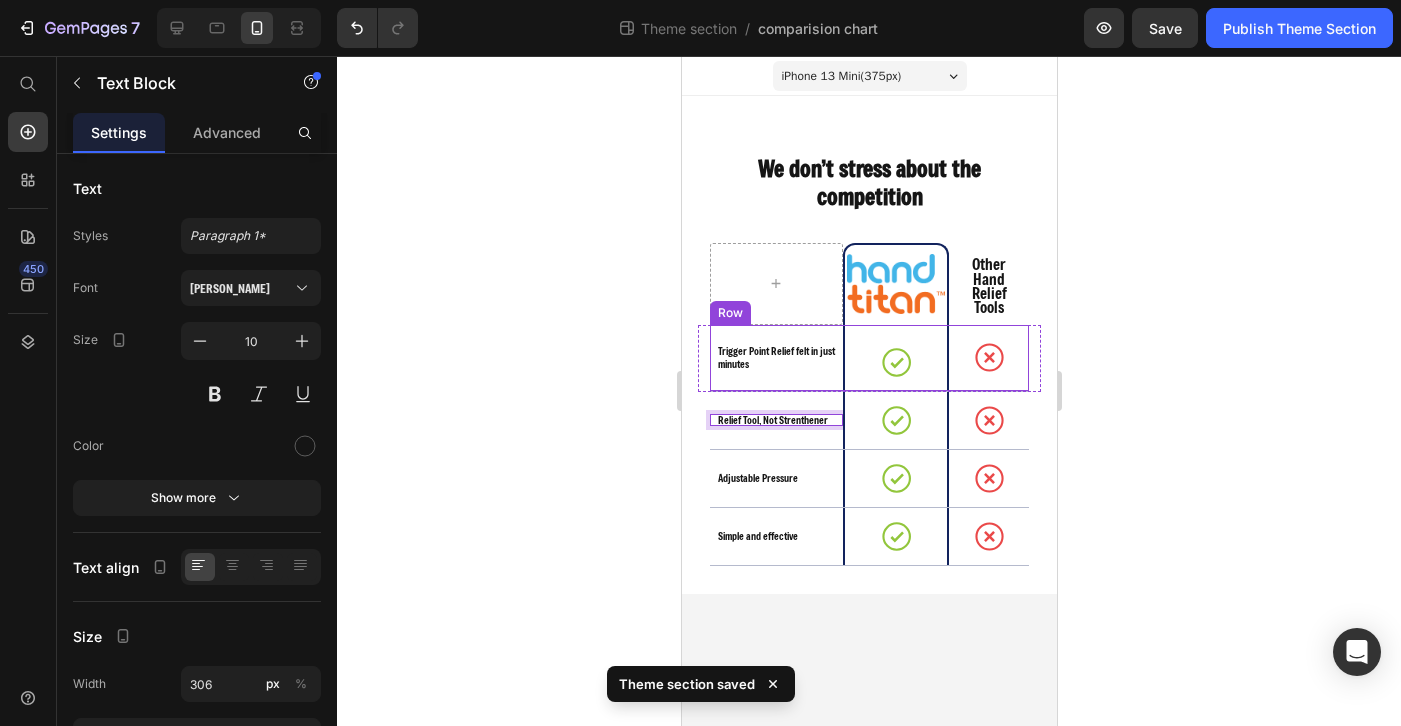 click on "Relief Tool, Not Strenthener Text Block   0" at bounding box center [775, 420] 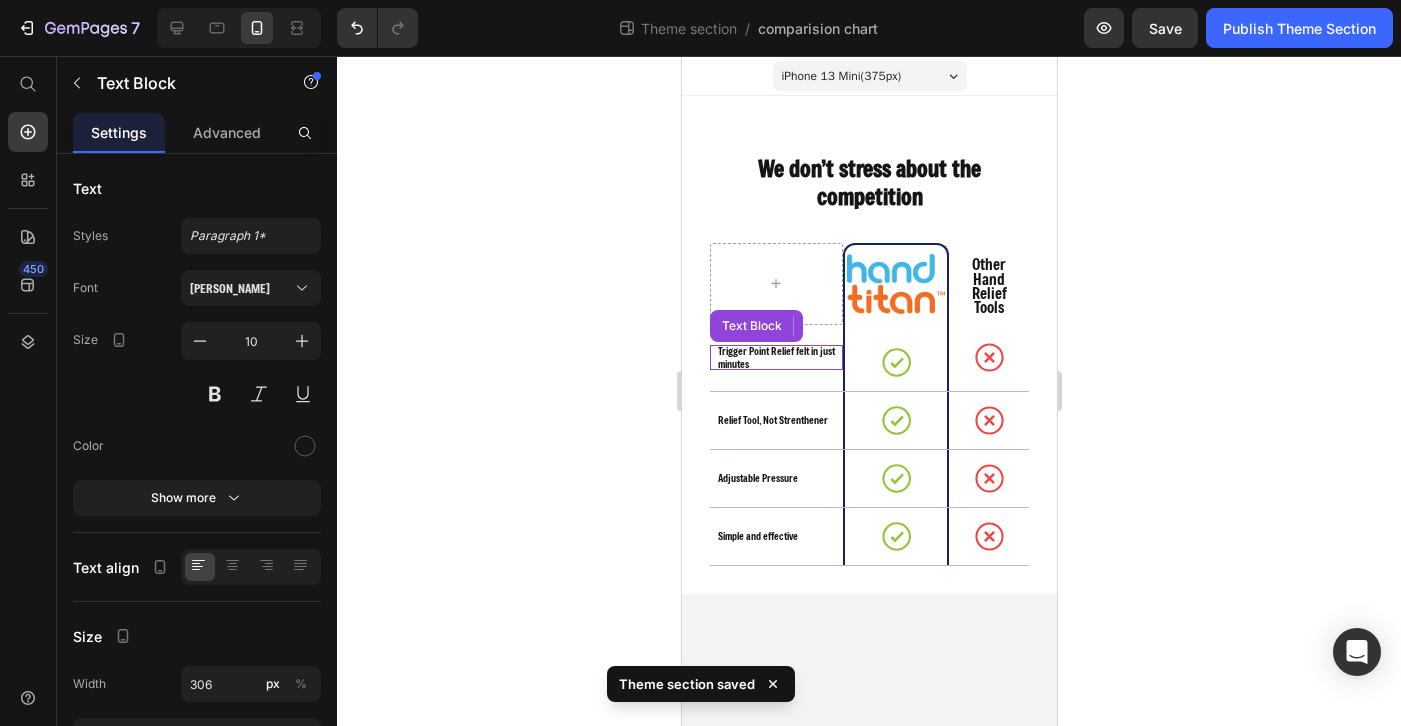 click on "Trigger Point Relief felt in just minutes" at bounding box center (778, 357) 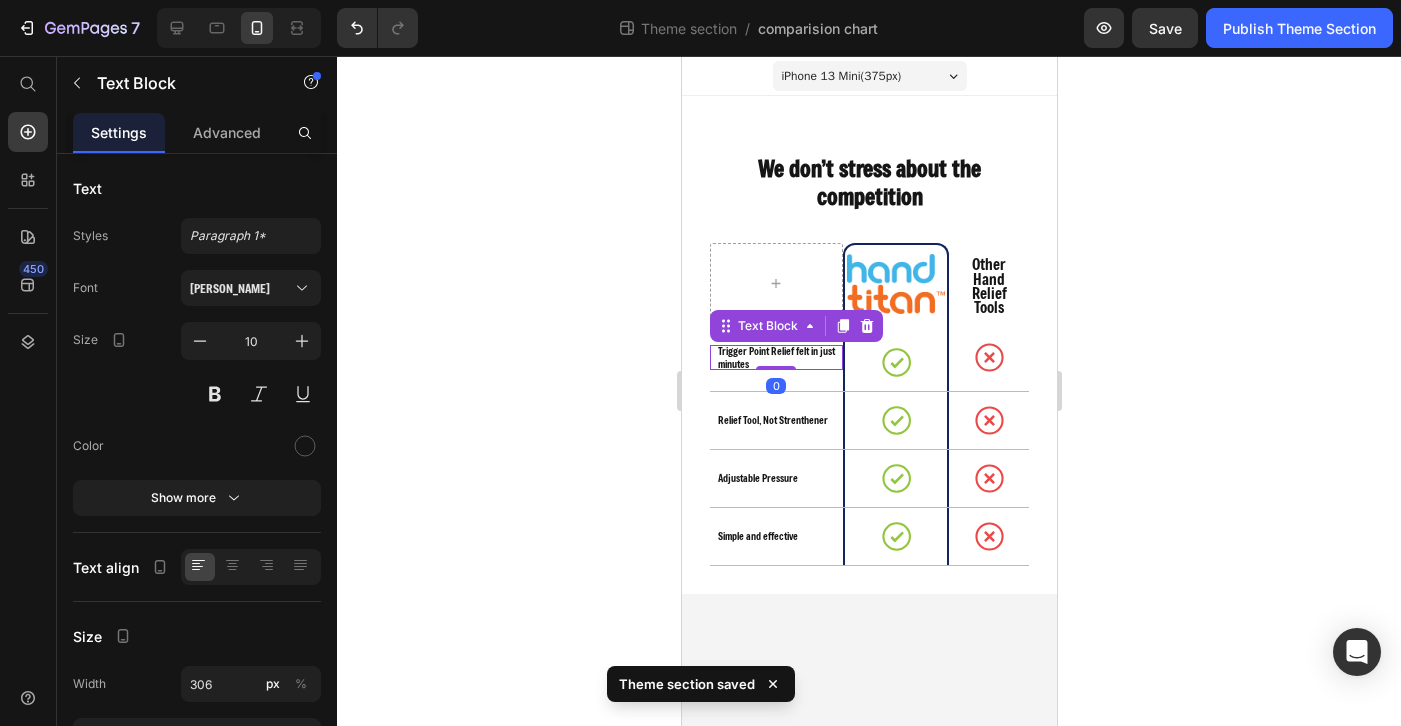 click on "Trigger Point Relief felt in just minutes" at bounding box center [778, 357] 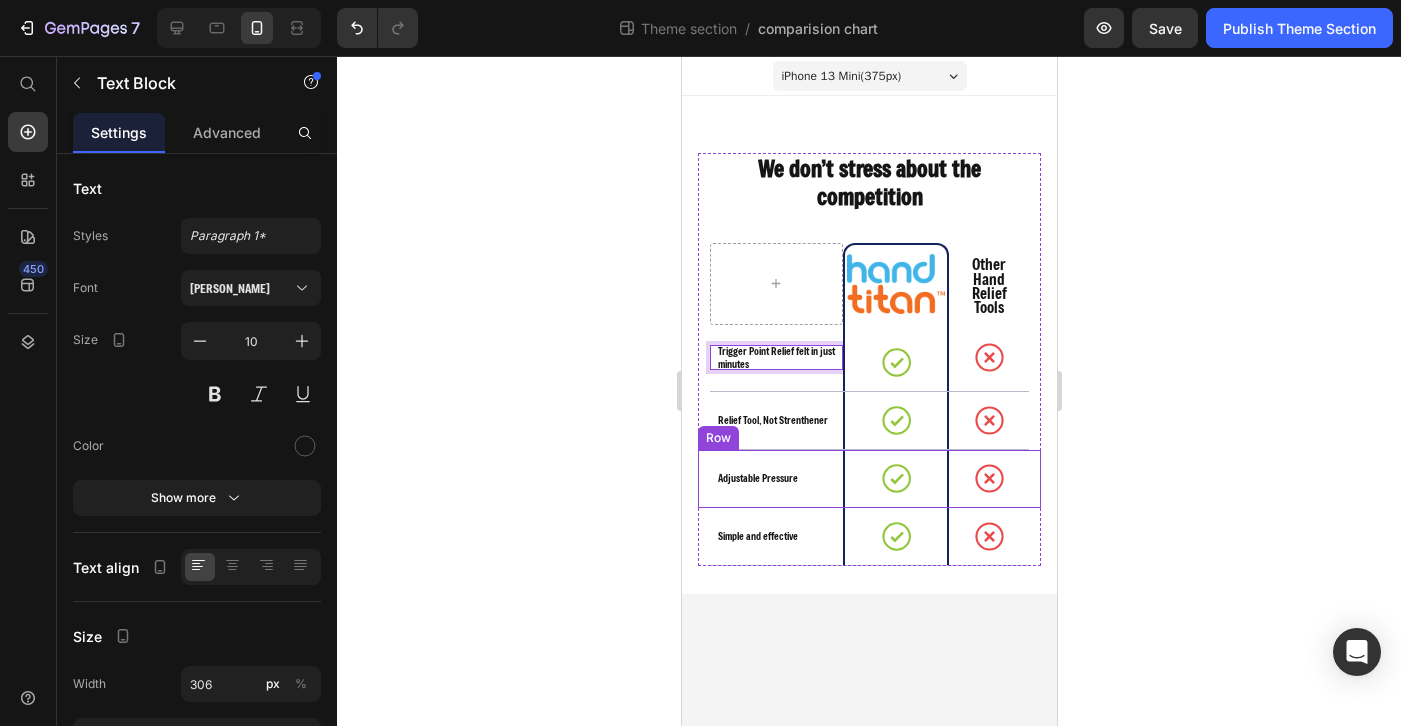 click 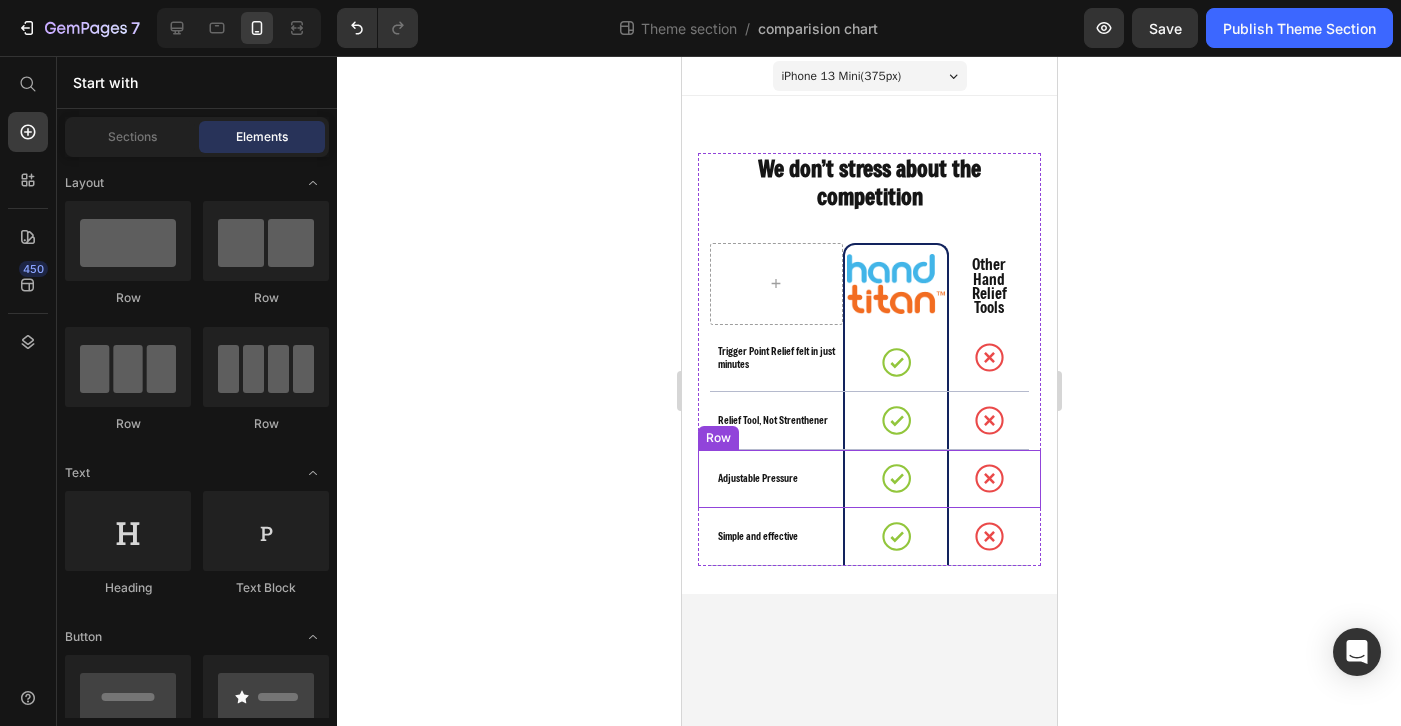 click 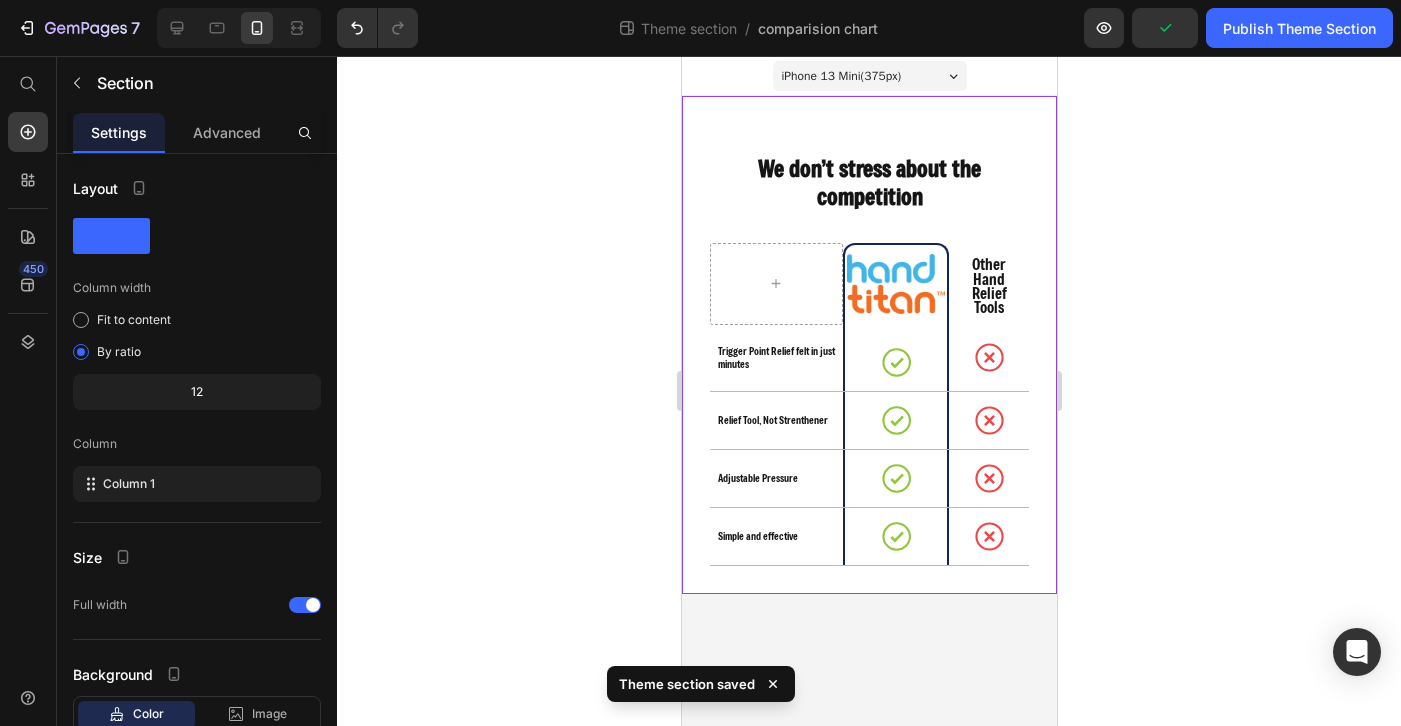 click on "We don’t stress about the competition Heading
Image Row Other Hand Relief Tools Text Block Row Trigger Point Relief felt in just minutes Text Block
Icon Row
Icon Row Row Relief Tool, Not Strenthener Text Block
Icon Row
Icon Row Row Adjustable Pressure Text Block
Icon Row
Icon Row Row Simple and effective Text Block
Icon Row
Icon Row Row Row" at bounding box center (868, 345) 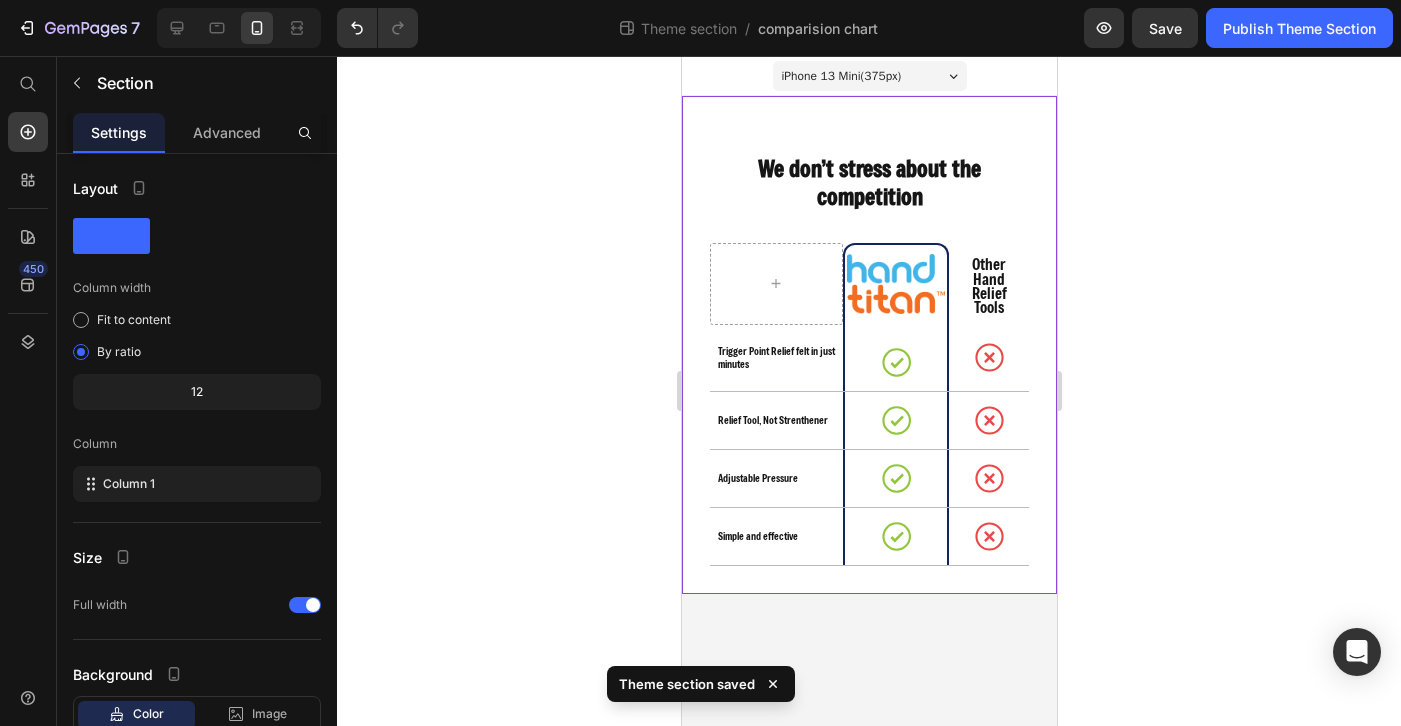 click on "iPhone 13 Mini  ( 375 px) iPhone 13 Mini iPhone 13 Pro iPhone 11 Pro Max iPhone 15 Pro Max Pixel 7 Galaxy S8+ Galaxy S20 Ultra iPad Mini iPad Air iPad Pro We don’t stress about the competition Heading
Image Row Other Hand Relief Tools Text Block Row Trigger Point Relief felt in just minutes Text Block
Icon Row
Icon Row Row Relief Tool, Not Strenthener Text Block
Icon Row
Icon Row Row Adjustable Pressure Text Block
Icon Row
Icon Row Row Simple and effective Text Block
Icon Row
Icon Row Row Row Root
Drag & drop element from sidebar or
Explore Library
Add section Choose templates inspired by CRO experts Generate layout from URL or image Add blank section then drag & drop elements" at bounding box center (868, 391) 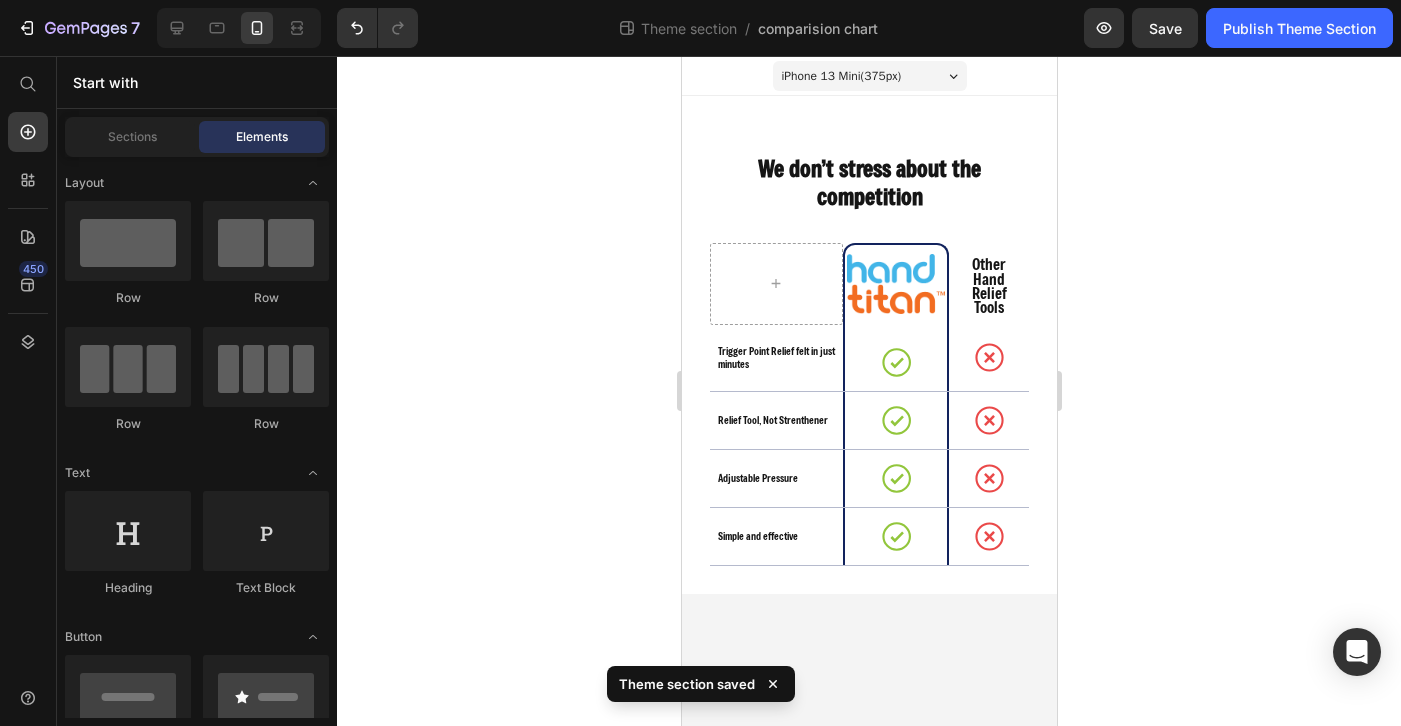 click 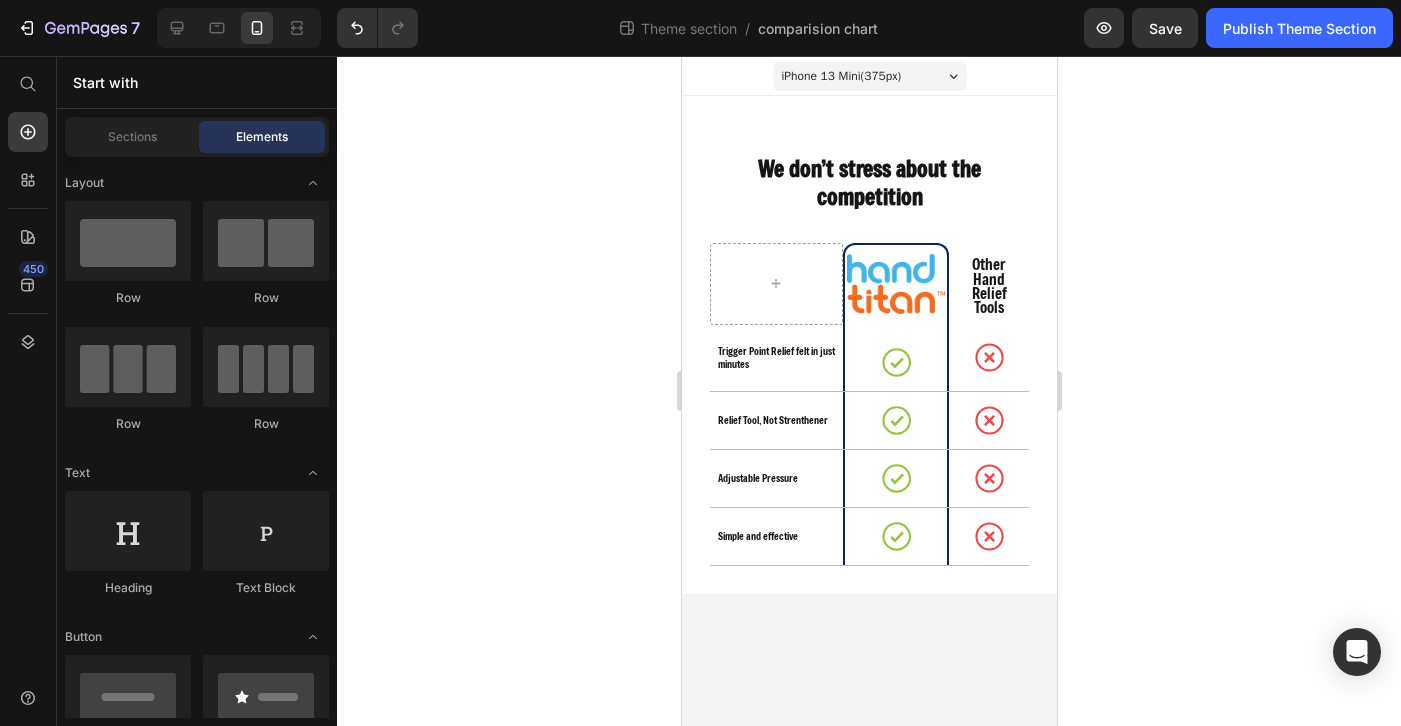 drag, startPoint x: 1182, startPoint y: 582, endPoint x: 1148, endPoint y: 511, distance: 78.72102 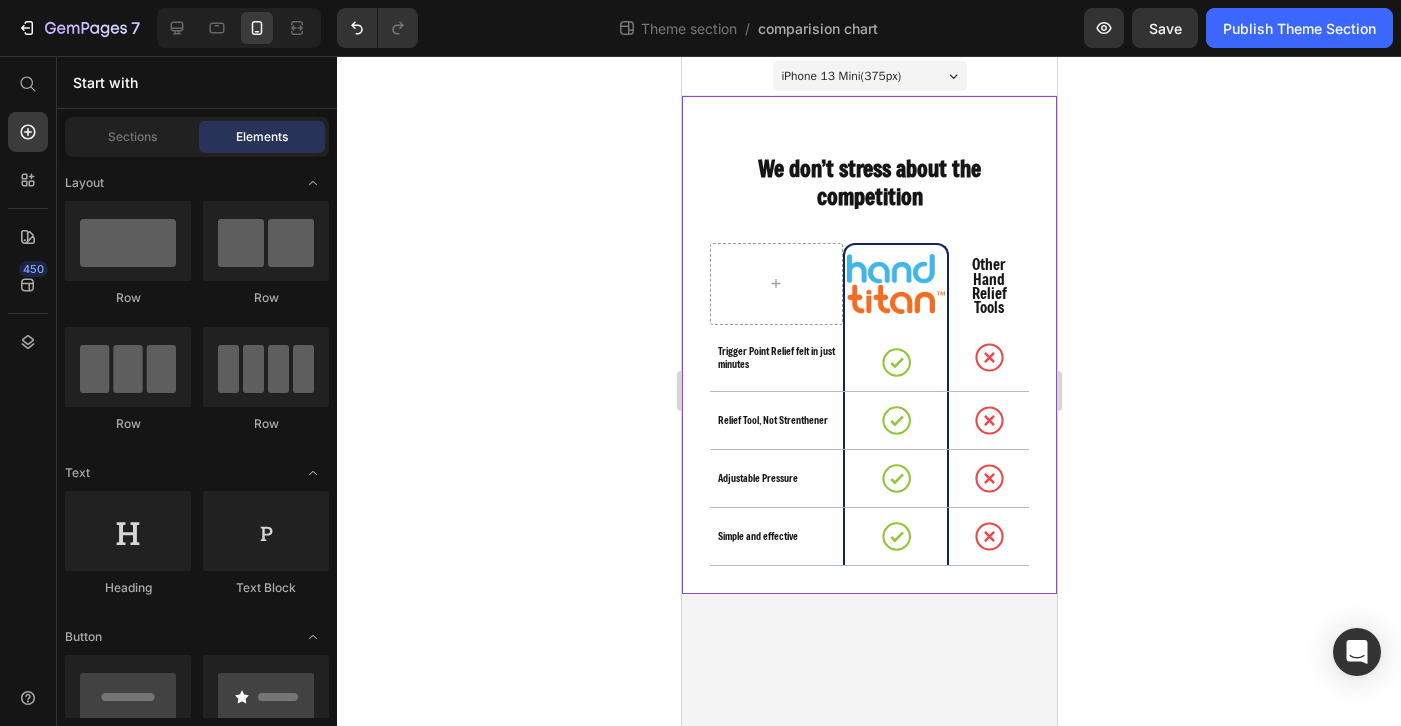 click on "We don’t stress about the competition Heading
Image Row Other Hand Relief Tools Text Block Row Trigger Point Relief felt in just minutes Text Block
Icon Row
Icon Row Row Relief Tool, Not Strenthener Text Block
Icon Row
Icon Row Row Adjustable Pressure Text Block
Icon Row
Icon Row Row Simple and effective Text Block
Icon Row
Icon Row Row Row" at bounding box center [868, 345] 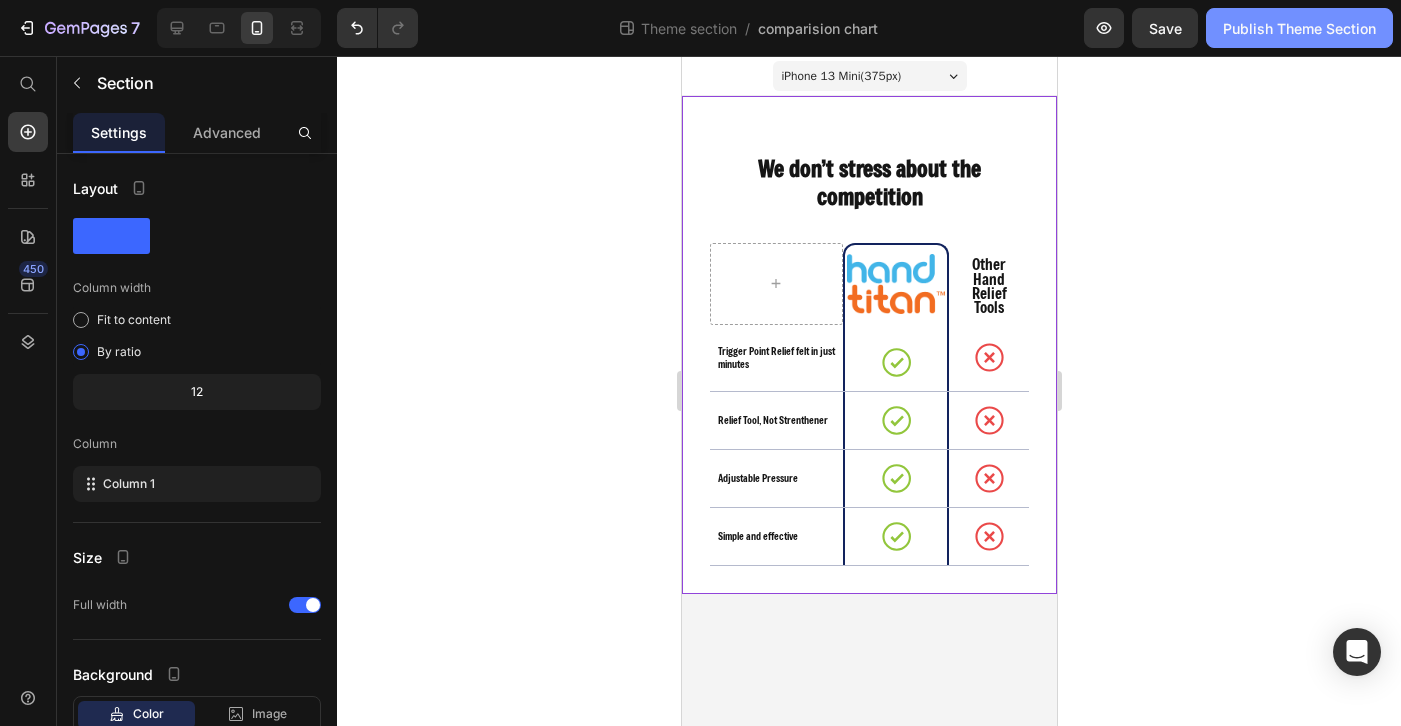 click on "Publish Theme Section" at bounding box center (1299, 28) 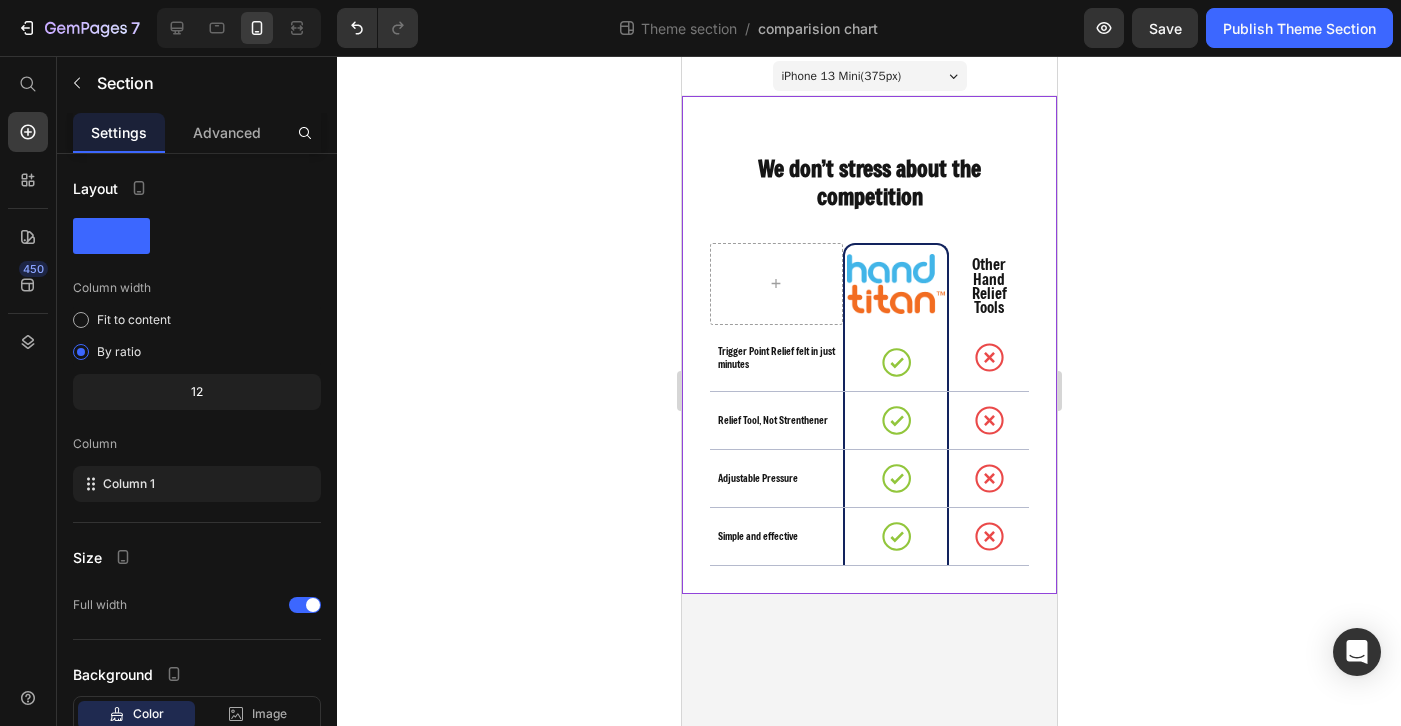click 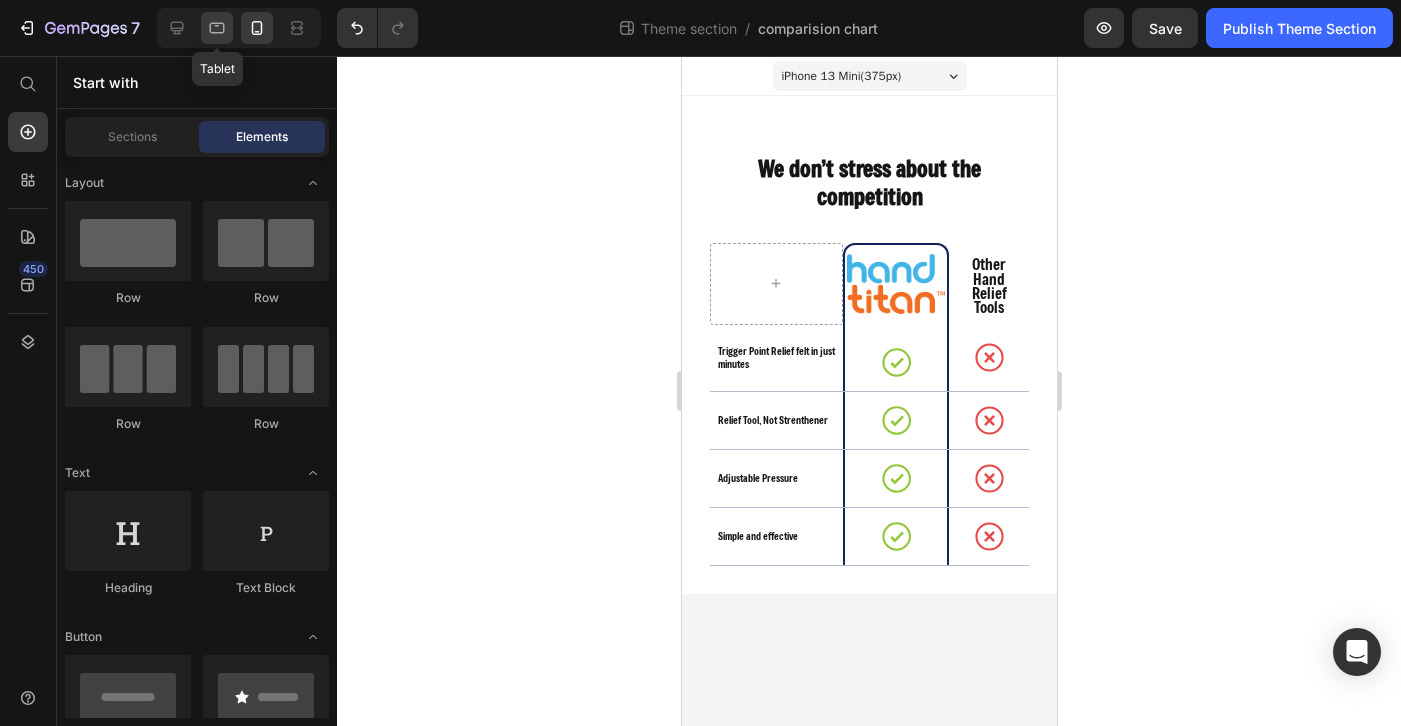 click 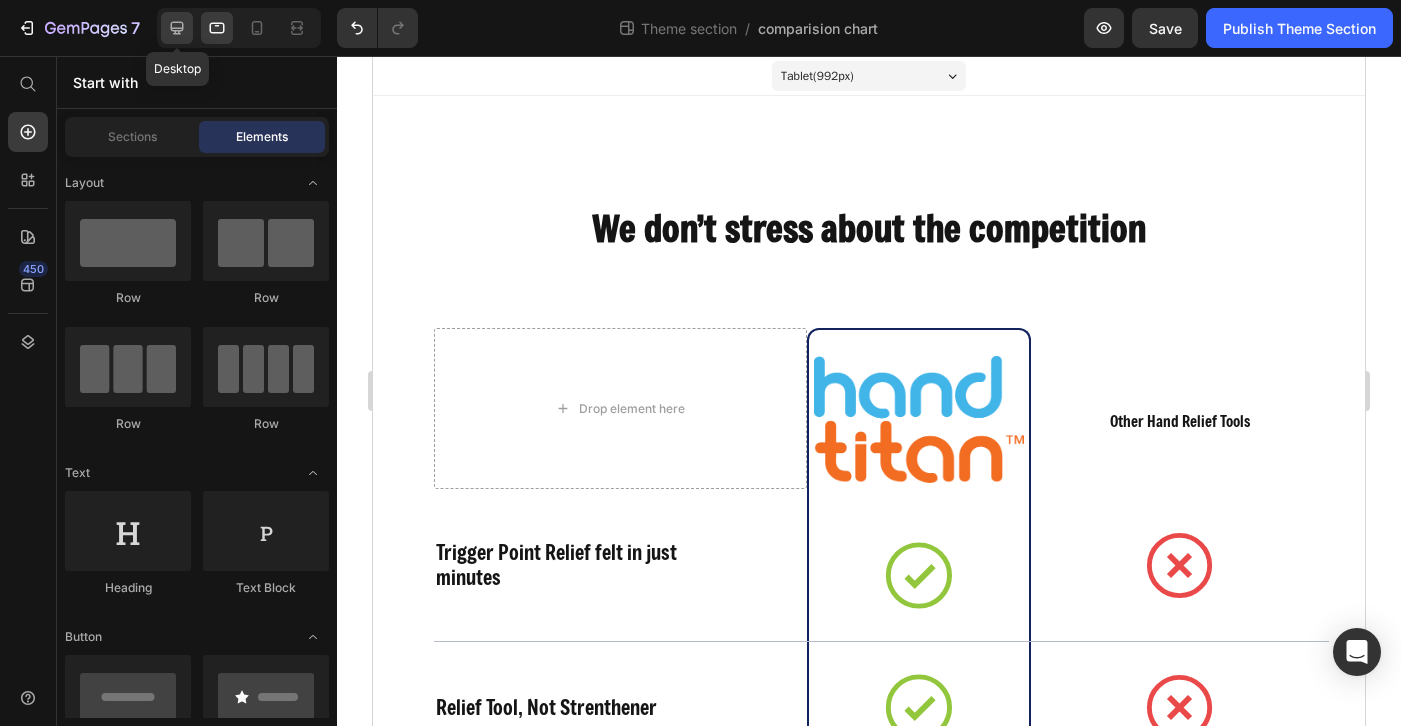 click 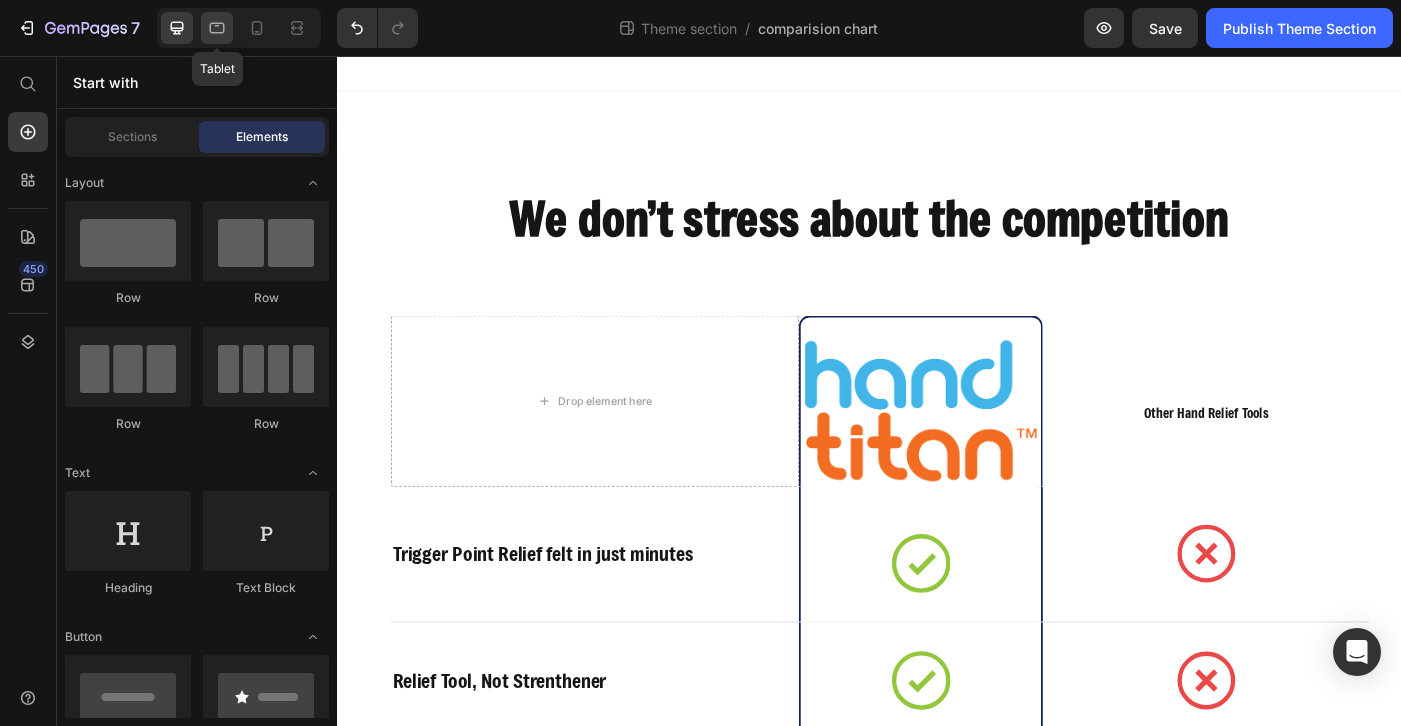 click 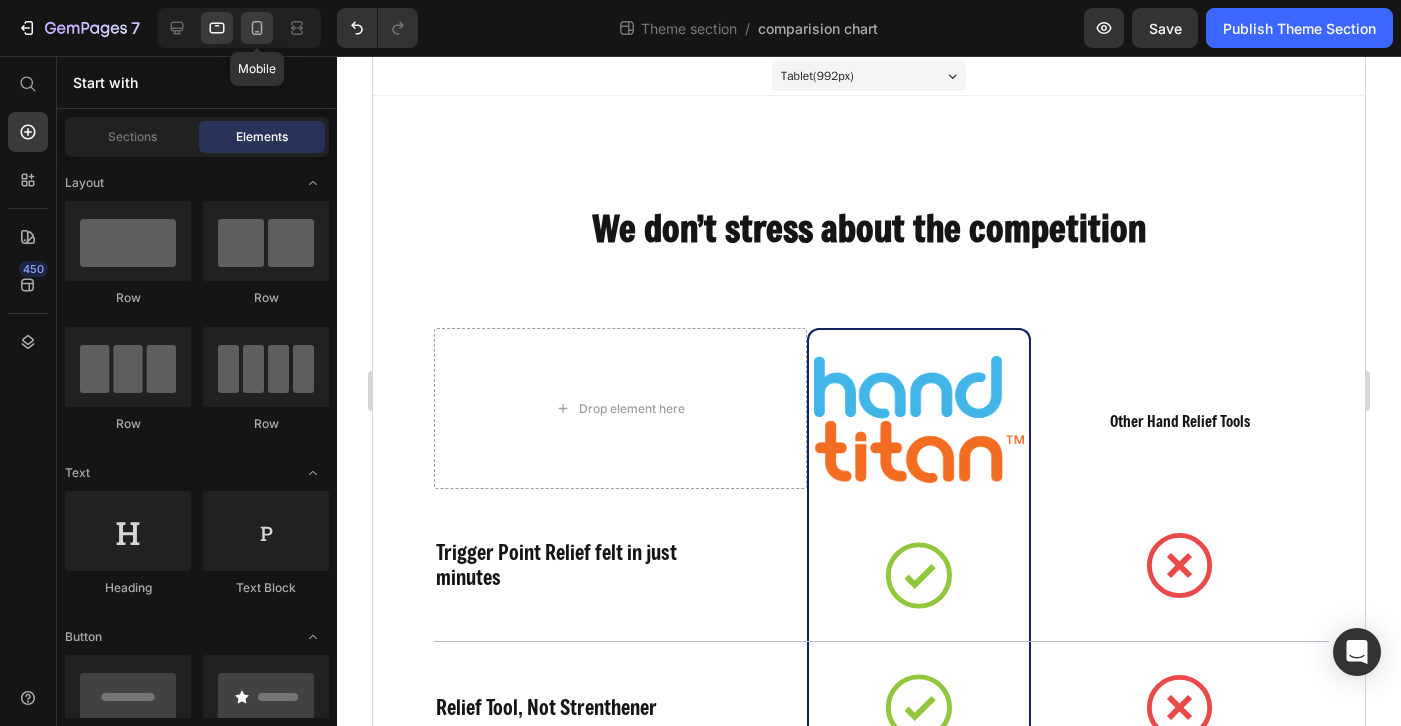 click 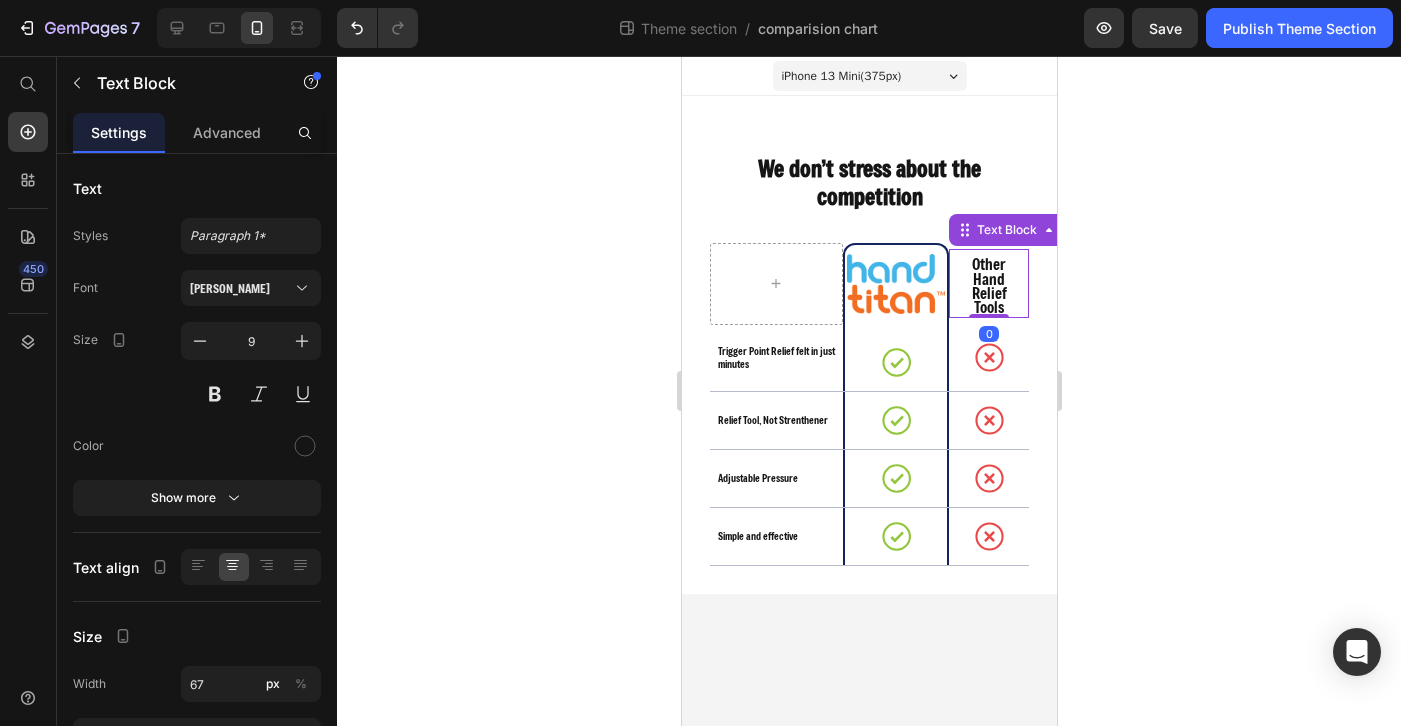 click on "Other Hand Relief Tools" at bounding box center (988, 285) 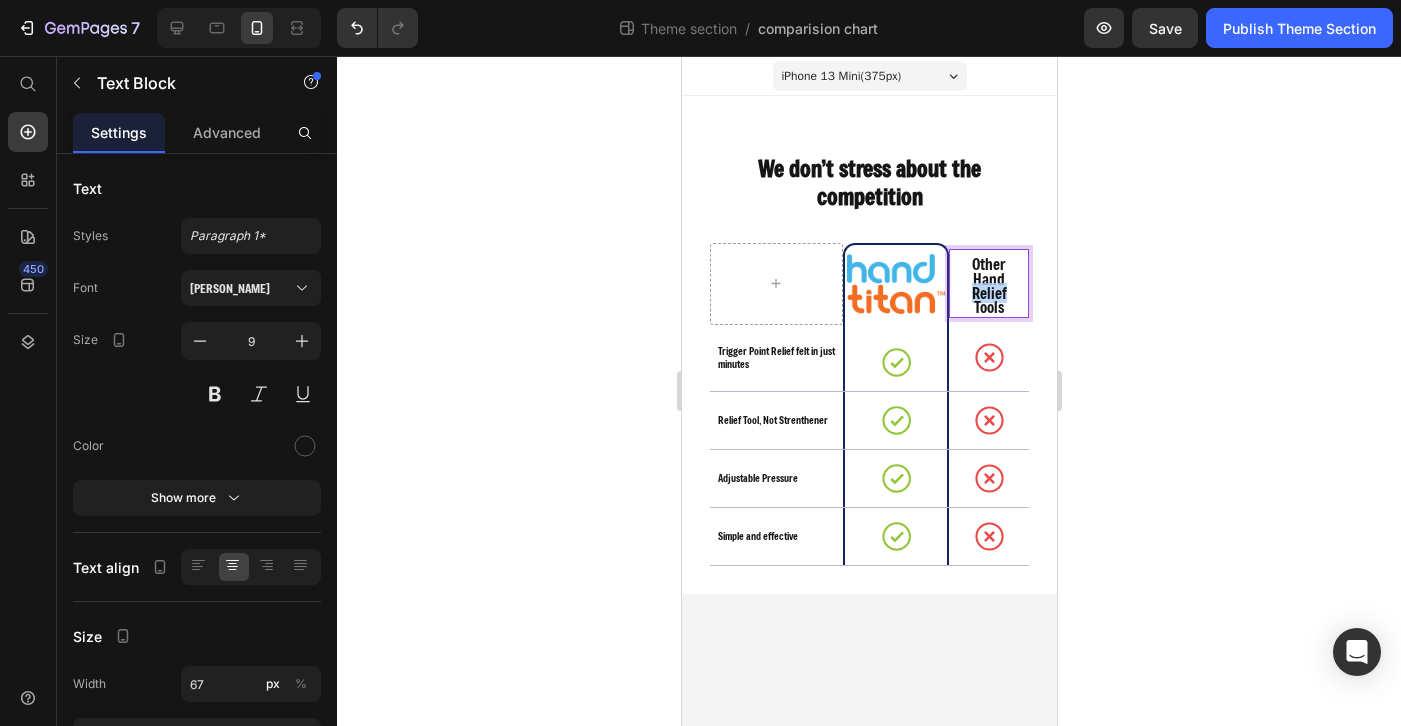 click on "Other Hand Relief Tools" at bounding box center [988, 285] 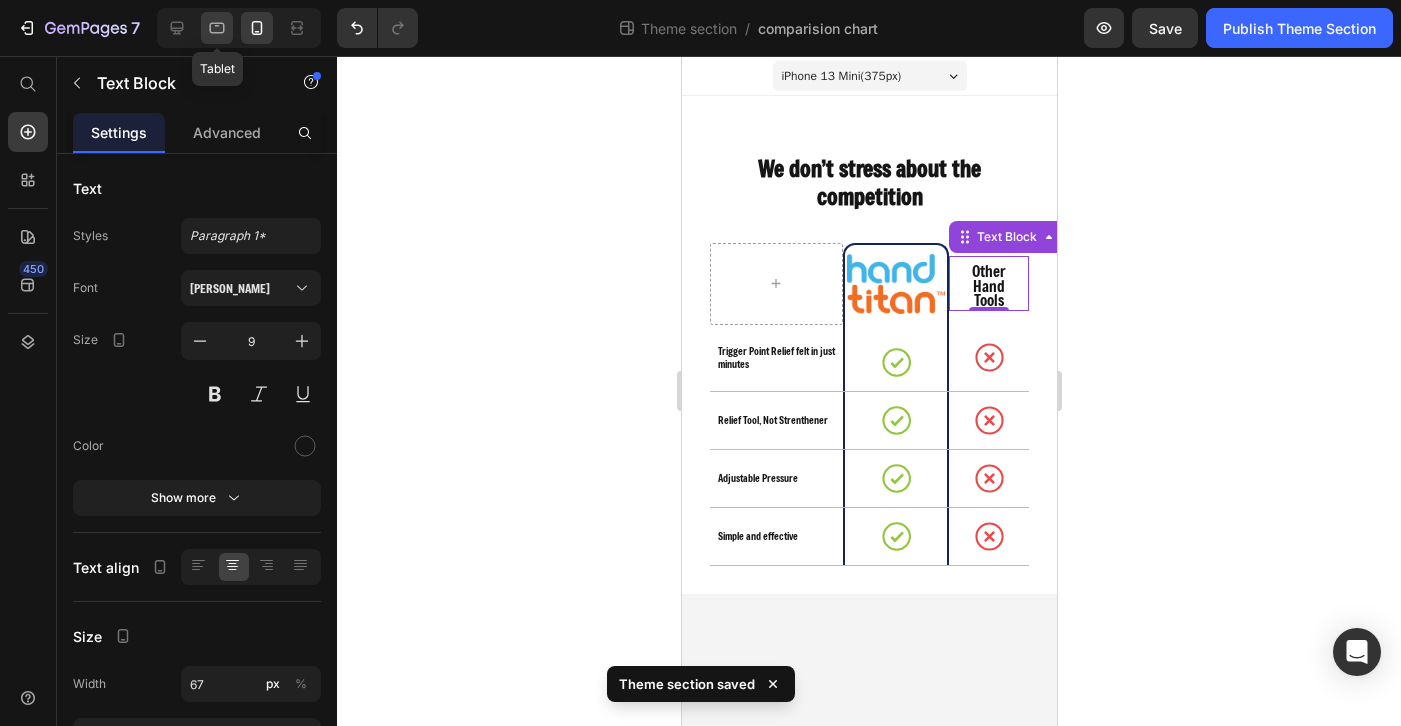 click 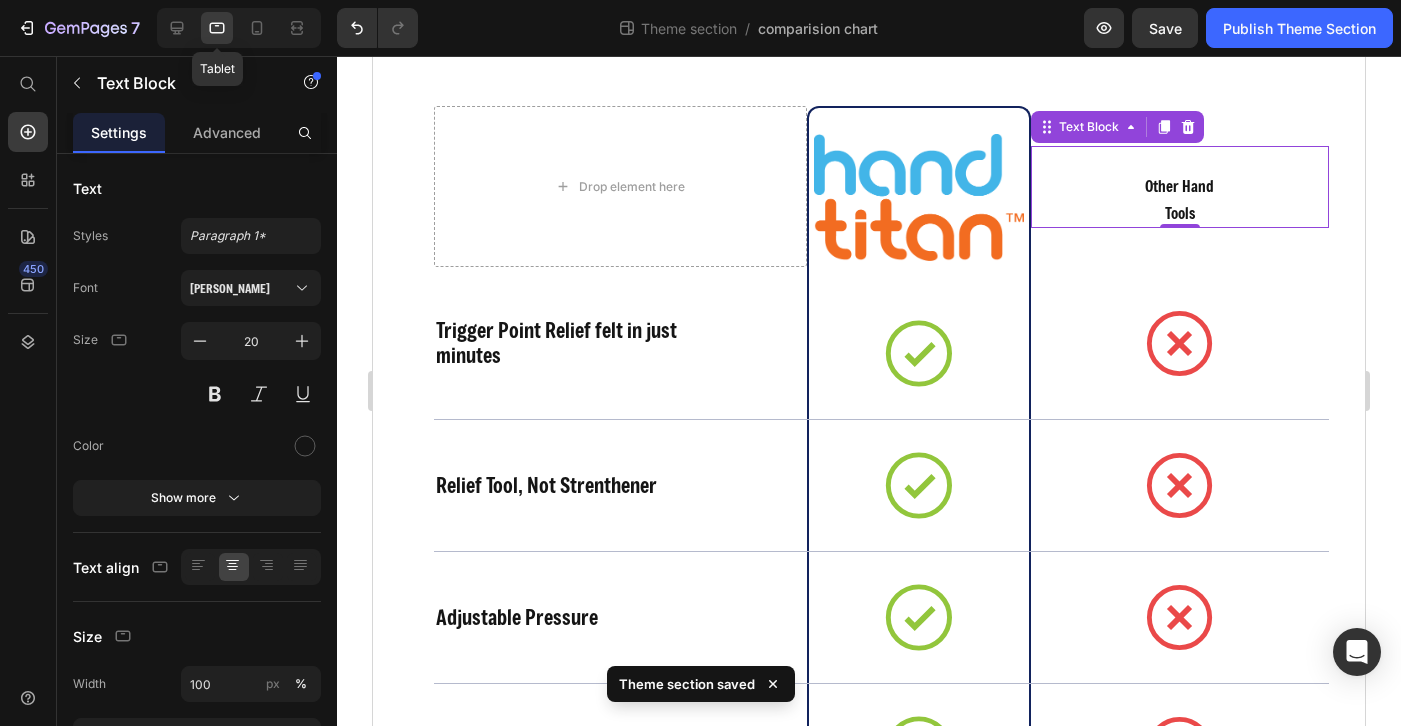 scroll, scrollTop: 241, scrollLeft: 0, axis: vertical 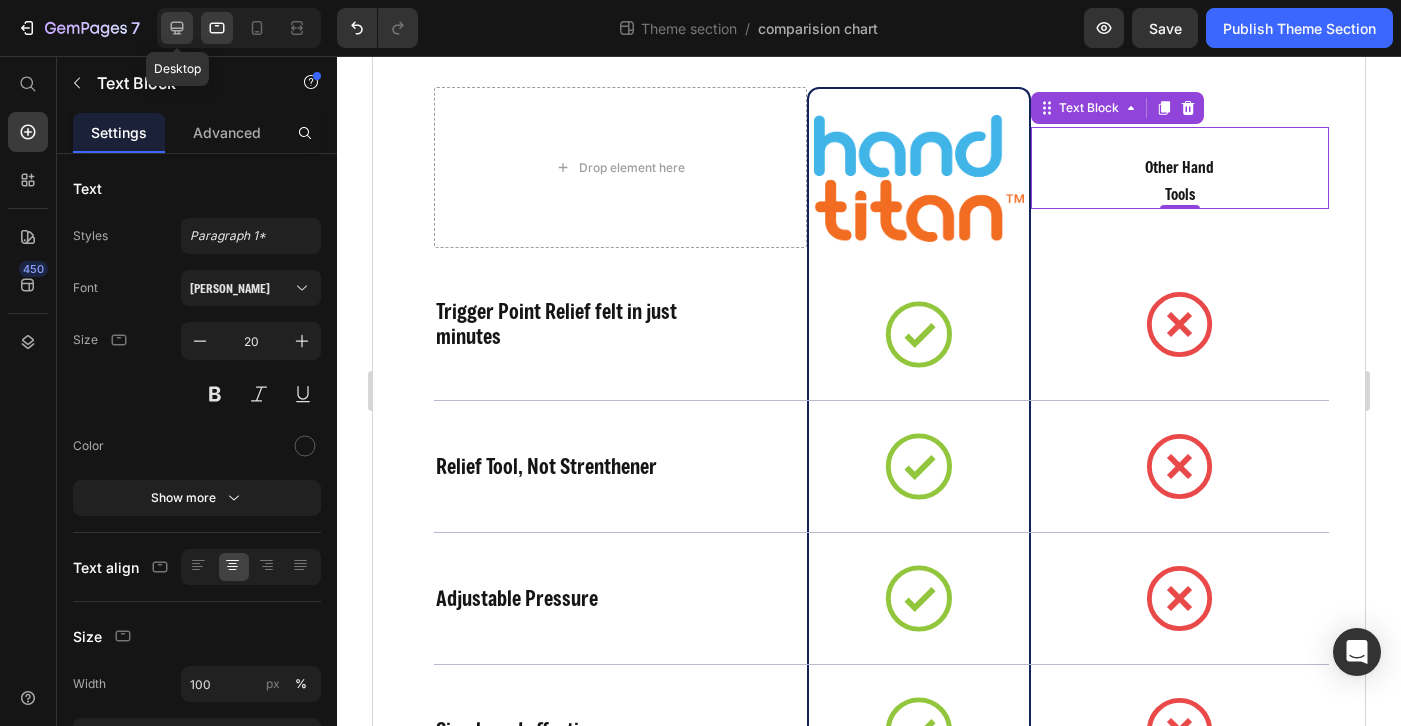 click 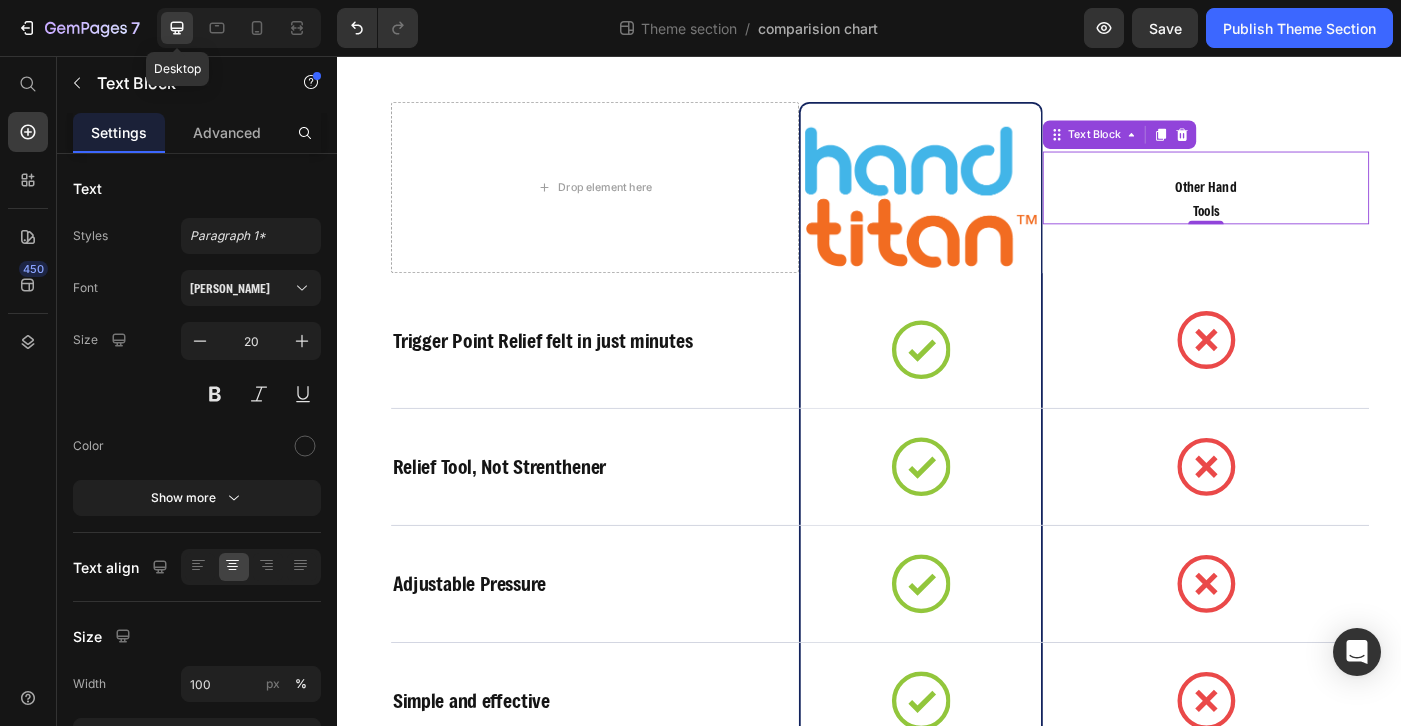scroll, scrollTop: 278, scrollLeft: 0, axis: vertical 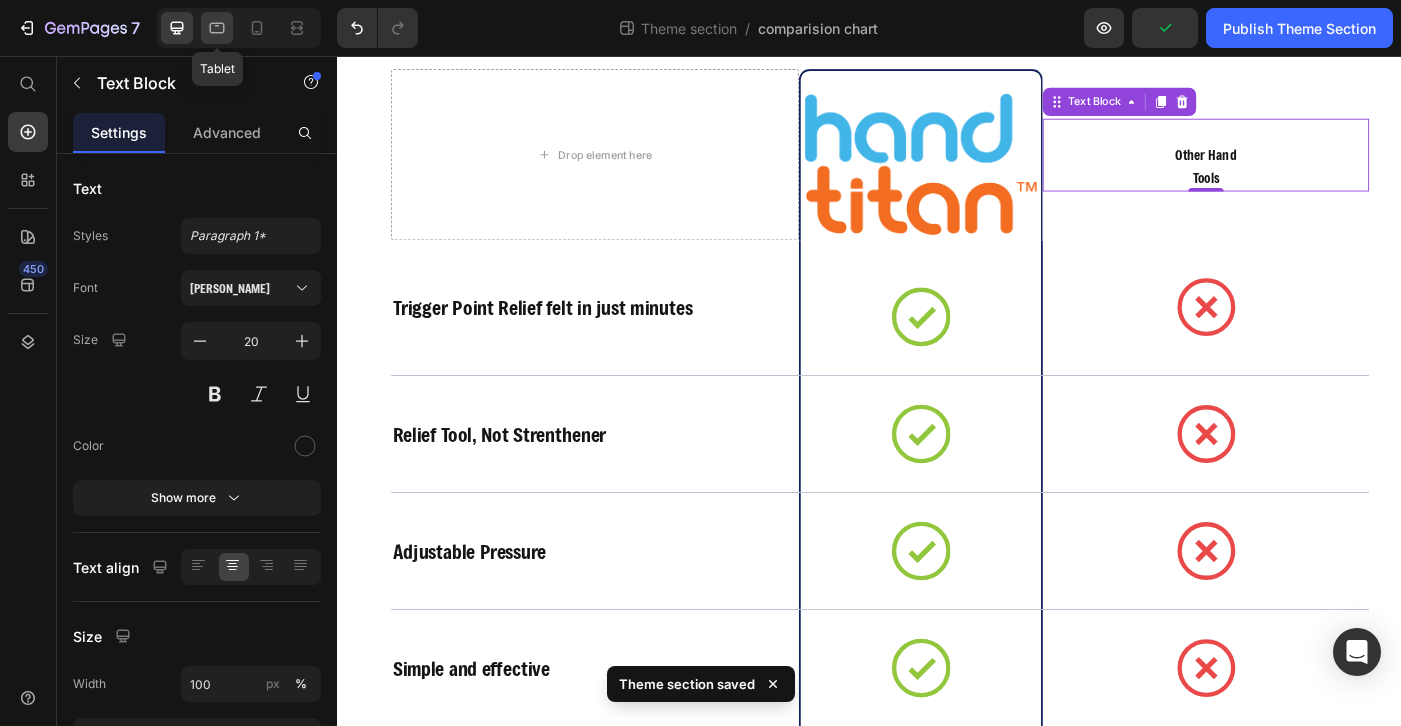 click 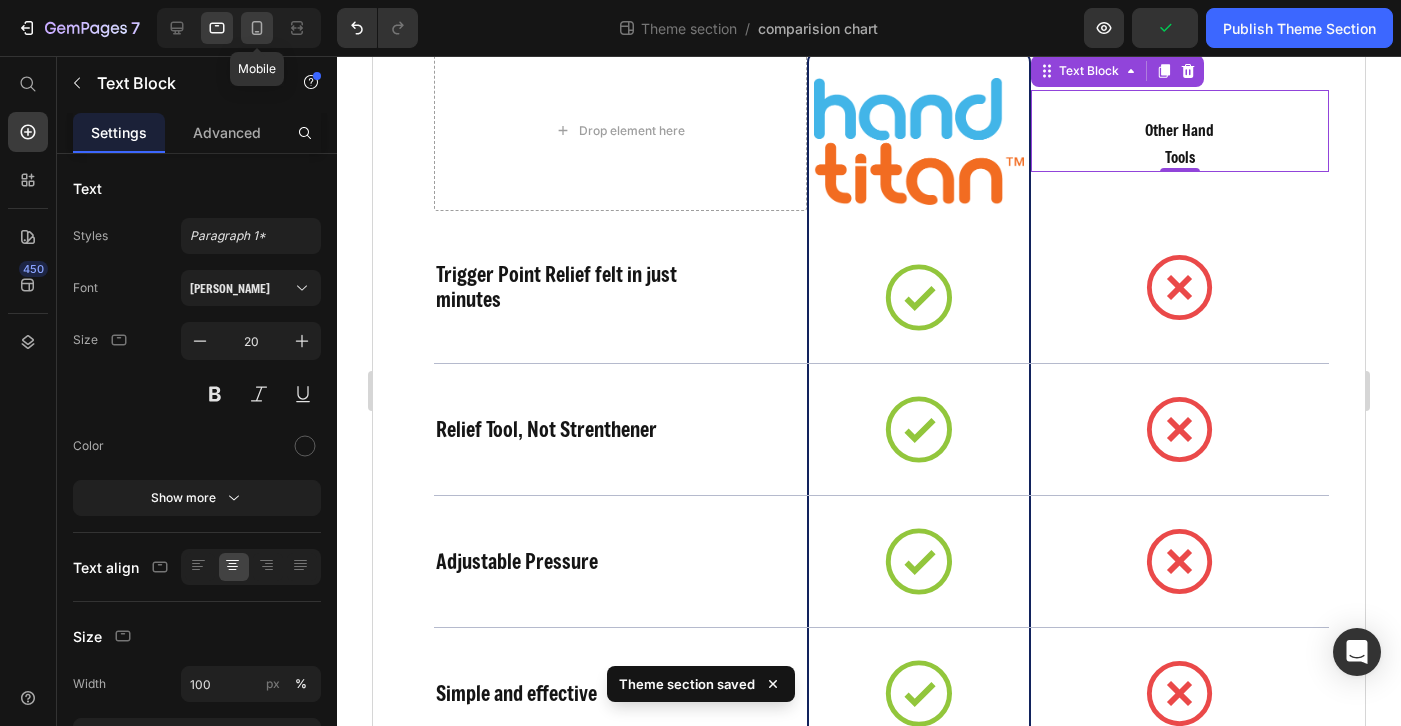 scroll, scrollTop: 241, scrollLeft: 0, axis: vertical 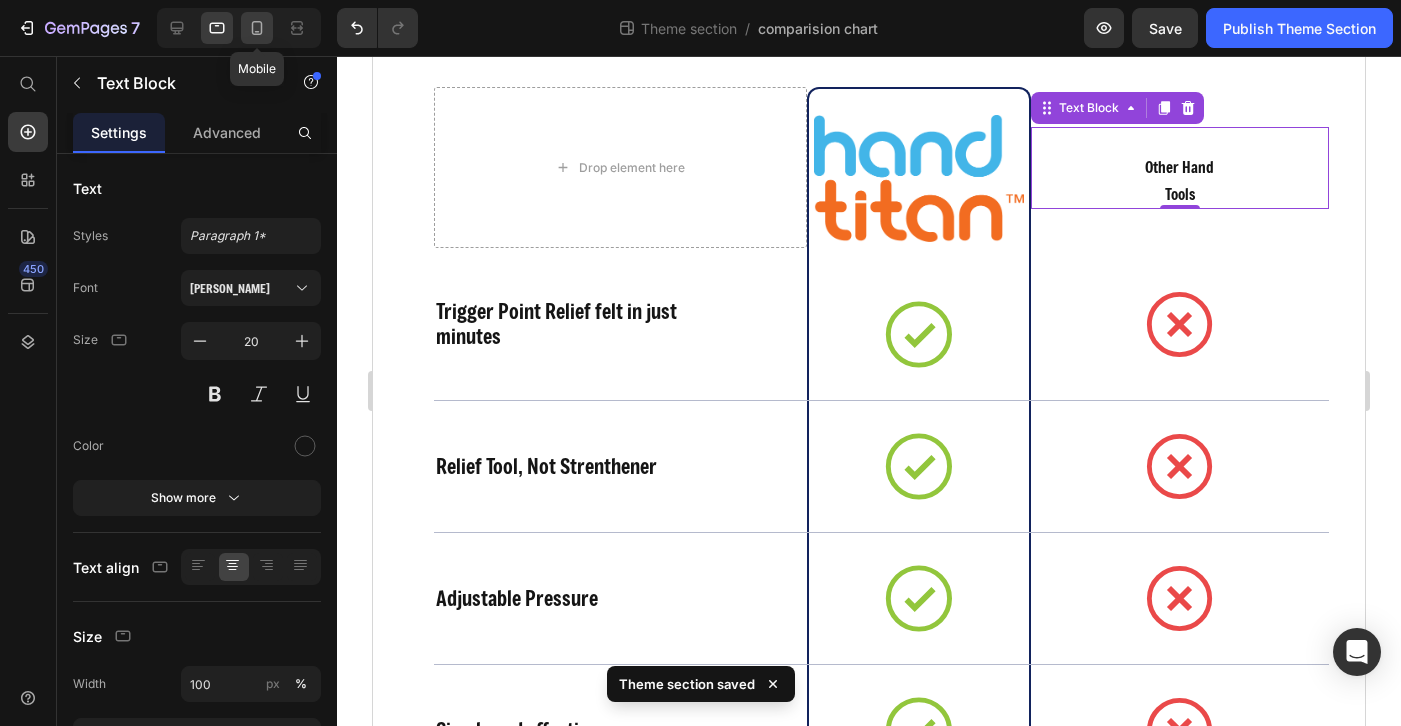 click 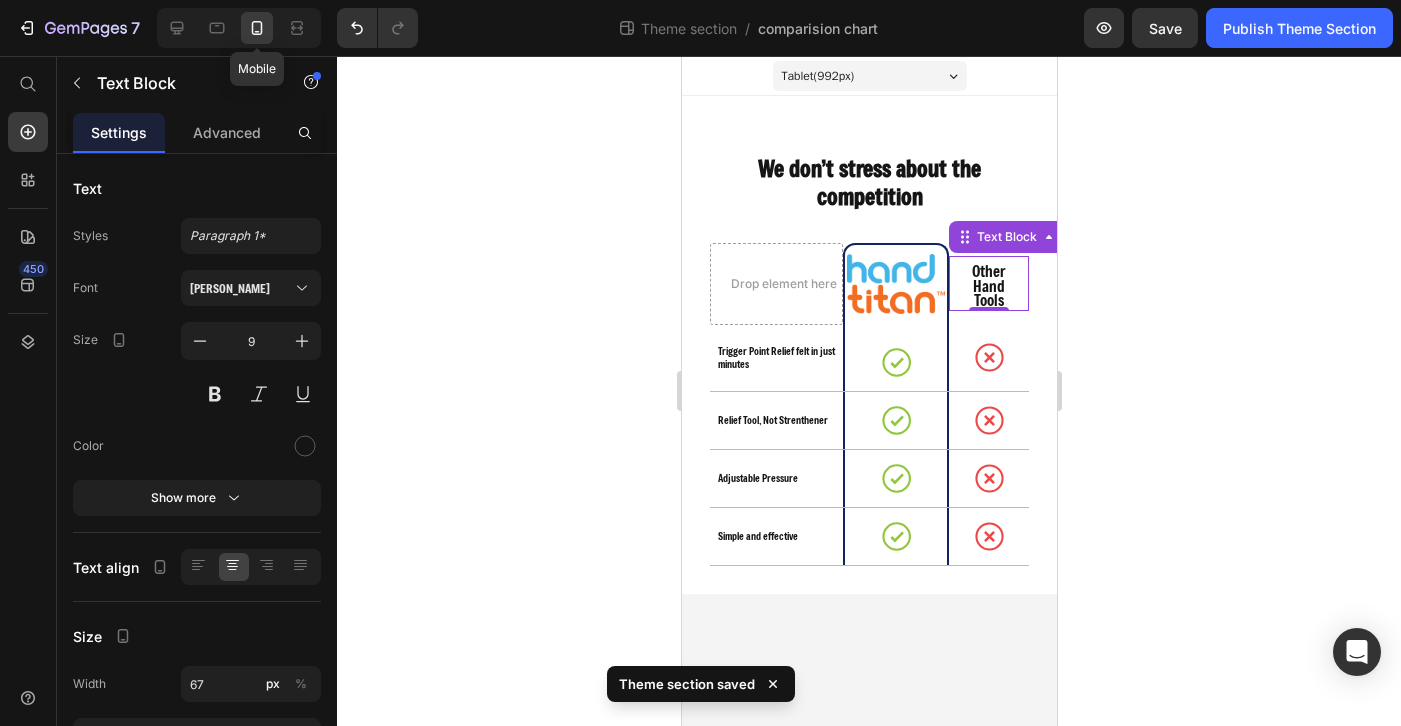 scroll, scrollTop: 0, scrollLeft: 0, axis: both 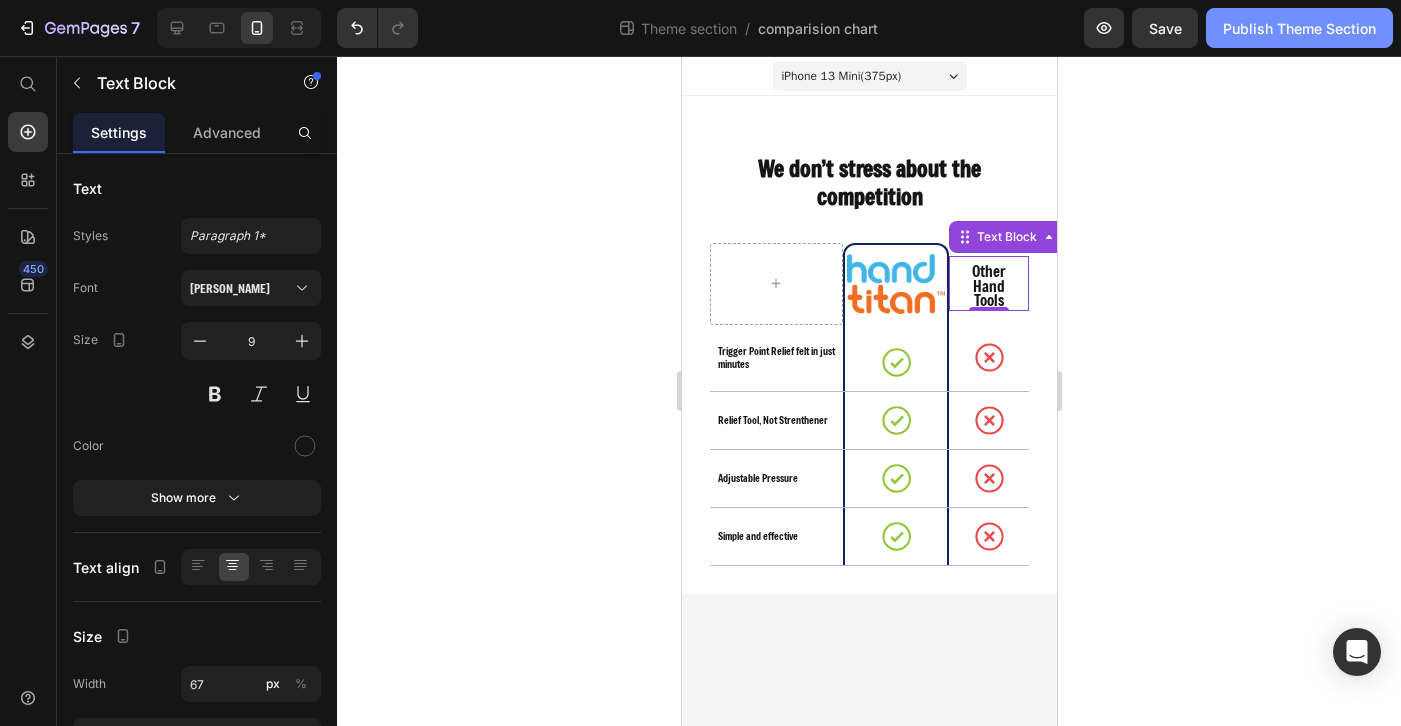 click on "Publish Theme Section" at bounding box center (1299, 28) 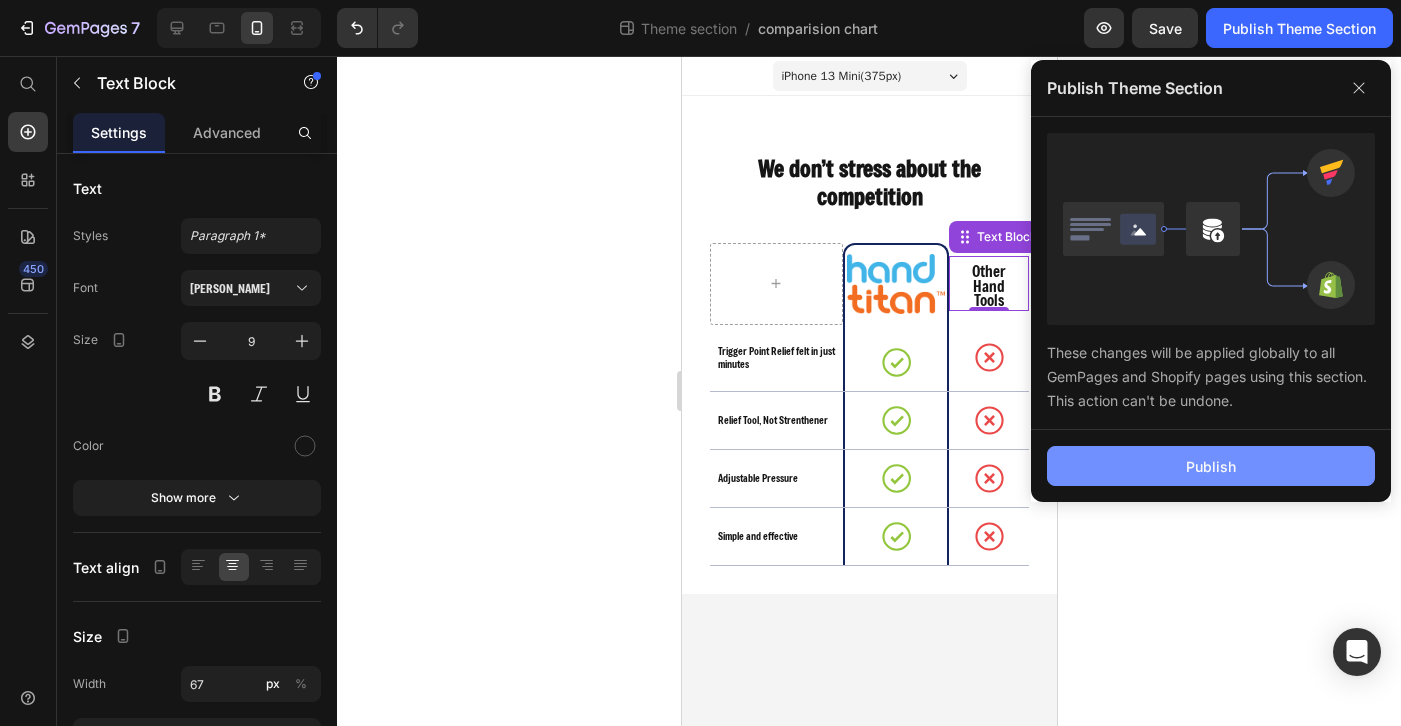 click on "Publish" 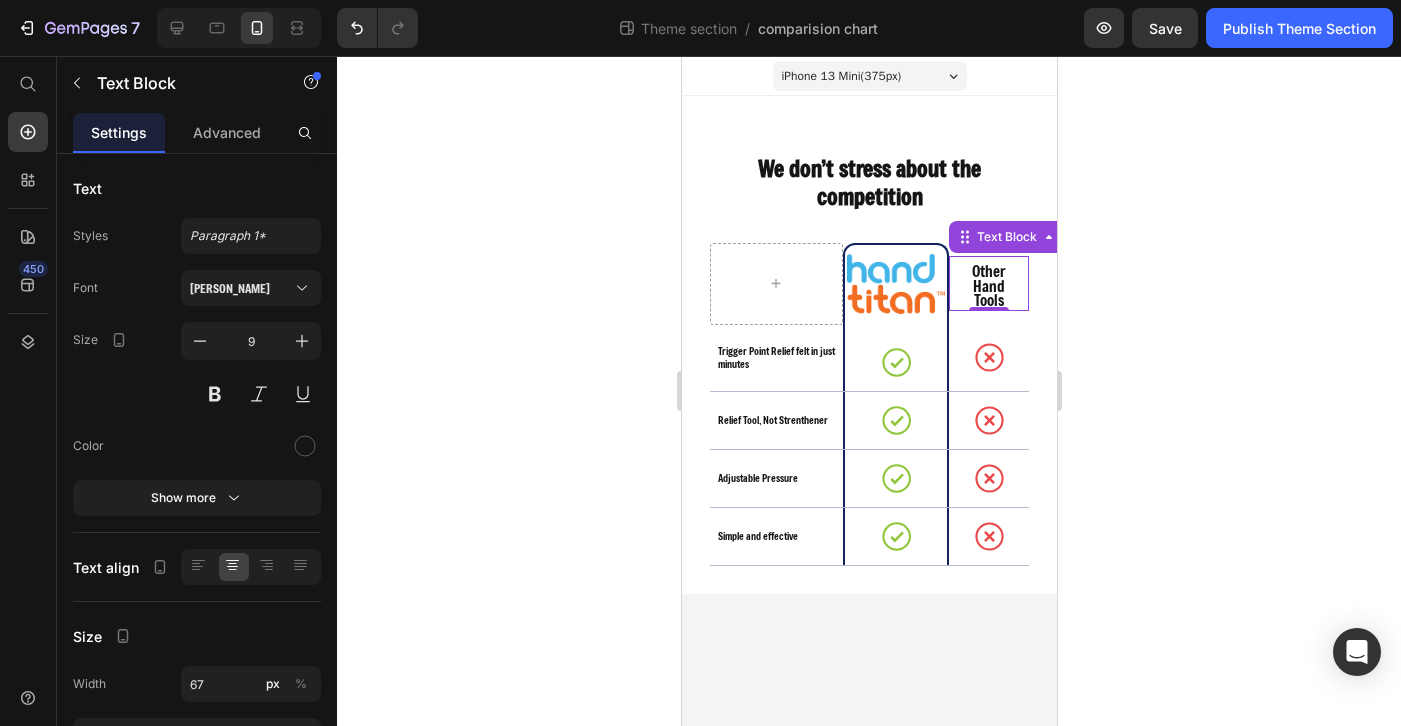 click on "iPhone 13 Mini  ( 375 px)" at bounding box center [869, 76] 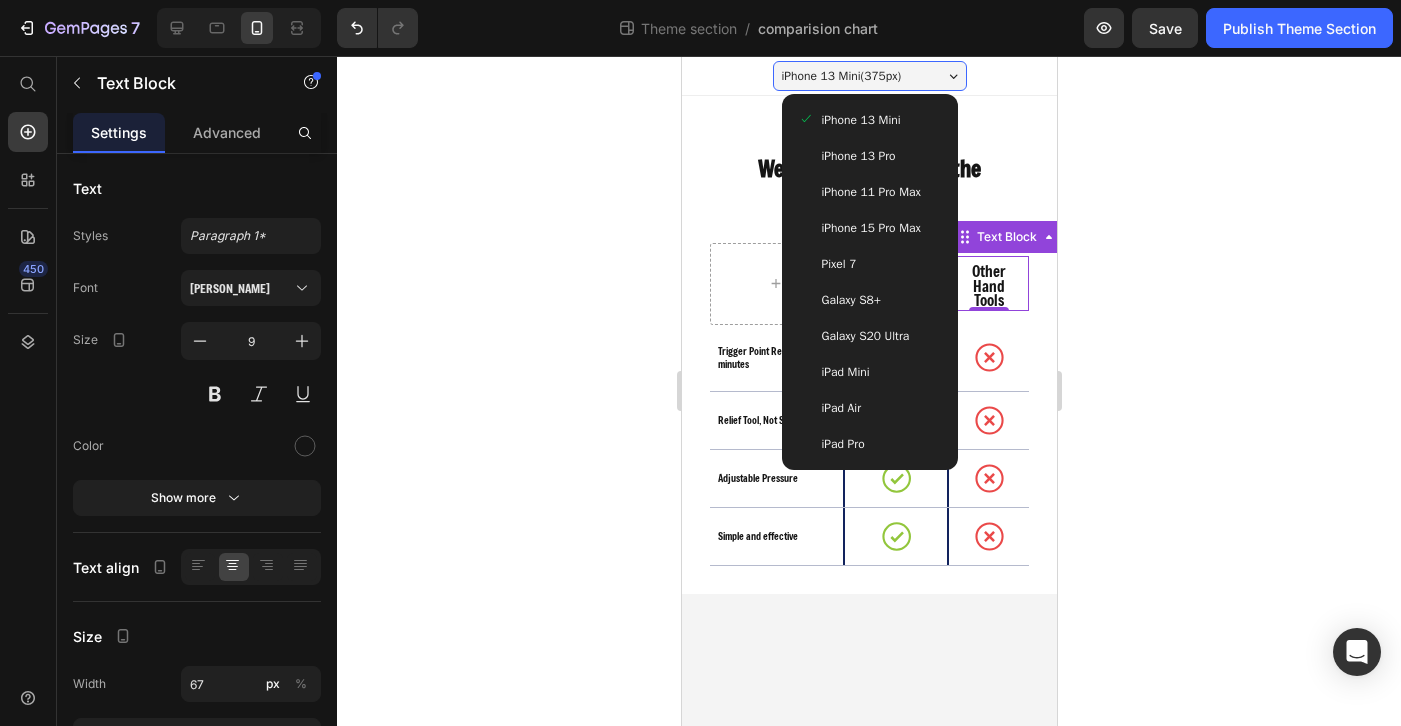 click on "iPhone 15 Pro Max" at bounding box center (870, 228) 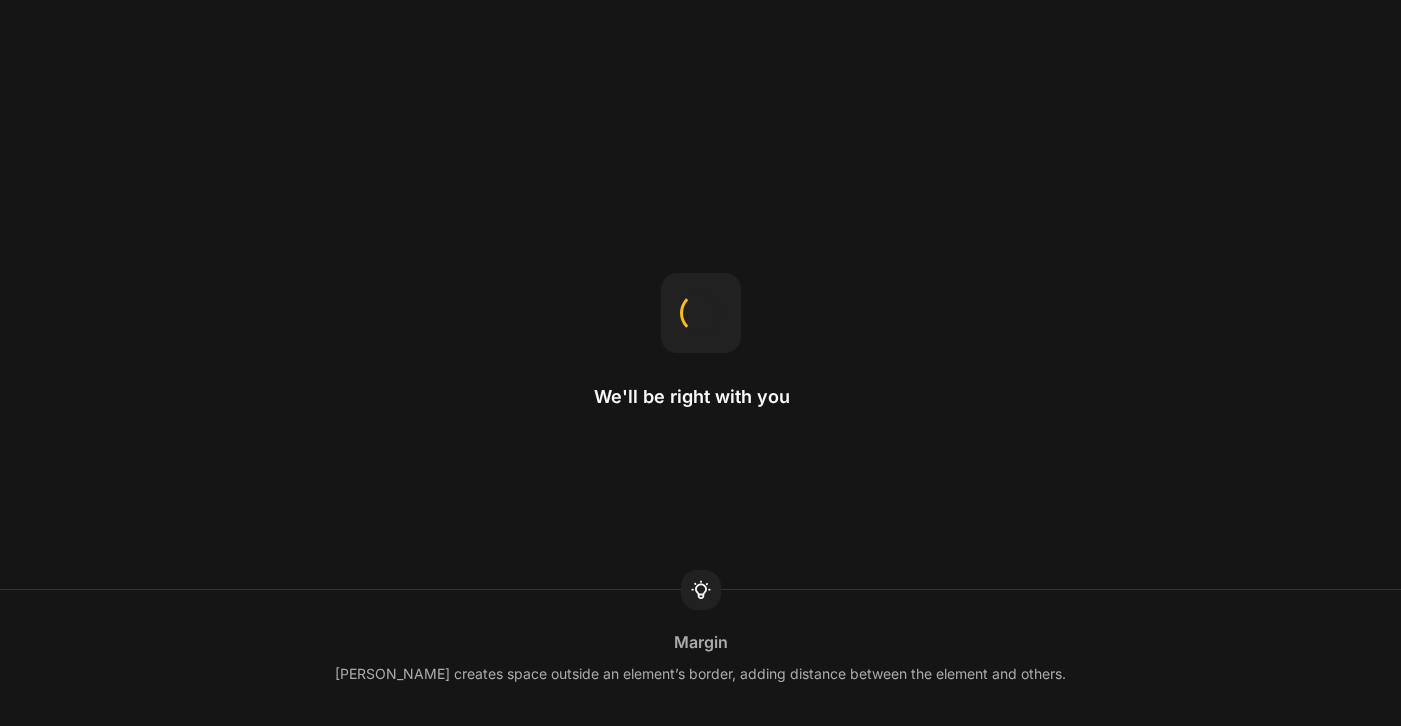 scroll, scrollTop: 0, scrollLeft: 0, axis: both 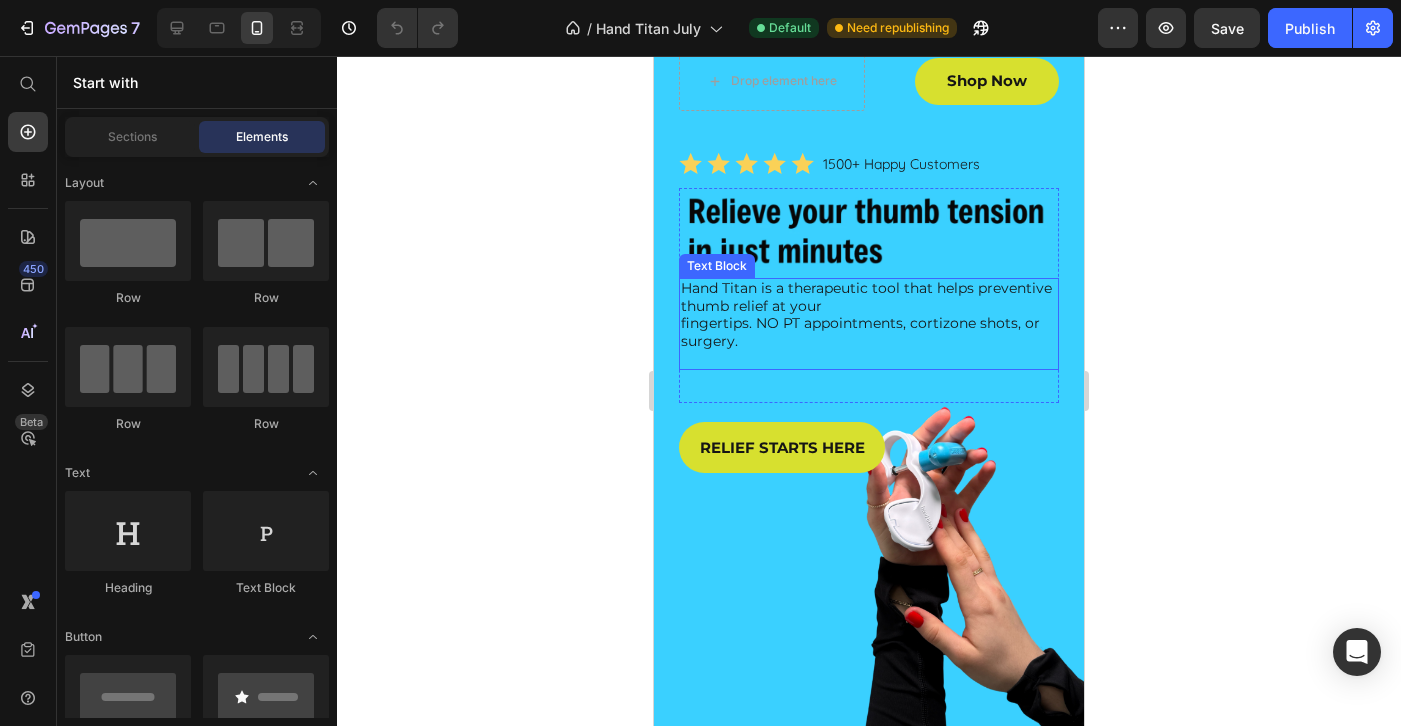 click on "Hand Titan is a therapeutic tool that helps preventive thumb relief at your" at bounding box center [869, 297] 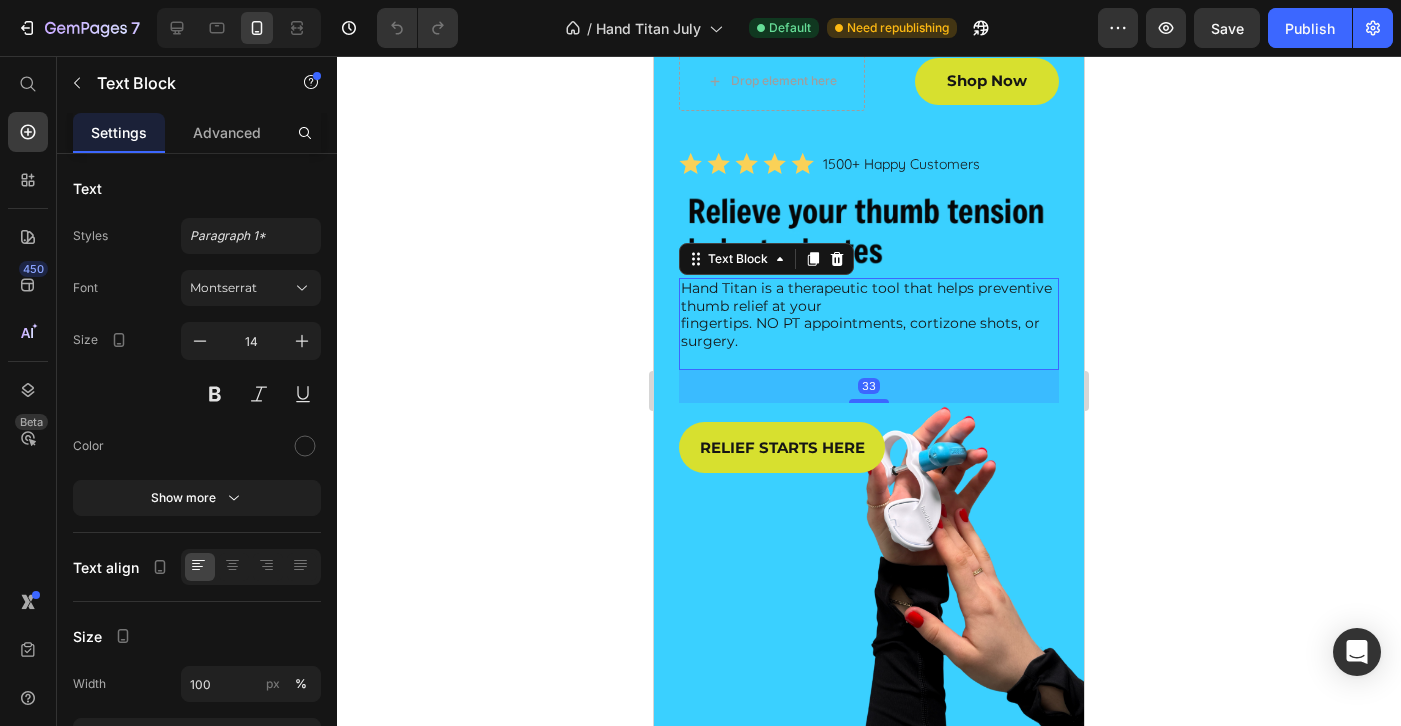 click on "Hand Titan is a therapeutic tool that helps preventive thumb relief at your" at bounding box center (869, 297) 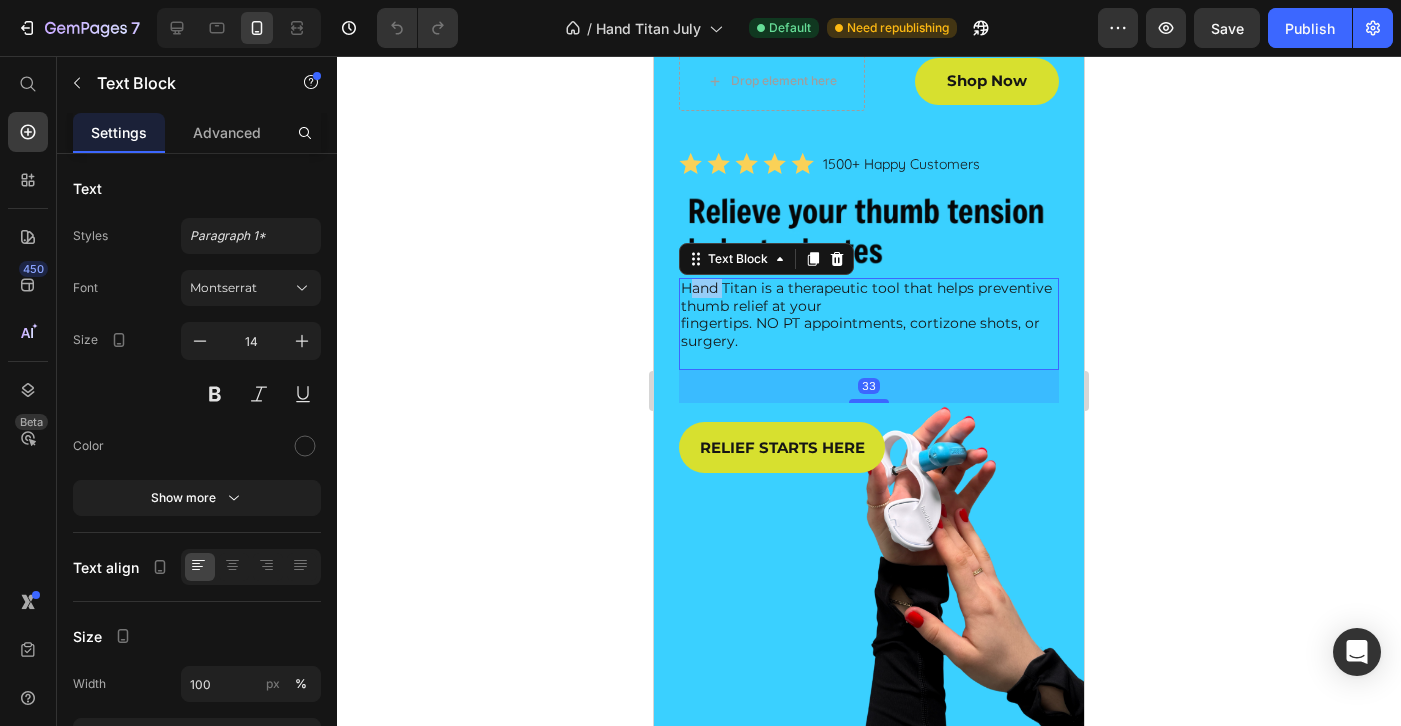 click on "Hand Titan is a therapeutic tool that helps preventive thumb relief at your" at bounding box center (869, 297) 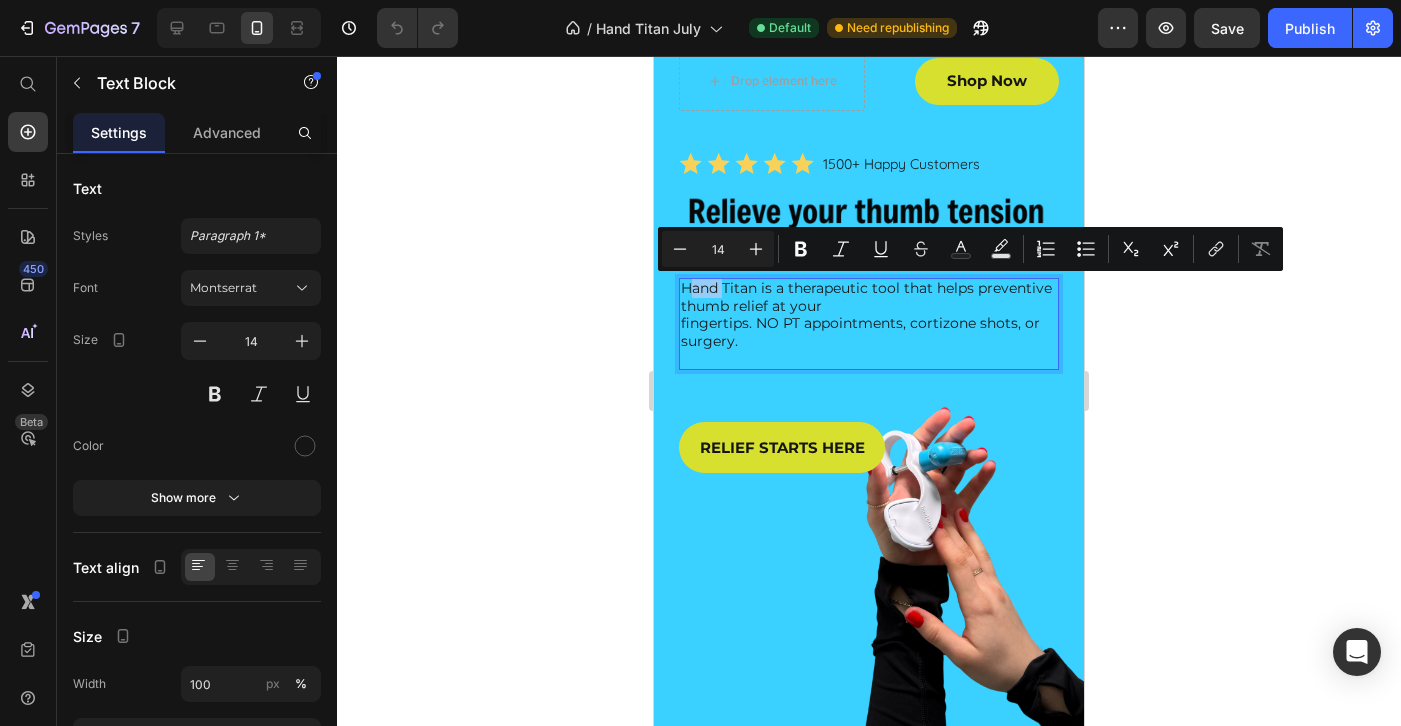 click on "Hand Titan is a therapeutic tool that helps preventive thumb relief at your" at bounding box center [869, 297] 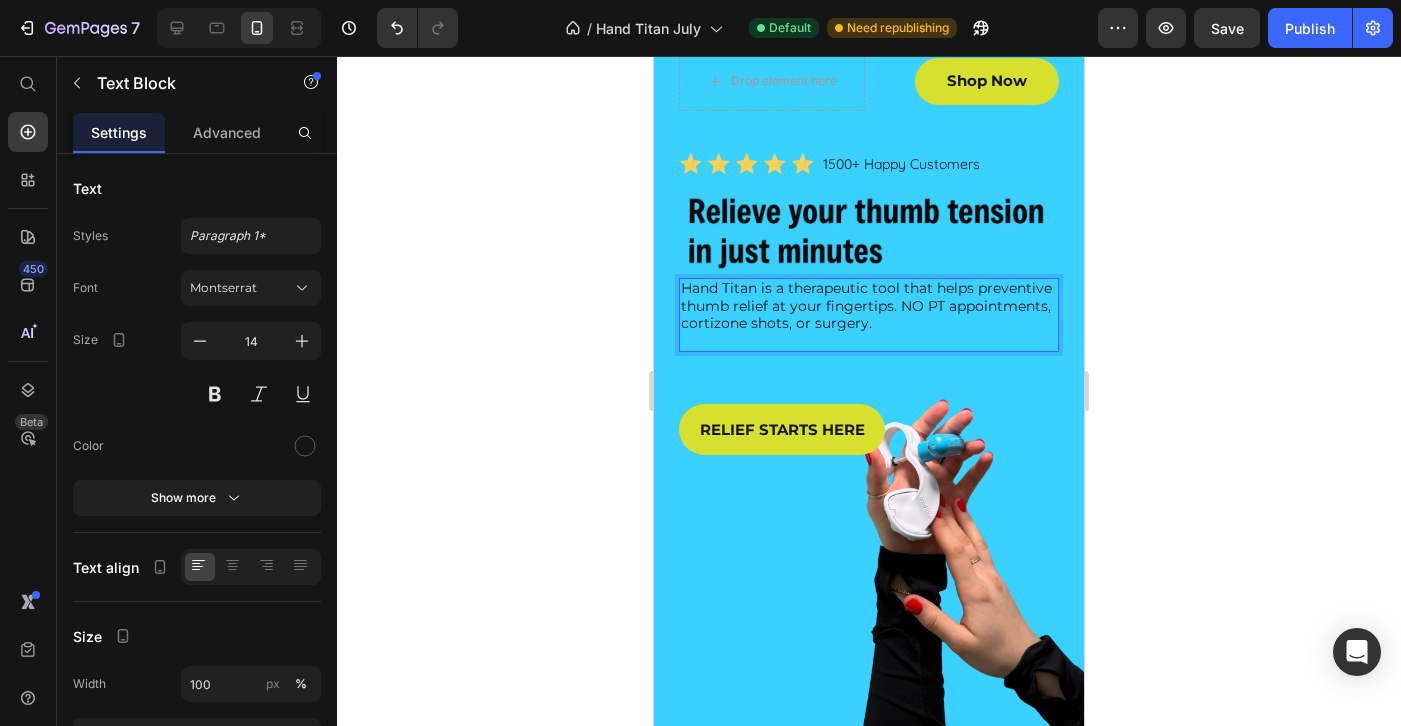 click on "Hand Titan is a therapeutic tool that helps preventive thumb relief at your fingertips. NO PT appointments, cortizone shots, or surgery." at bounding box center (869, 306) 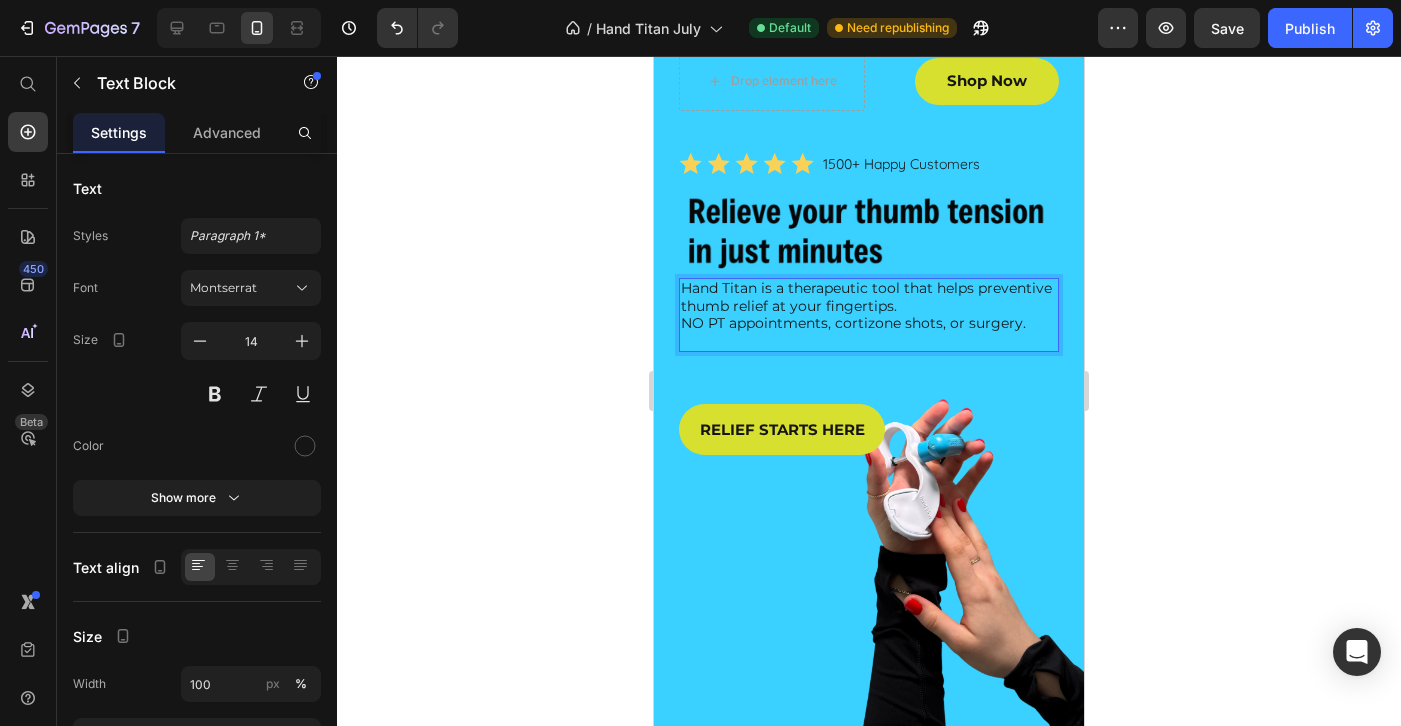 click on "NO PT appointments, cortizone shots, or surgery." at bounding box center (869, 324) 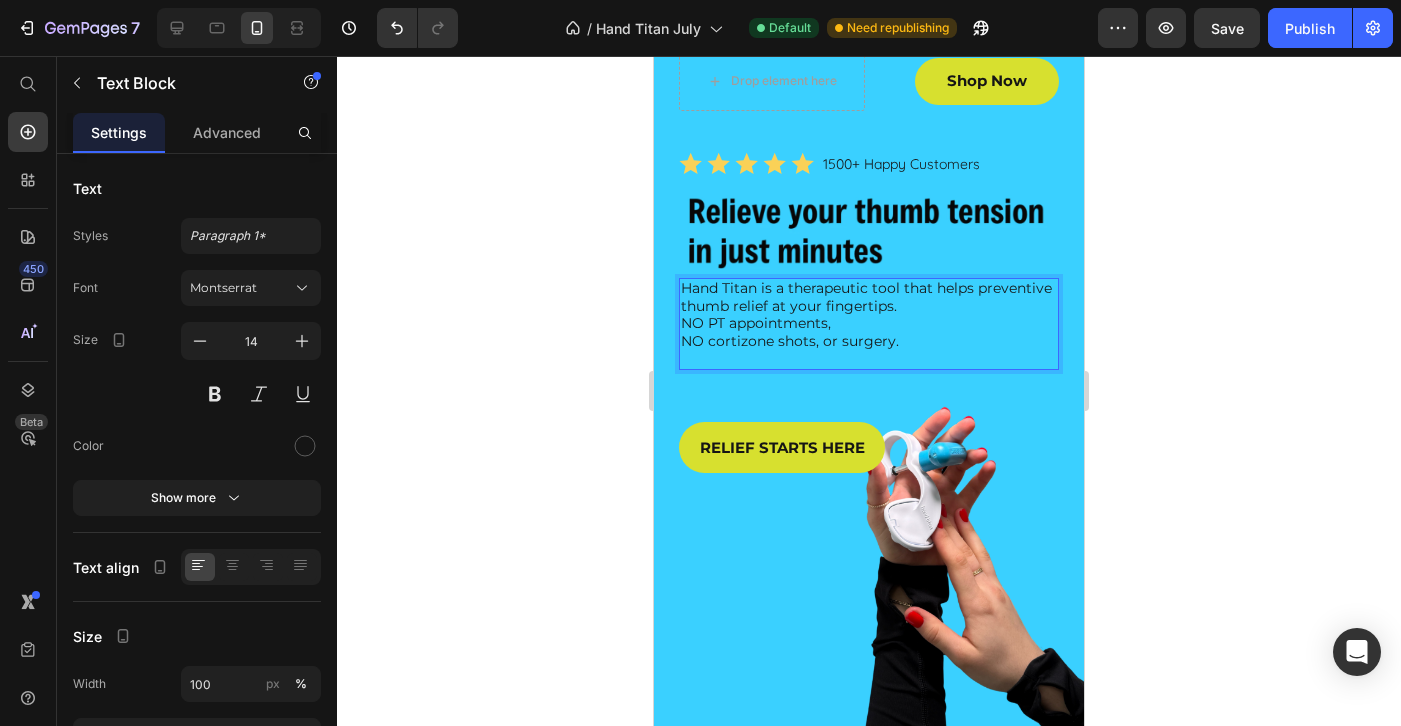 click on "NO cortizone shots, or surgery." at bounding box center [869, 342] 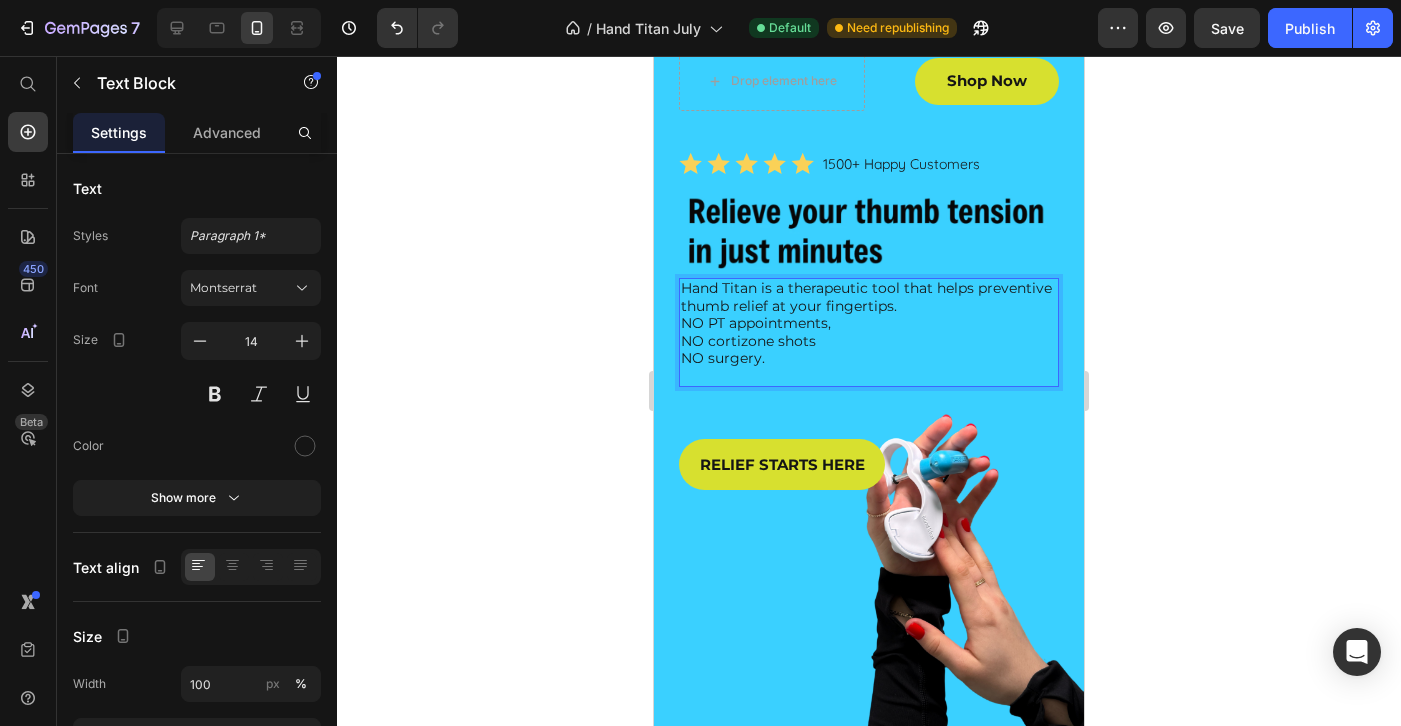 click on "NO PT appointments," at bounding box center (869, 324) 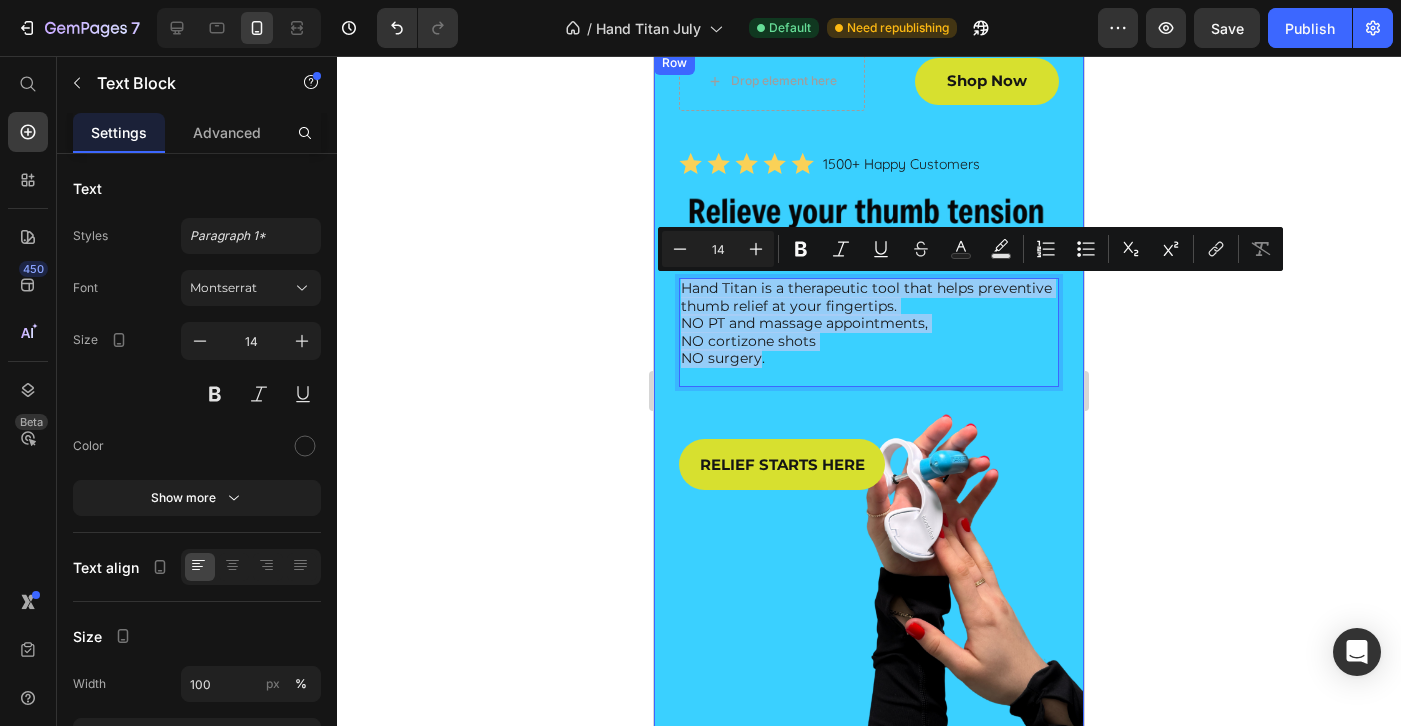 drag, startPoint x: 761, startPoint y: 360, endPoint x: 667, endPoint y: 270, distance: 130.13838 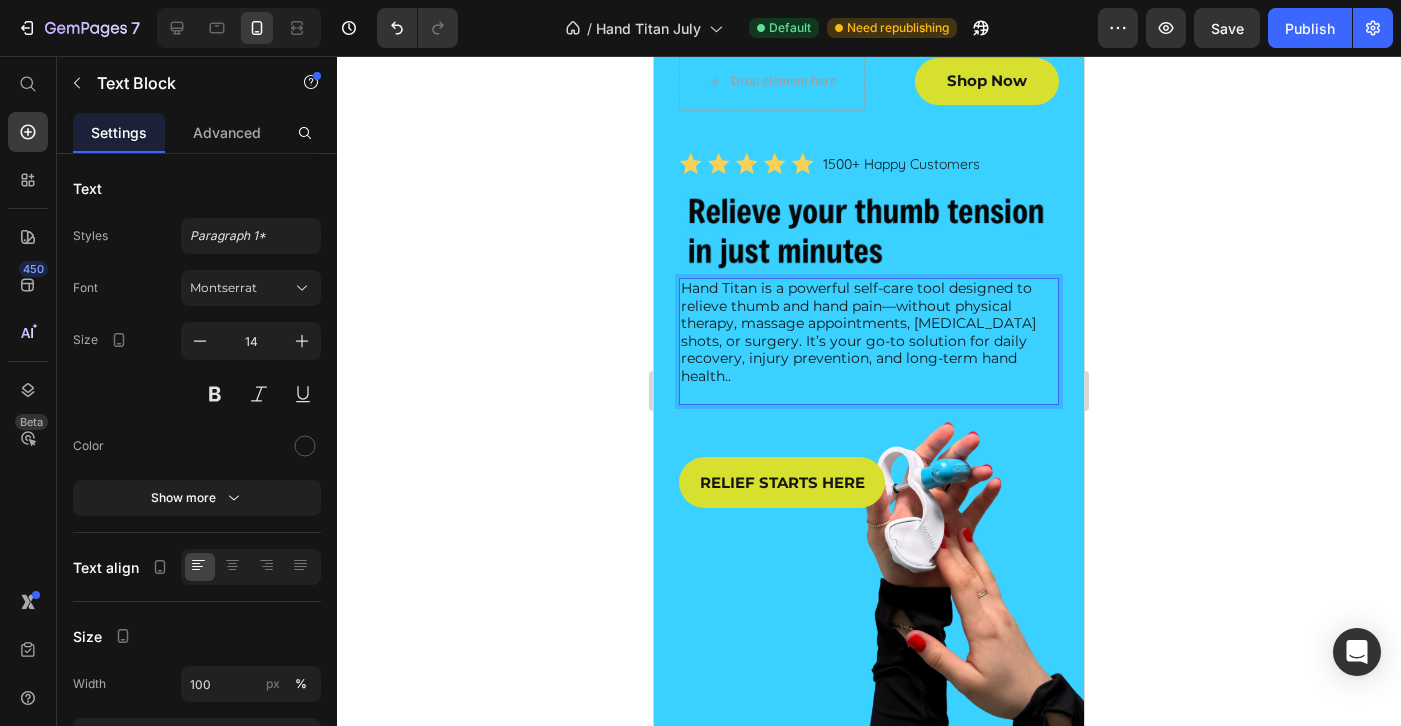 click on "Hand Titan is a powerful self-care tool designed to relieve thumb and hand pain—without physical therapy, massage appointments, [MEDICAL_DATA] shots, or surgery. It’s your go-to solution for daily recovery, injury prevention, and long-term hand health.." at bounding box center [869, 332] 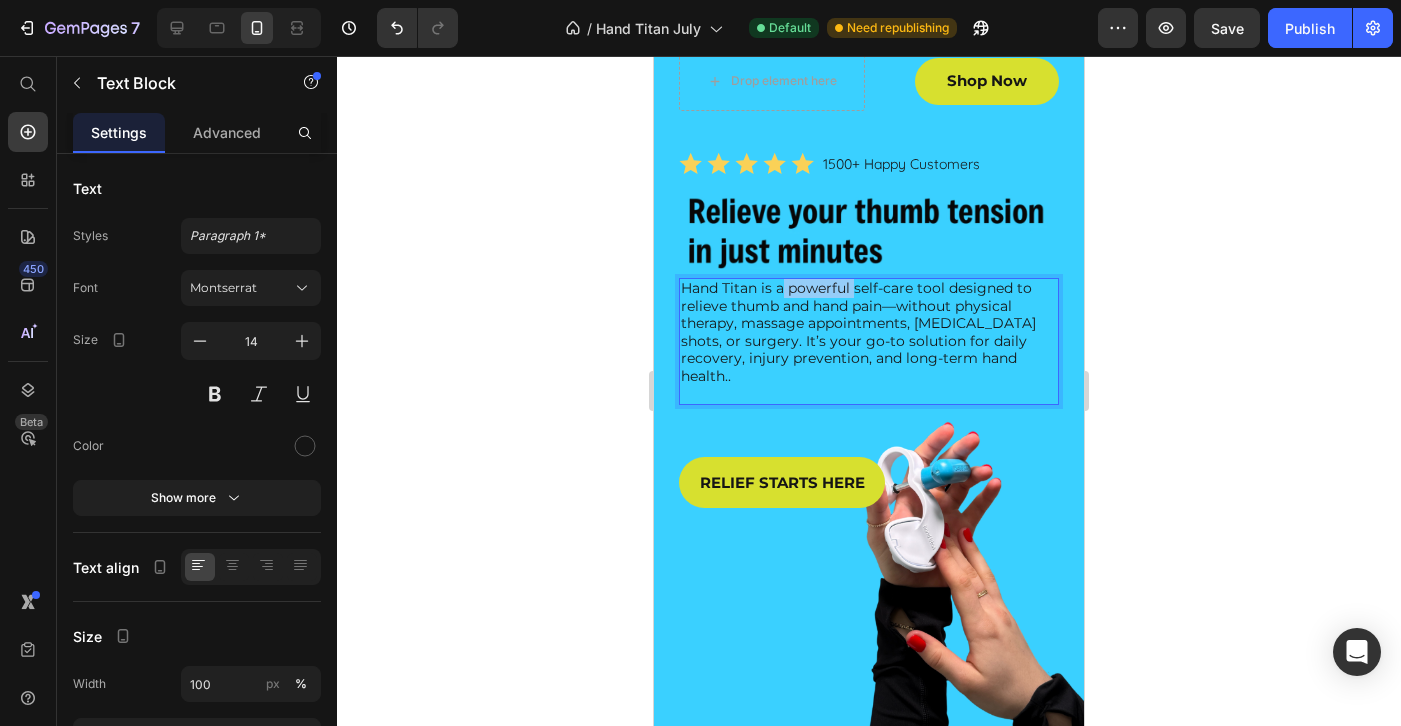 drag, startPoint x: 853, startPoint y: 289, endPoint x: 787, endPoint y: 293, distance: 66.1211 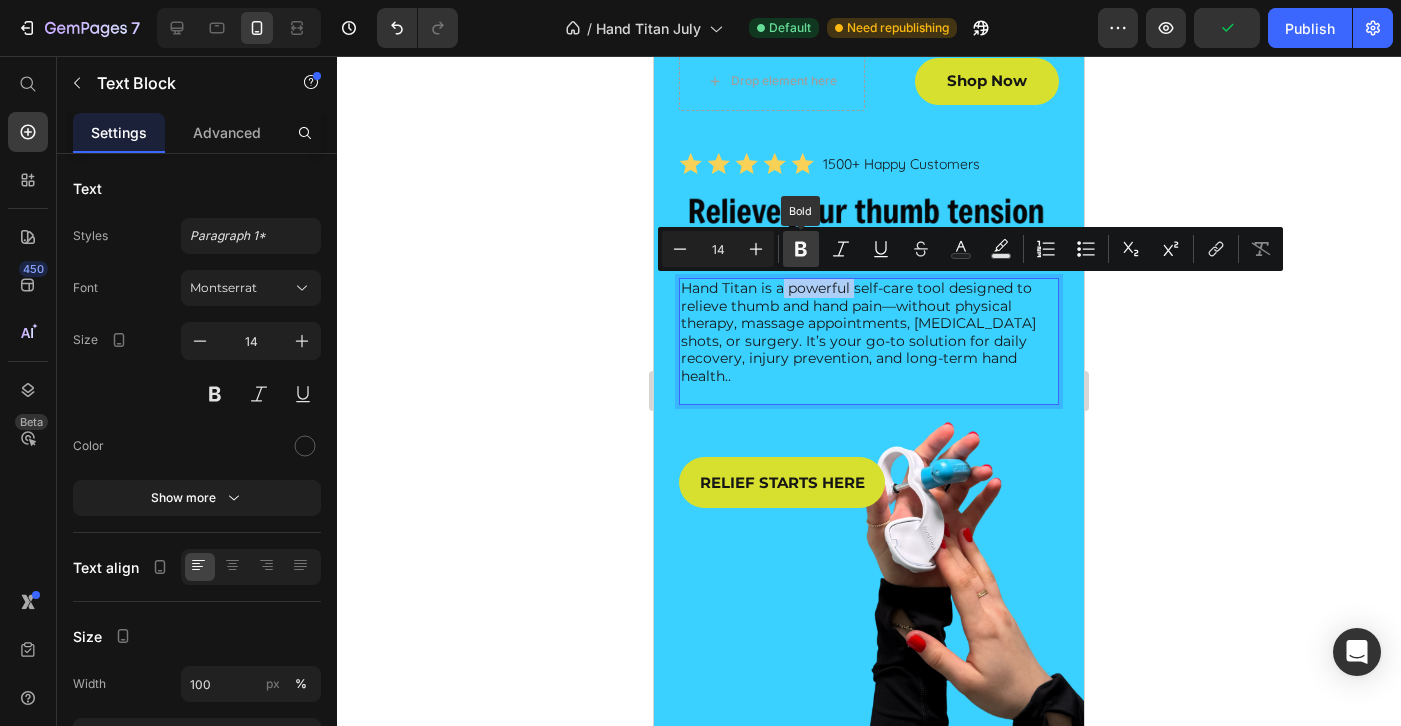 click 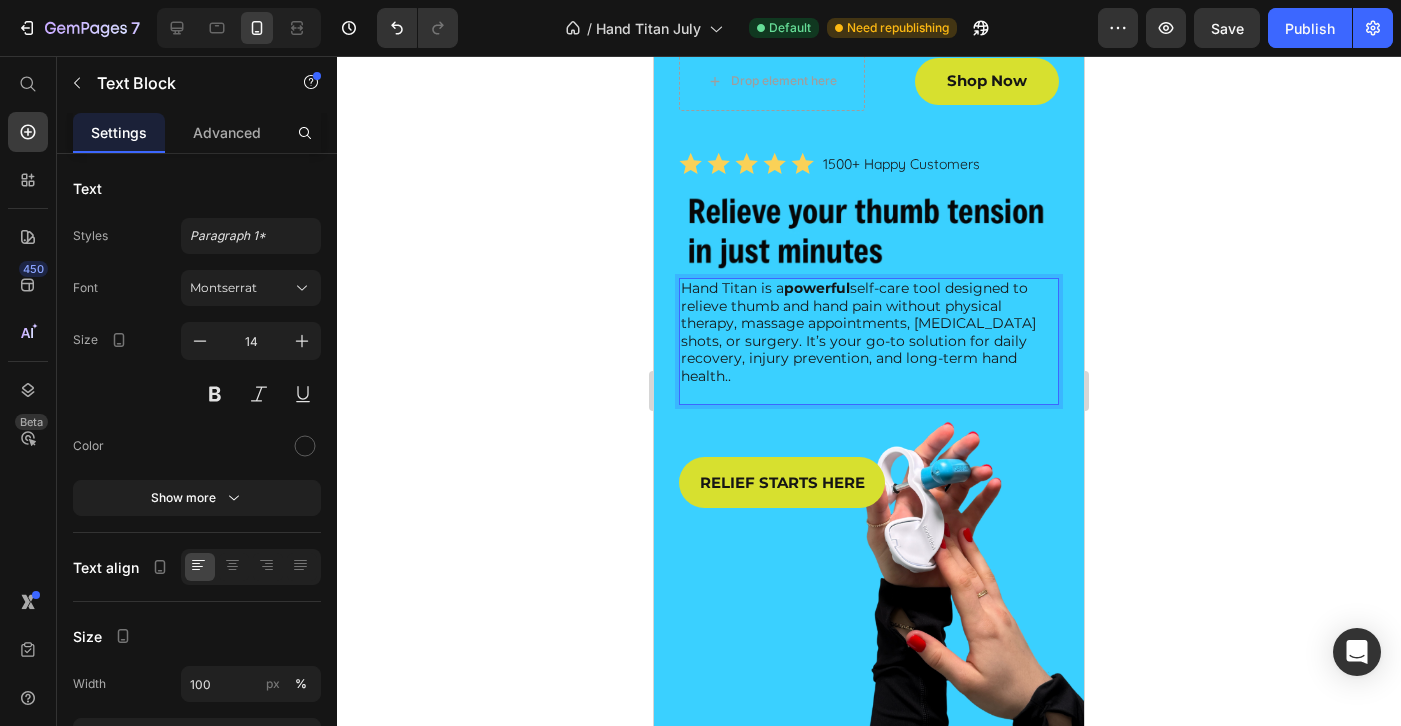 click on "Hand Titan is a  powerful  self-care tool designed to relieve thumb and hand pain without physical therapy, massage appointments, [MEDICAL_DATA] shots, or surgery. It’s your go-to solution for daily recovery, injury prevention, and long-term hand health.." at bounding box center [869, 332] 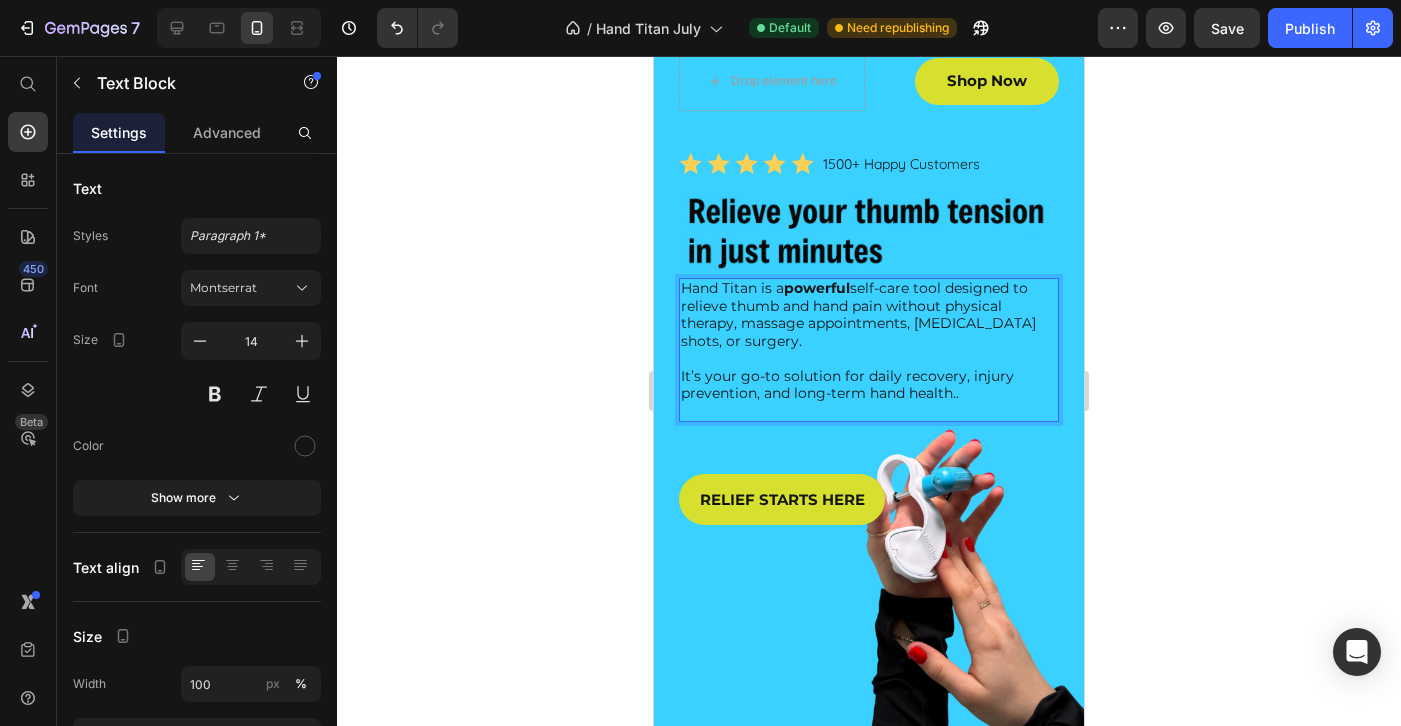 click on "It’s your go-to solution for daily recovery, injury prevention, and long-term hand health.." at bounding box center (869, 385) 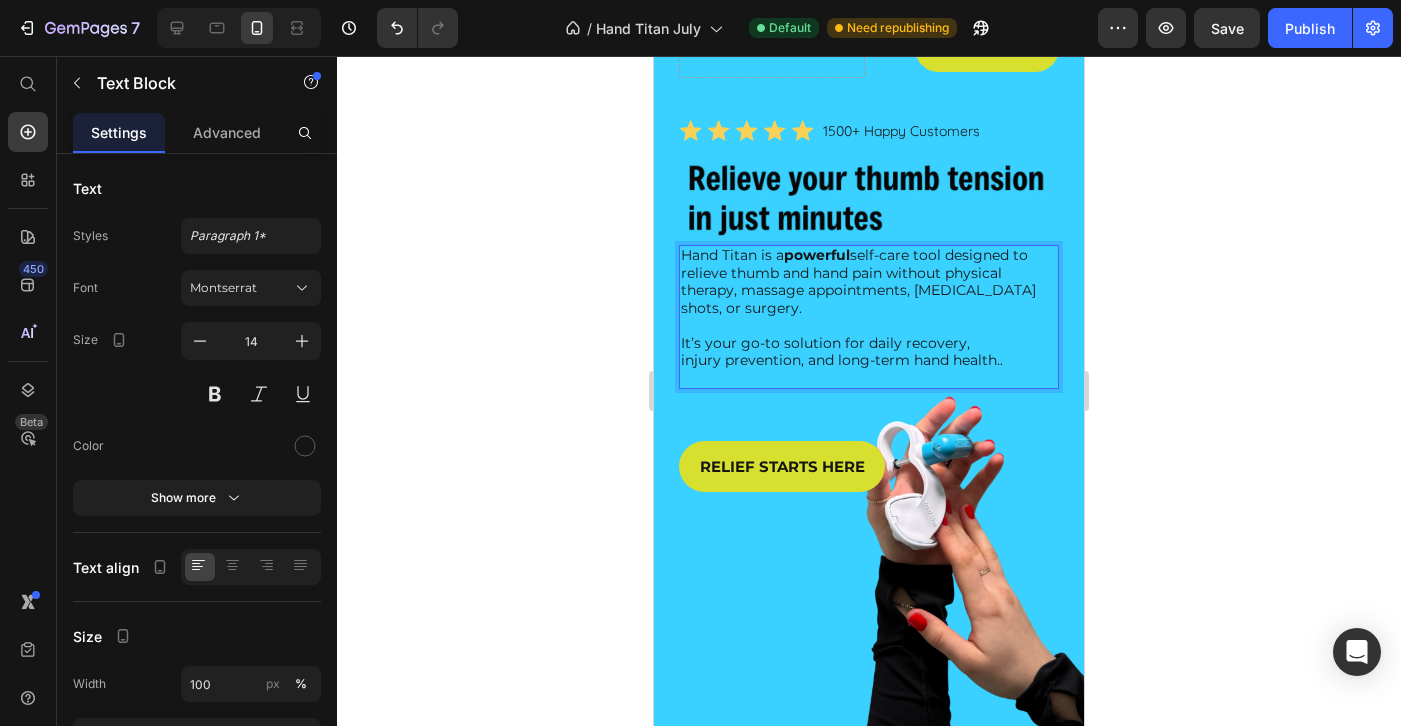 scroll, scrollTop: 99, scrollLeft: 0, axis: vertical 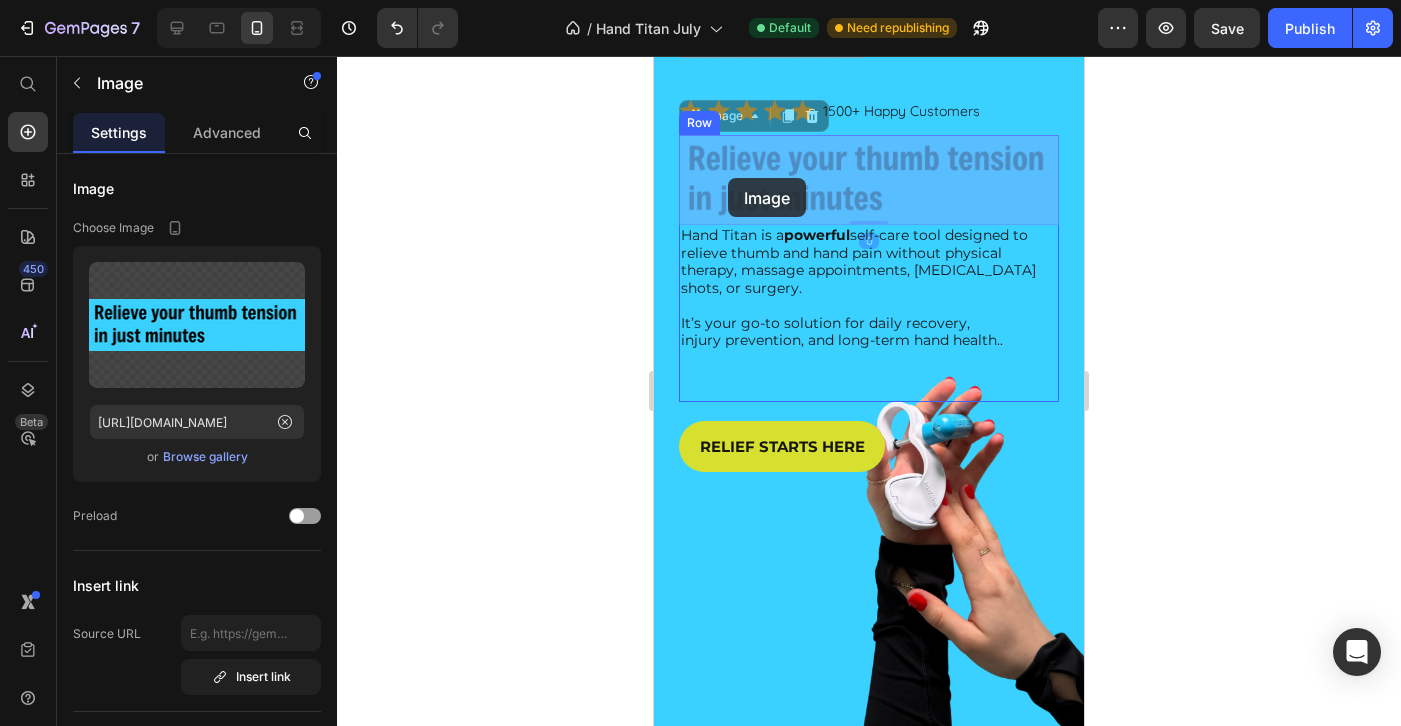 drag, startPoint x: 742, startPoint y: 179, endPoint x: 728, endPoint y: 178, distance: 14.035668 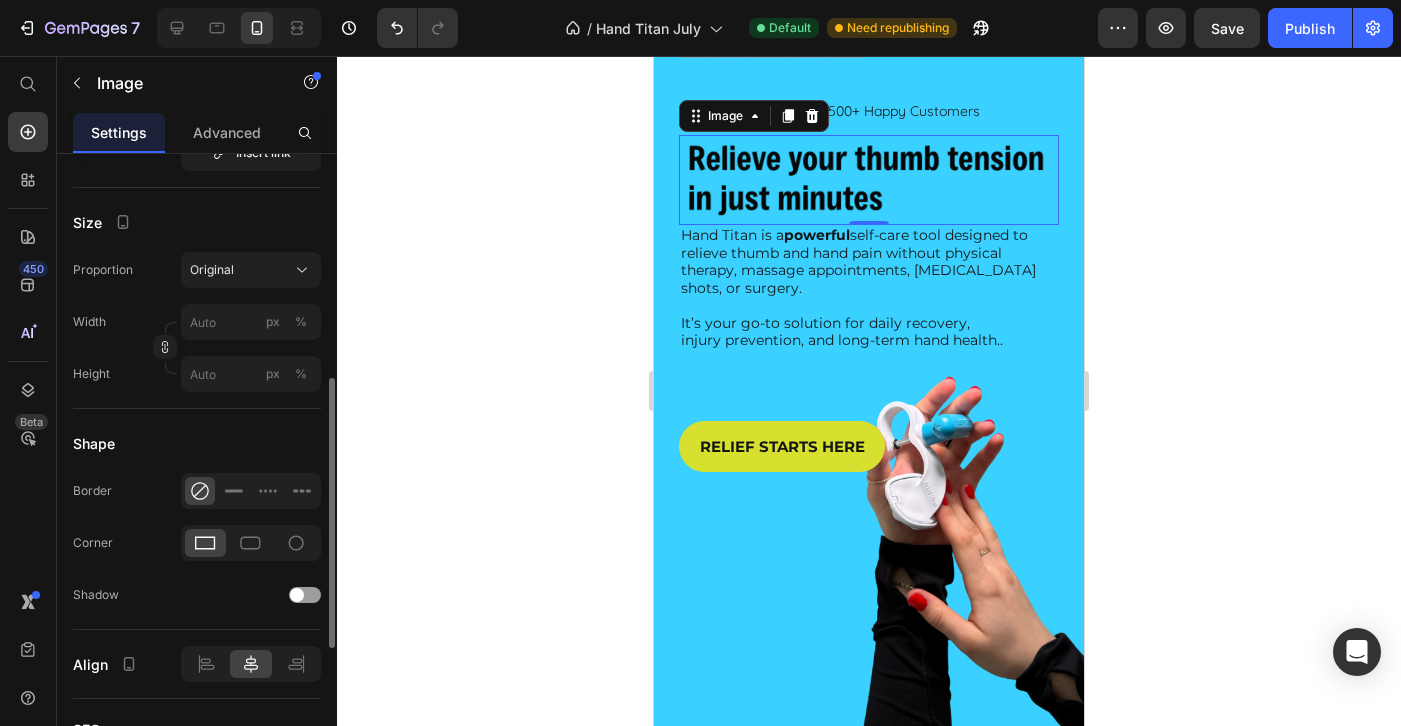 scroll, scrollTop: 527, scrollLeft: 0, axis: vertical 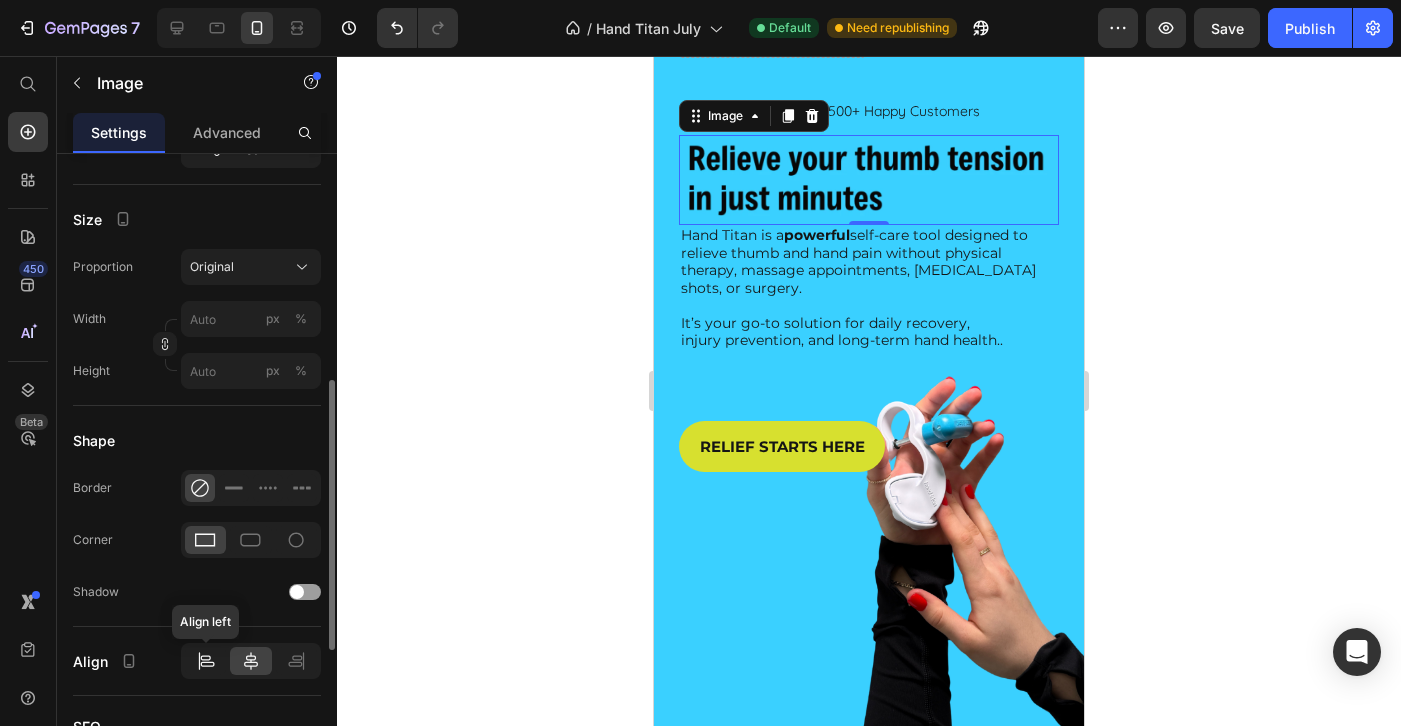 click 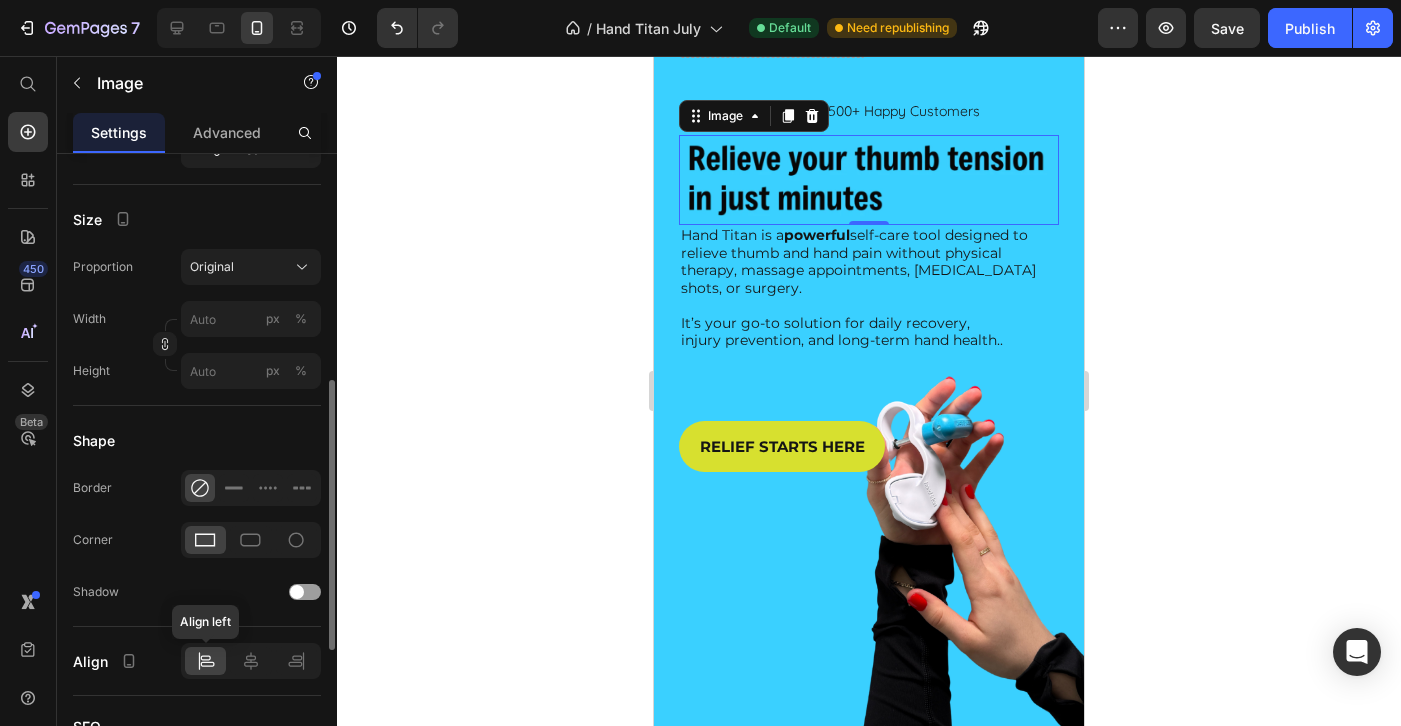 click 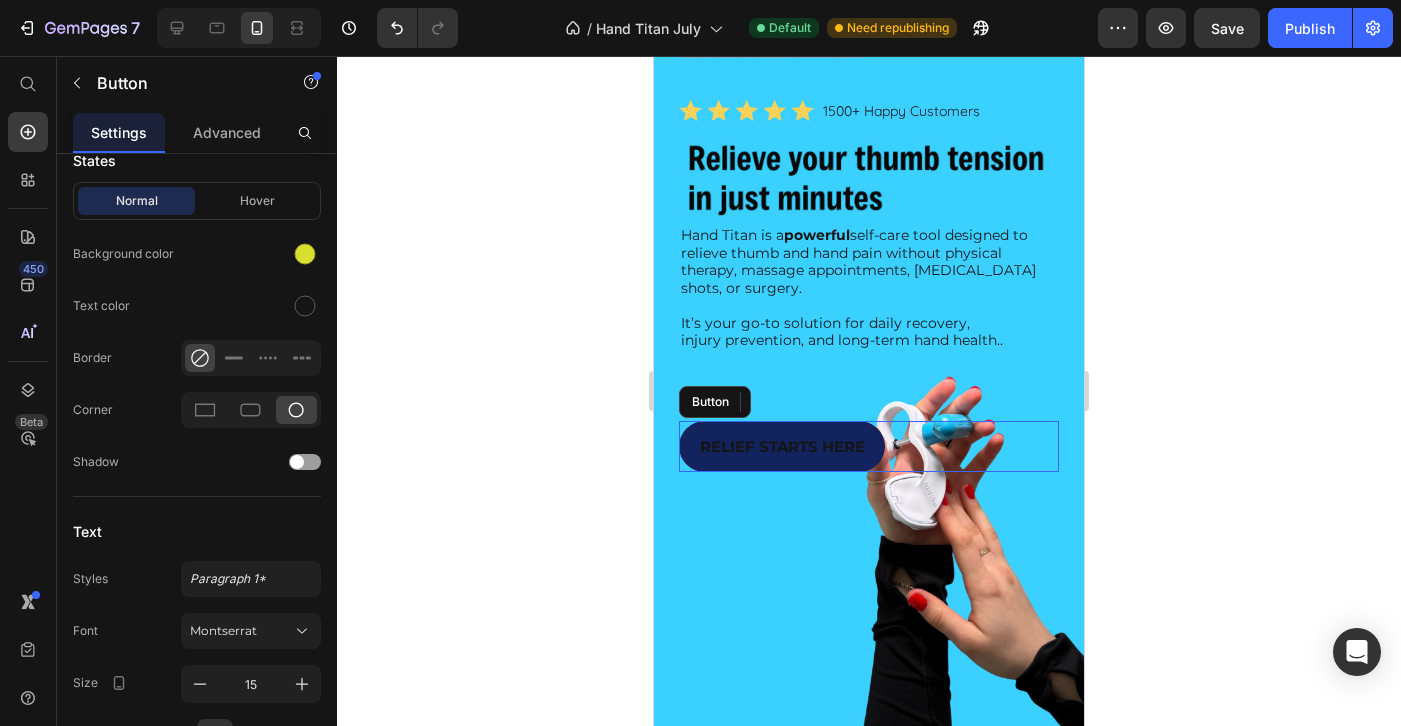scroll, scrollTop: 0, scrollLeft: 0, axis: both 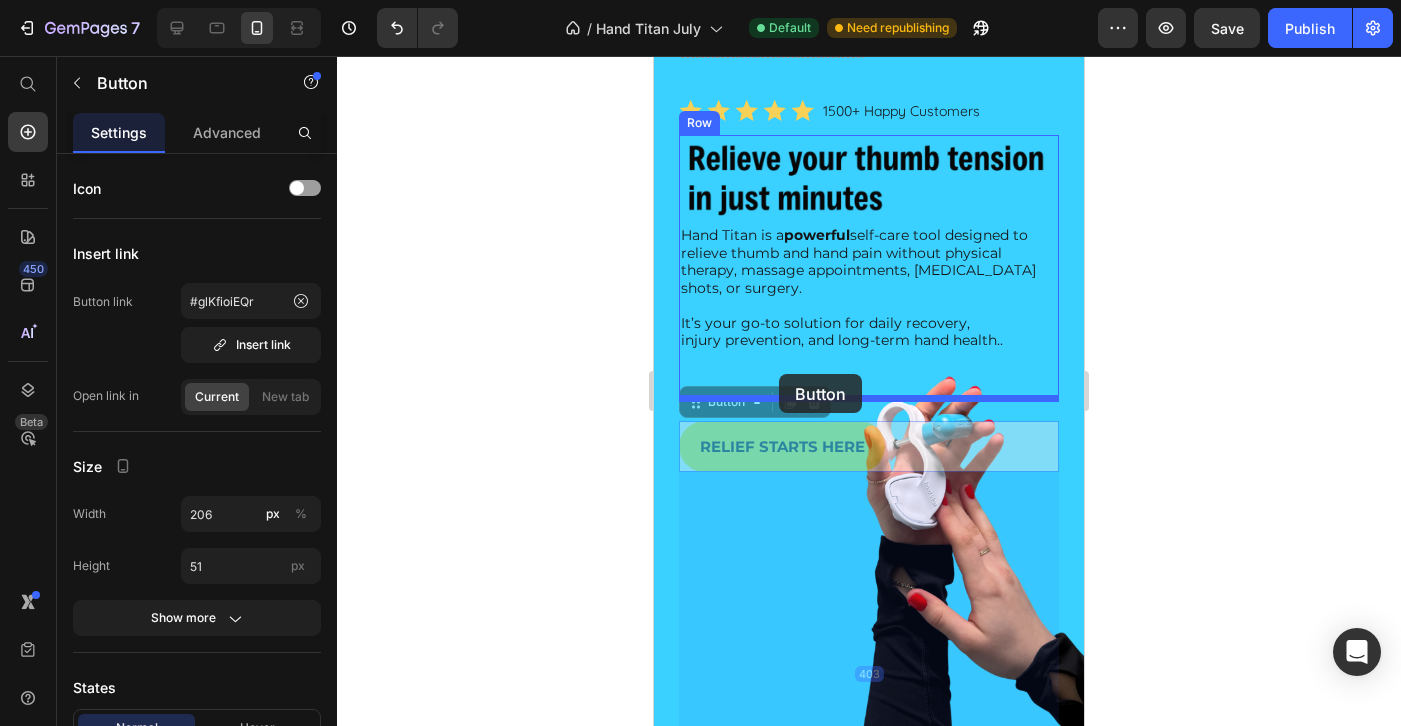 drag, startPoint x: 785, startPoint y: 428, endPoint x: 779, endPoint y: 374, distance: 54.33231 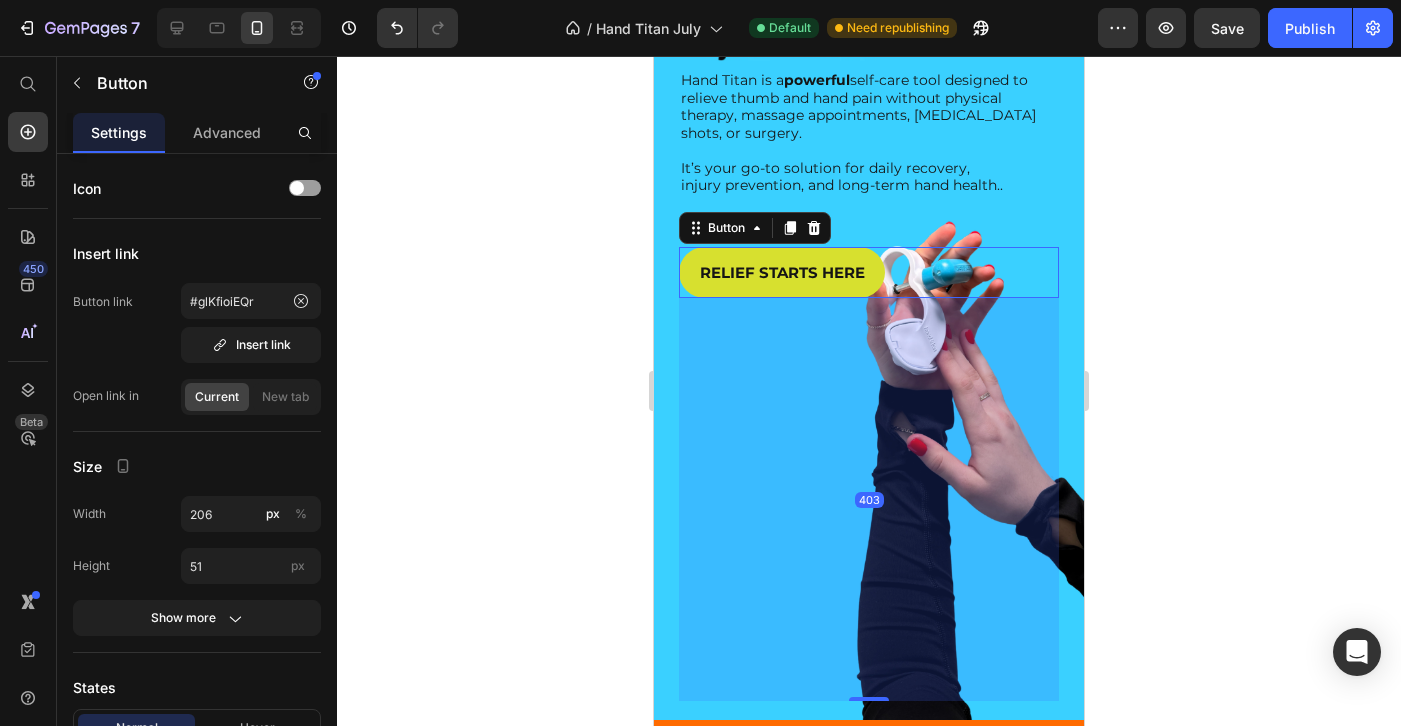 scroll, scrollTop: 276, scrollLeft: 0, axis: vertical 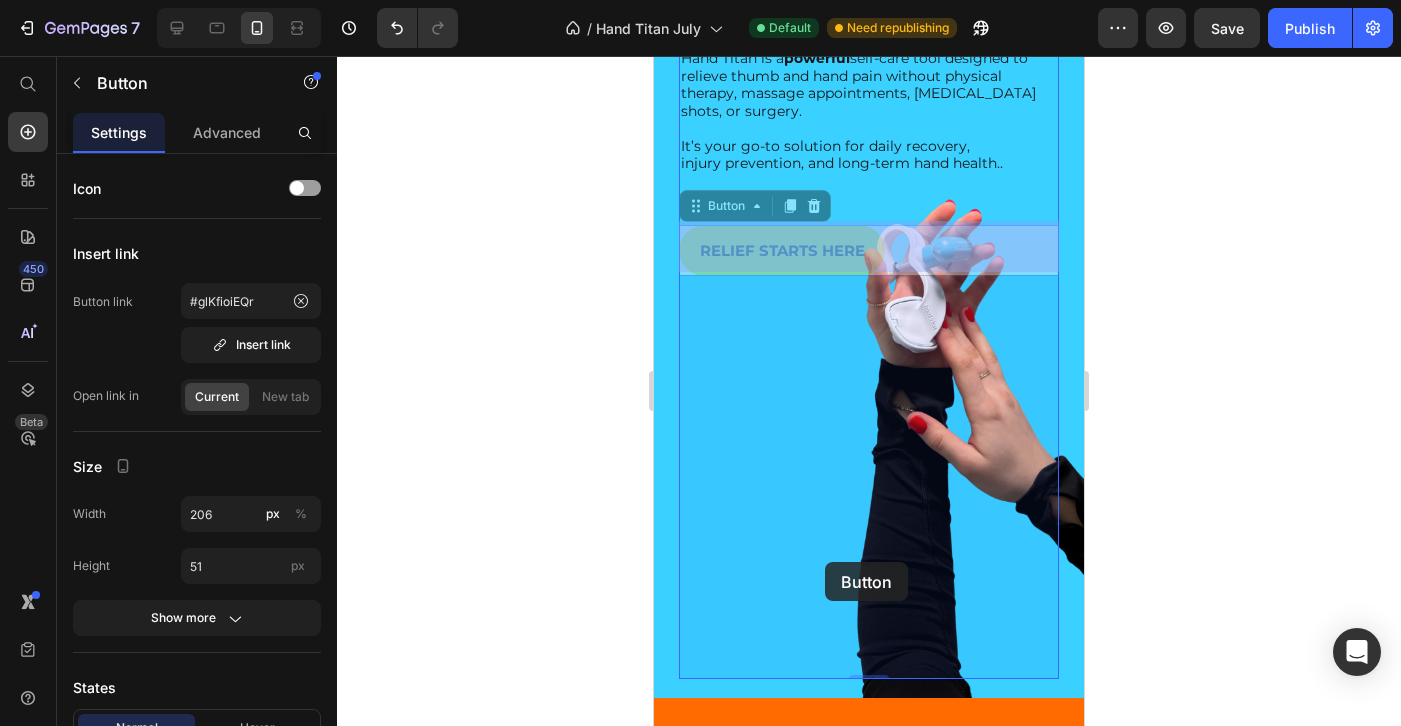 drag, startPoint x: 852, startPoint y: 226, endPoint x: 831, endPoint y: 558, distance: 332.66348 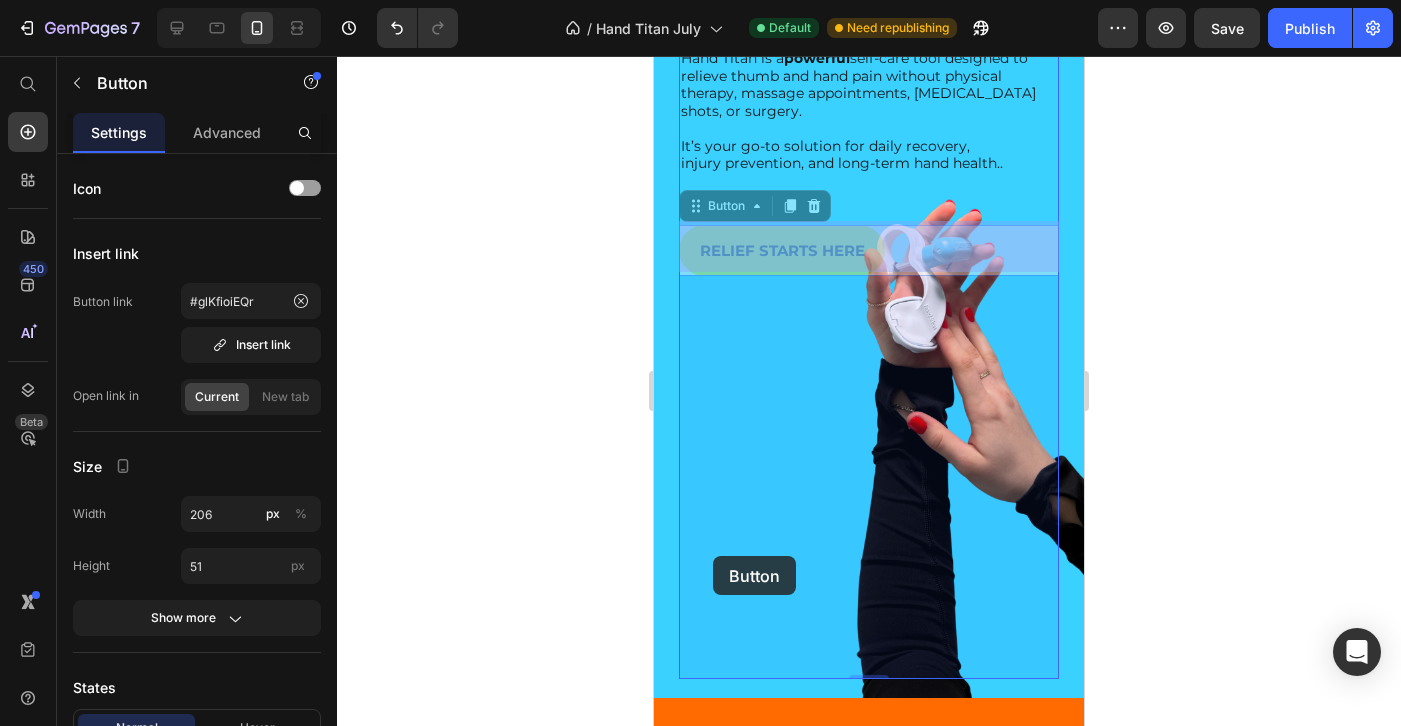 drag, startPoint x: 707, startPoint y: 210, endPoint x: 719, endPoint y: 549, distance: 339.2123 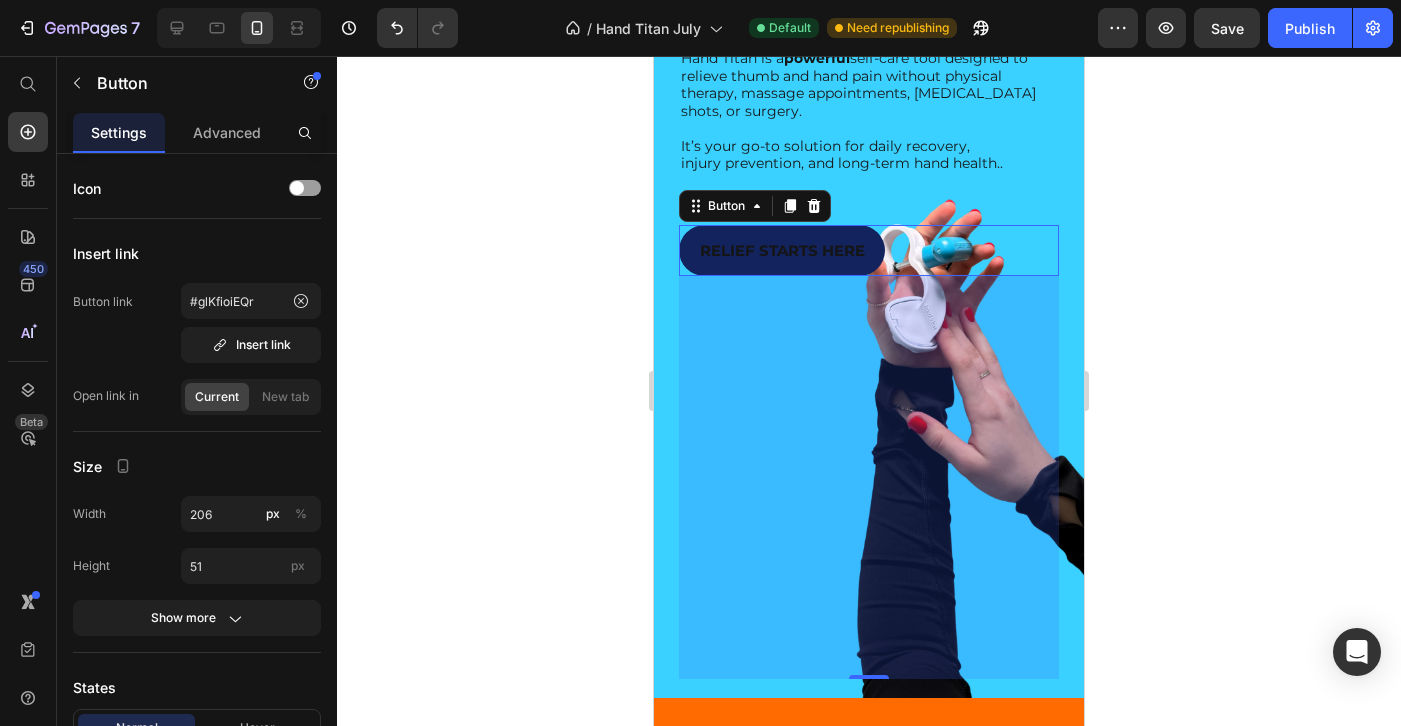 click on "RELIEF STARTS HERE" at bounding box center (782, 250) 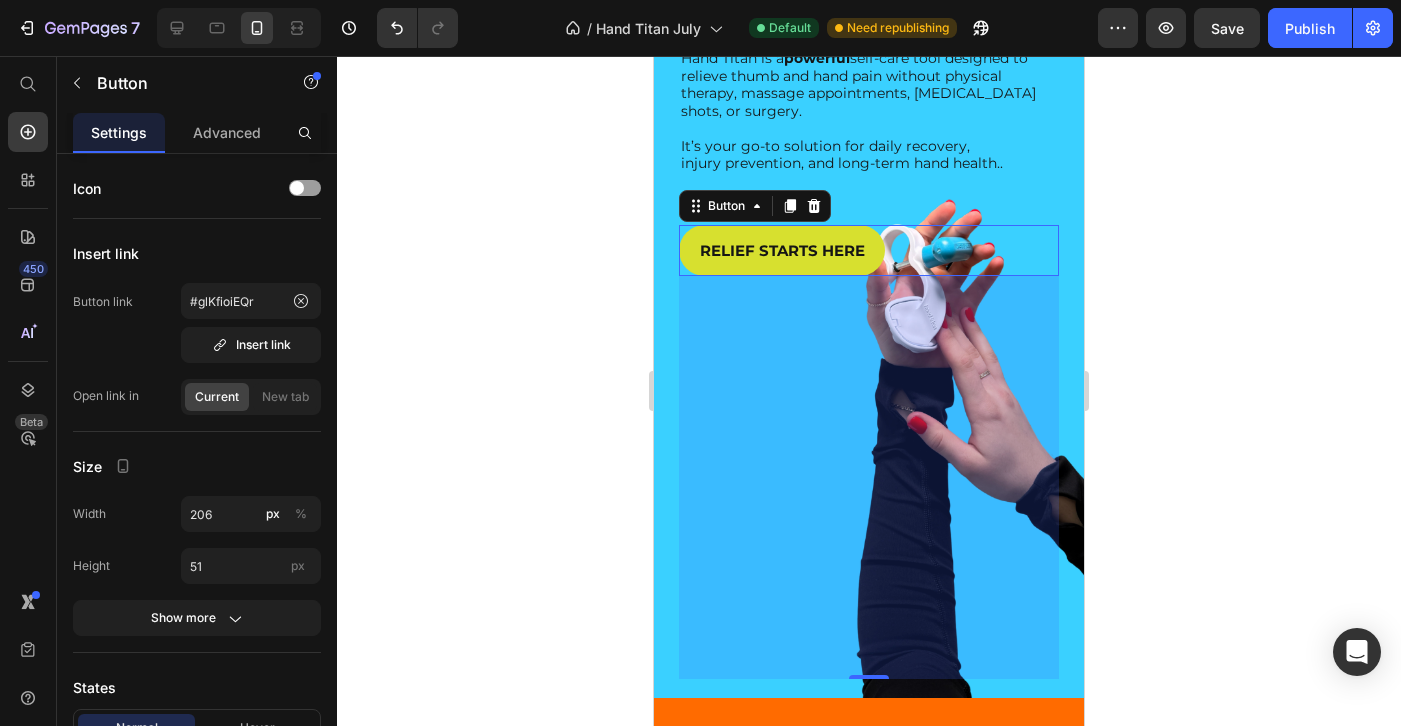 click on "RELIEF STARTS HERE Button   403" at bounding box center [869, 250] 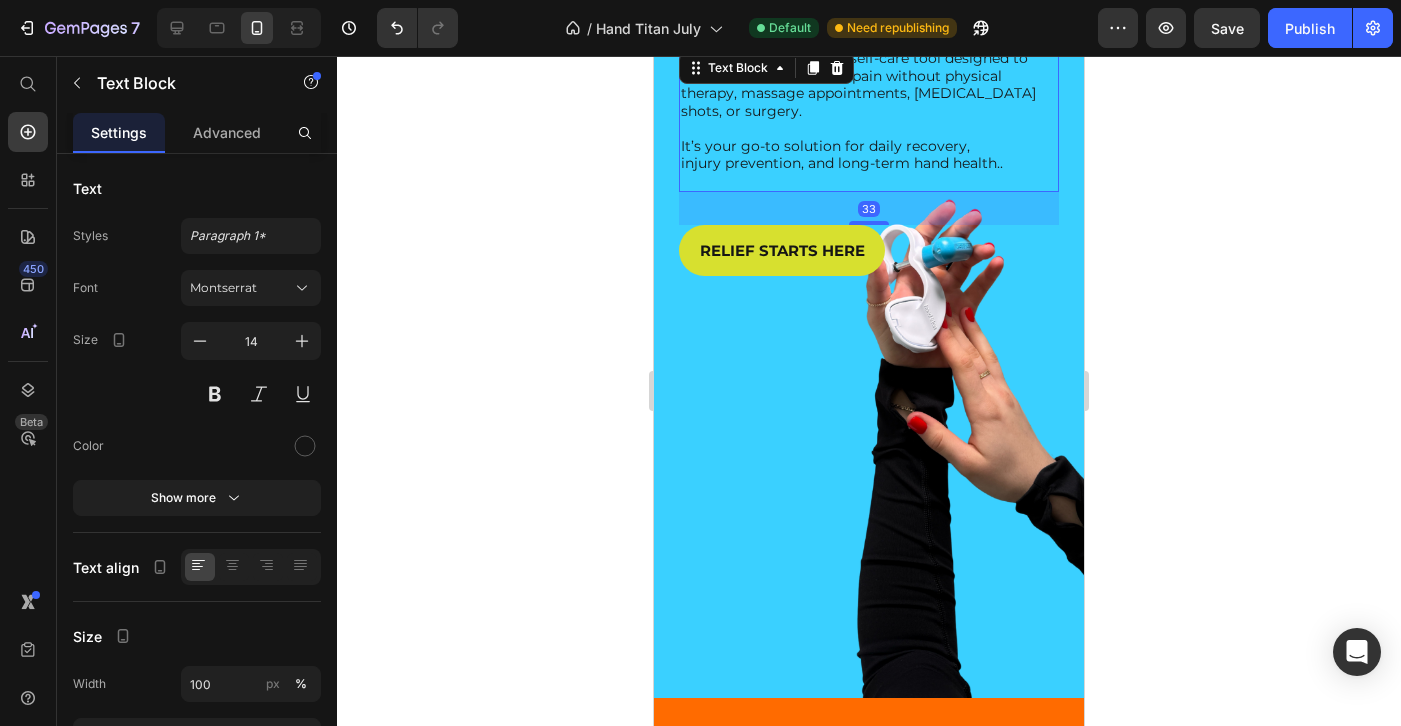 click on "injury prevention, and long-term hand health.." at bounding box center [869, 164] 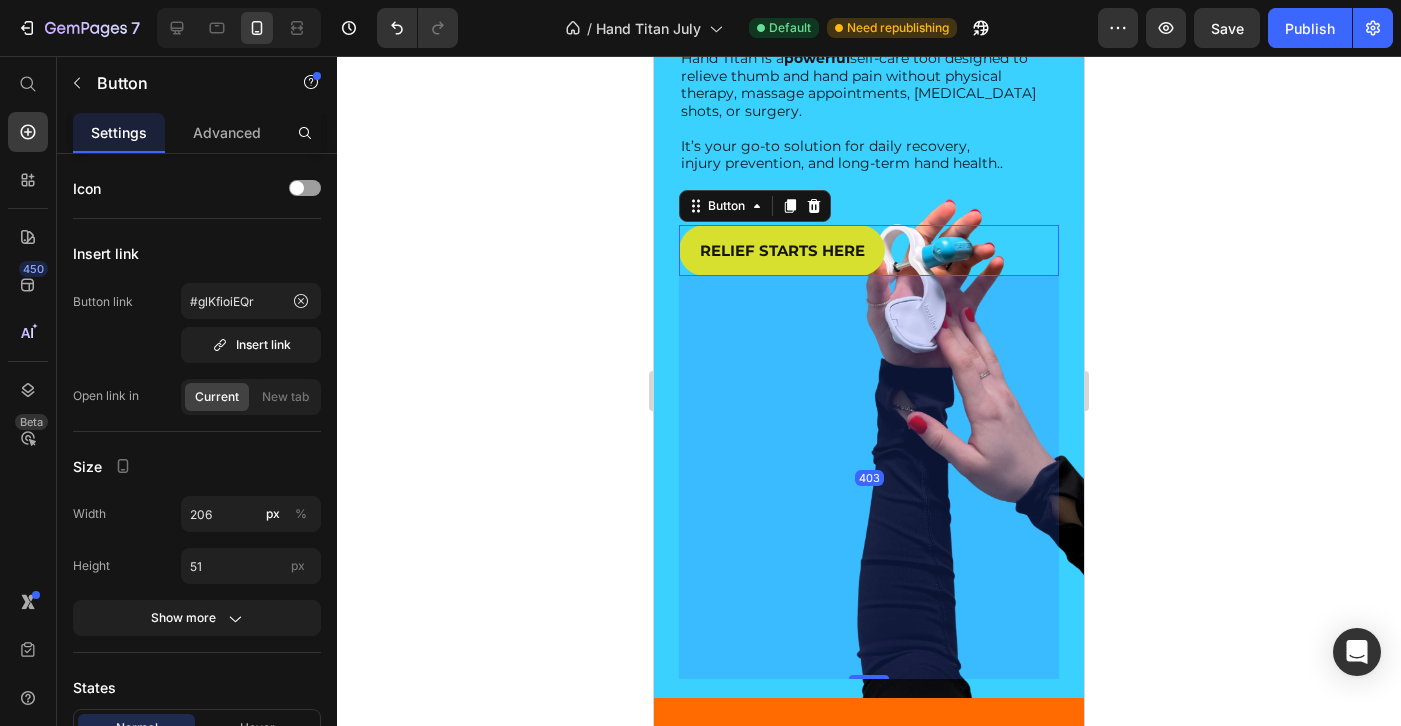 click on "RELIEF STARTS HERE Button   403" at bounding box center [869, 250] 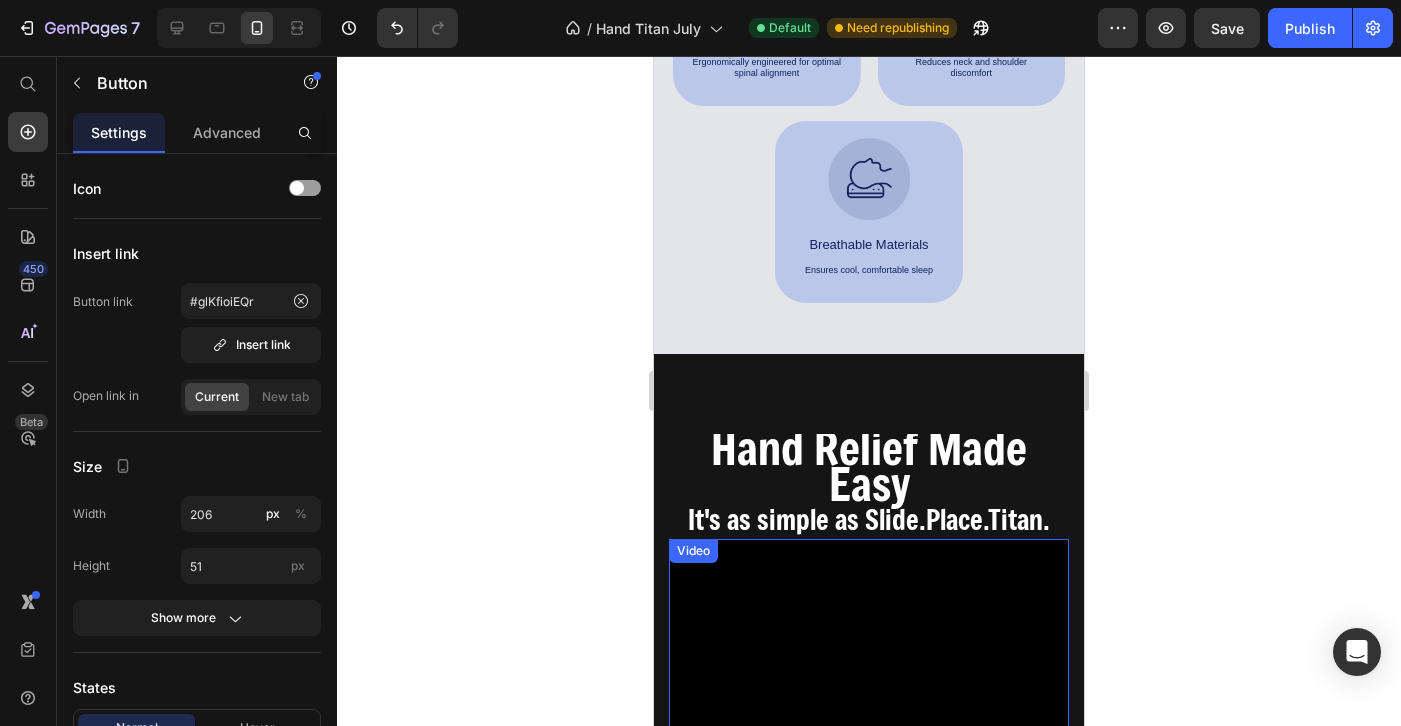 scroll, scrollTop: 6329, scrollLeft: 0, axis: vertical 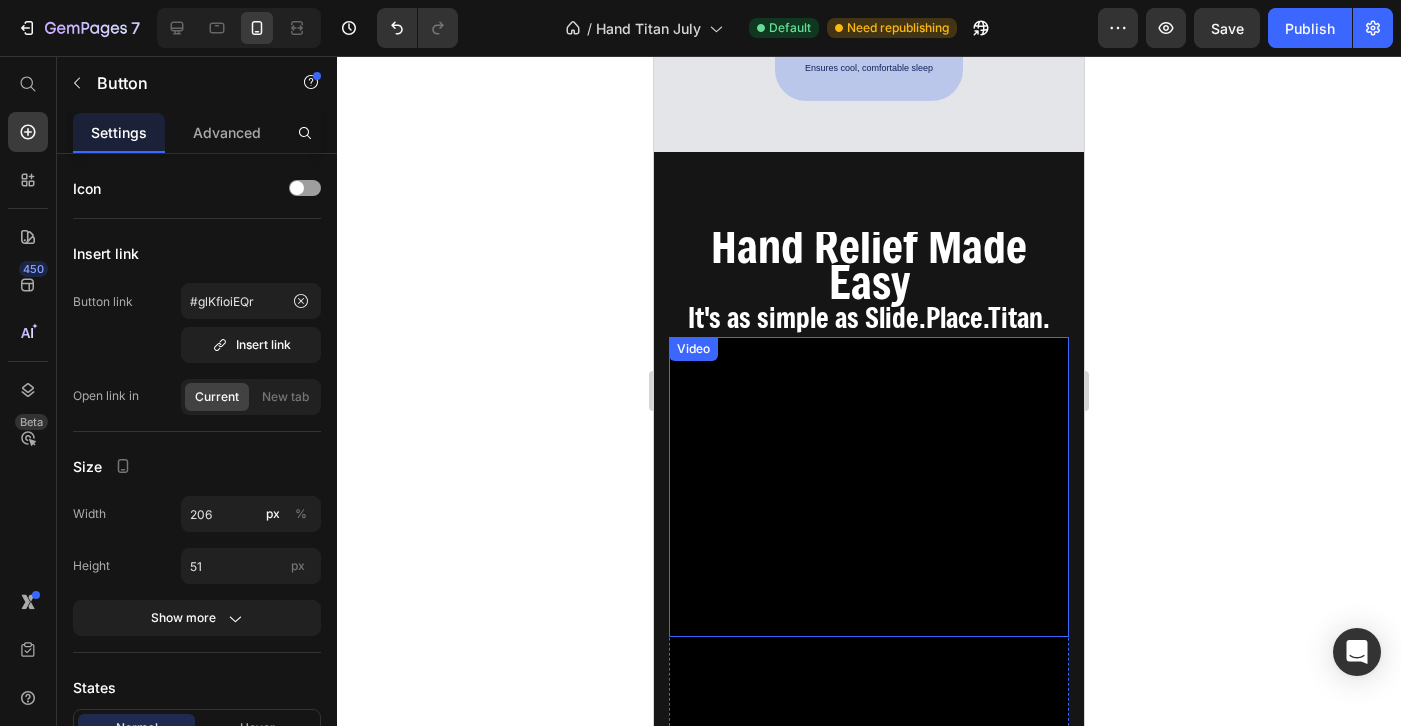 click at bounding box center [869, 487] 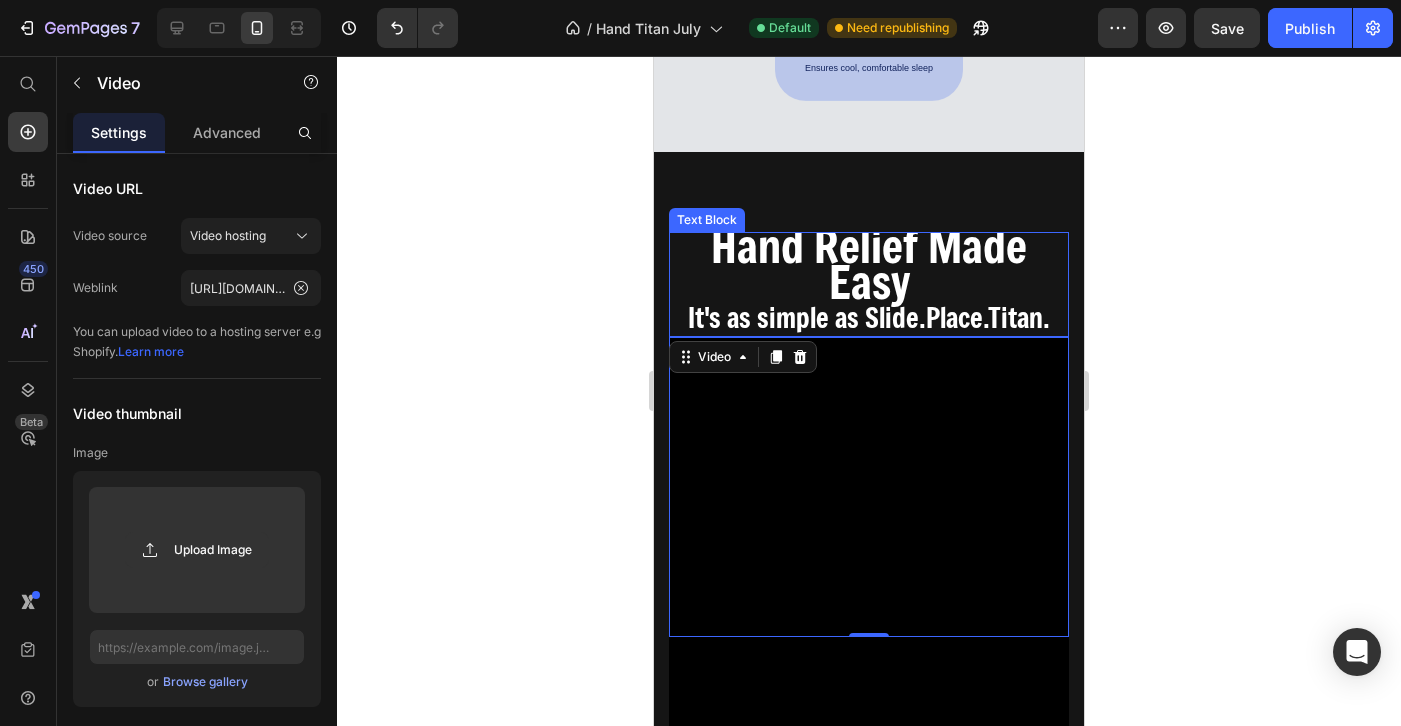 click on "Hand Relief Made Easy" at bounding box center [869, 264] 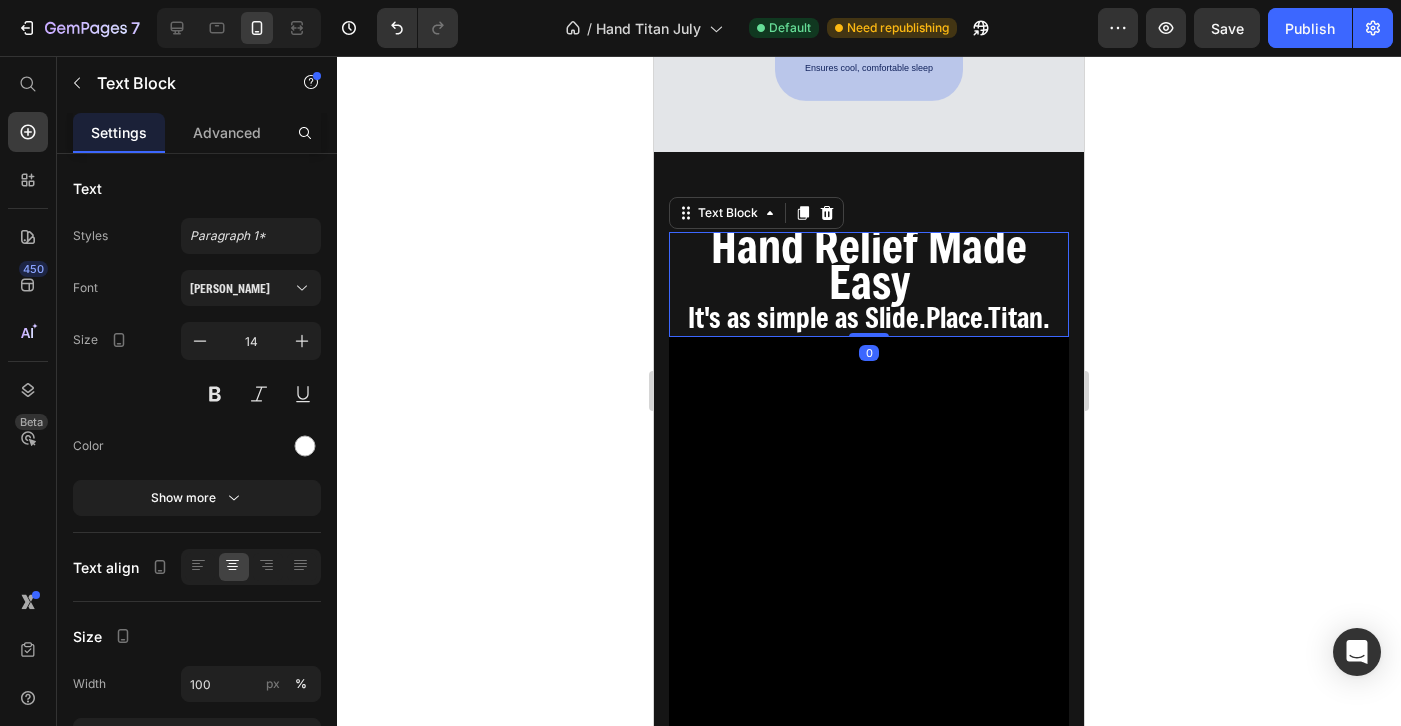 click on "Hand Relief Made Easy" at bounding box center (869, 264) 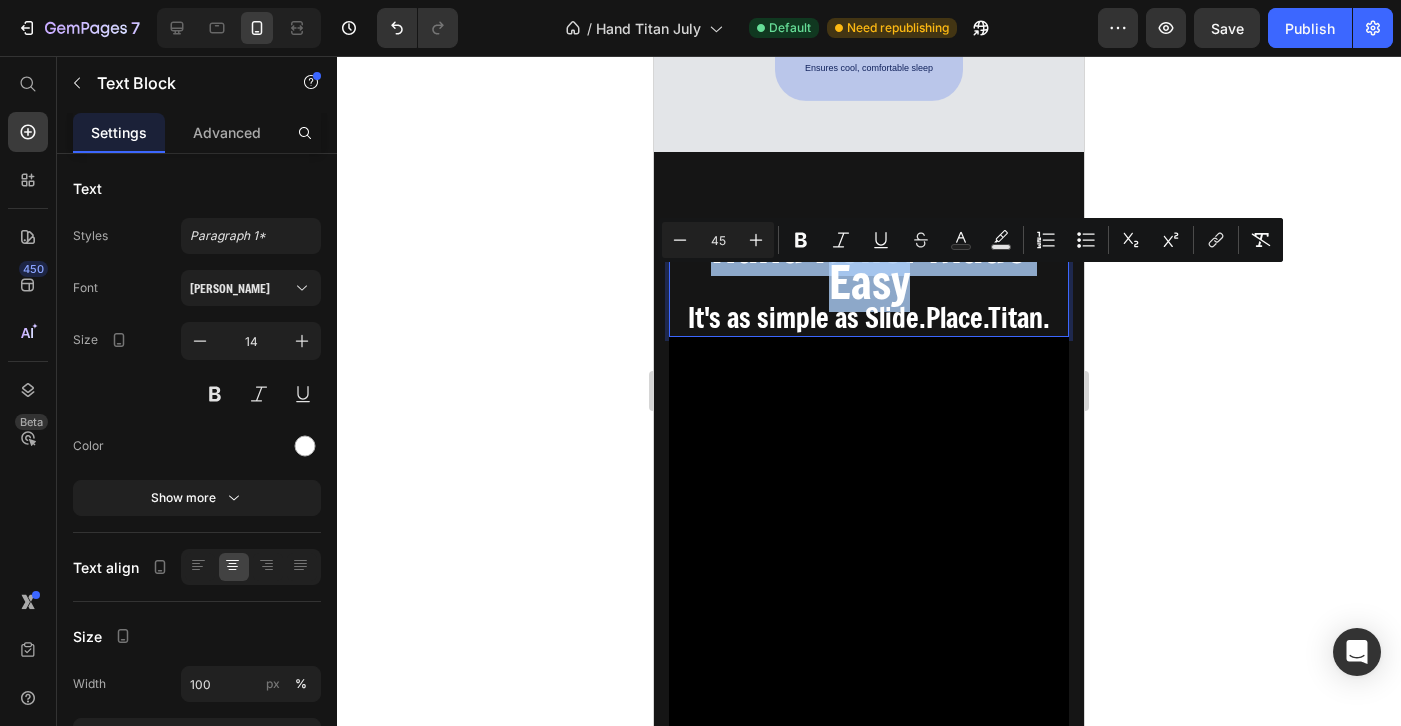 drag, startPoint x: 935, startPoint y: 329, endPoint x: 680, endPoint y: 299, distance: 256.75864 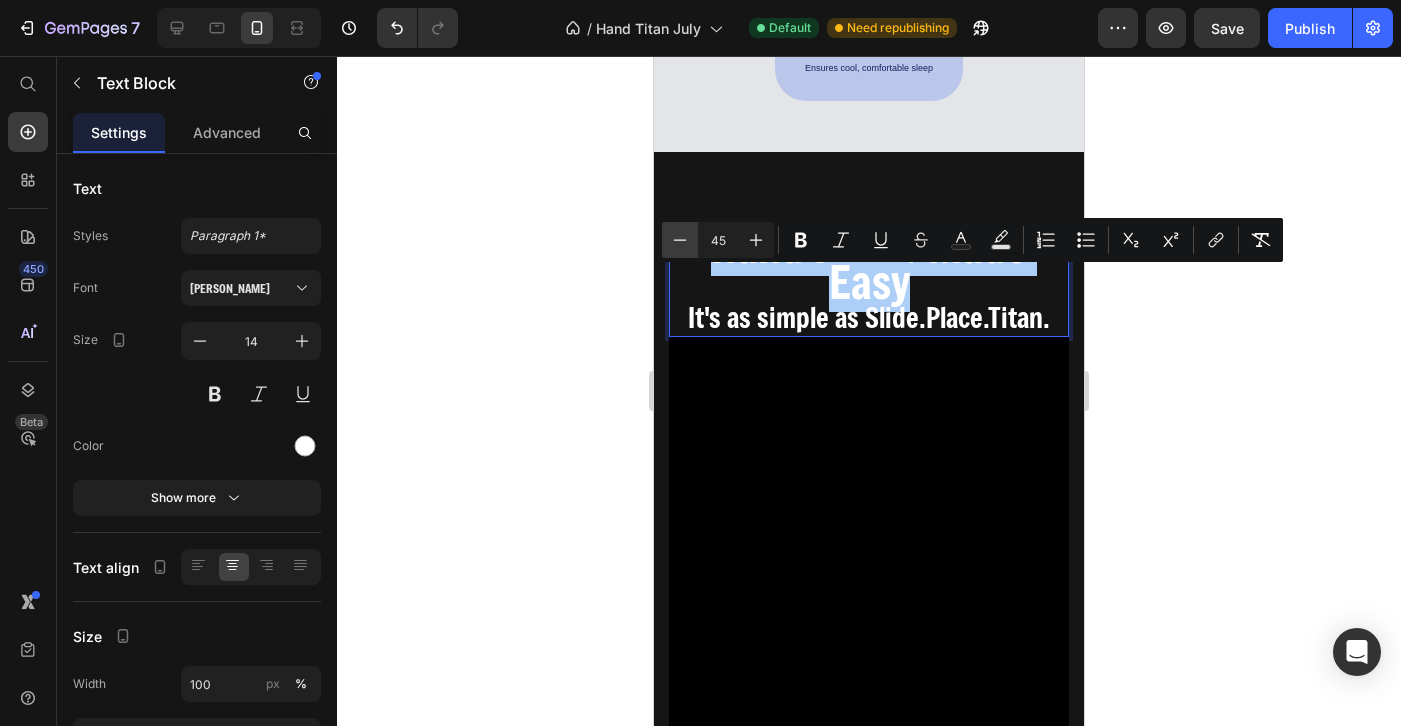 click 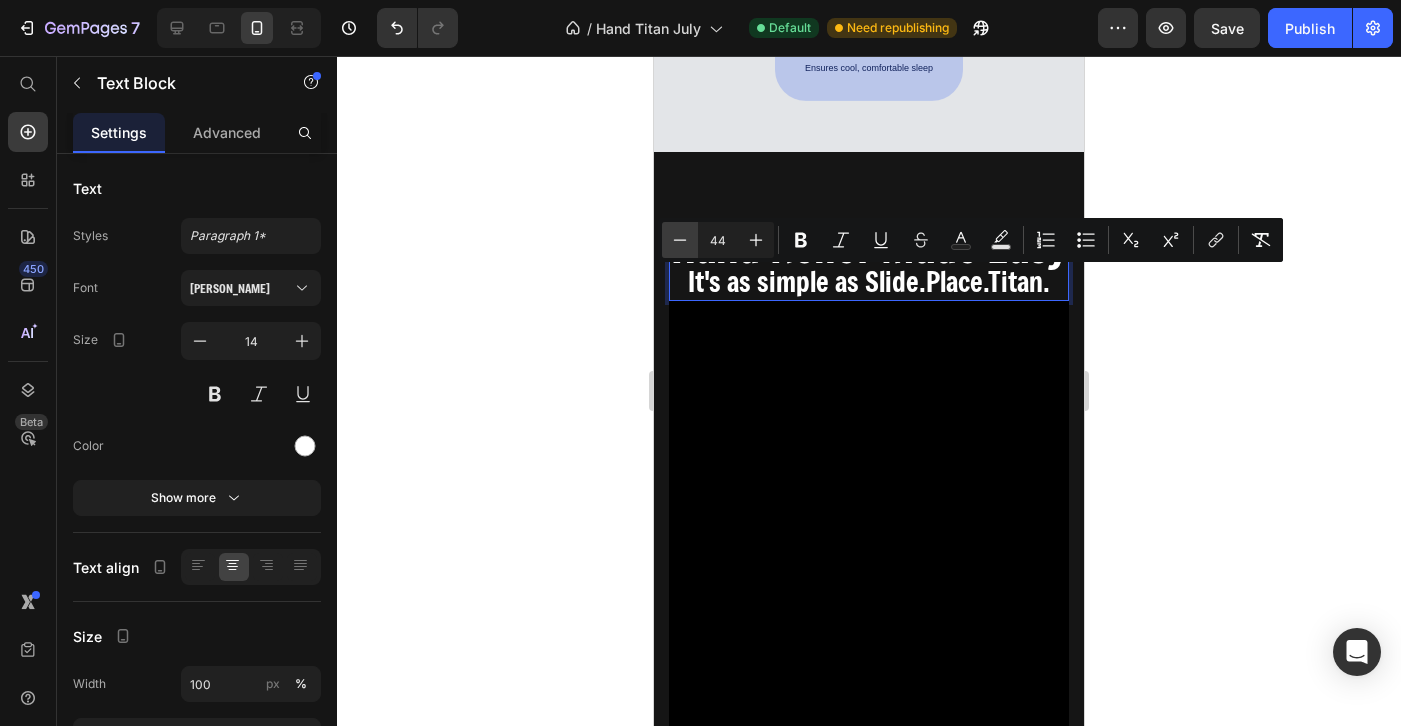 click 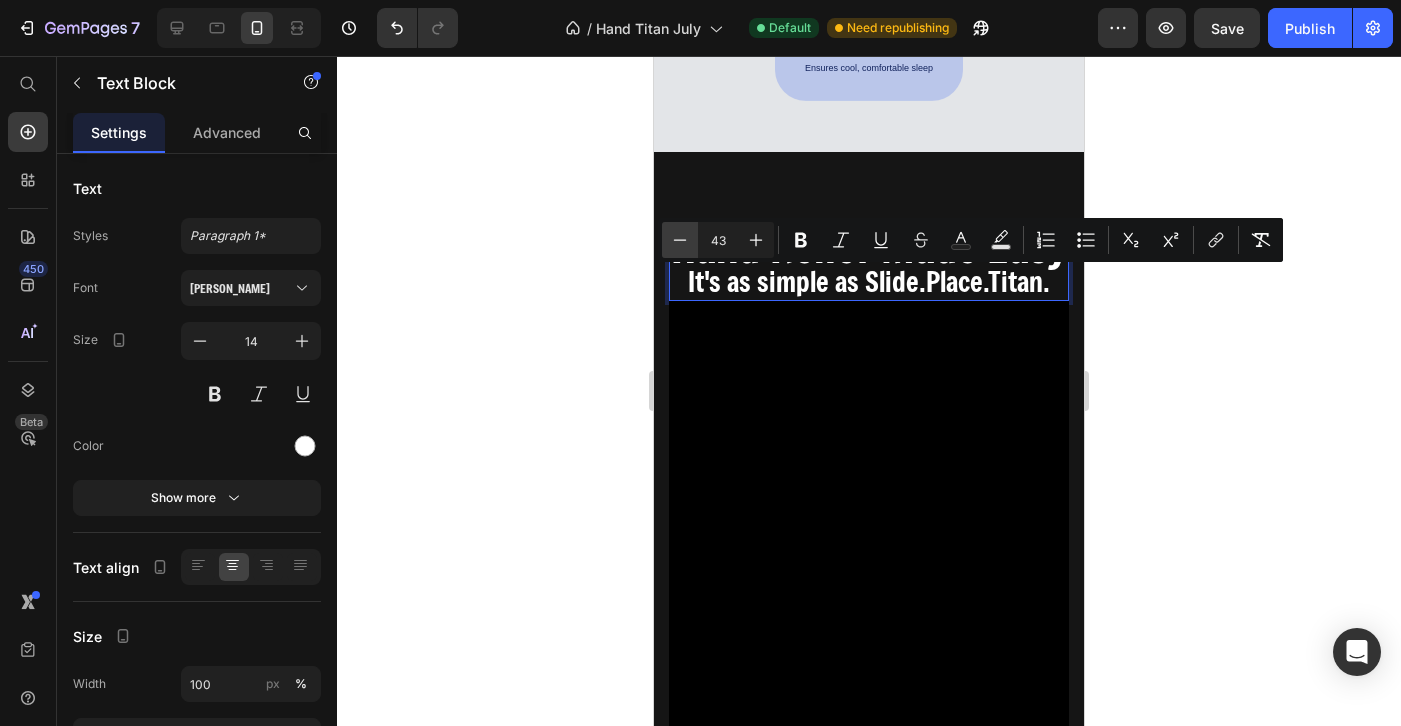 click 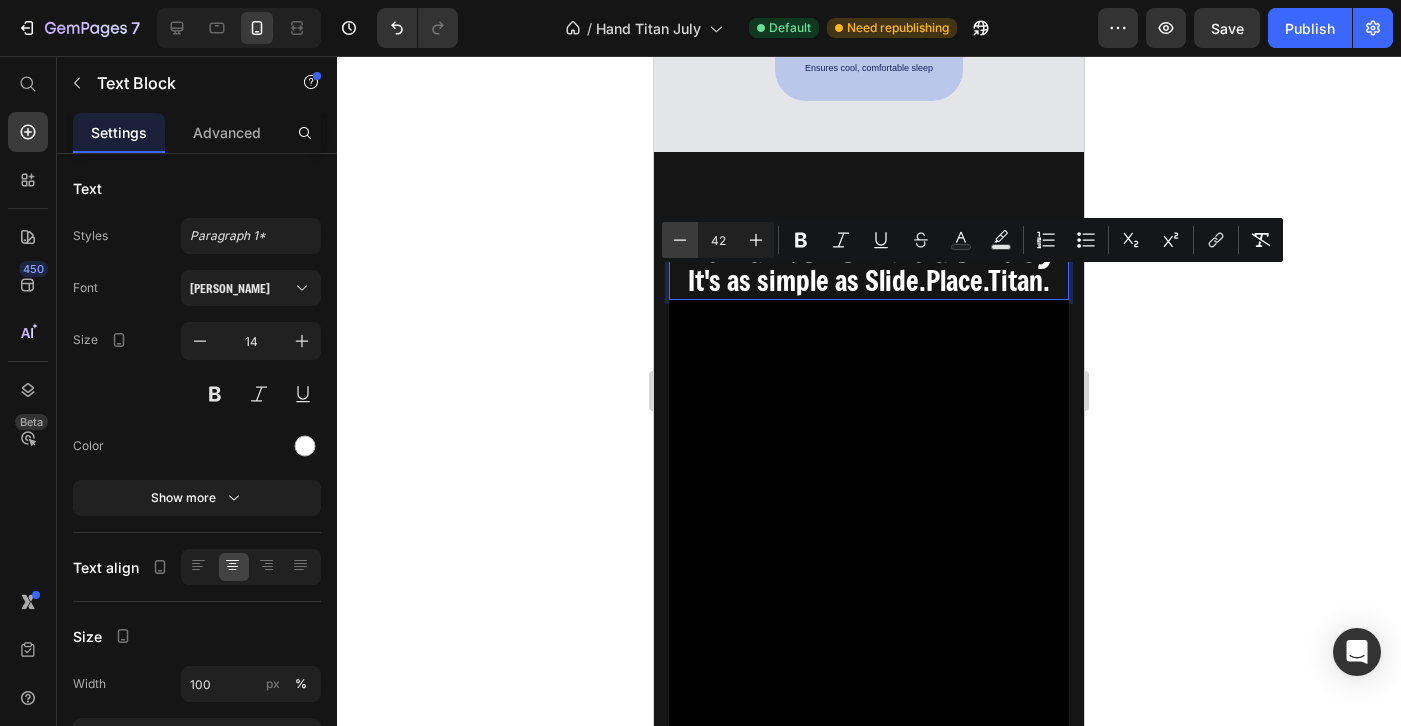 click 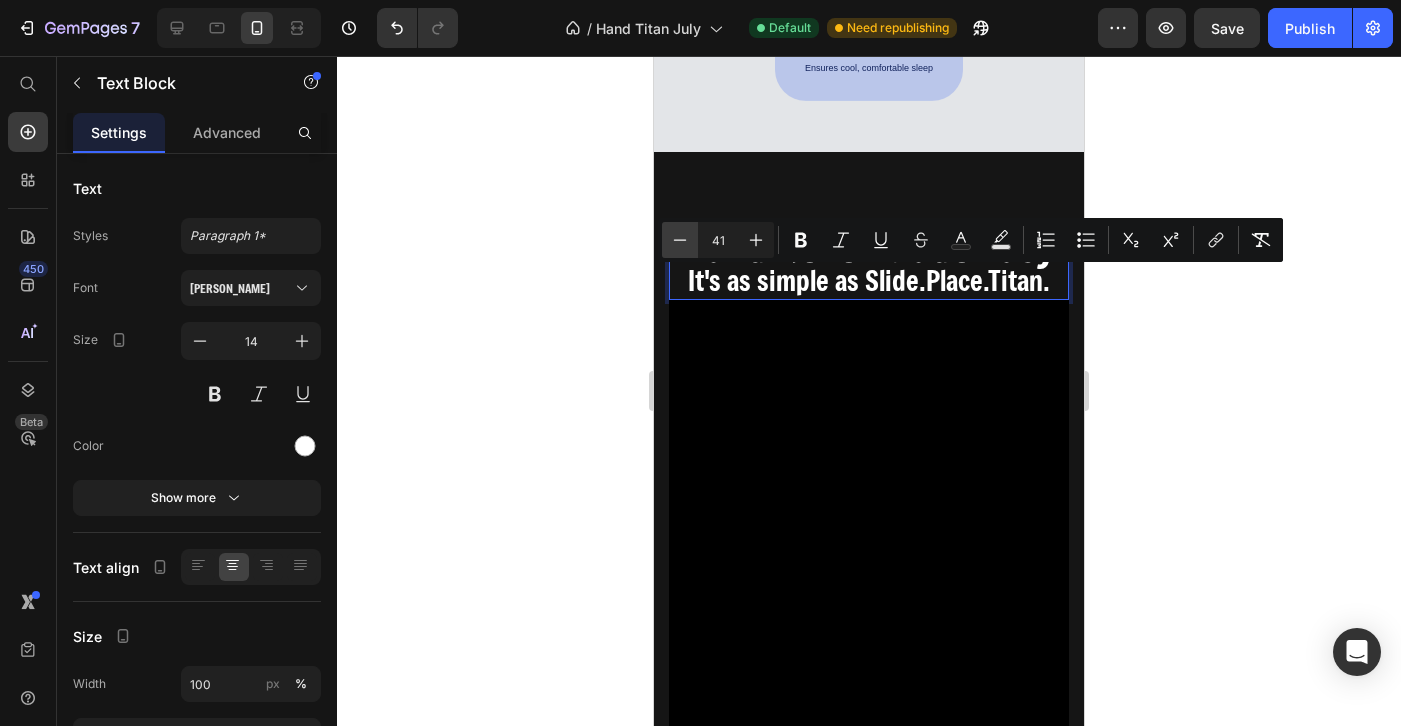 click 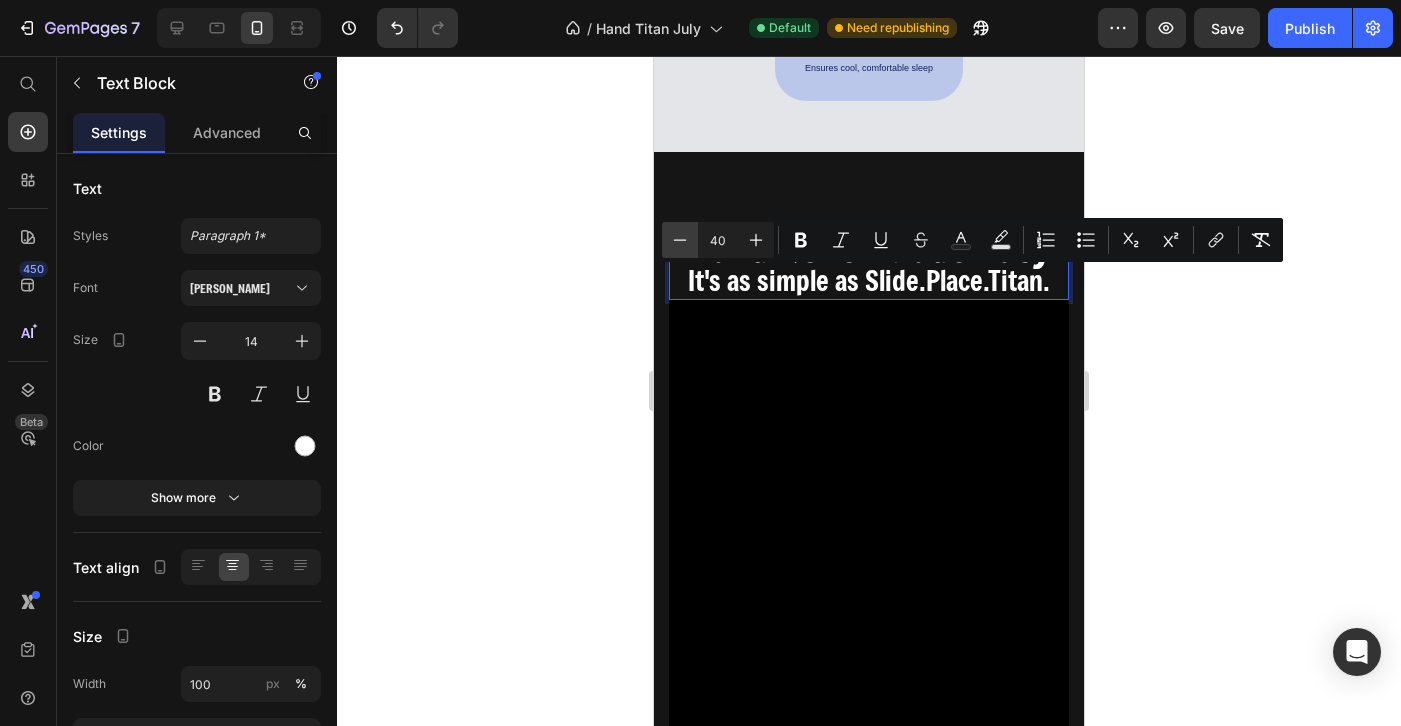 click 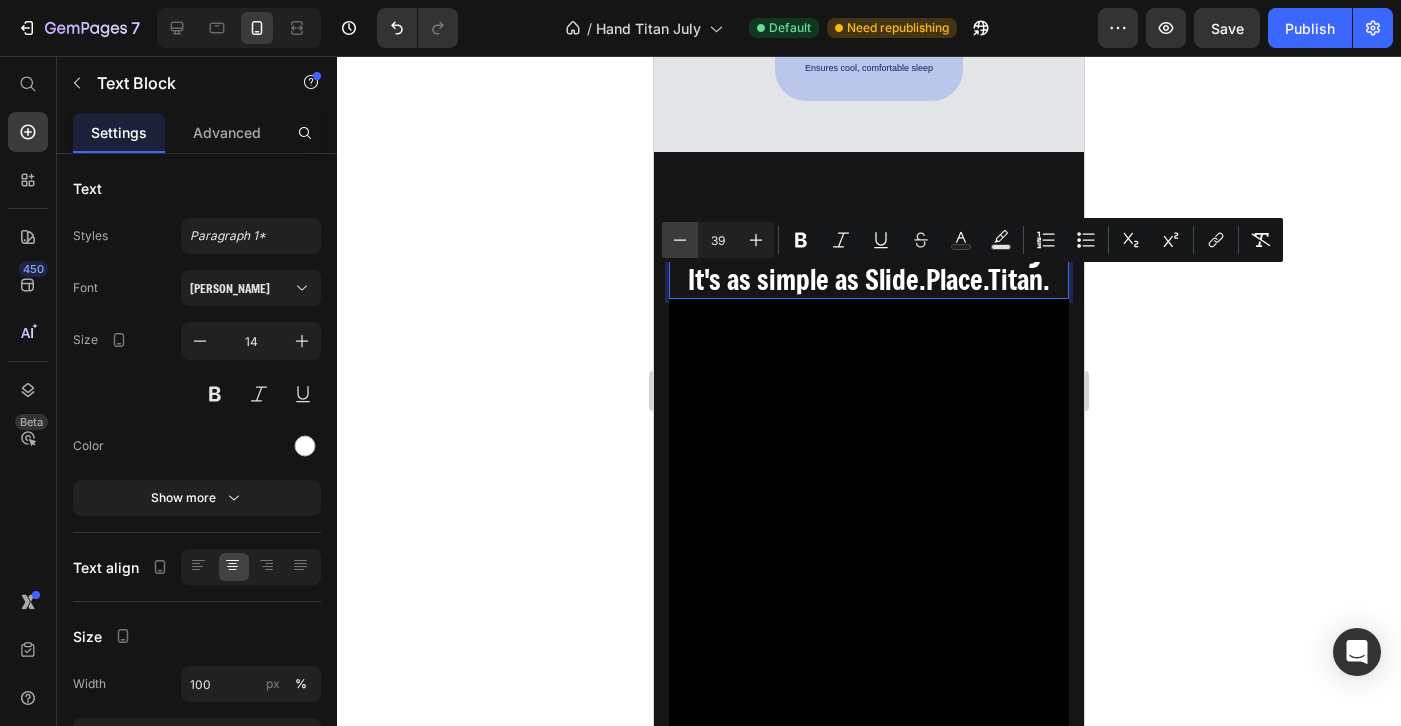 click 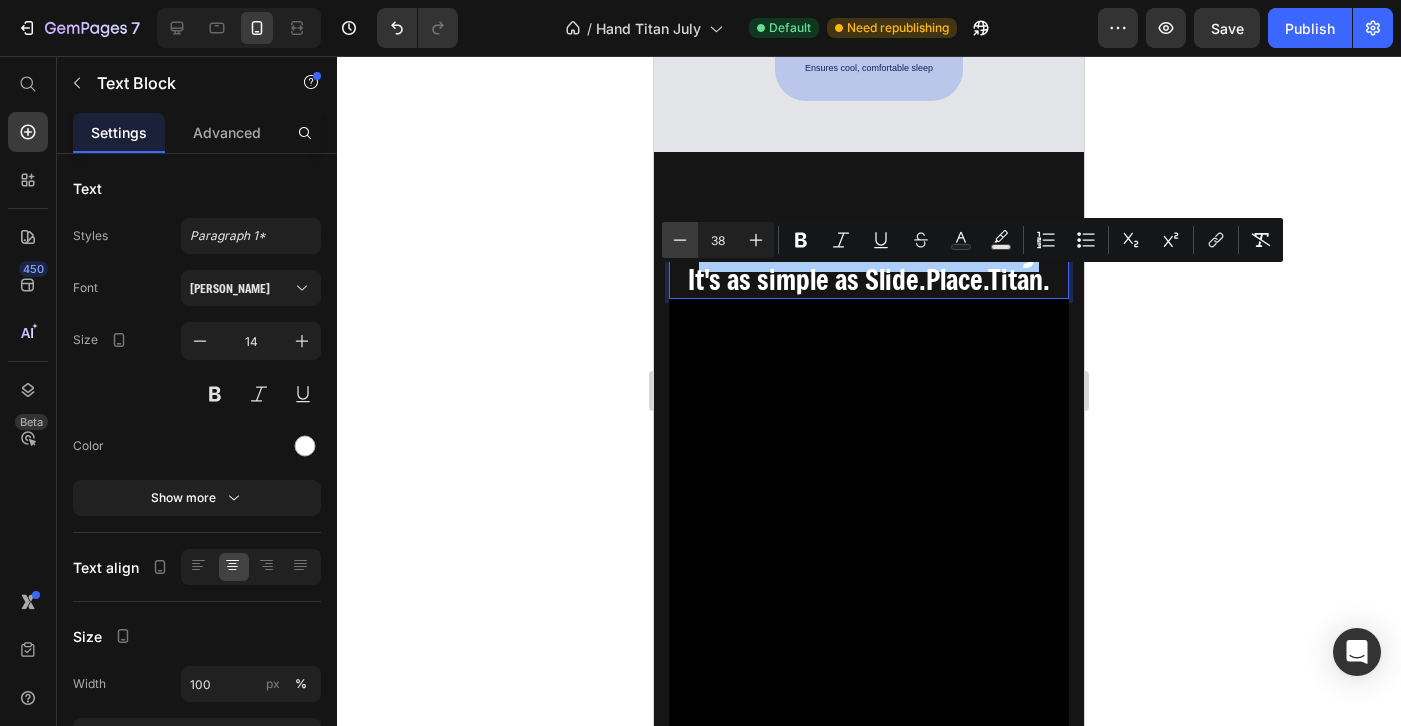 click 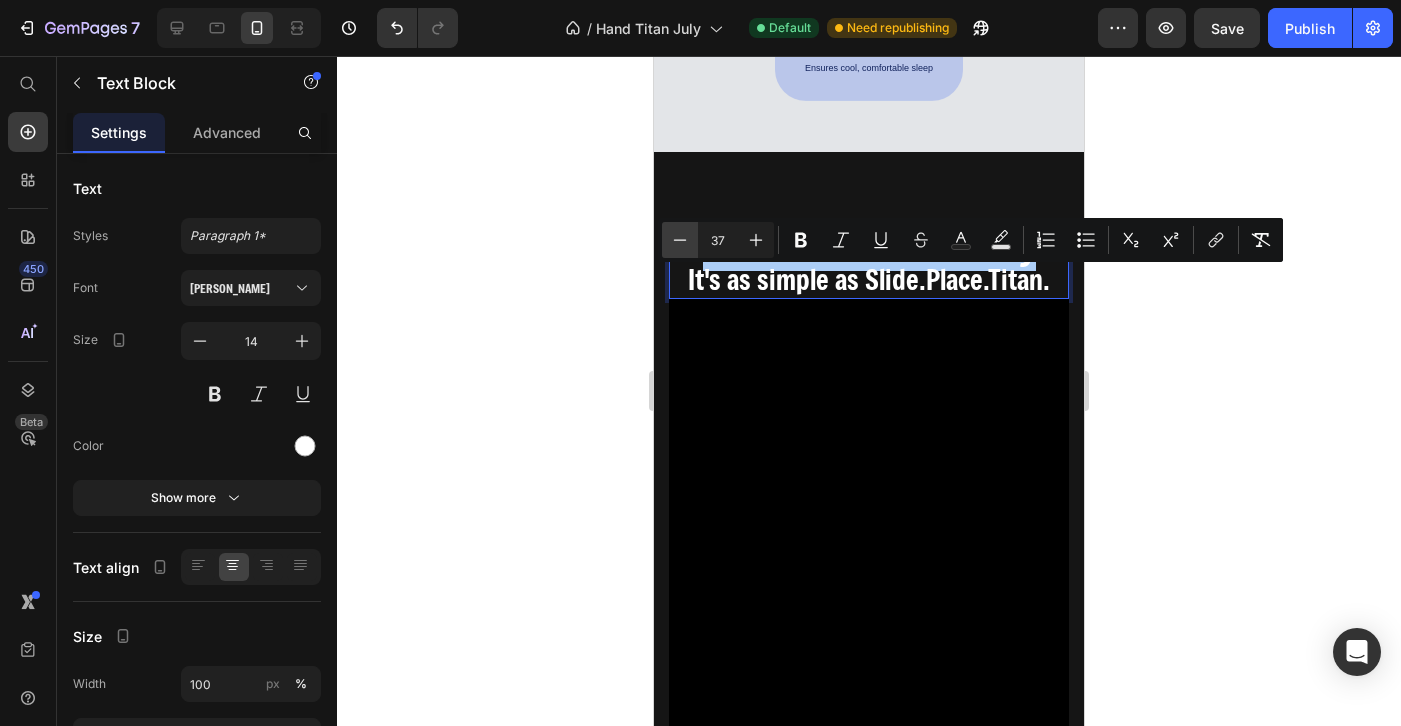 click 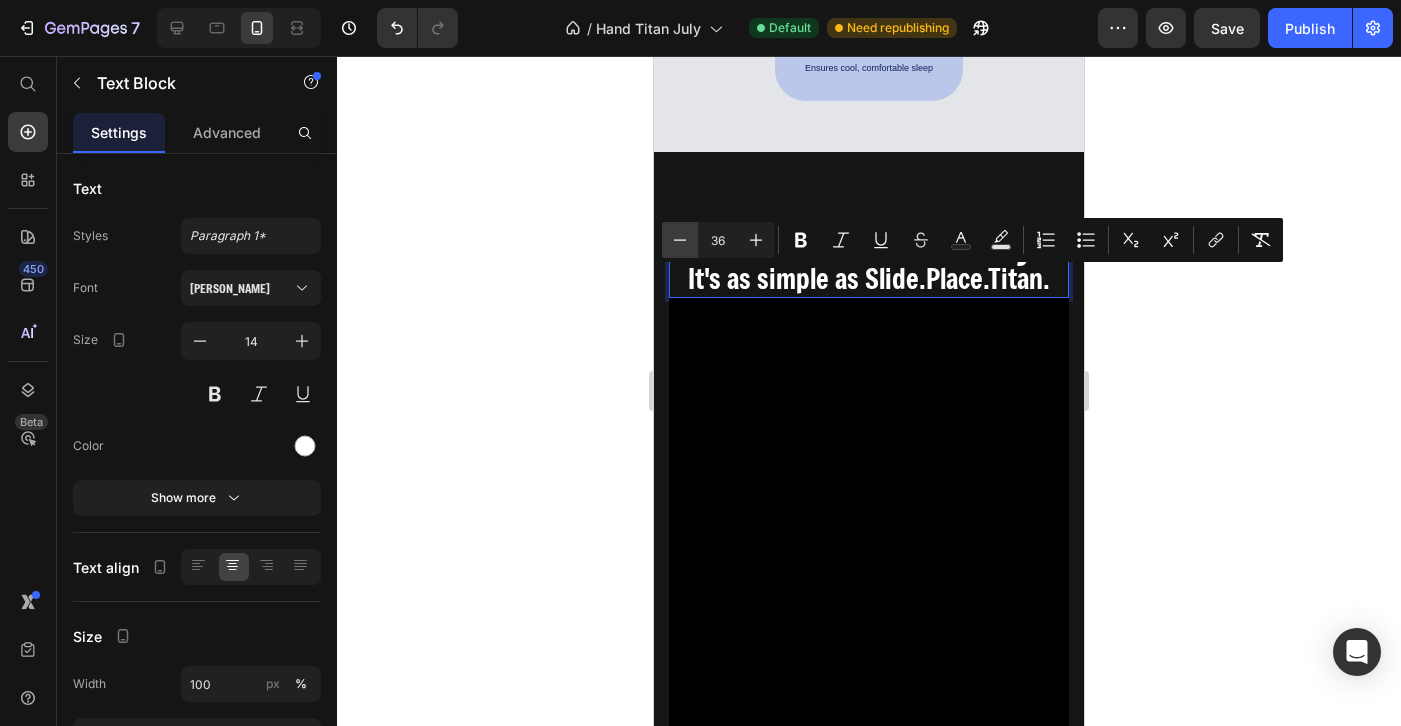 click 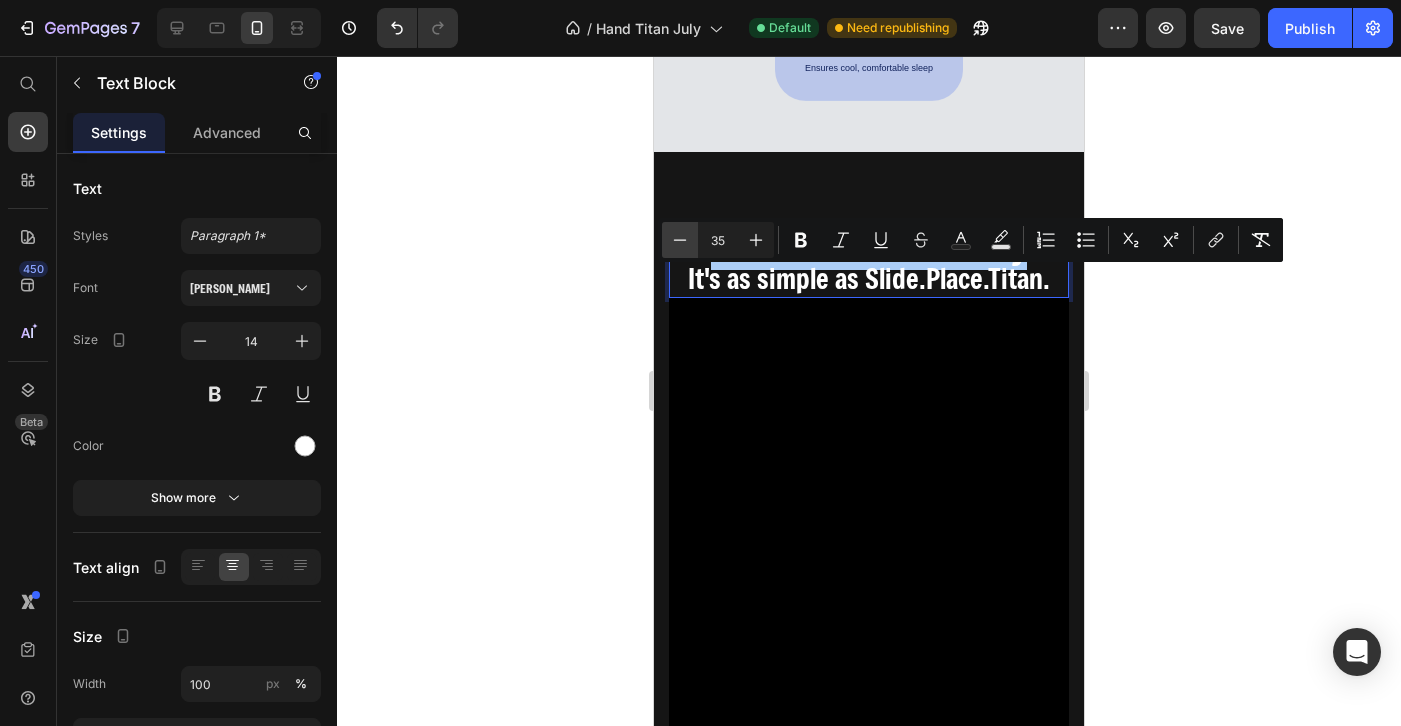 click 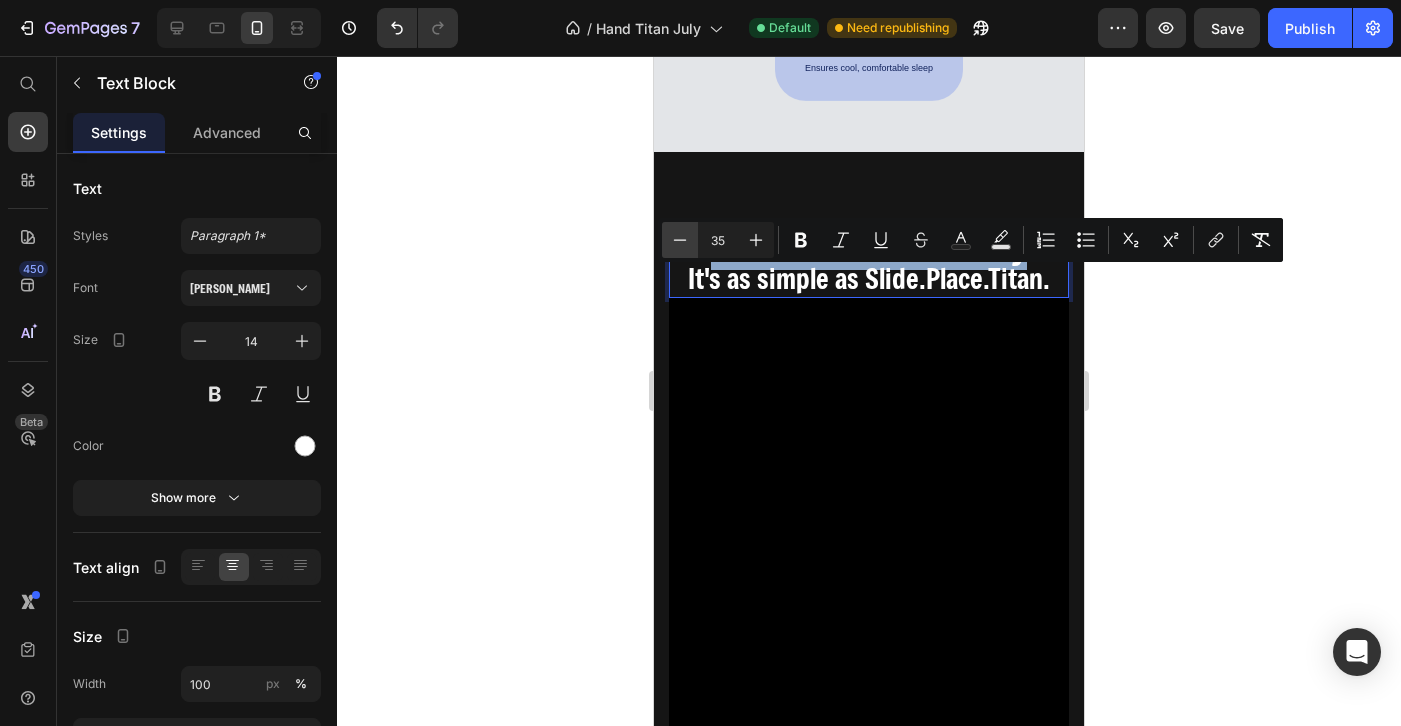 type on "34" 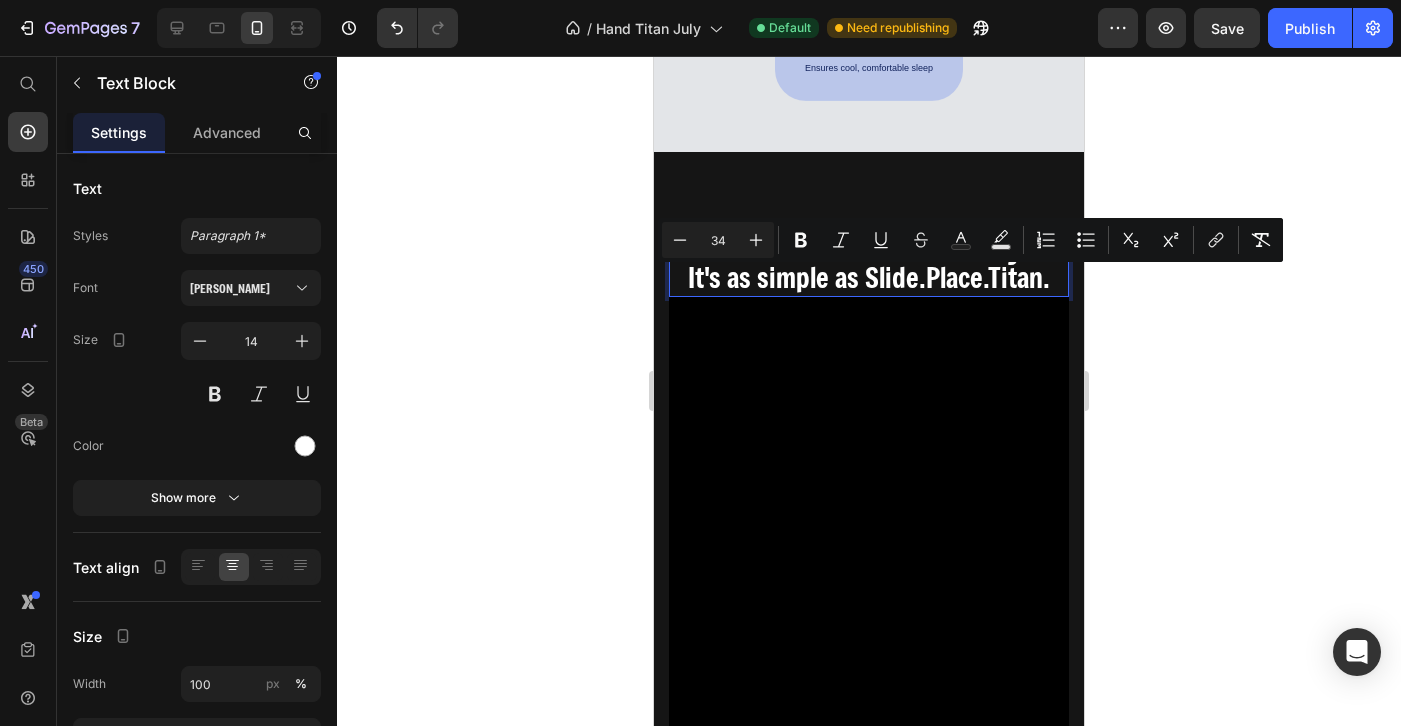 click 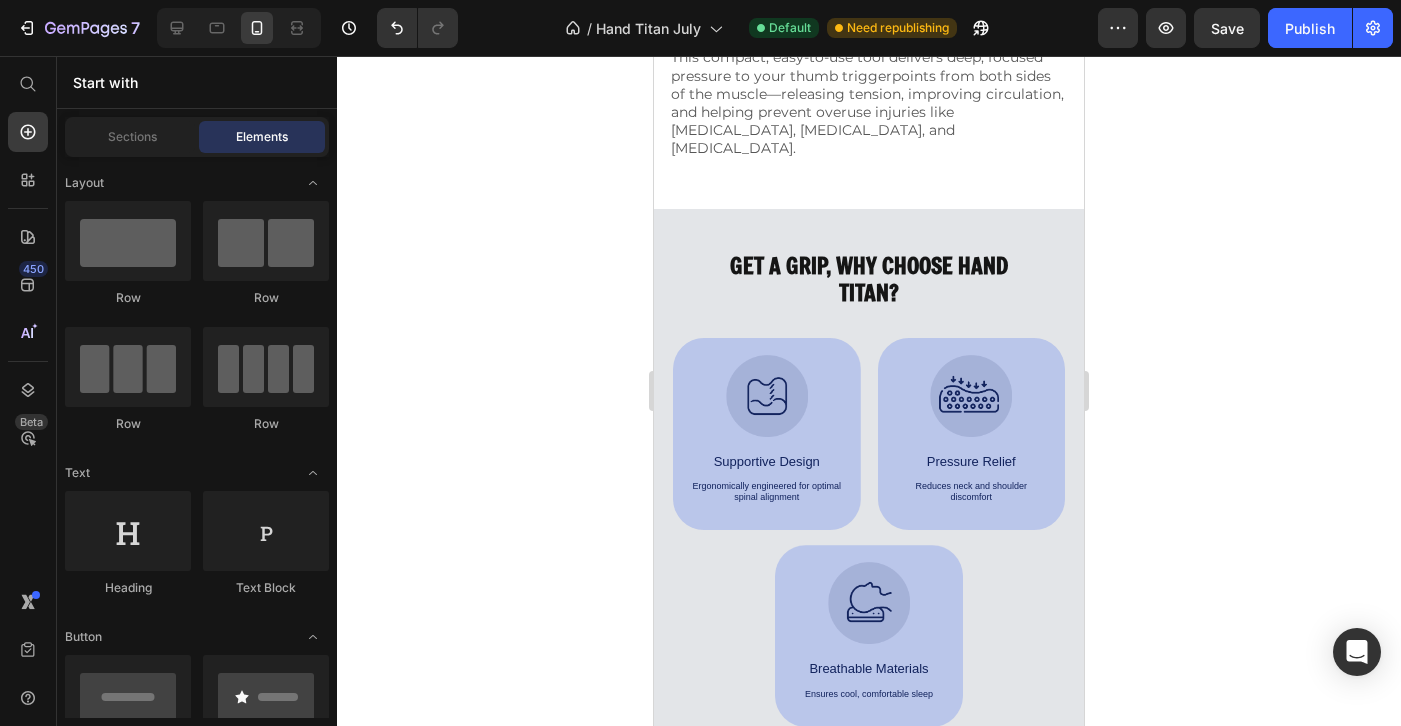 scroll, scrollTop: 5547, scrollLeft: 0, axis: vertical 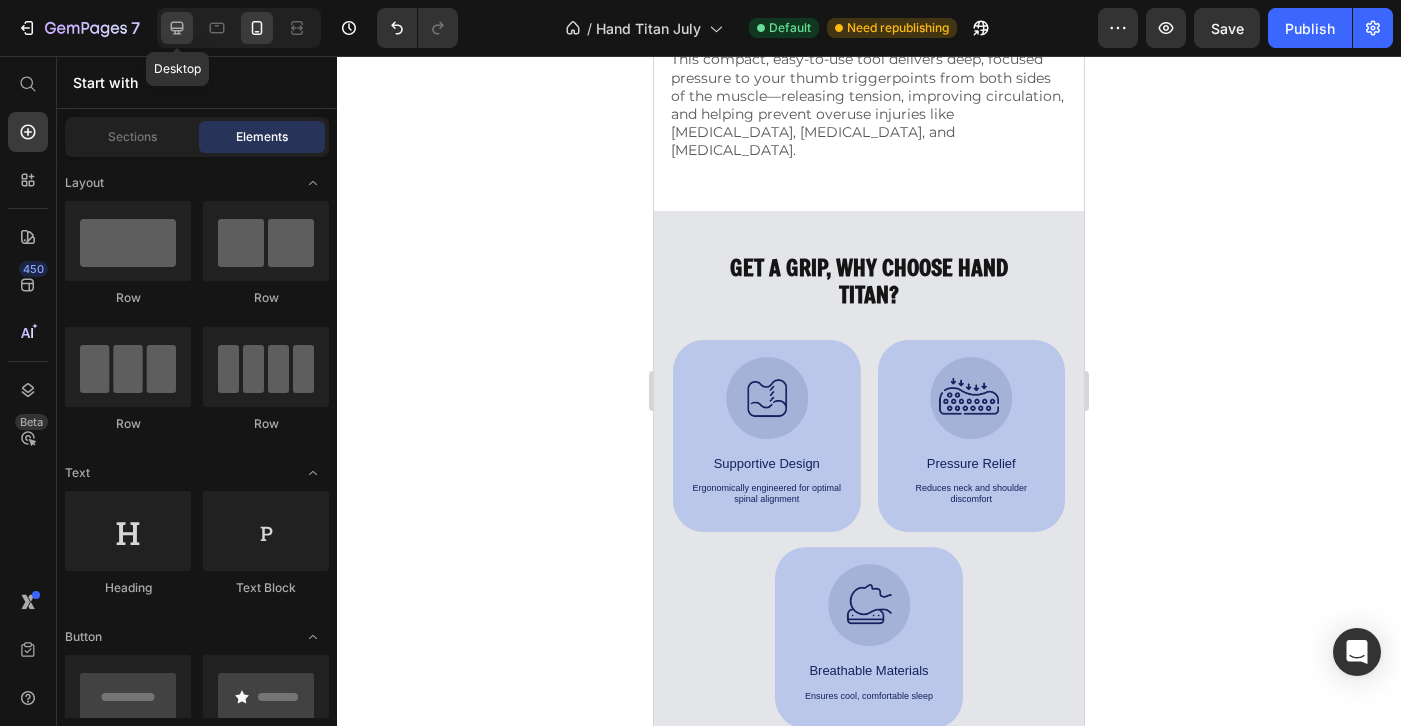 click 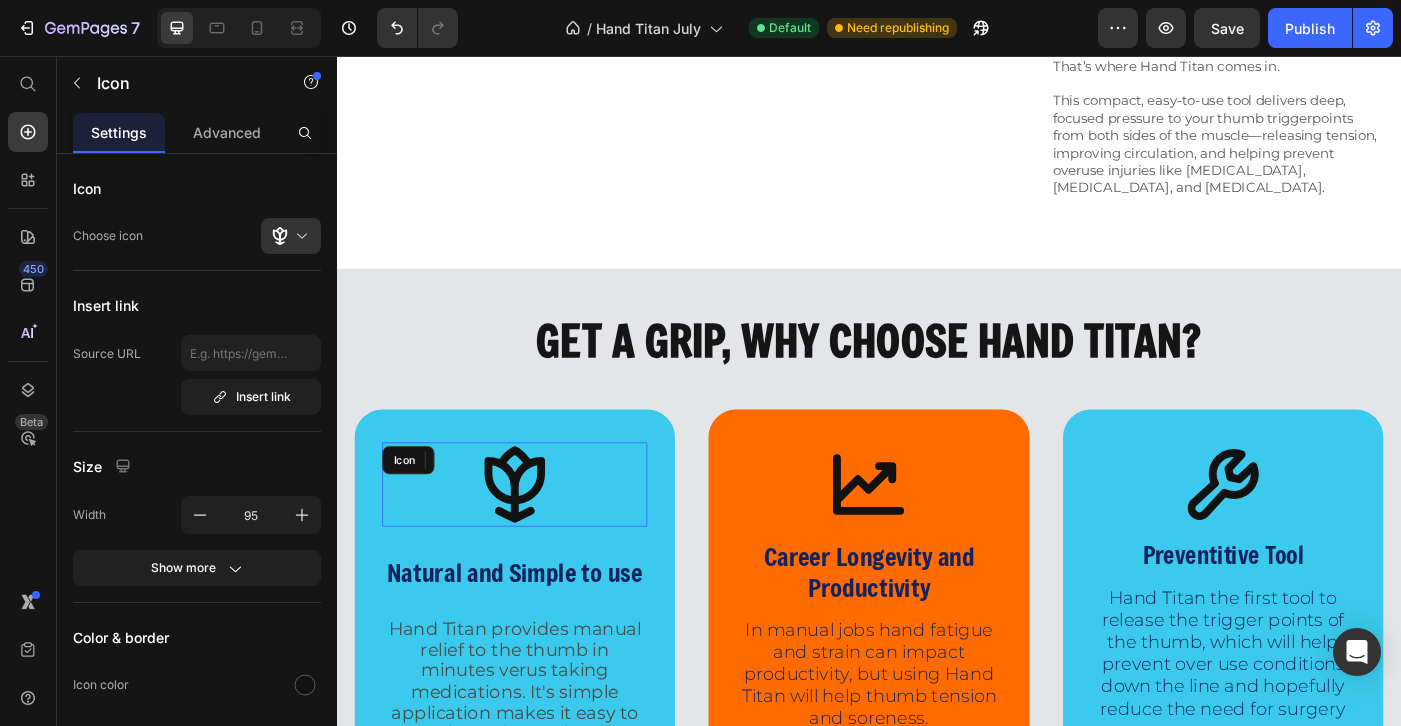 click 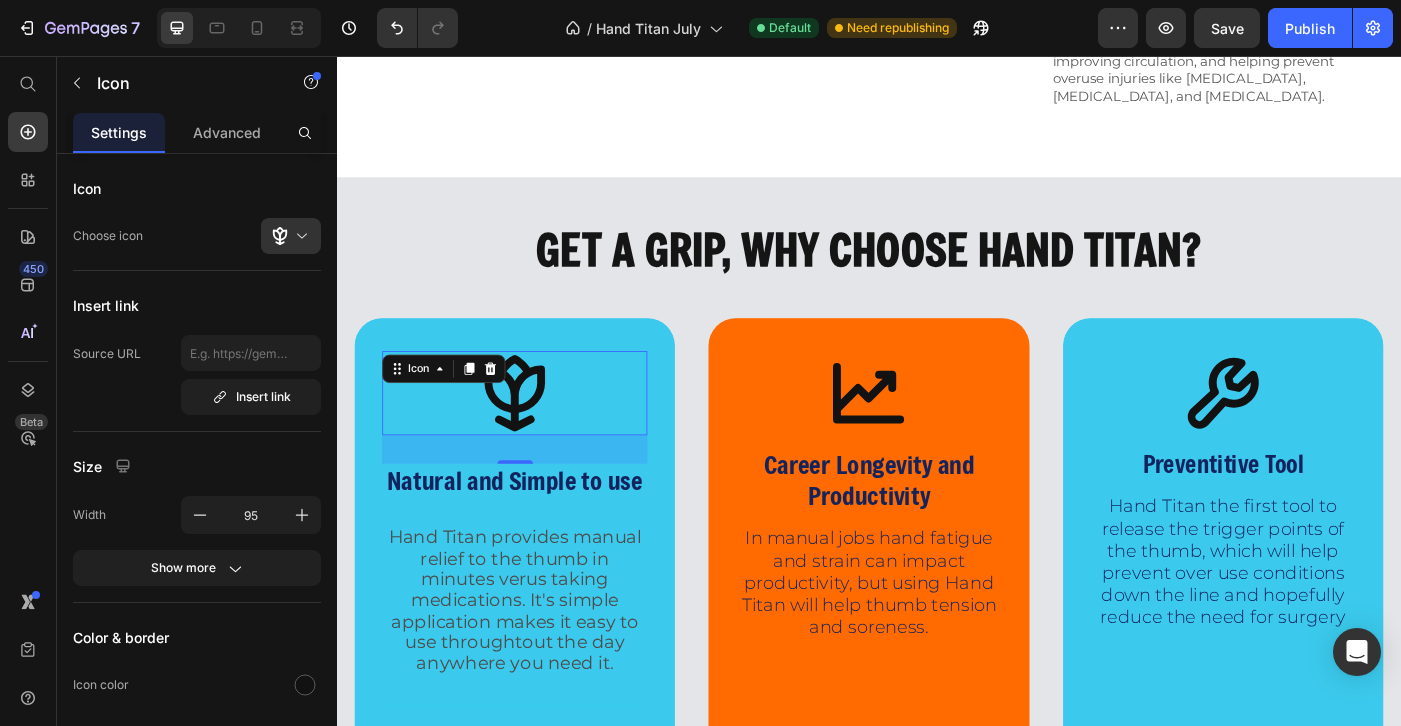 scroll, scrollTop: 5652, scrollLeft: 0, axis: vertical 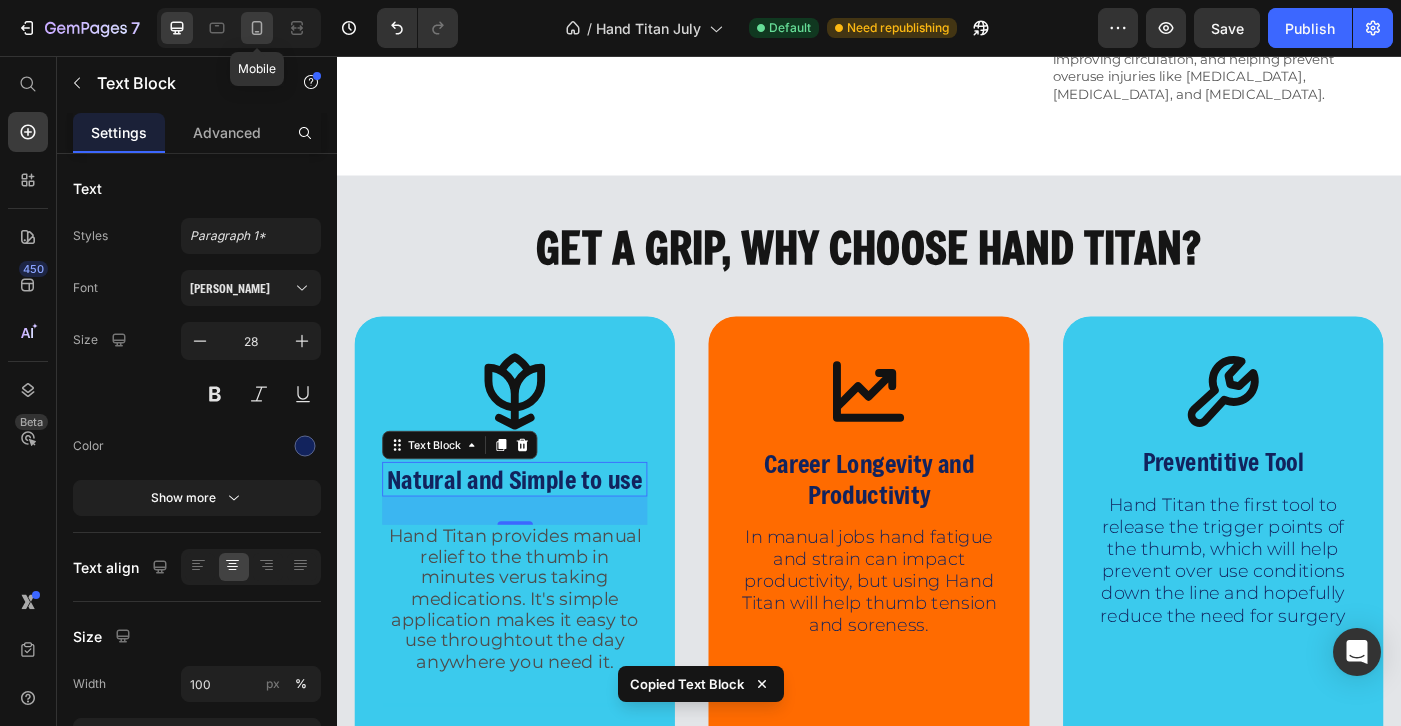 click 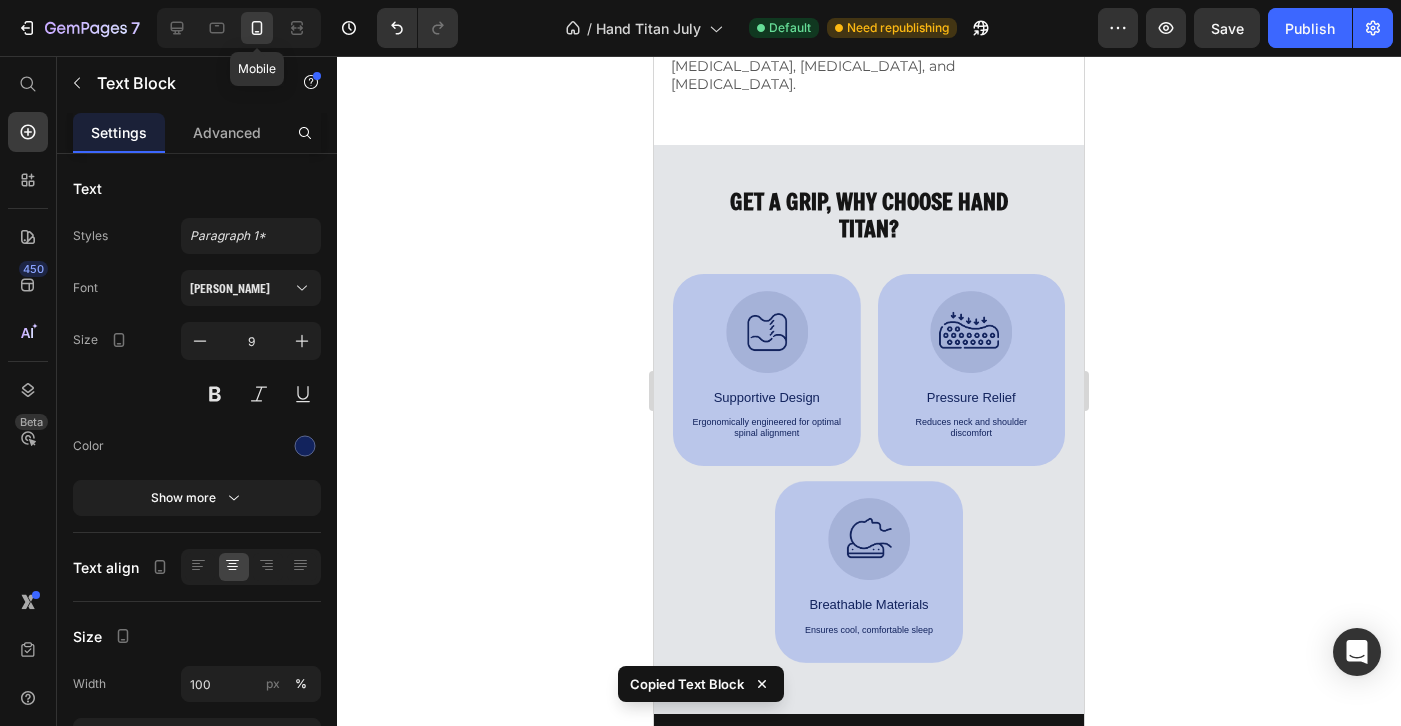 scroll, scrollTop: 5582, scrollLeft: 0, axis: vertical 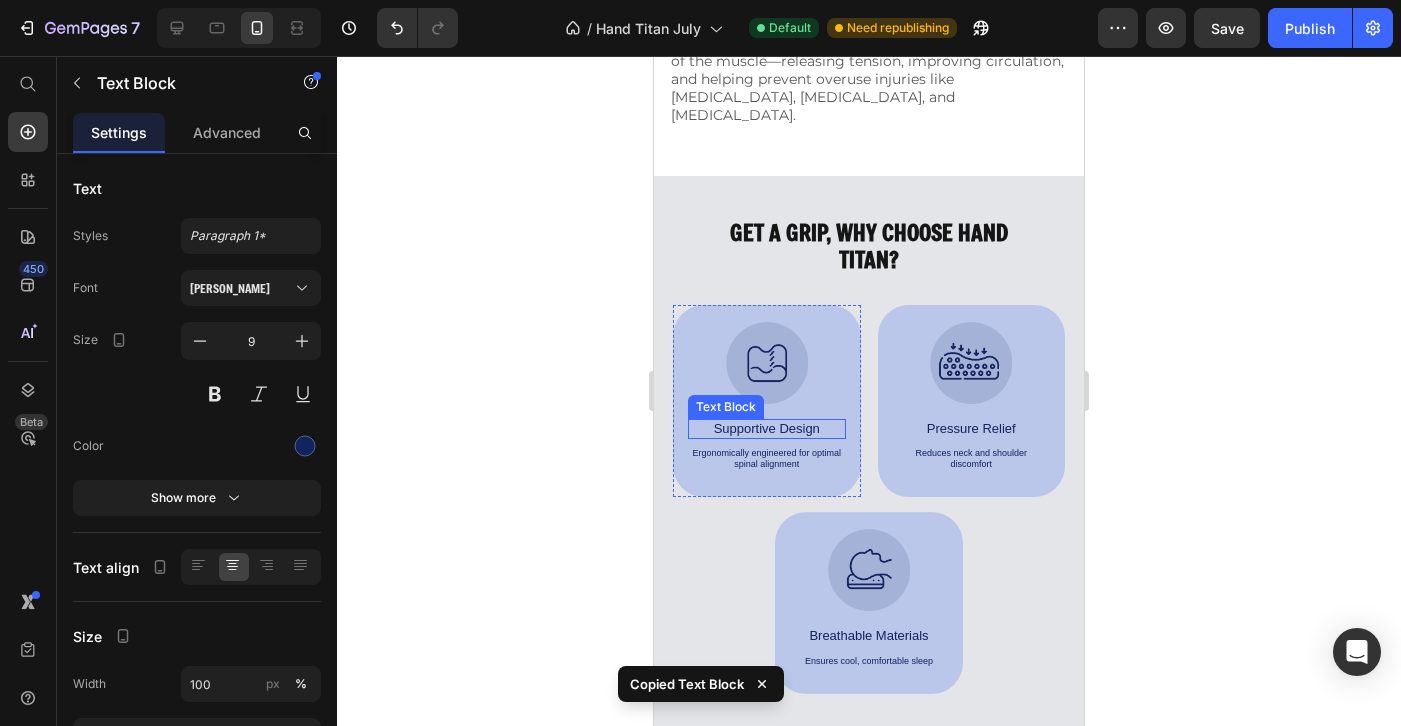 click on "Supportive Design" at bounding box center [767, 429] 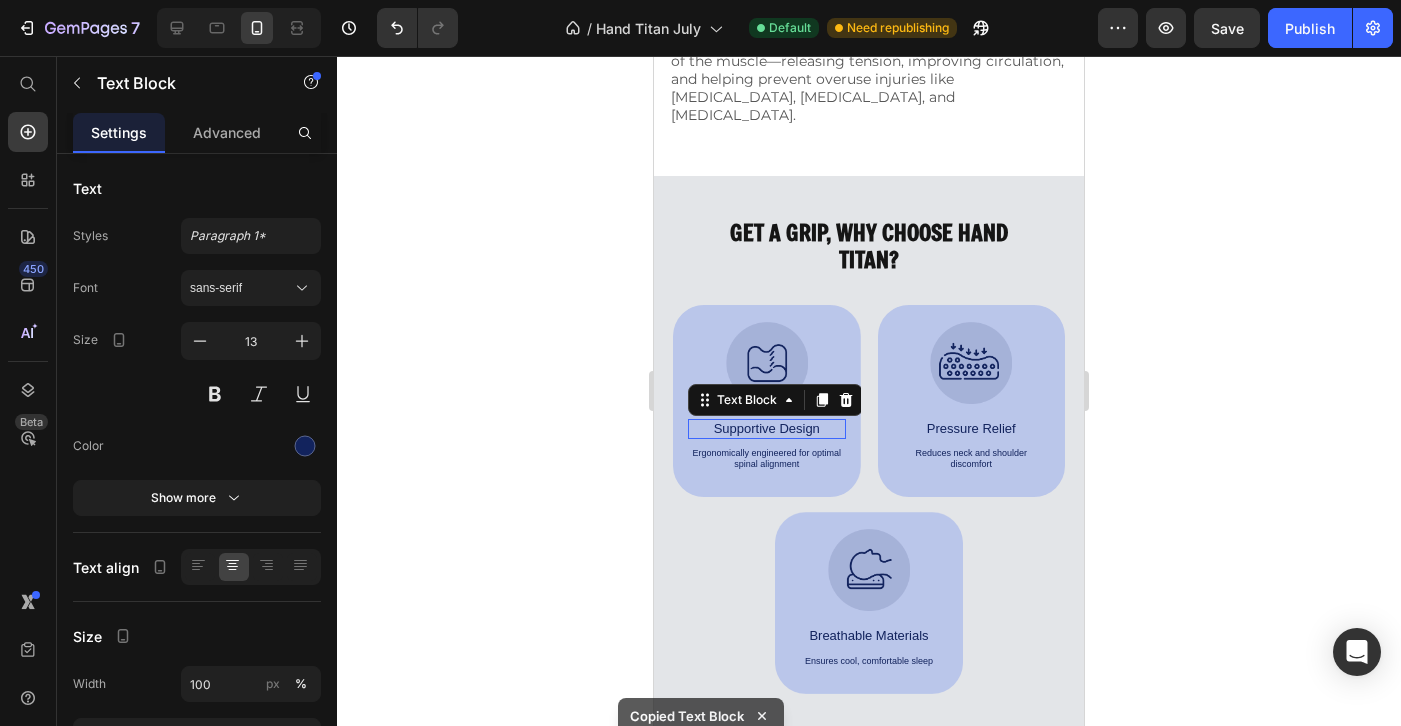 click on "Supportive Design" at bounding box center [767, 429] 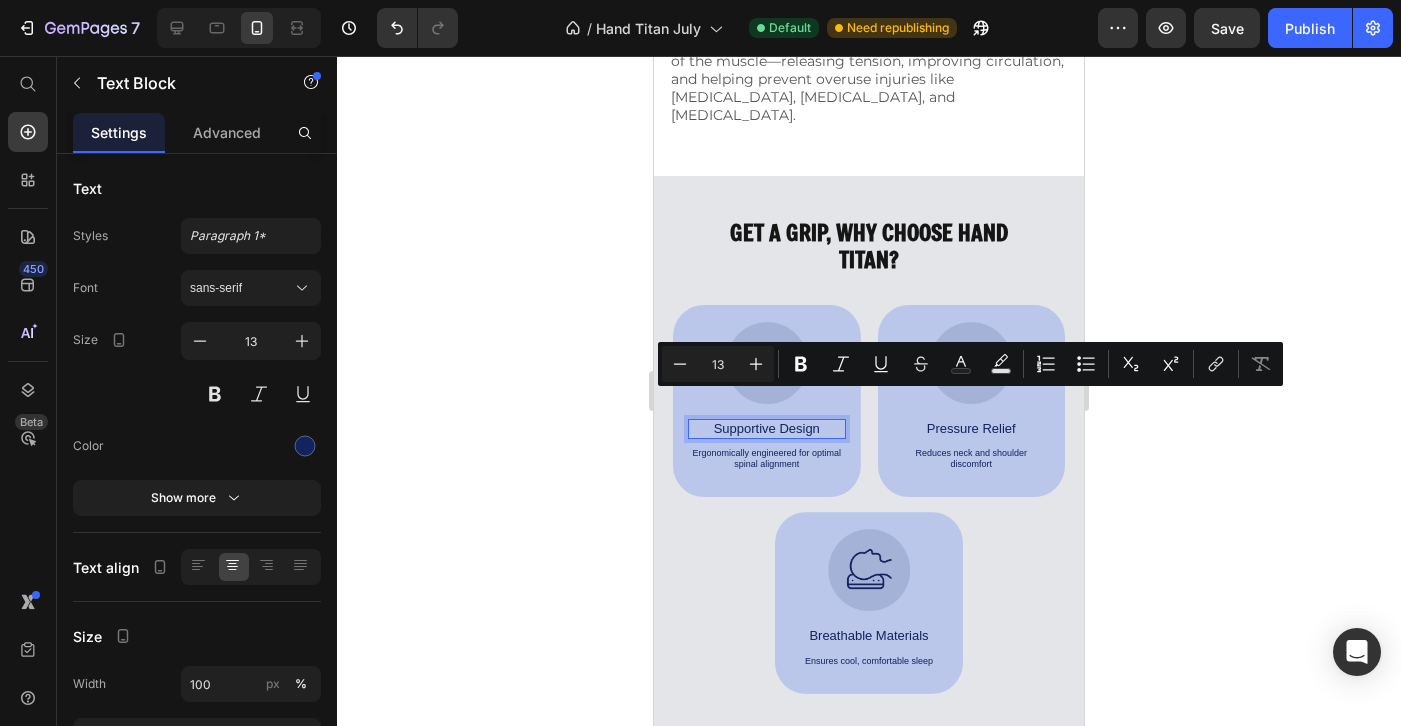 click on "Supportive Design" at bounding box center [767, 429] 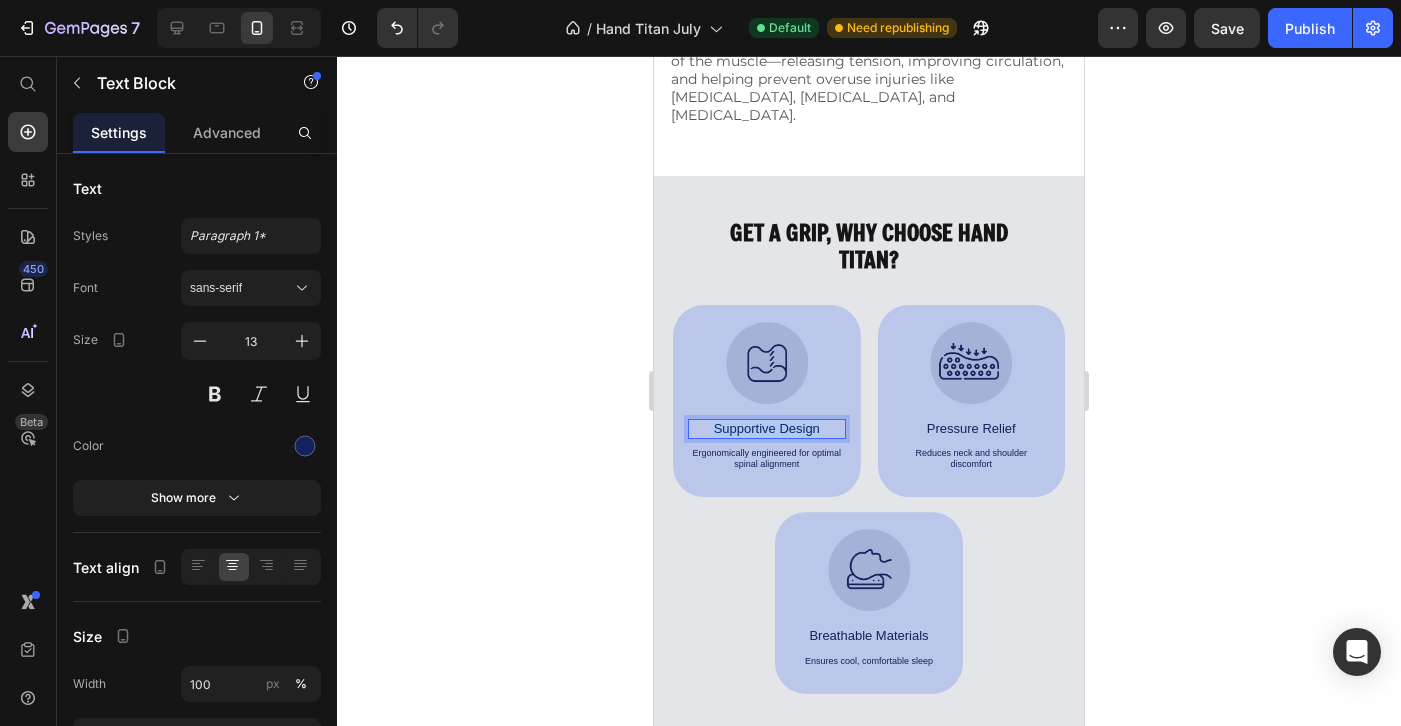 drag, startPoint x: 825, startPoint y: 401, endPoint x: 707, endPoint y: 396, distance: 118.10589 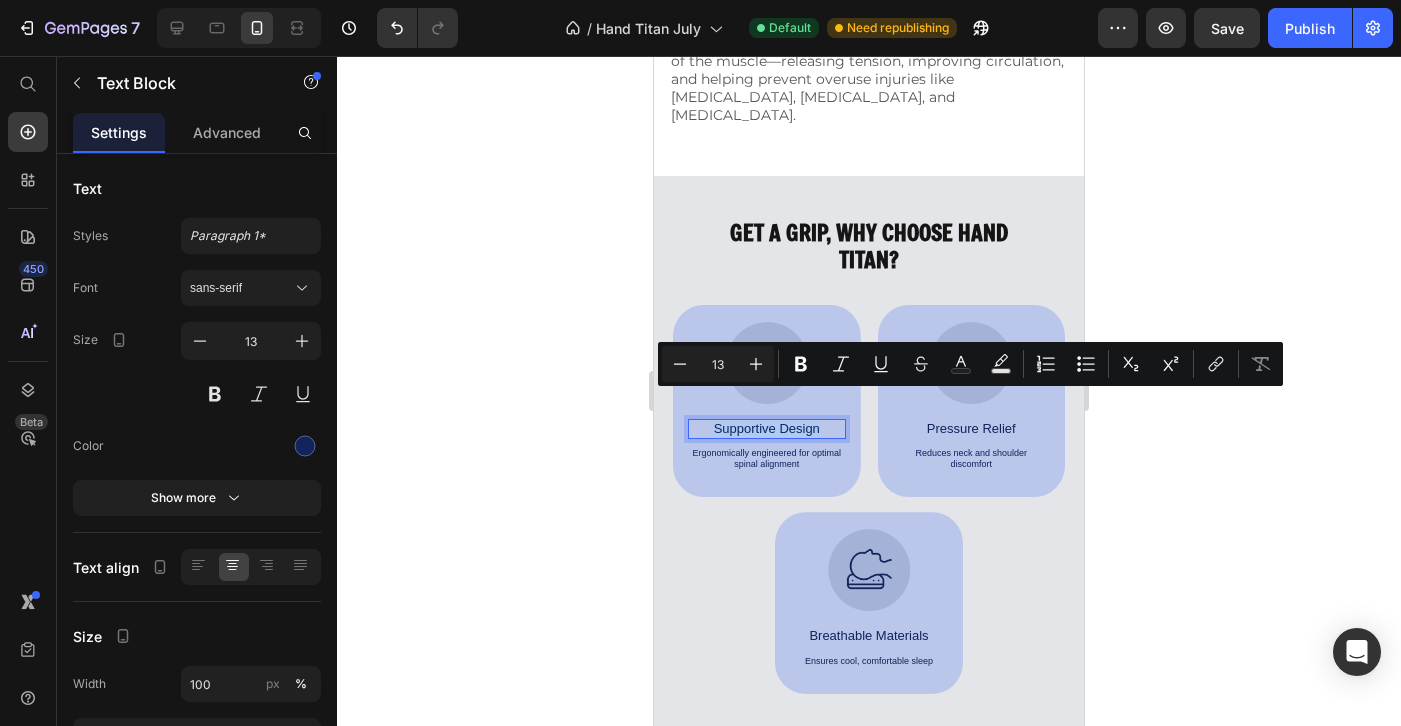 click on "Supportive Design" at bounding box center [767, 429] 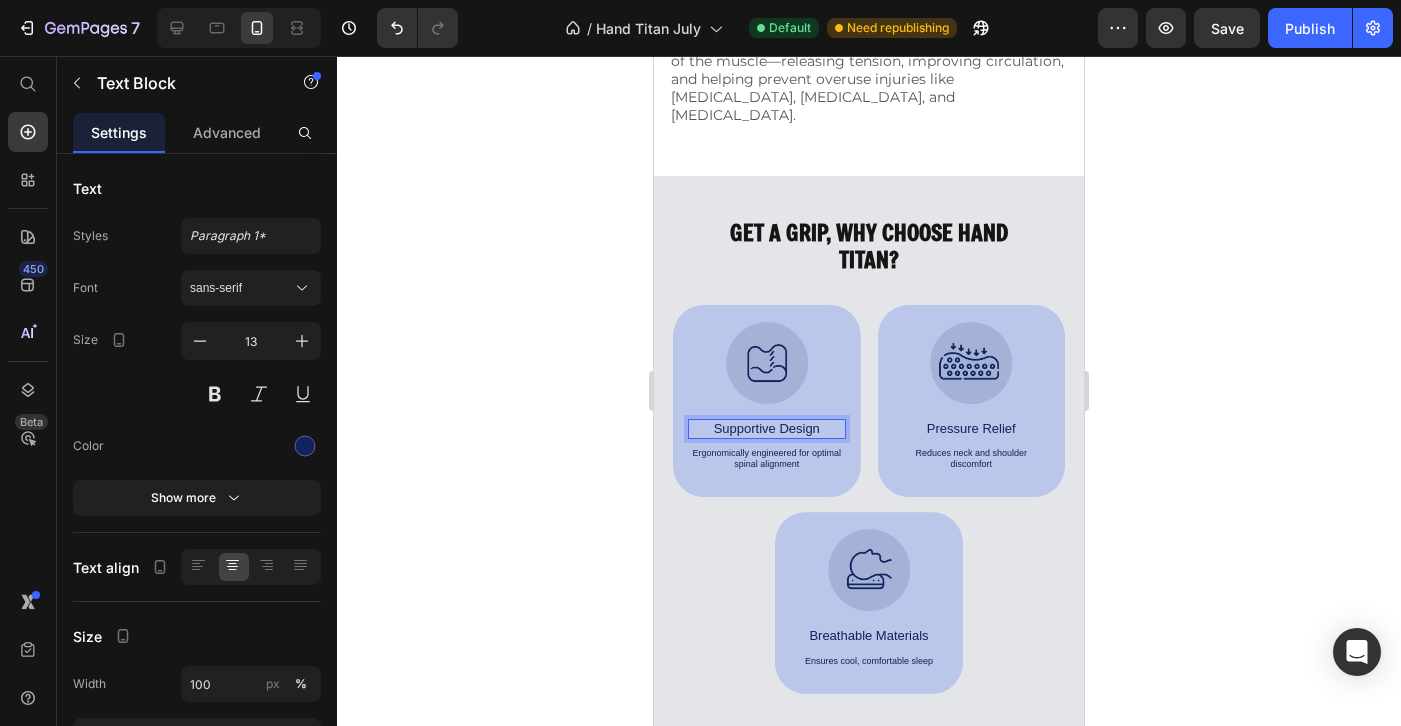 click on "Supportive Design" at bounding box center [767, 429] 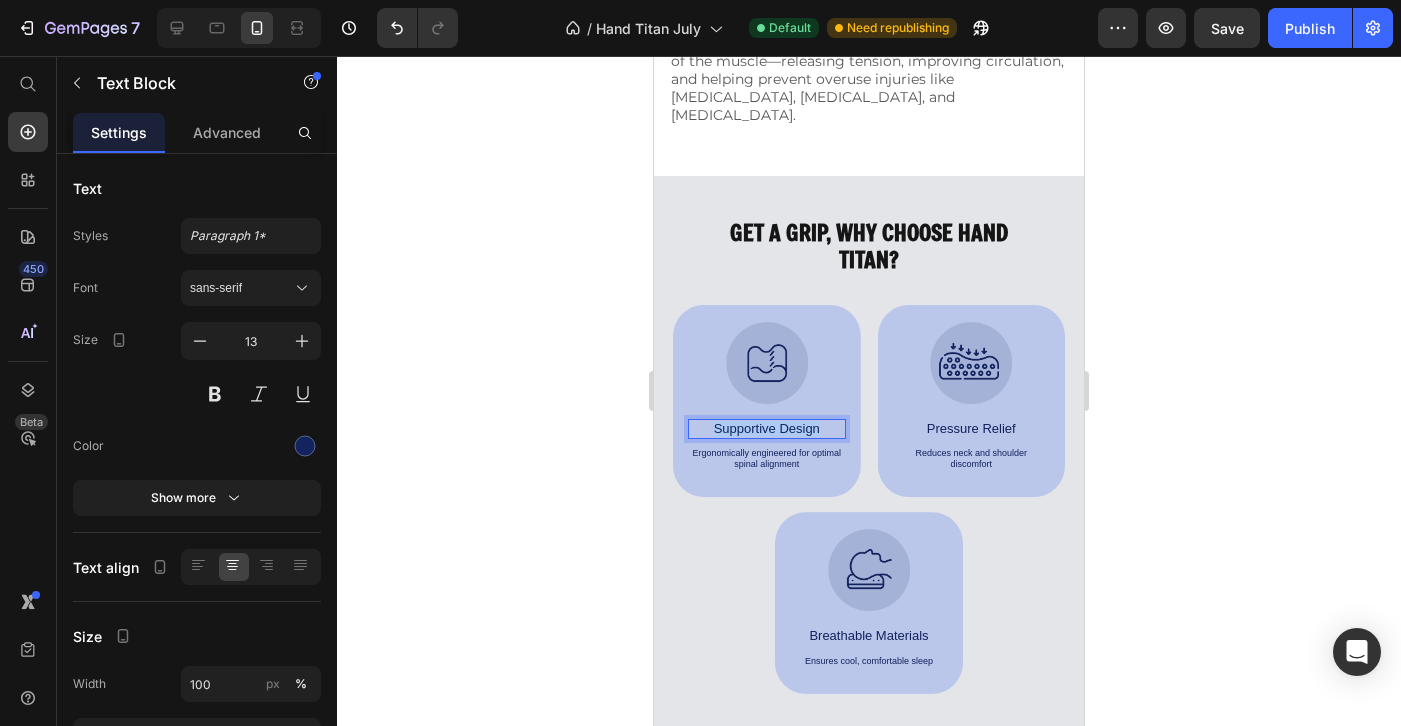 click on "Supportive Design" at bounding box center (767, 429) 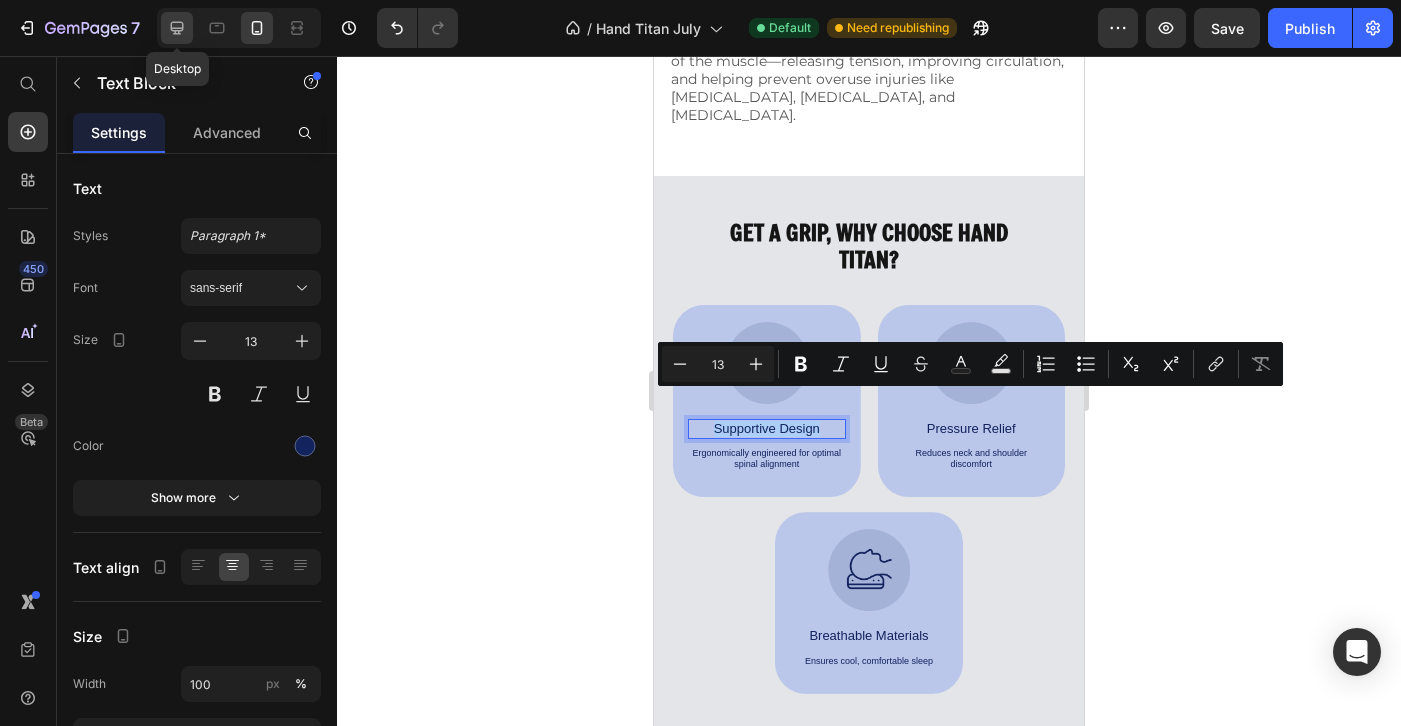 click 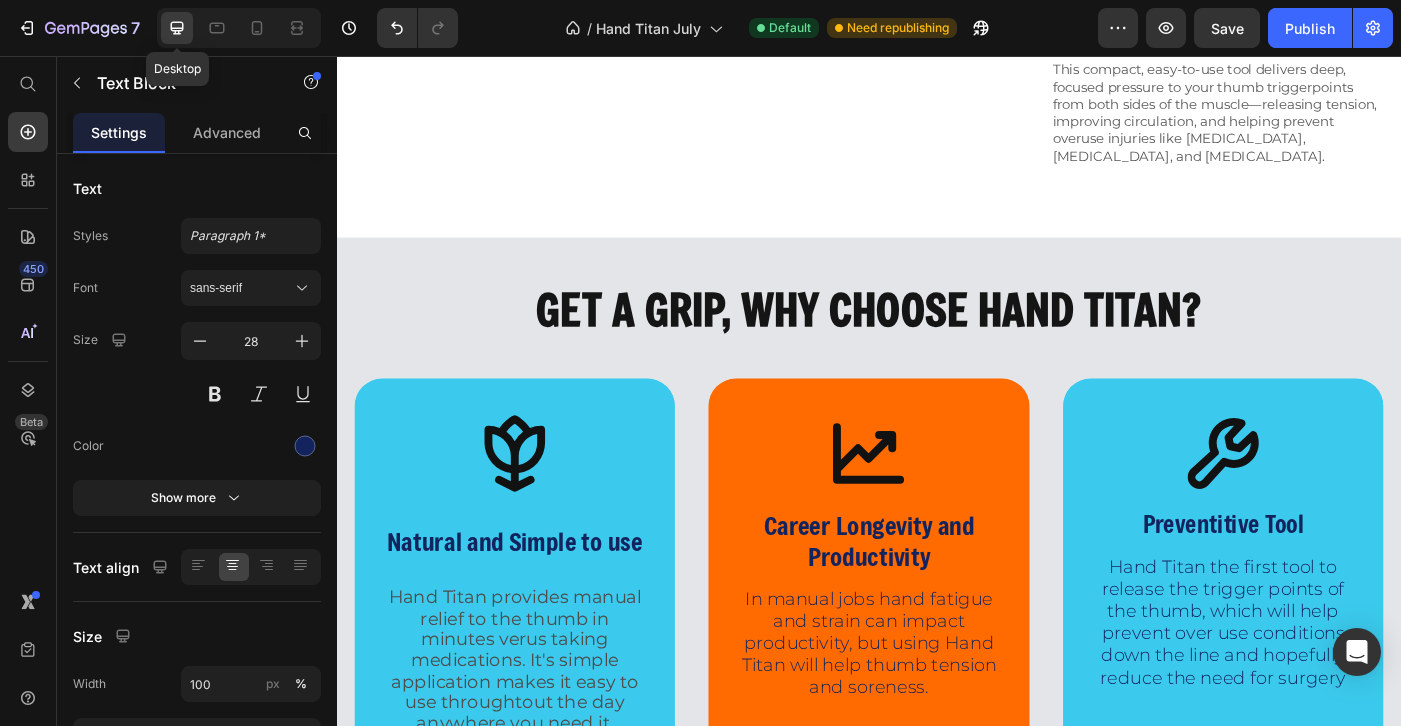 scroll, scrollTop: 5512, scrollLeft: 0, axis: vertical 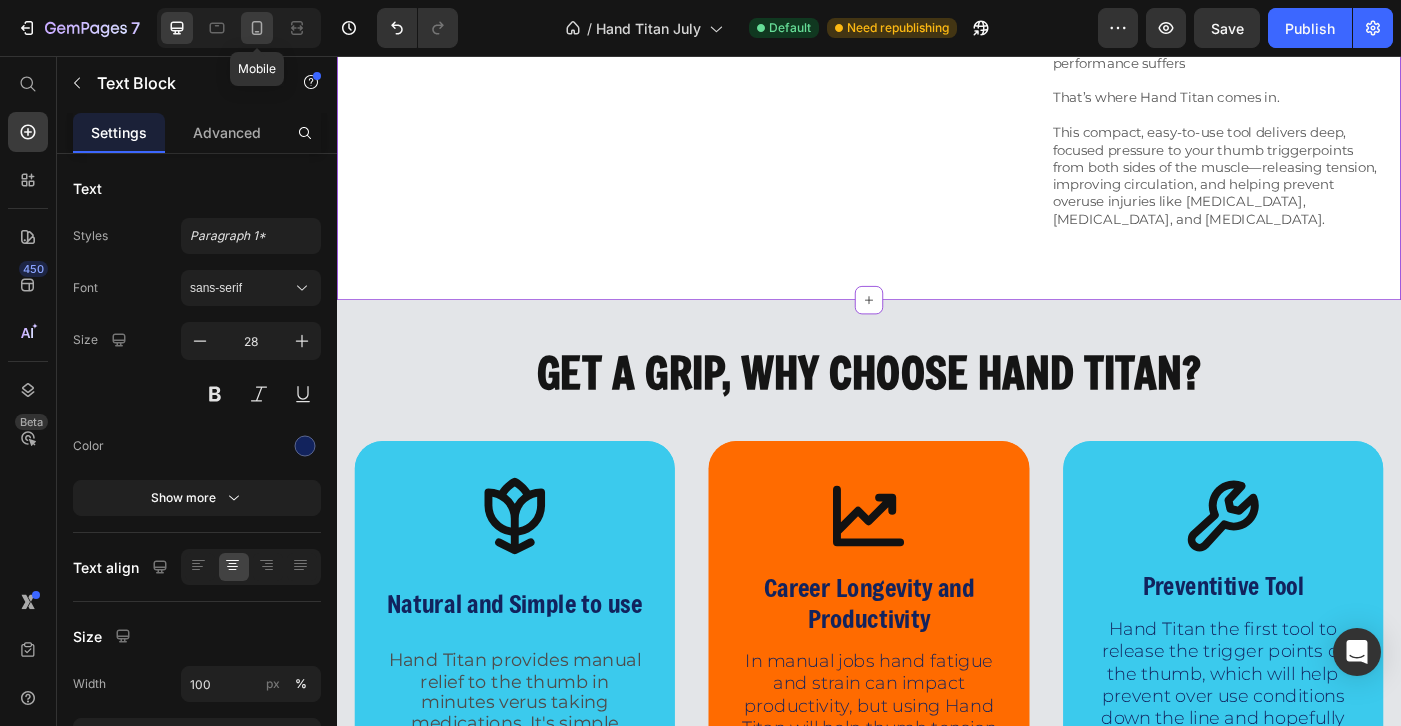 click 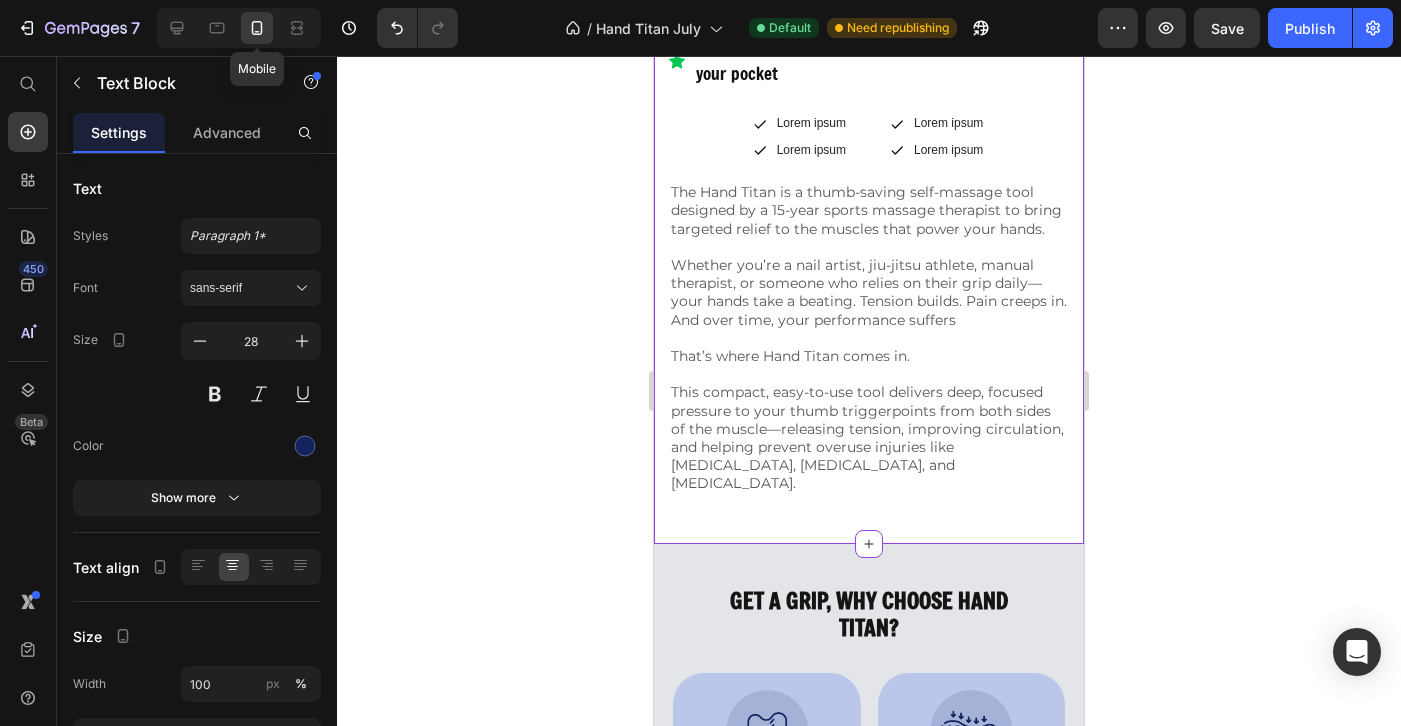 type on "13" 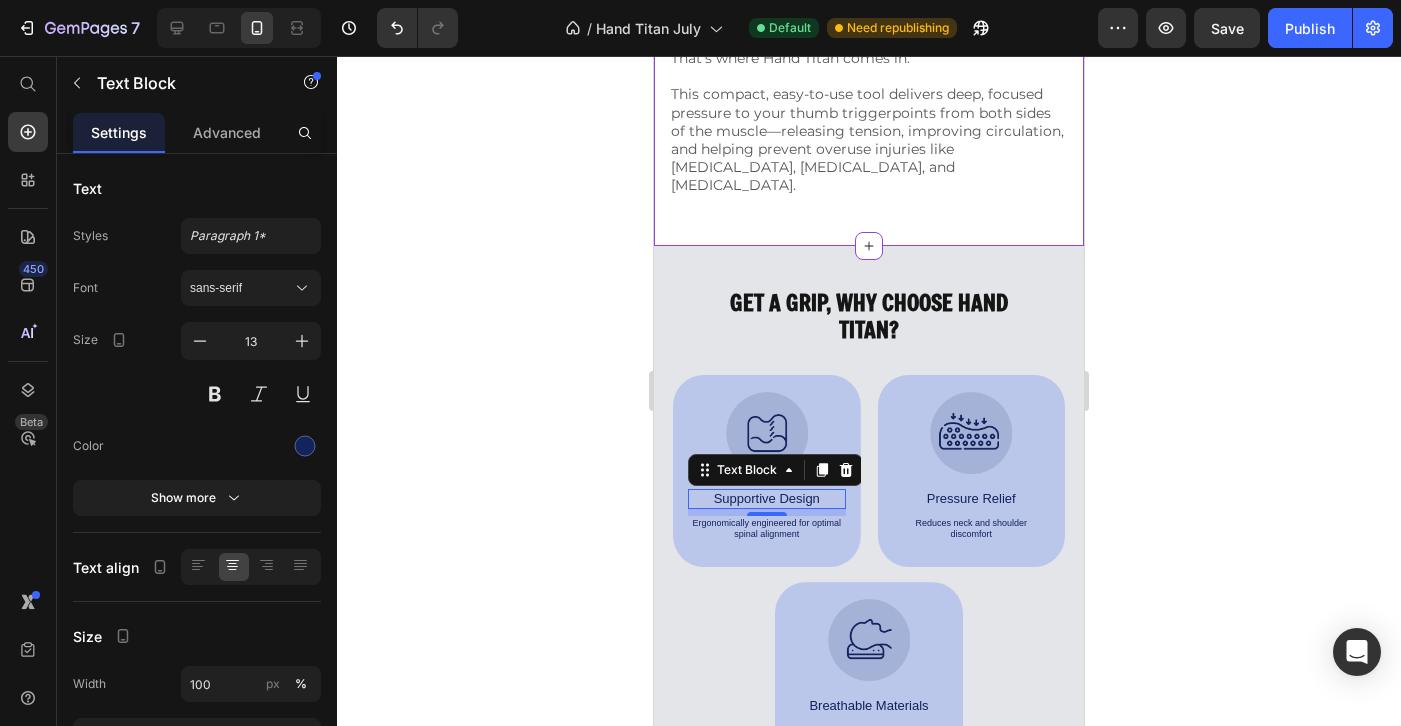 scroll, scrollTop: 5848, scrollLeft: 0, axis: vertical 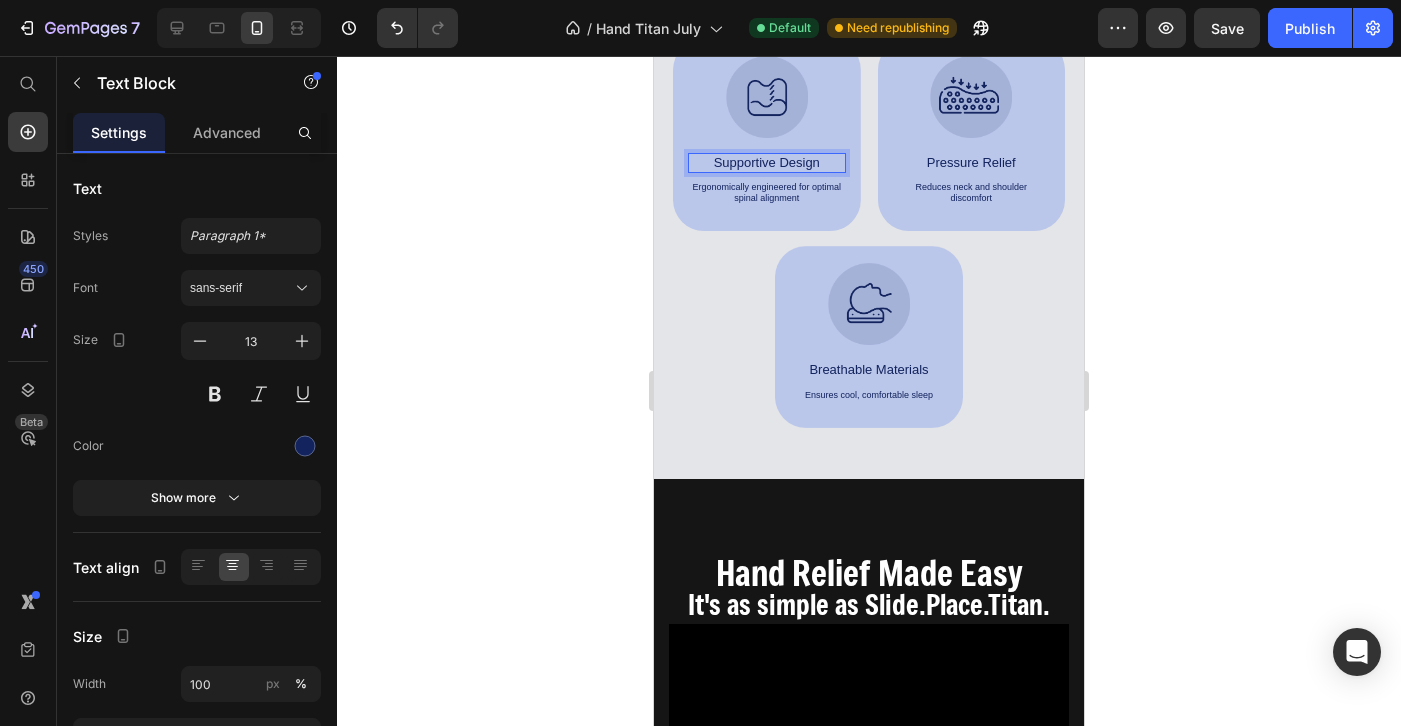 click on "Supportive Design" at bounding box center [767, 163] 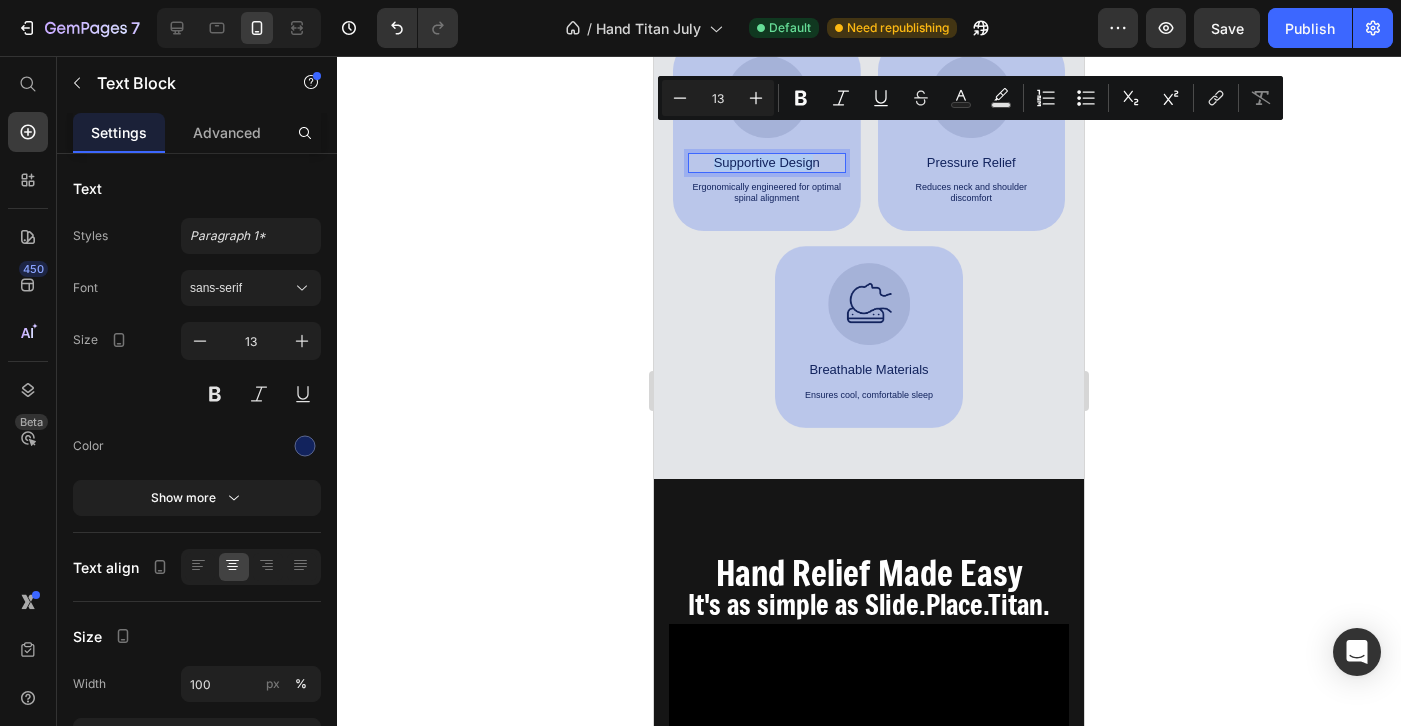drag, startPoint x: 815, startPoint y: 137, endPoint x: 703, endPoint y: 140, distance: 112.04017 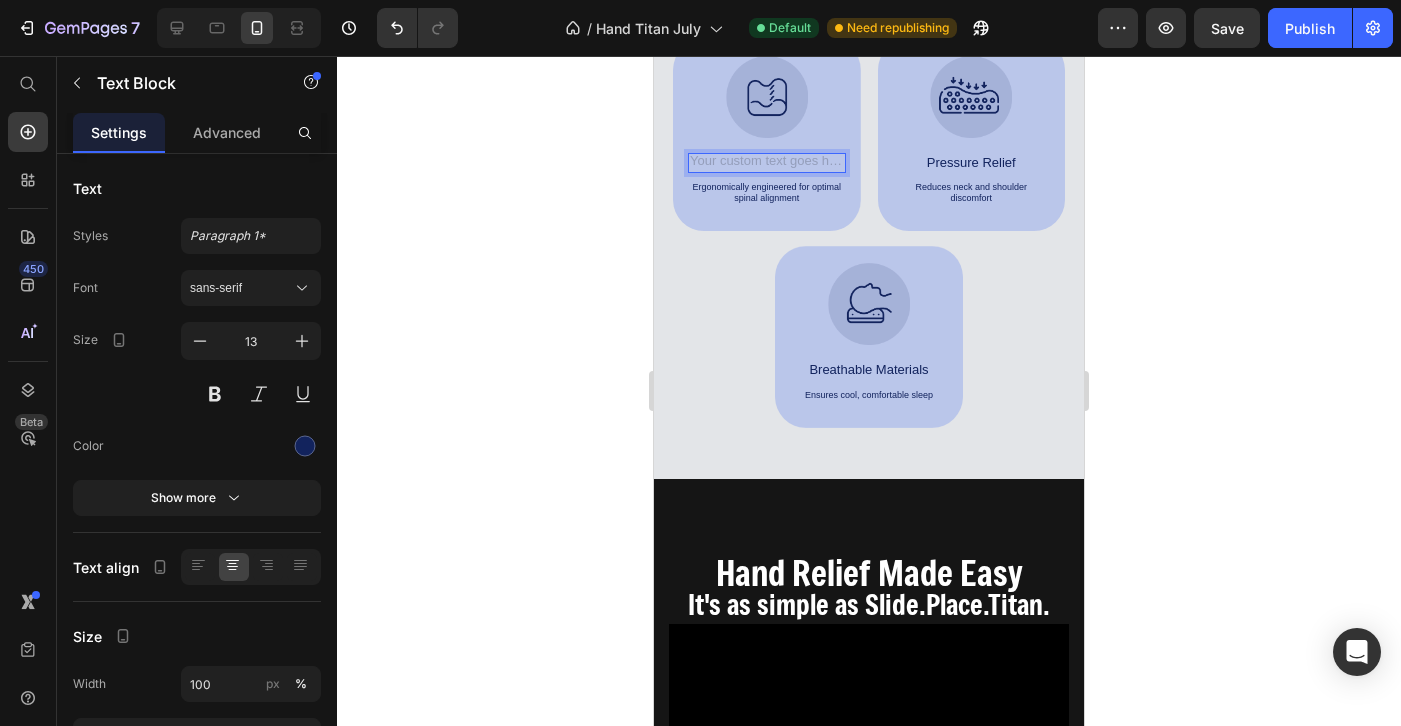 type 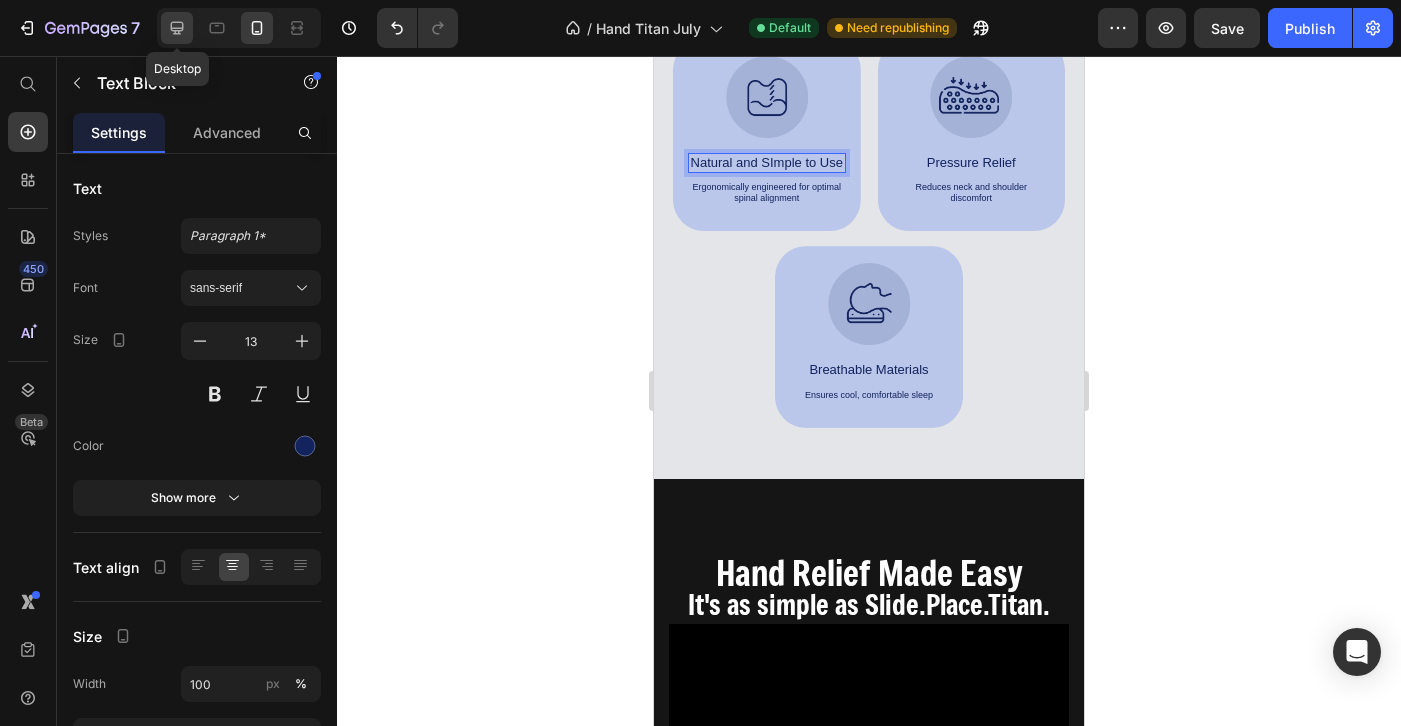 click 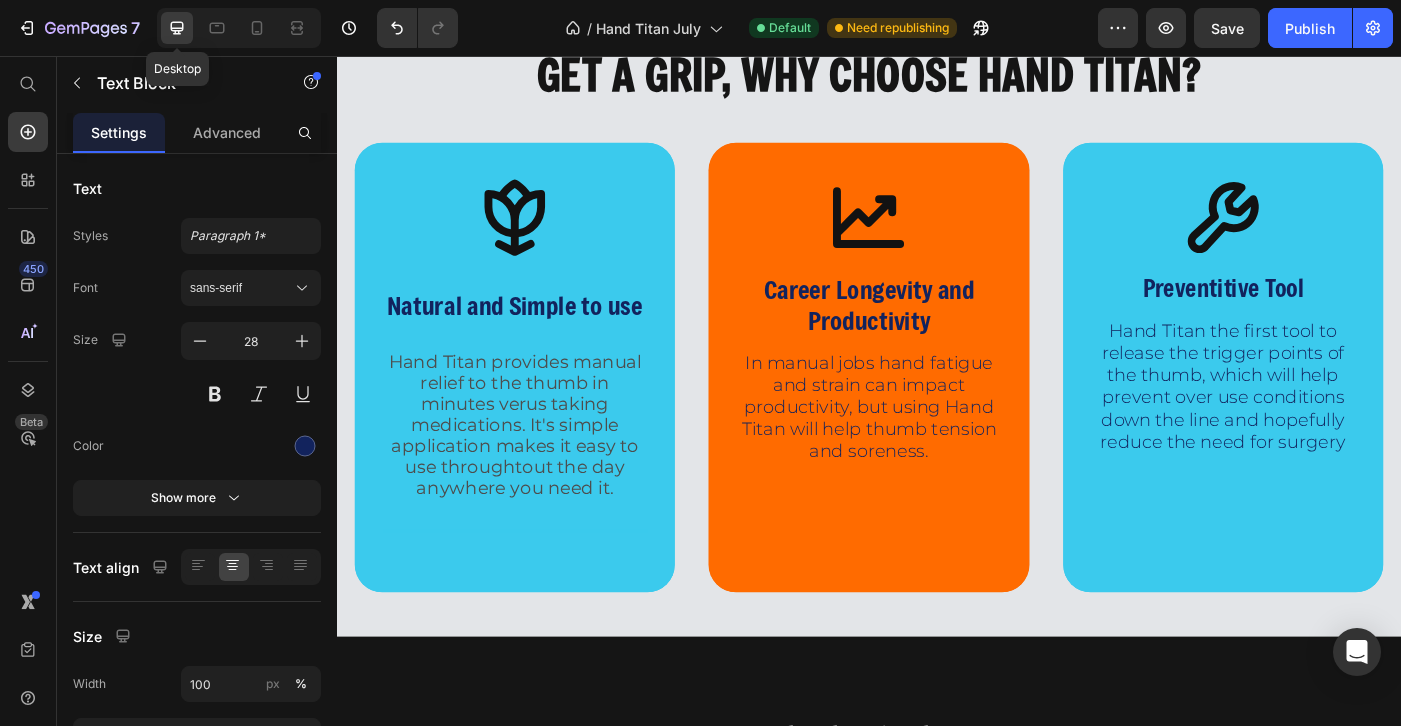 scroll, scrollTop: 5778, scrollLeft: 0, axis: vertical 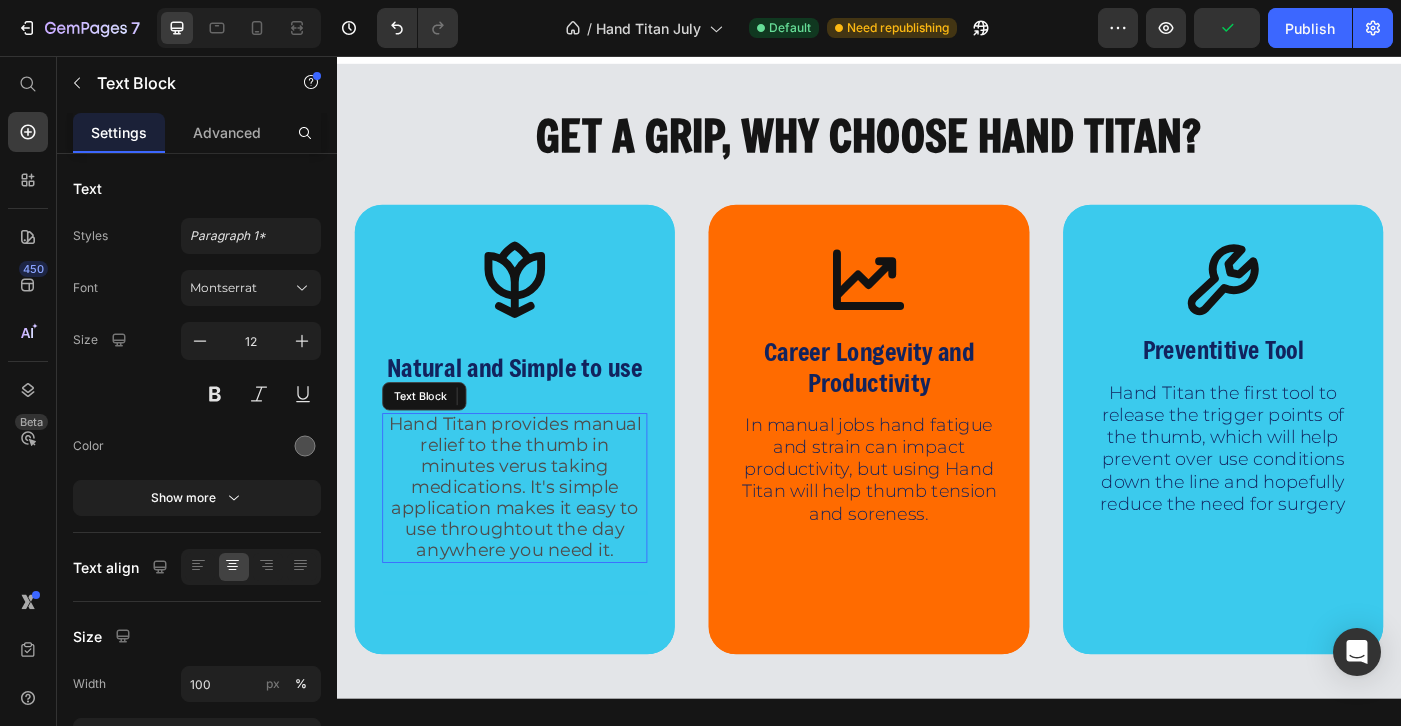 click on "Hand Titan provides manual relief to the thumb in minutes verus taking medications. It's simple application makes it easy to use throughtout the day anywhere you need it." at bounding box center (537, 542) 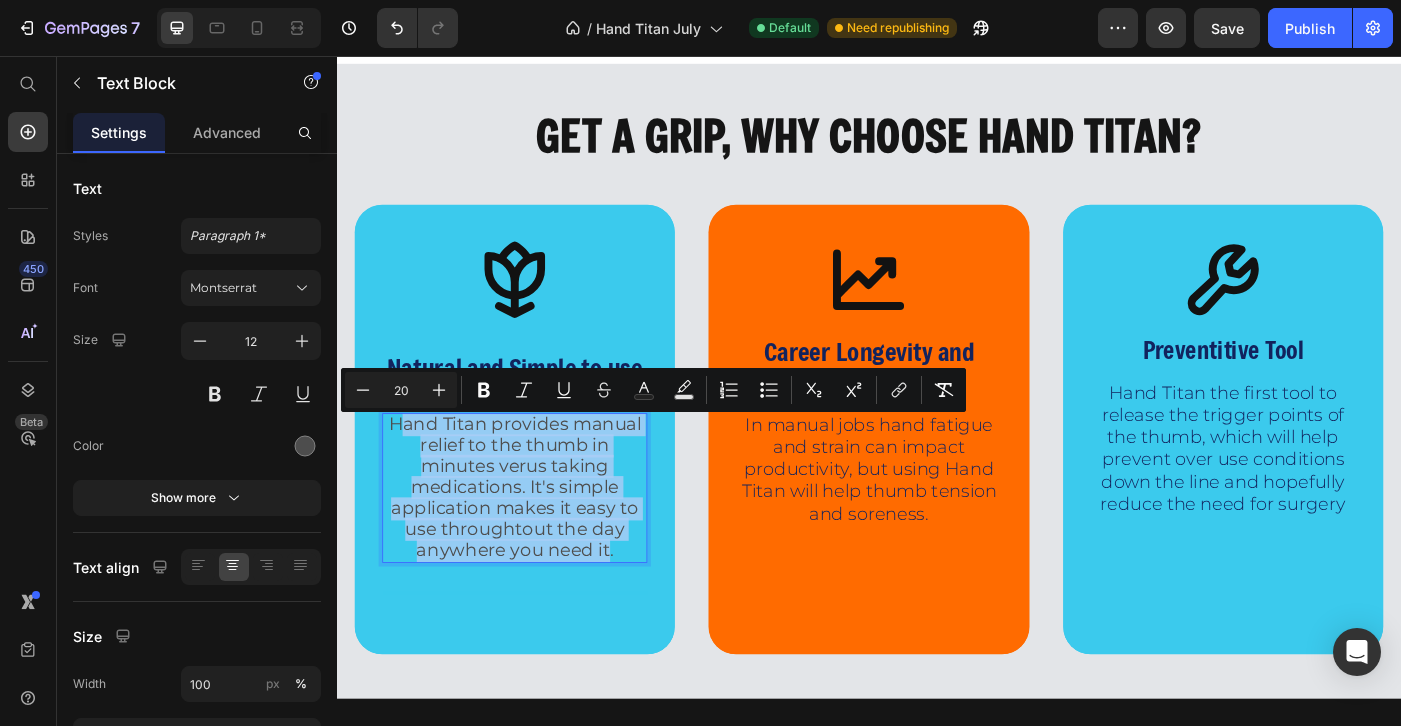 drag, startPoint x: 406, startPoint y: 476, endPoint x: 644, endPoint y: 619, distance: 277.65625 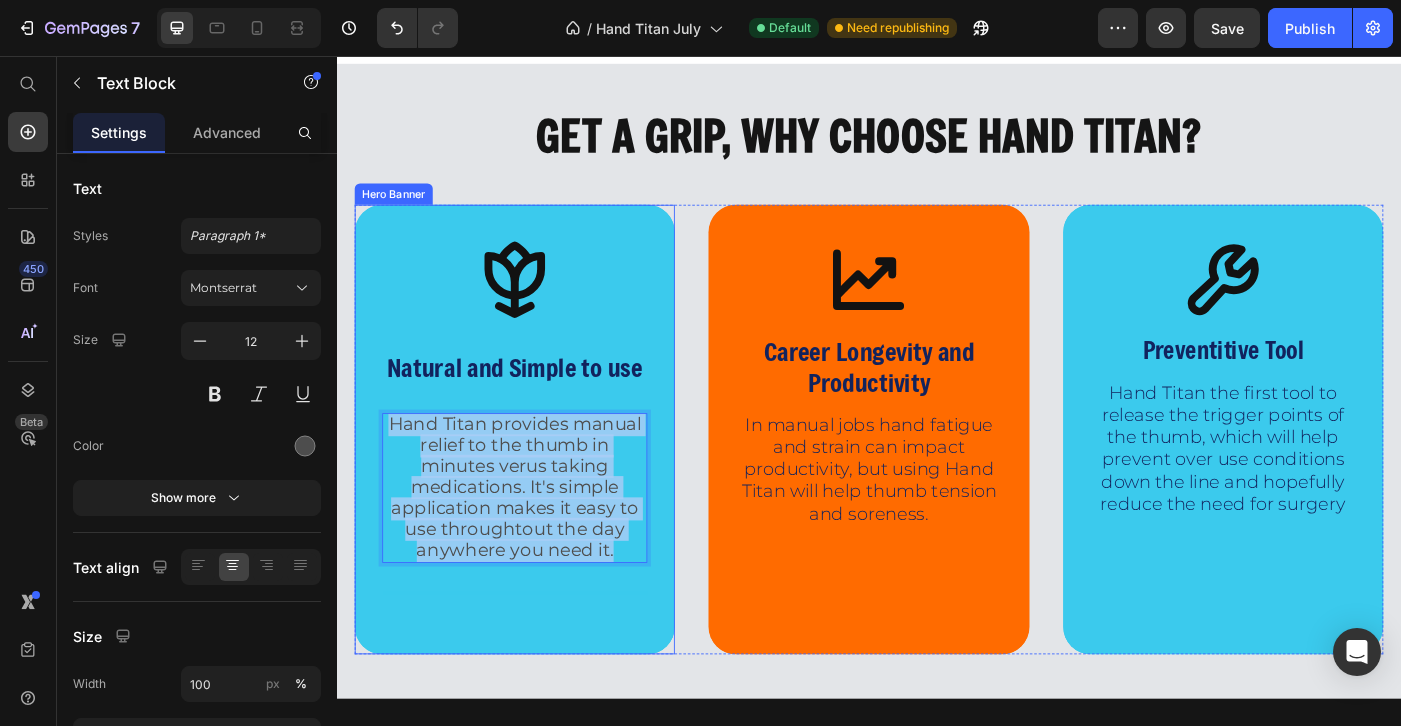 drag, startPoint x: 646, startPoint y: 620, endPoint x: 366, endPoint y: 465, distance: 320.03906 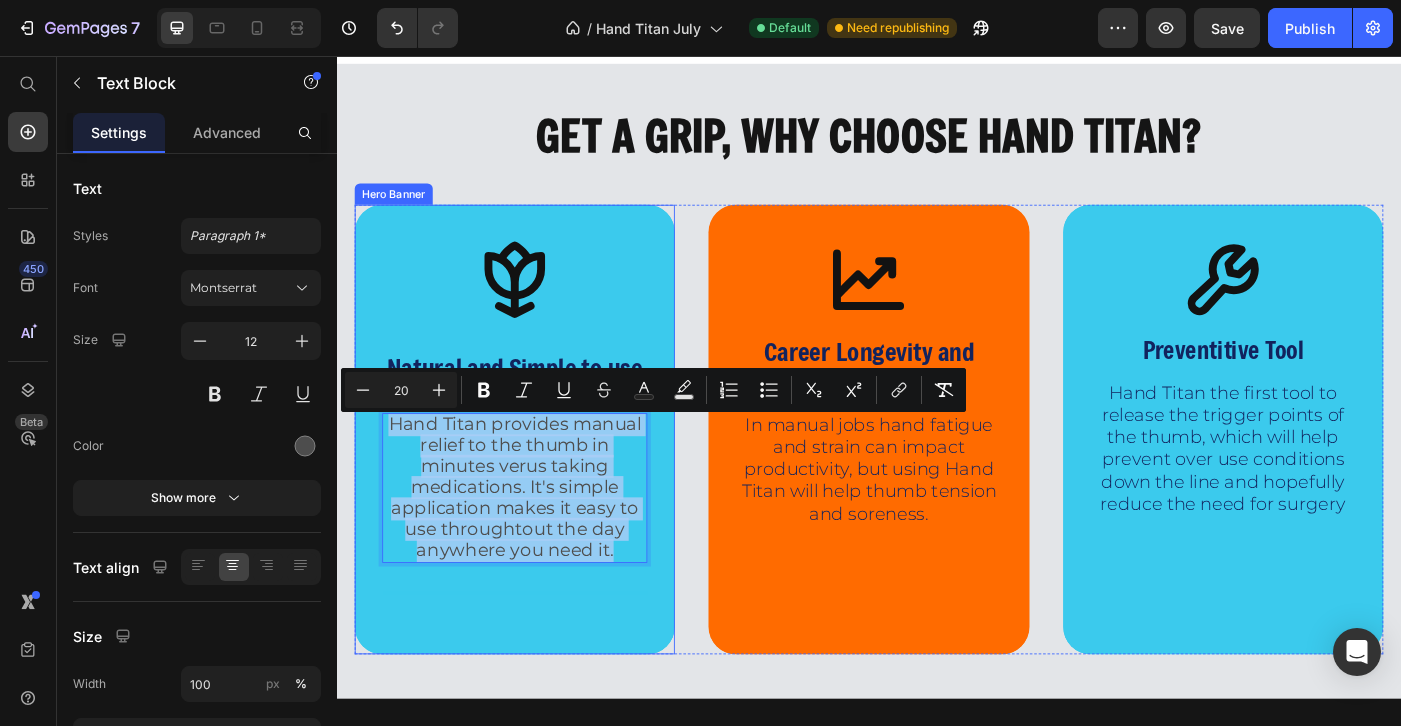 copy on "Hand Titan provides manual relief to the thumb in minutes verus taking medications. It's simple application makes it easy to use throughtout the day anywhere you need it." 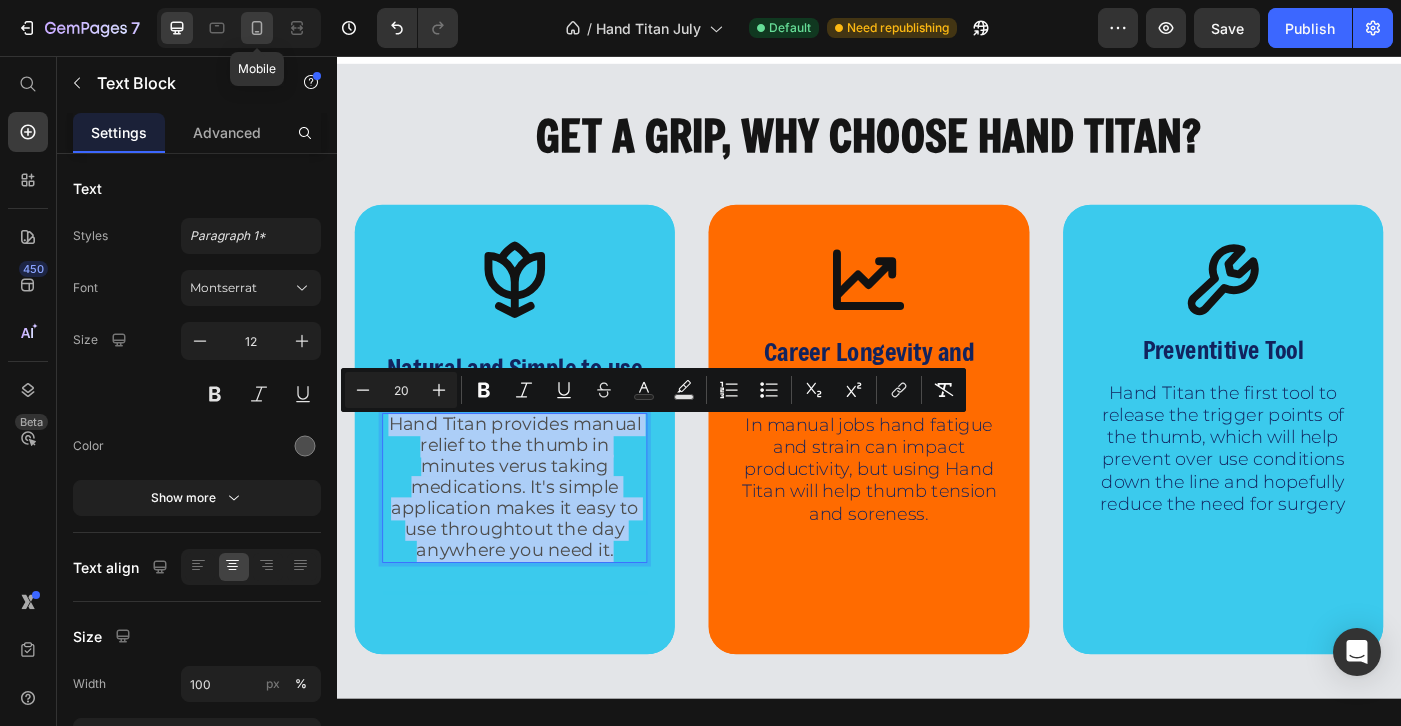 click 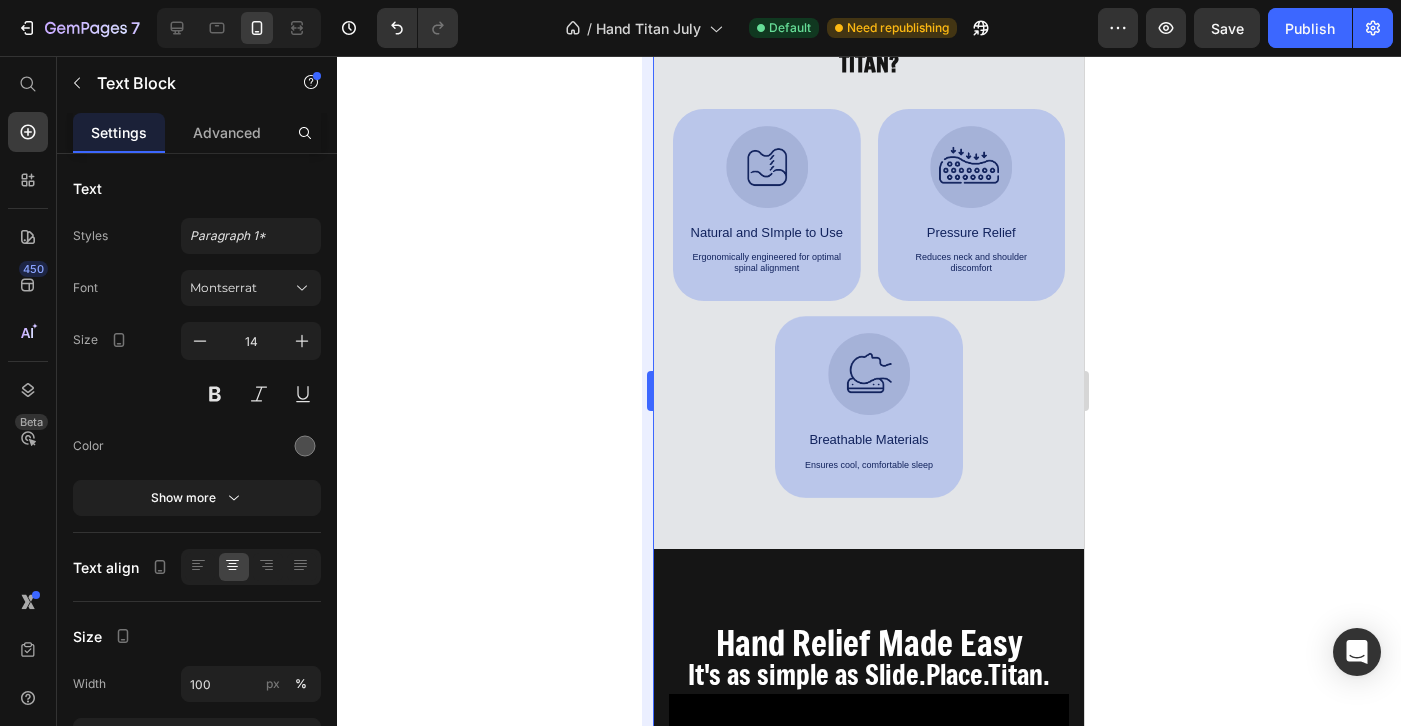scroll, scrollTop: 5708, scrollLeft: 0, axis: vertical 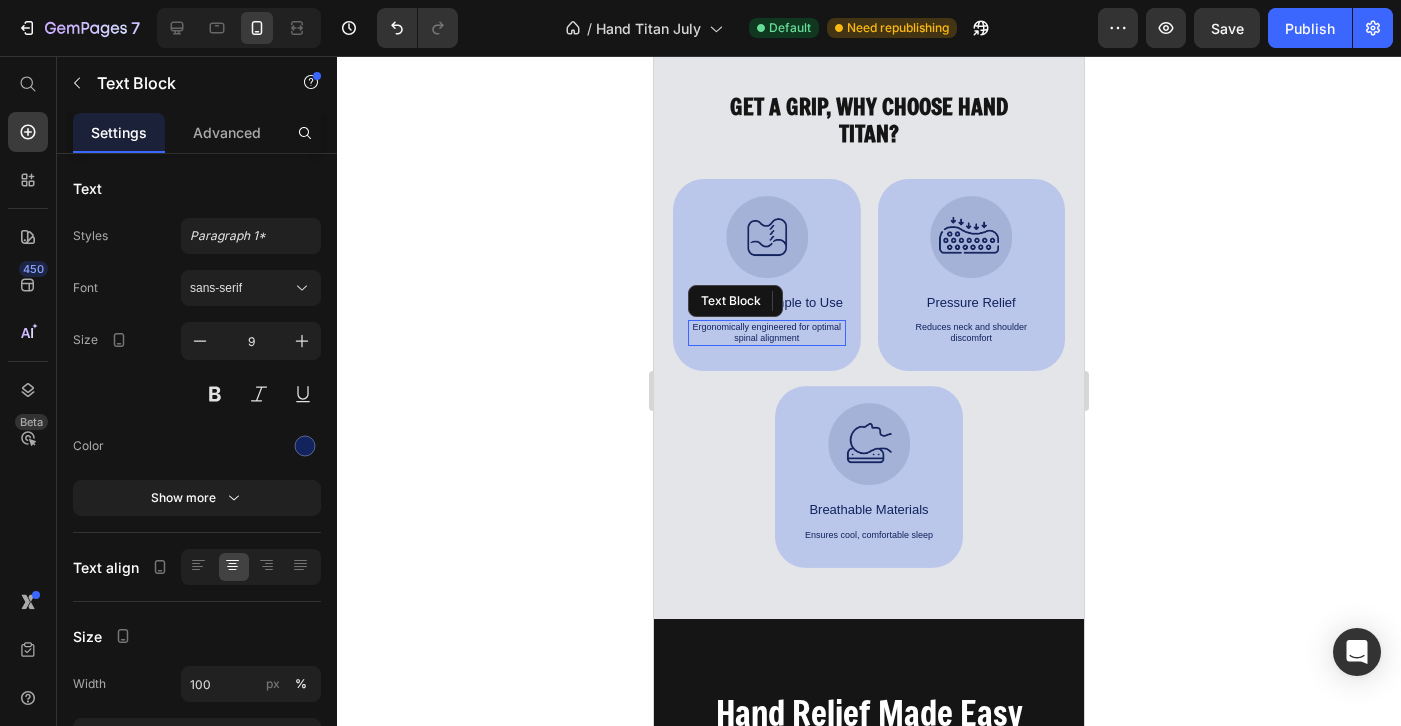 click on "Ergonomically engineered for optimal spinal alignment" at bounding box center [767, 333] 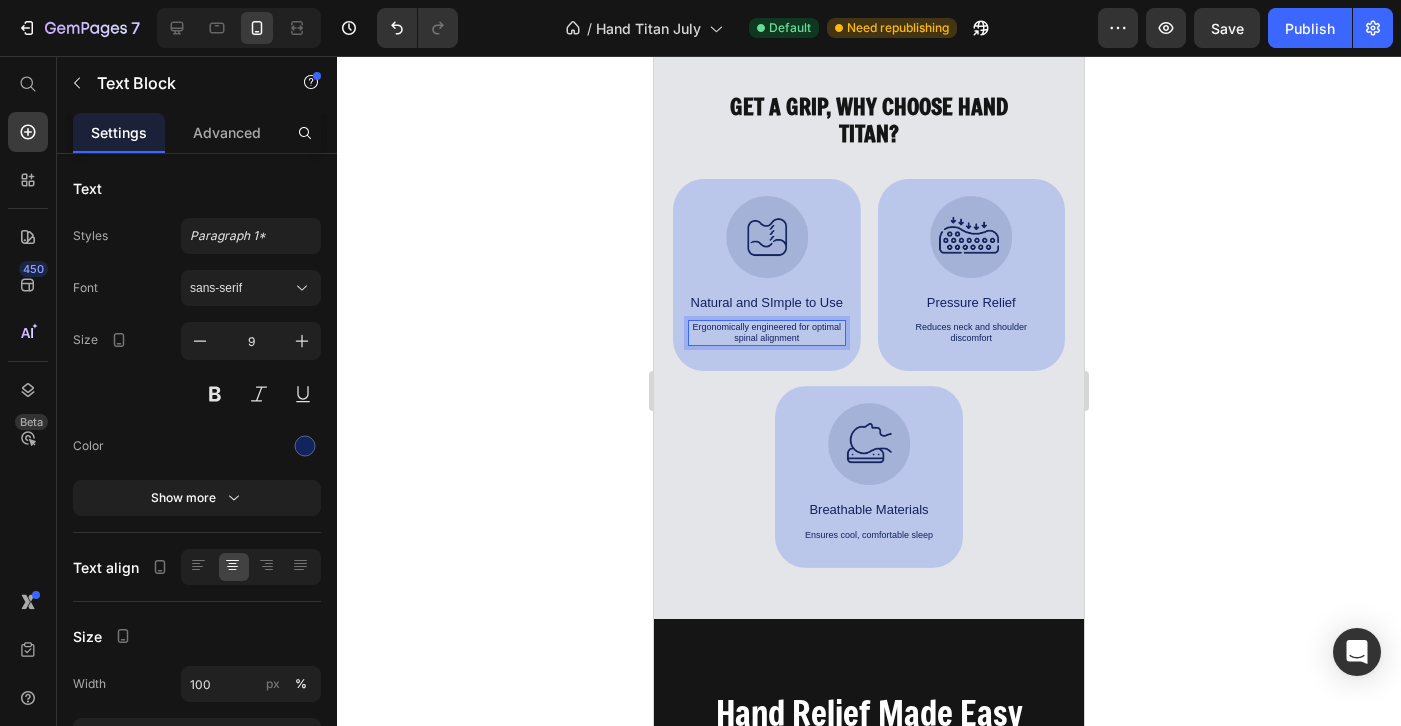 click on "Ergonomically engineered for optimal spinal alignment" at bounding box center (767, 333) 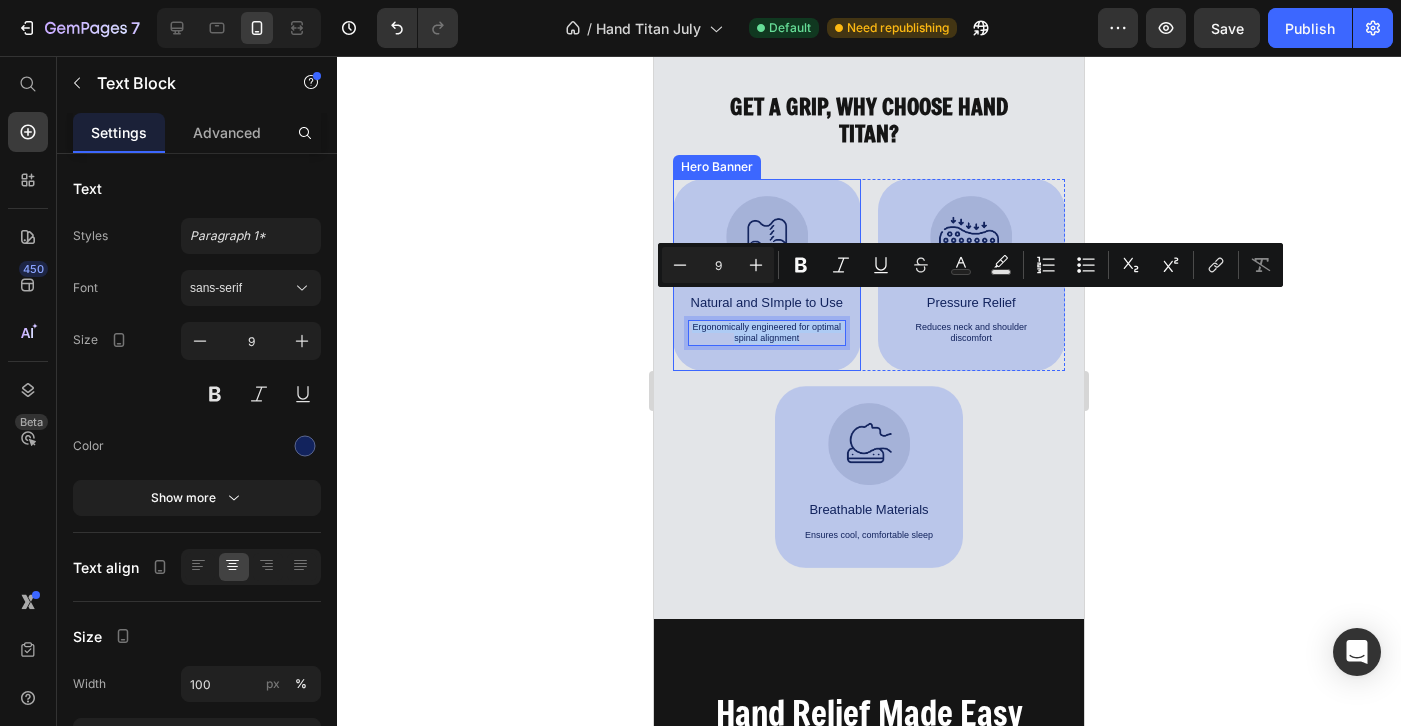 drag, startPoint x: 805, startPoint y: 309, endPoint x: 713, endPoint y: 290, distance: 93.941475 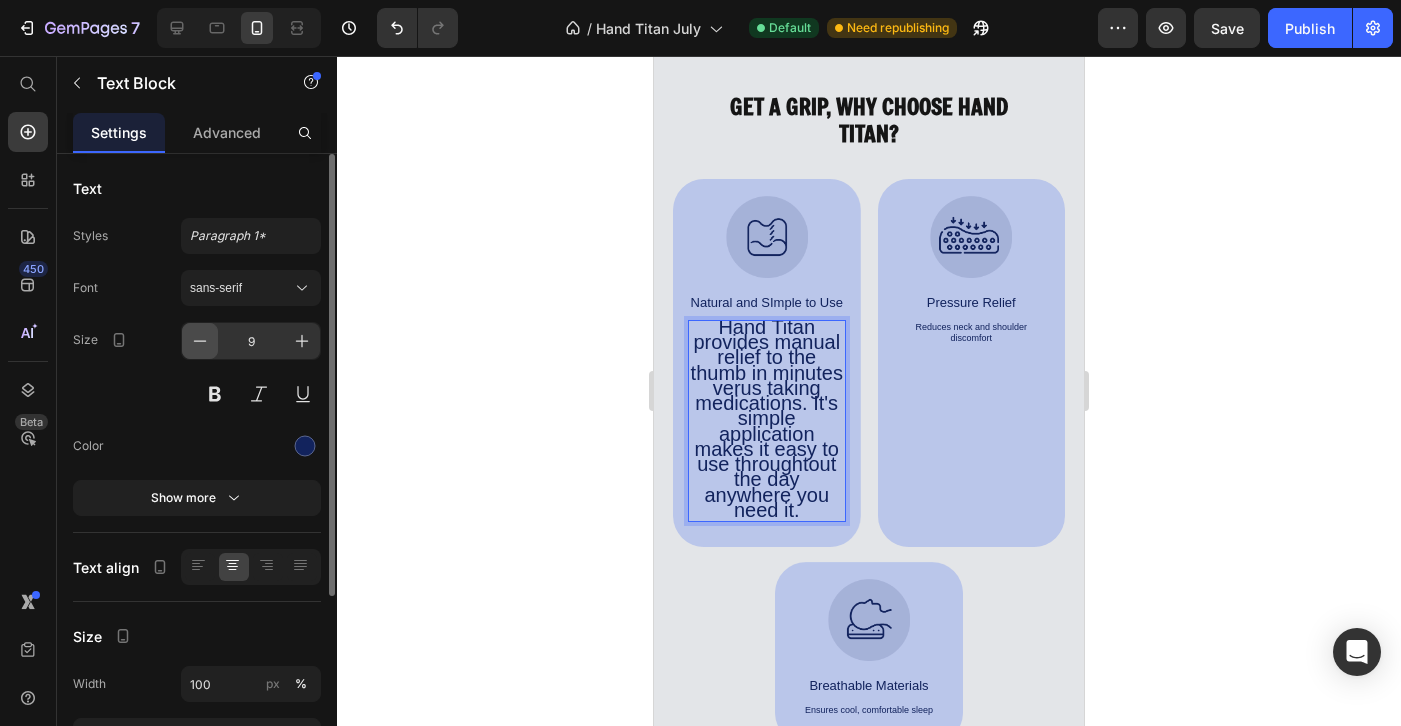 click at bounding box center (200, 341) 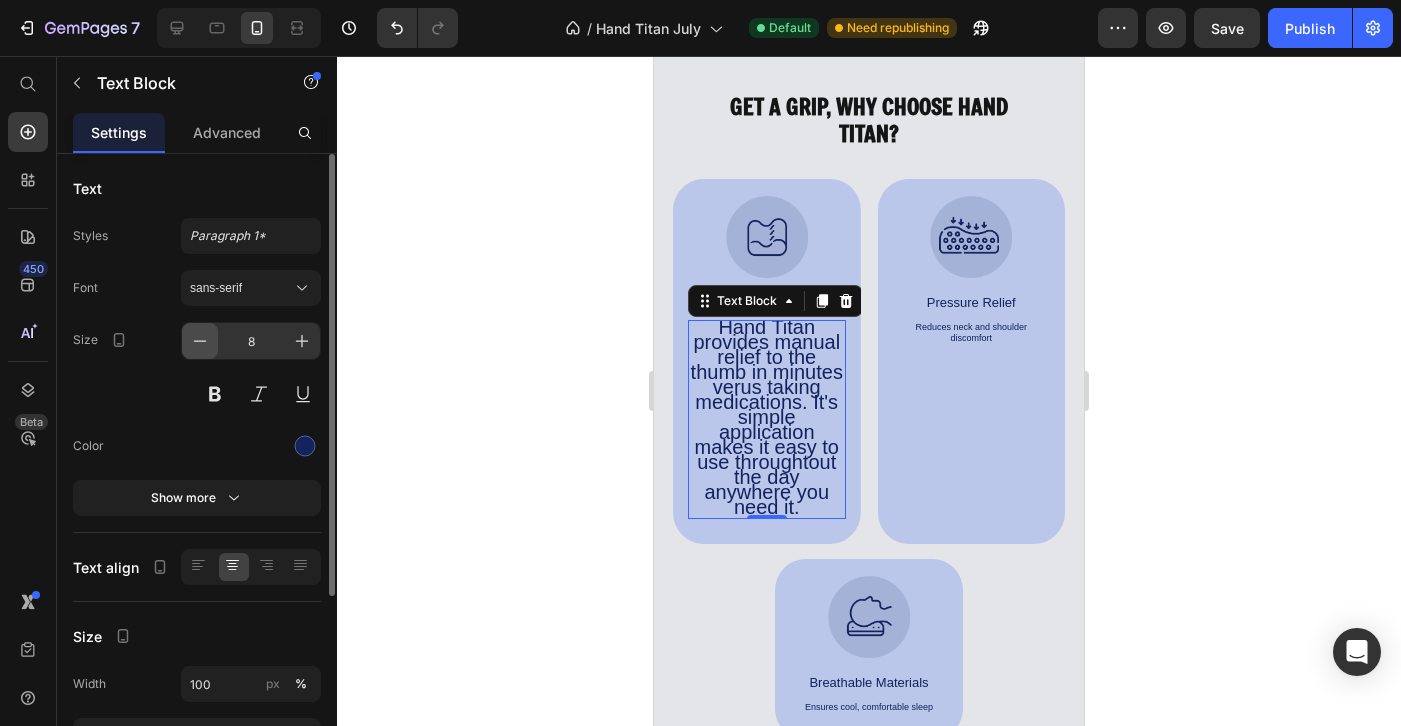 click at bounding box center [200, 341] 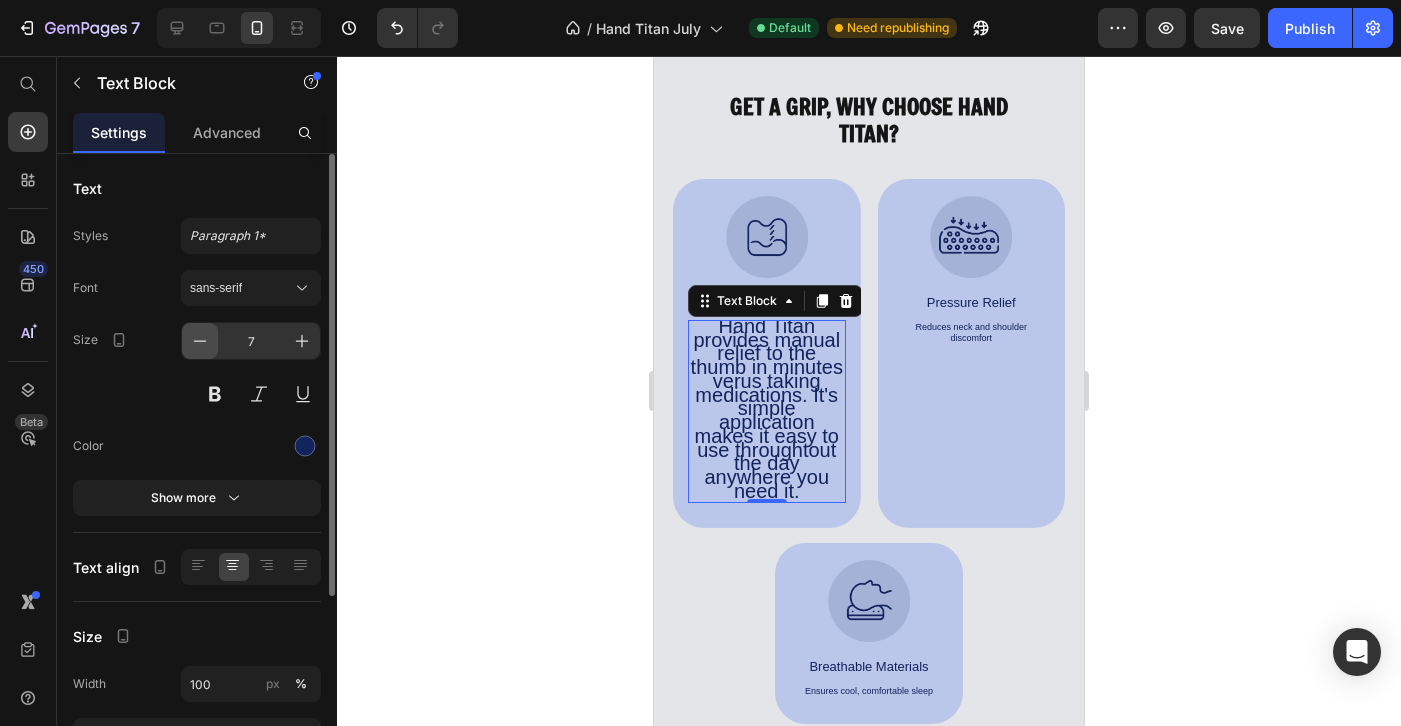 click at bounding box center [200, 341] 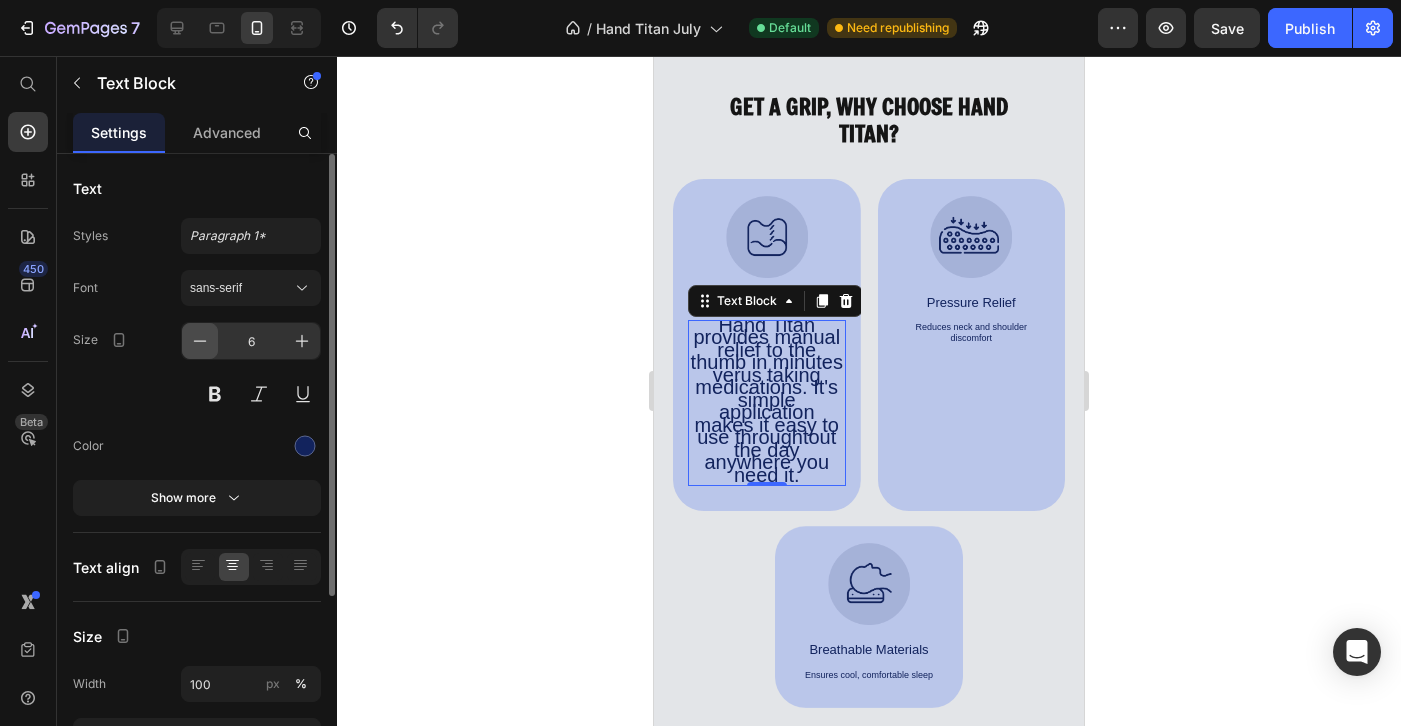 click at bounding box center [200, 341] 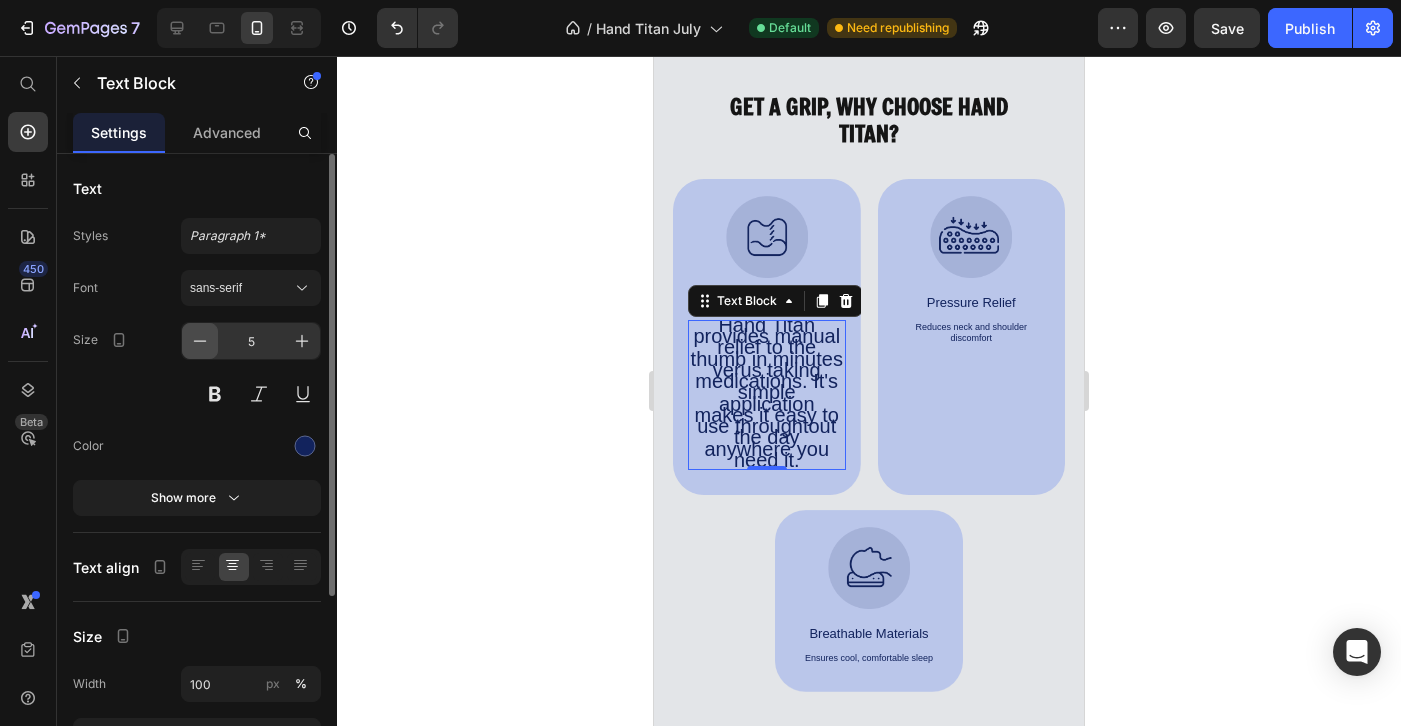 click at bounding box center (200, 341) 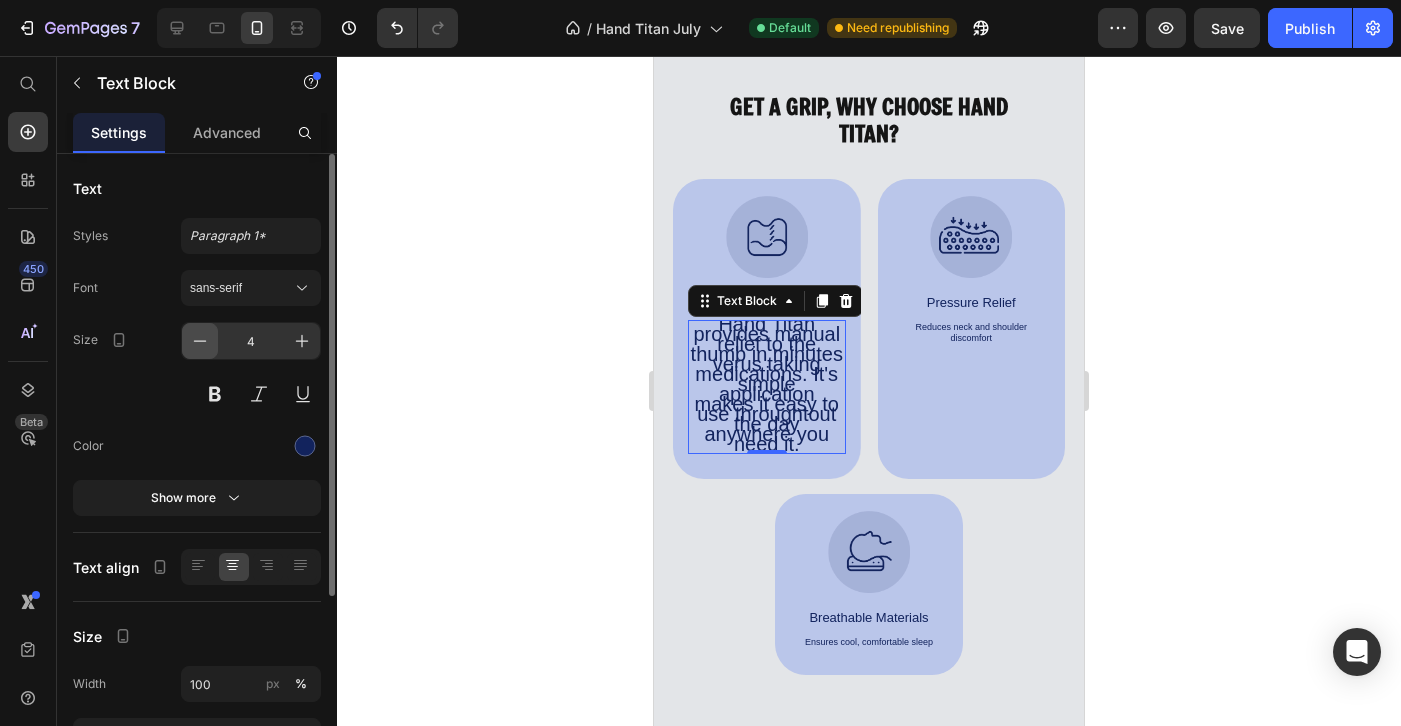 click at bounding box center (200, 341) 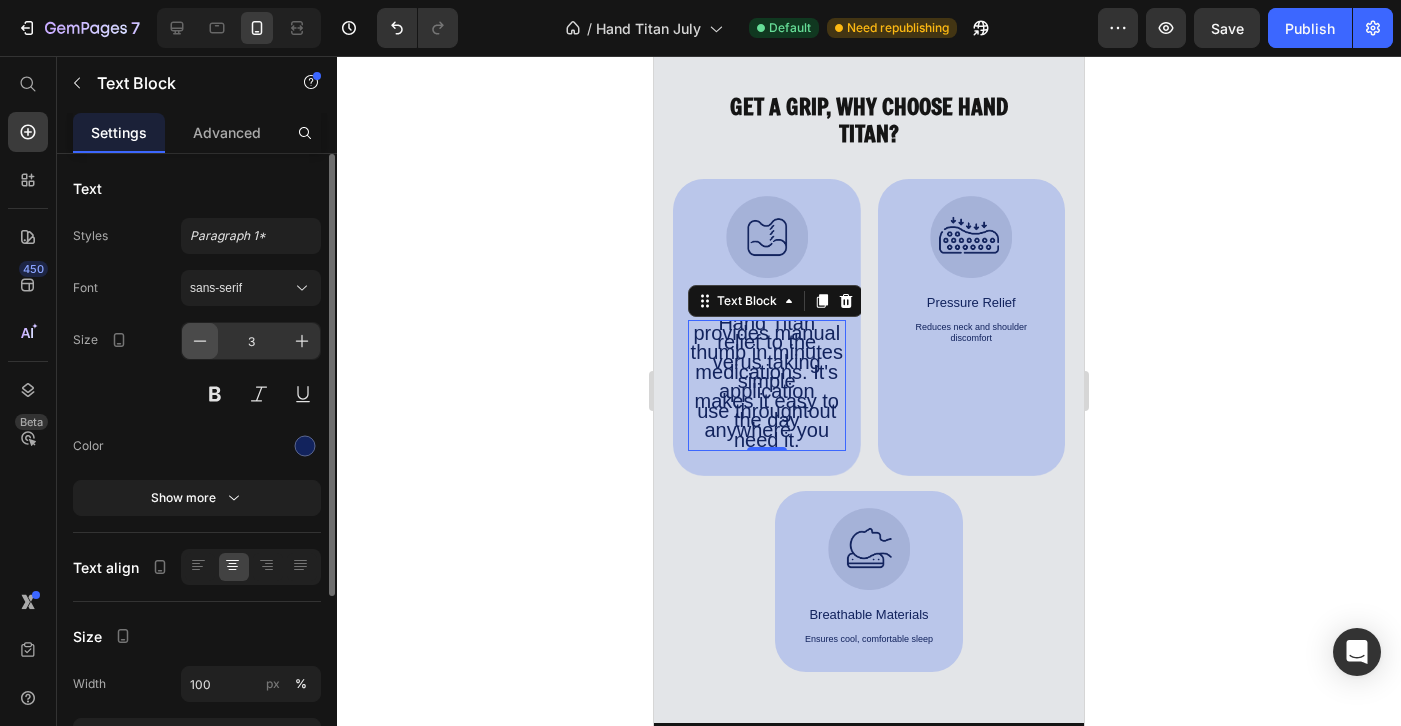 click at bounding box center [200, 341] 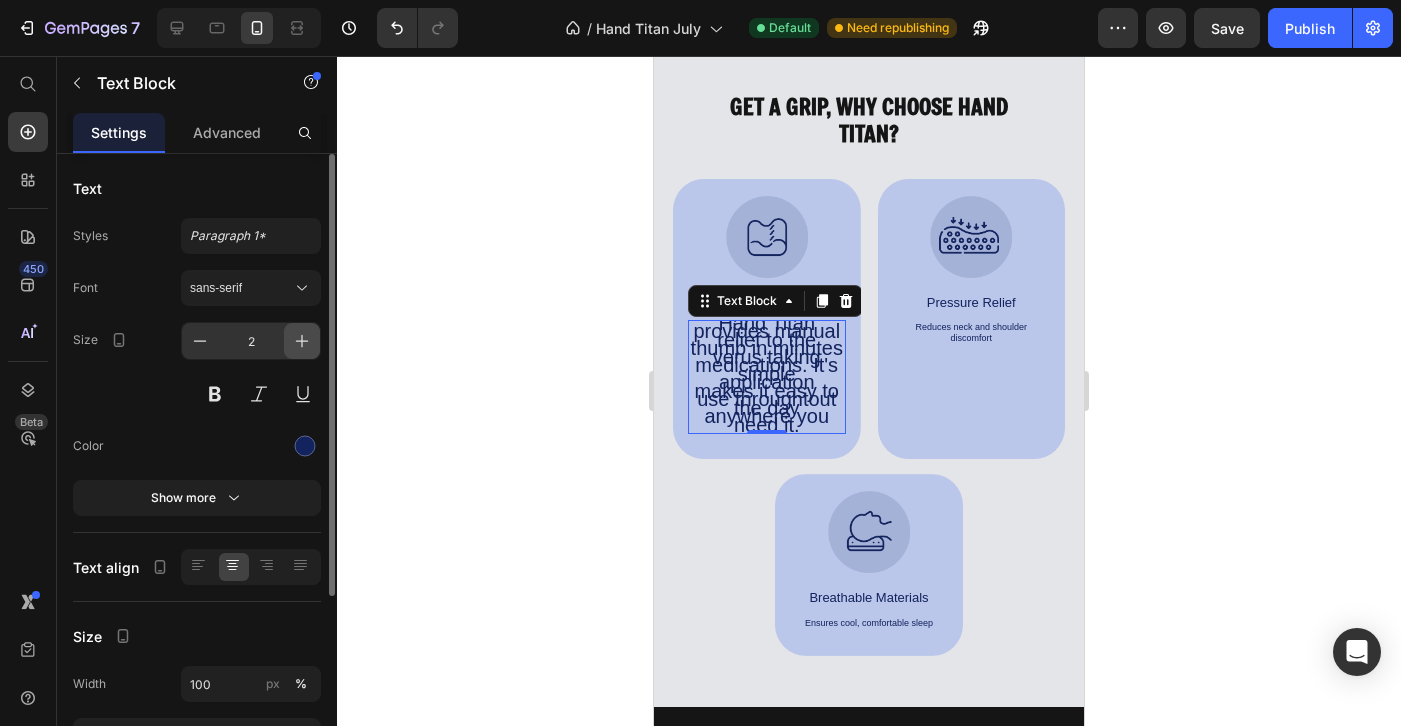 click 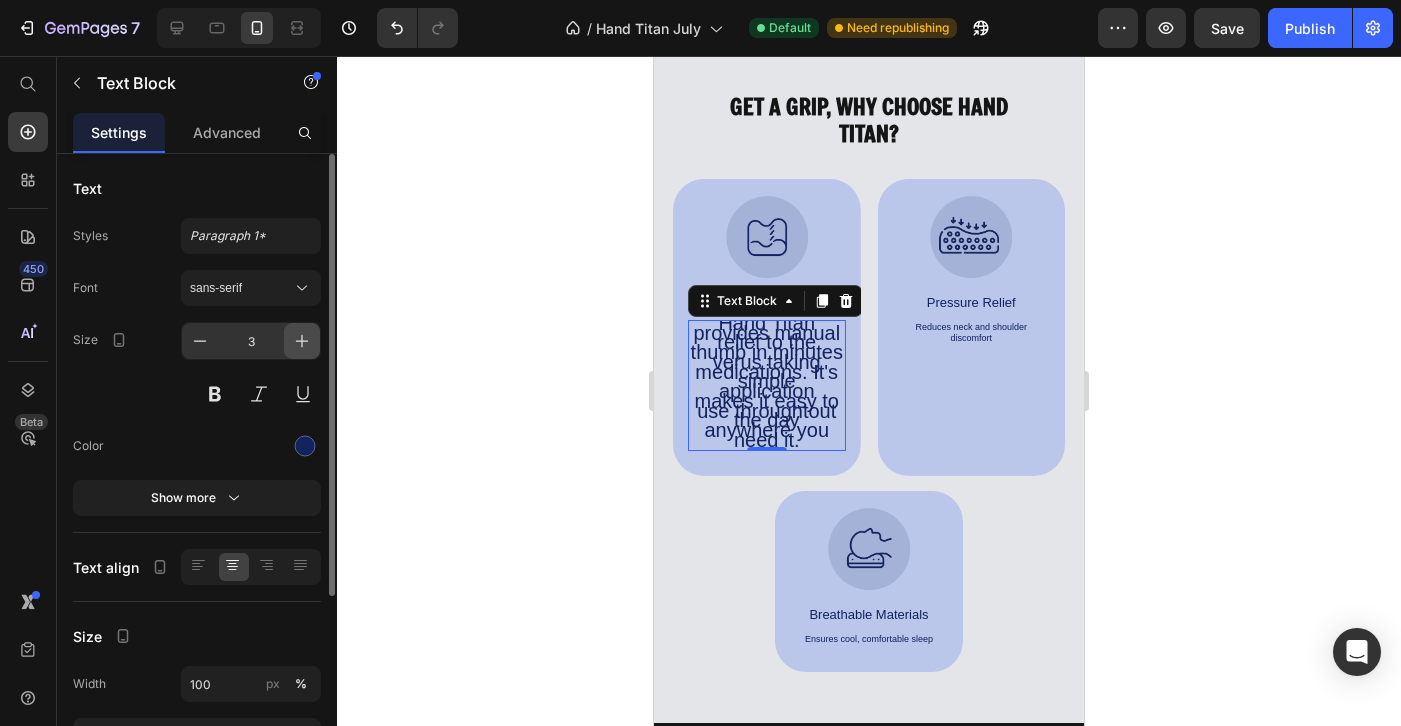 click 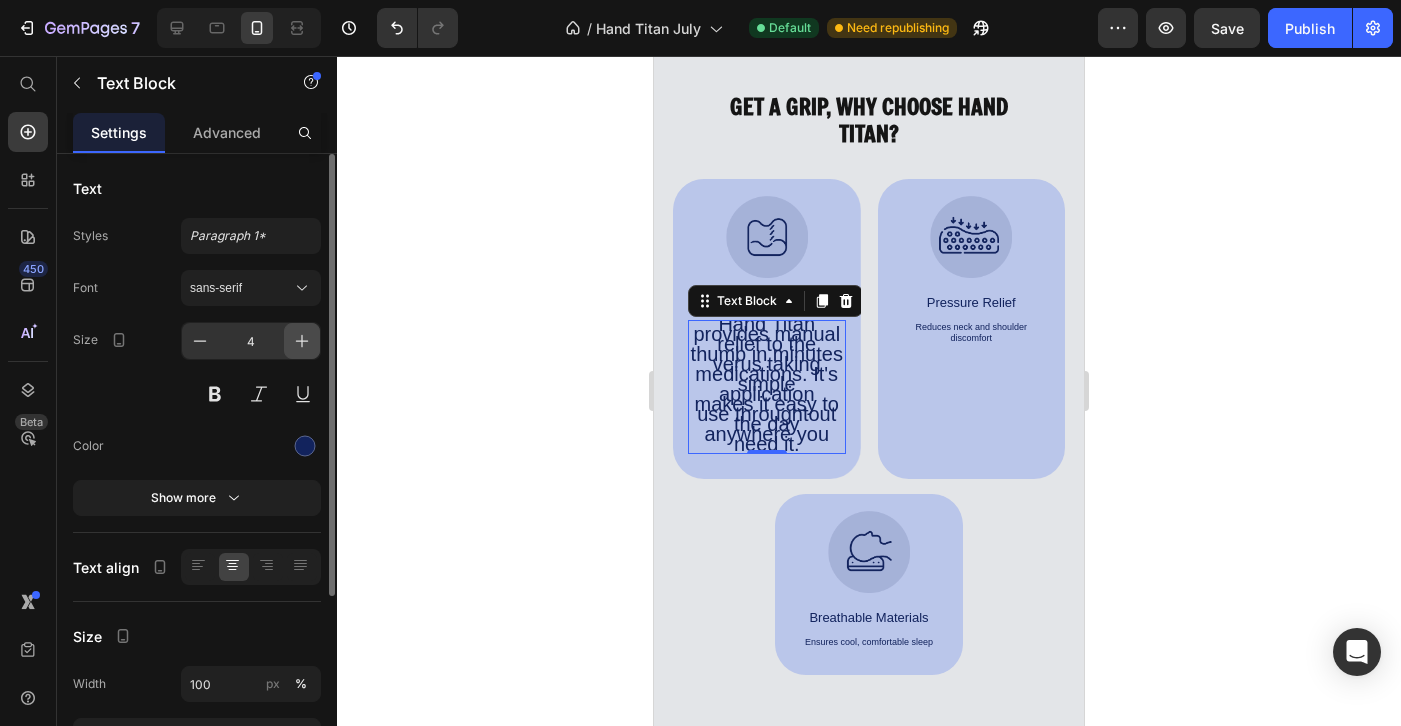 click 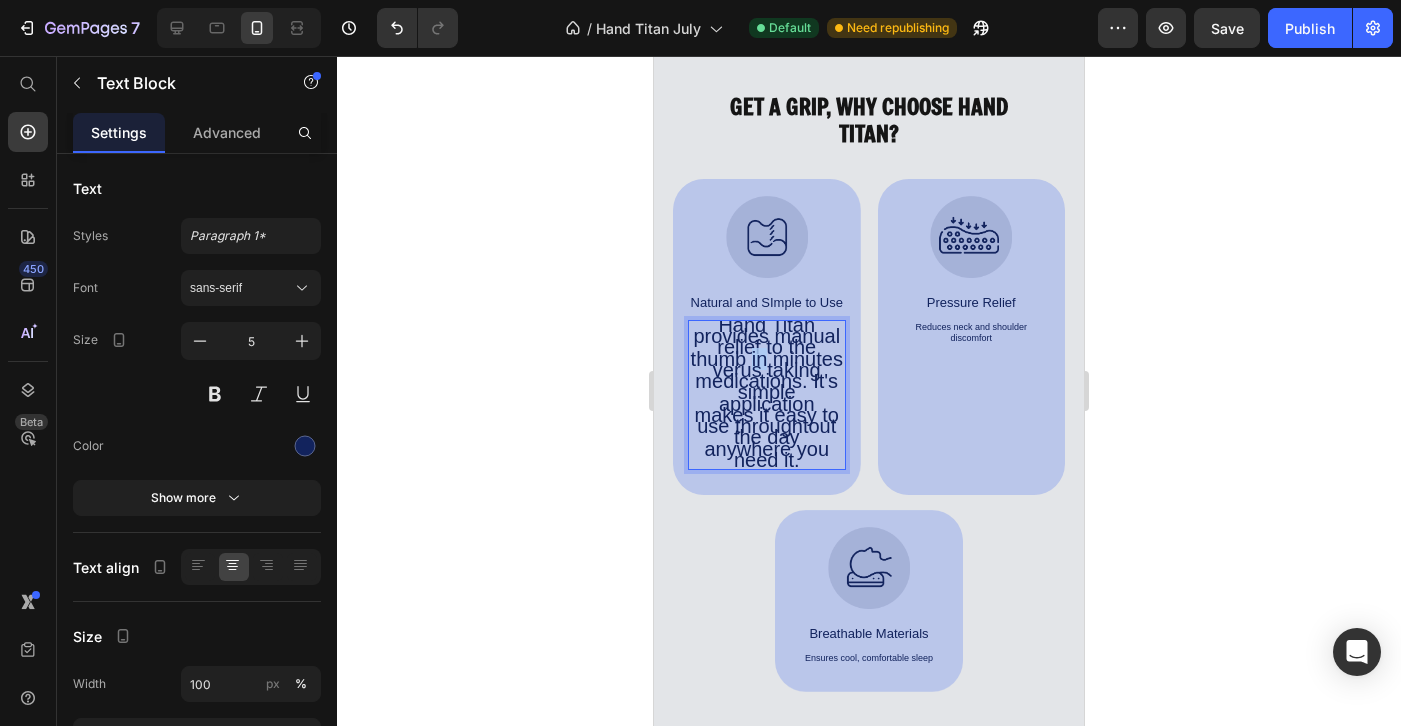 click on "Hand Titan provides manual relief to the thumb in minutes verus taking medications. It's simple application makes it easy to use throughtout the day anywhere you need it." at bounding box center (767, 392) 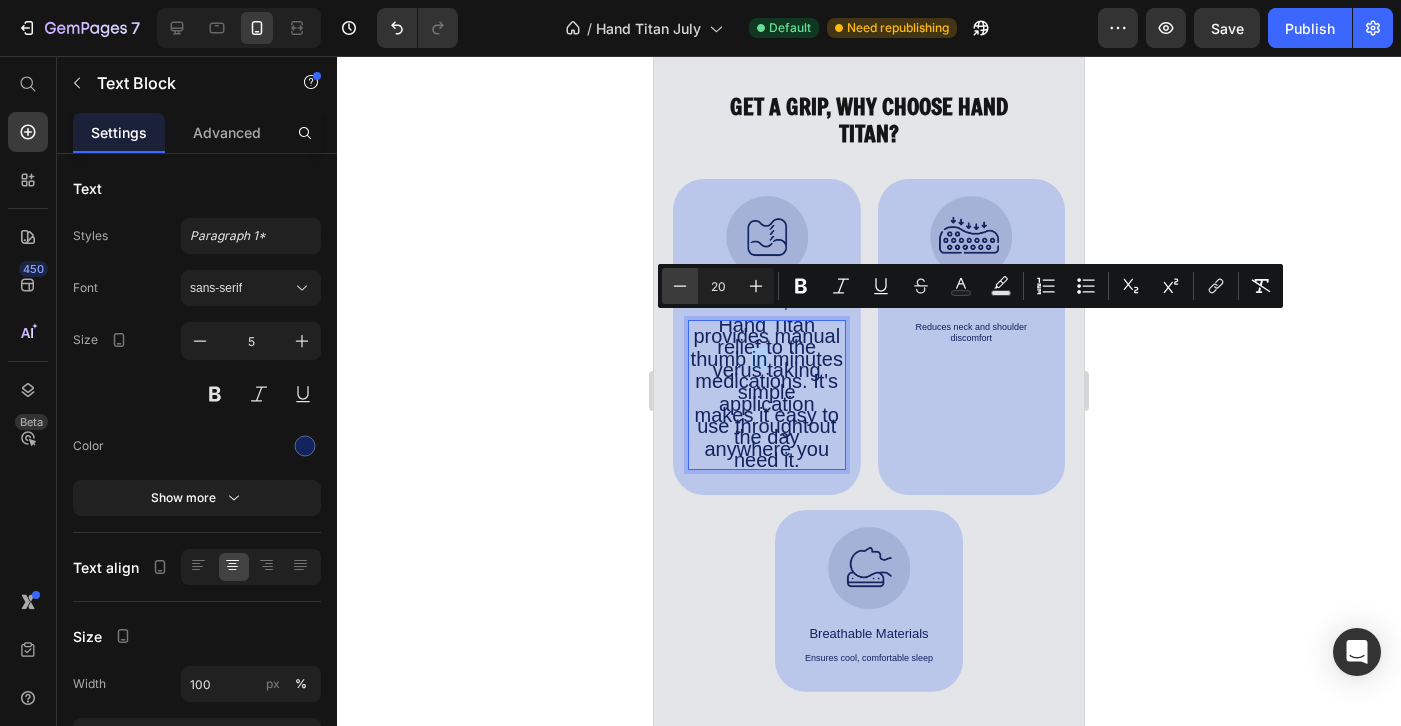 click 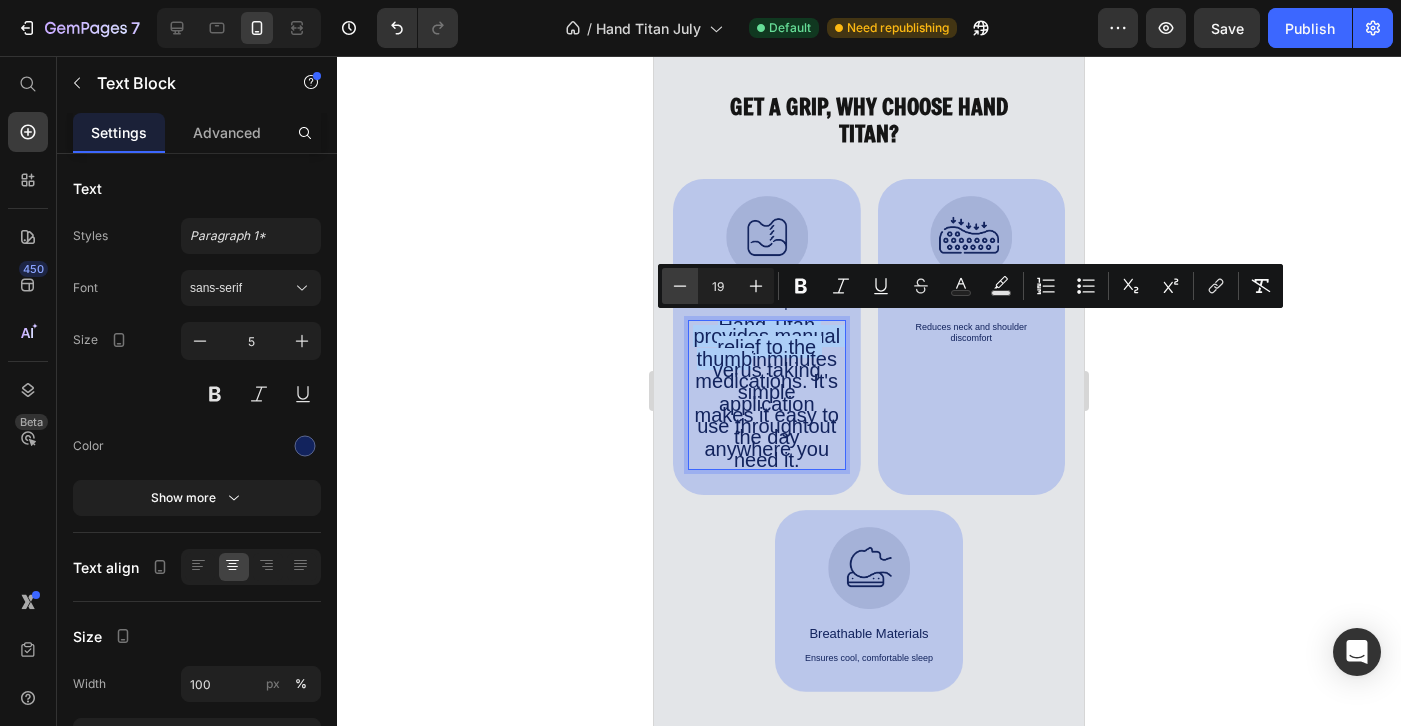 click 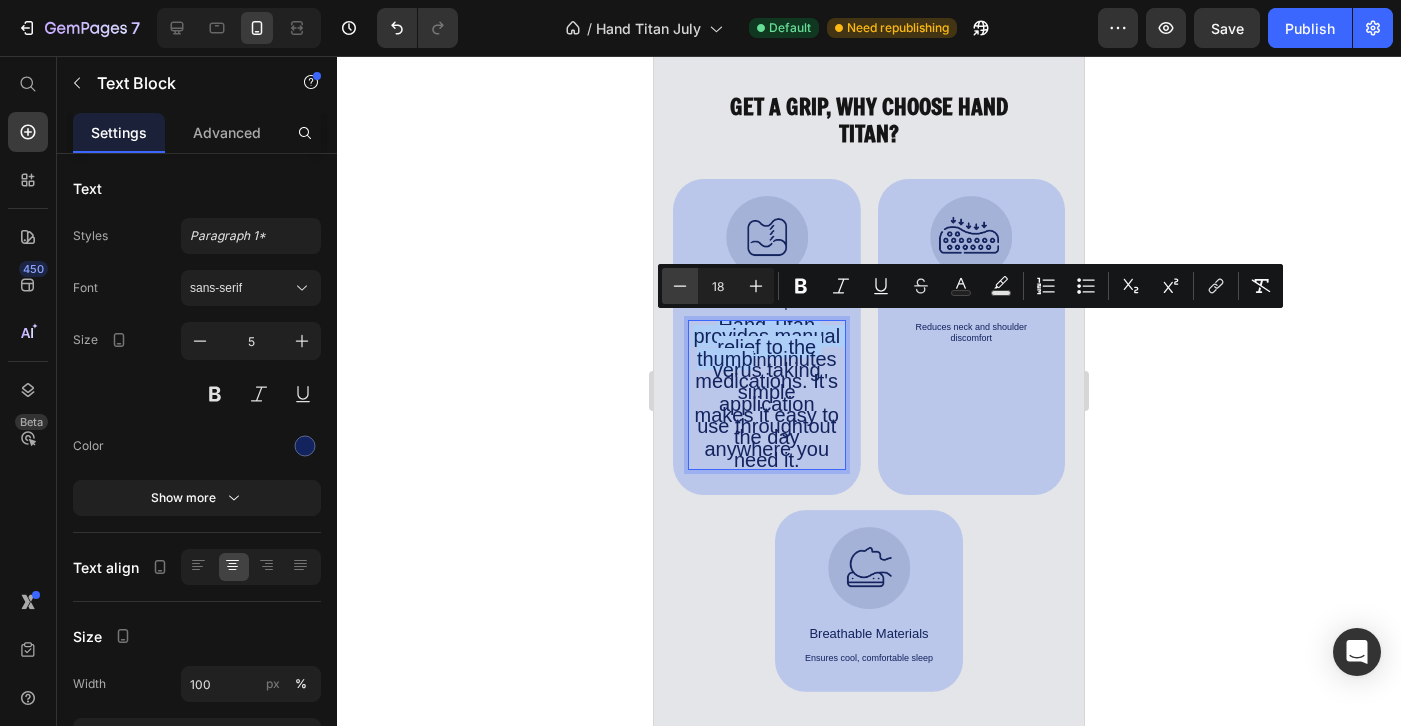 click 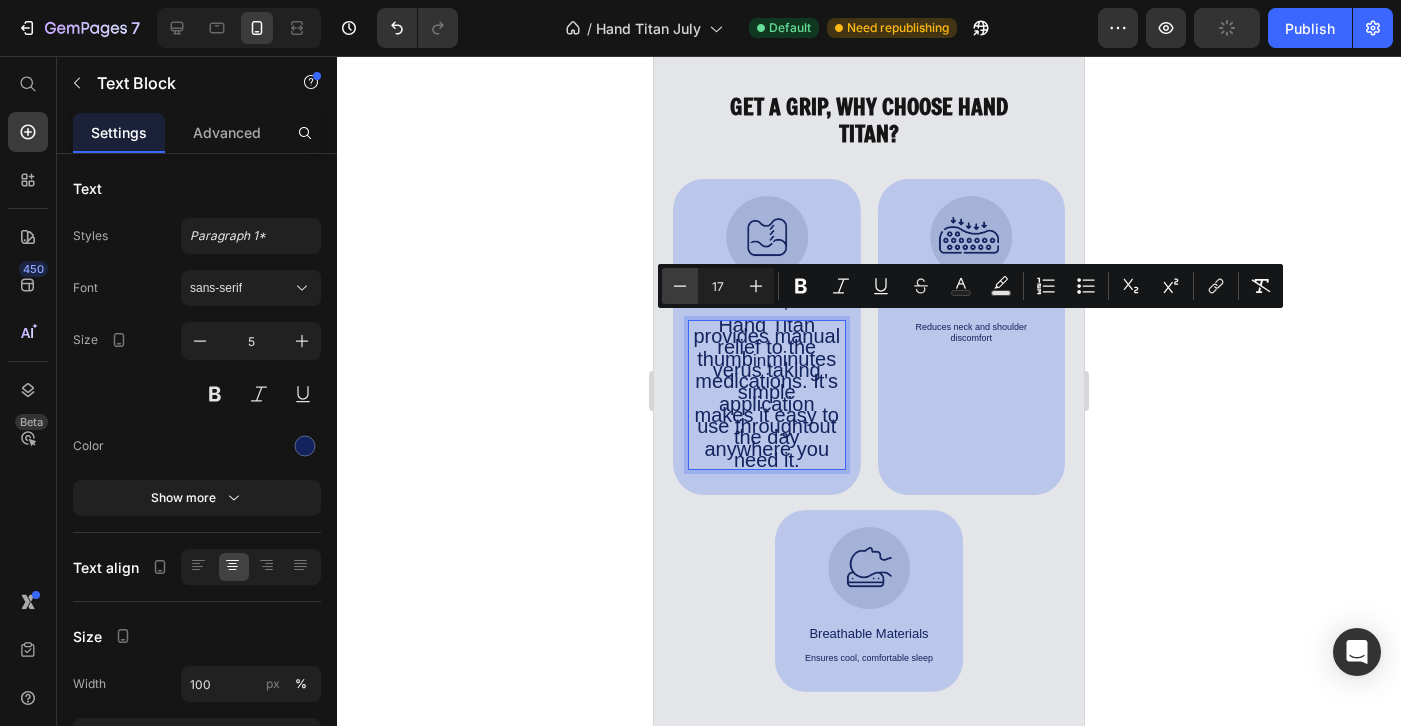 click 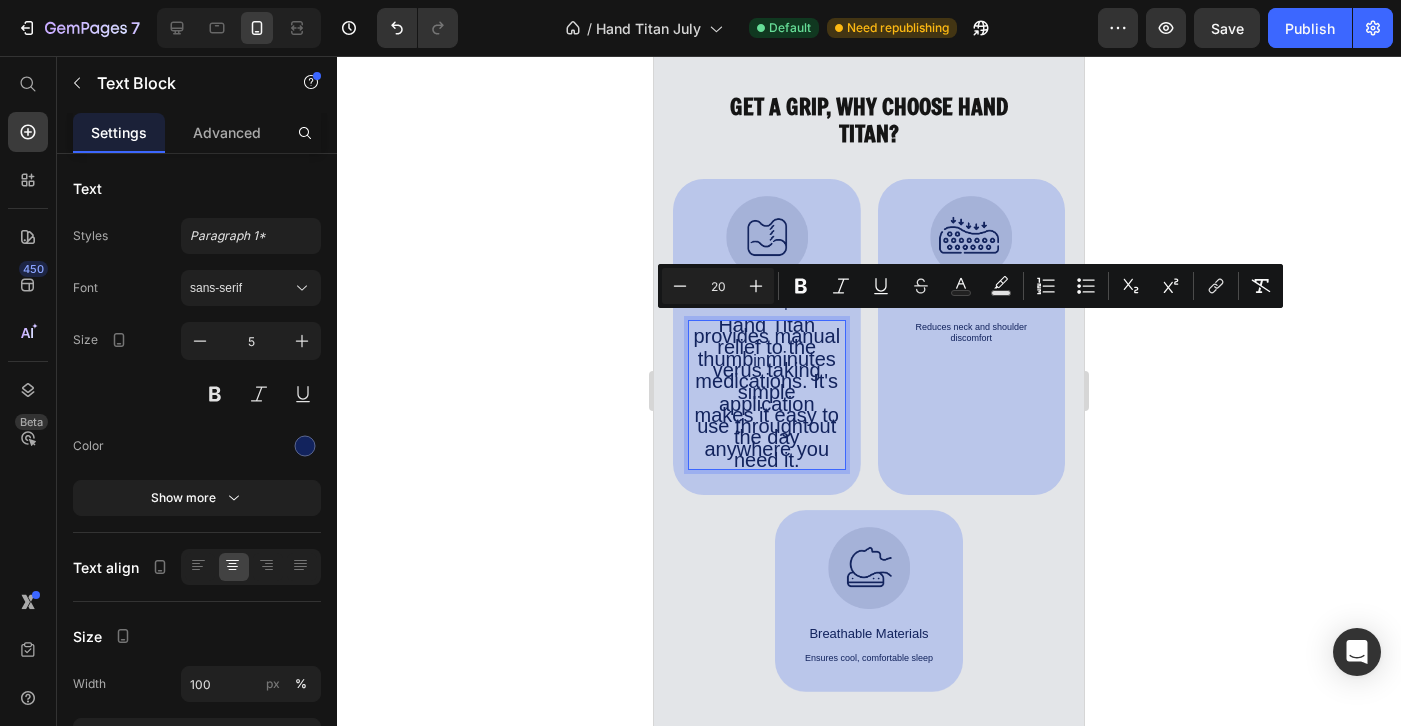click on "Hand Titan provides manual relief to the thumb  in  minutes verus taking medications. It's simple application makes it easy to use throughtout the day anywhere you need it." at bounding box center [767, 395] 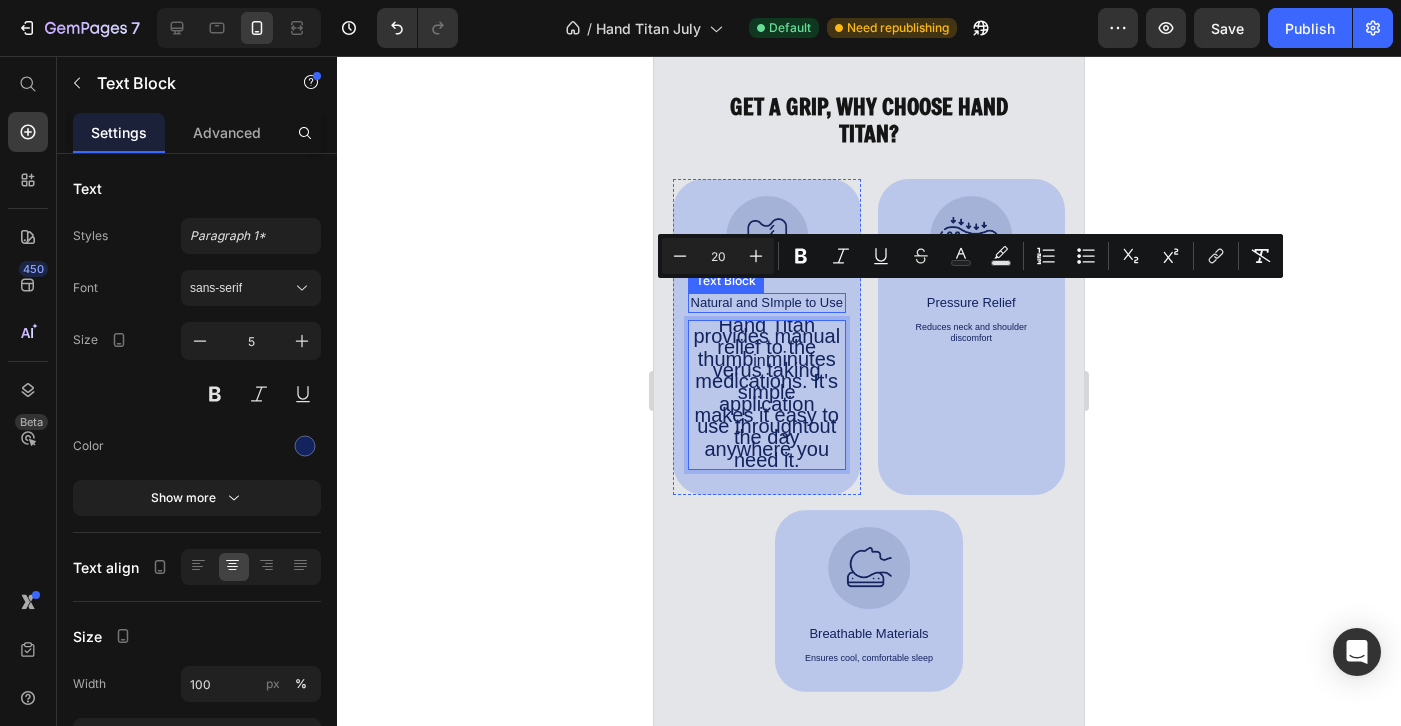 drag, startPoint x: 811, startPoint y: 425, endPoint x: 704, endPoint y: 252, distance: 203.41583 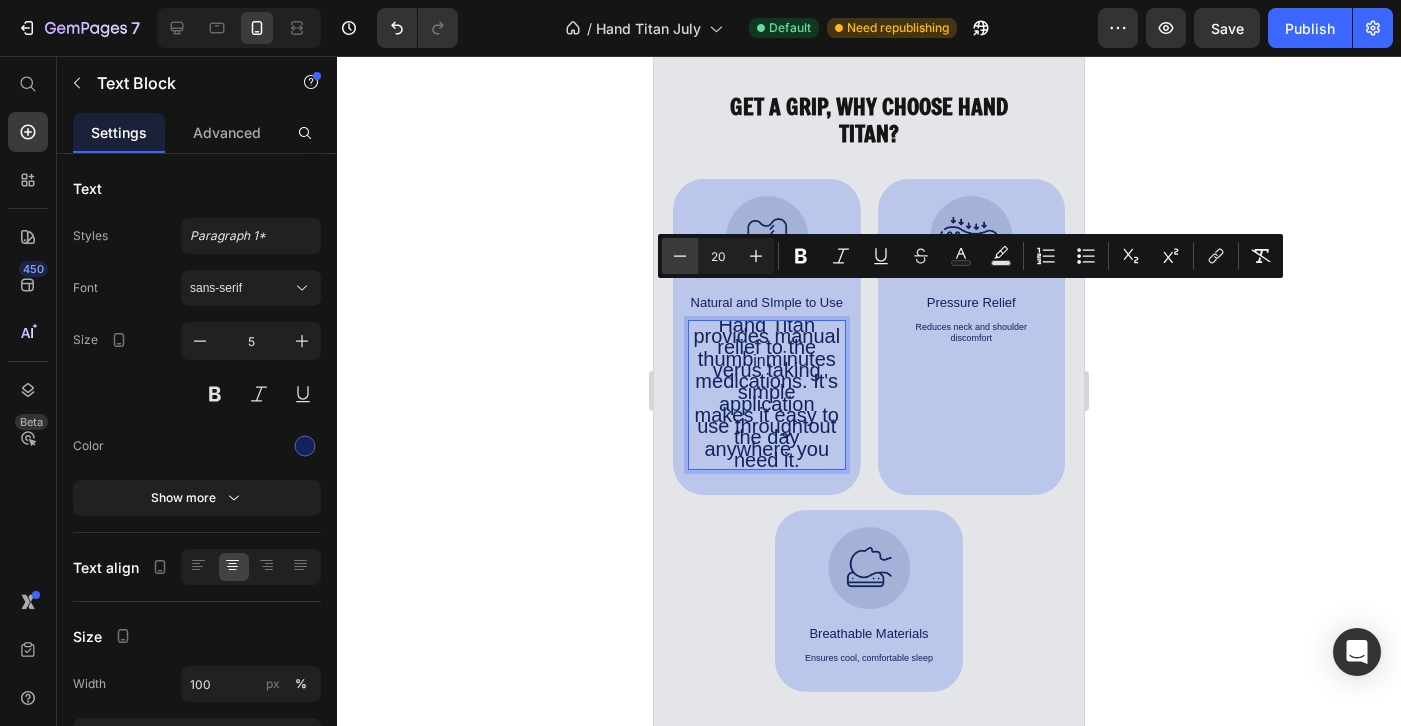 click on "Minus" at bounding box center [680, 256] 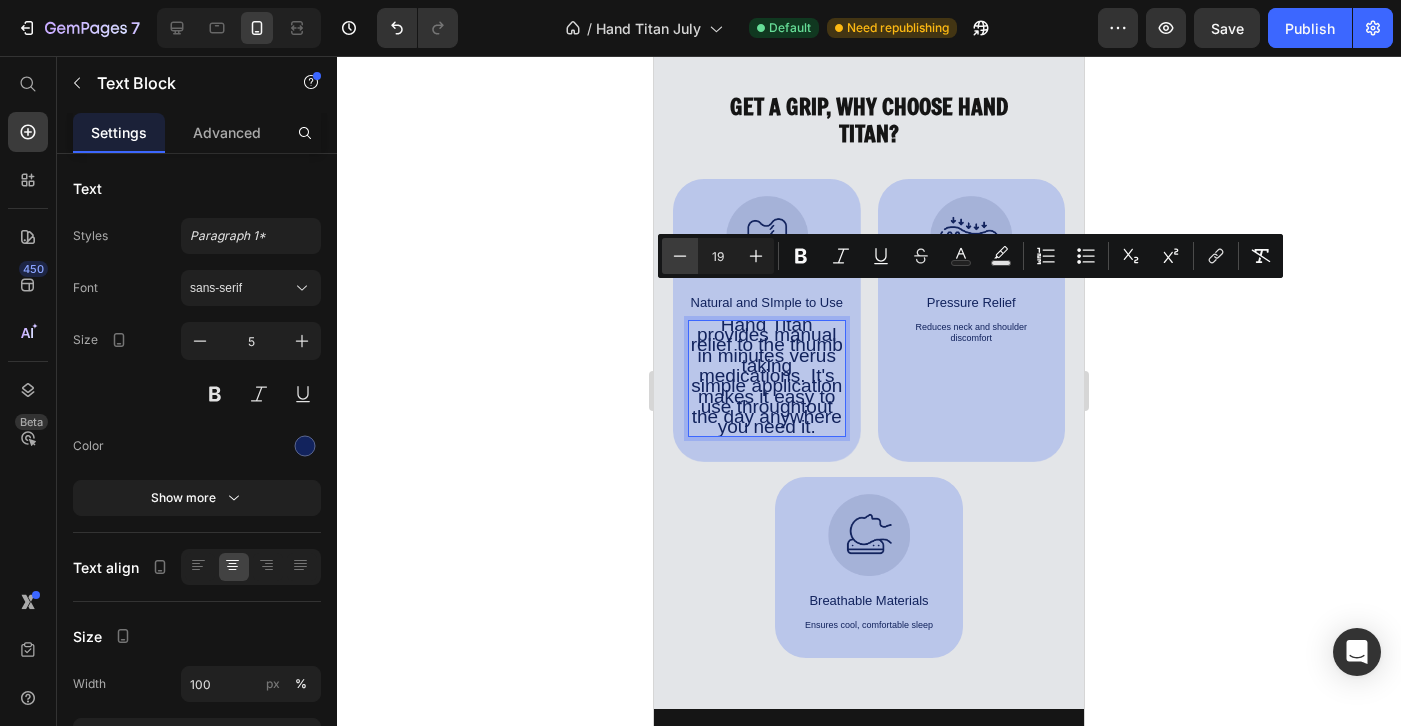 click on "Minus" at bounding box center (680, 256) 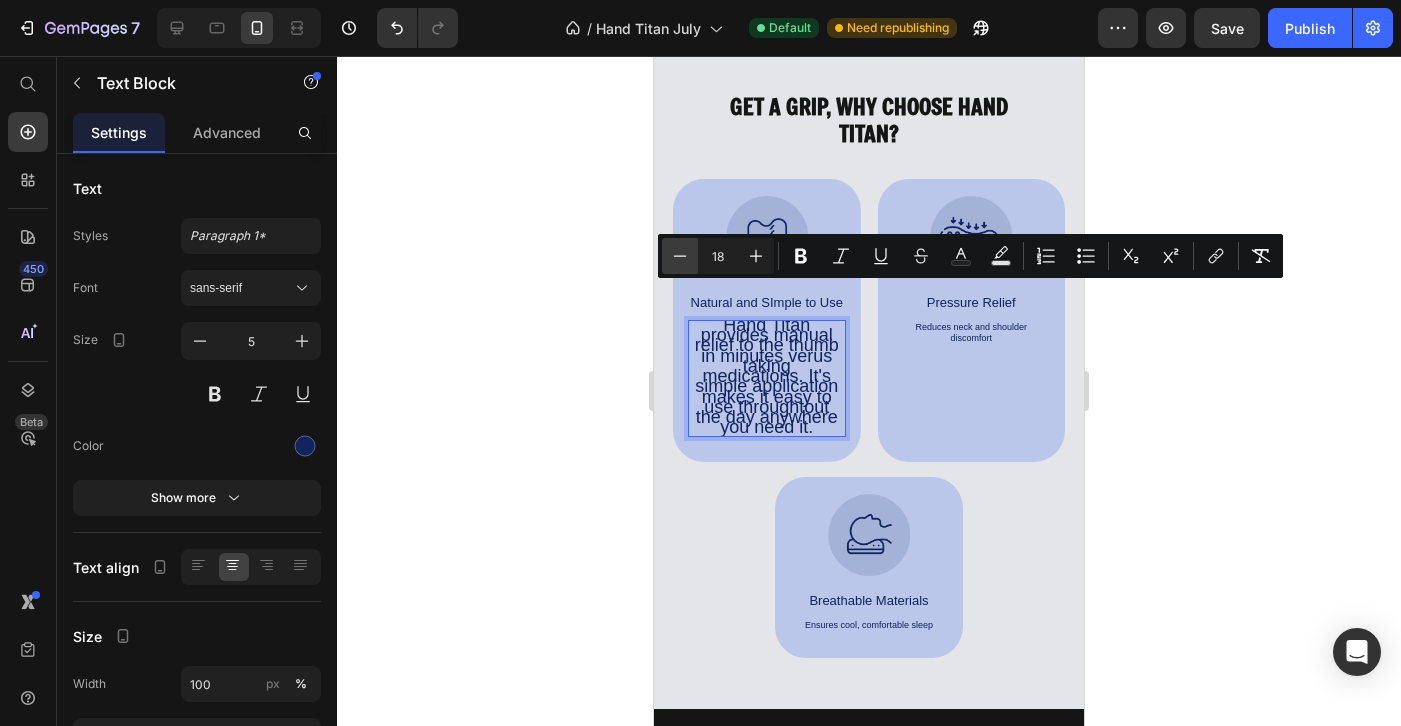click on "Minus" at bounding box center (680, 256) 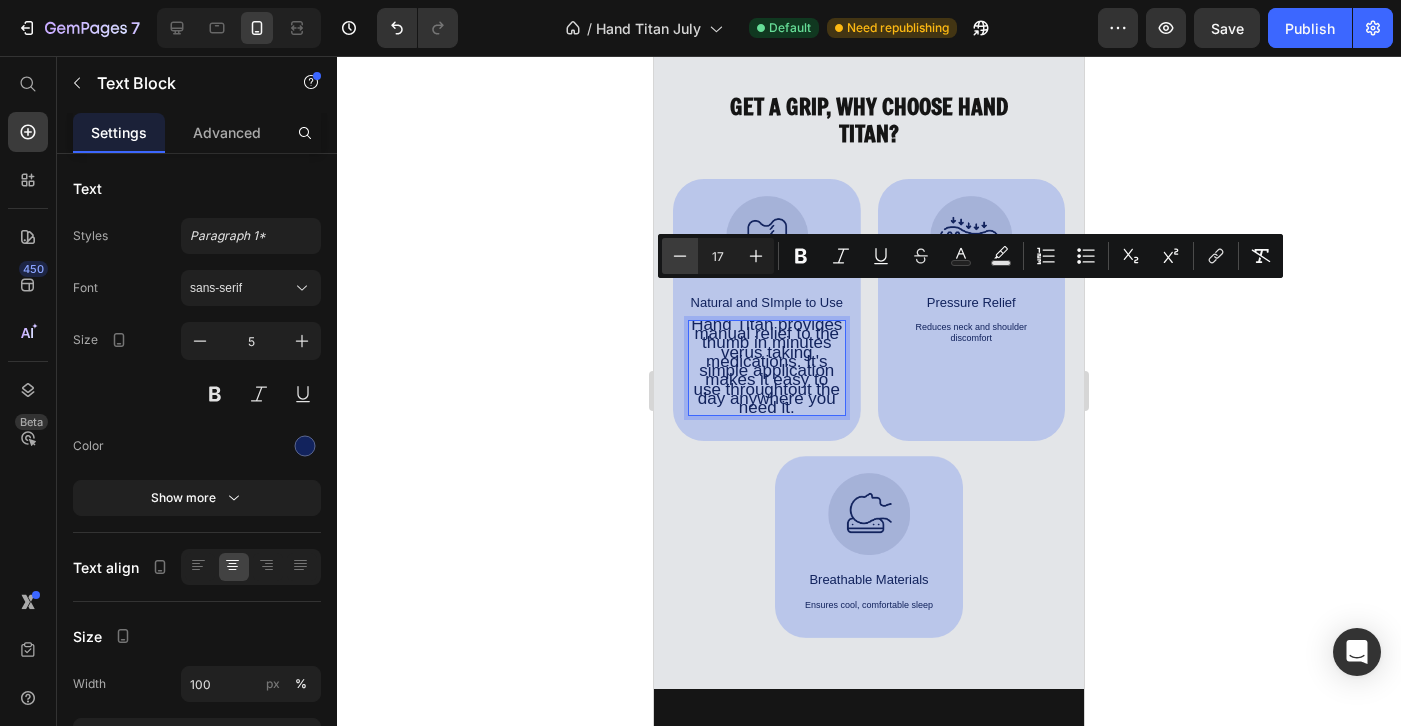 click on "Minus" at bounding box center [680, 256] 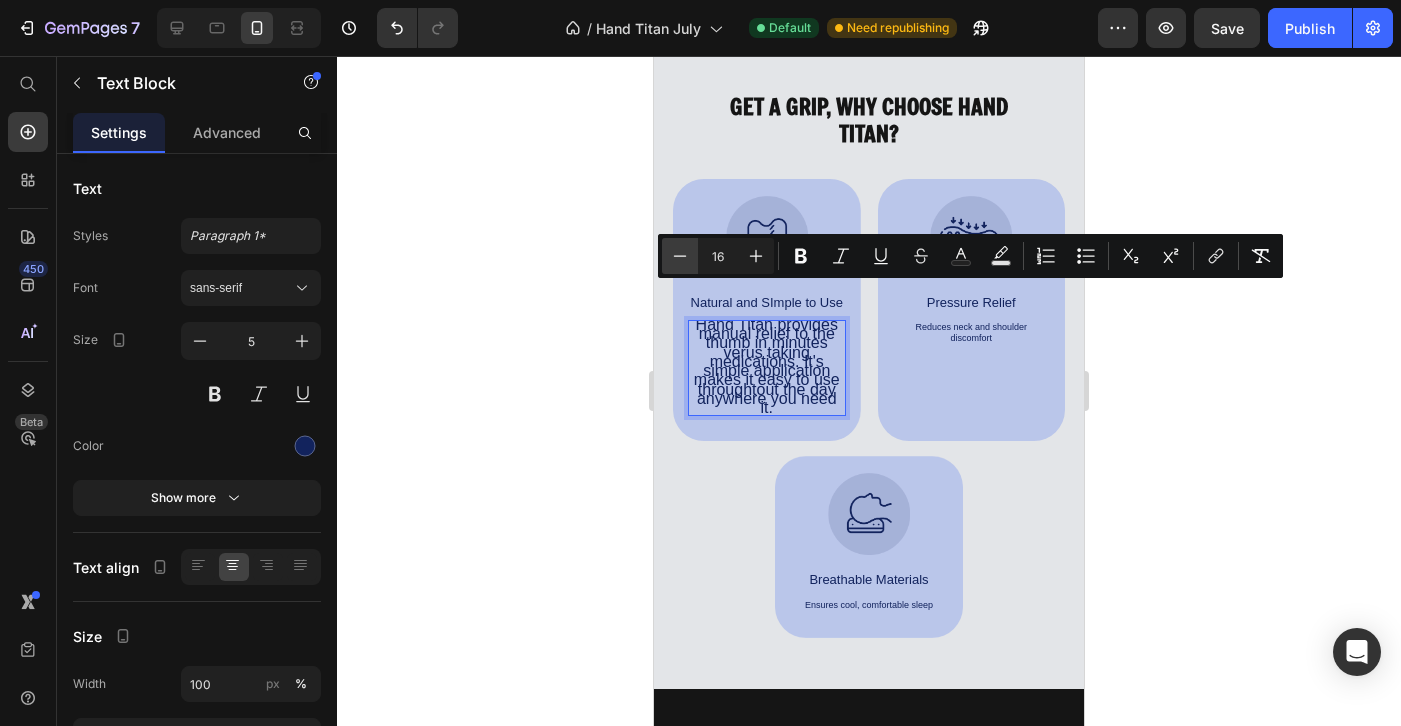 click on "Minus" at bounding box center [680, 256] 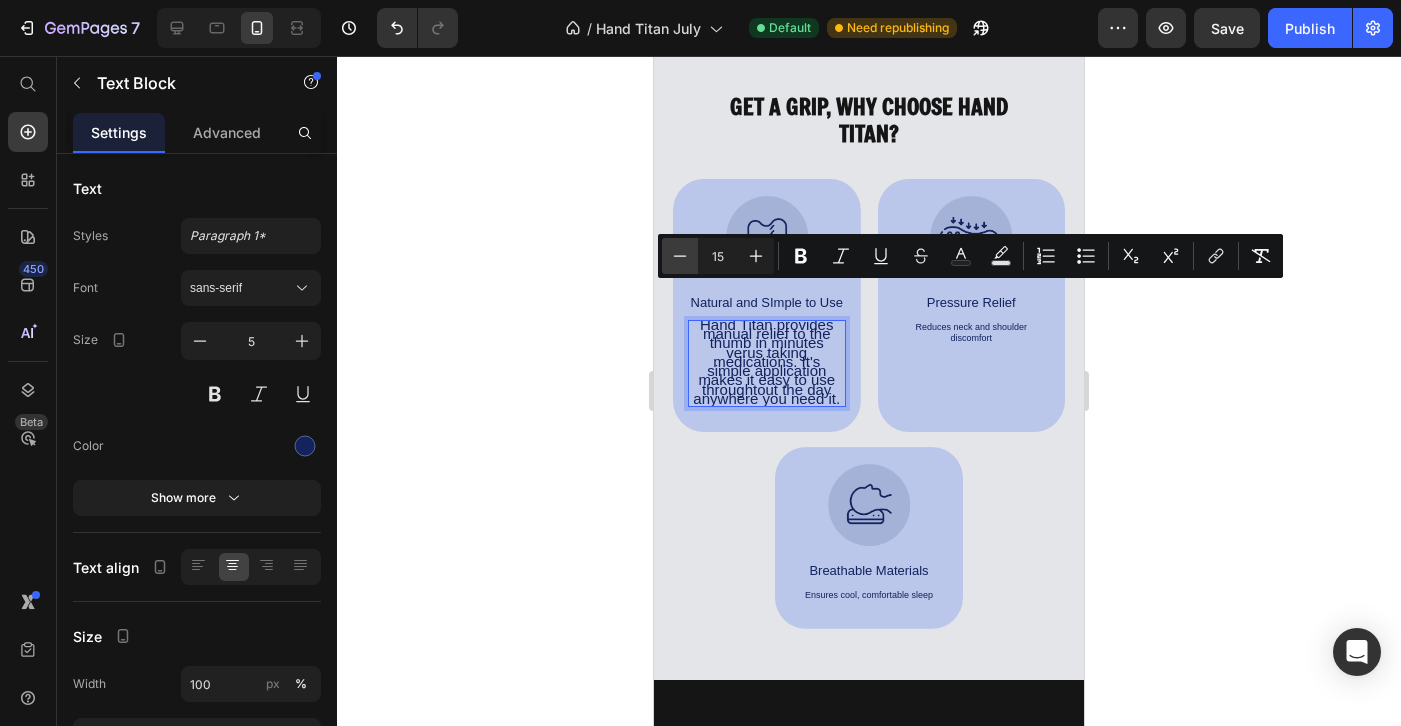 click on "Minus" at bounding box center (680, 256) 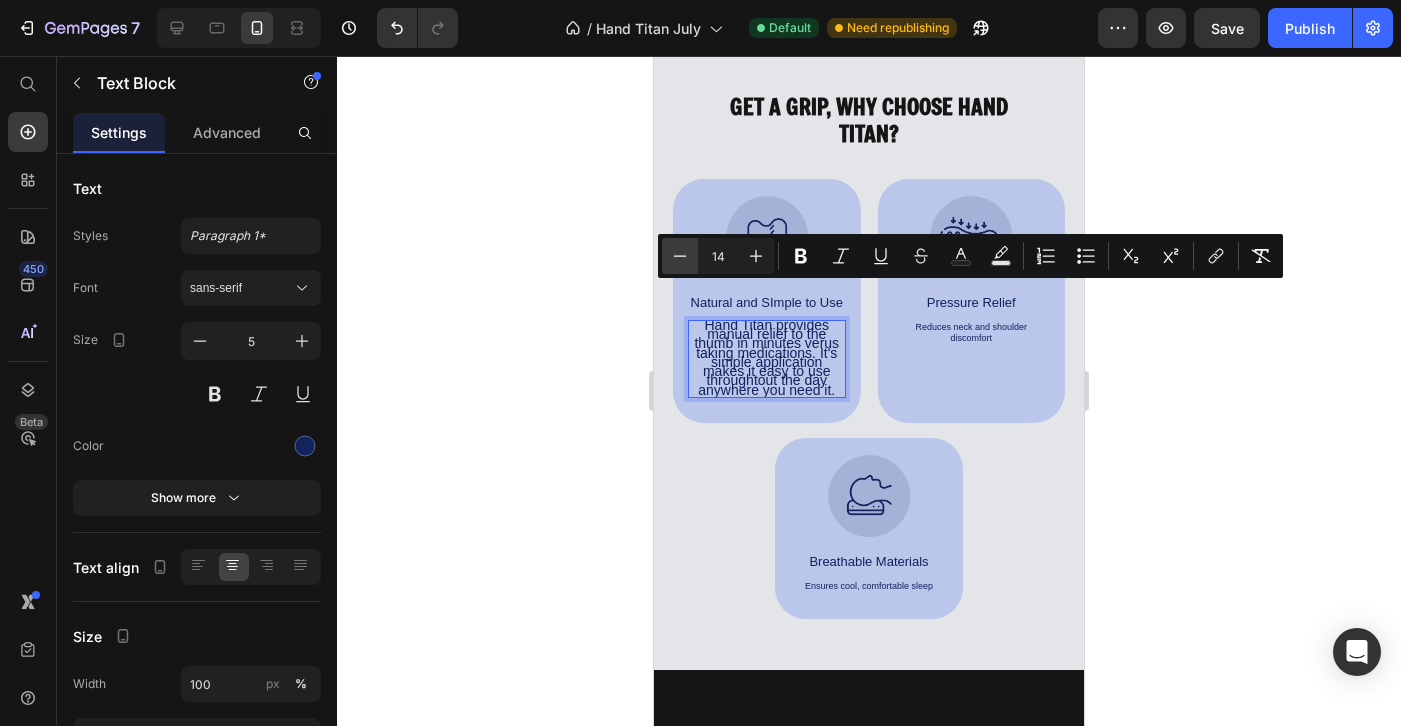click on "Minus" at bounding box center [680, 256] 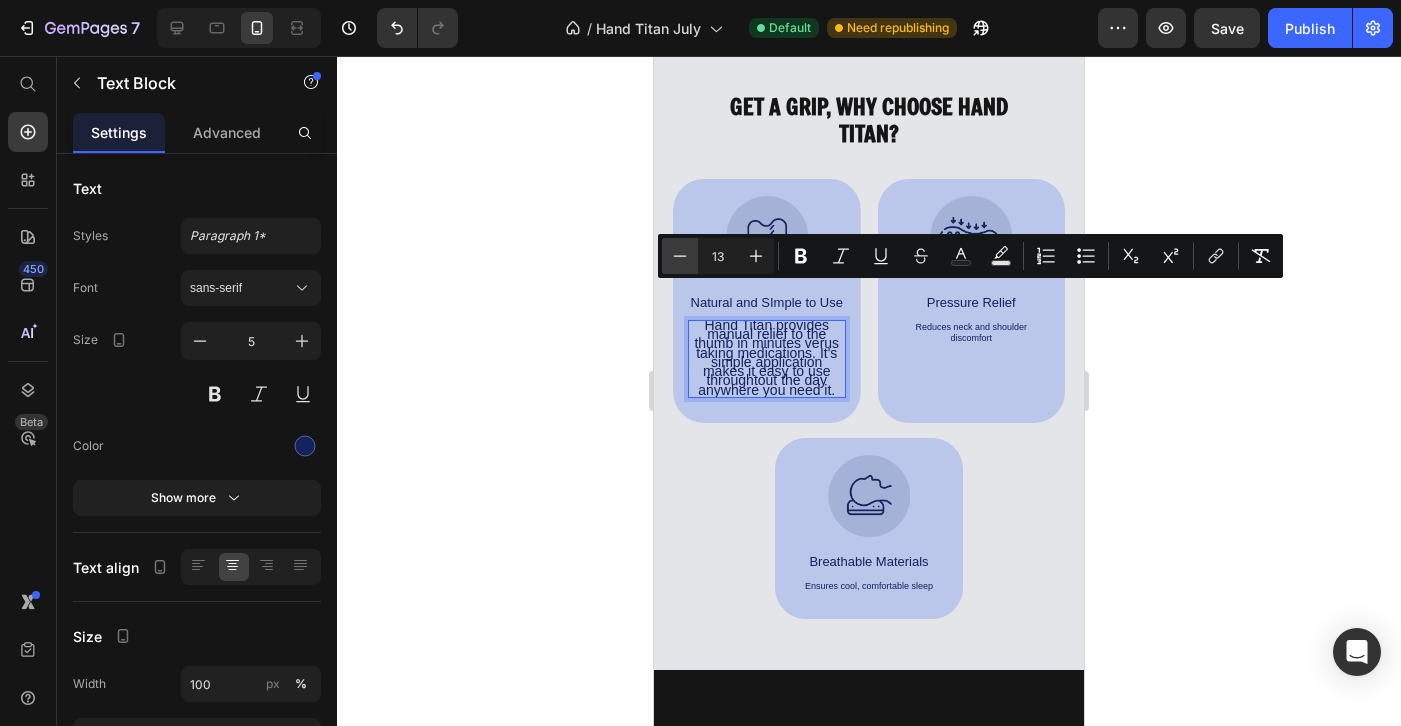 click on "Minus" at bounding box center [680, 256] 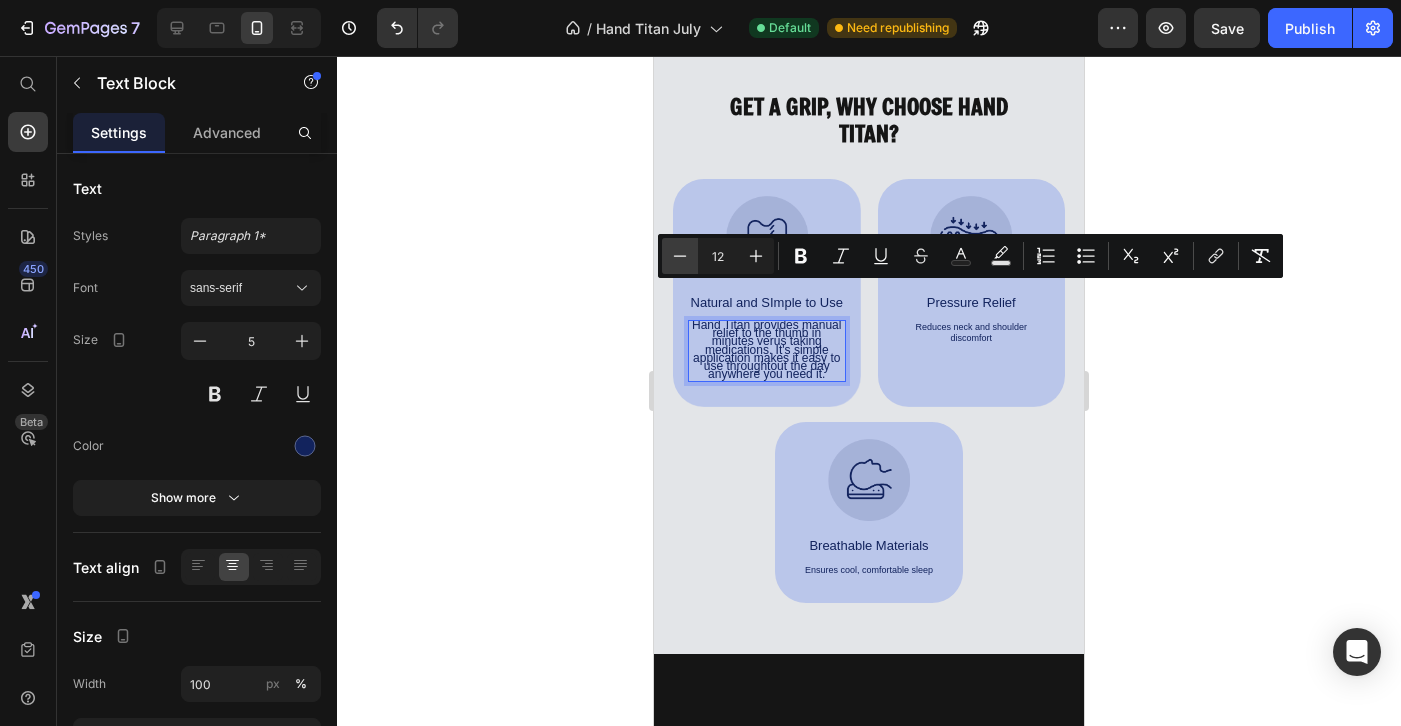 click on "Minus" at bounding box center [680, 256] 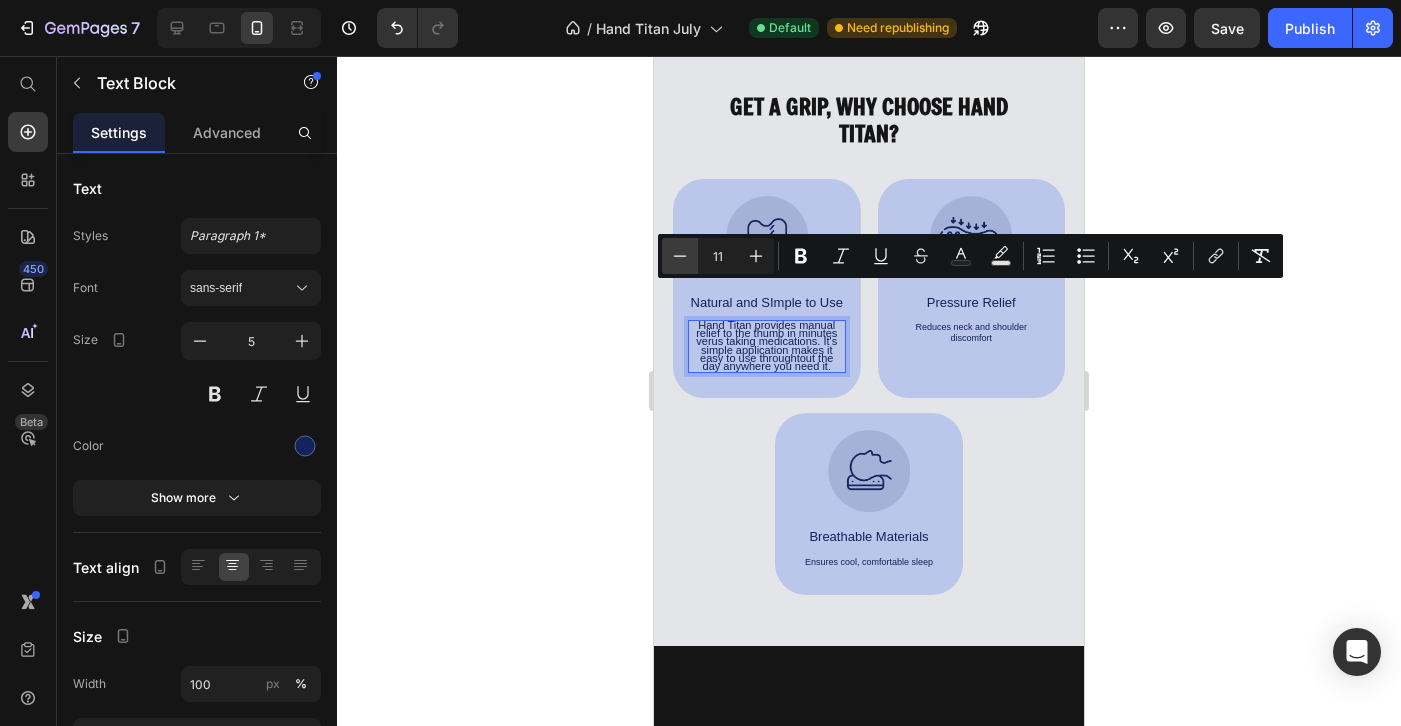 click on "Minus" at bounding box center [680, 256] 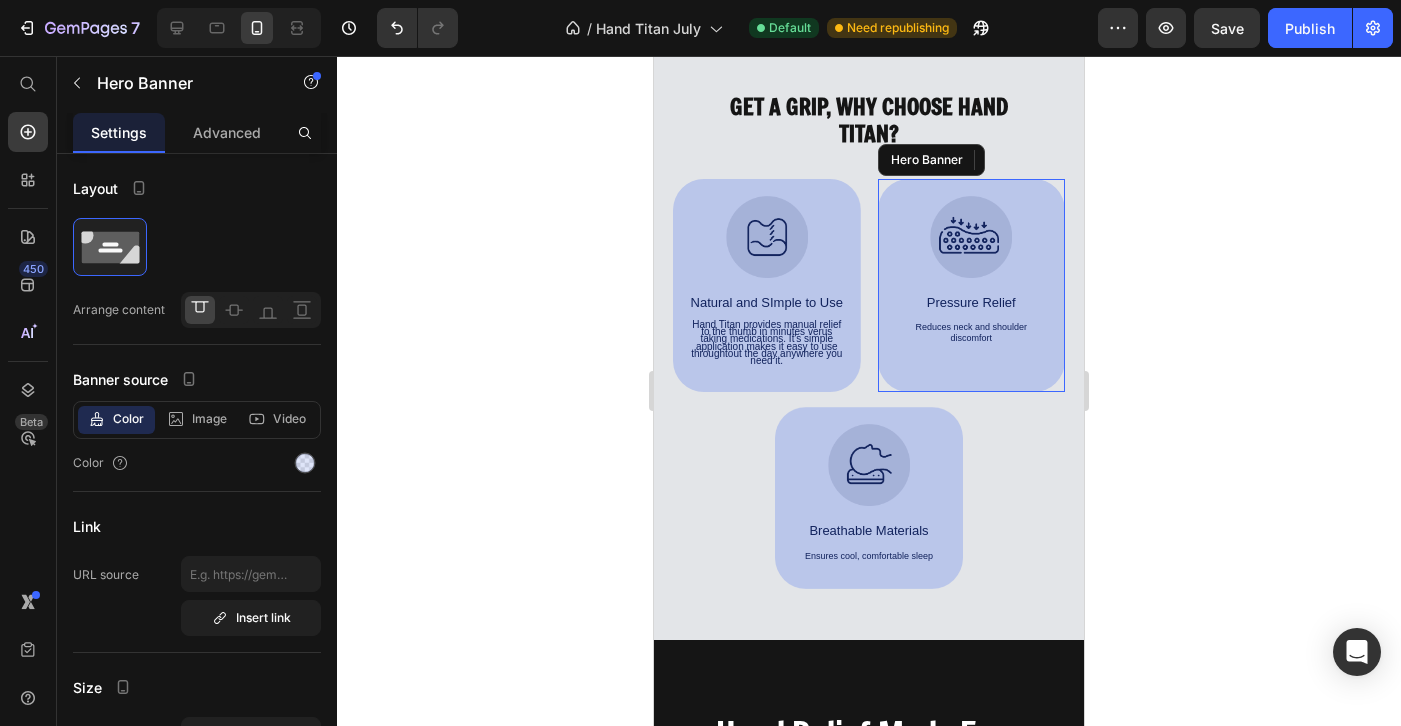 click on "Image Pressure Relief Text Block Reduces neck and shoulder discomfort Text Block" at bounding box center [972, 275] 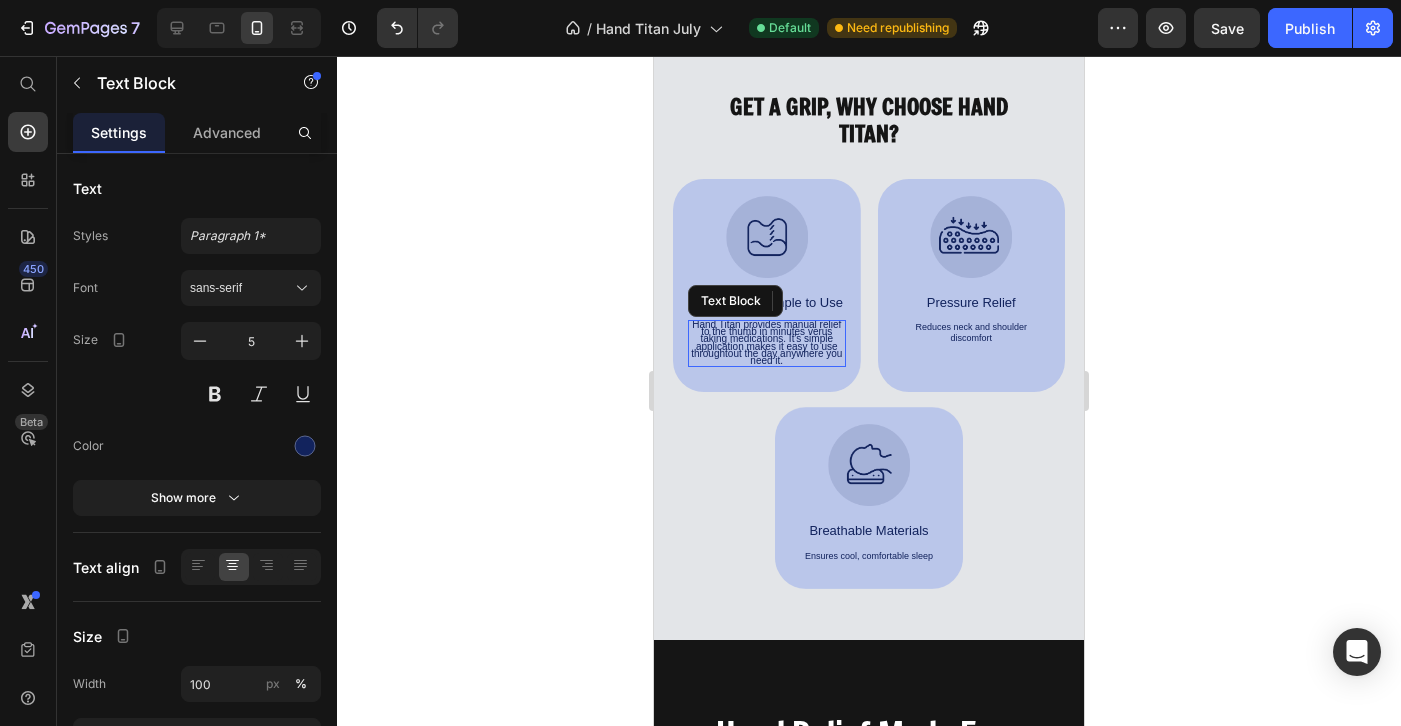 click on "Hand Titan provides manual relief to the thumb in minutes verus taking medications. It's simple application makes it easy to use throughtout the day anywhere you need it." at bounding box center [767, 344] 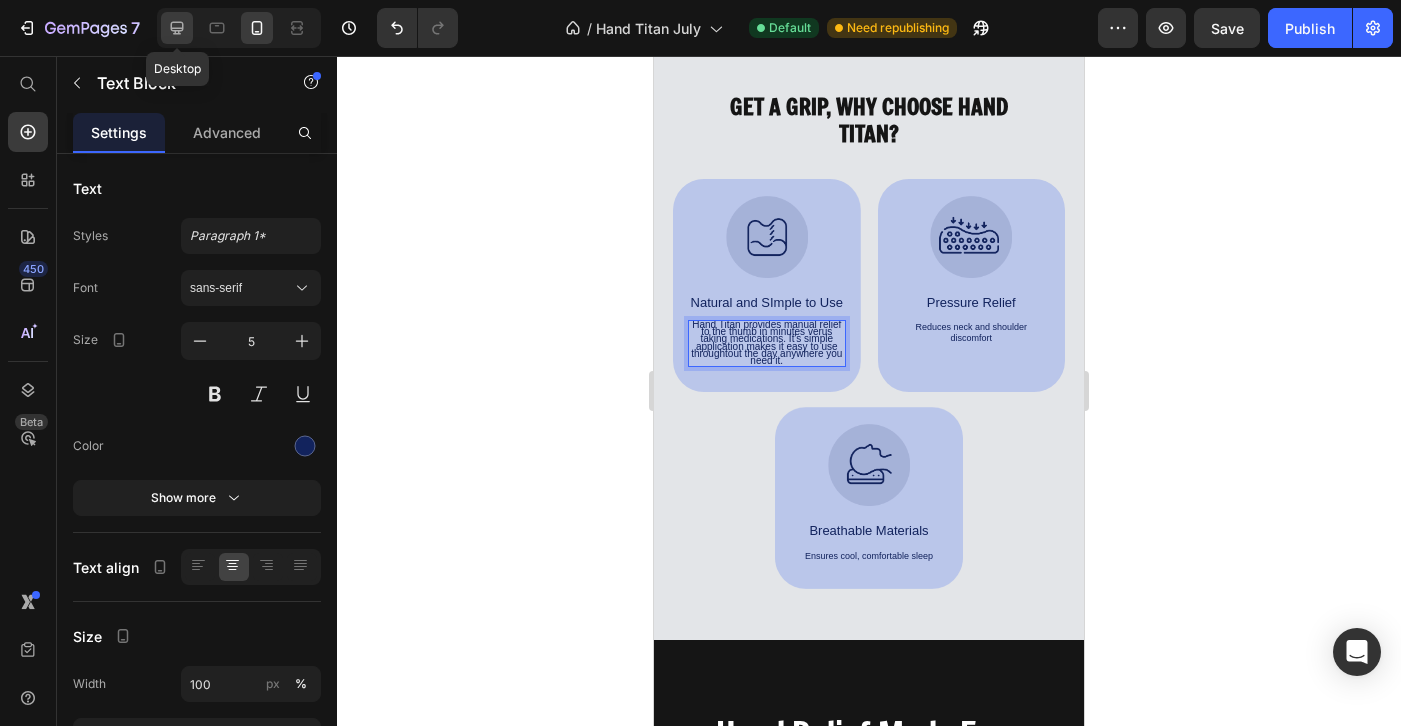 click 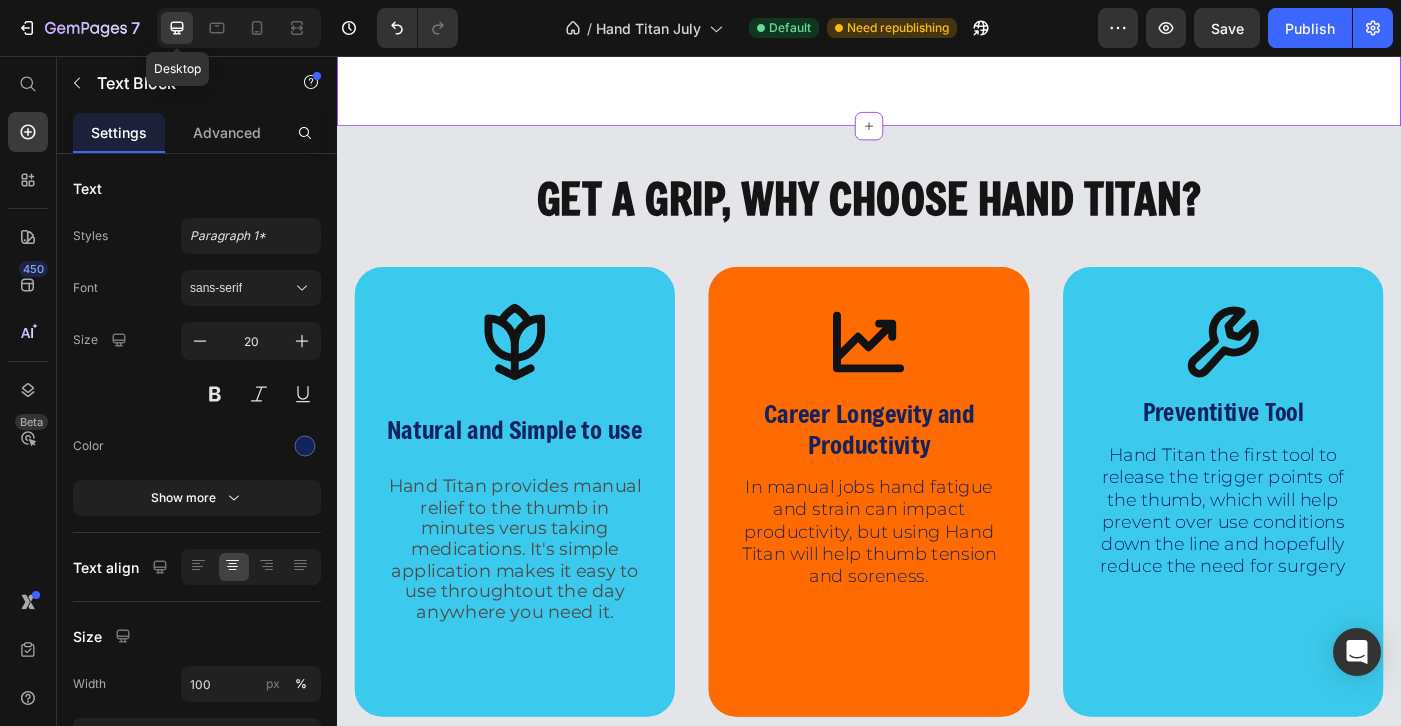 scroll, scrollTop: 5638, scrollLeft: 0, axis: vertical 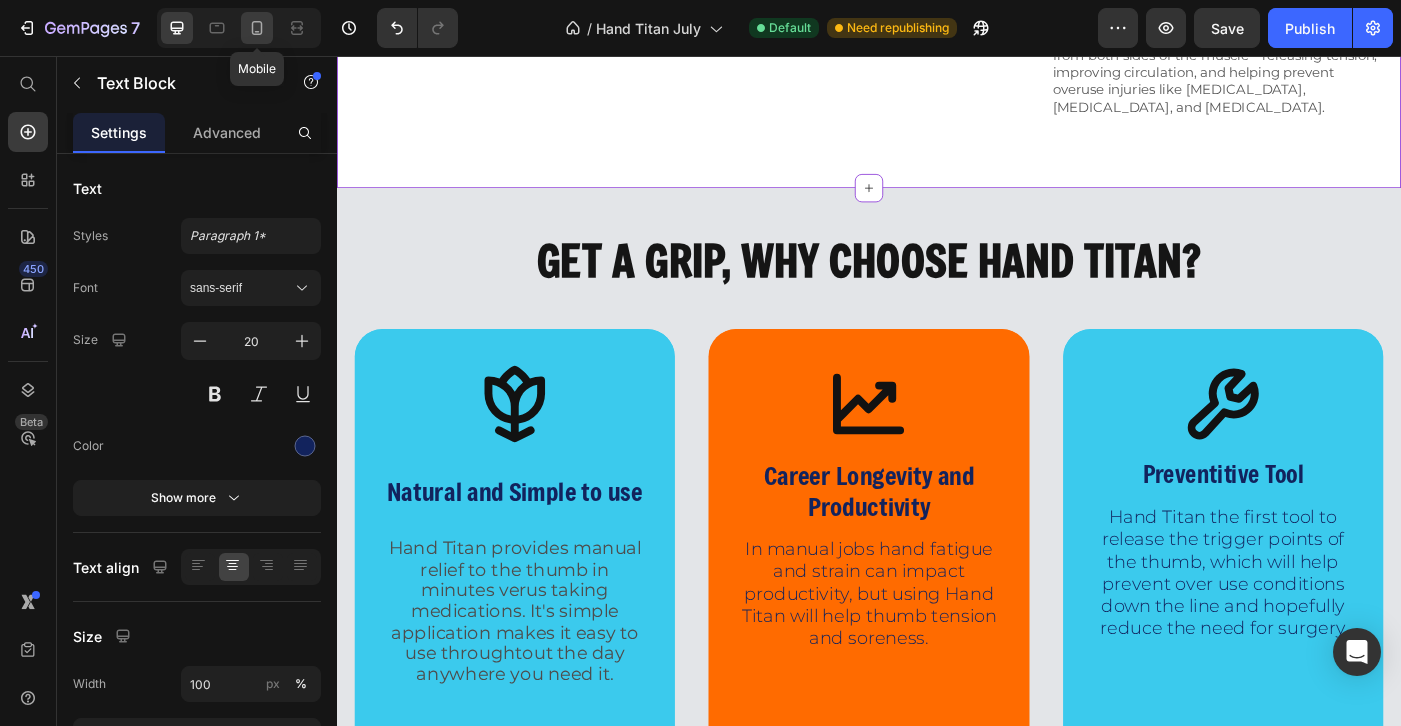 click 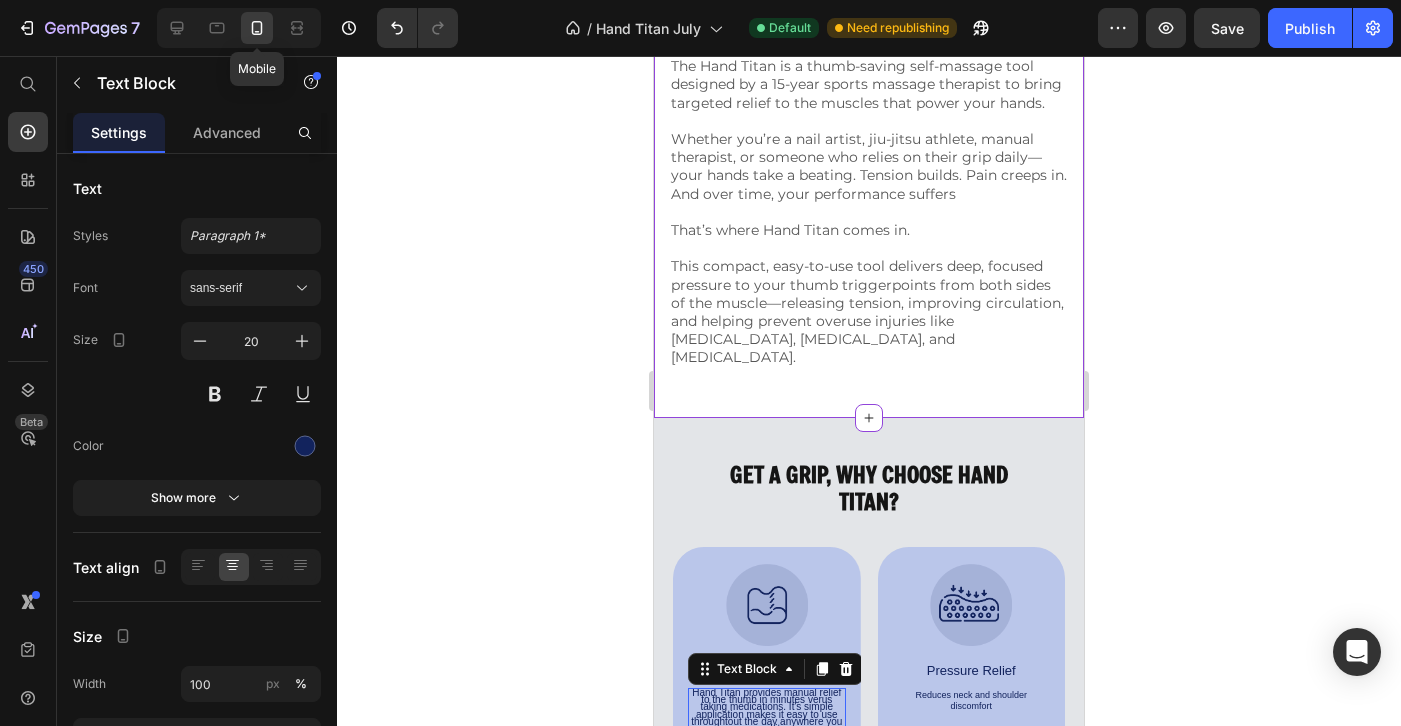 type on "5" 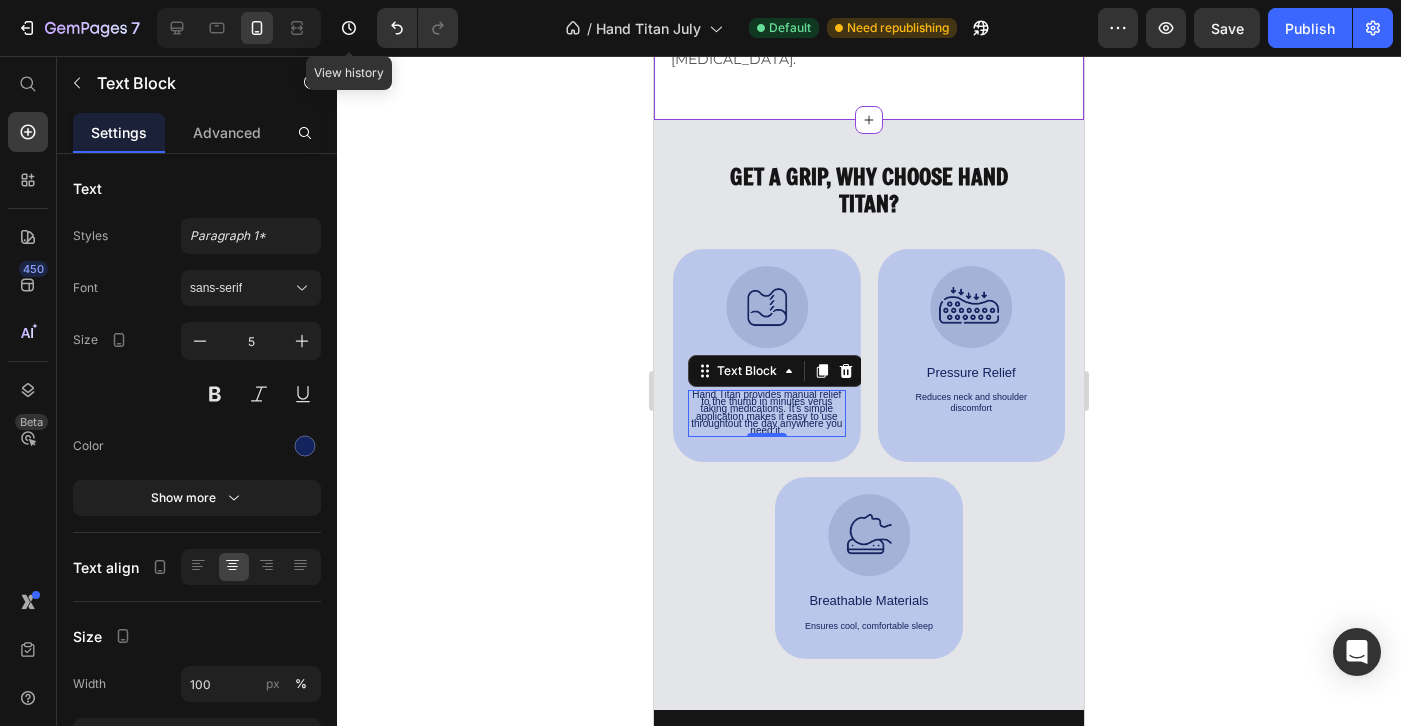 scroll, scrollTop: 5875, scrollLeft: 0, axis: vertical 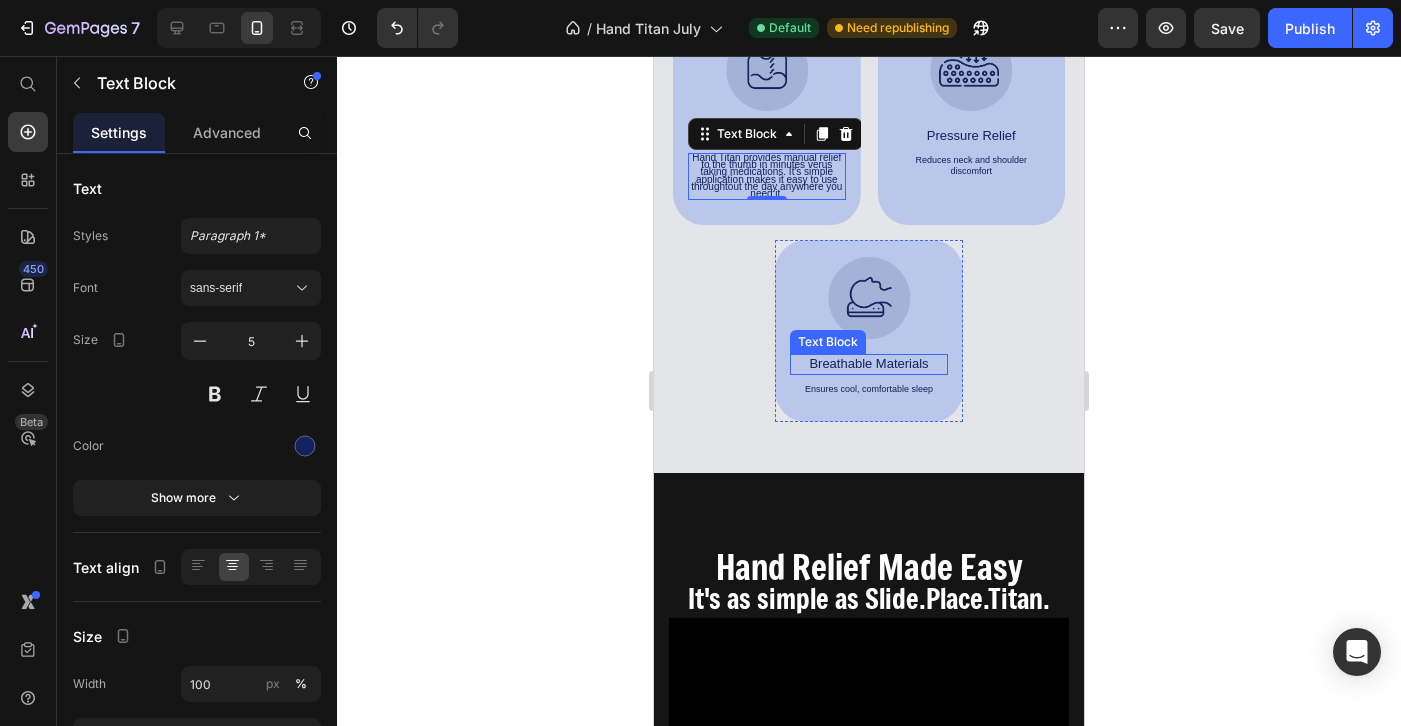 click on "Breathable Materials" at bounding box center [869, 364] 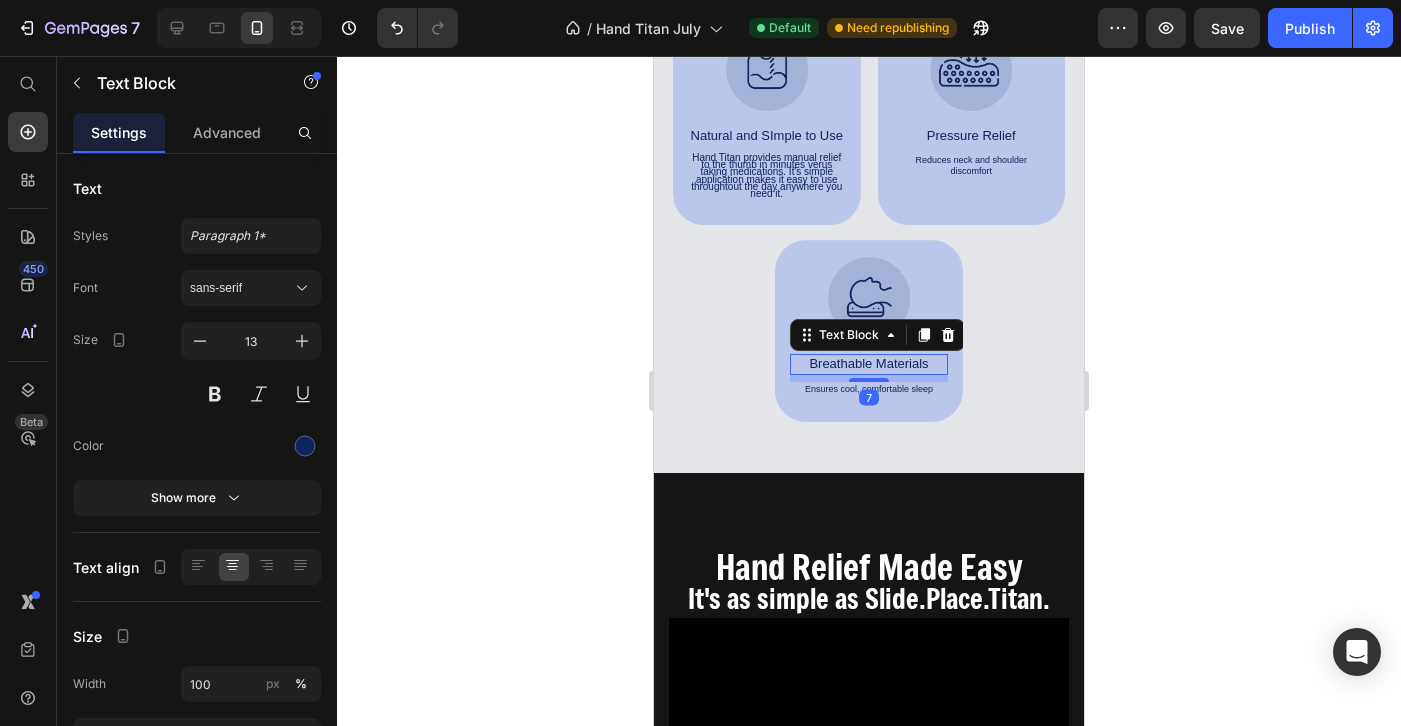 click on "Breathable Materials" at bounding box center (869, 364) 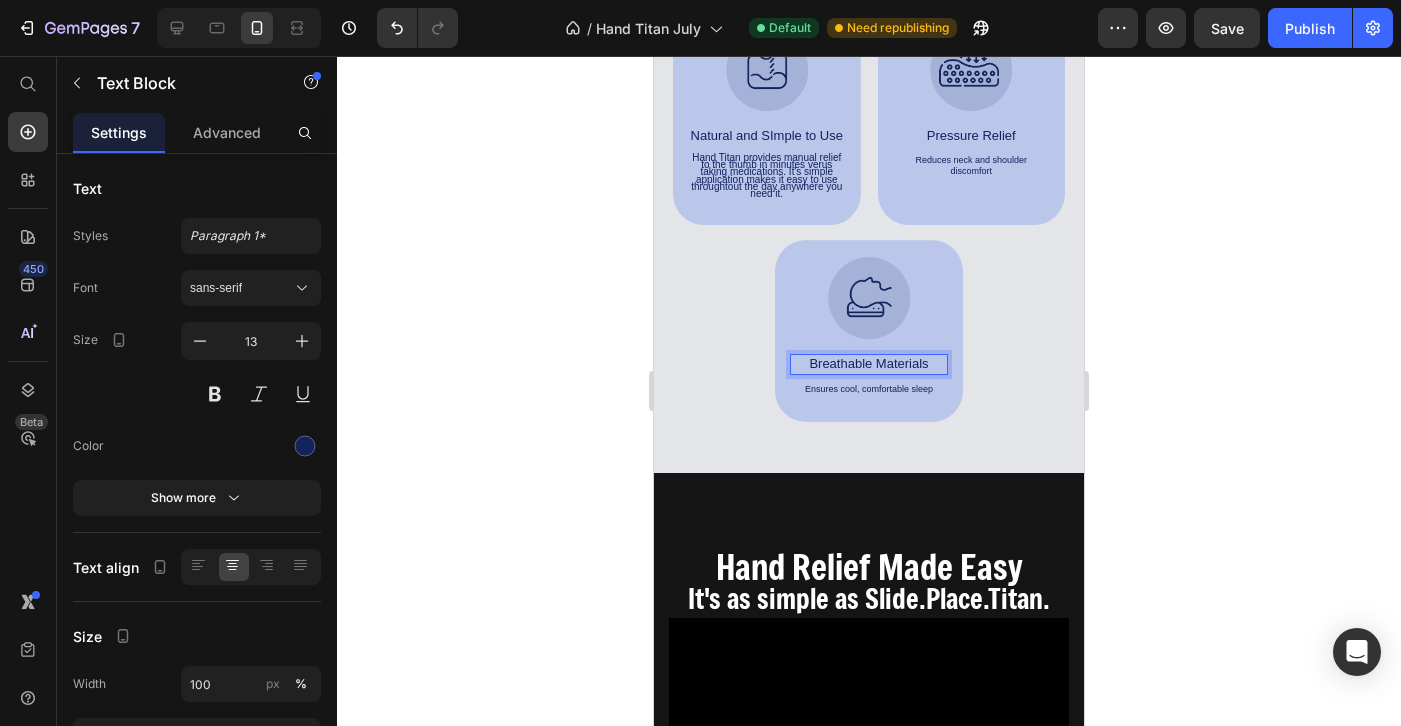 click on "Breathable Materials" at bounding box center (869, 364) 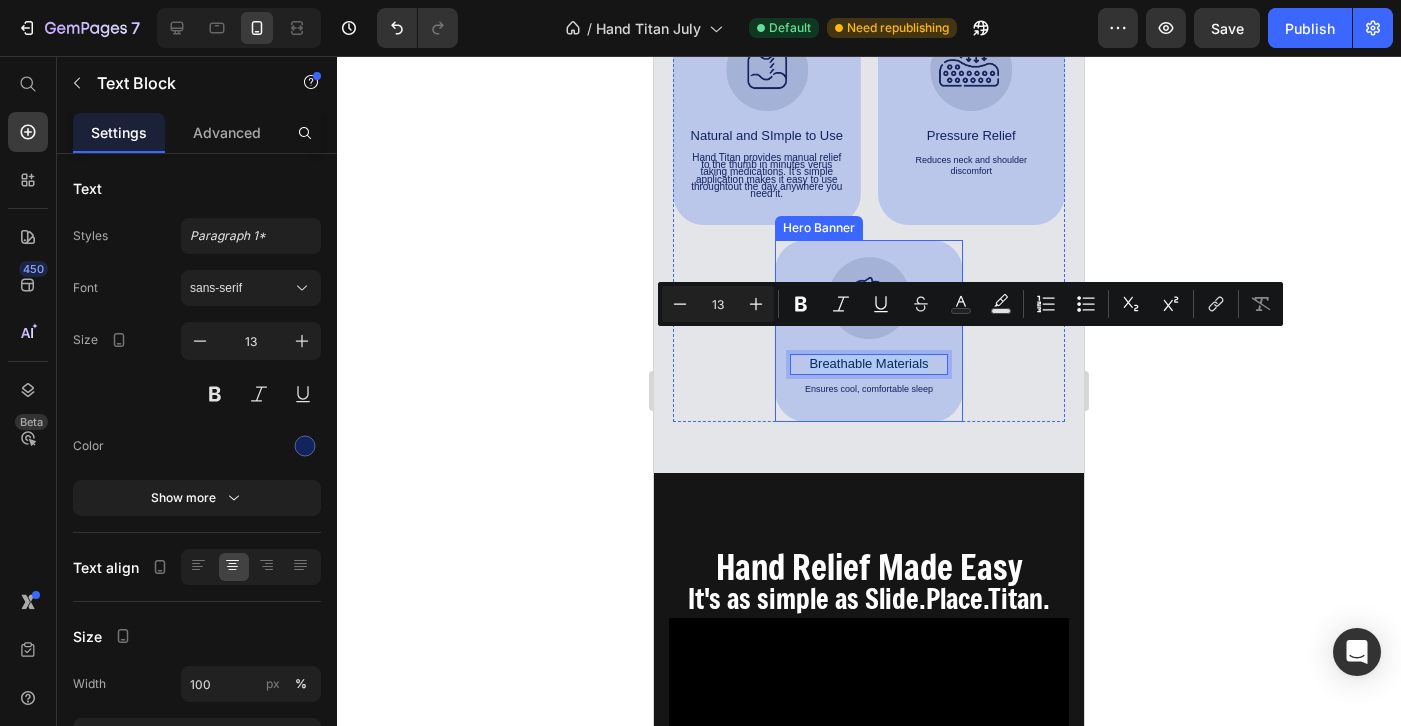 drag, startPoint x: 939, startPoint y: 345, endPoint x: 782, endPoint y: 333, distance: 157.45793 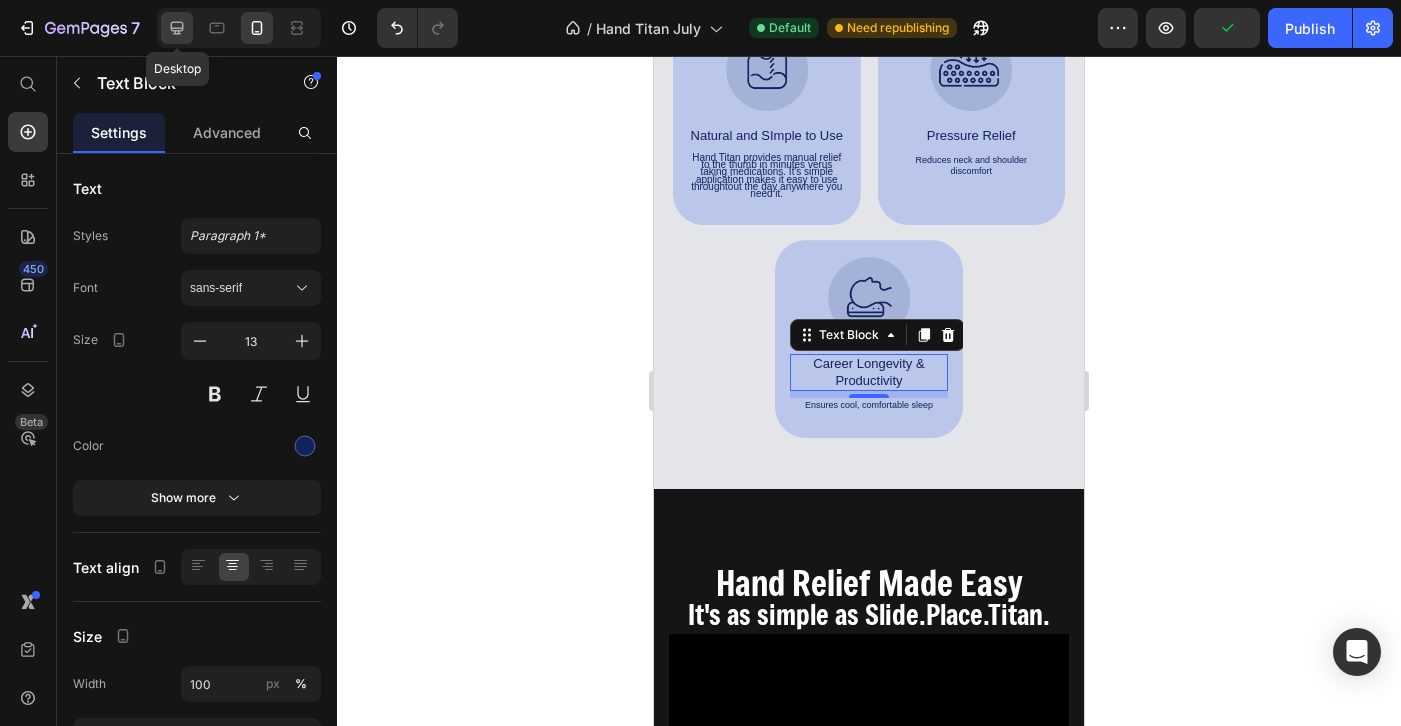 click 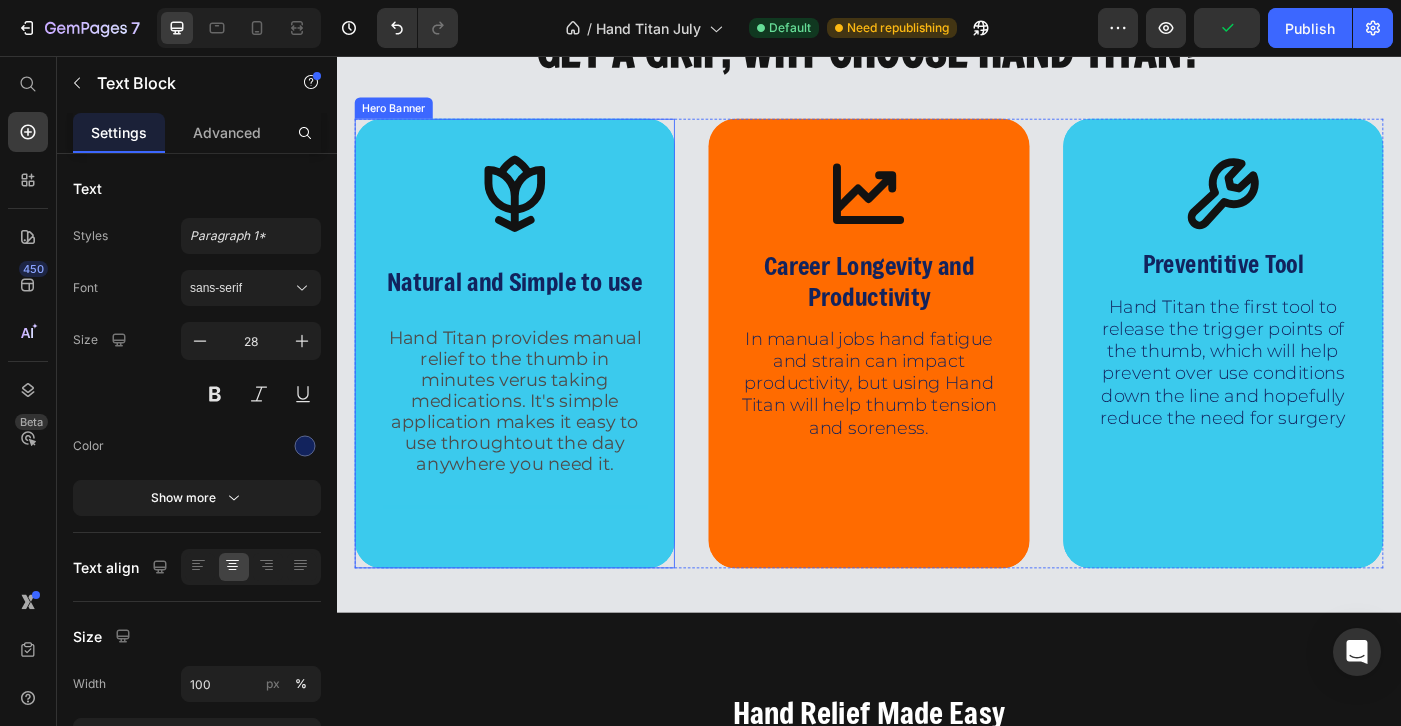 scroll, scrollTop: 5805, scrollLeft: 0, axis: vertical 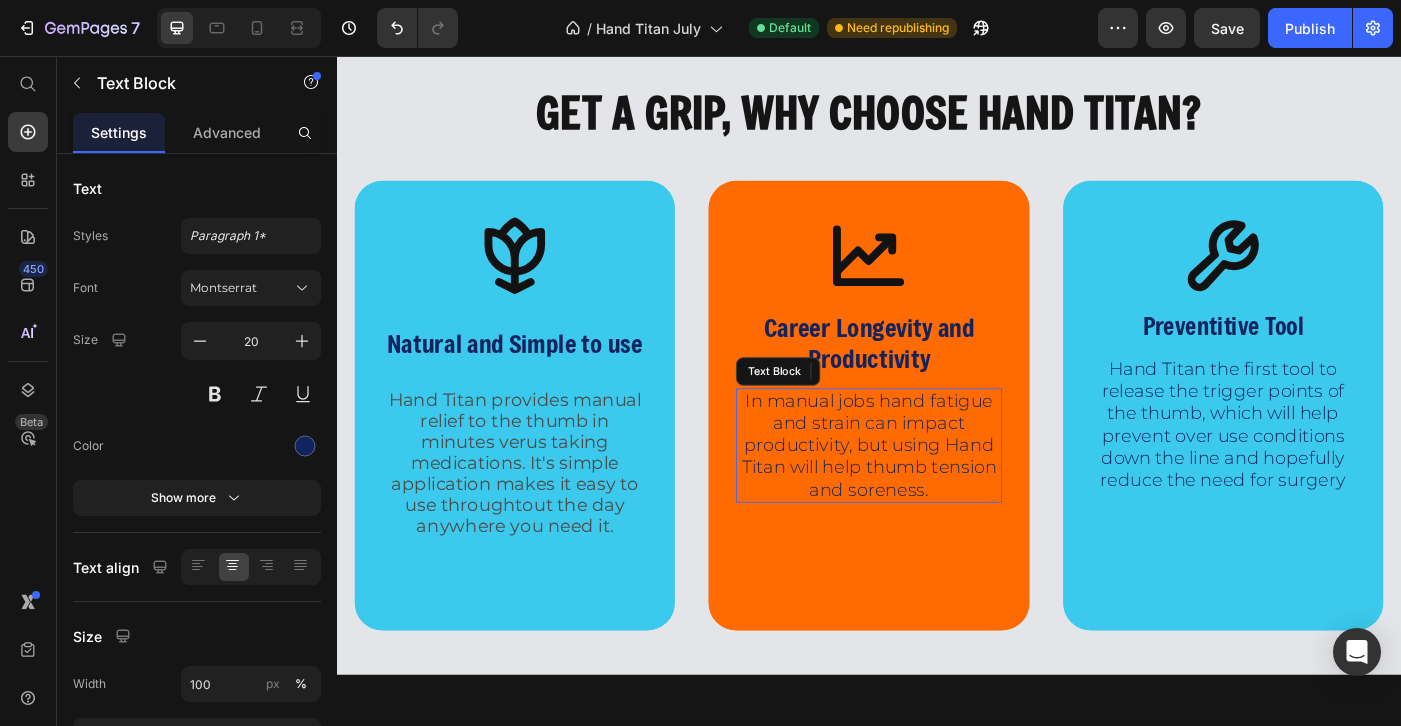 click on "In manual jobs hand fatigue and strain can impact productivity, but using Hand Titan will help thumb tension and soreness." at bounding box center [936, 495] 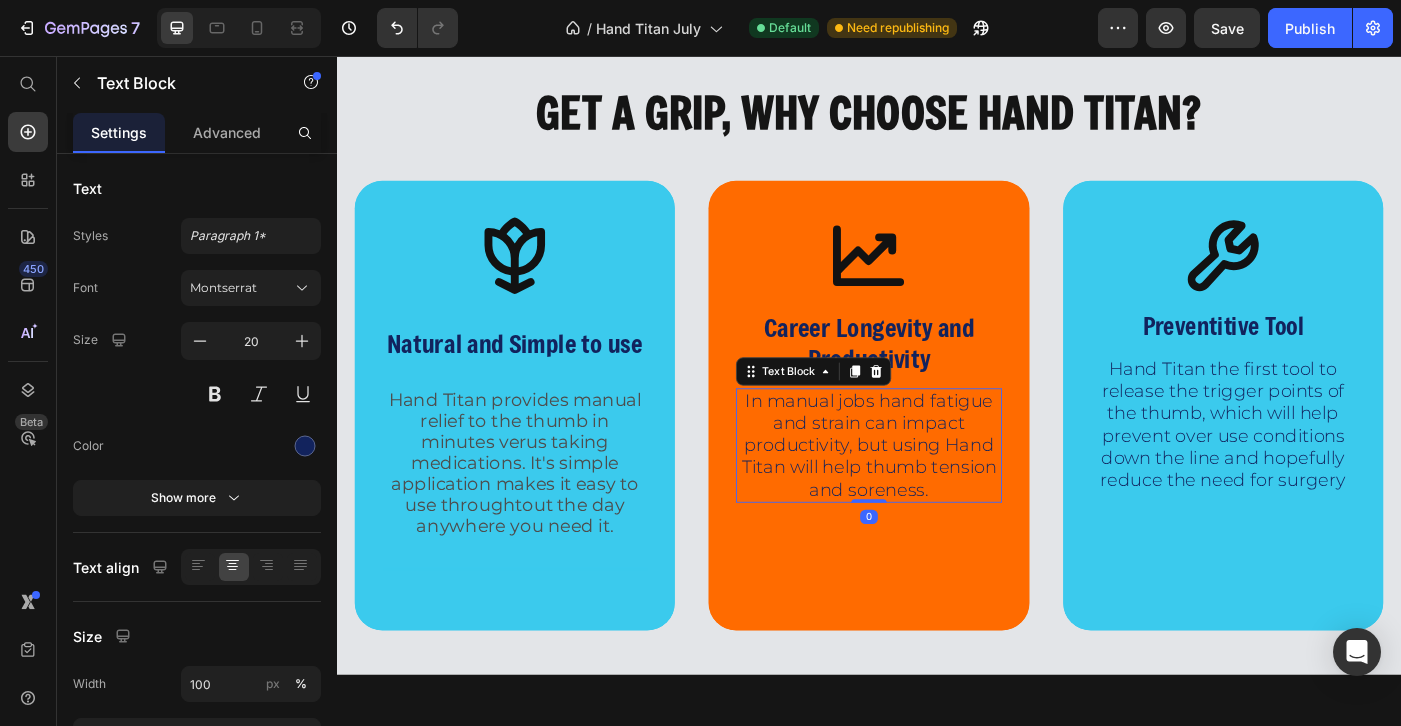 click on "In manual jobs hand fatigue and strain can impact productivity, but using Hand Titan will help thumb tension and soreness." at bounding box center [936, 495] 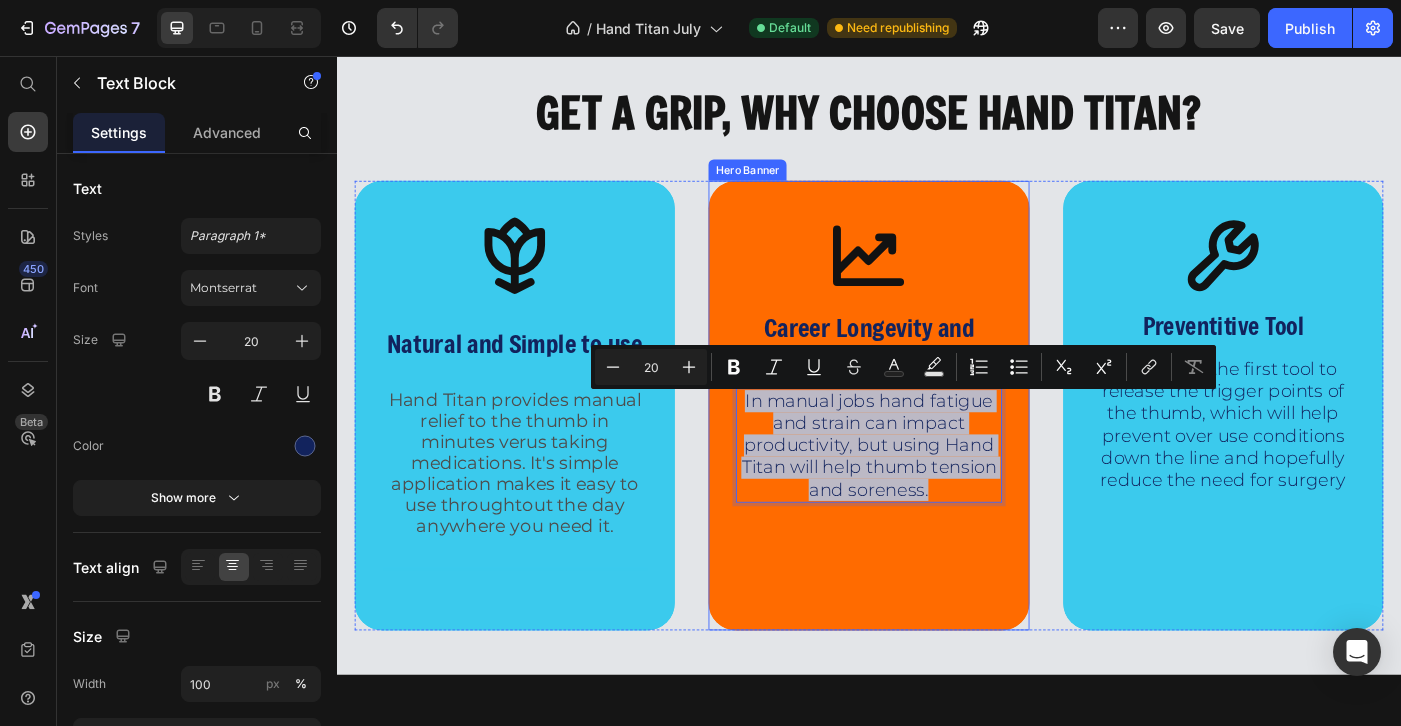 drag, startPoint x: 799, startPoint y: 453, endPoint x: 1037, endPoint y: 579, distance: 269.29538 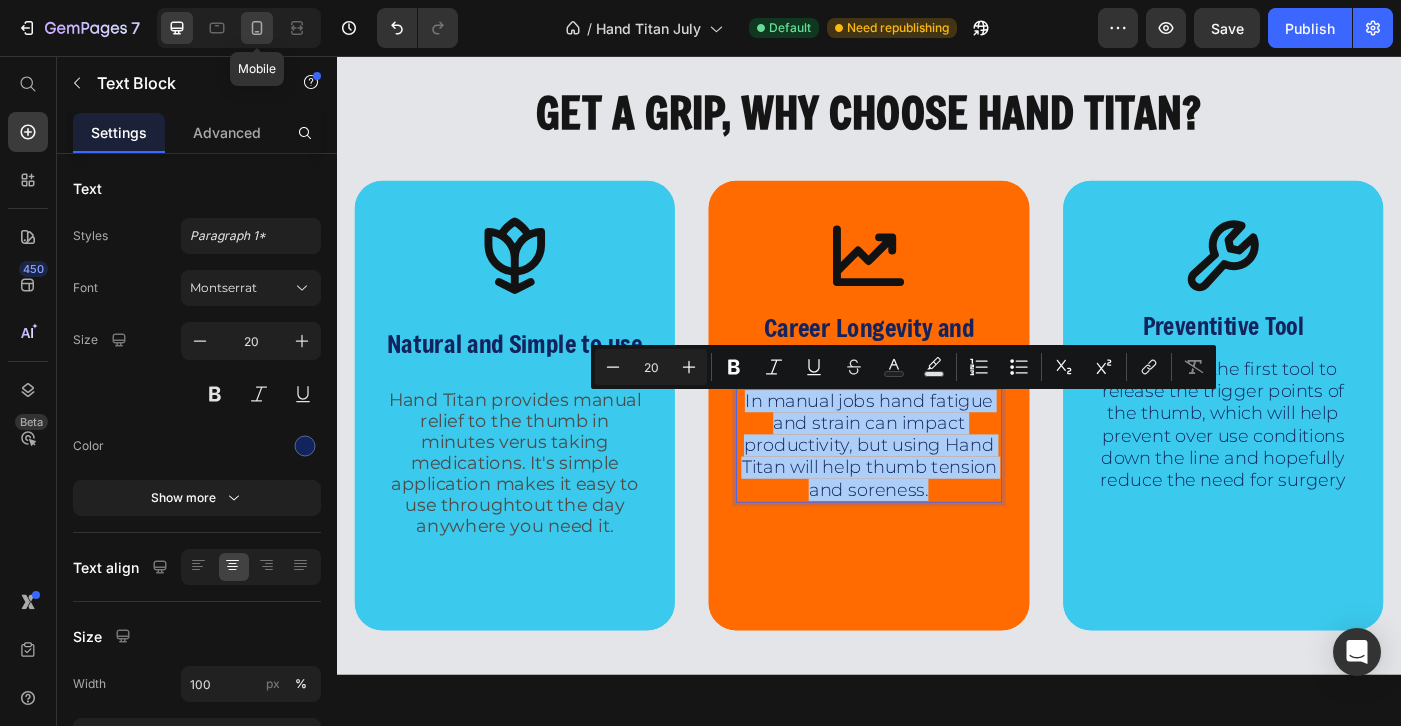 click 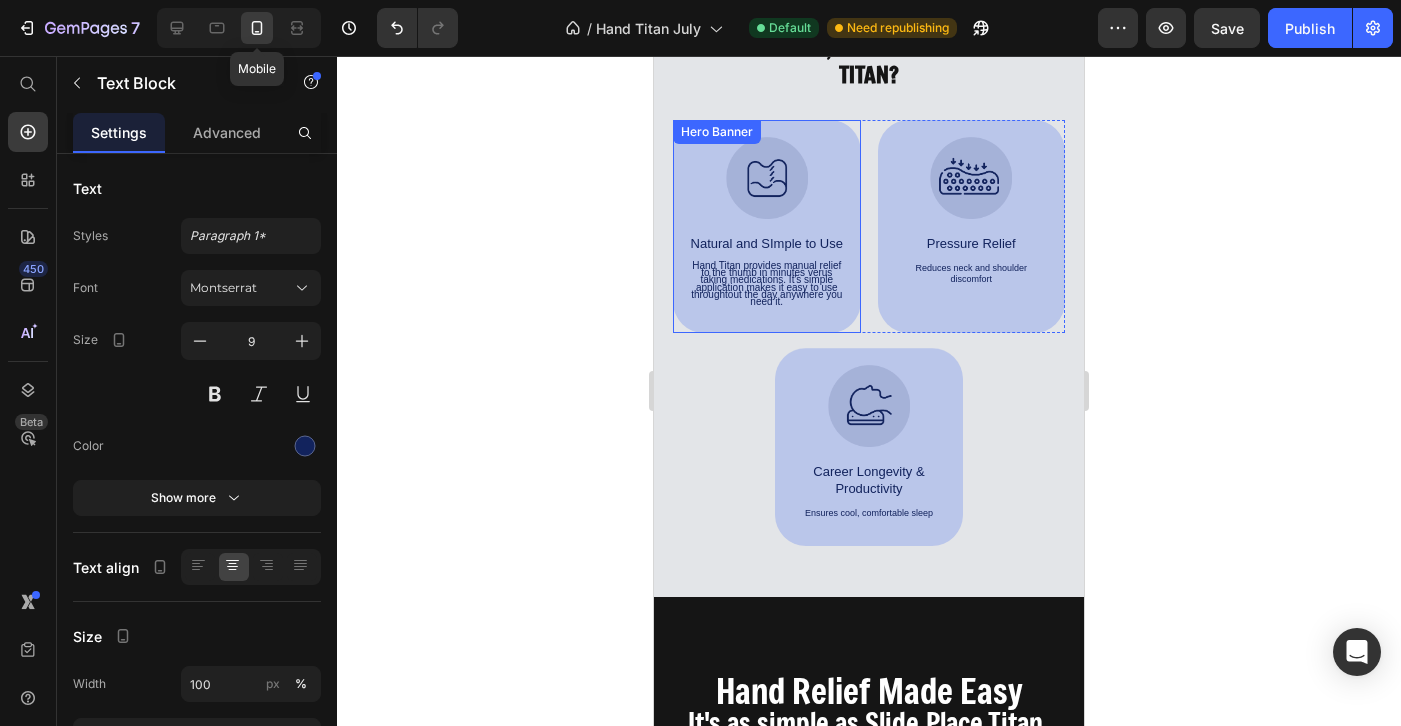 scroll, scrollTop: 5735, scrollLeft: 0, axis: vertical 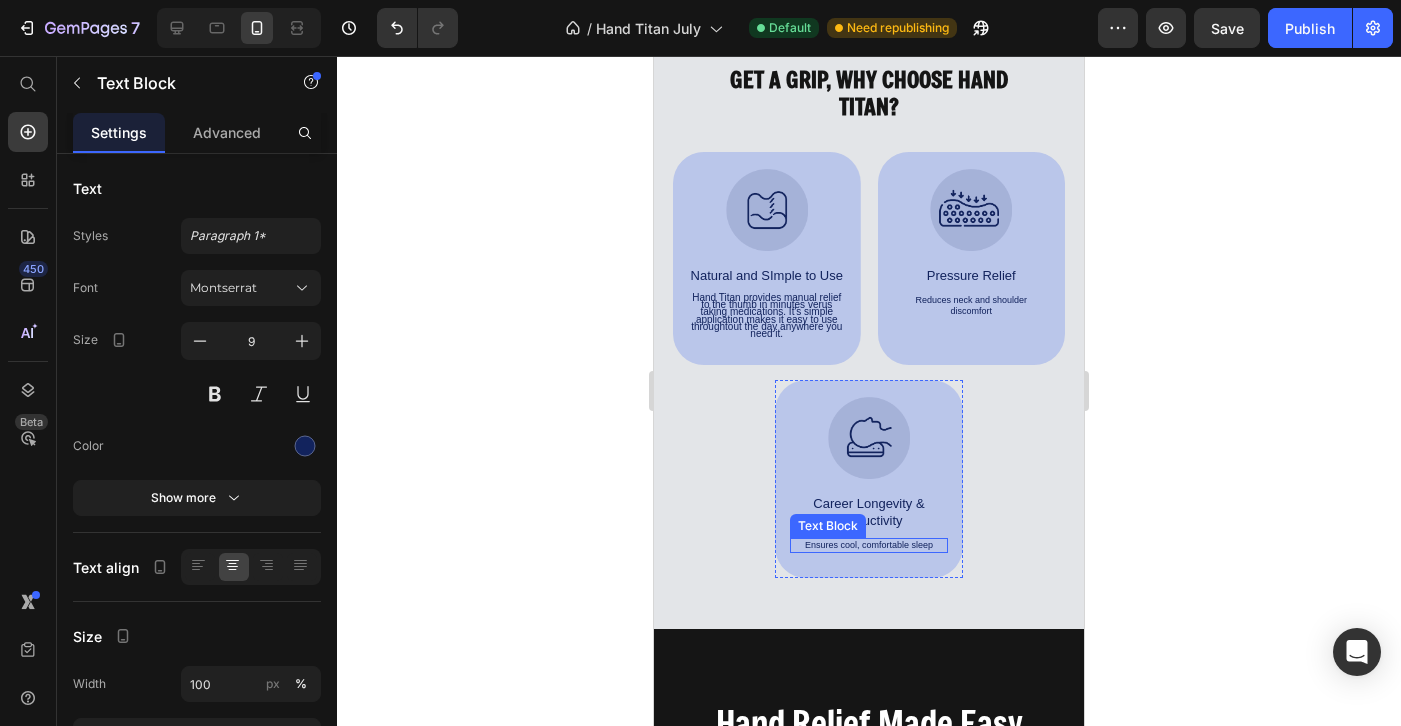 click on "Ensures cool, comfortable sleep" at bounding box center (869, 545) 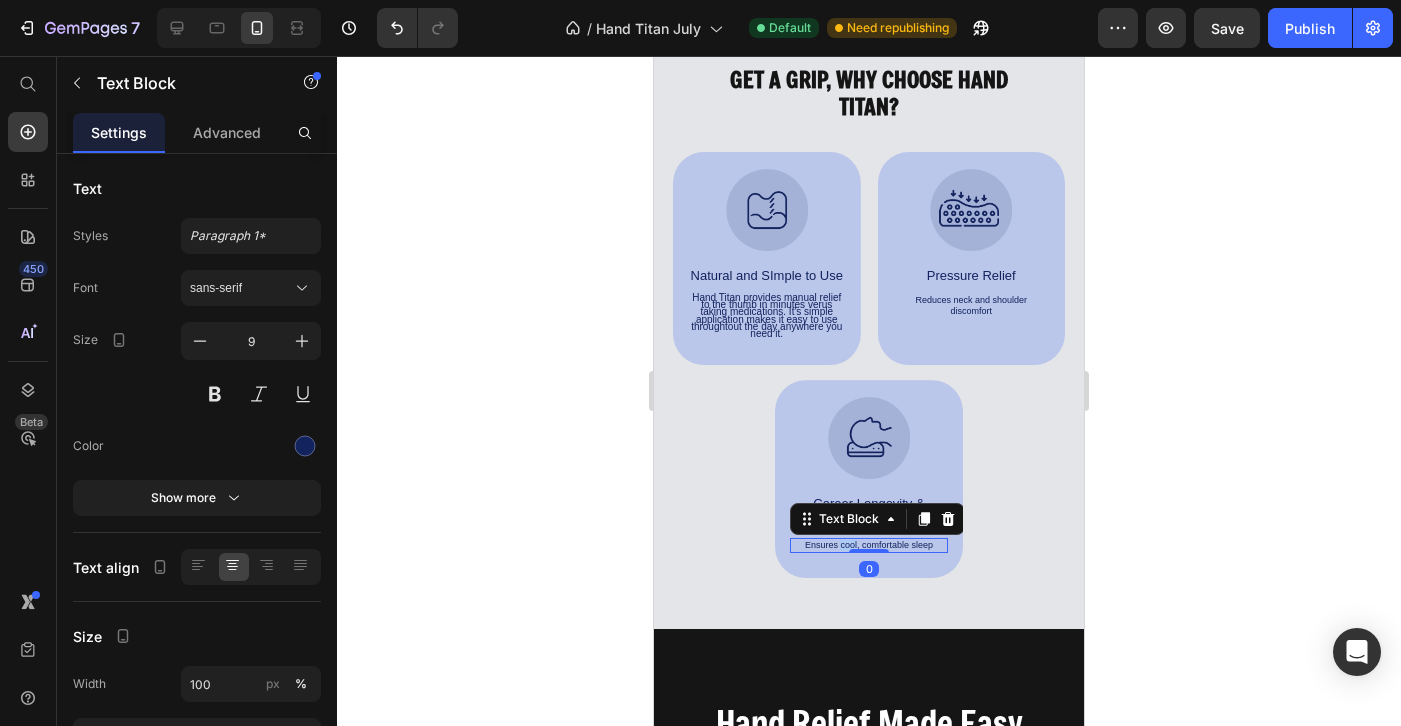 click on "Ensures cool, comfortable sleep" at bounding box center [869, 545] 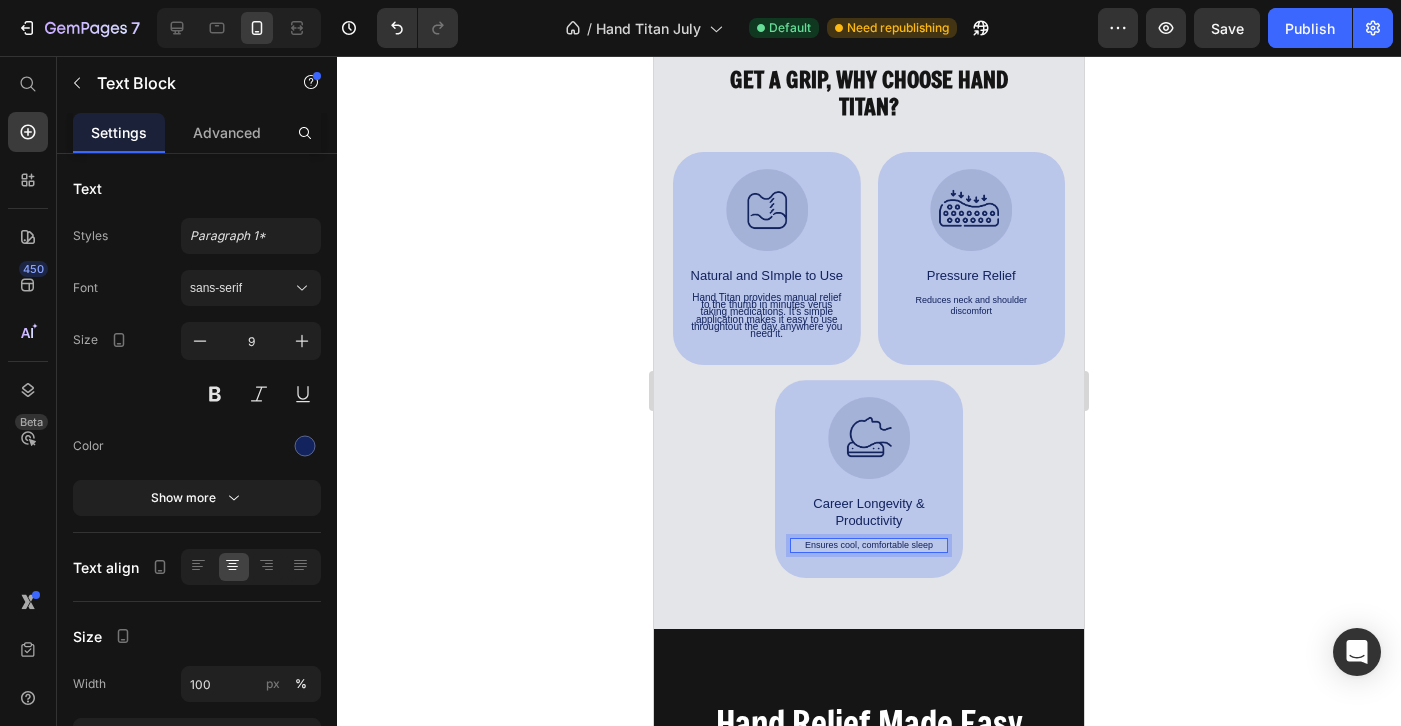 click on "Ensures cool, comfortable sleep" at bounding box center (869, 545) 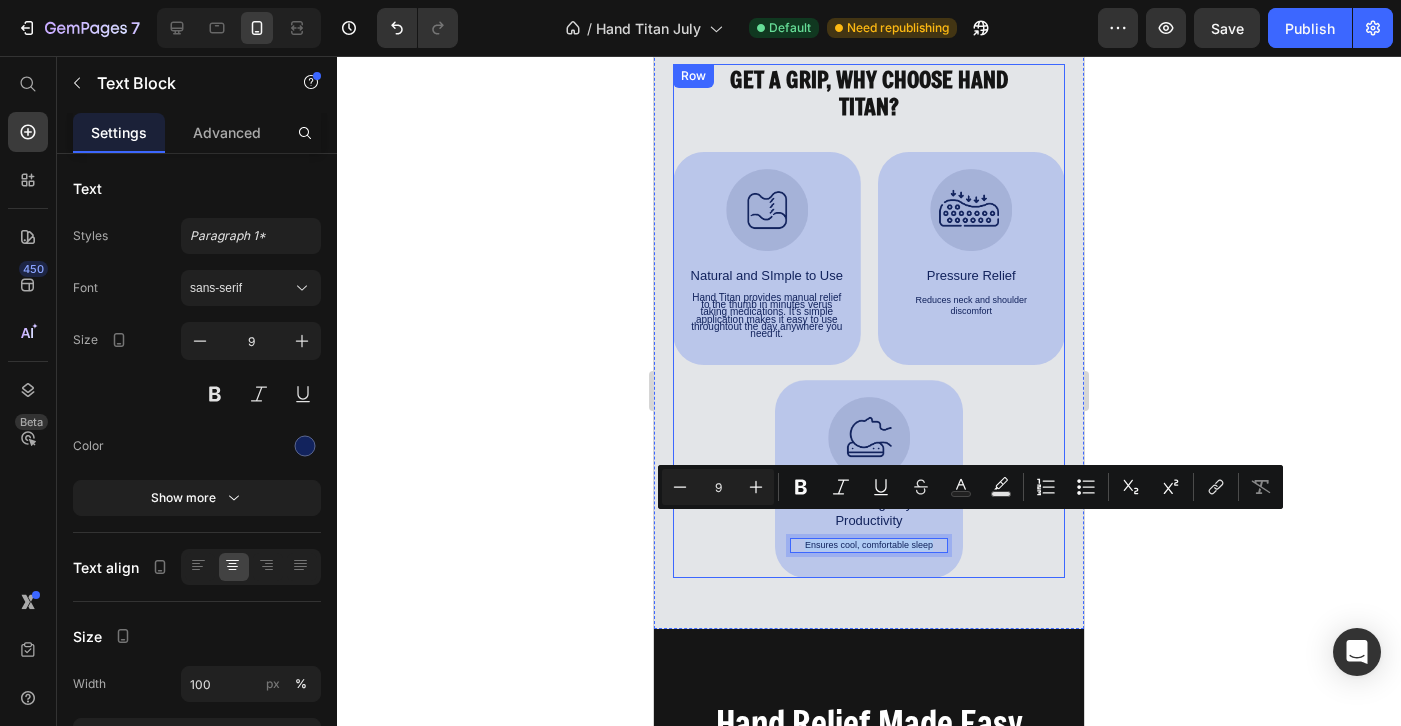 drag, startPoint x: 934, startPoint y: 519, endPoint x: 772, endPoint y: 525, distance: 162.11107 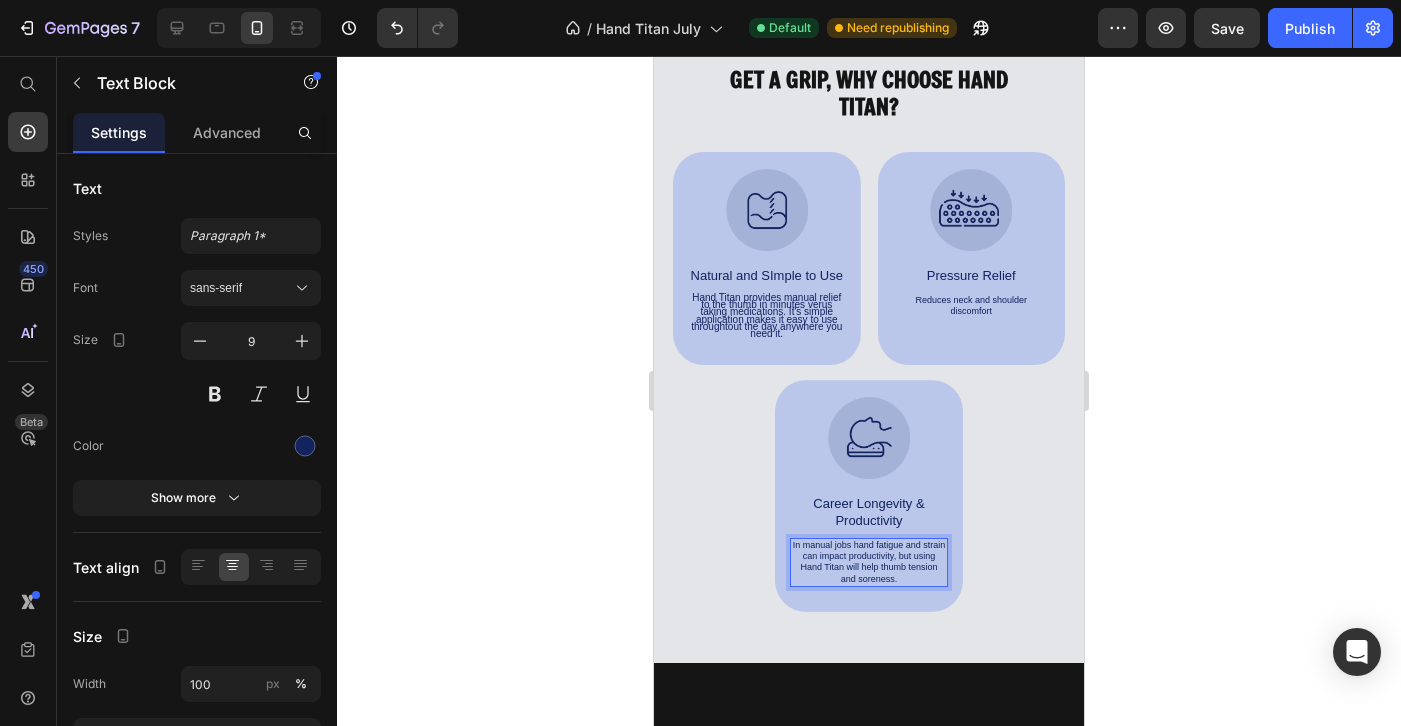click on "In manual jobs hand fatigue and strain can impact productivity, but using Hand Titan will help thumb tension and soreness." at bounding box center (869, 562) 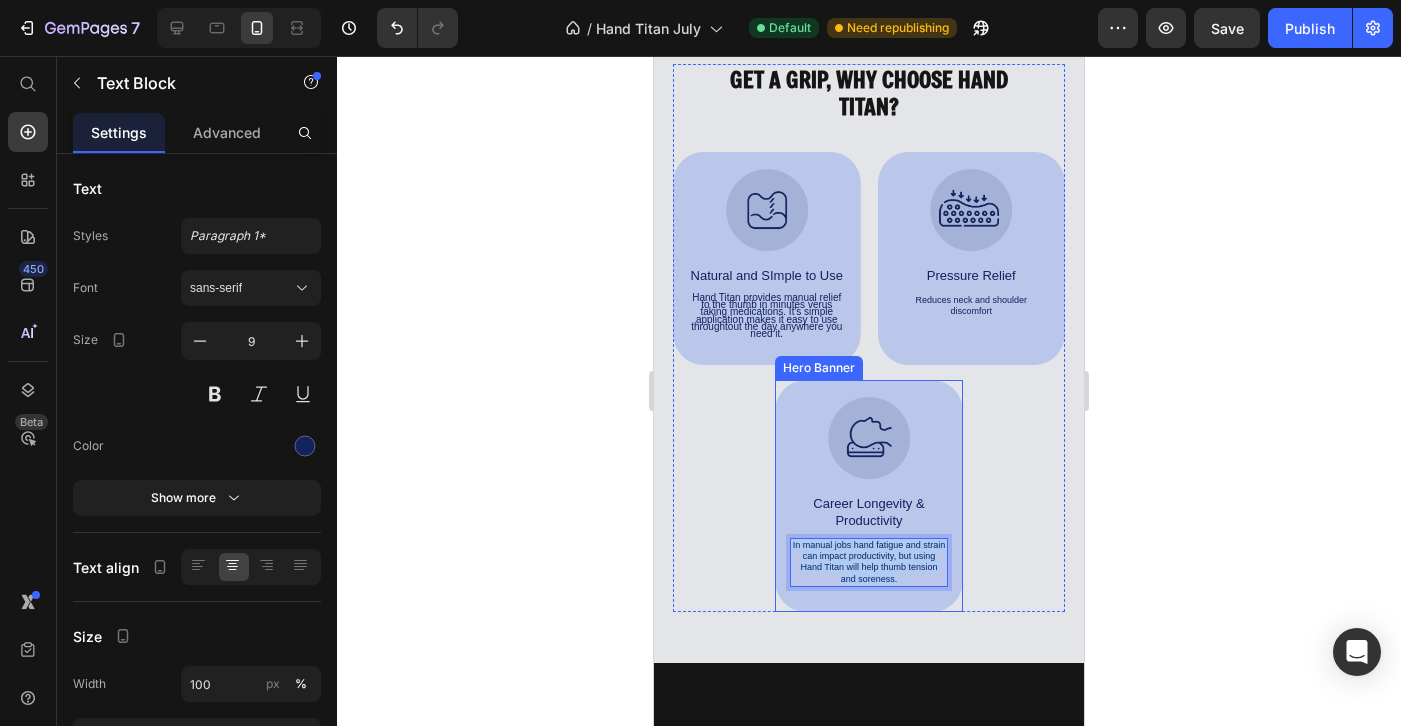 drag, startPoint x: 930, startPoint y: 552, endPoint x: 803, endPoint y: 512, distance: 133.15028 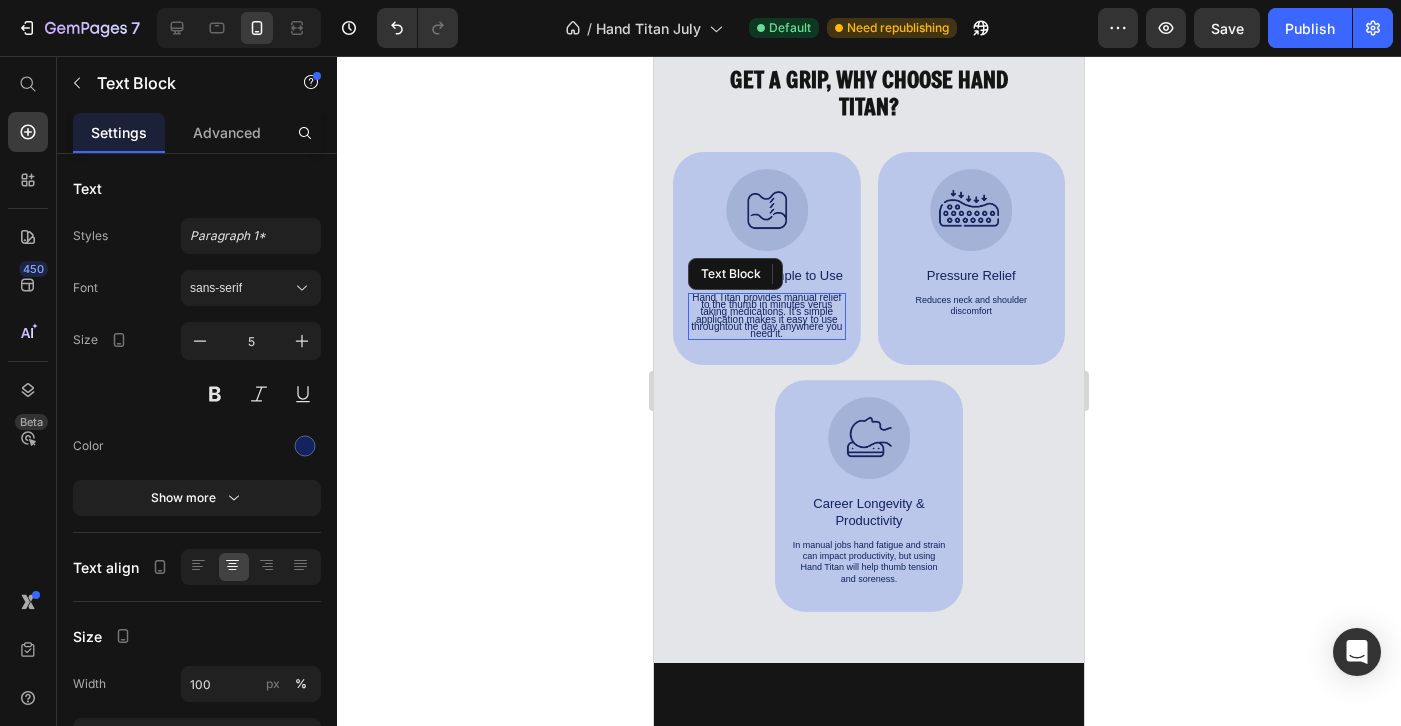 click on "Hand Titan provides manual relief to the thumb in minutes verus taking medications. It's simple application makes it easy to use throughtout the day anywhere you need it." at bounding box center [766, 315] 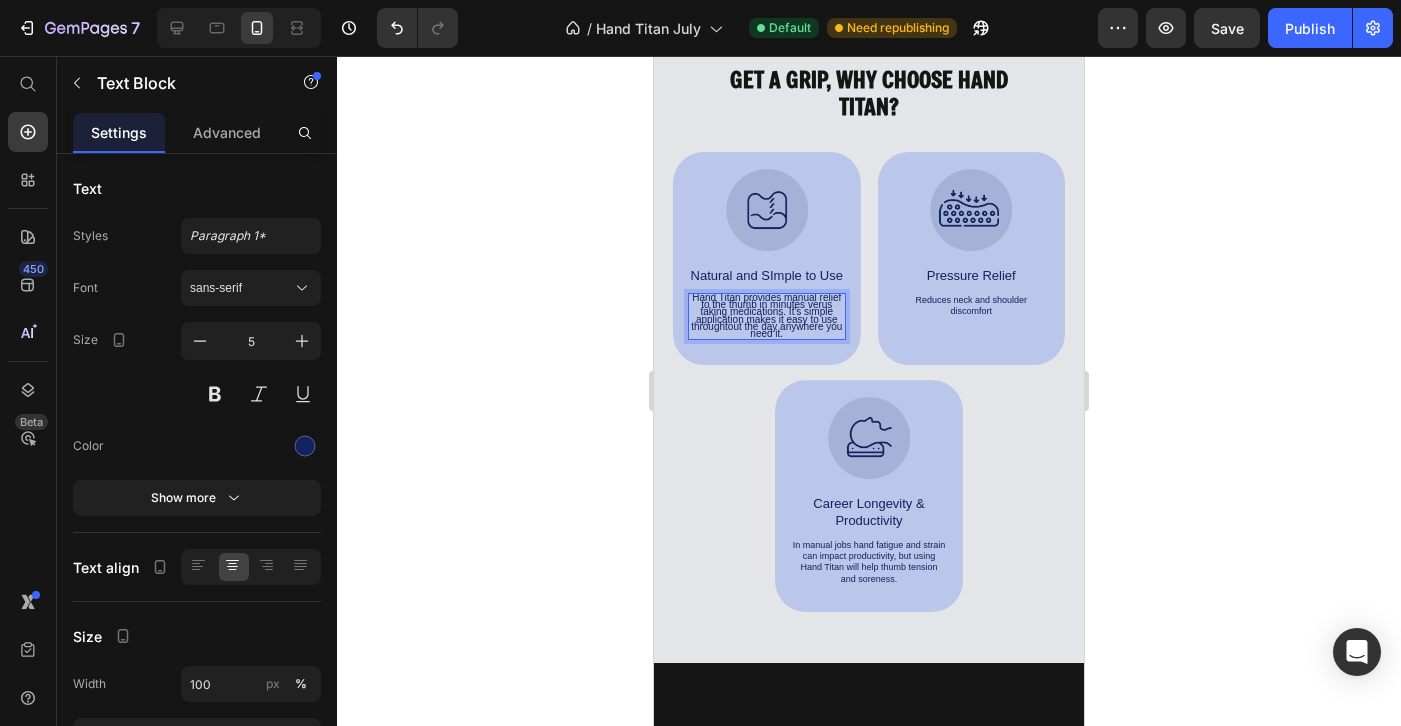 click on "Hand Titan provides manual relief to the thumb in minutes verus taking medications. It's simple application makes it easy to use throughtout the day anywhere you need it." at bounding box center (767, 317) 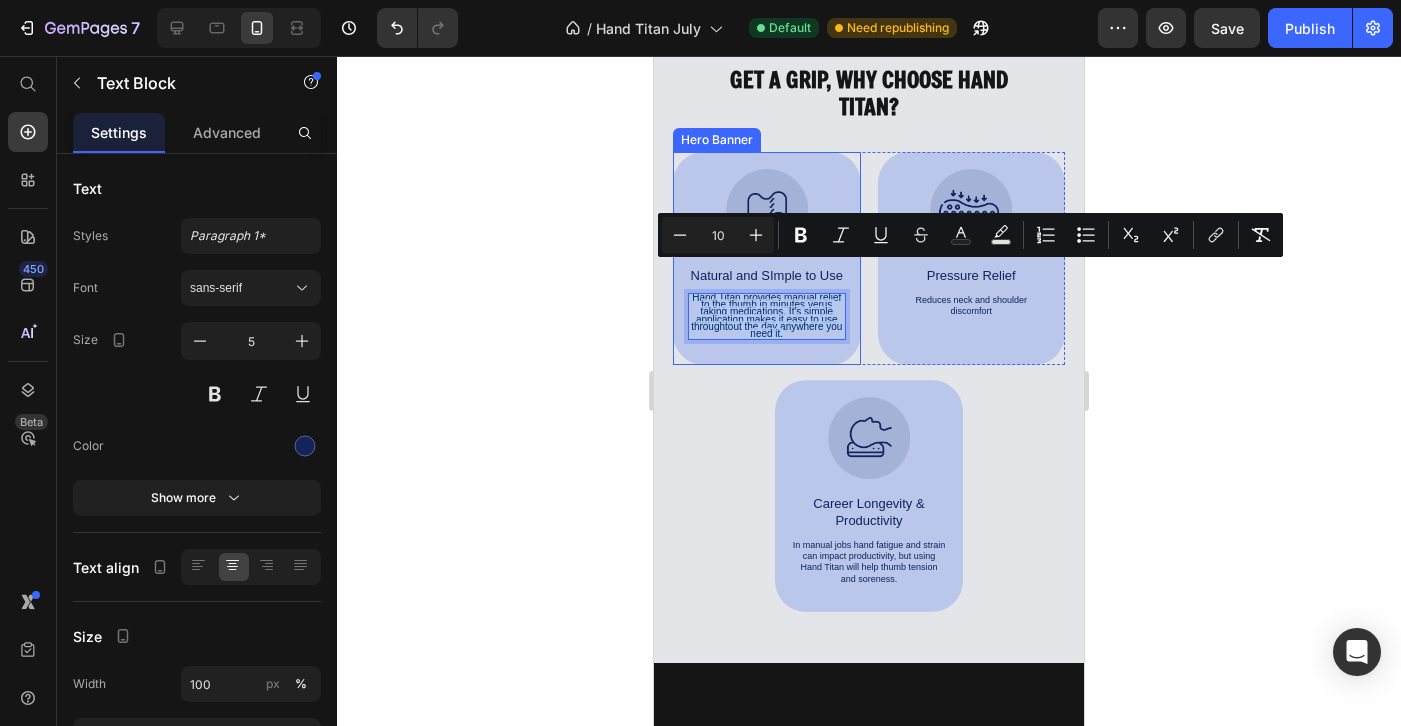 drag, startPoint x: 789, startPoint y: 312, endPoint x: 683, endPoint y: 257, distance: 119.419426 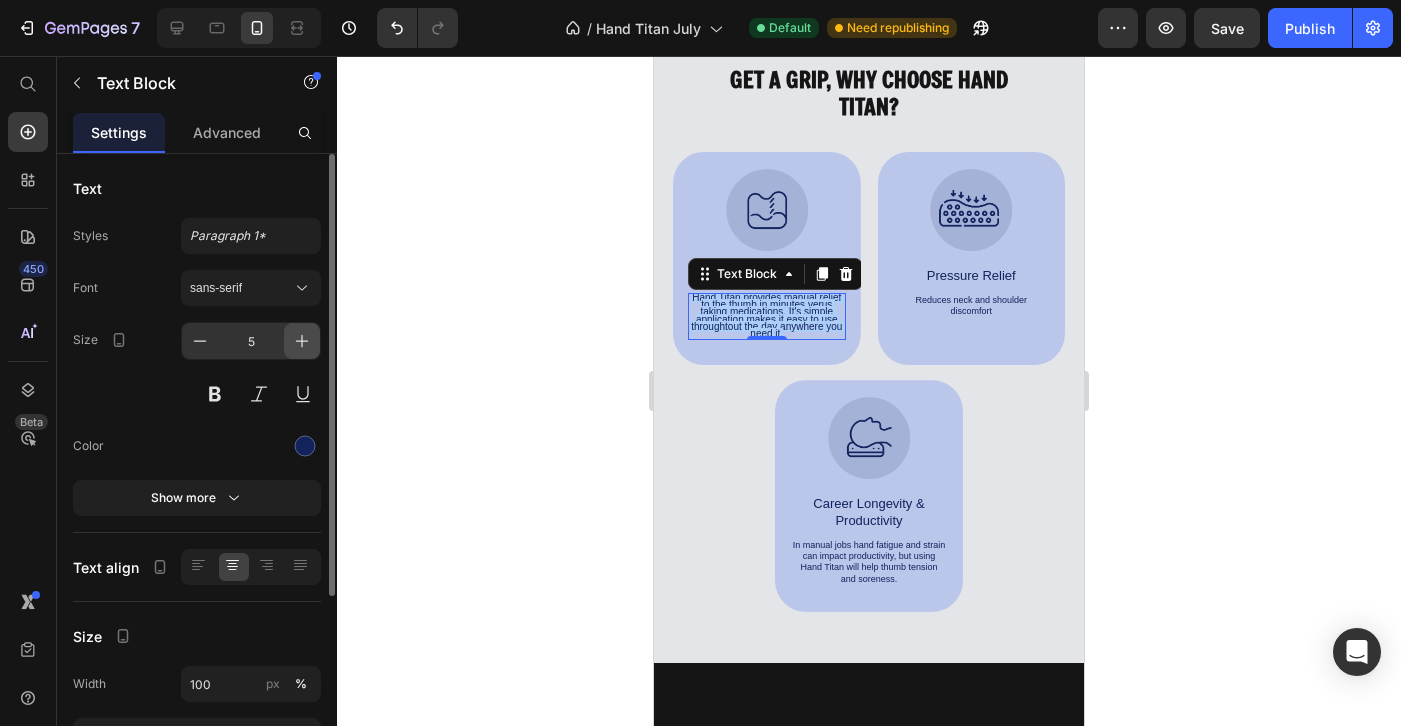 click 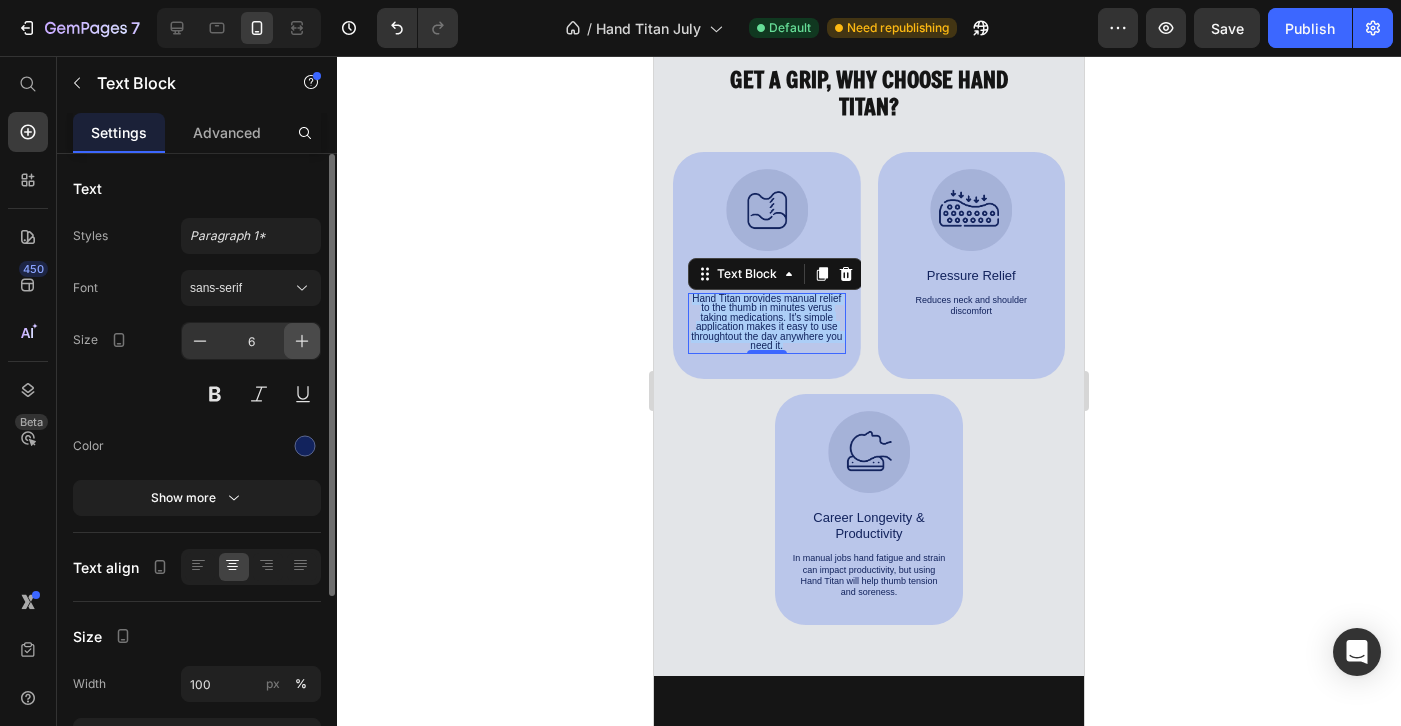 click 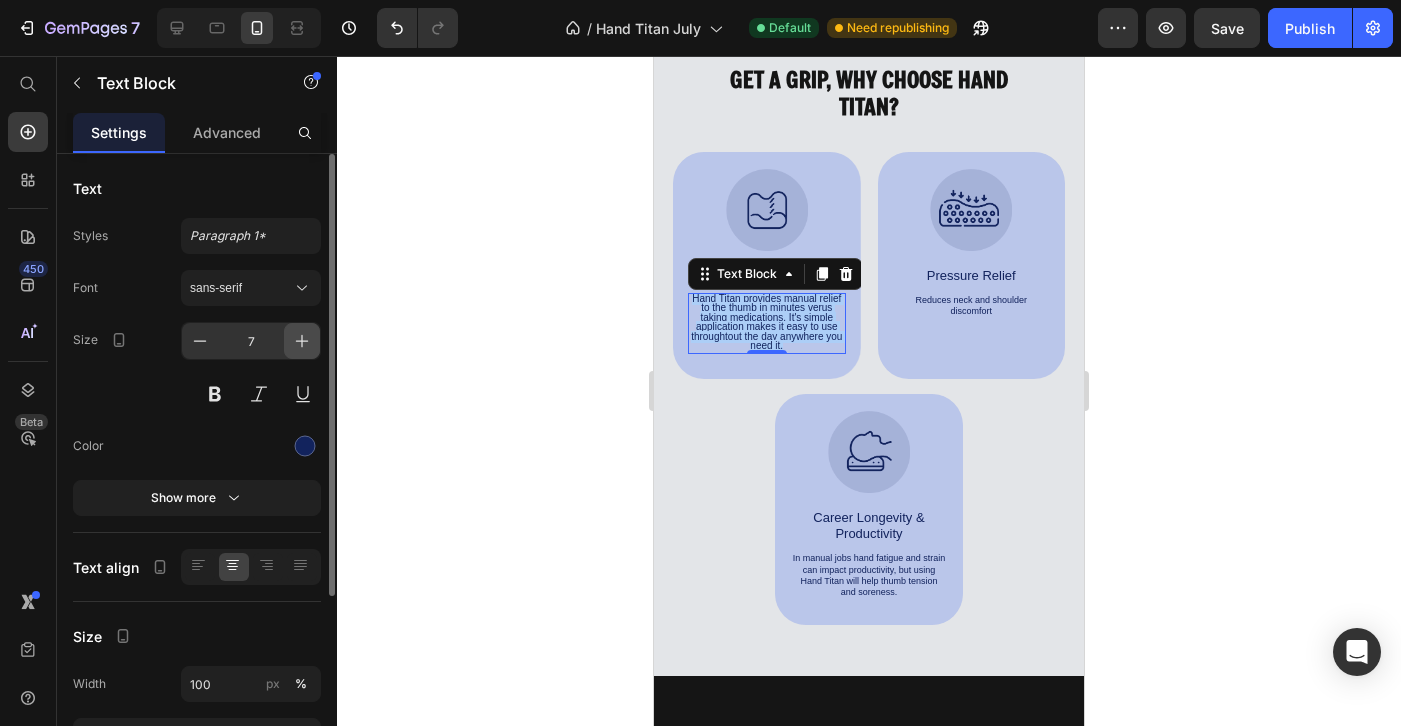 click 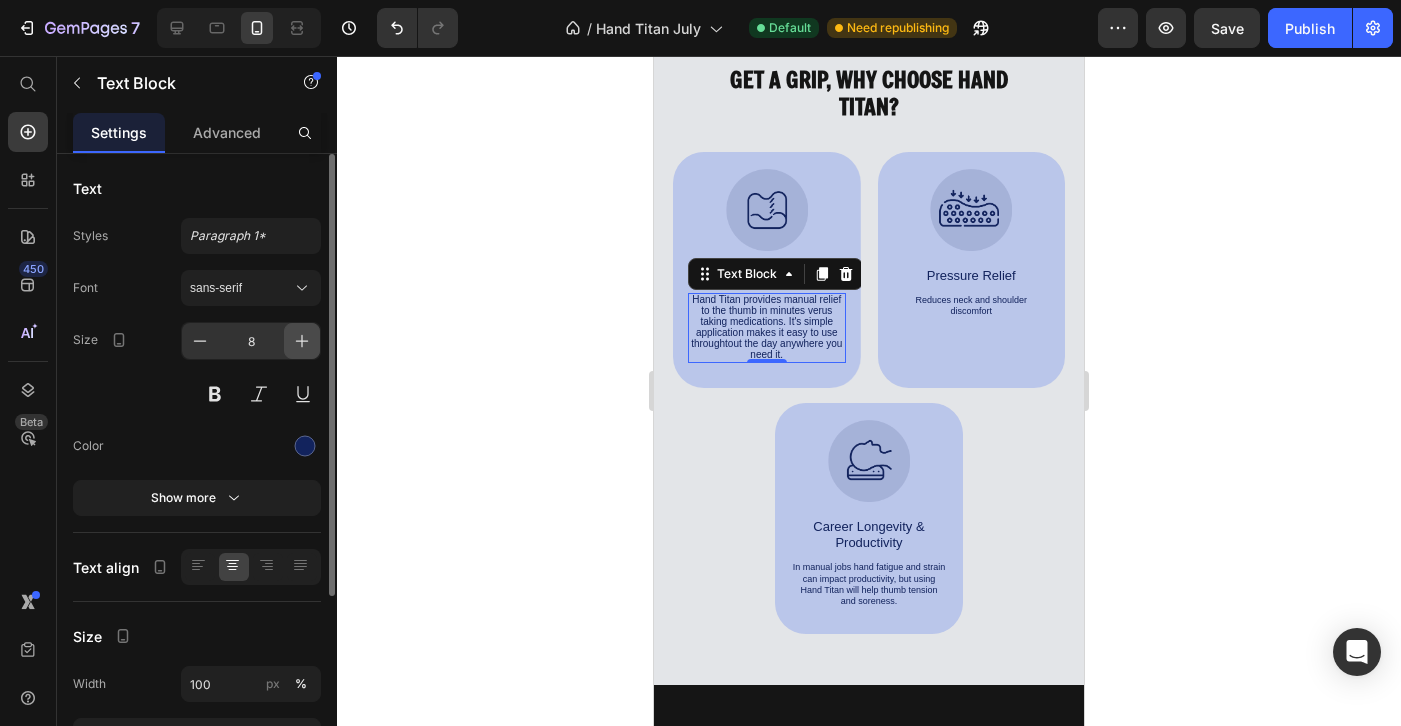 click 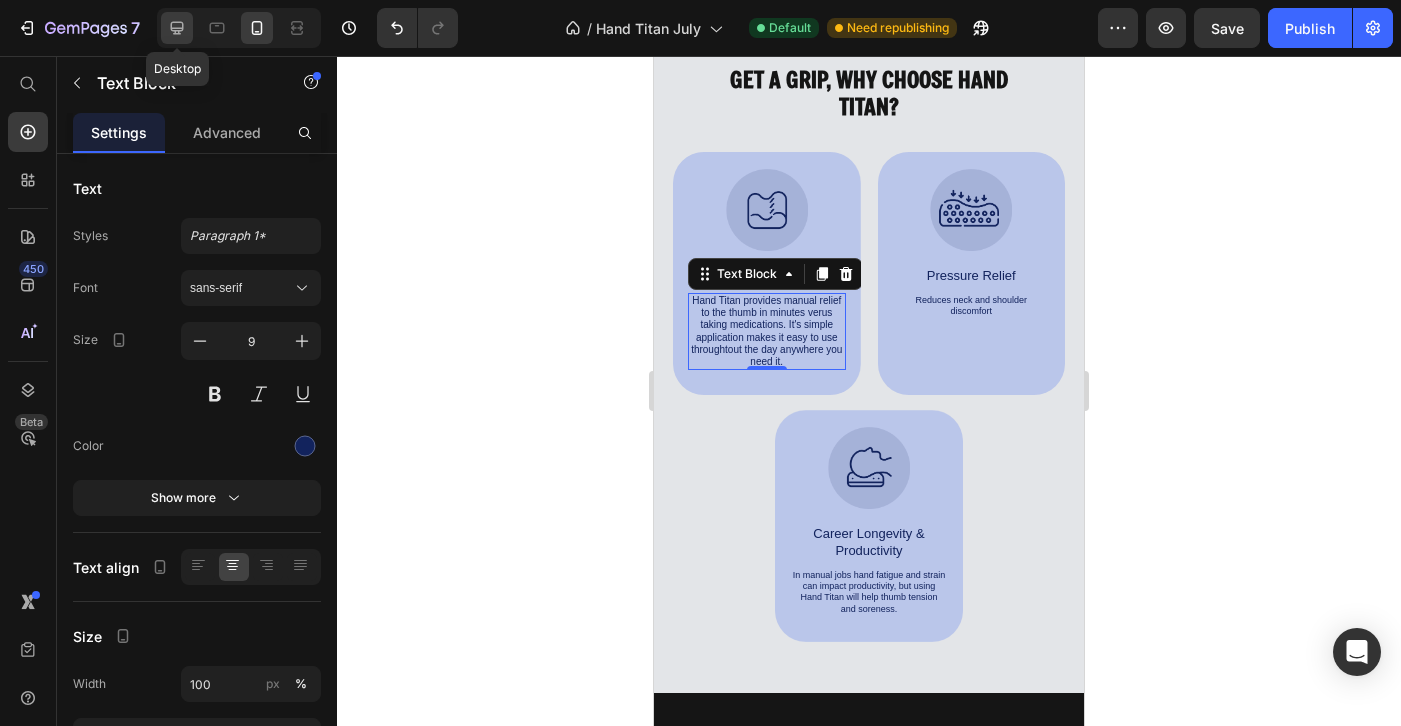 click 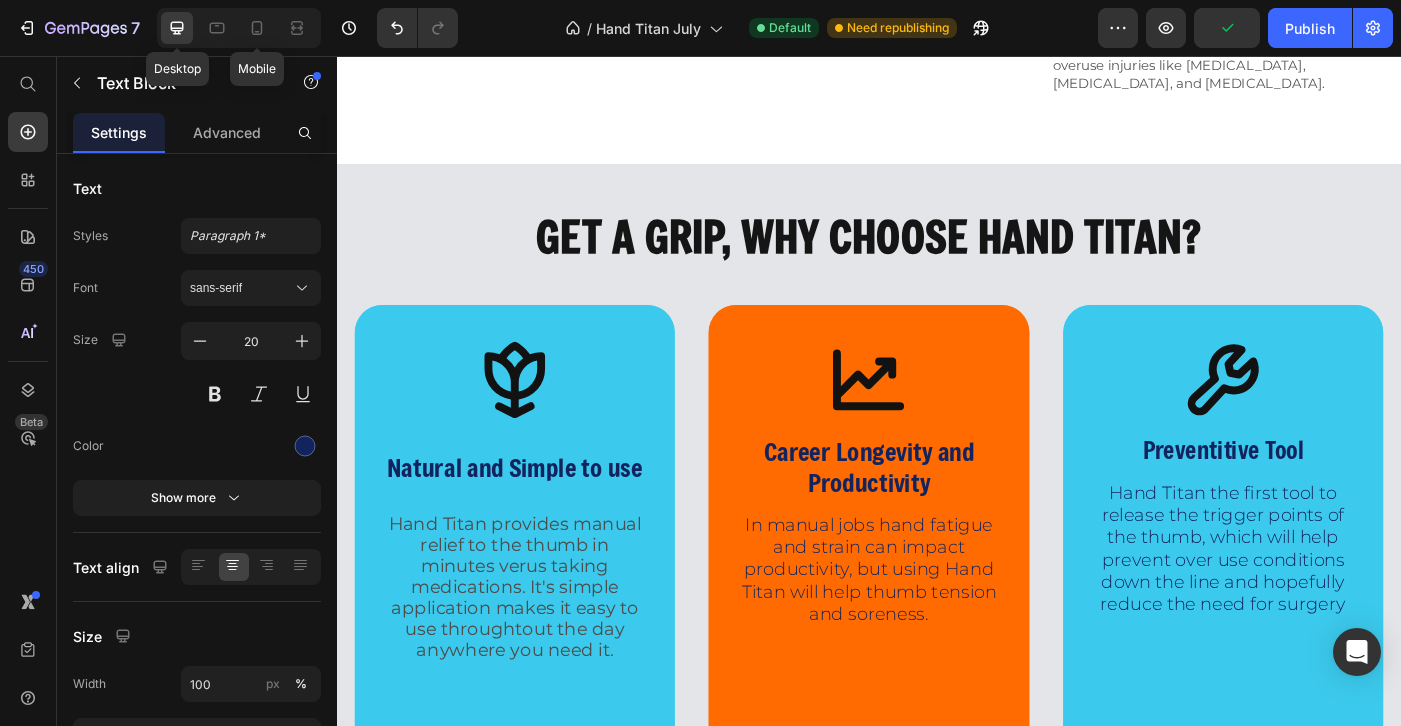 click 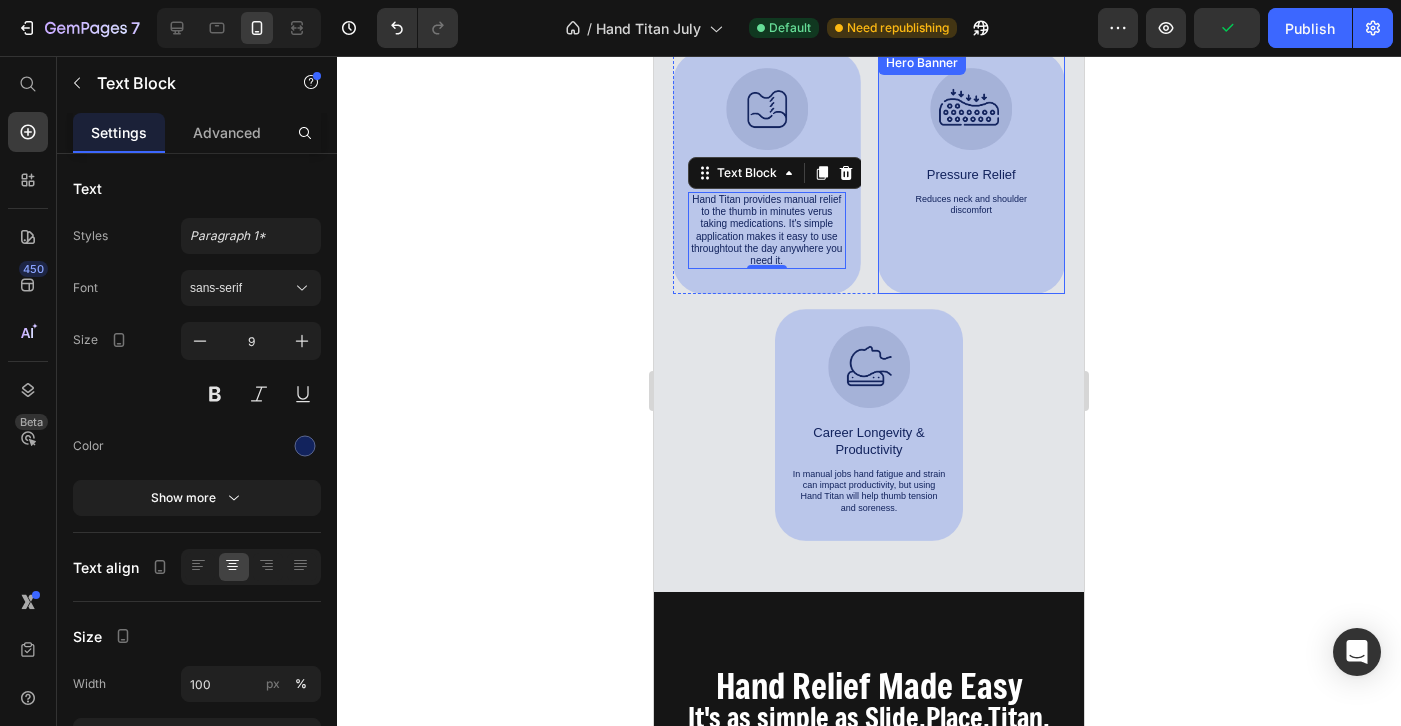 scroll, scrollTop: 5823, scrollLeft: 0, axis: vertical 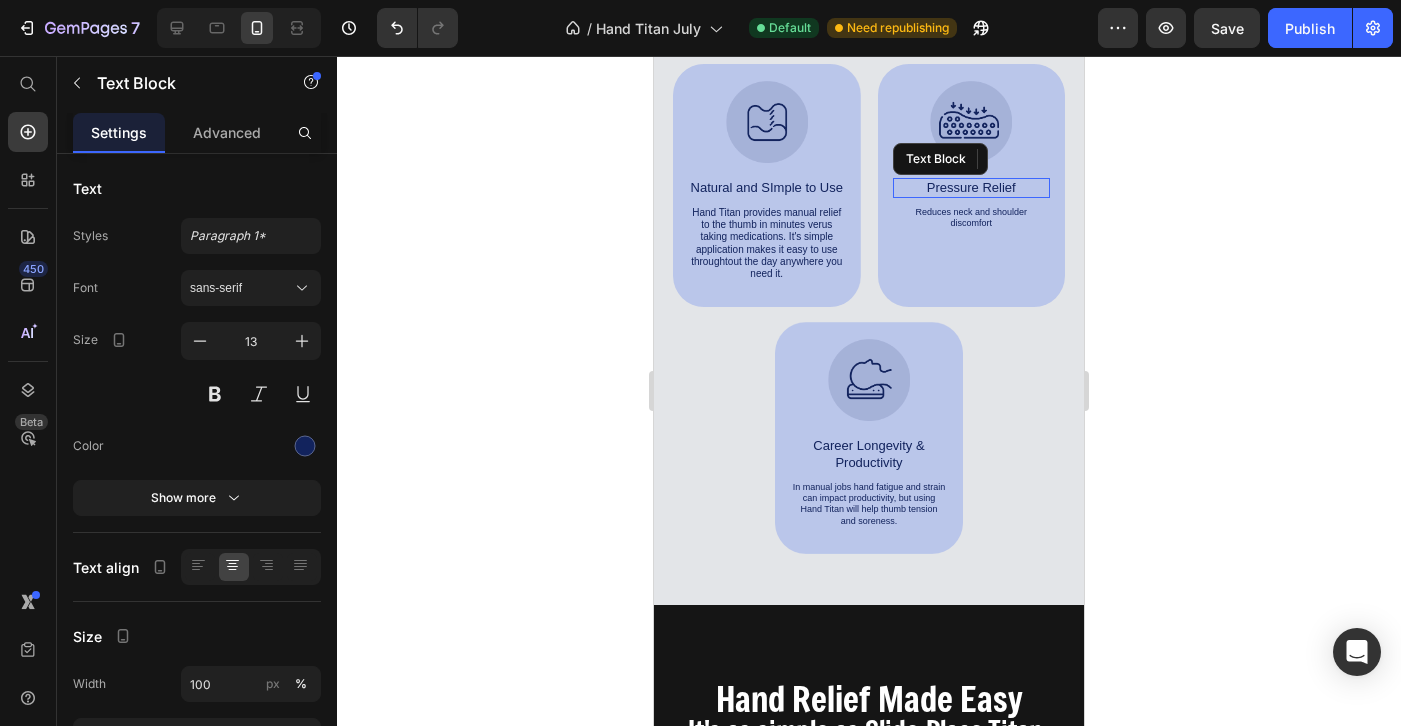 click on "Pressure Relief" at bounding box center (972, 188) 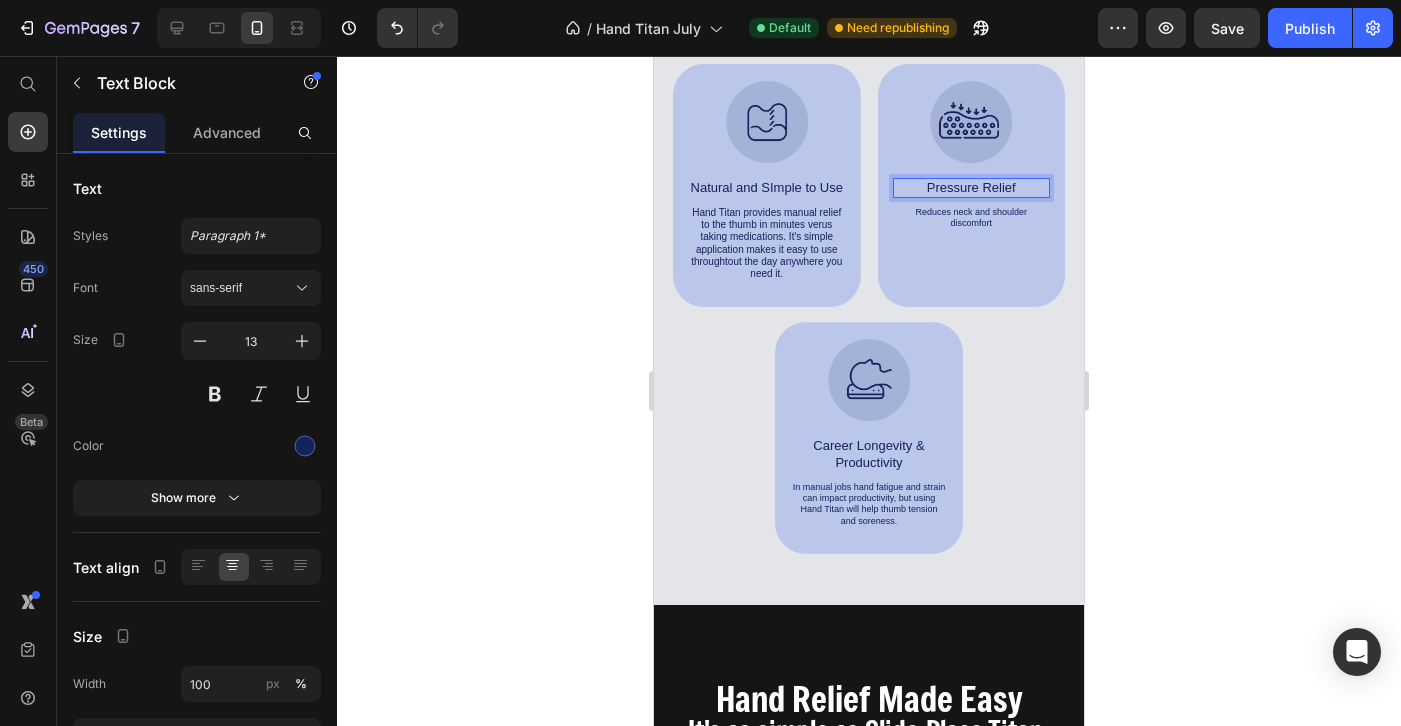 click on "Pressure Relief" at bounding box center (972, 188) 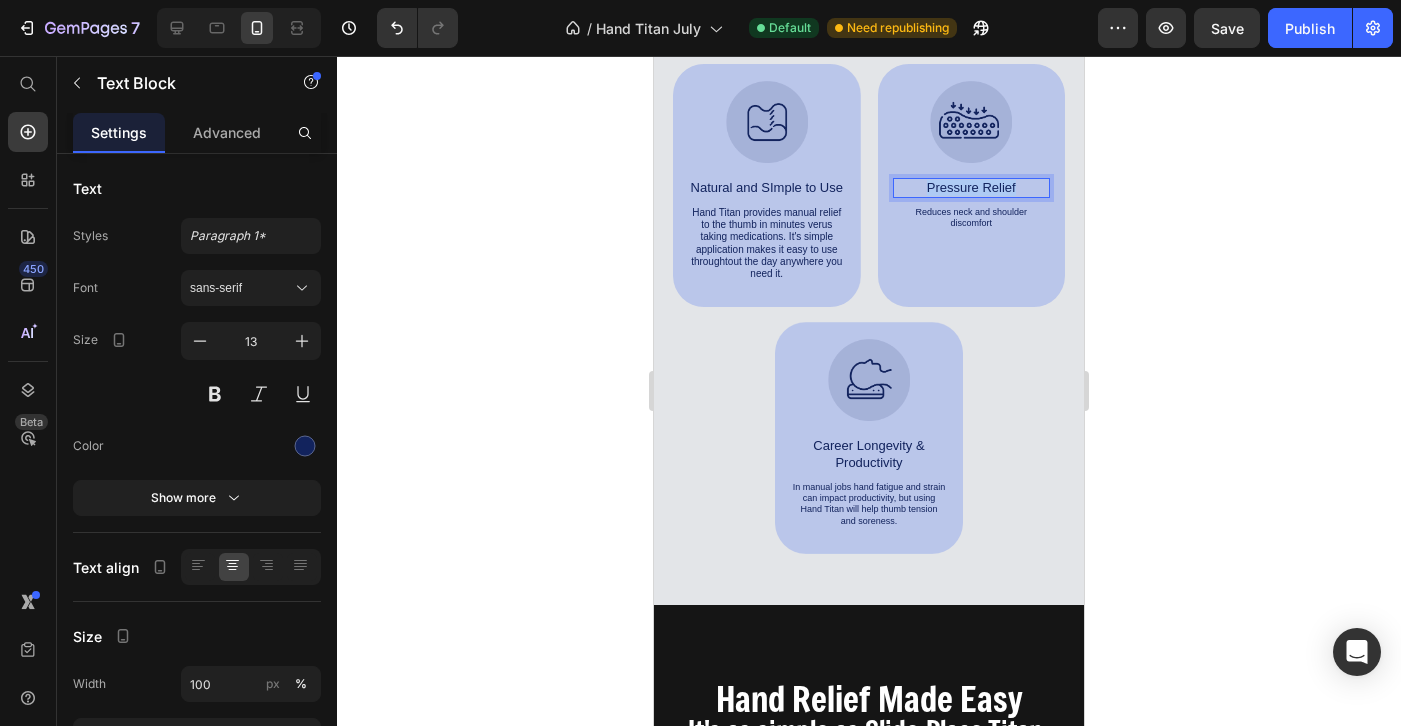 drag, startPoint x: 1046, startPoint y: 162, endPoint x: 906, endPoint y: 163, distance: 140.00357 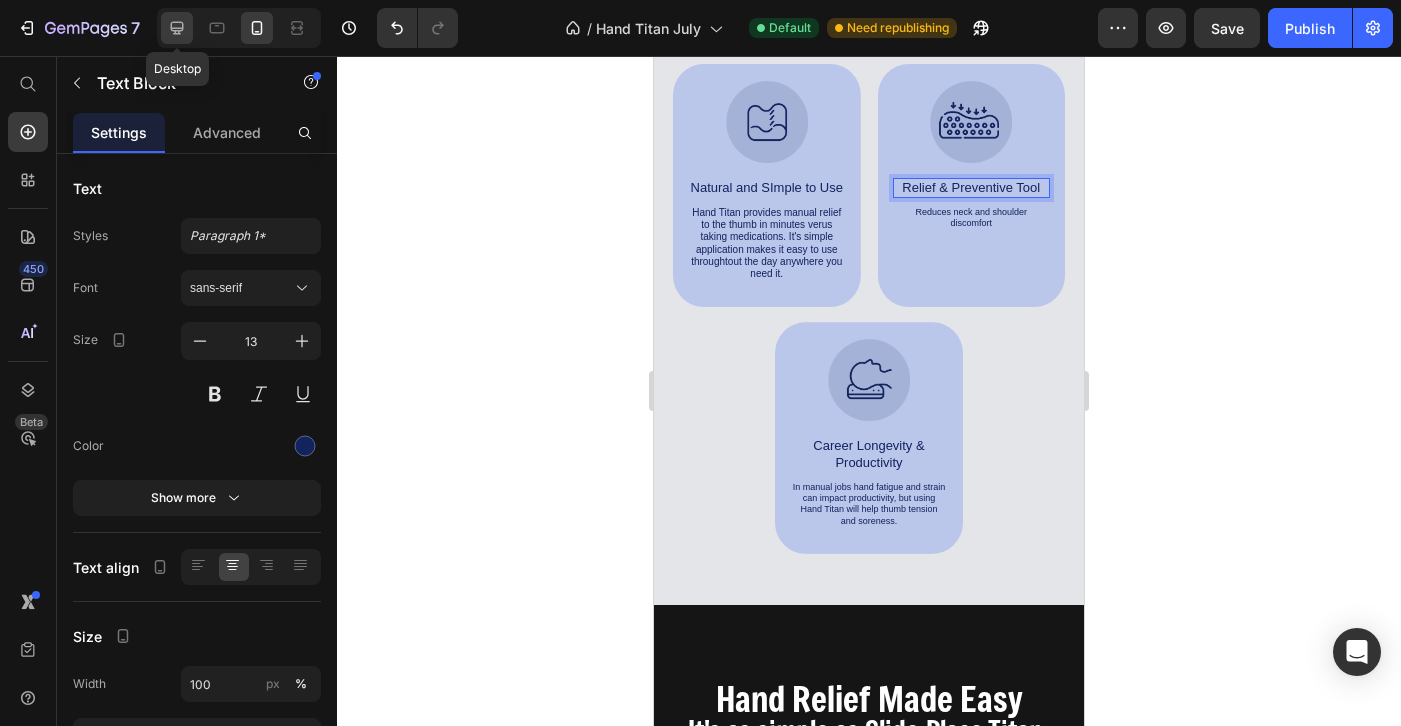 click 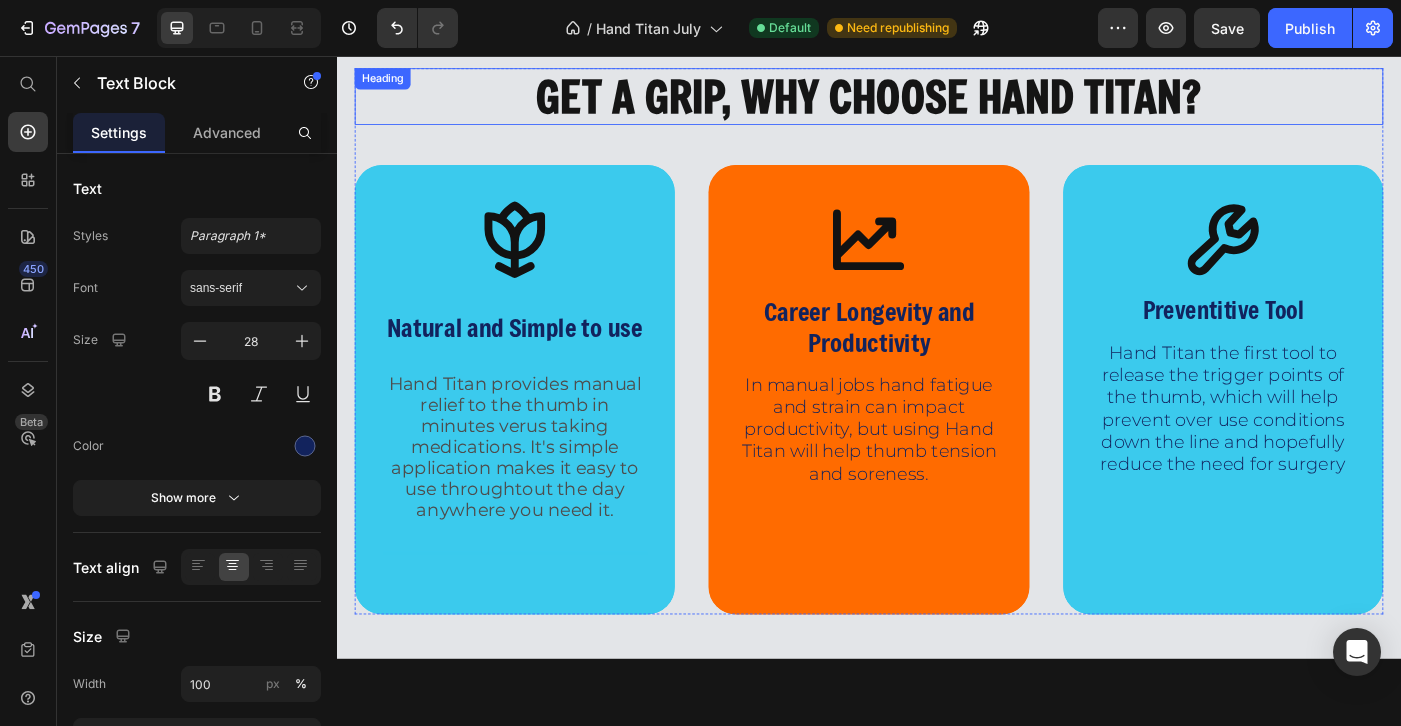 scroll, scrollTop: 5753, scrollLeft: 0, axis: vertical 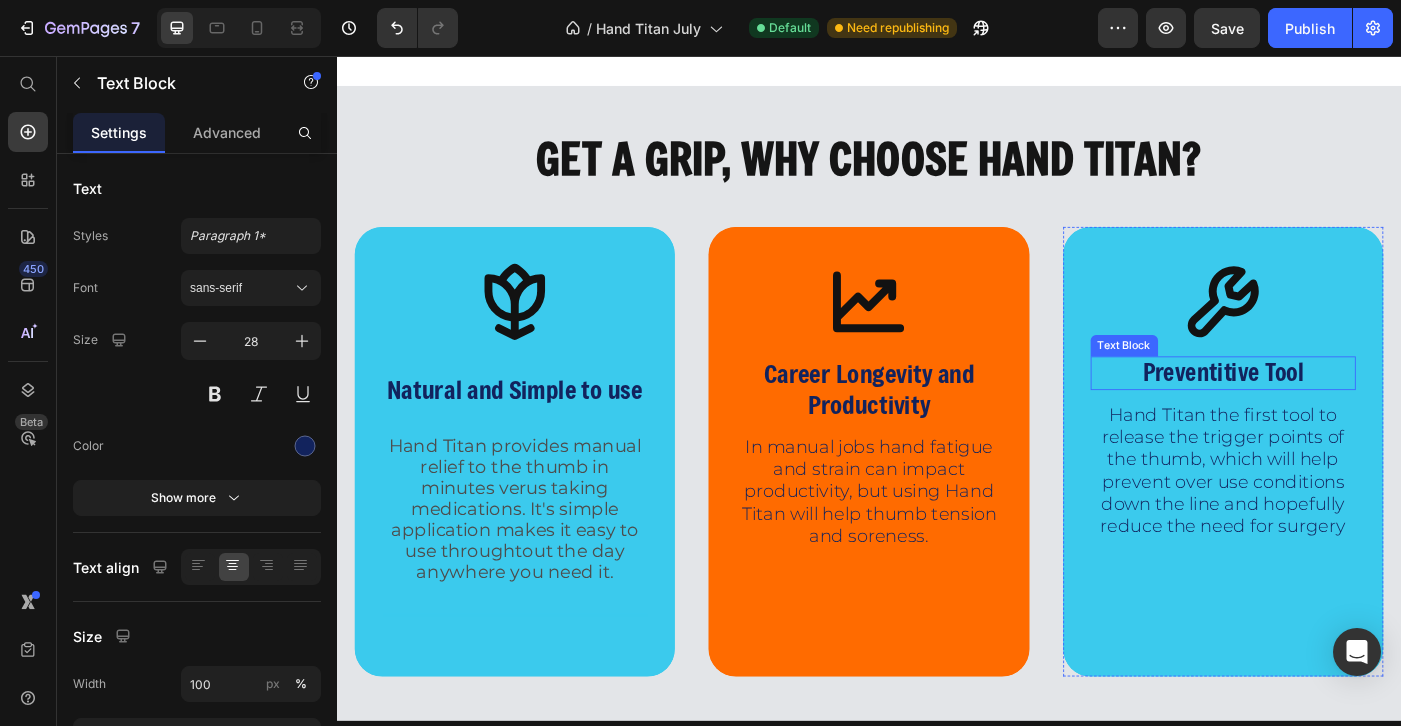 click on "Preventitive Tool" at bounding box center (1336, 414) 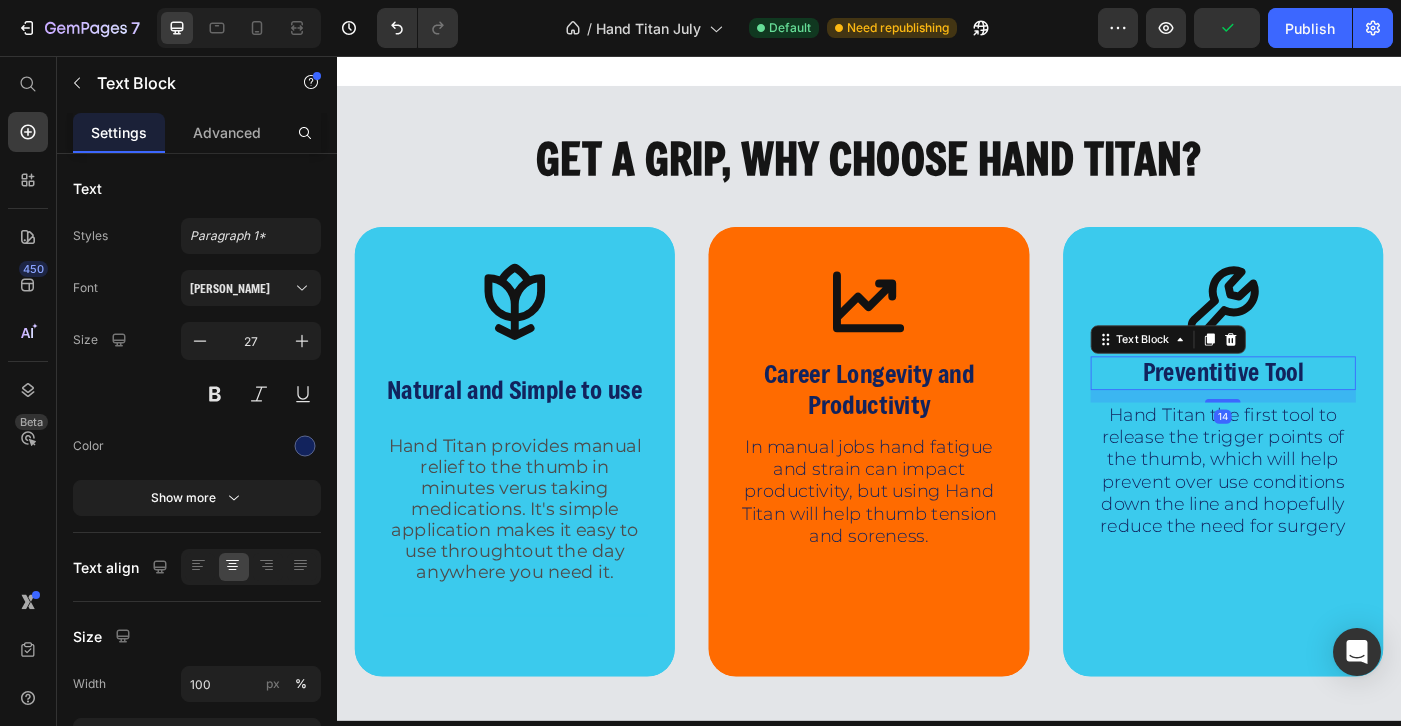 click on "Preventitive Tool" at bounding box center (1336, 414) 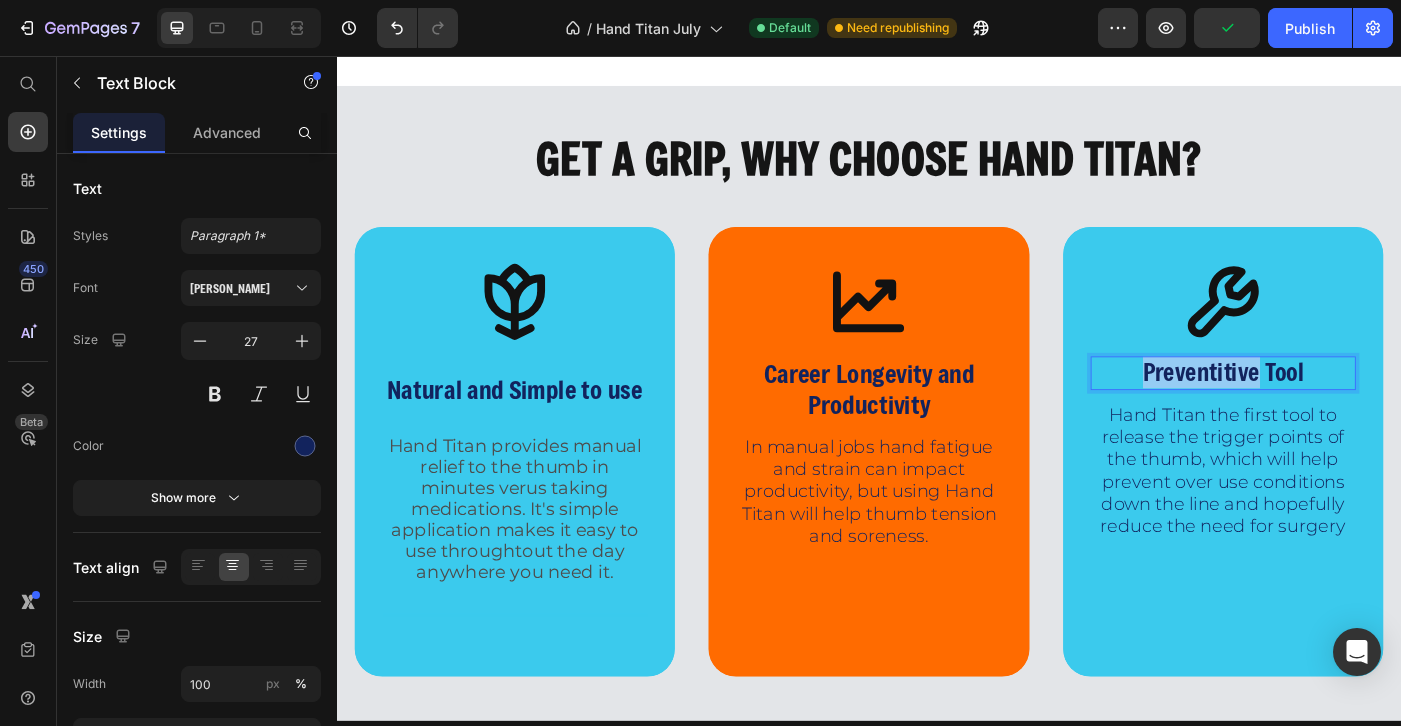 click on "Preventitive Tool" at bounding box center [1336, 414] 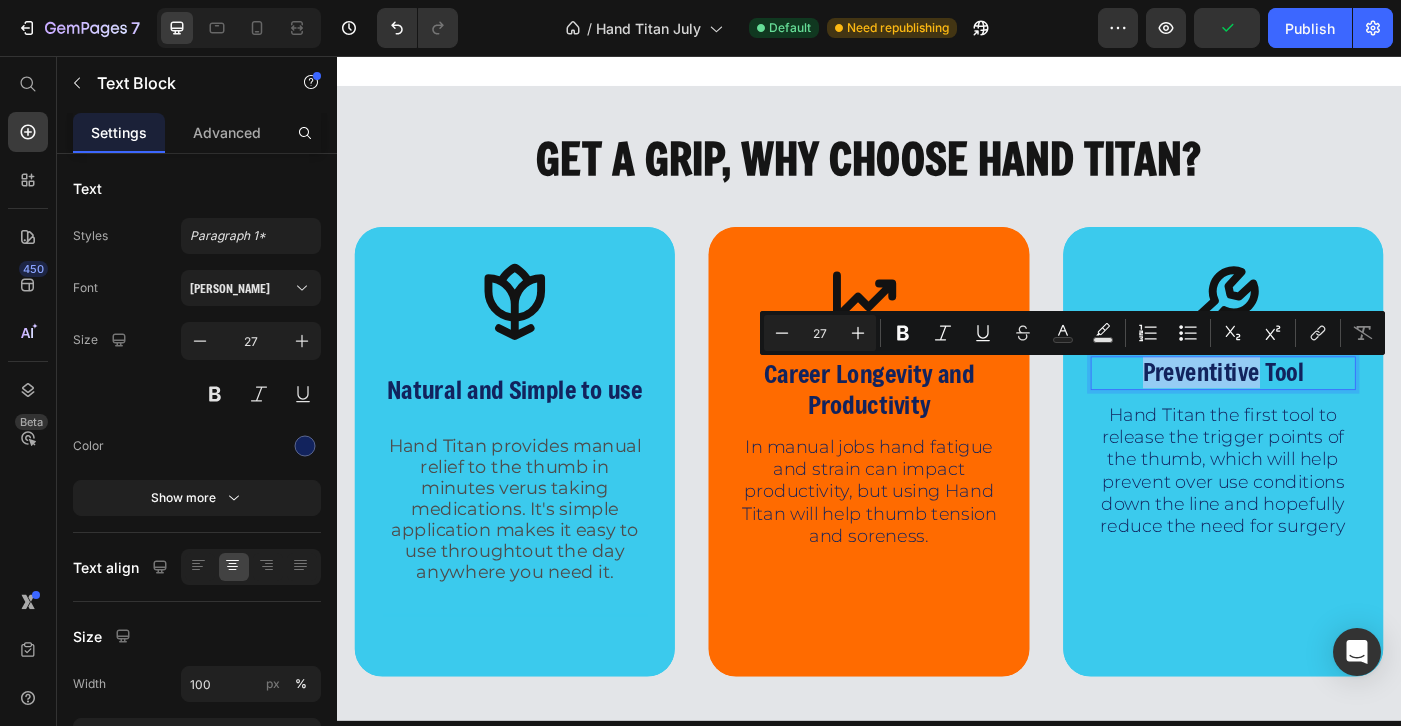 click on "Preventitive Tool" at bounding box center (1336, 414) 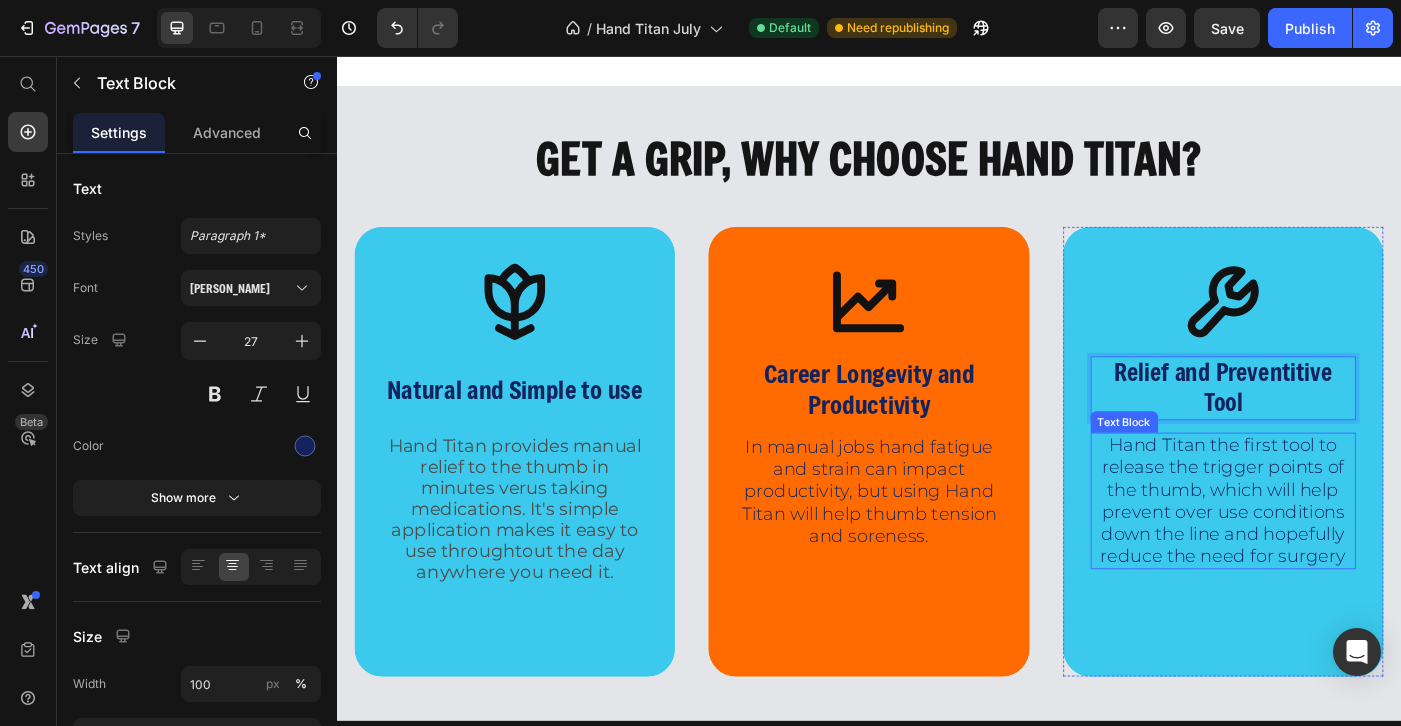click on "Hand Titan the first tool to release the trigger points of the thumb, which will help prevent over use conditions down the line and hopefully reduce the need for surgery" at bounding box center (1336, 558) 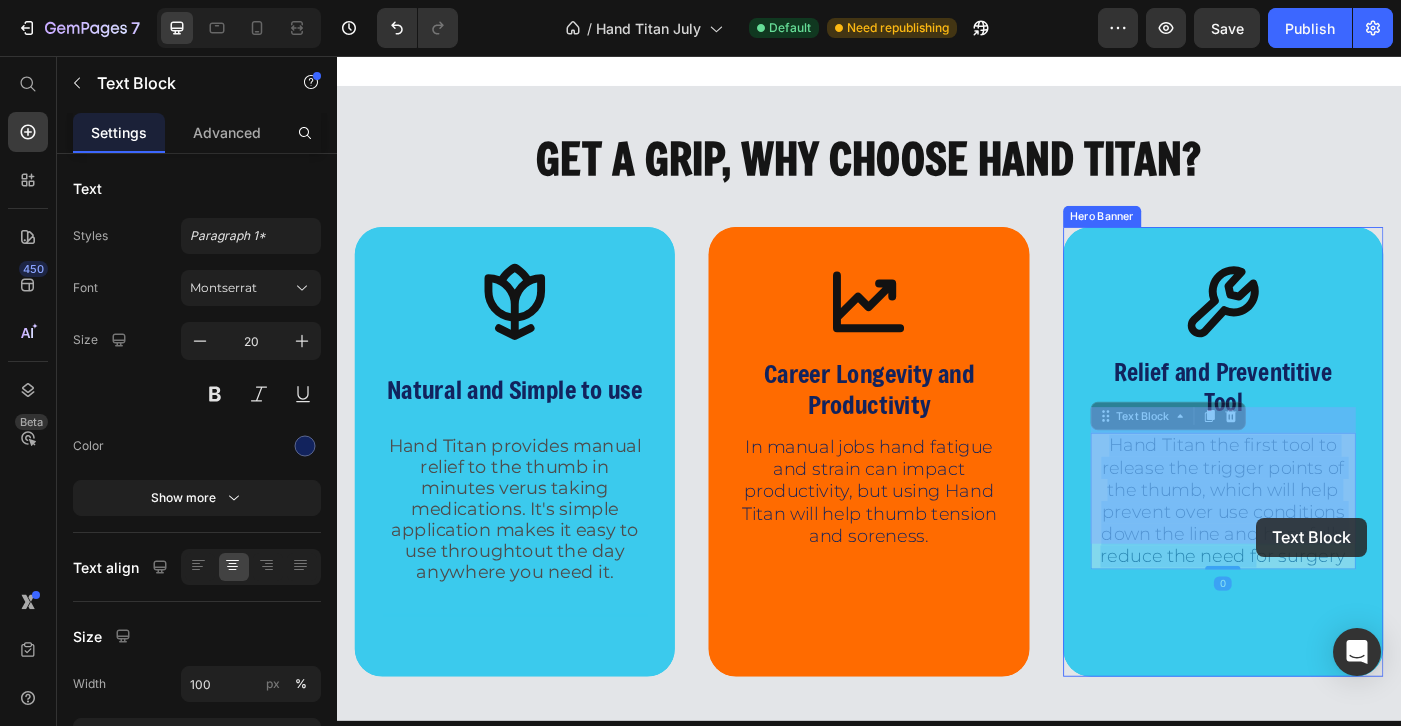 drag, startPoint x: 1209, startPoint y: 468, endPoint x: 1371, endPoint y: 578, distance: 195.81624 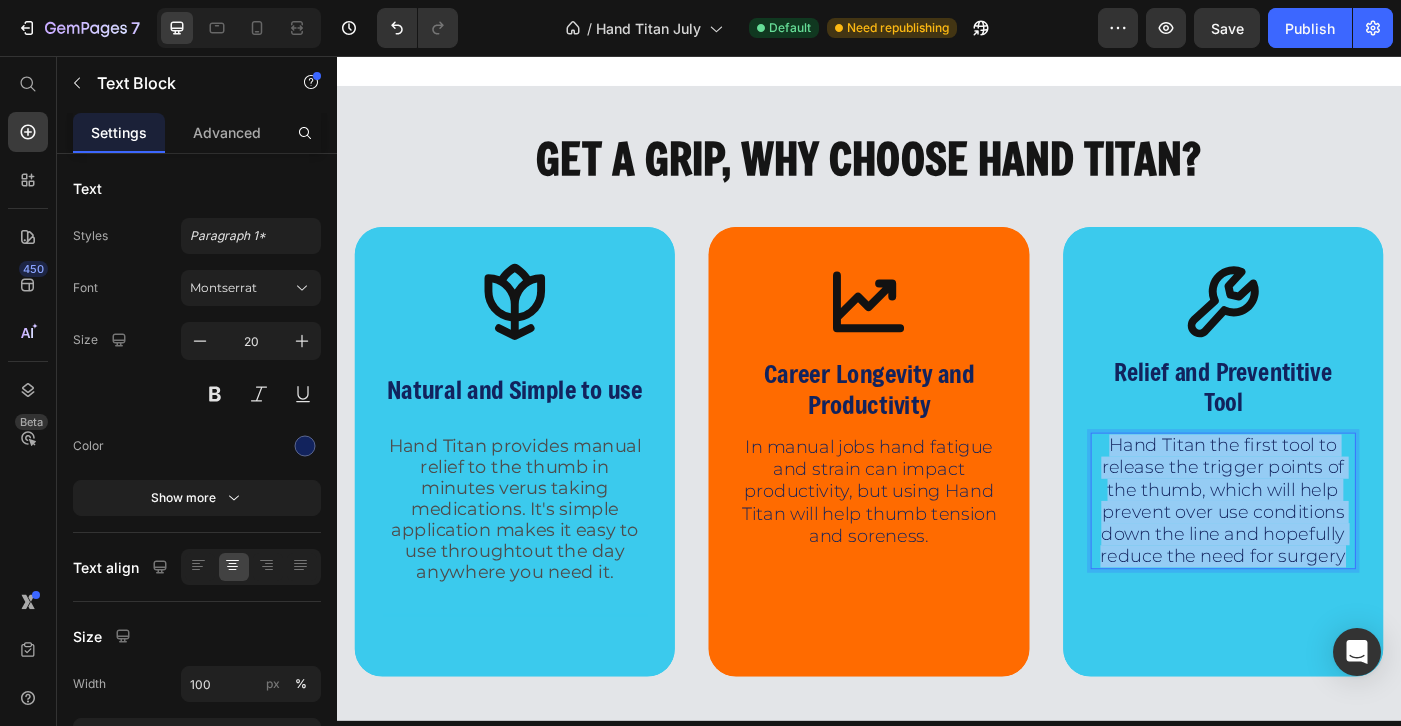 drag, startPoint x: 1478, startPoint y: 591, endPoint x: 1218, endPoint y: 452, distance: 294.82367 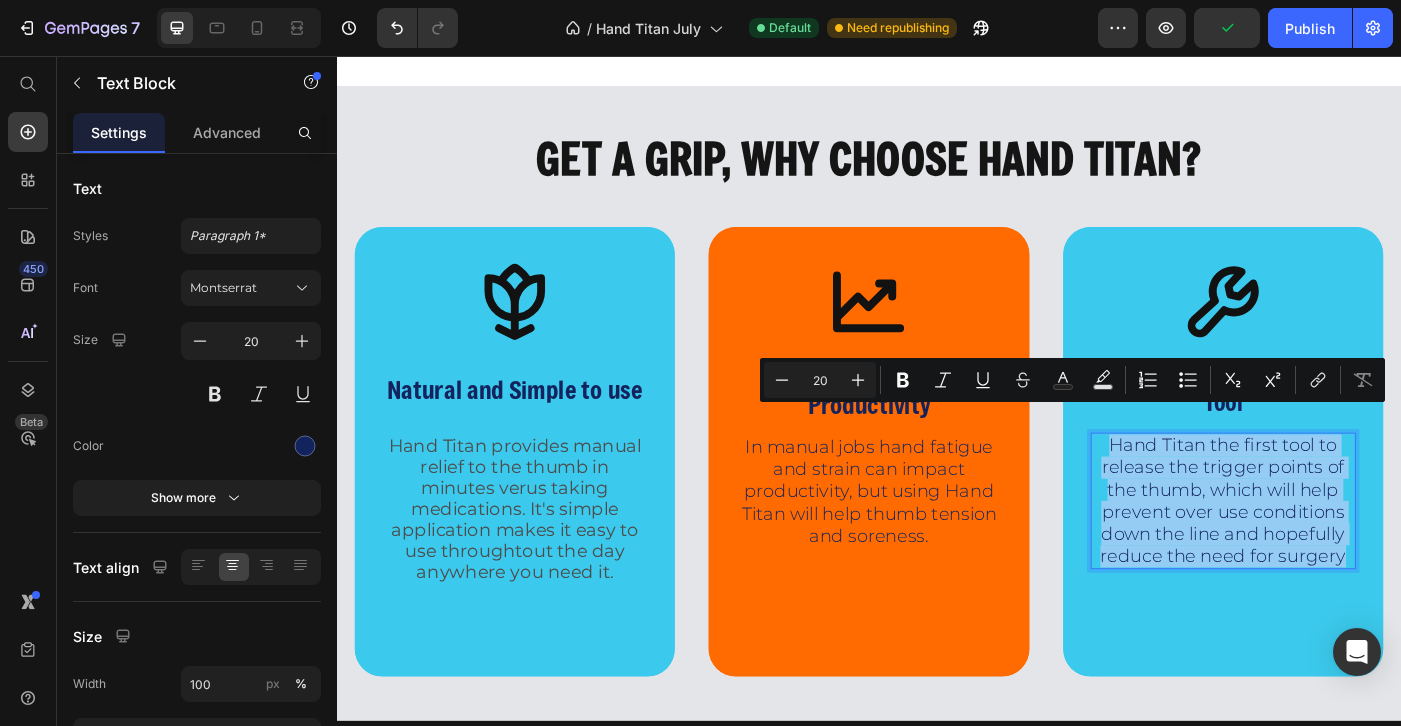 copy on "Hand Titan the first tool to release the trigger points of the thumb, which will help prevent over use conditions down the line and hopefully reduce the need for surgery" 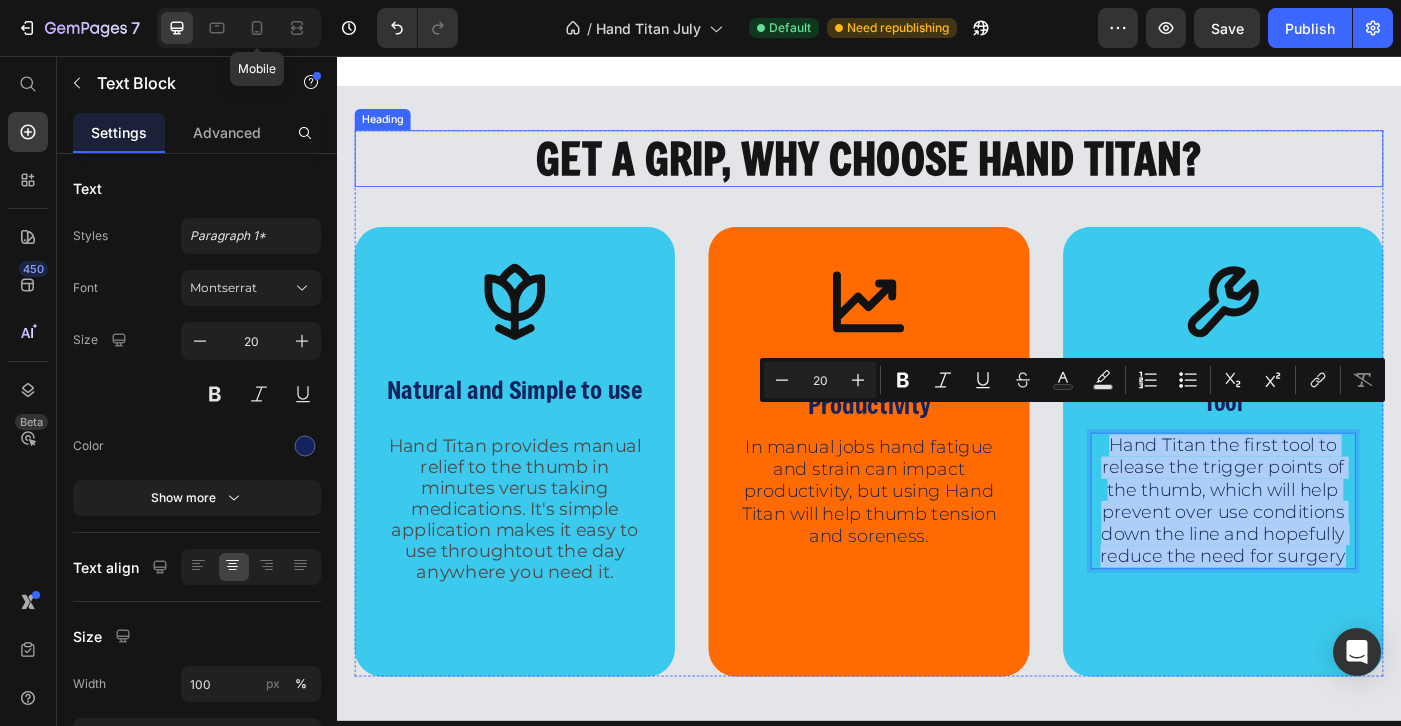 click 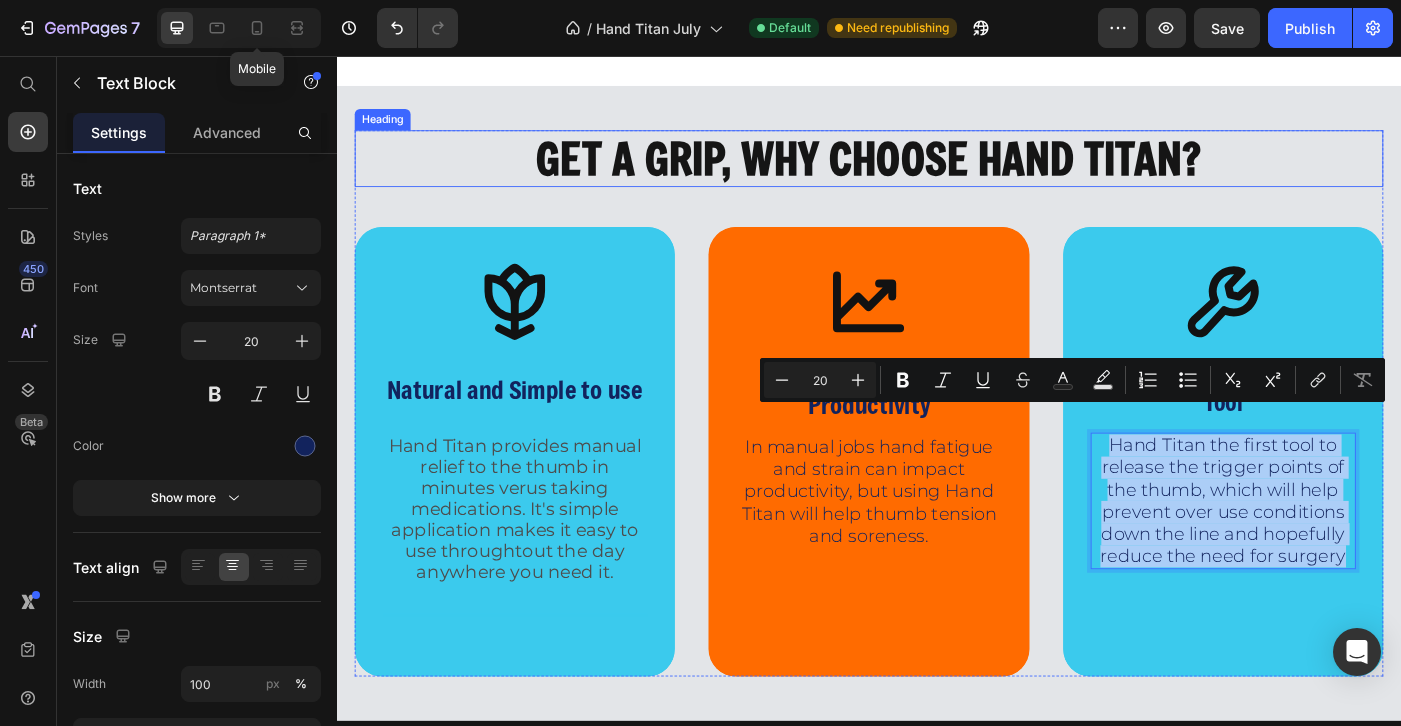 type on "9" 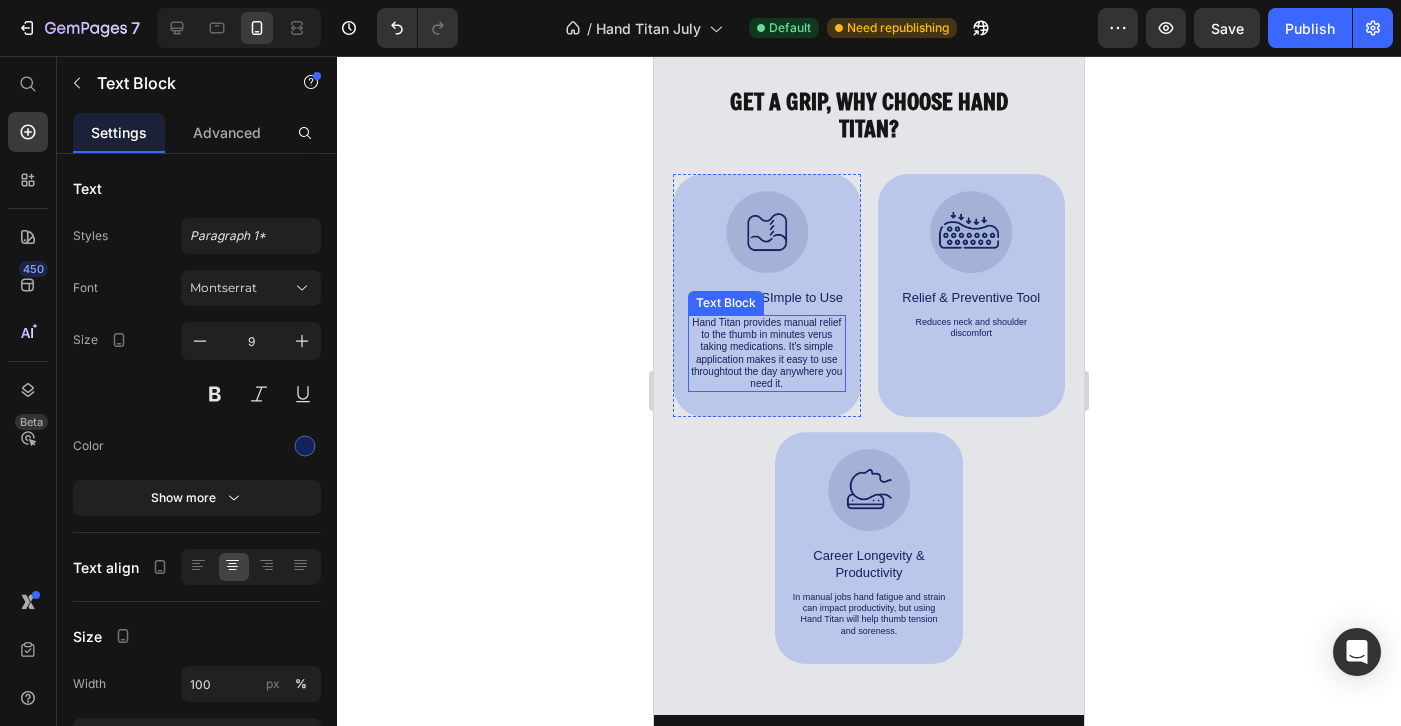 scroll, scrollTop: 5683, scrollLeft: 0, axis: vertical 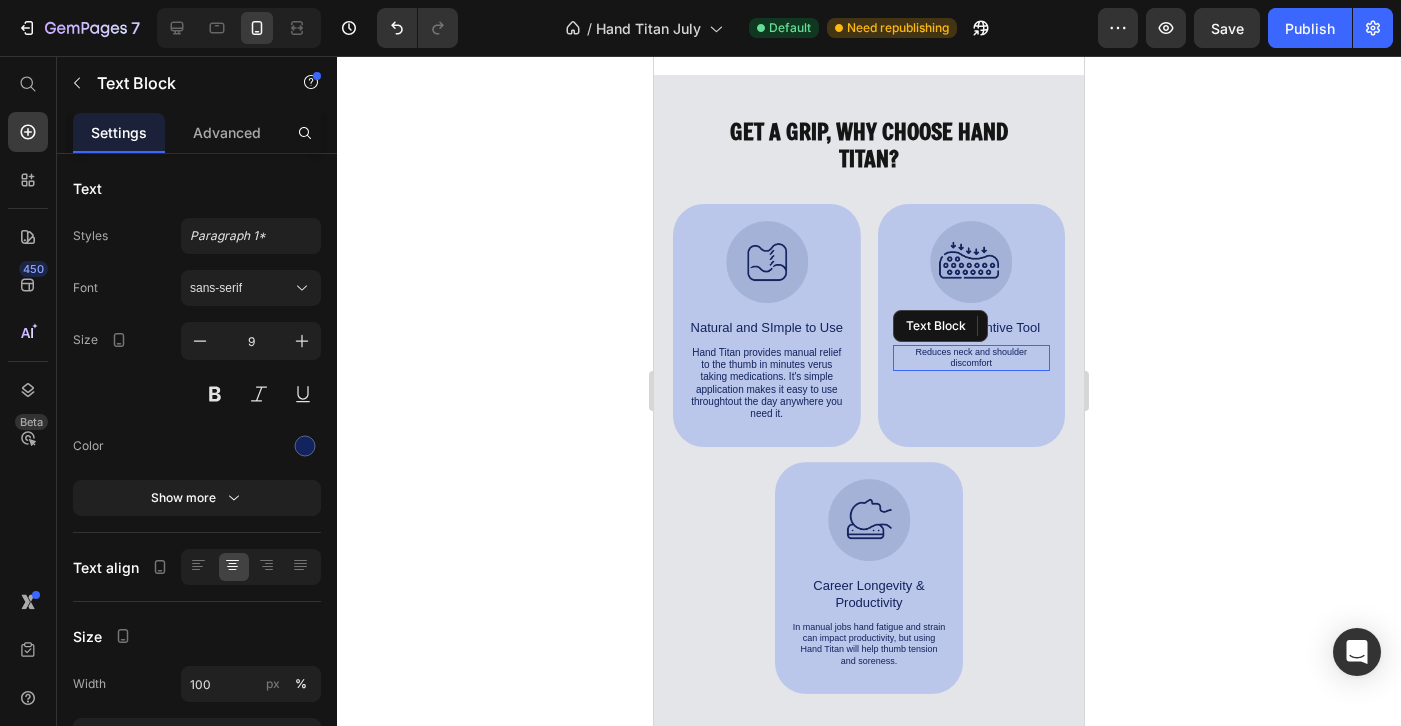 click on "Reduces neck and shoulder discomfort" at bounding box center [972, 358] 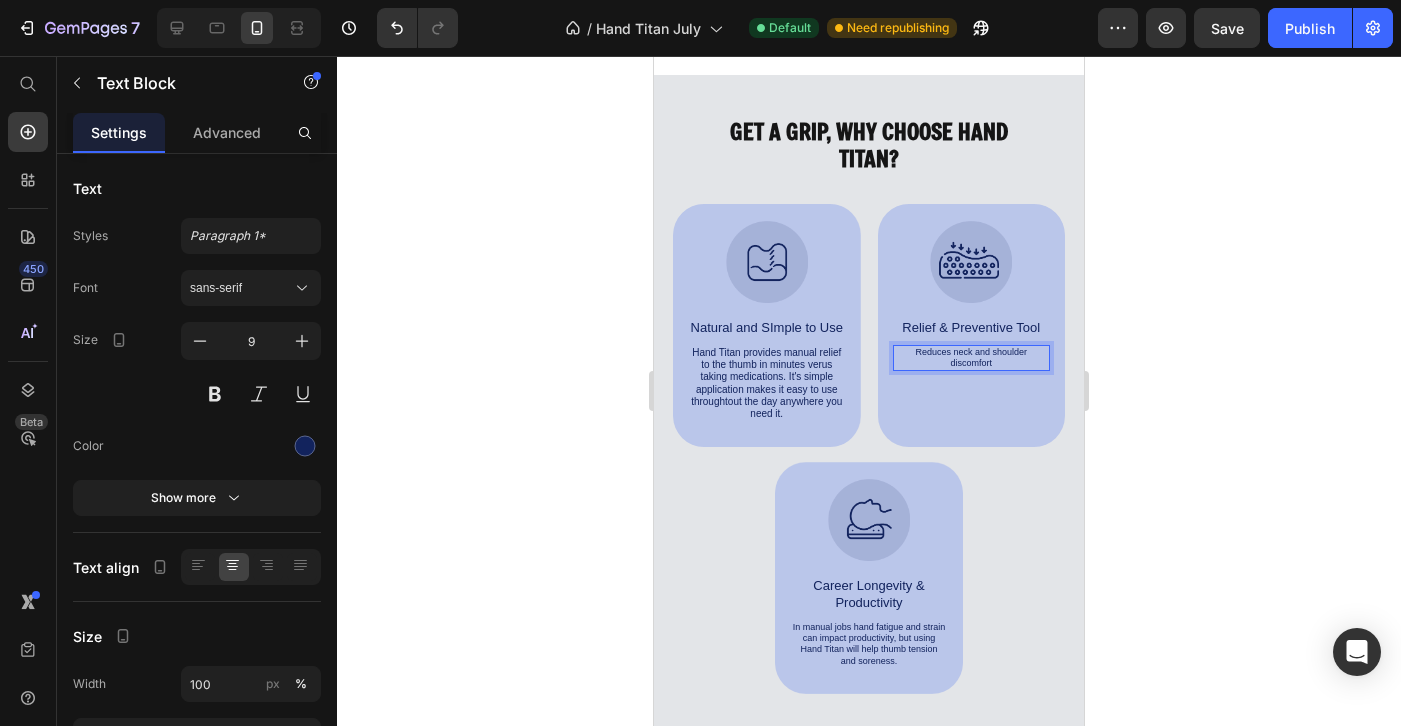 click on "Reduces neck and shoulder discomfort" at bounding box center [972, 358] 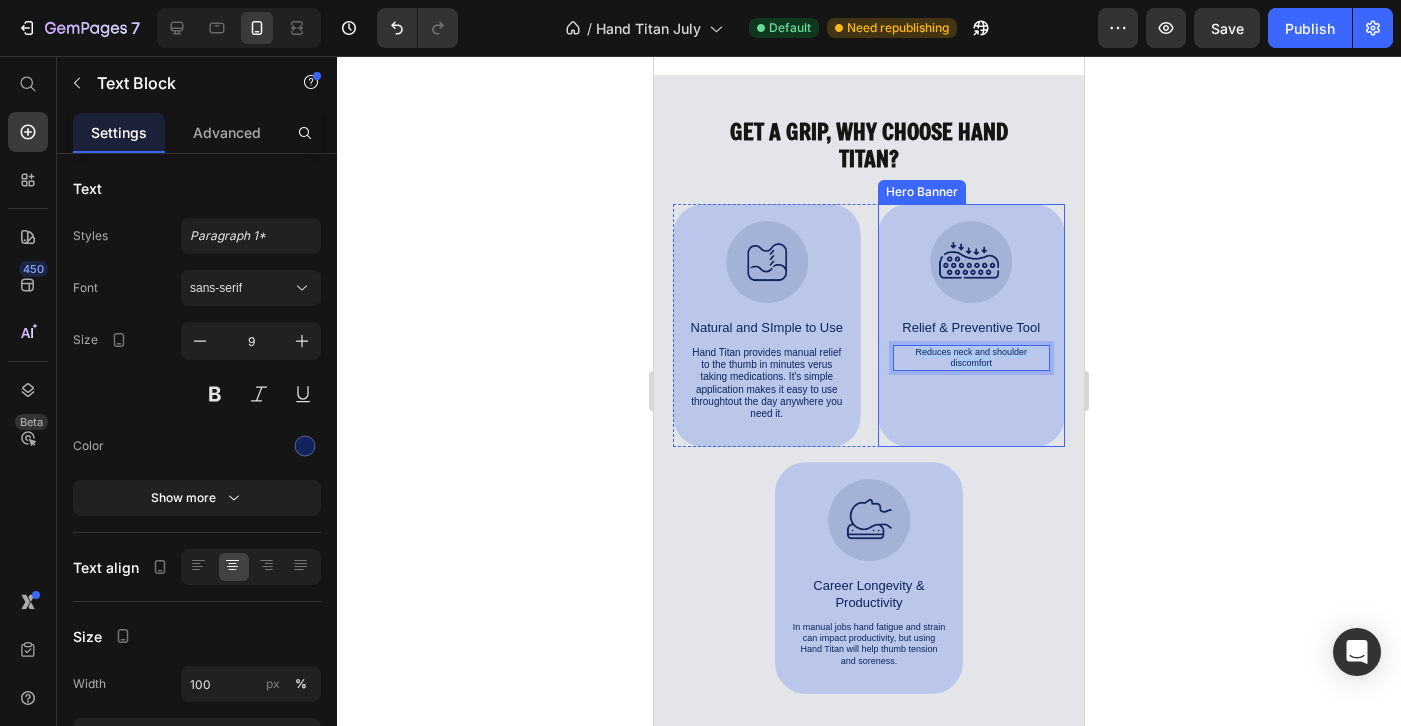 drag, startPoint x: 1000, startPoint y: 339, endPoint x: 910, endPoint y: 318, distance: 92.417534 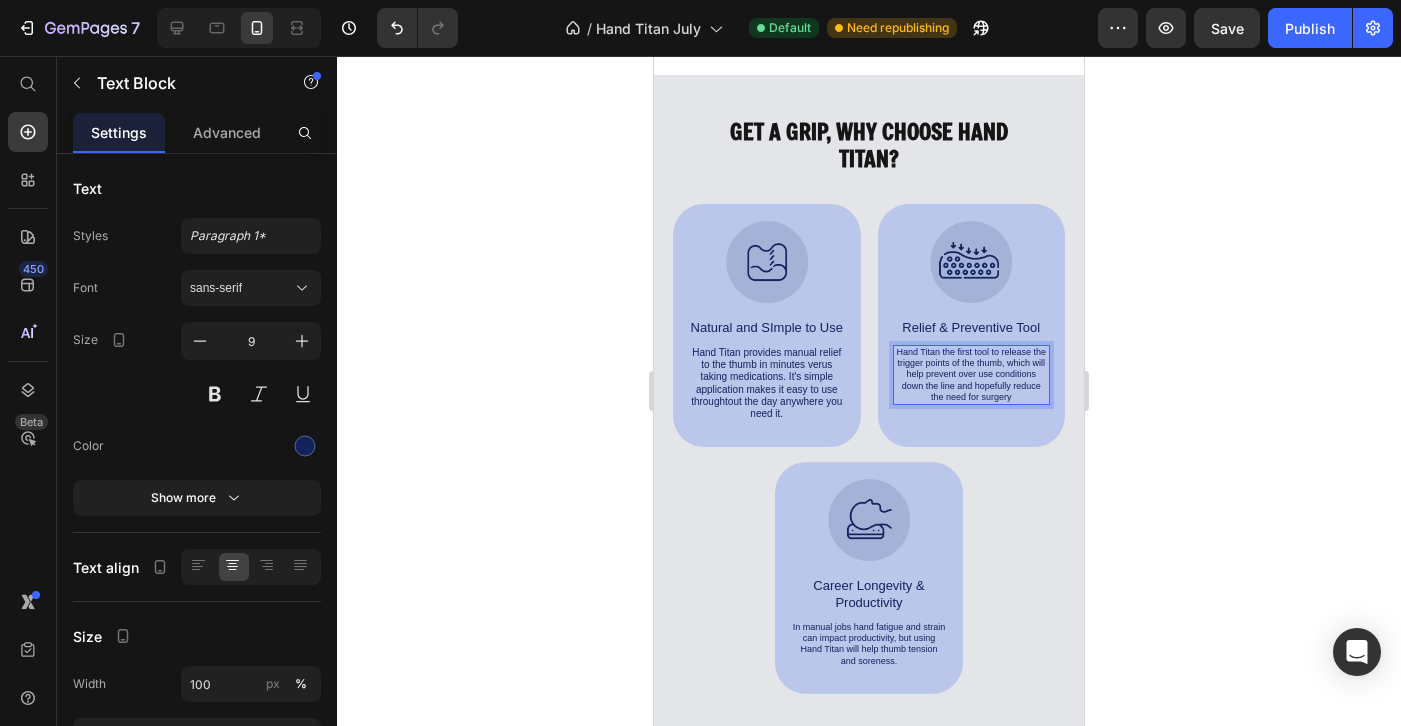 click on "Hand Titan the first tool to release the trigger points of the thumb, which will help prevent over use conditions down the line and hopefully reduce the need for surgery" at bounding box center (972, 375) 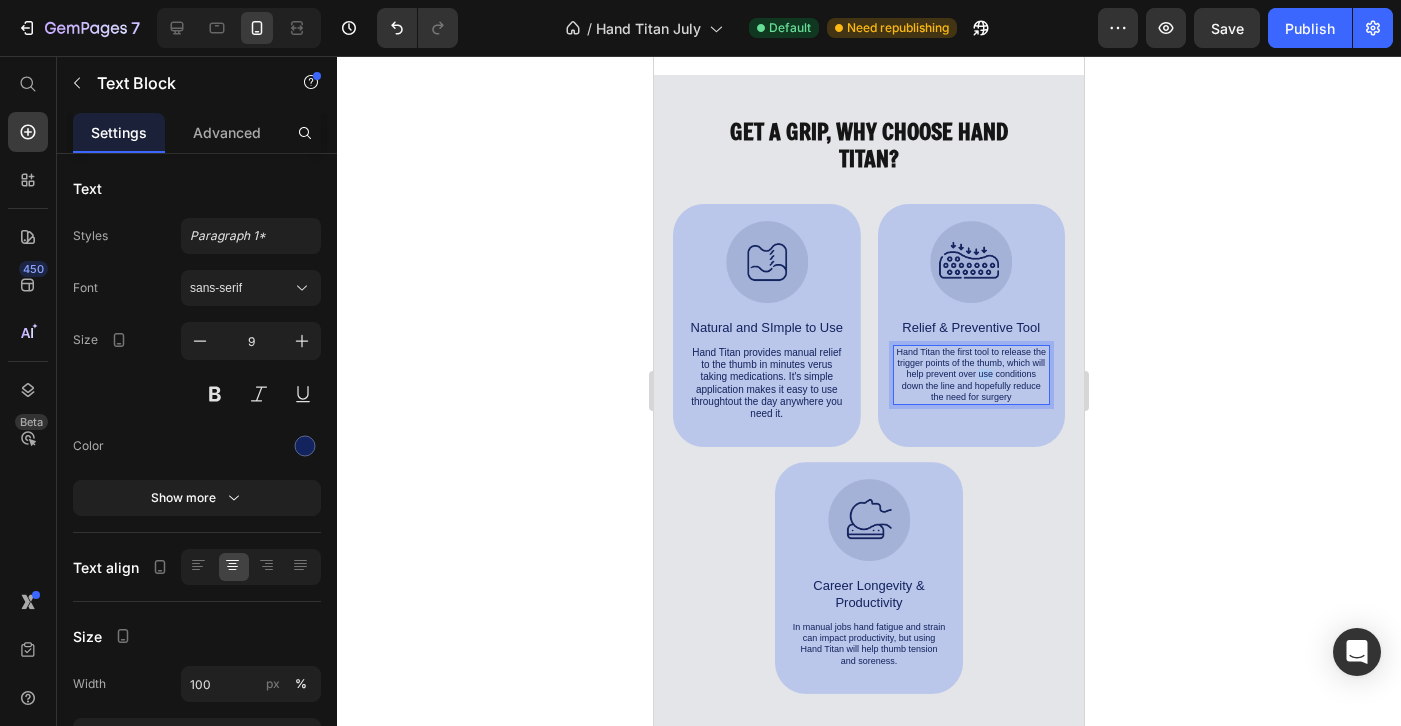 click on "Hand Titan the first tool to release the trigger points of the thumb, which will help prevent over use conditions down the line and hopefully reduce the need for surgery" at bounding box center (972, 375) 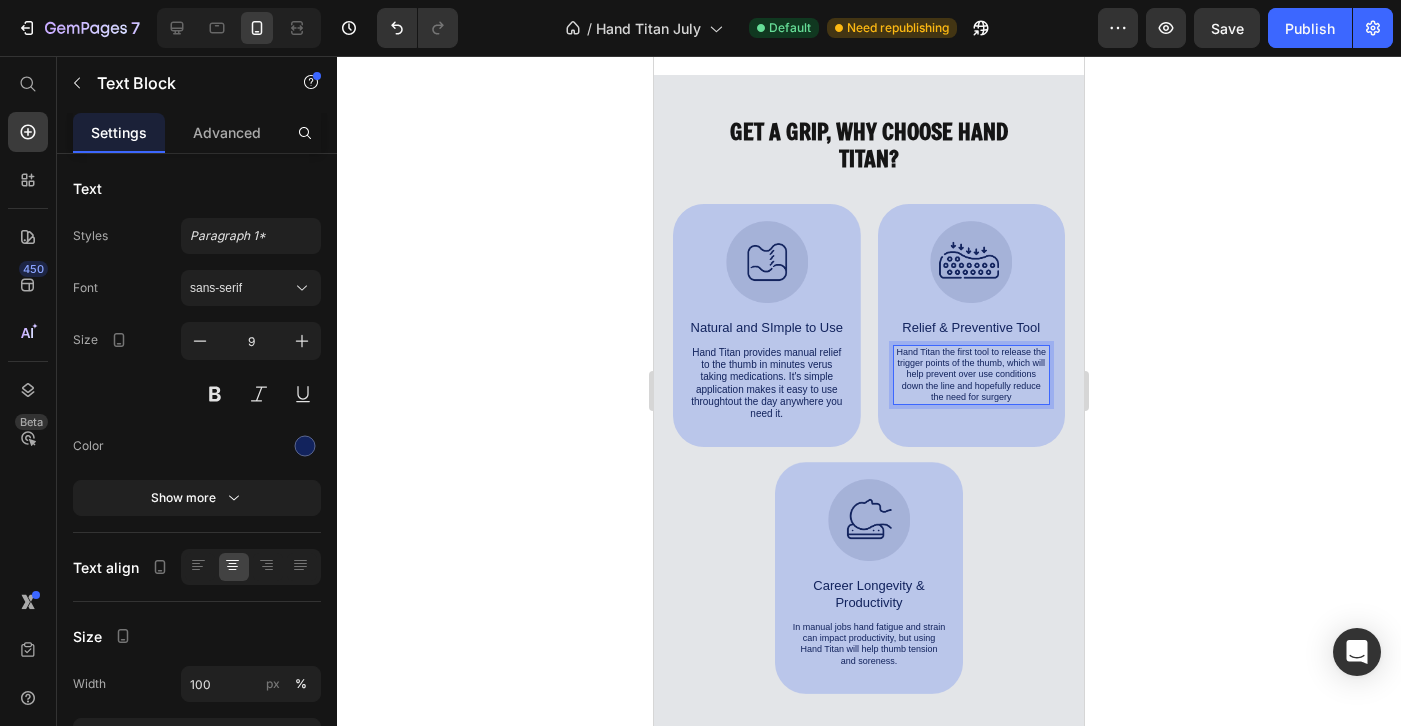 click on "Hand Titan the first tool to release the trigger points of the thumb, which will help prevent over use conditions down the line and hopefully reduce the need for surgery" at bounding box center (972, 375) 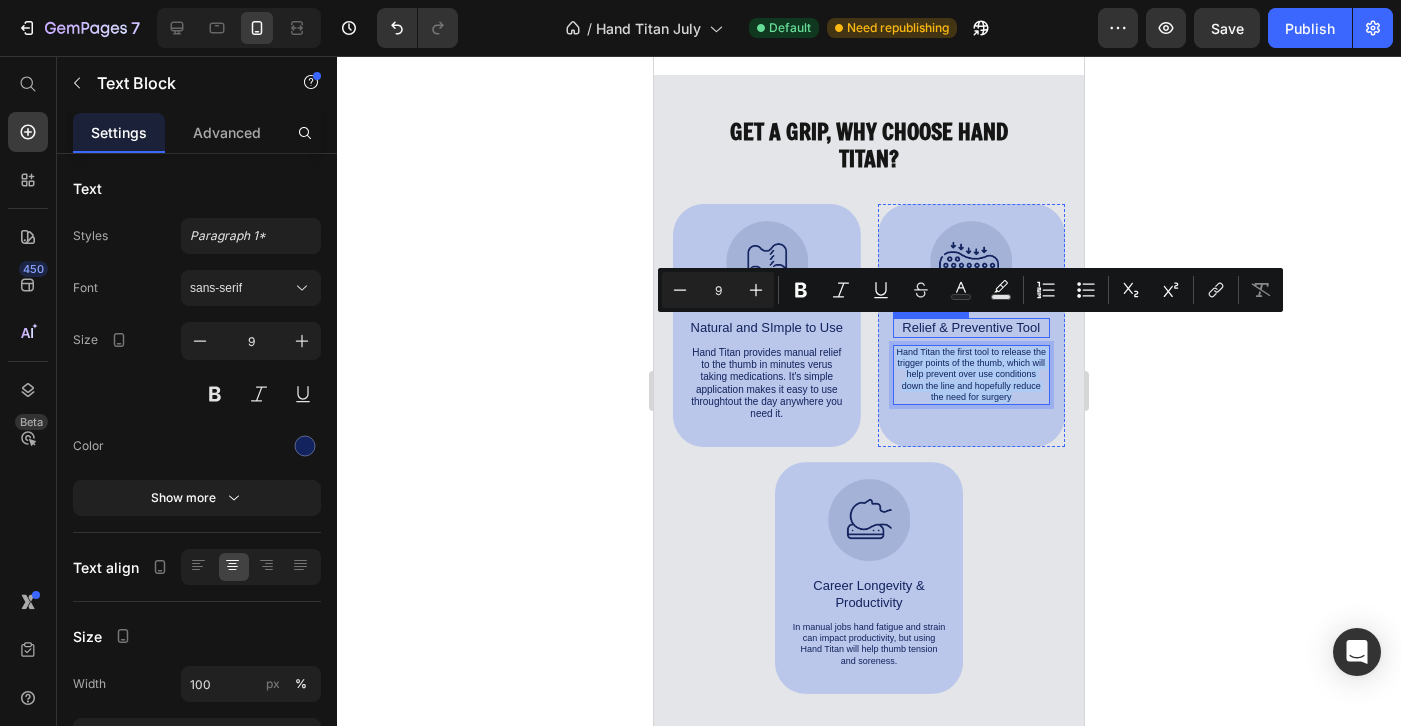 drag, startPoint x: 1021, startPoint y: 365, endPoint x: 900, endPoint y: 301, distance: 136.88316 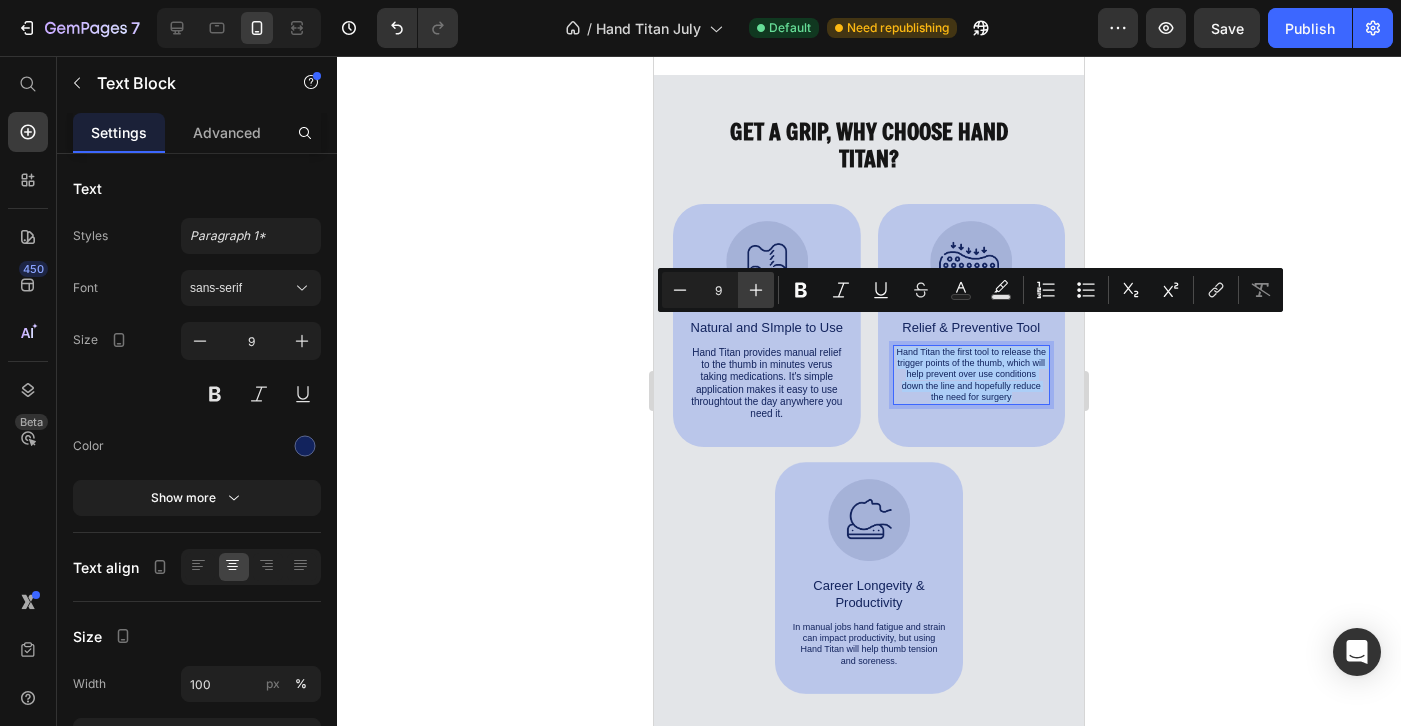 click 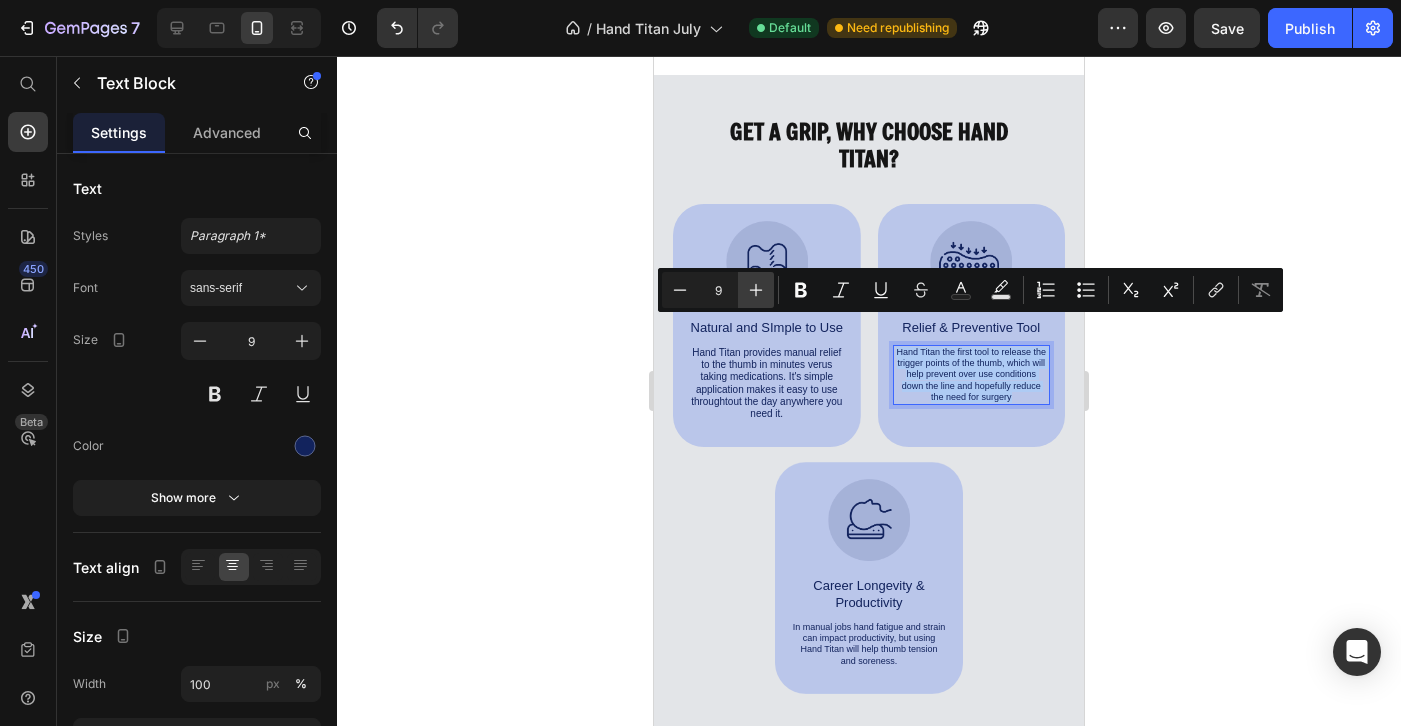 type on "10" 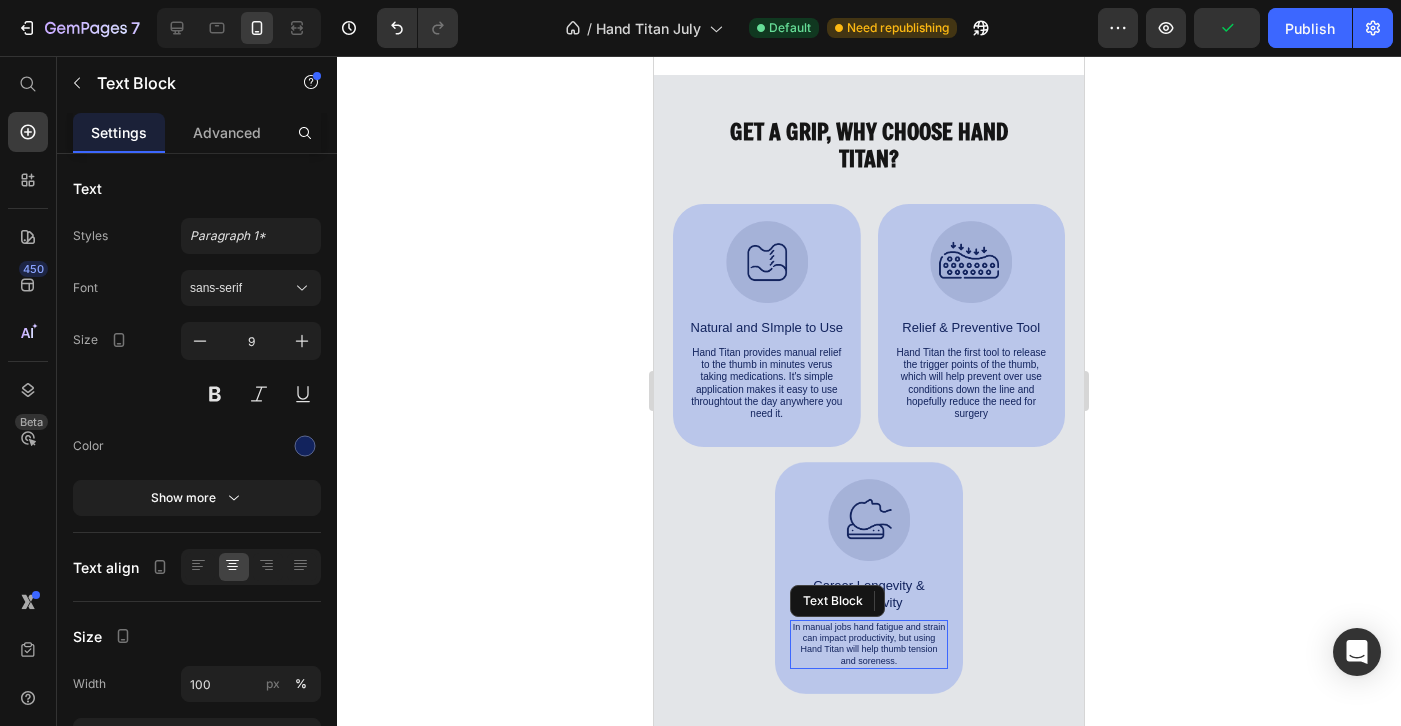 click on "In manual jobs hand fatigue and strain can impact productivity, but using Hand Titan will help thumb tension and soreness." at bounding box center [869, 644] 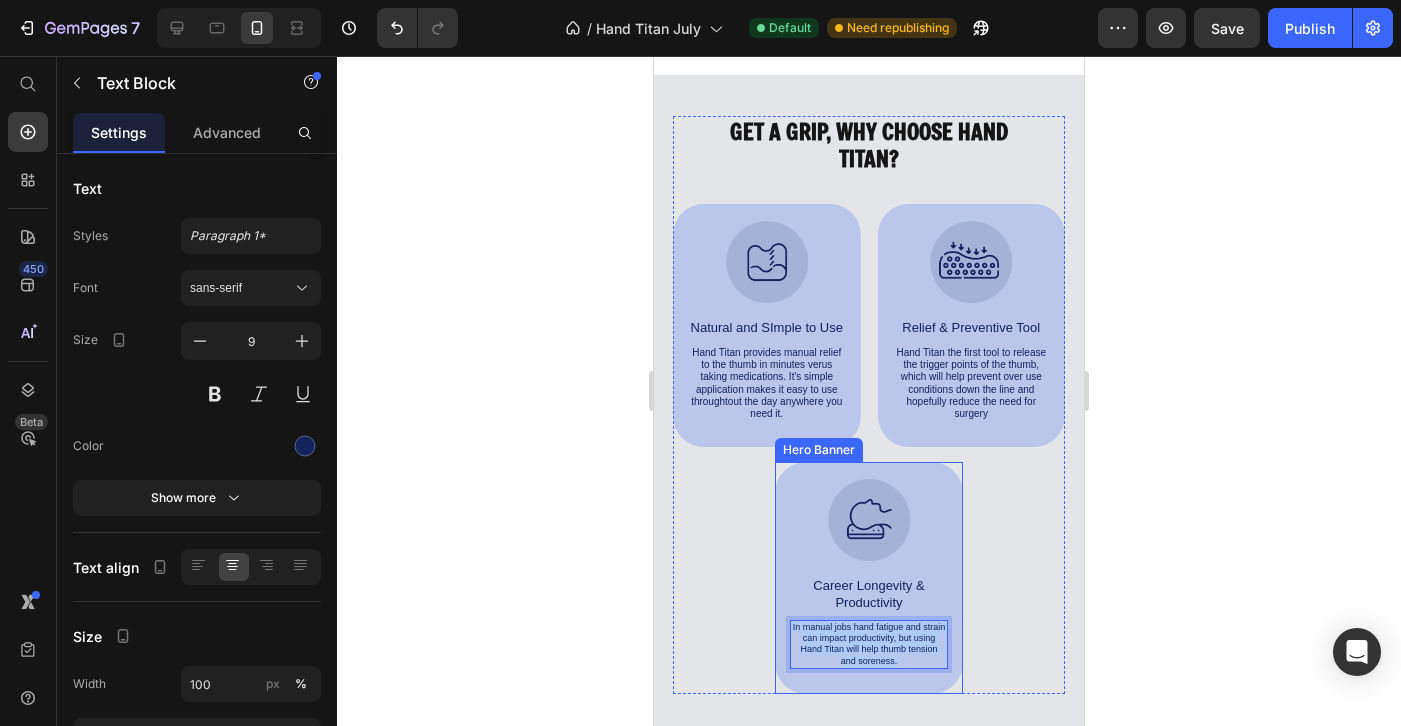 drag, startPoint x: 926, startPoint y: 631, endPoint x: 775, endPoint y: 598, distance: 154.5639 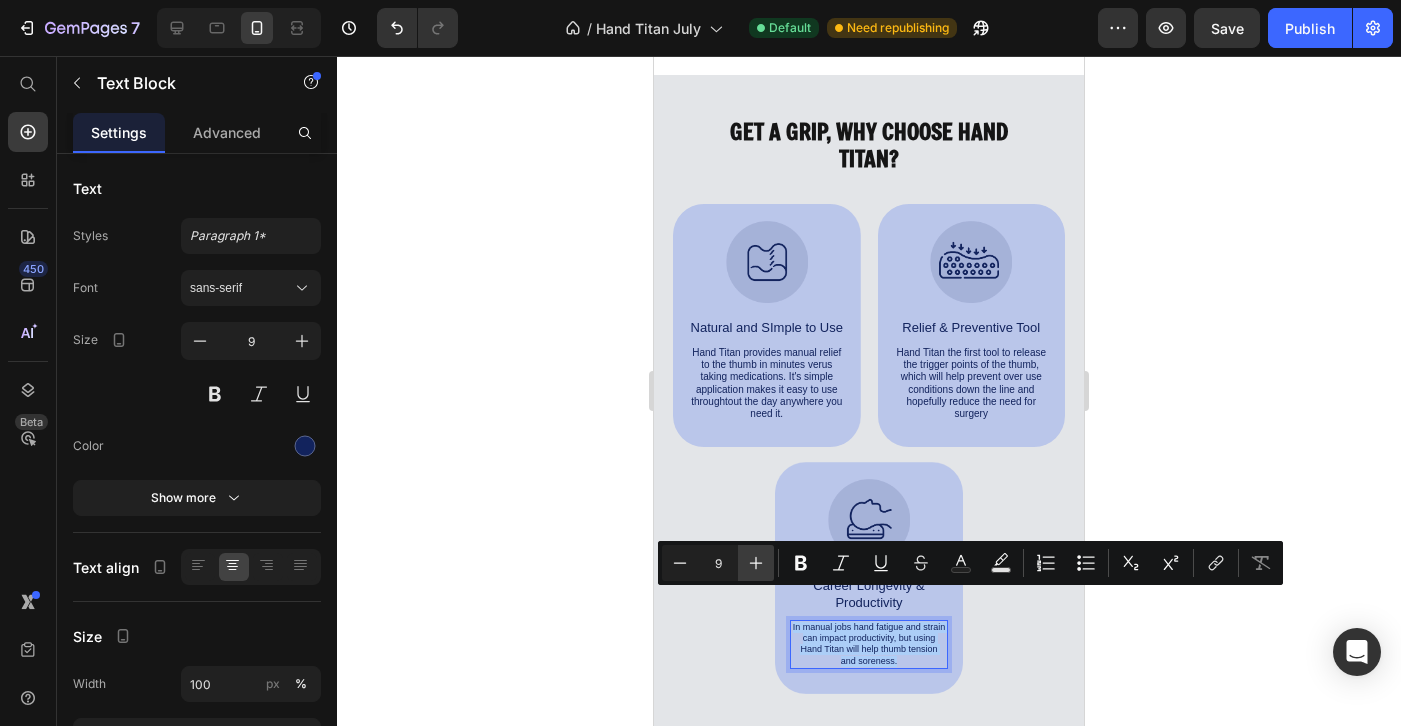 click 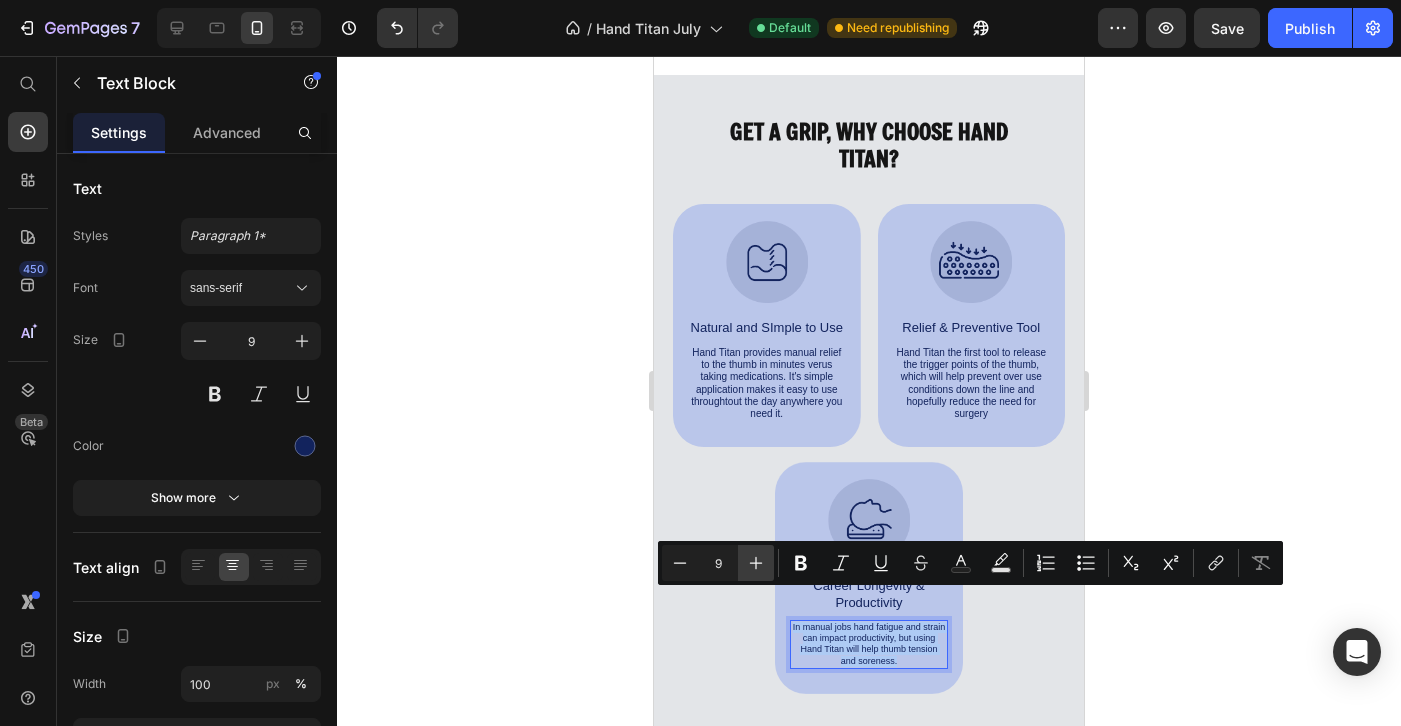 type on "10" 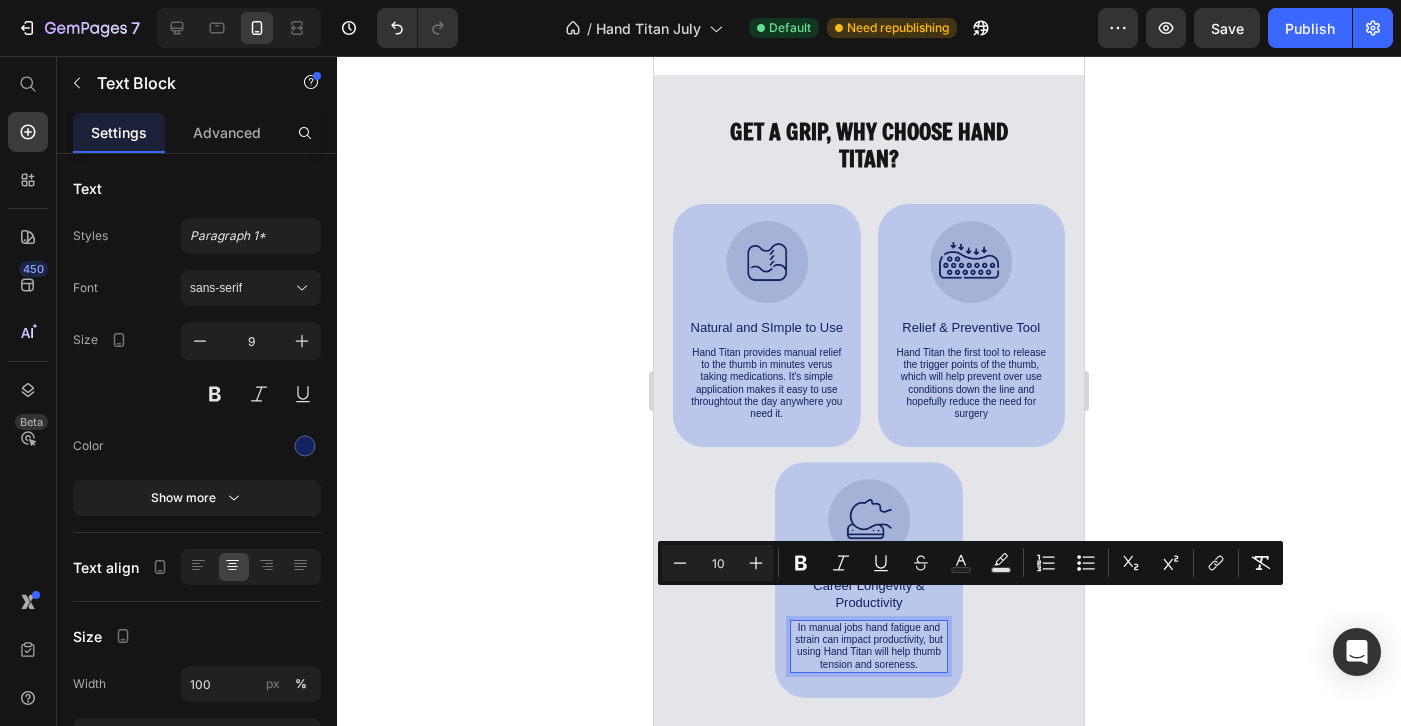 click 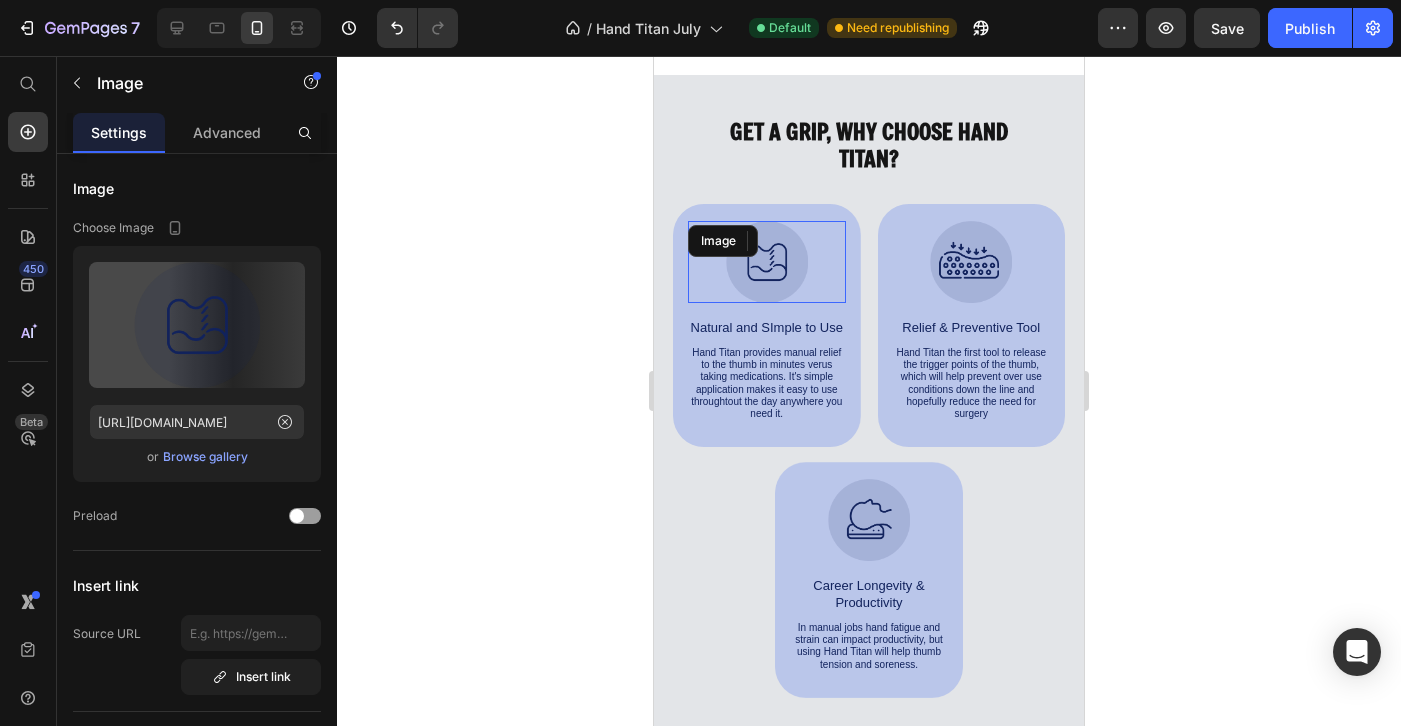 click at bounding box center [767, 262] 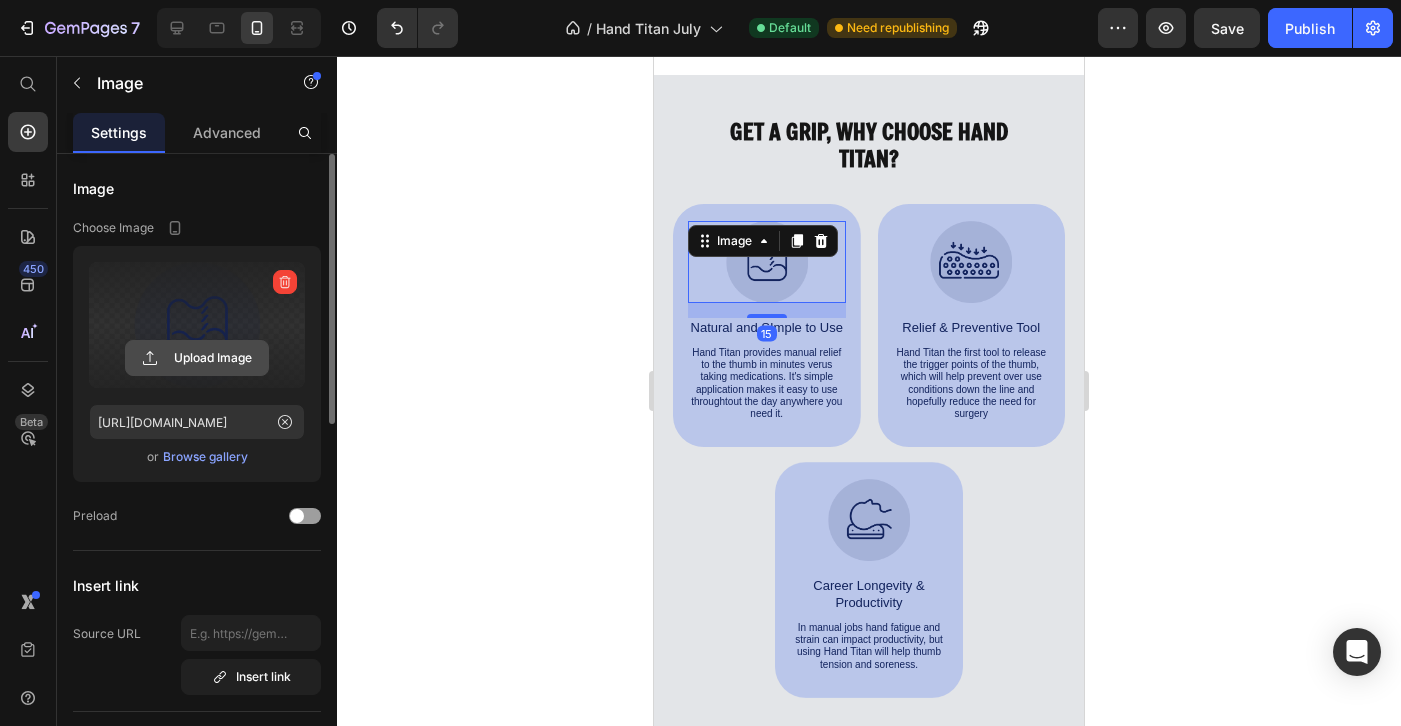 click 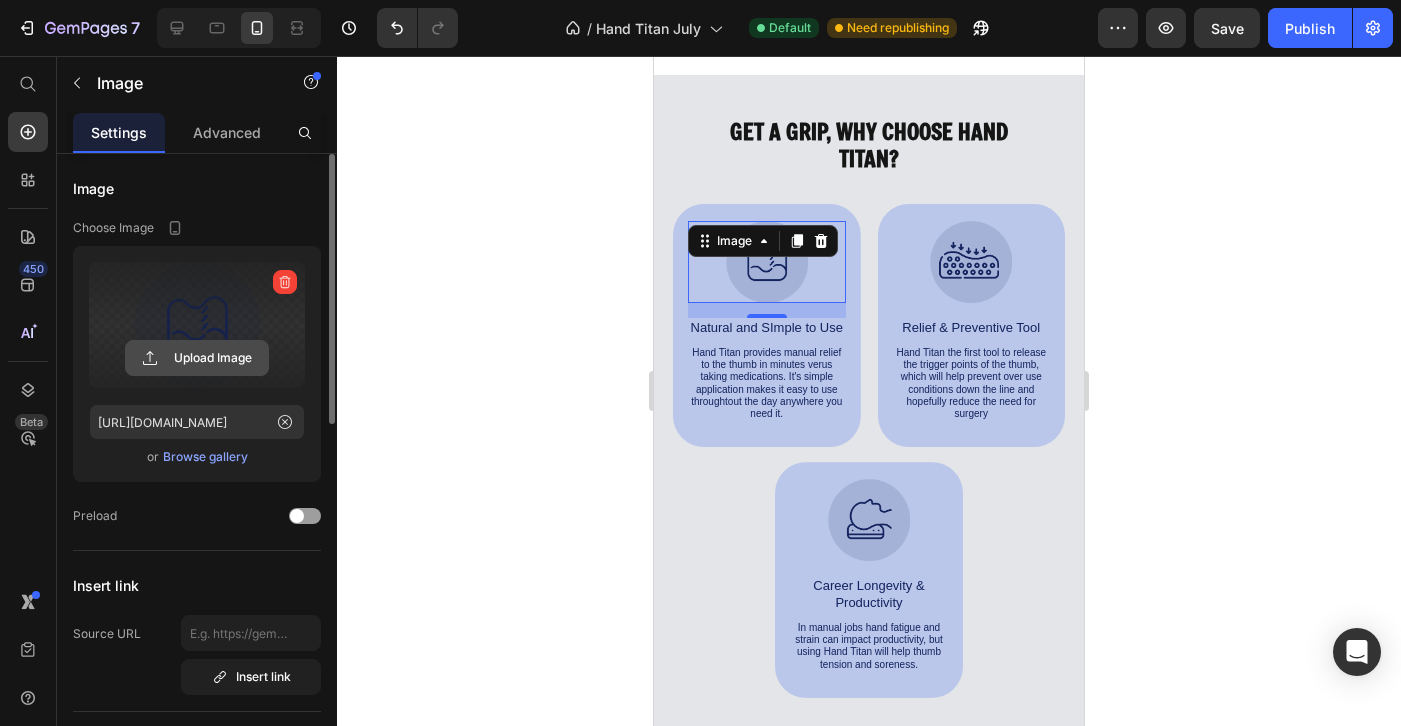 click 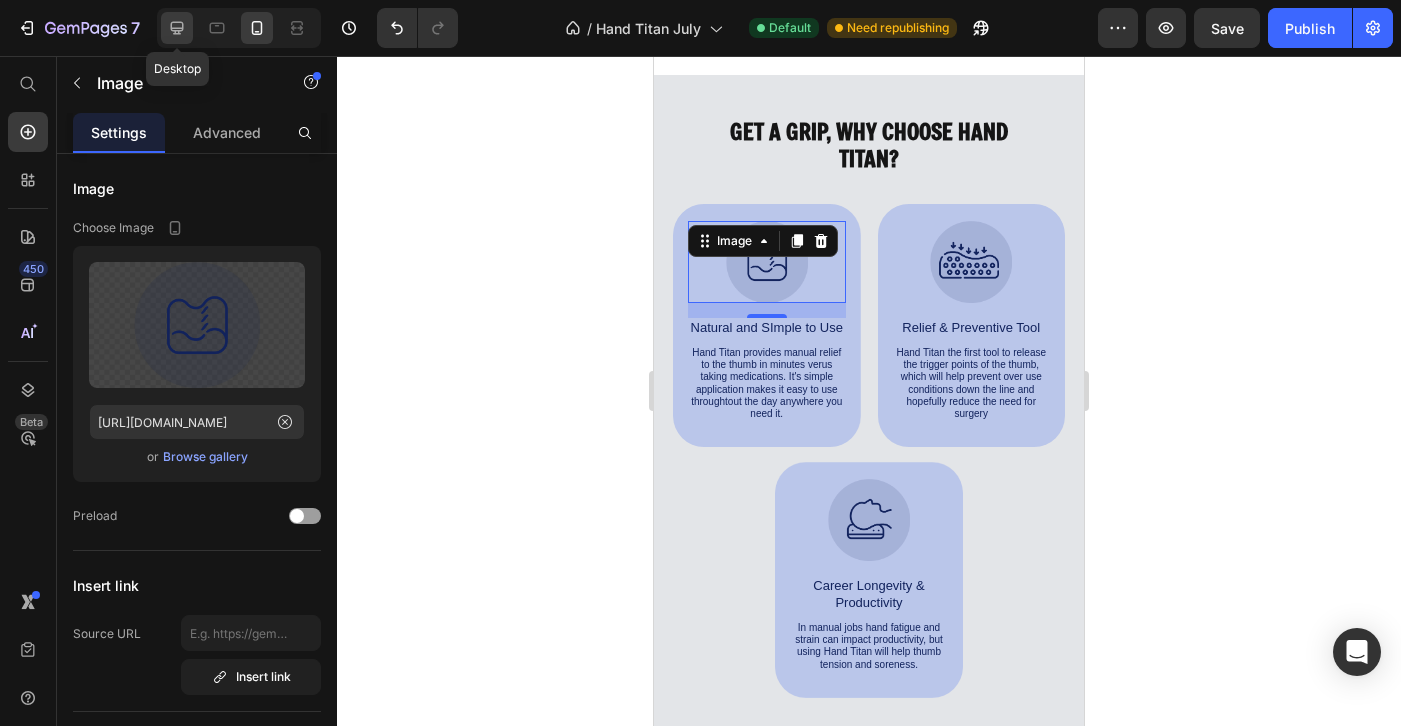 click 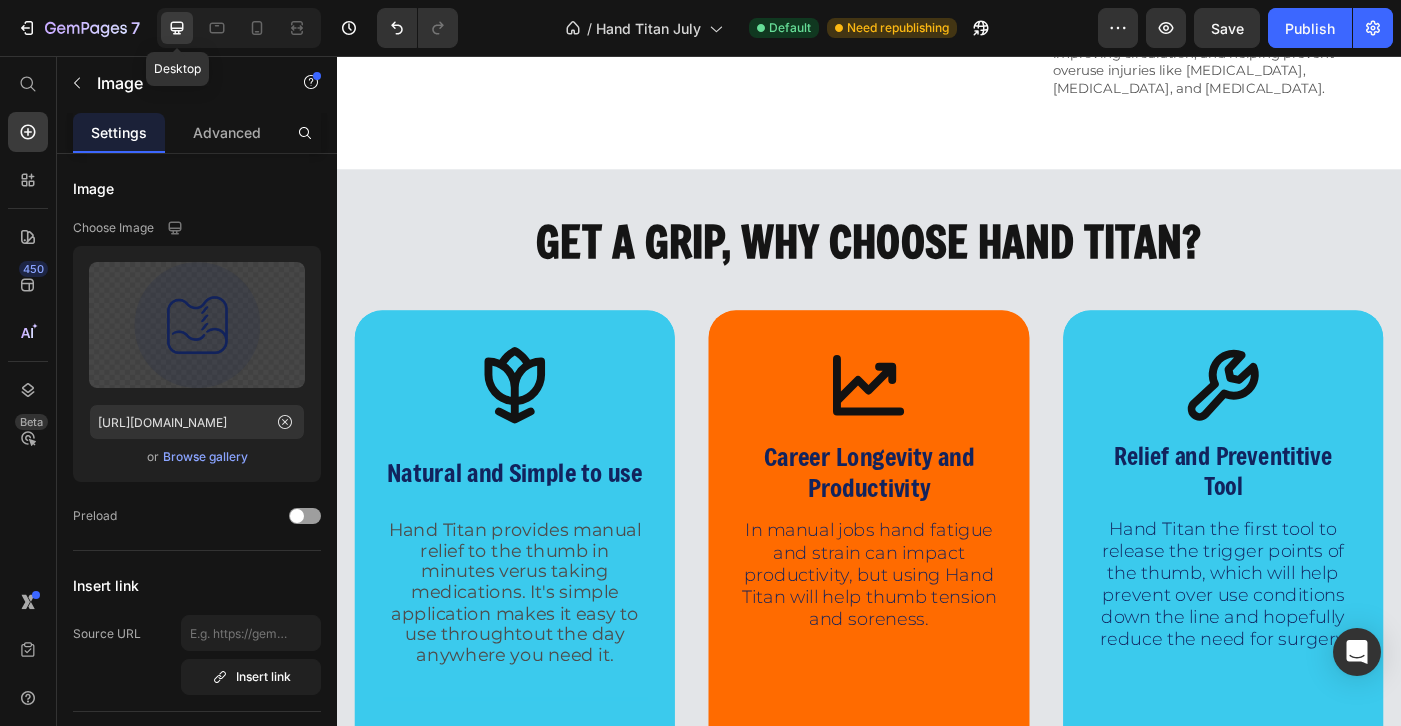 scroll, scrollTop: 5613, scrollLeft: 0, axis: vertical 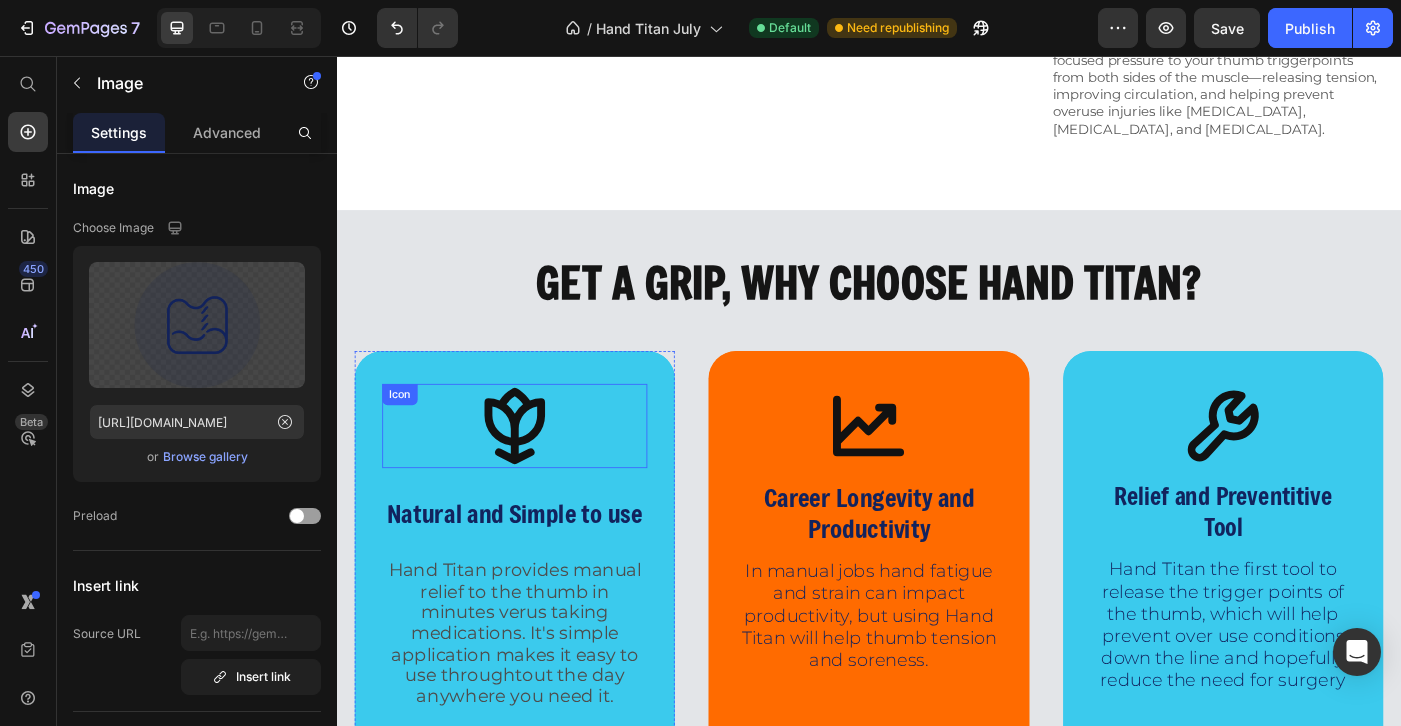 click 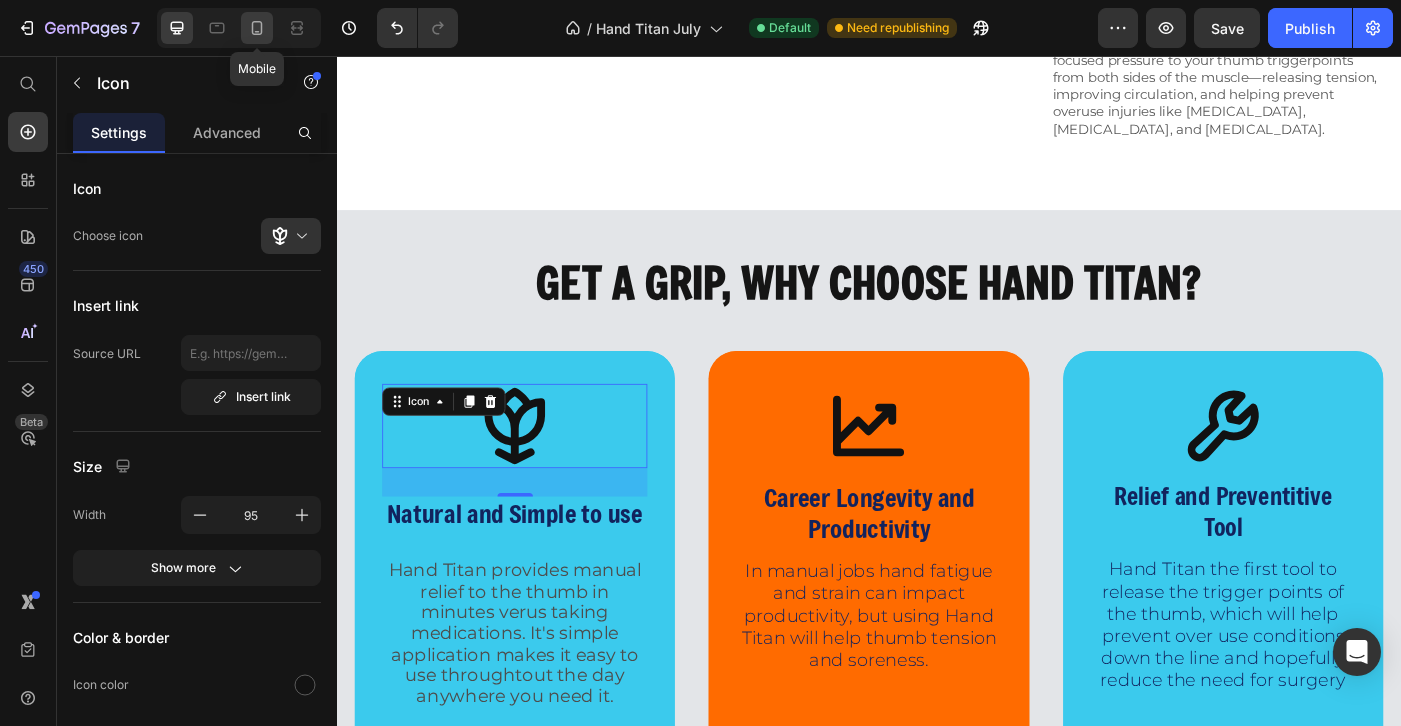 click 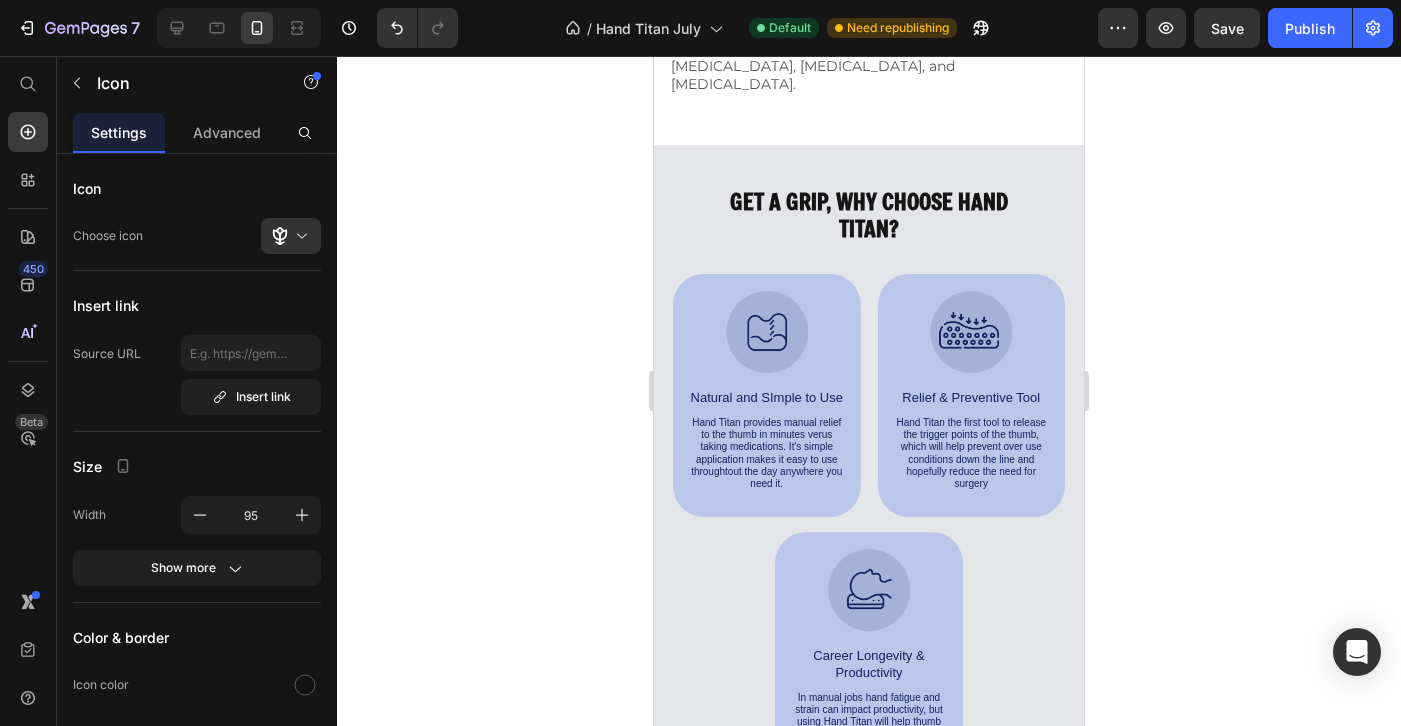 scroll, scrollTop: 5543, scrollLeft: 0, axis: vertical 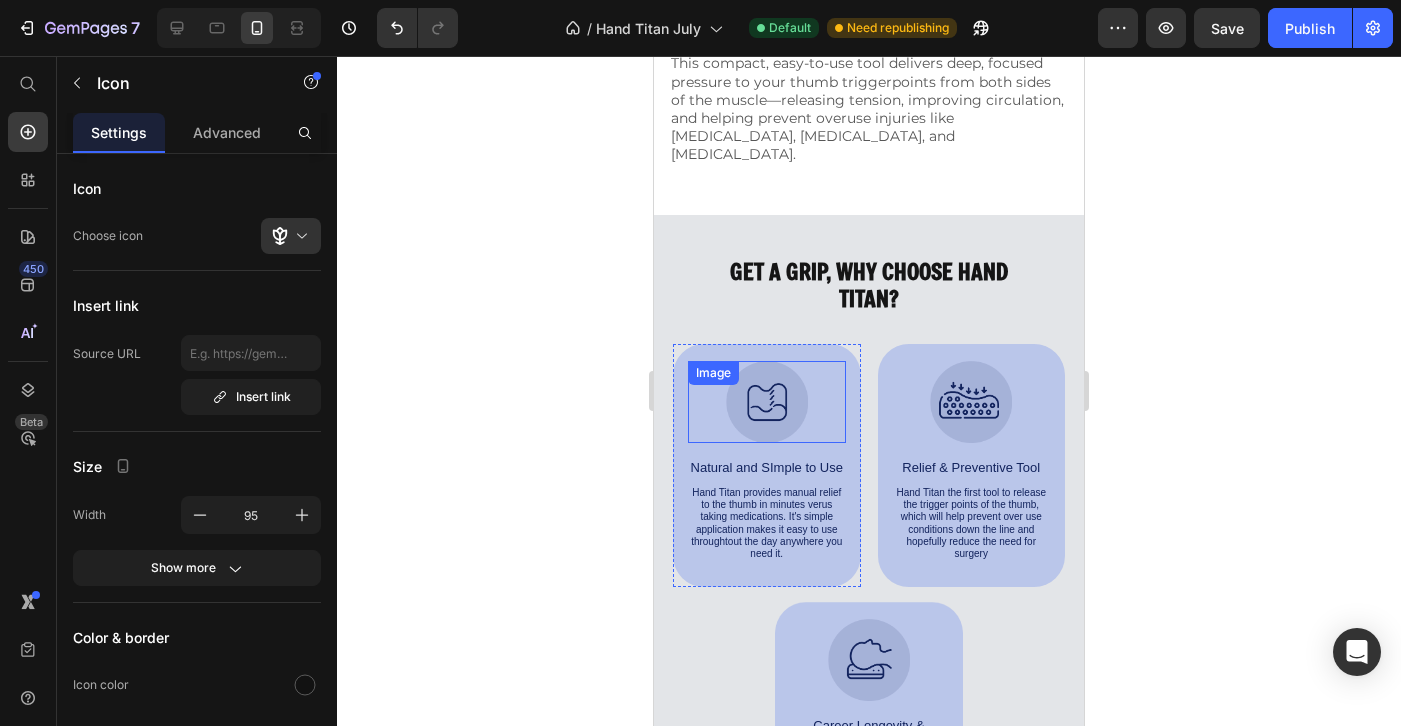 click at bounding box center (767, 402) 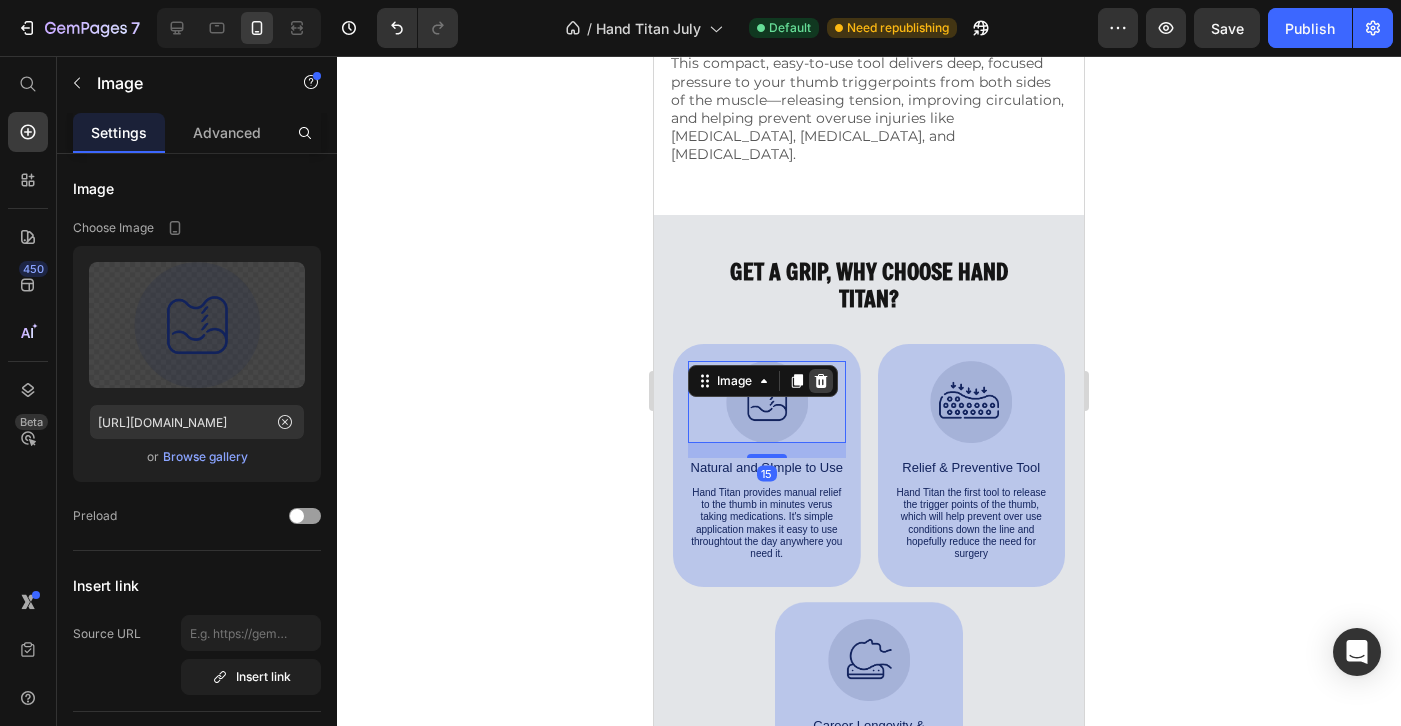 click 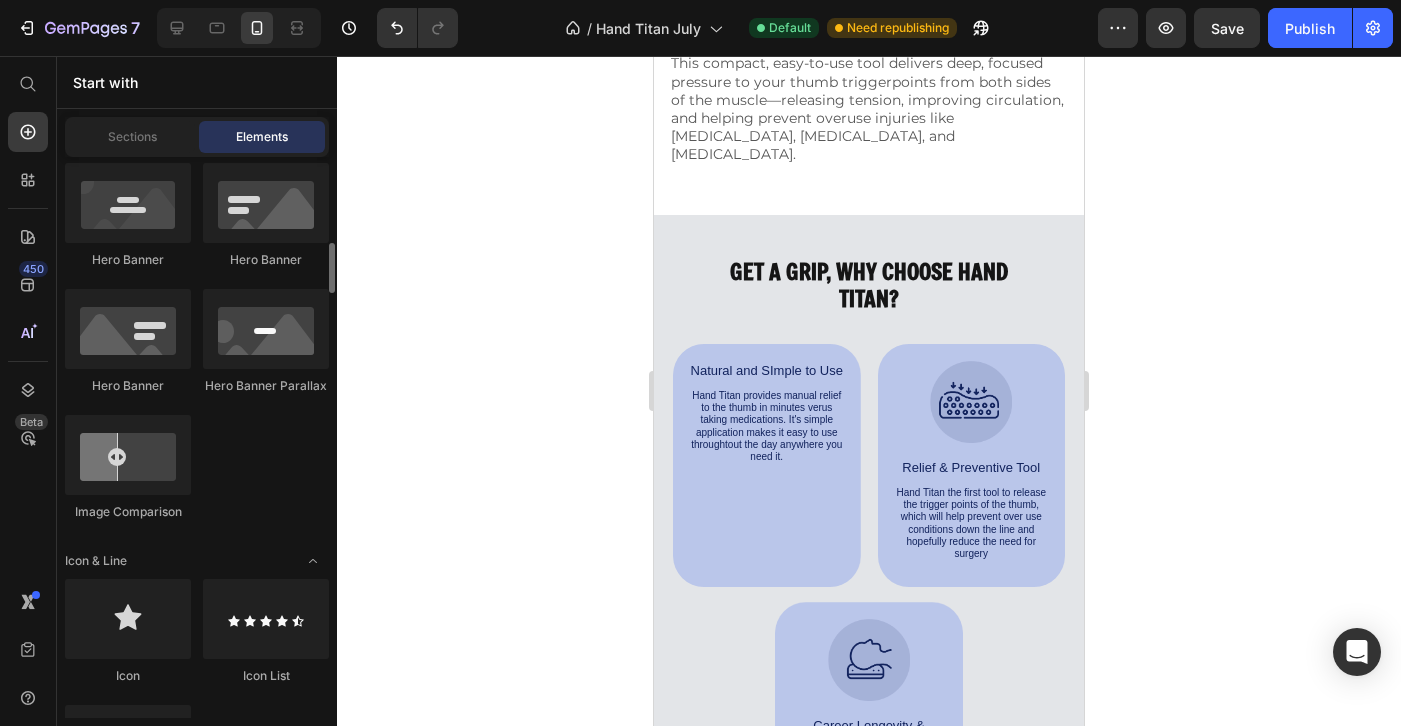 scroll, scrollTop: 1035, scrollLeft: 0, axis: vertical 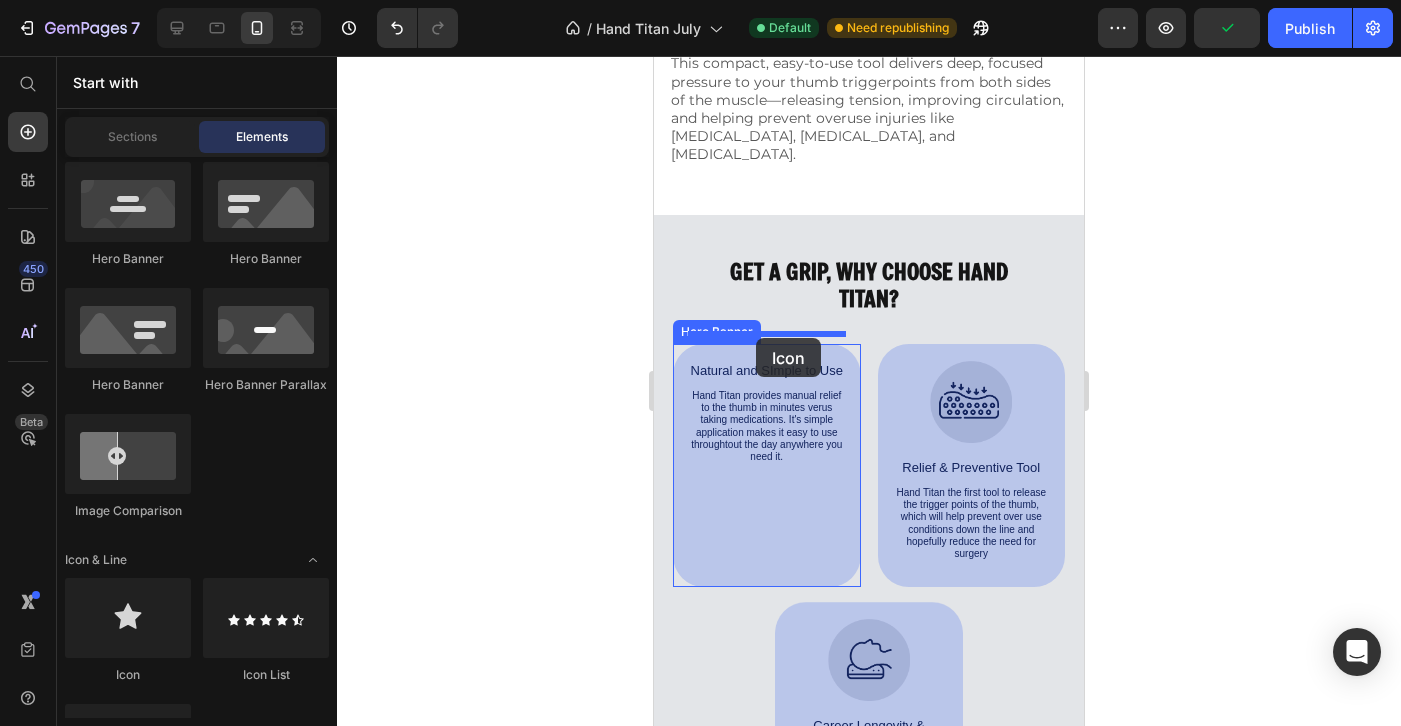 drag, startPoint x: 782, startPoint y: 677, endPoint x: 756, endPoint y: 337, distance: 340.99268 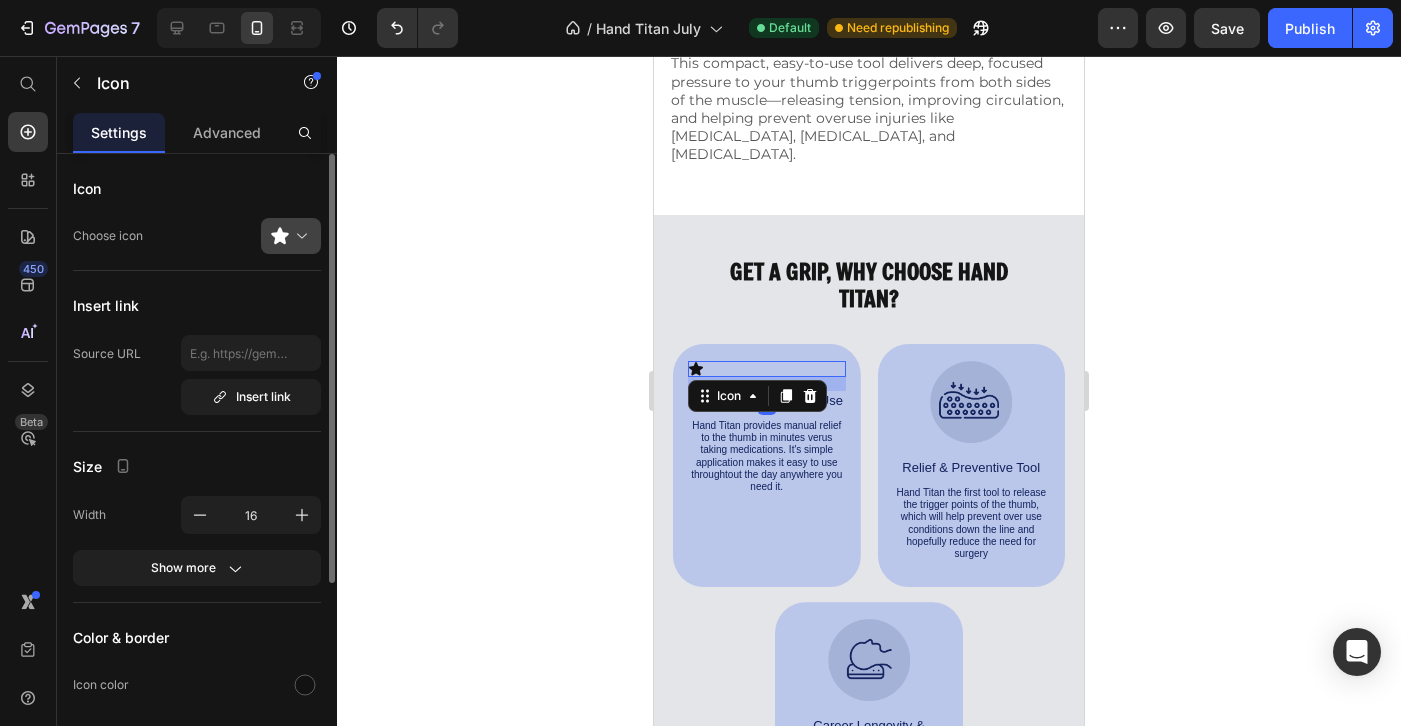 click at bounding box center (299, 236) 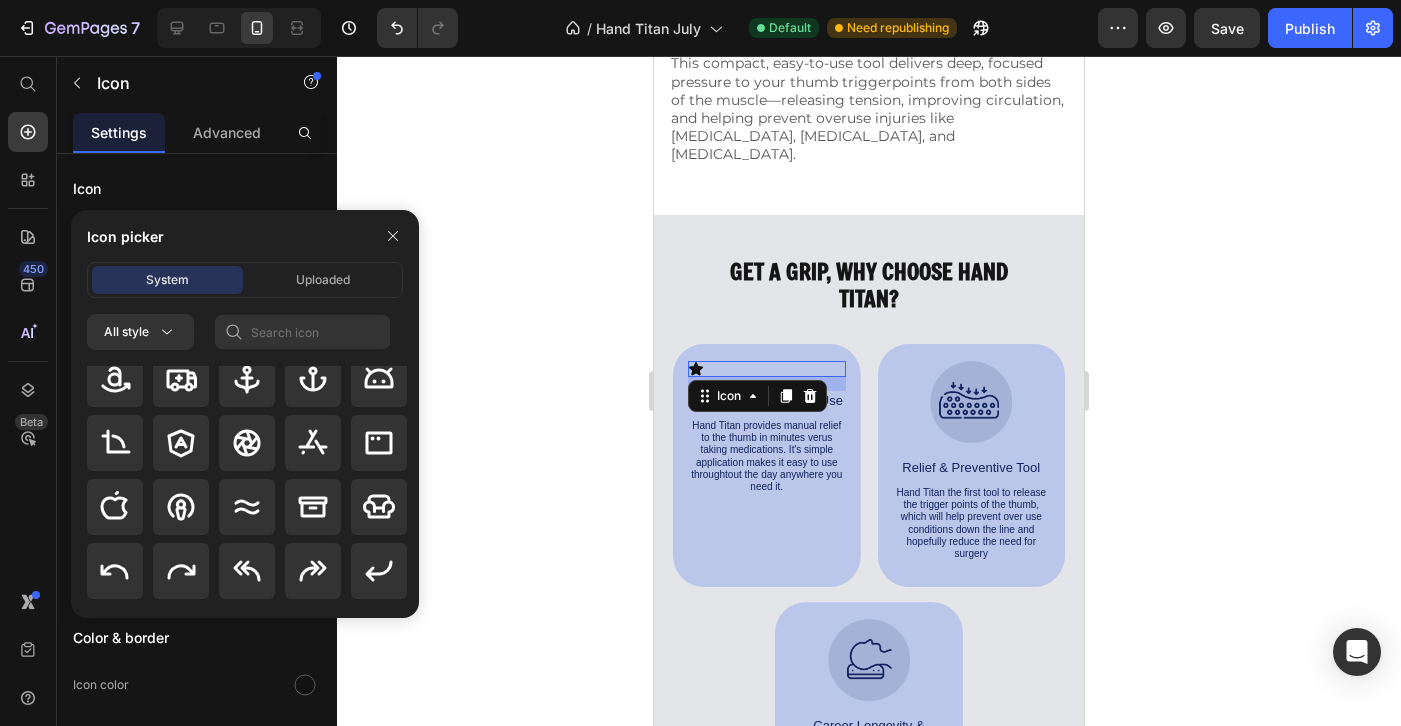 scroll, scrollTop: 330, scrollLeft: 0, axis: vertical 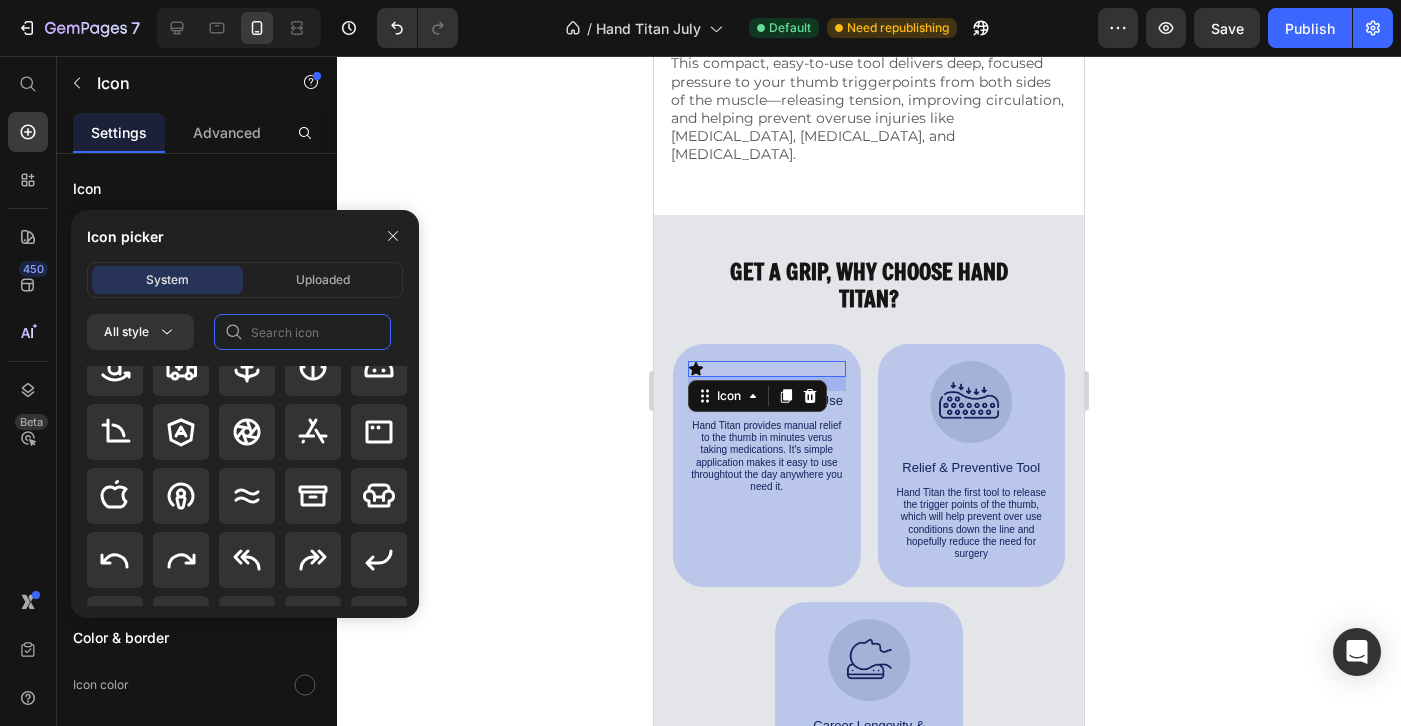 click 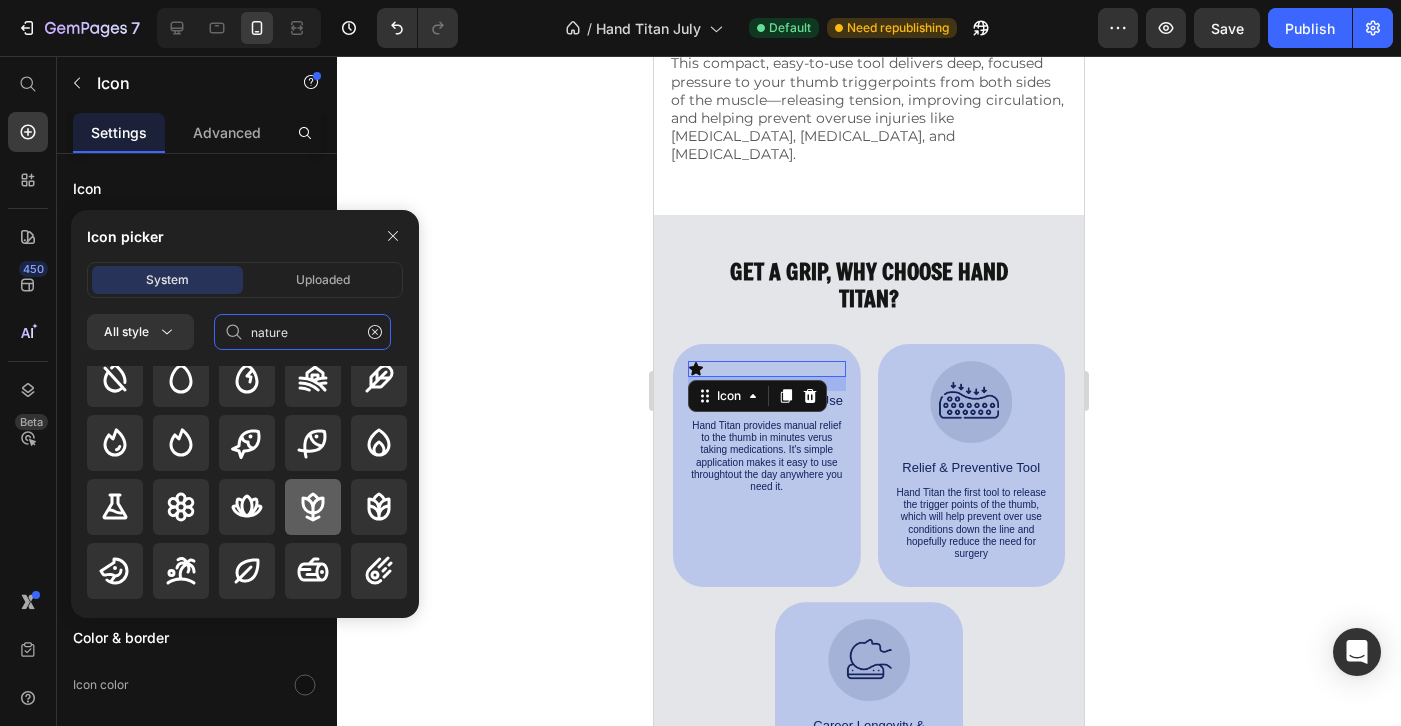scroll, scrollTop: 320, scrollLeft: 0, axis: vertical 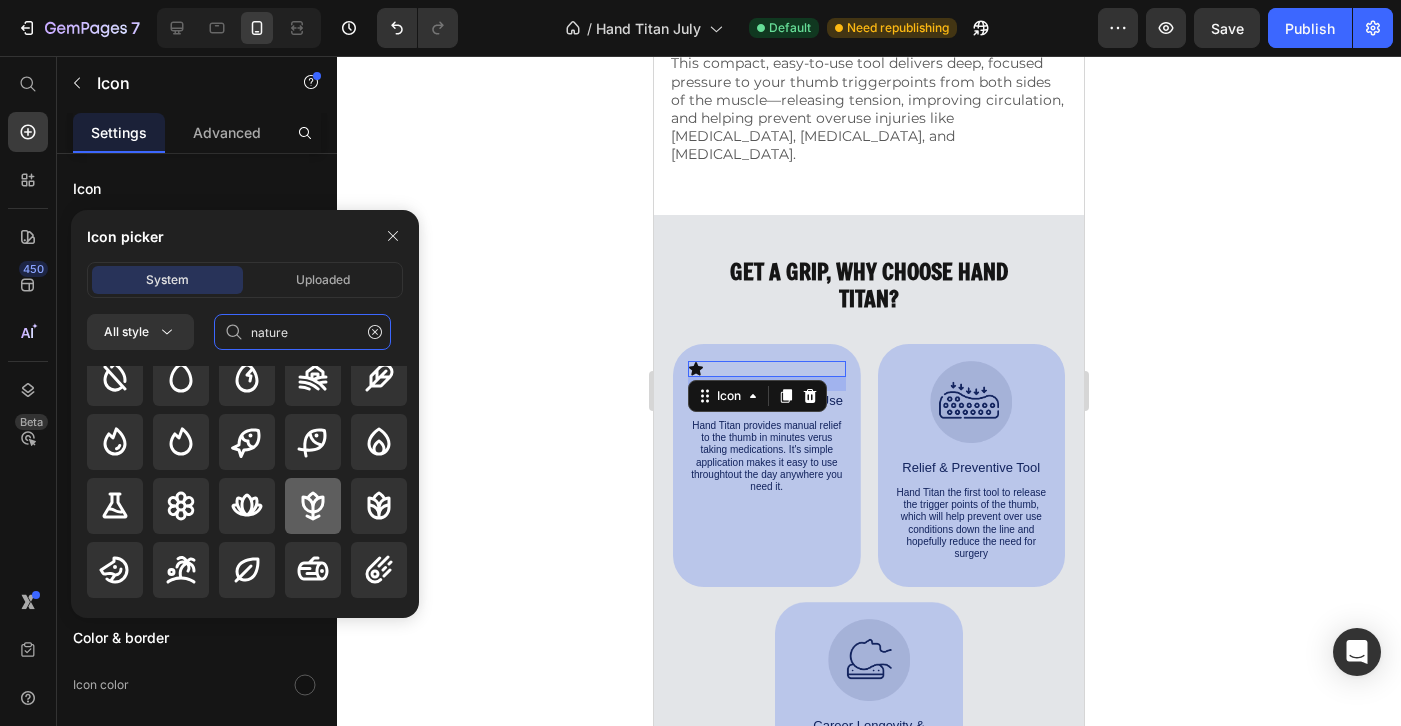 type on "nature" 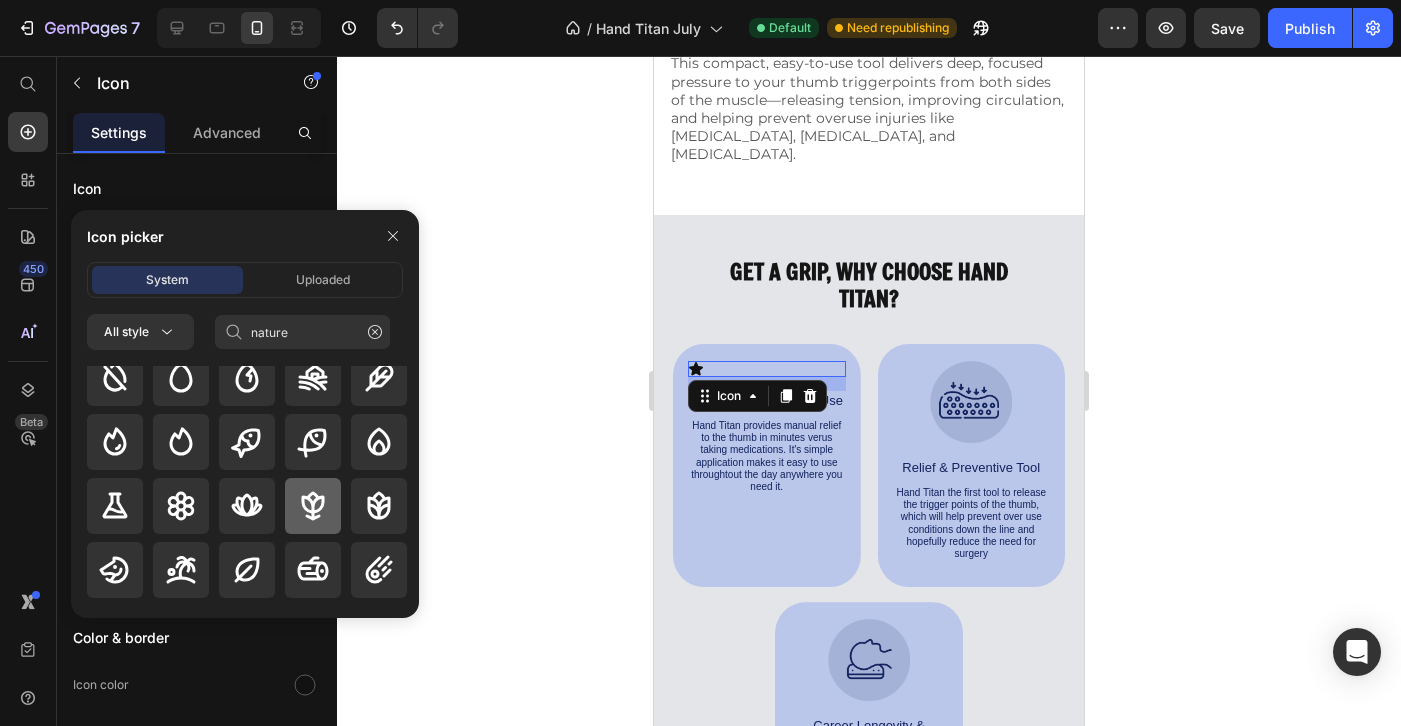click 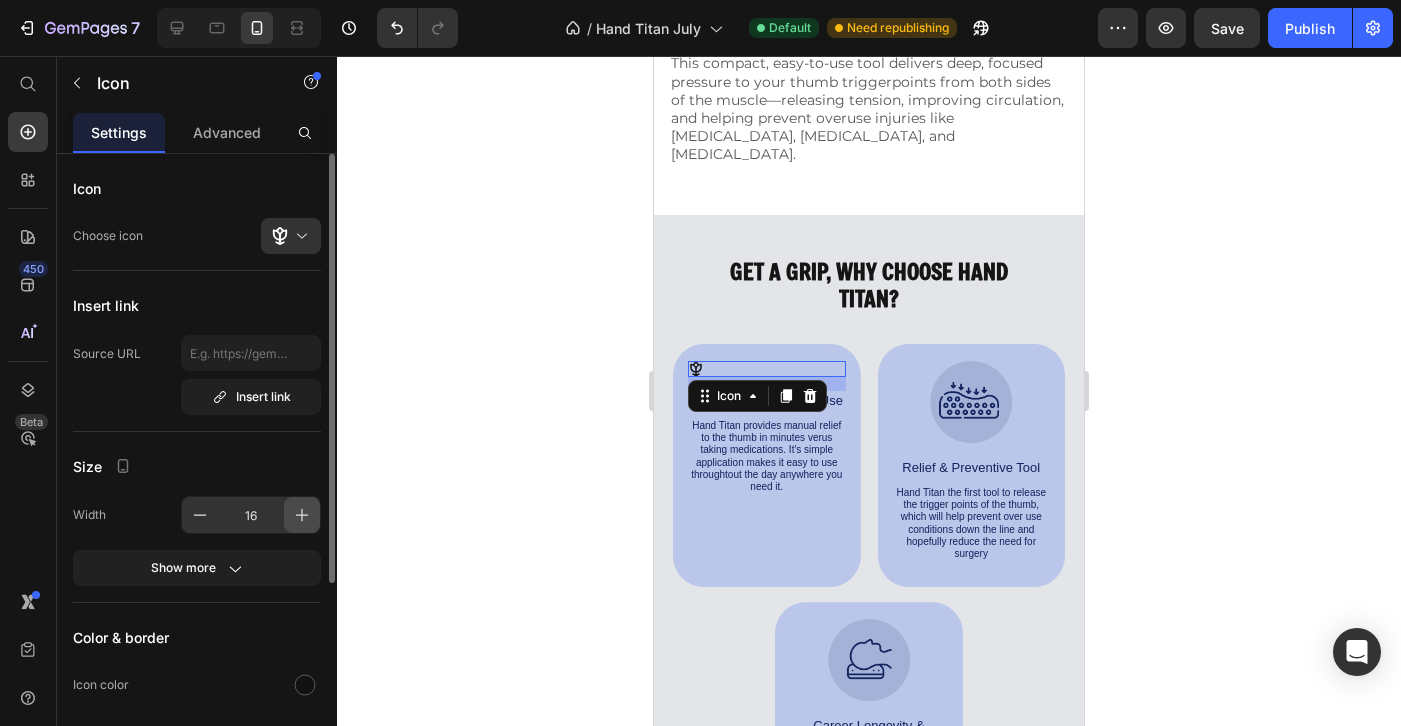 click 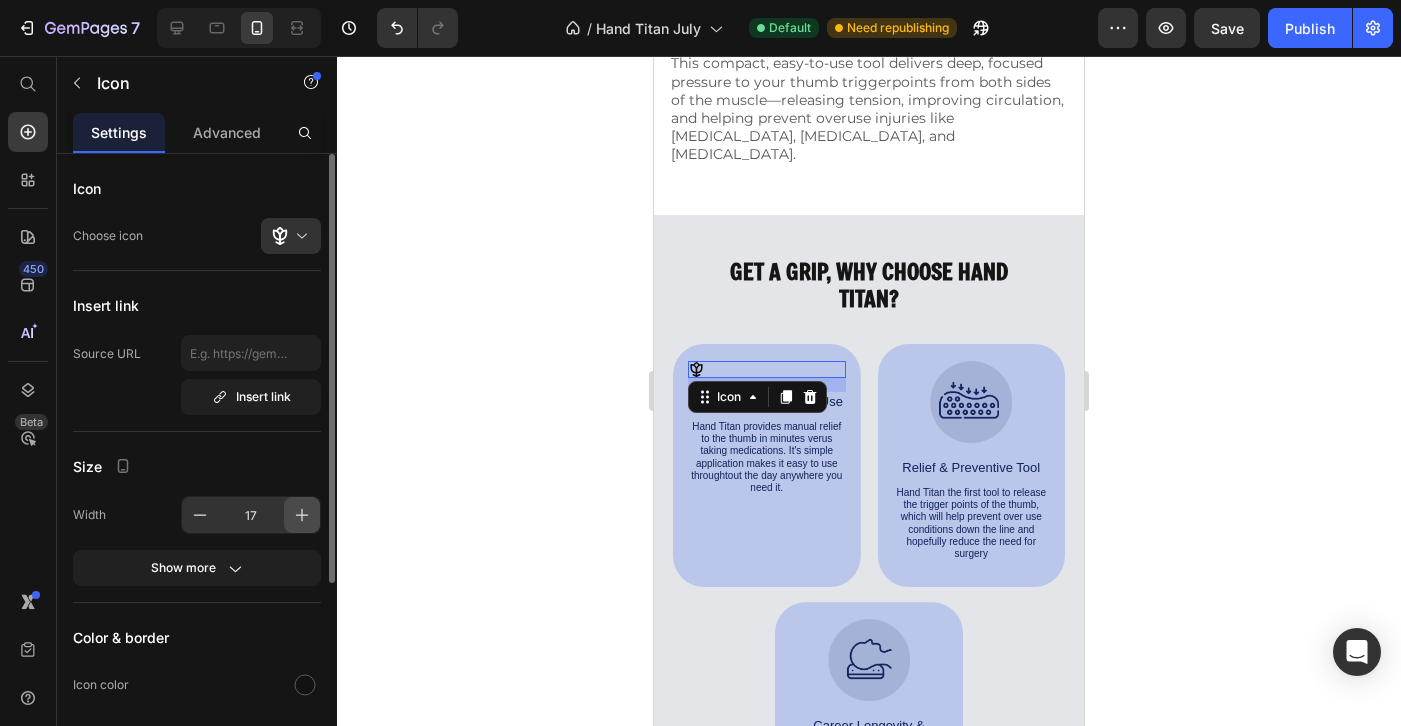 click 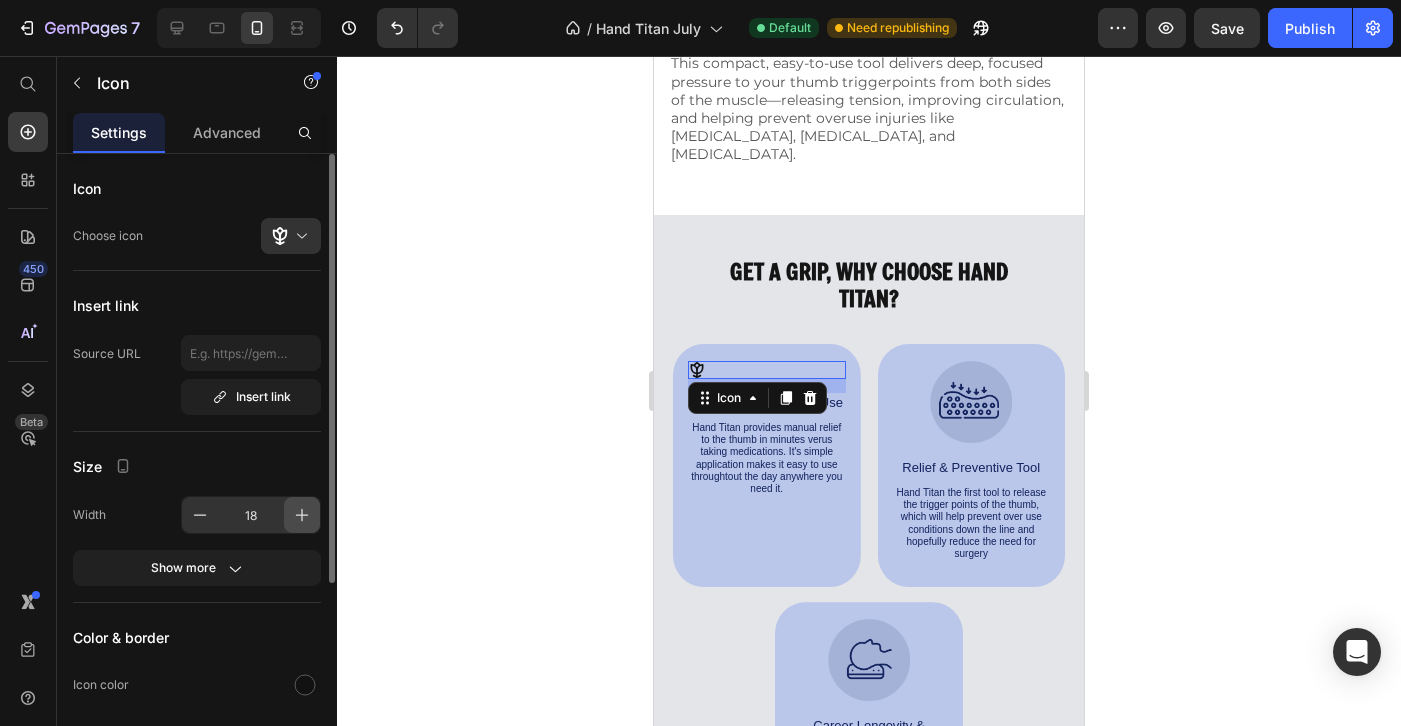 click 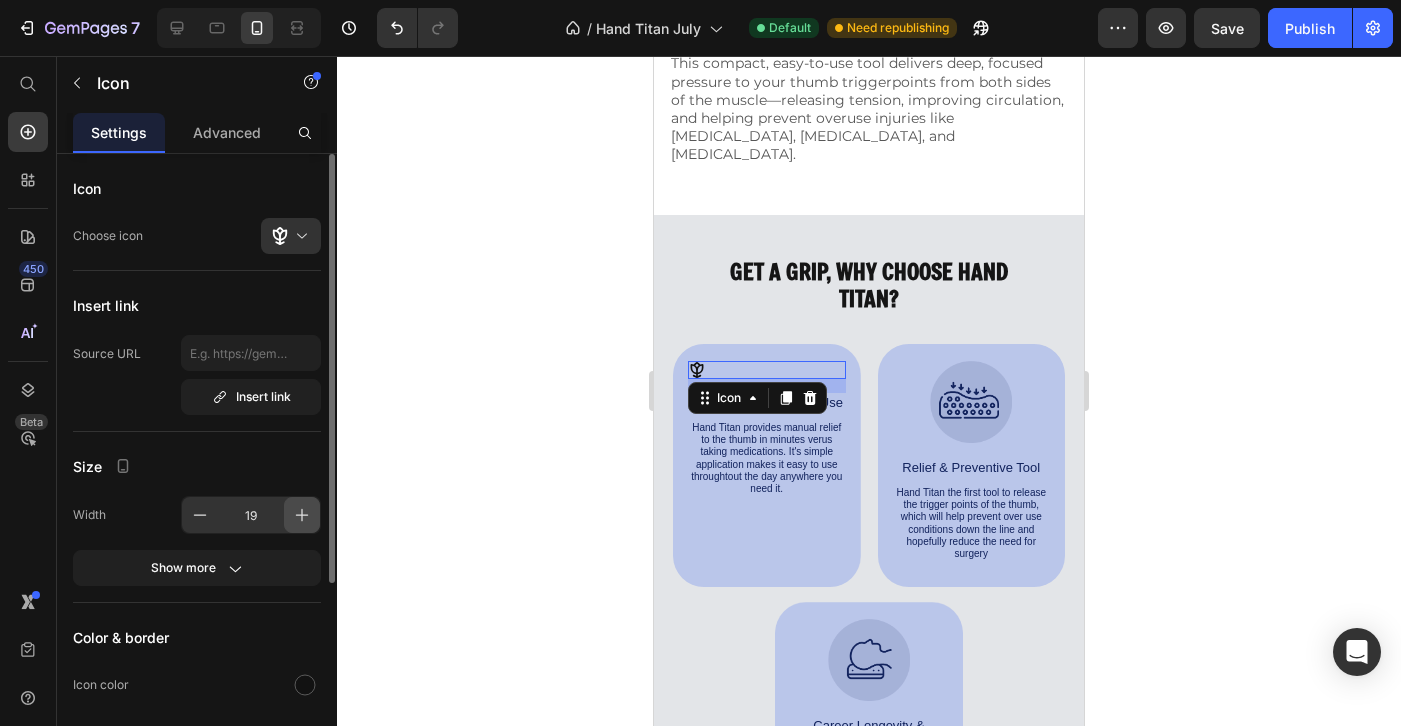 click 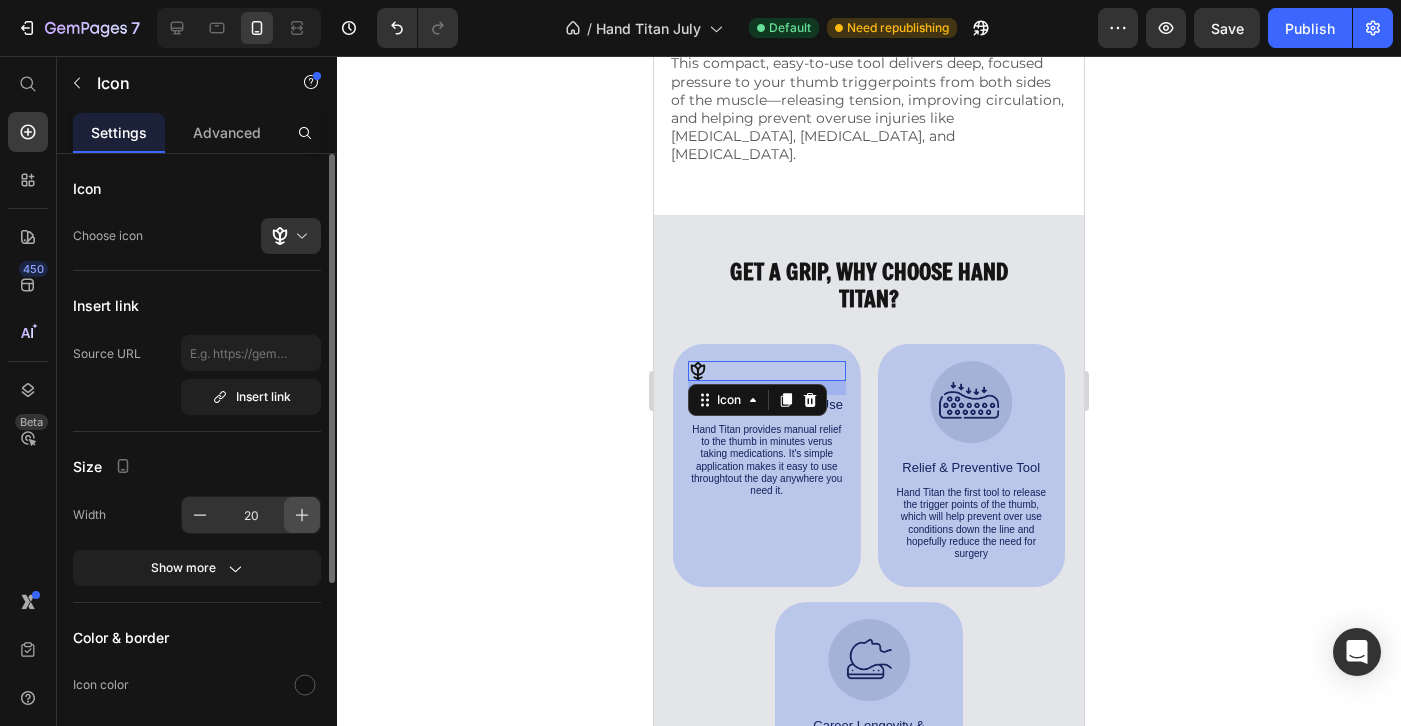 click 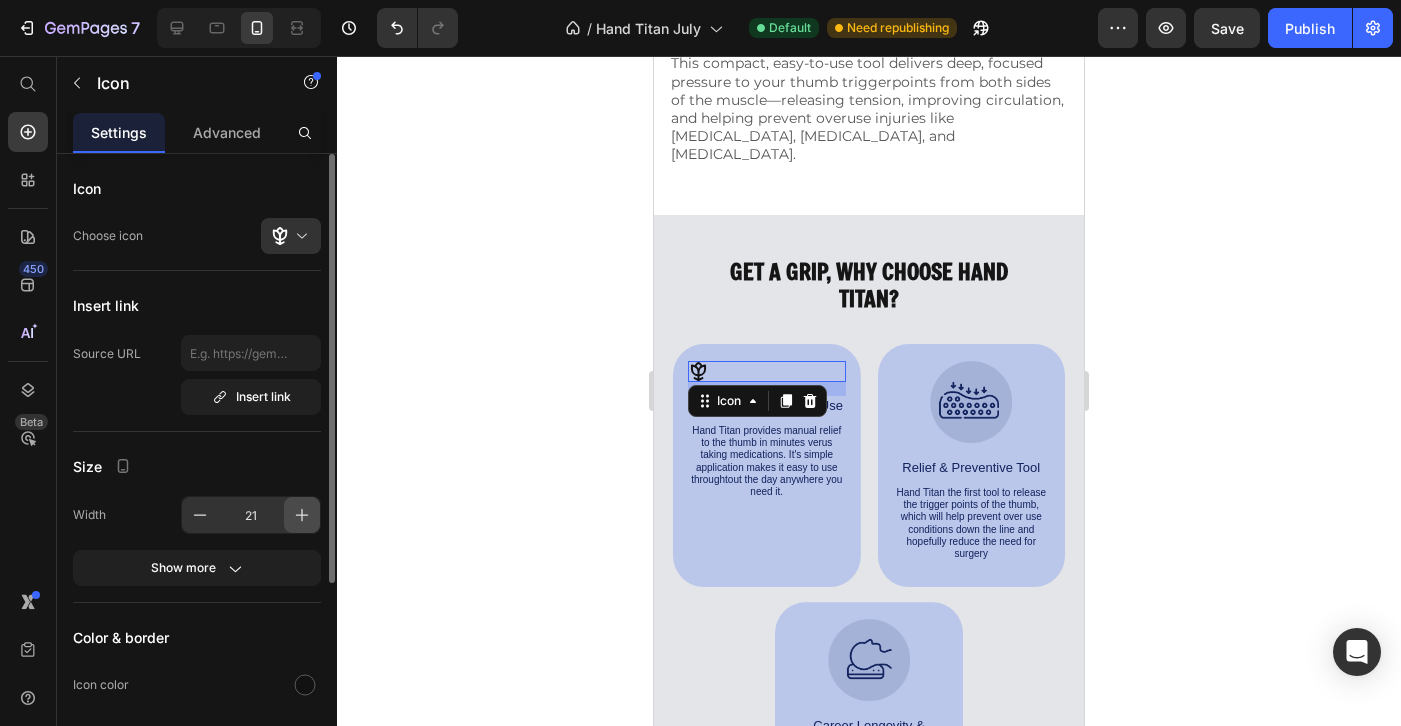 click 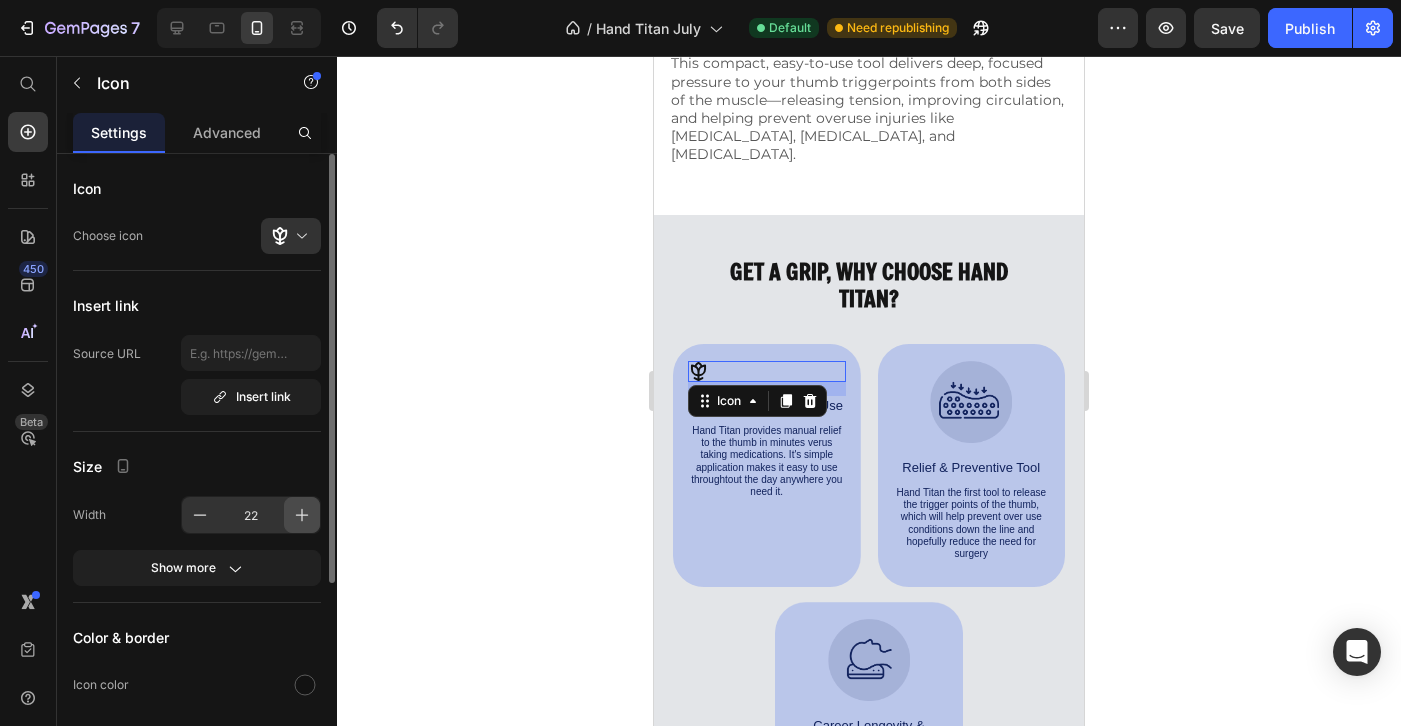 click 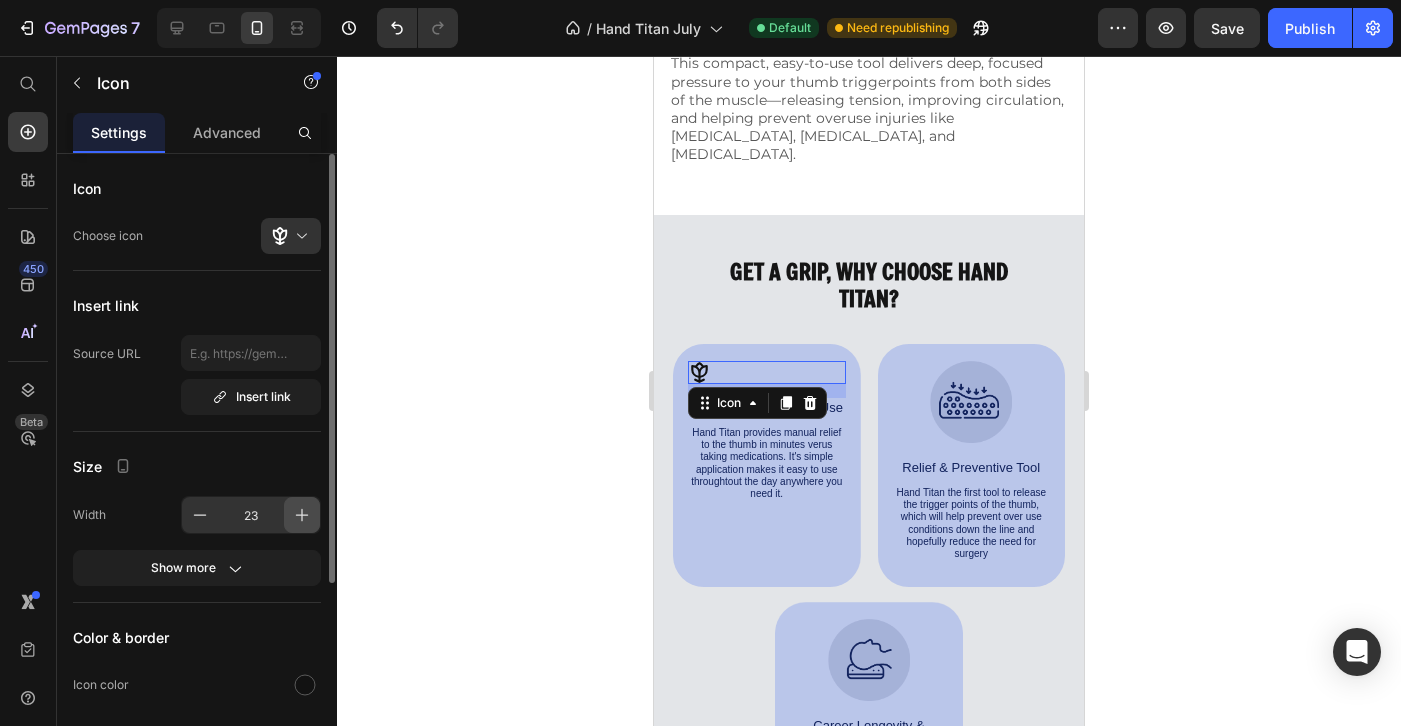 click 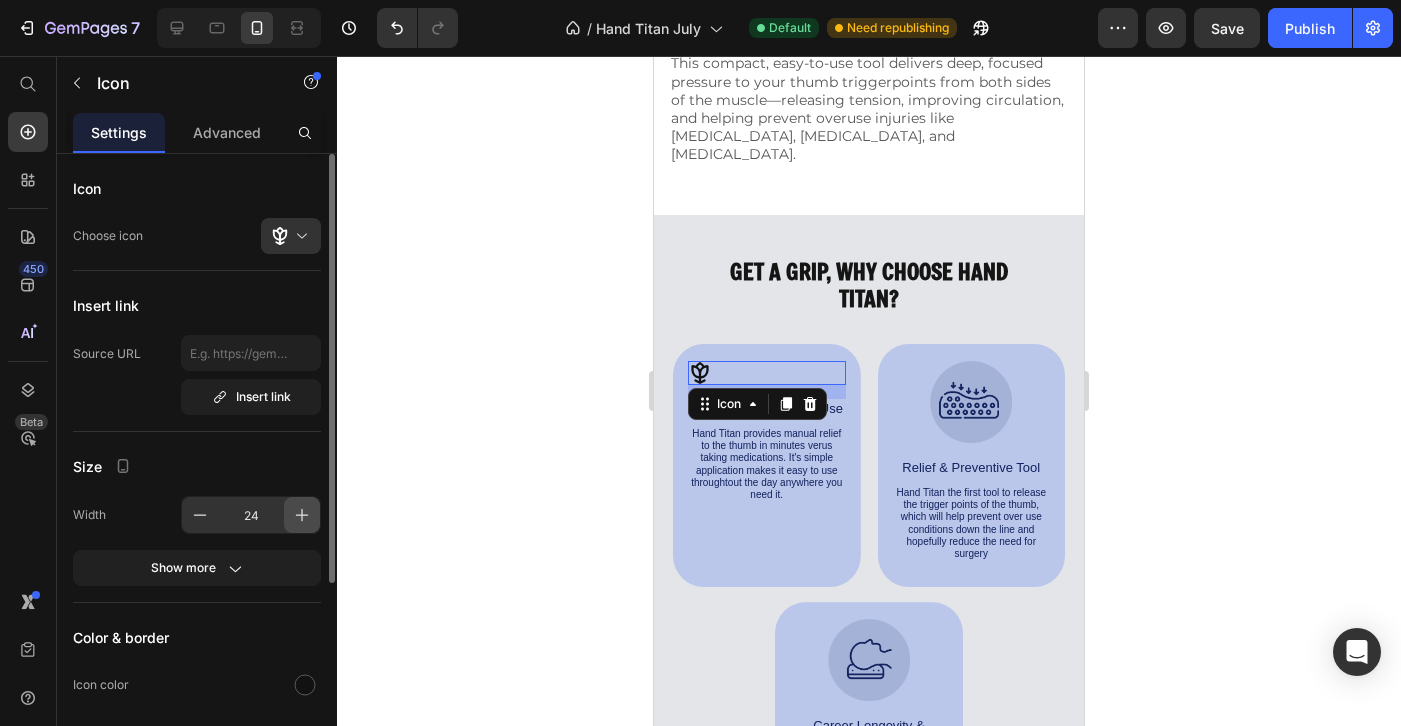 click 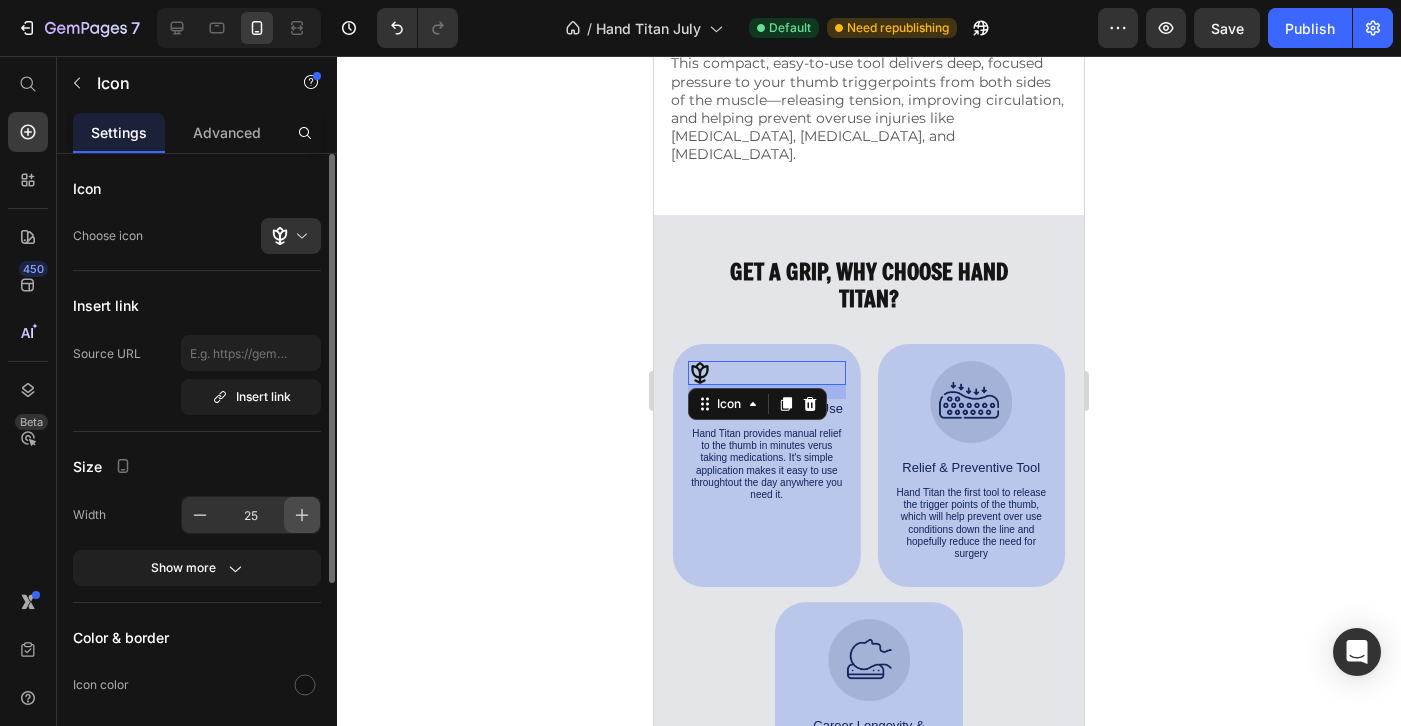 click 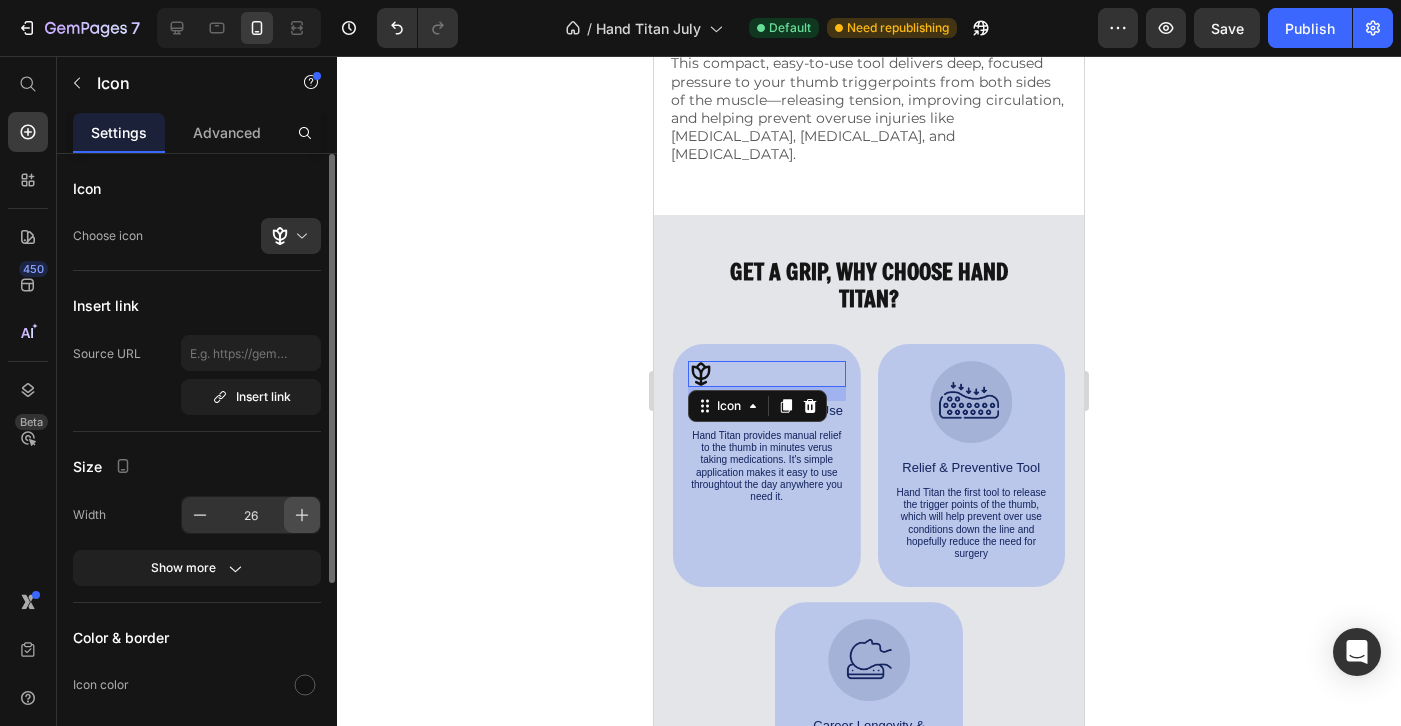 click 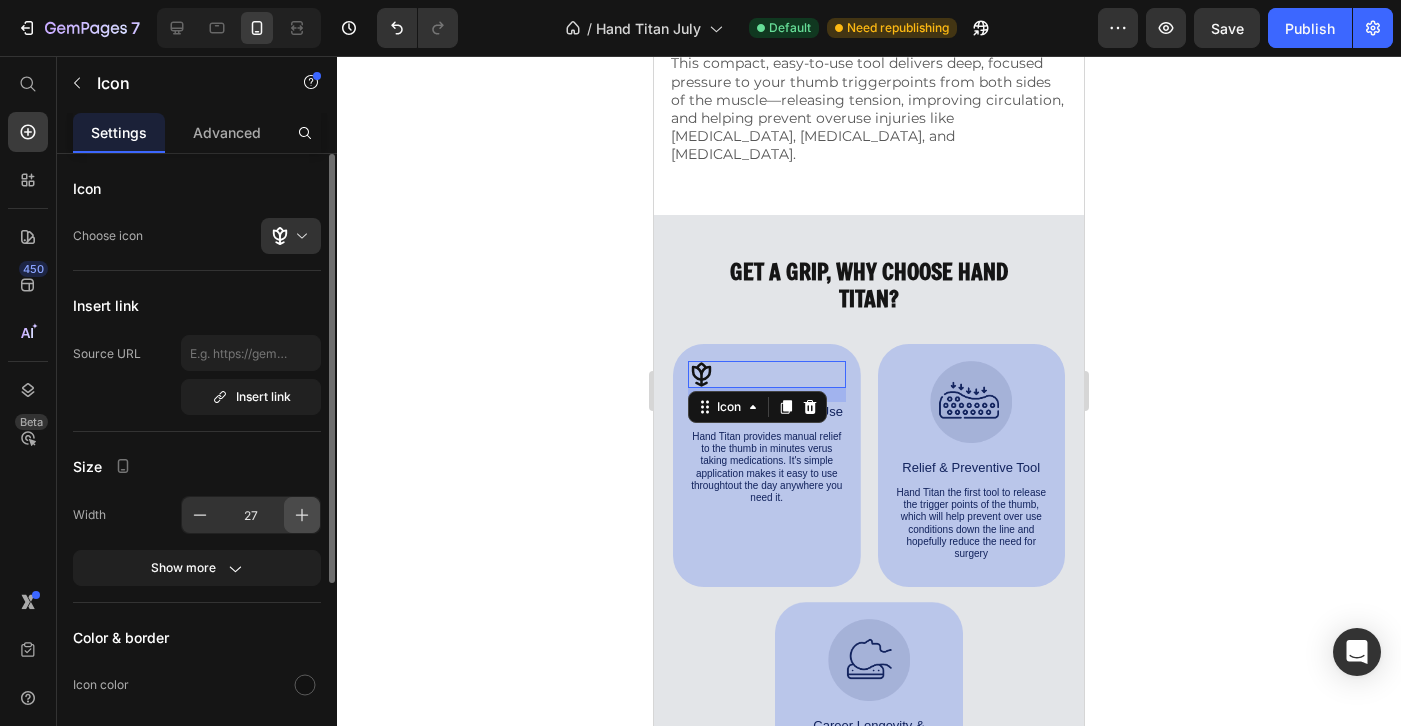 click 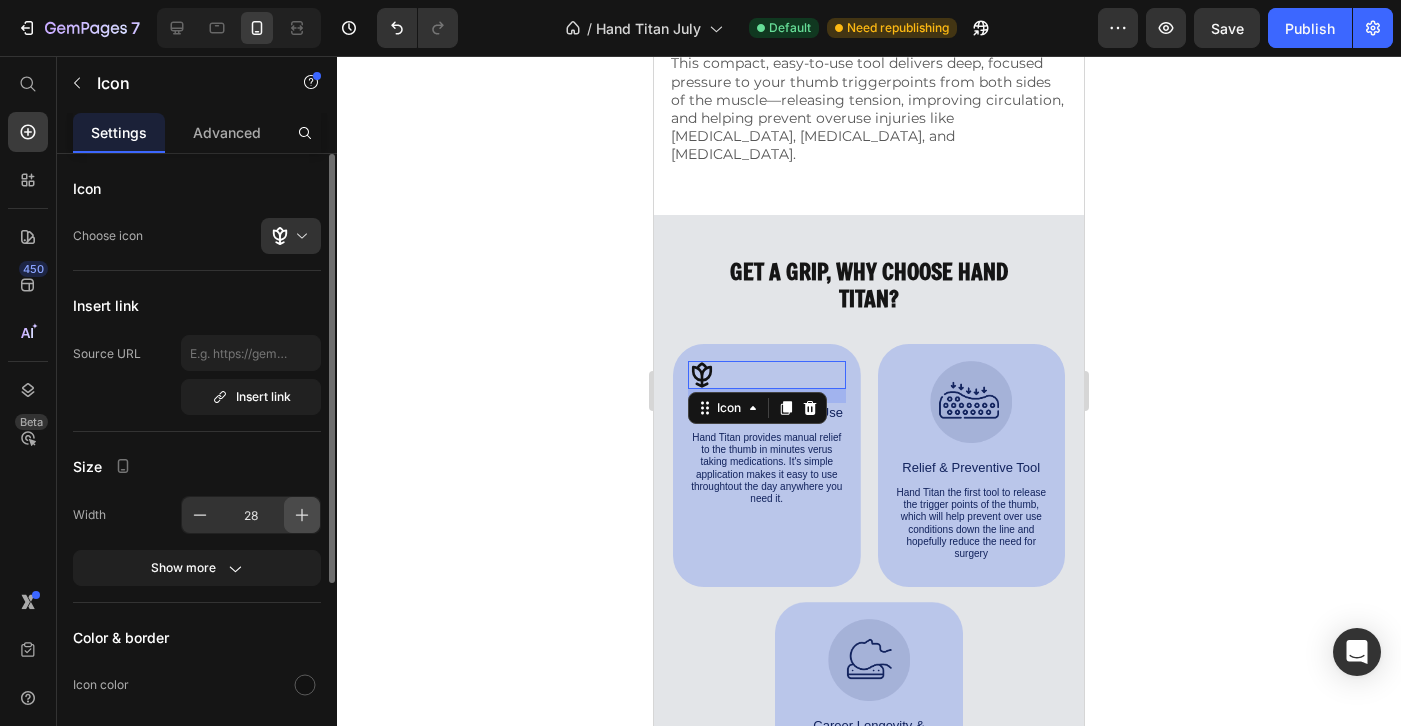 click 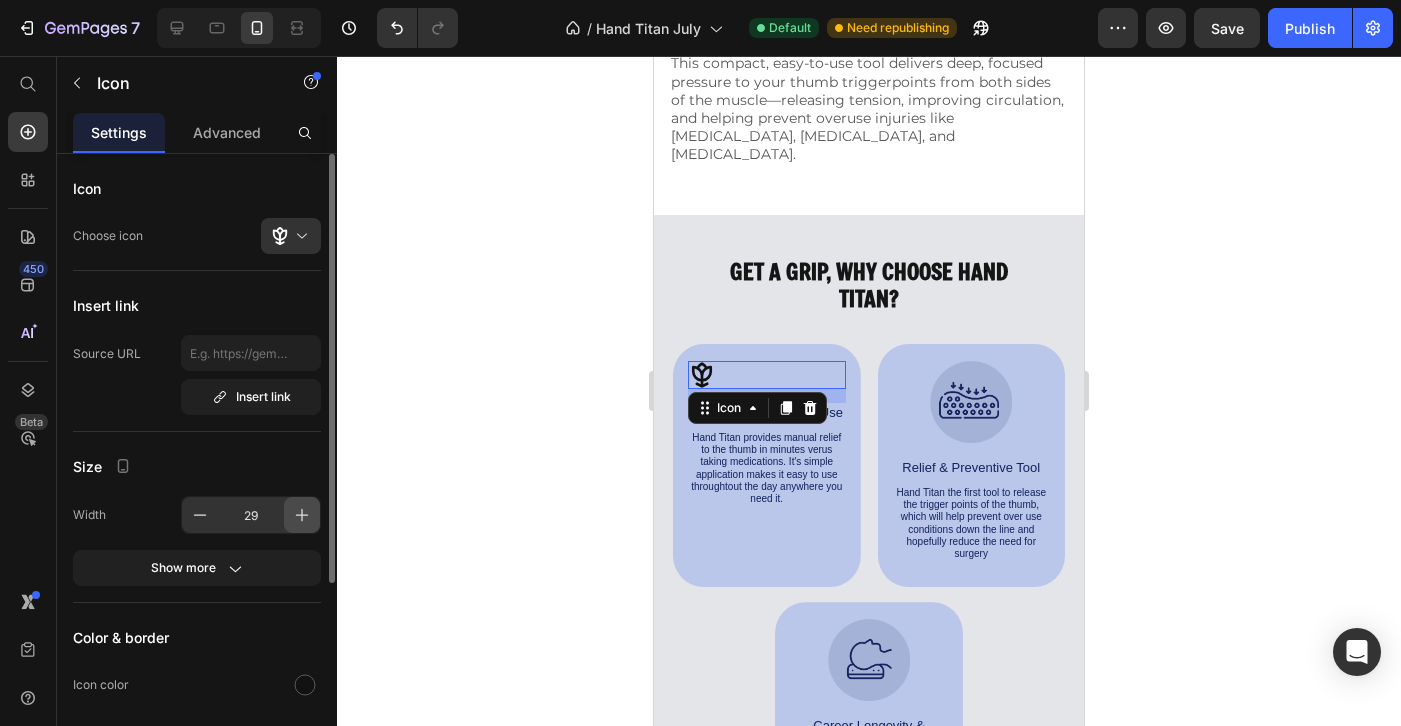 click 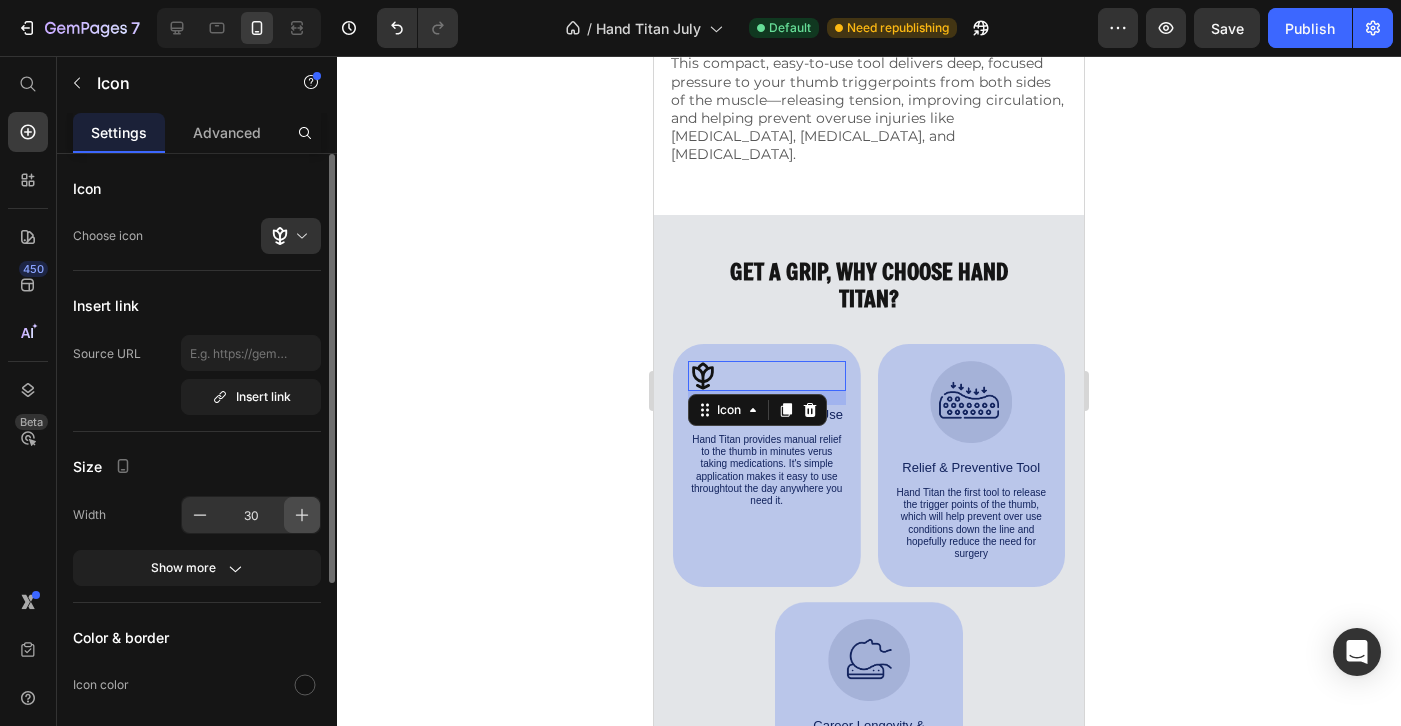 click 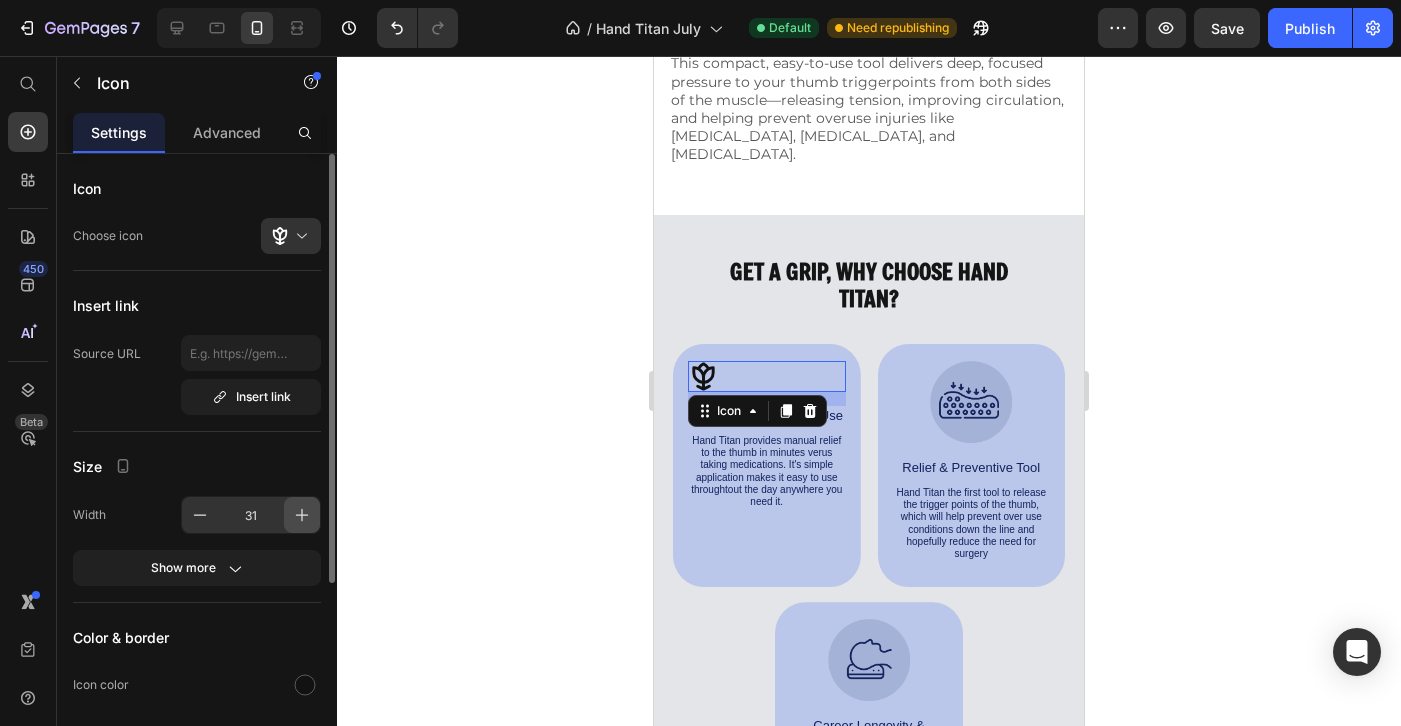 click 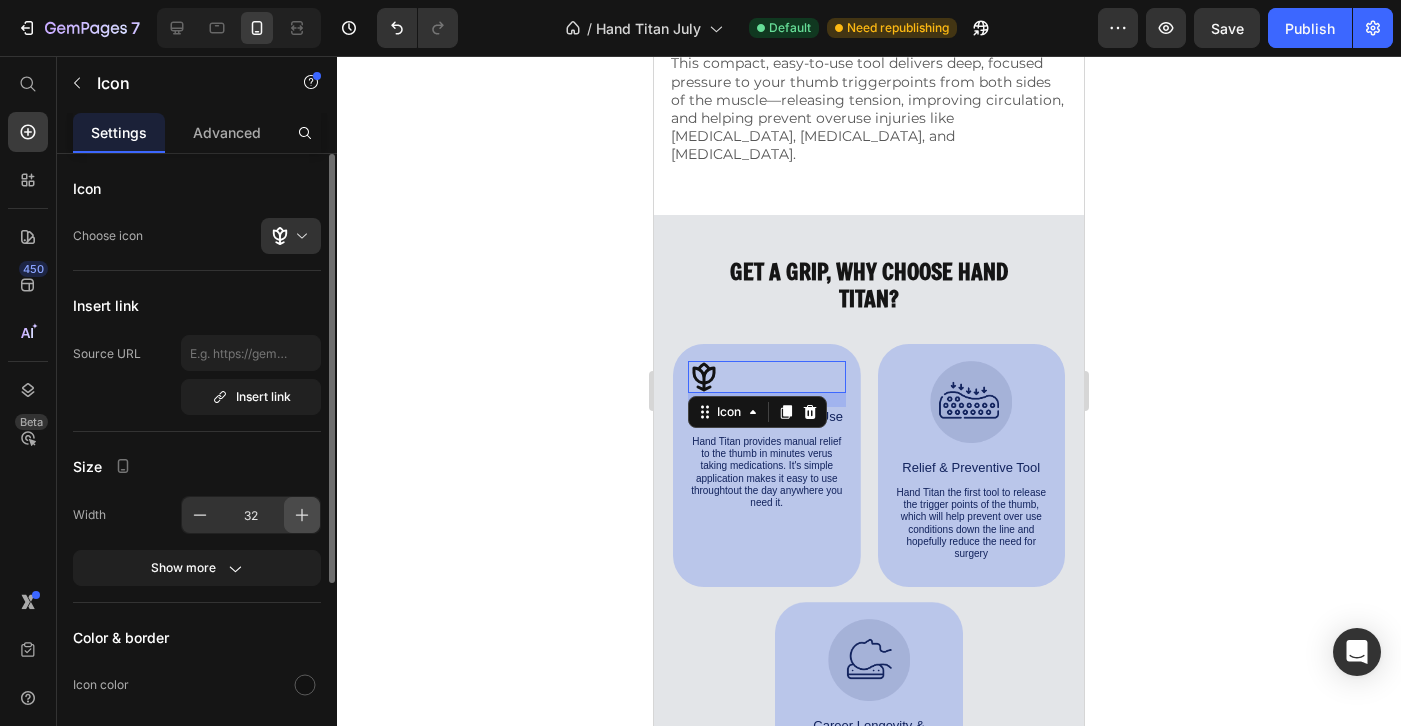 click 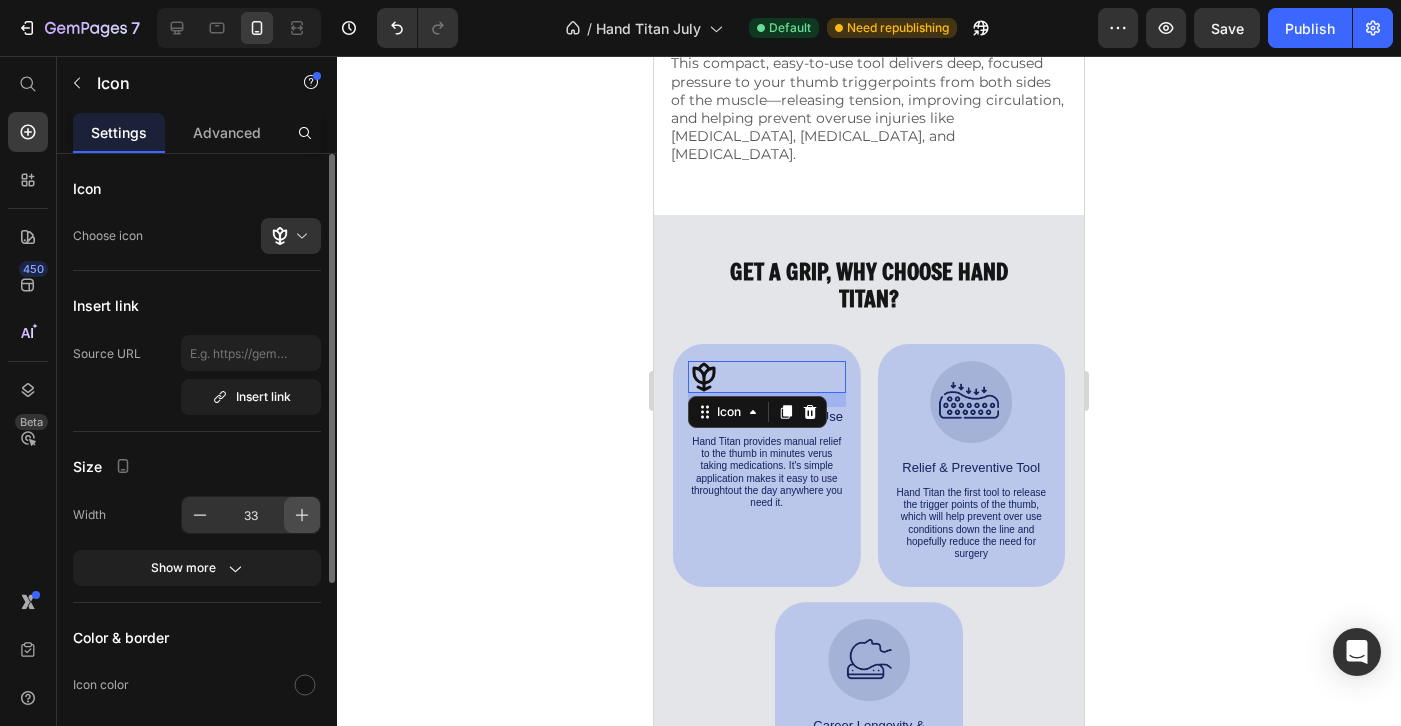 click 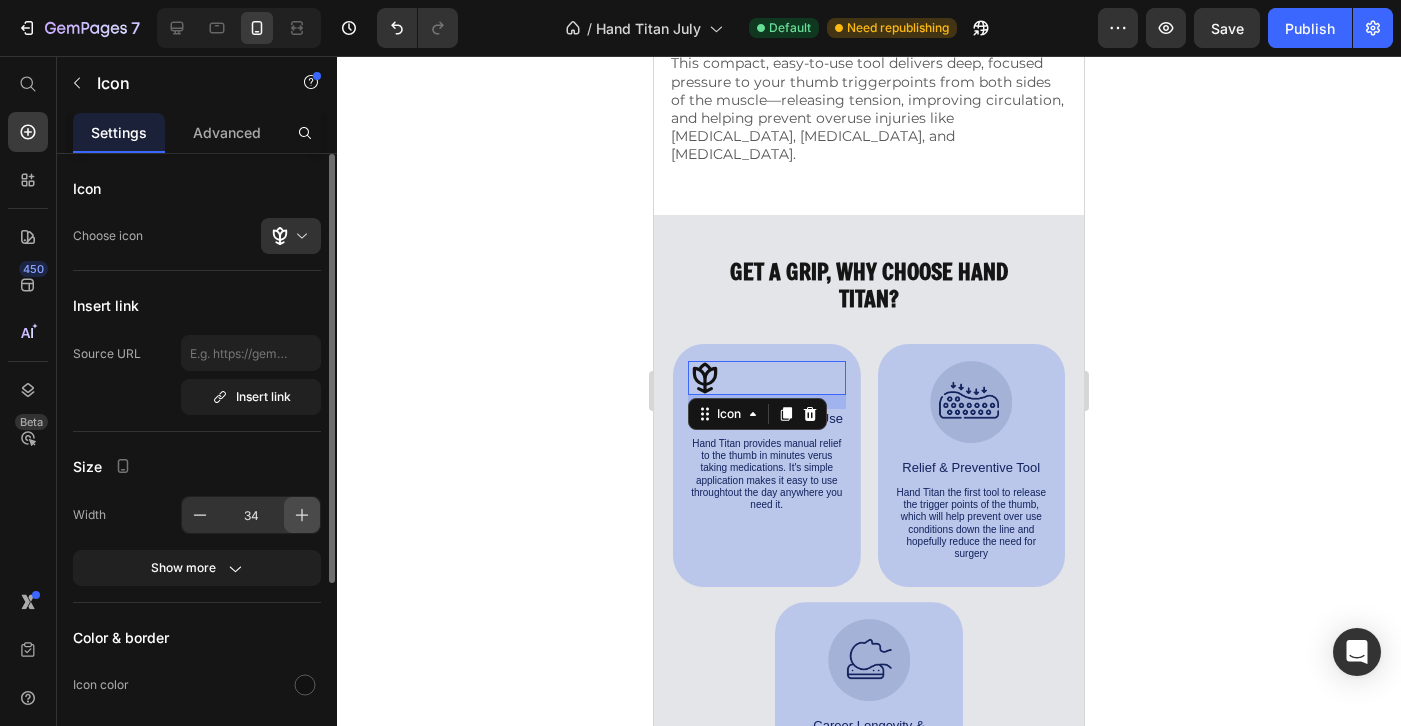 click 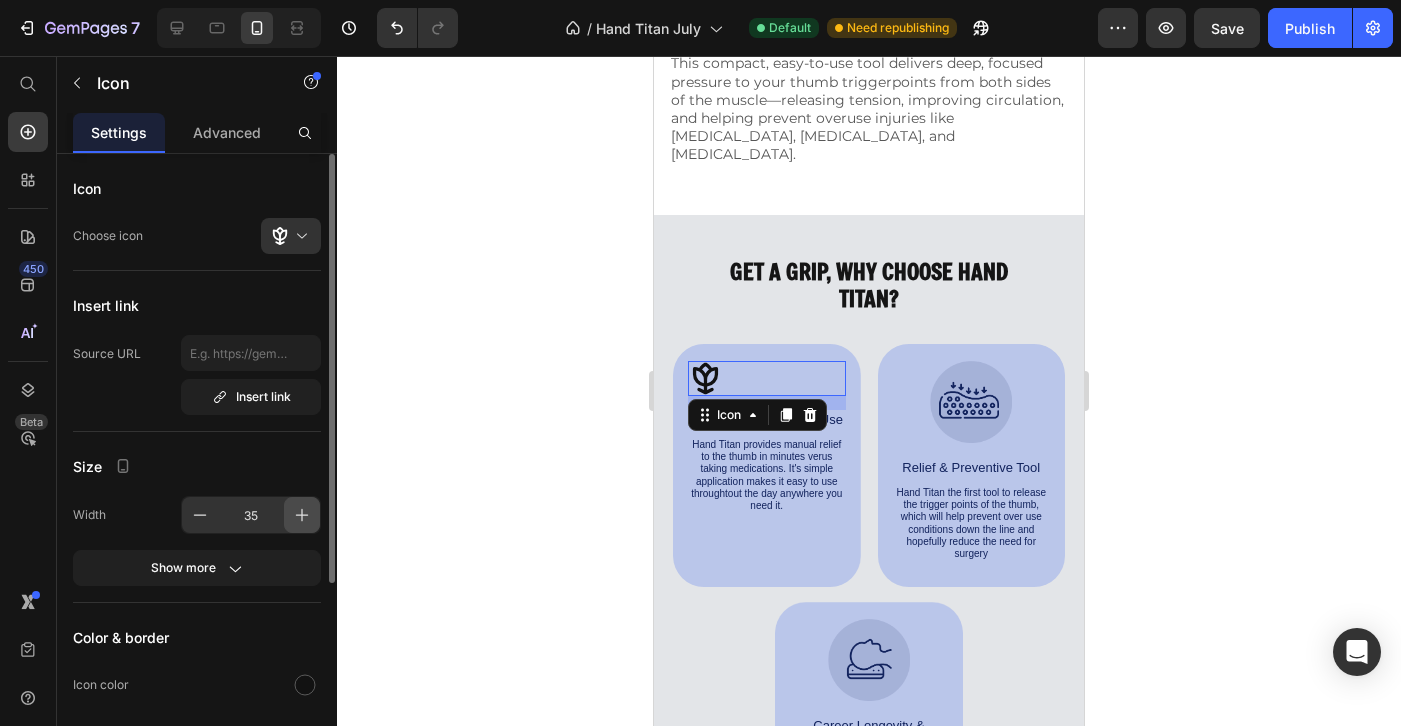 click 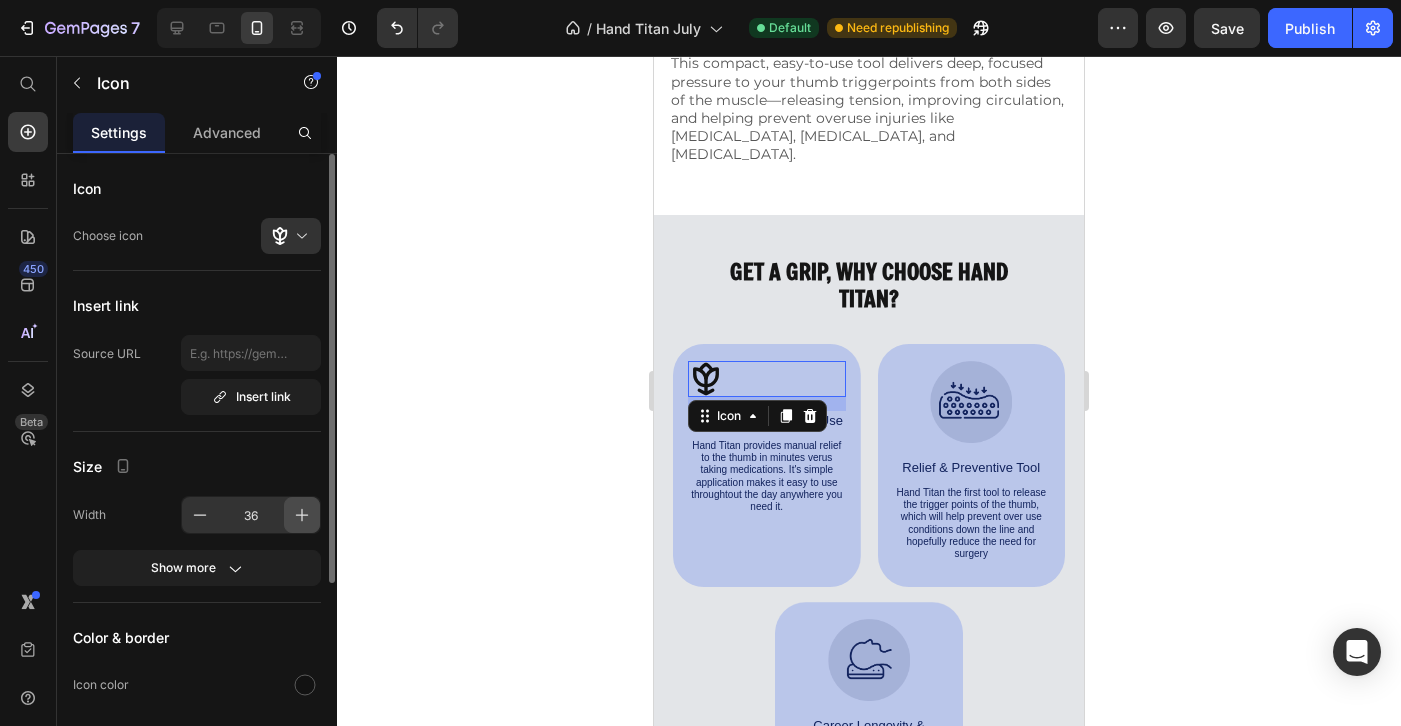 click 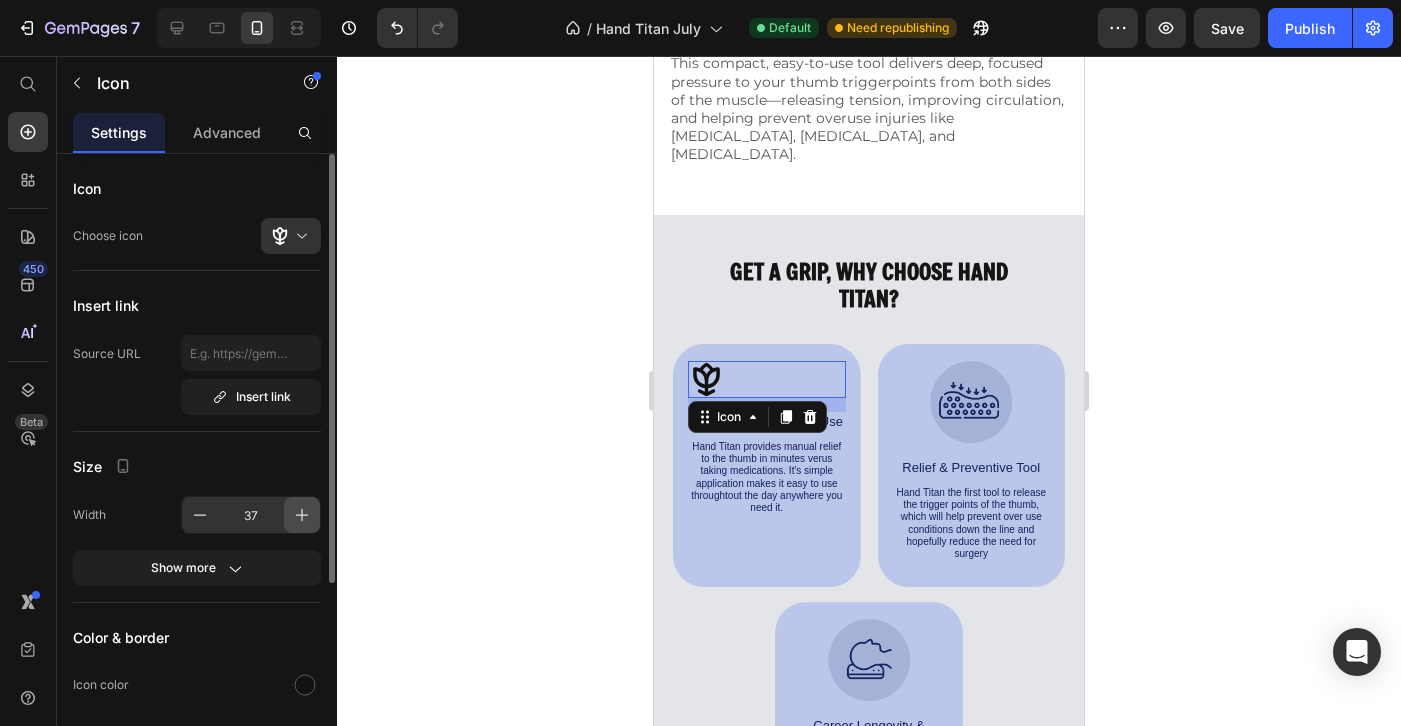 click 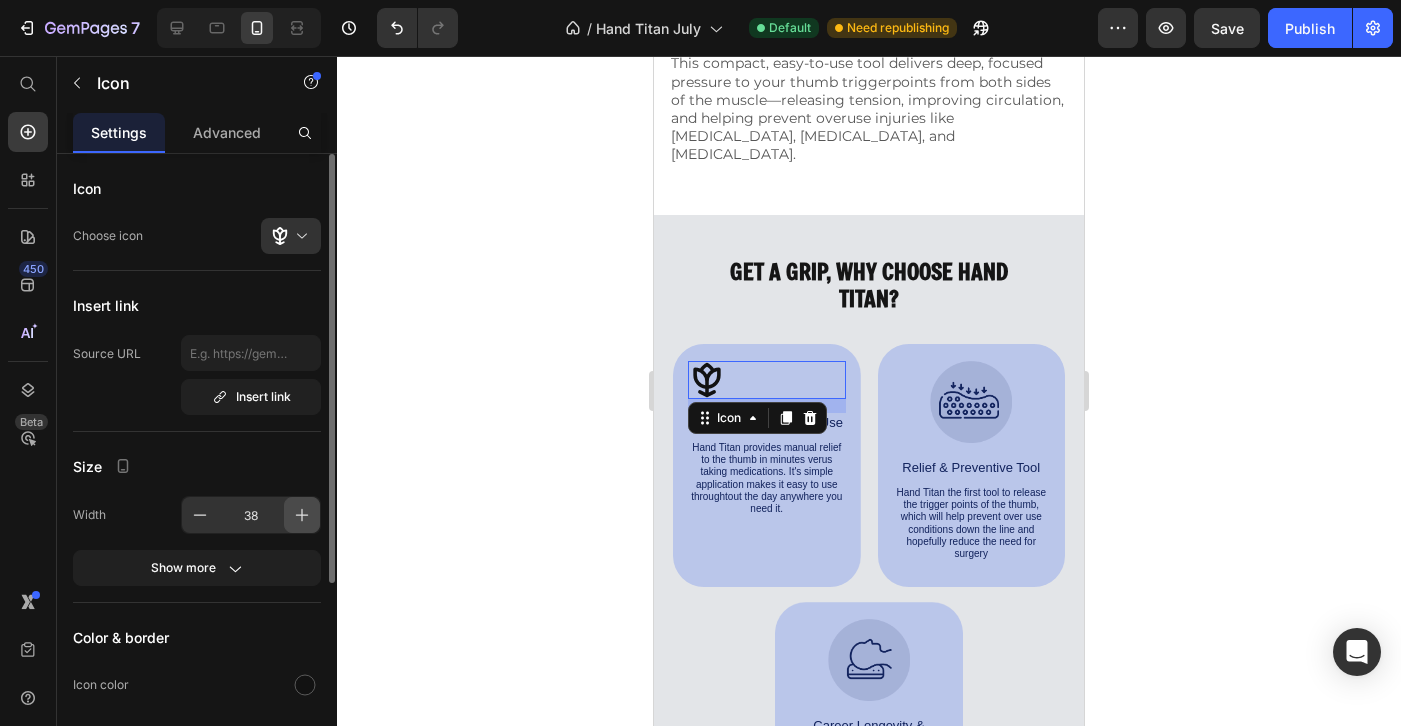 click 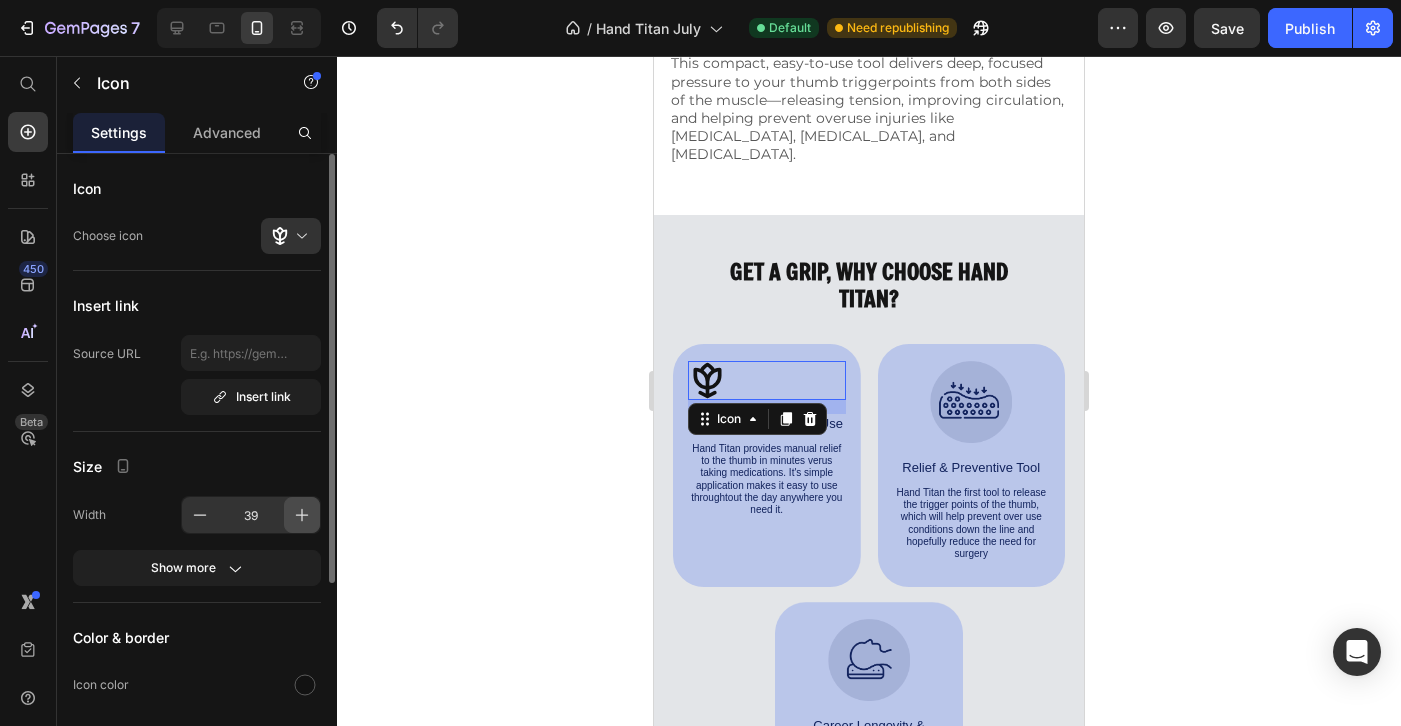 click 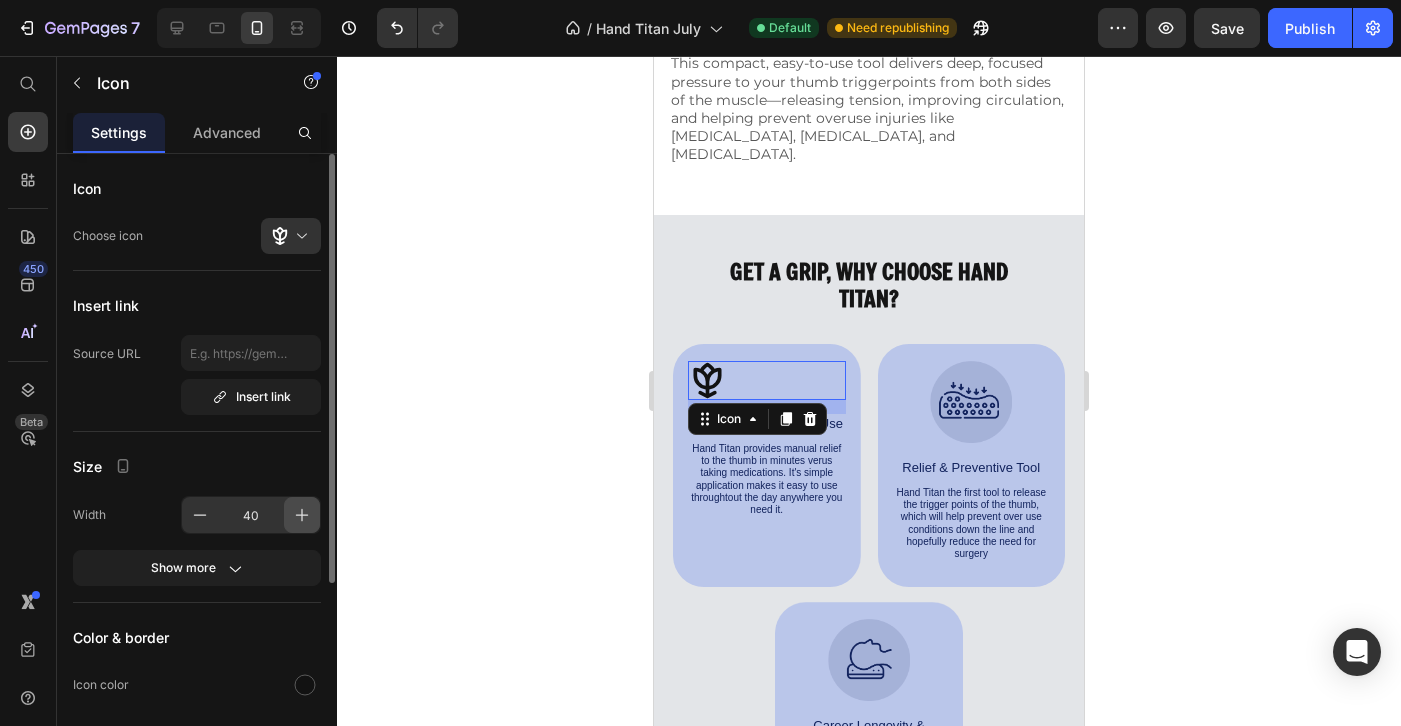 click 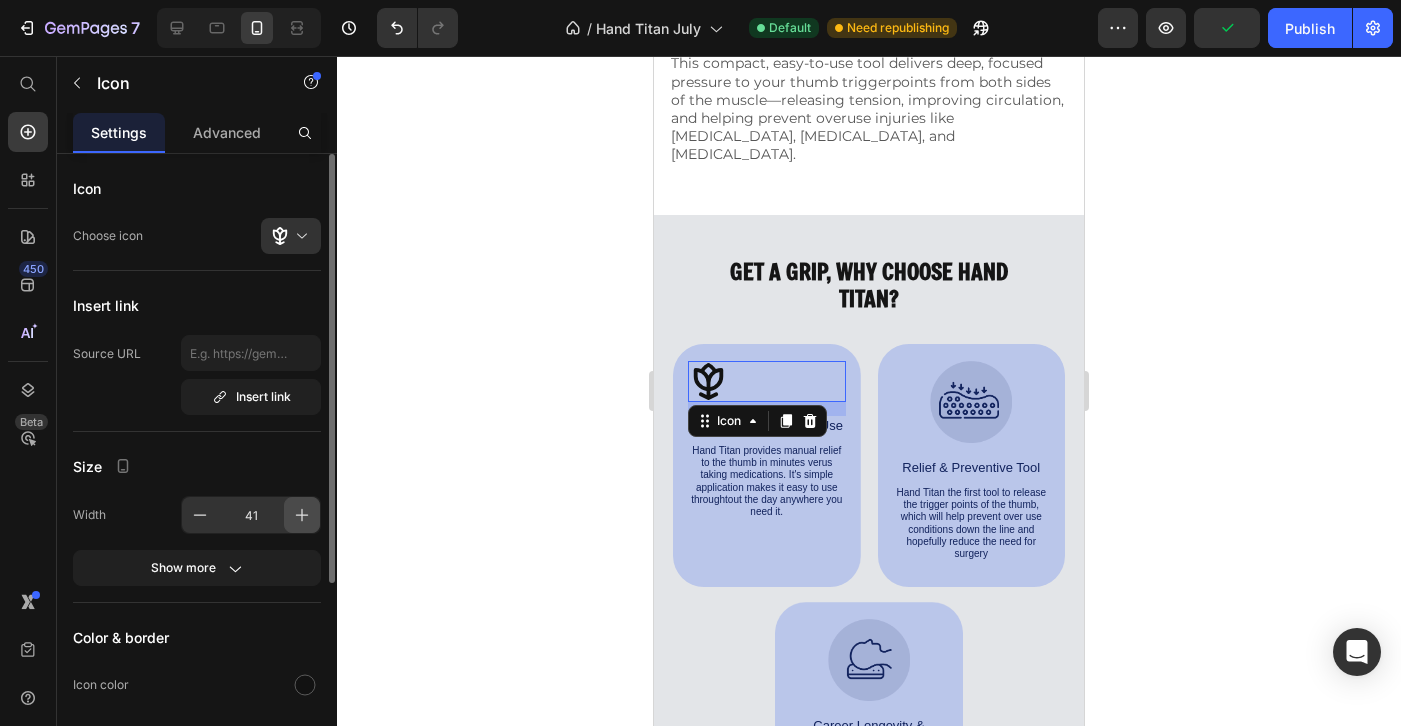 click 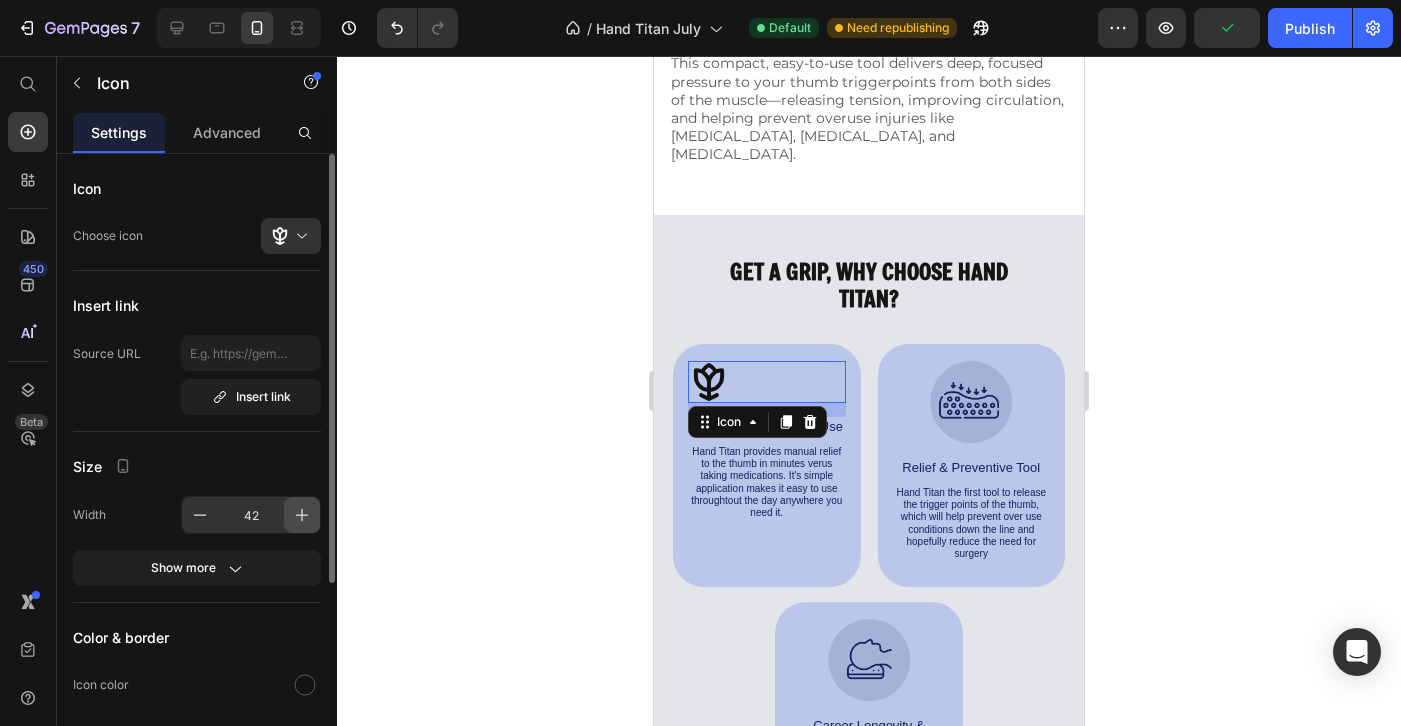 click 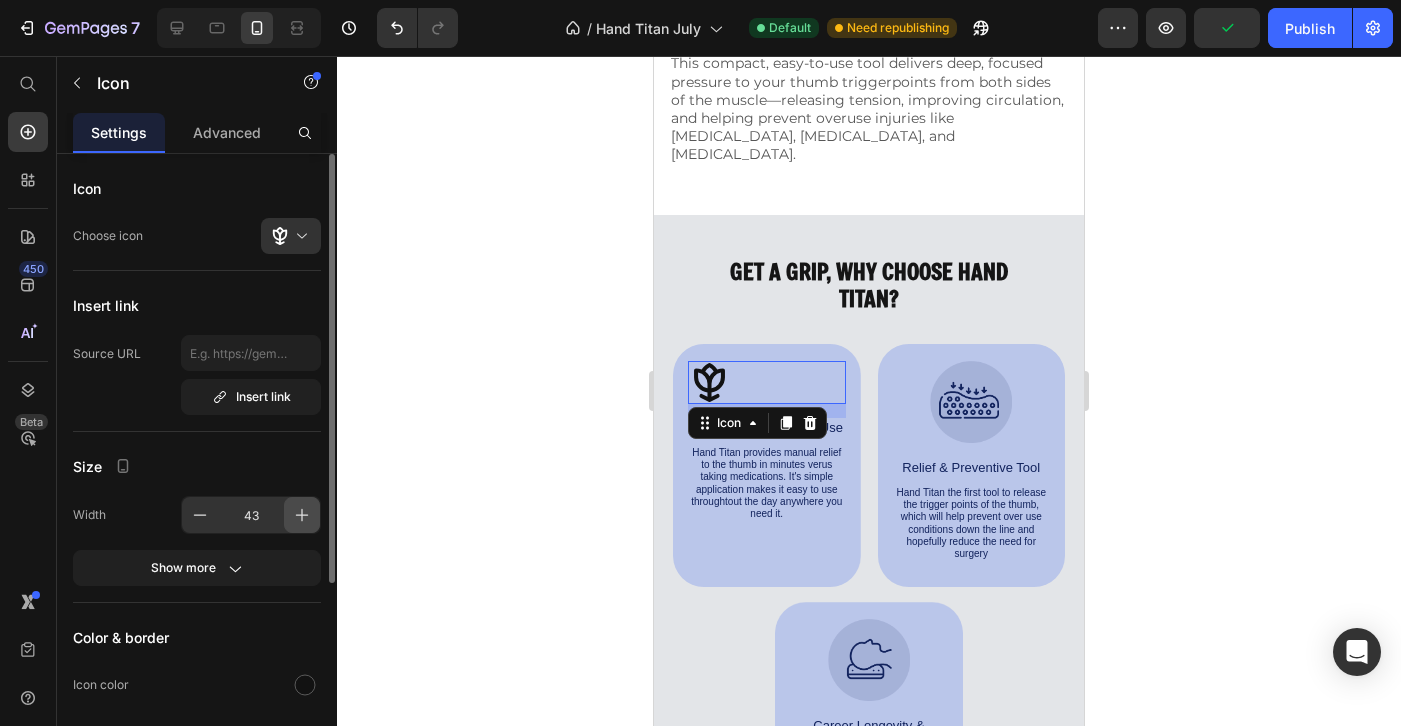 click 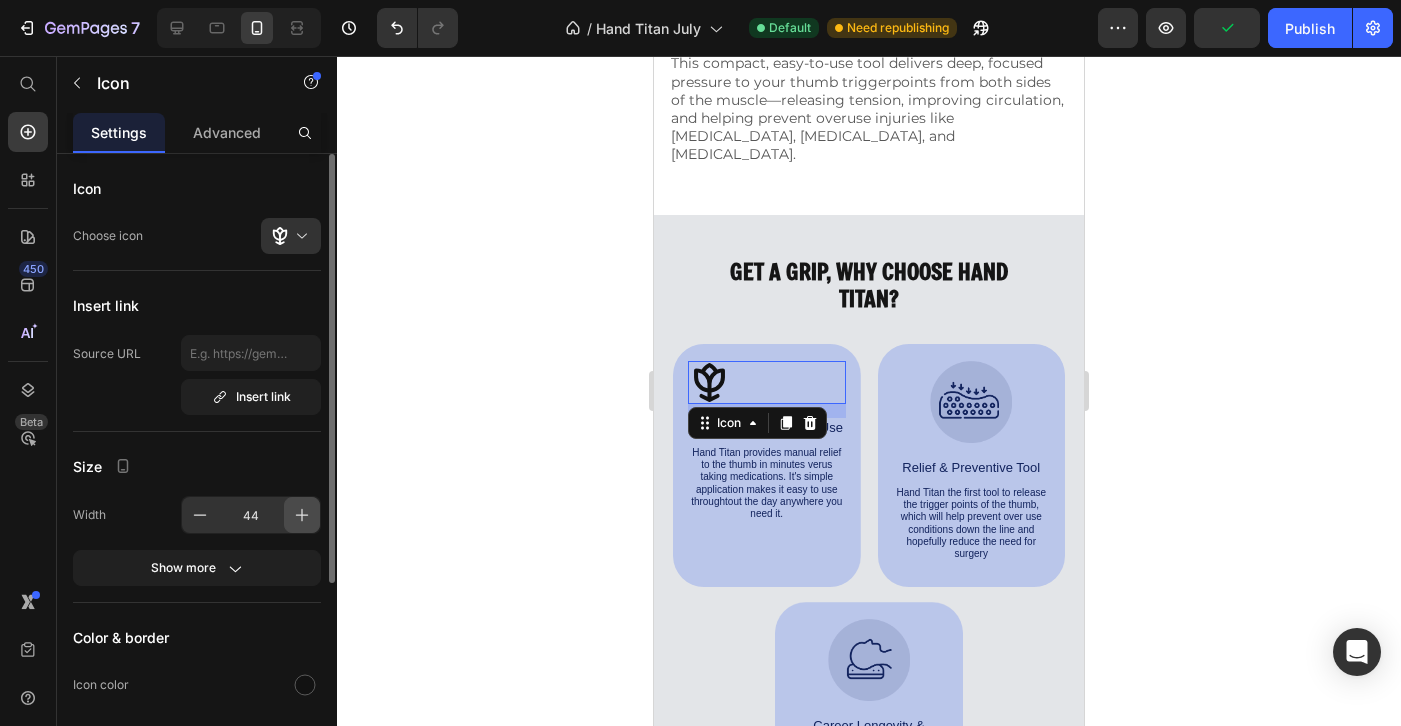 click 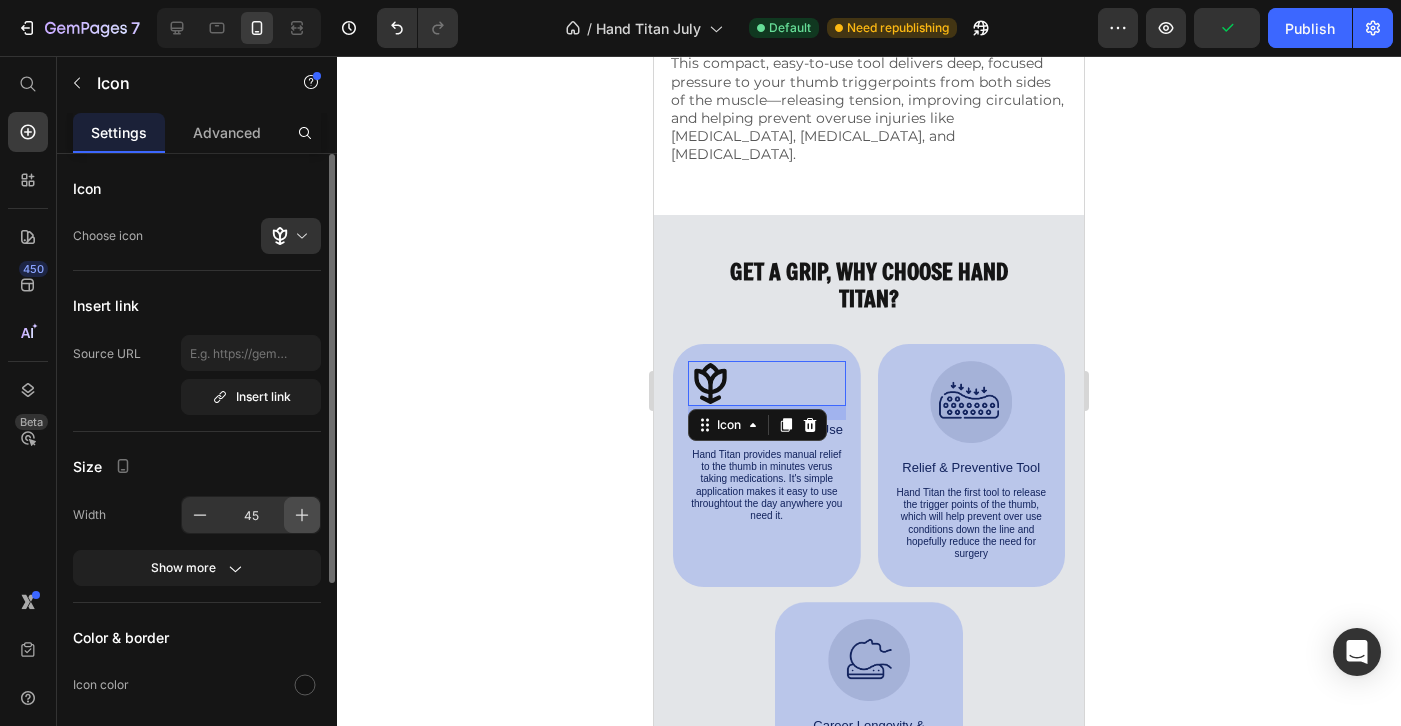 click 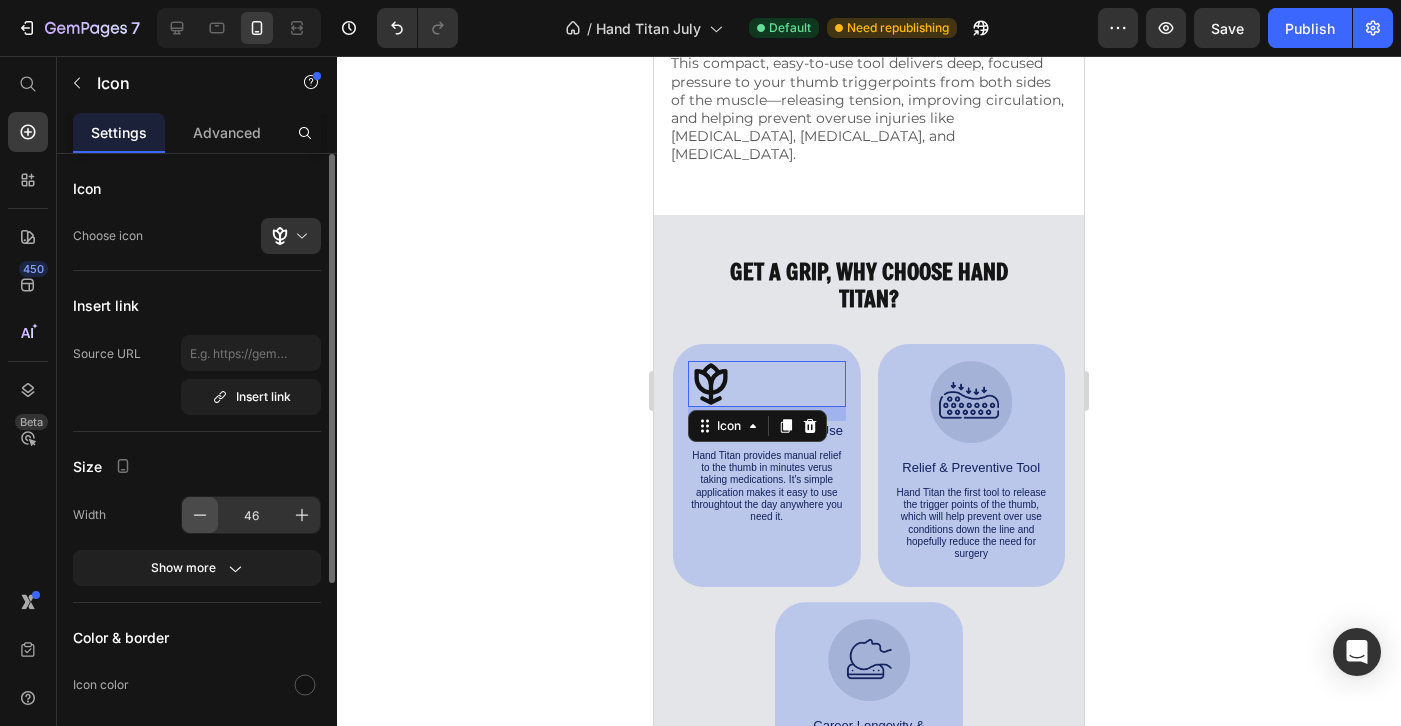 click 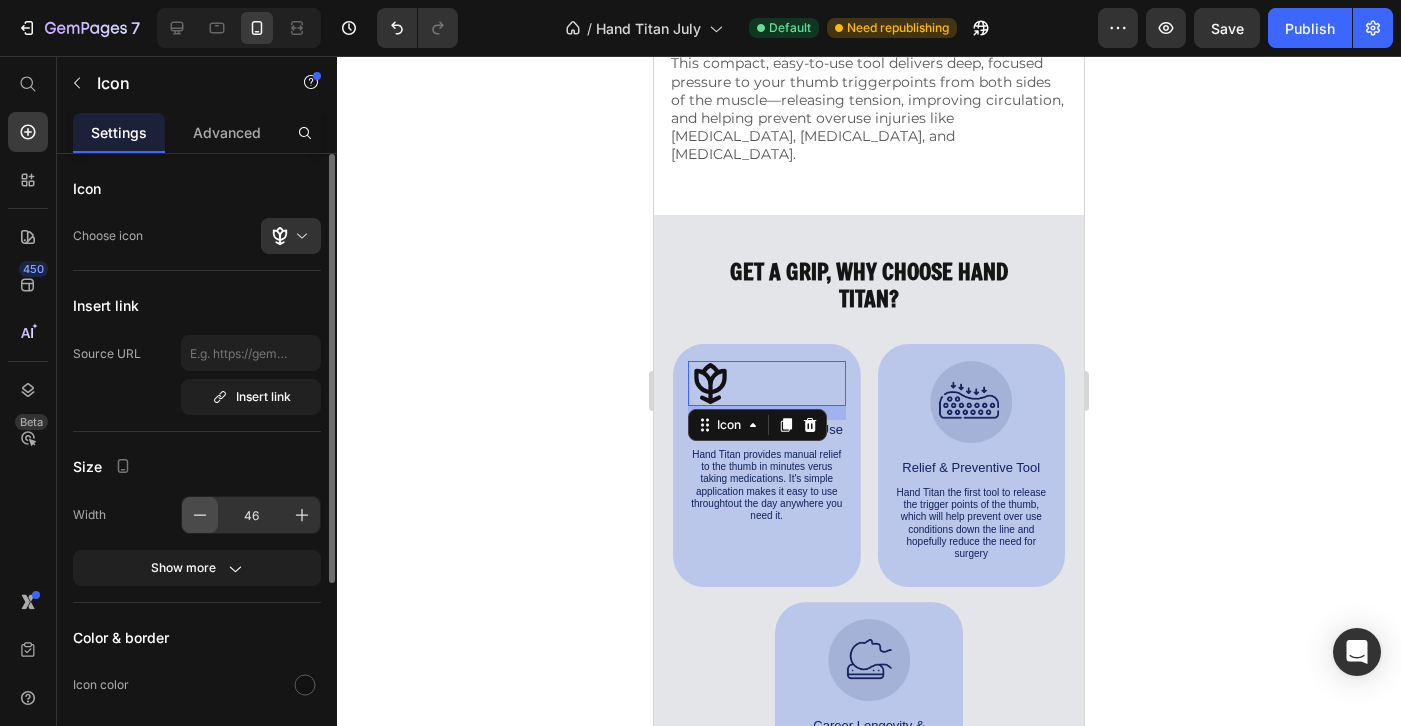 type on "45" 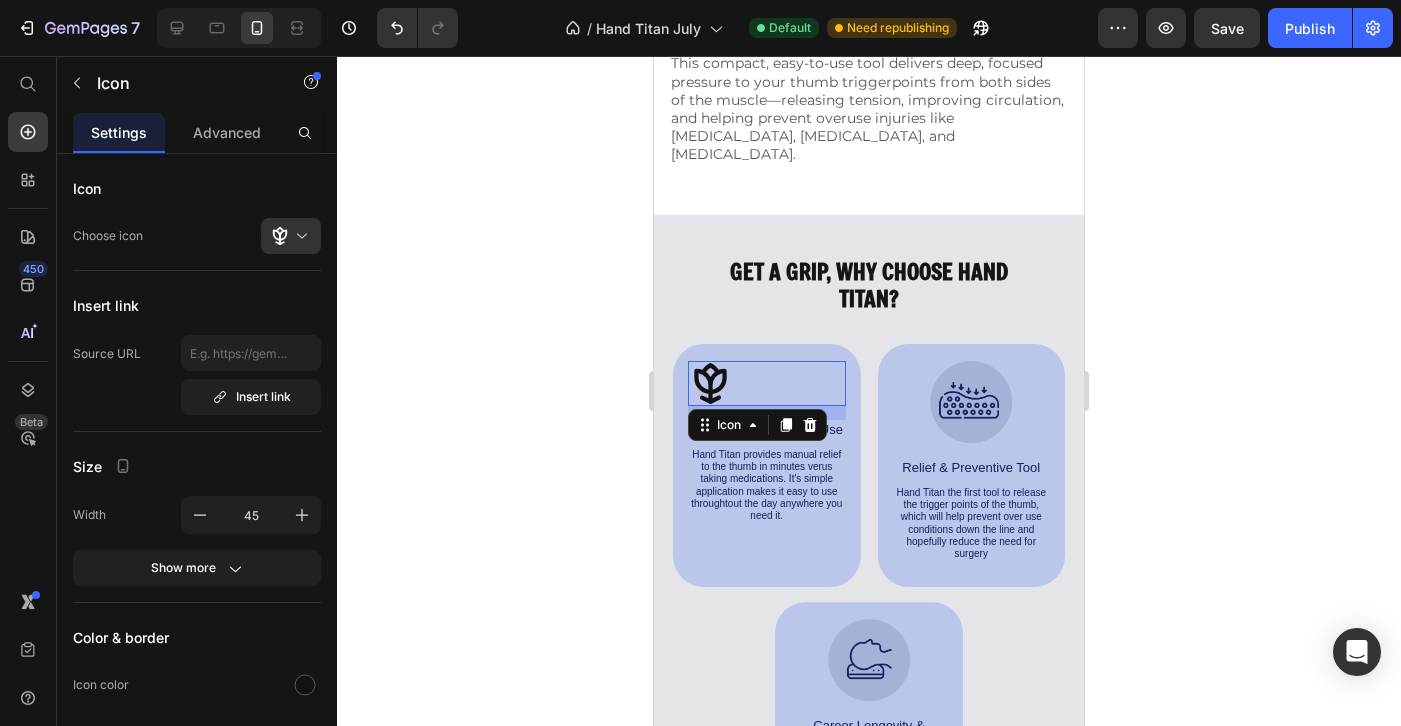 click 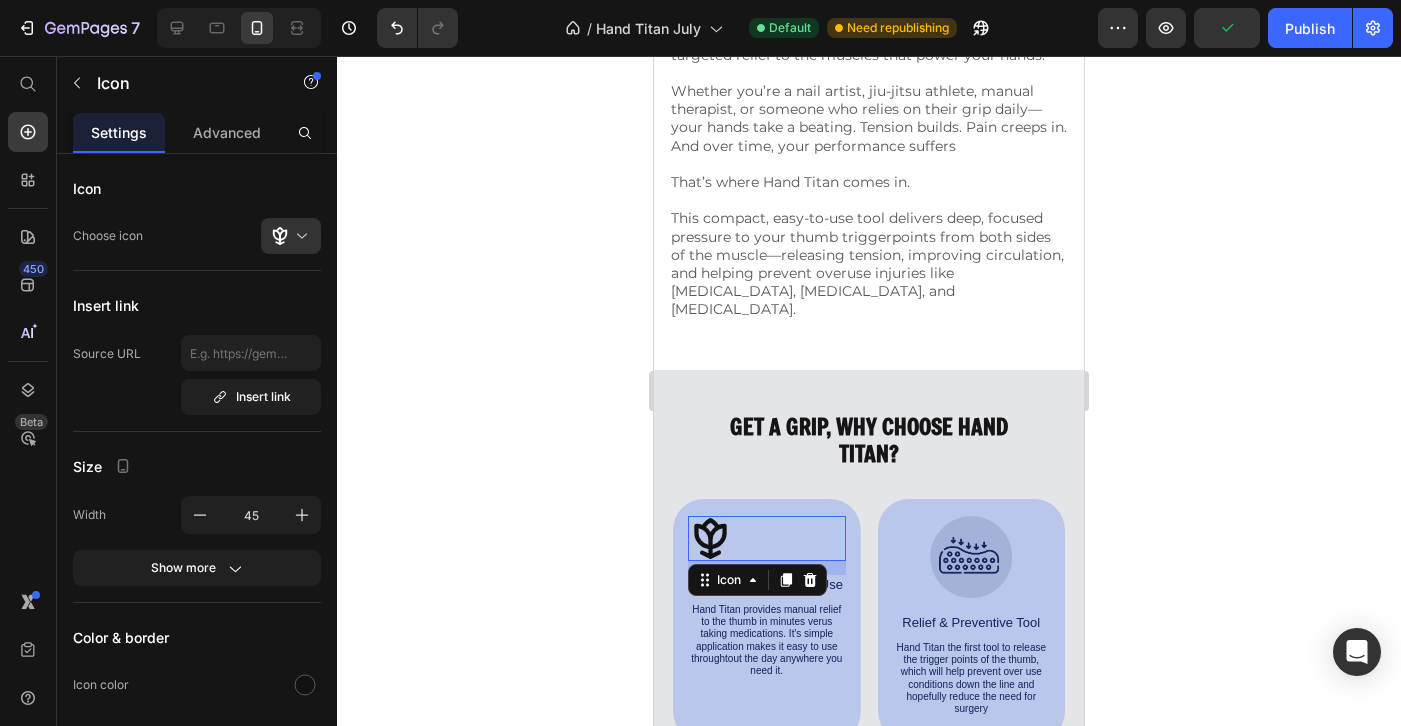 scroll, scrollTop: 5414, scrollLeft: 0, axis: vertical 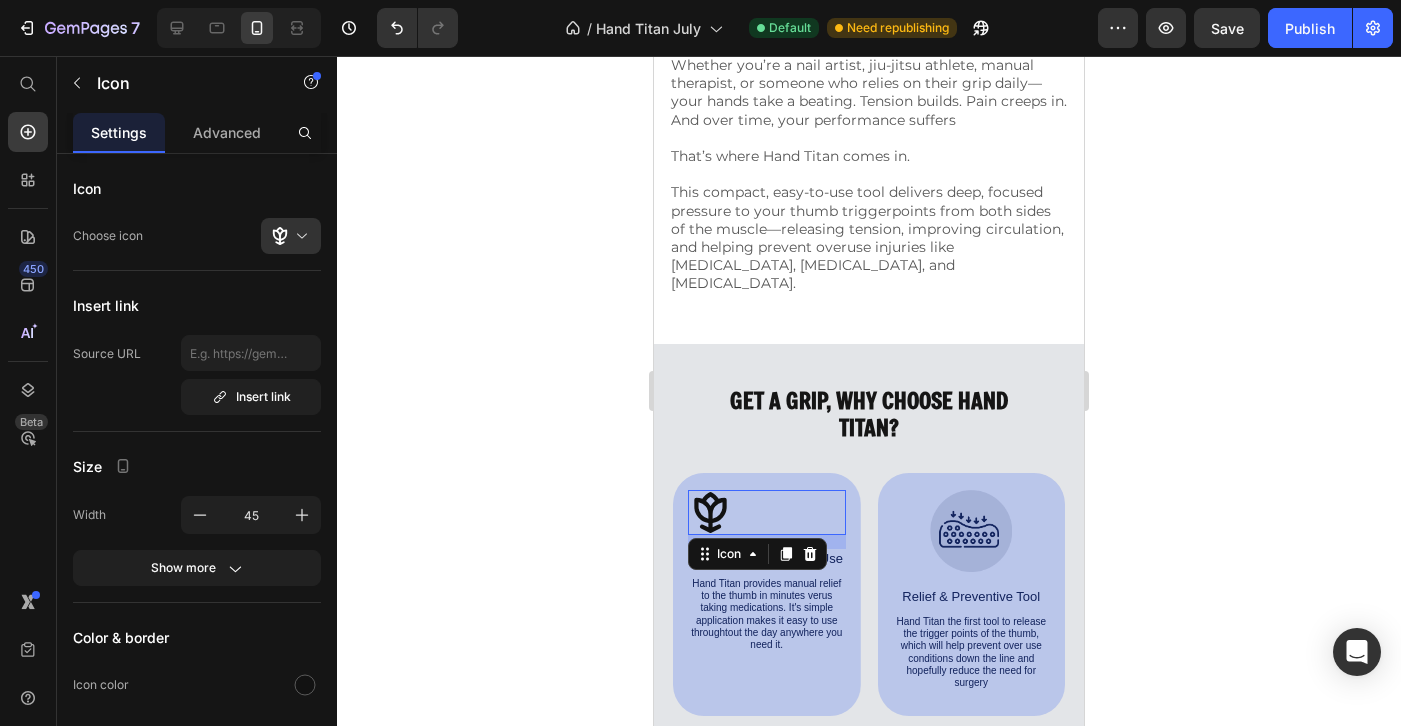 click on "Icon   14" at bounding box center [767, 512] 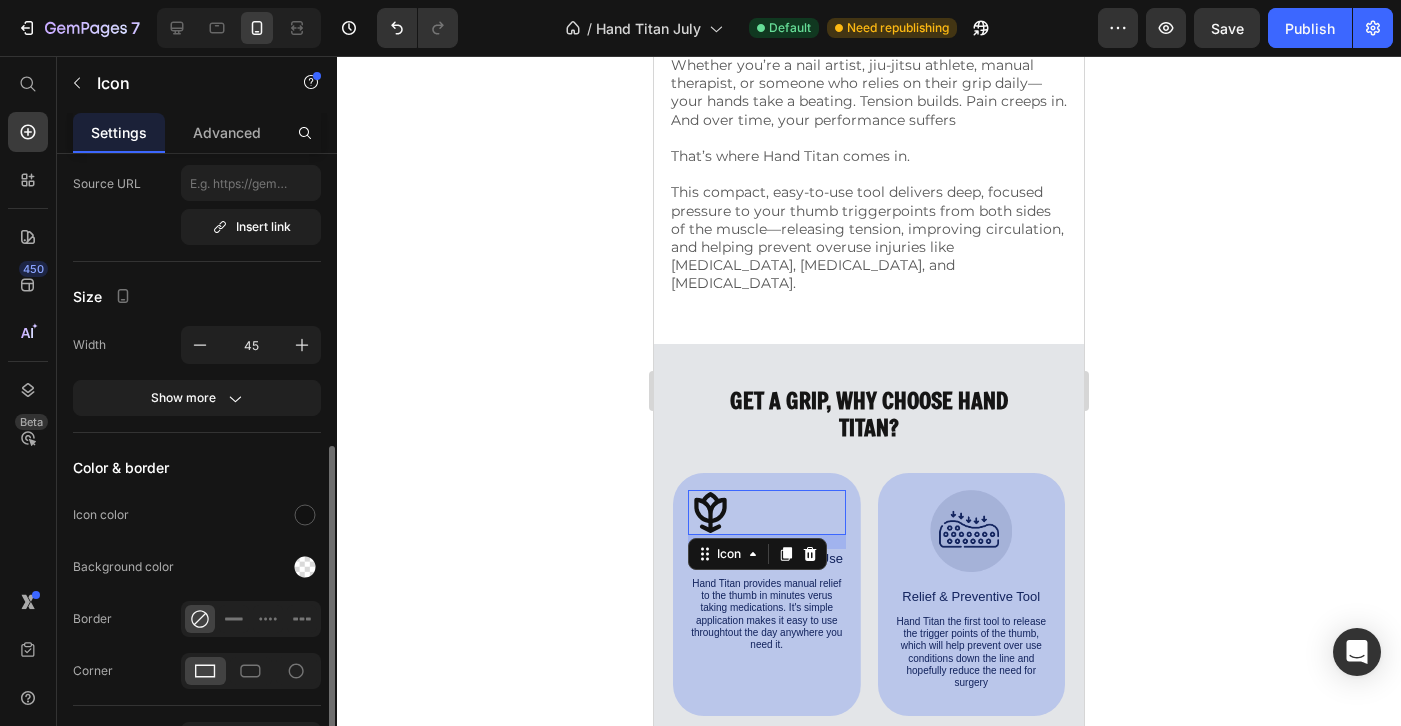 scroll, scrollTop: 293, scrollLeft: 0, axis: vertical 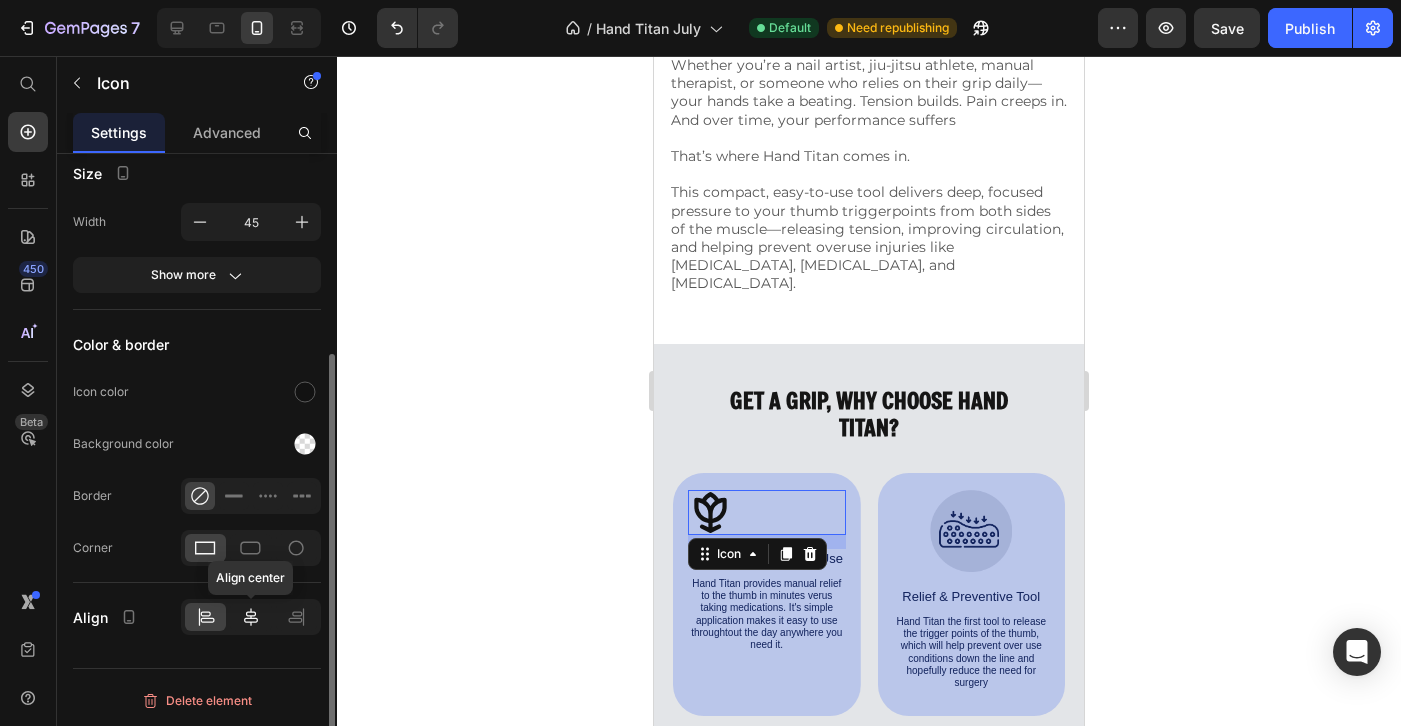 click 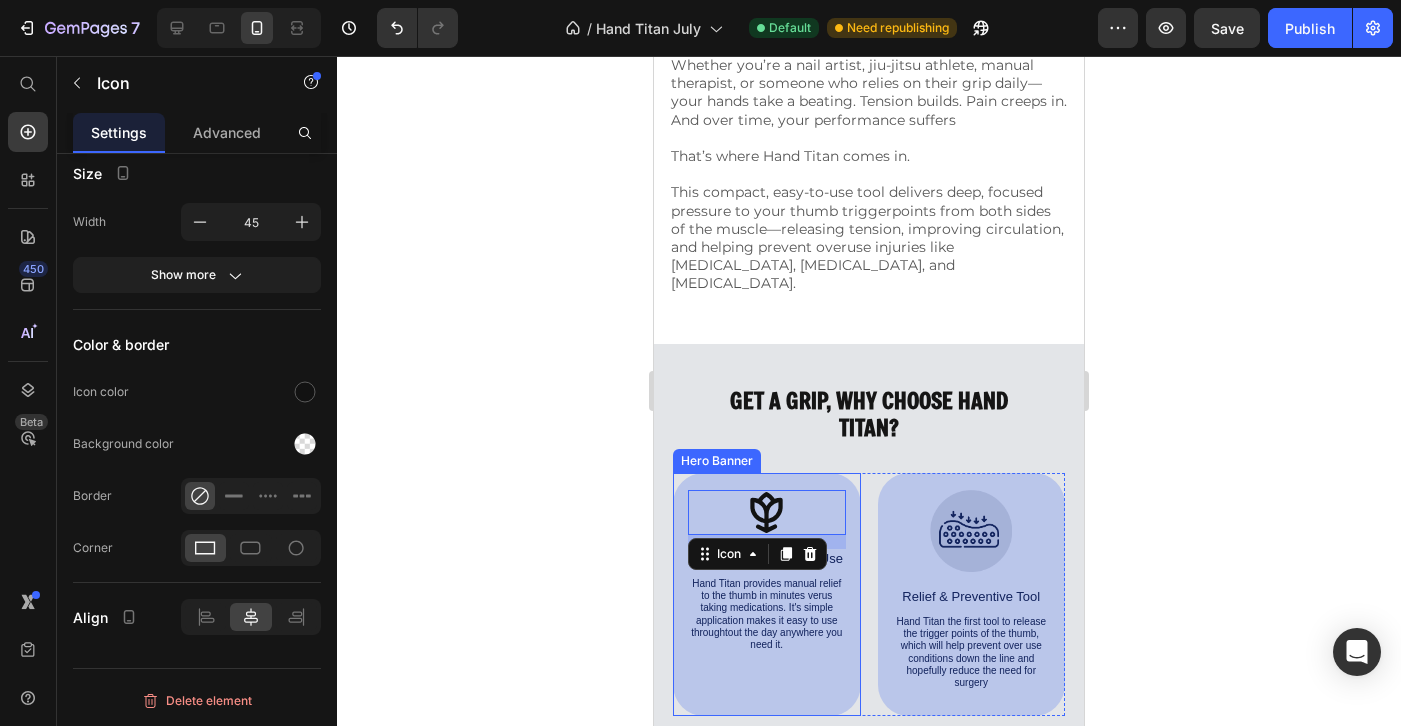 click at bounding box center (767, 595) 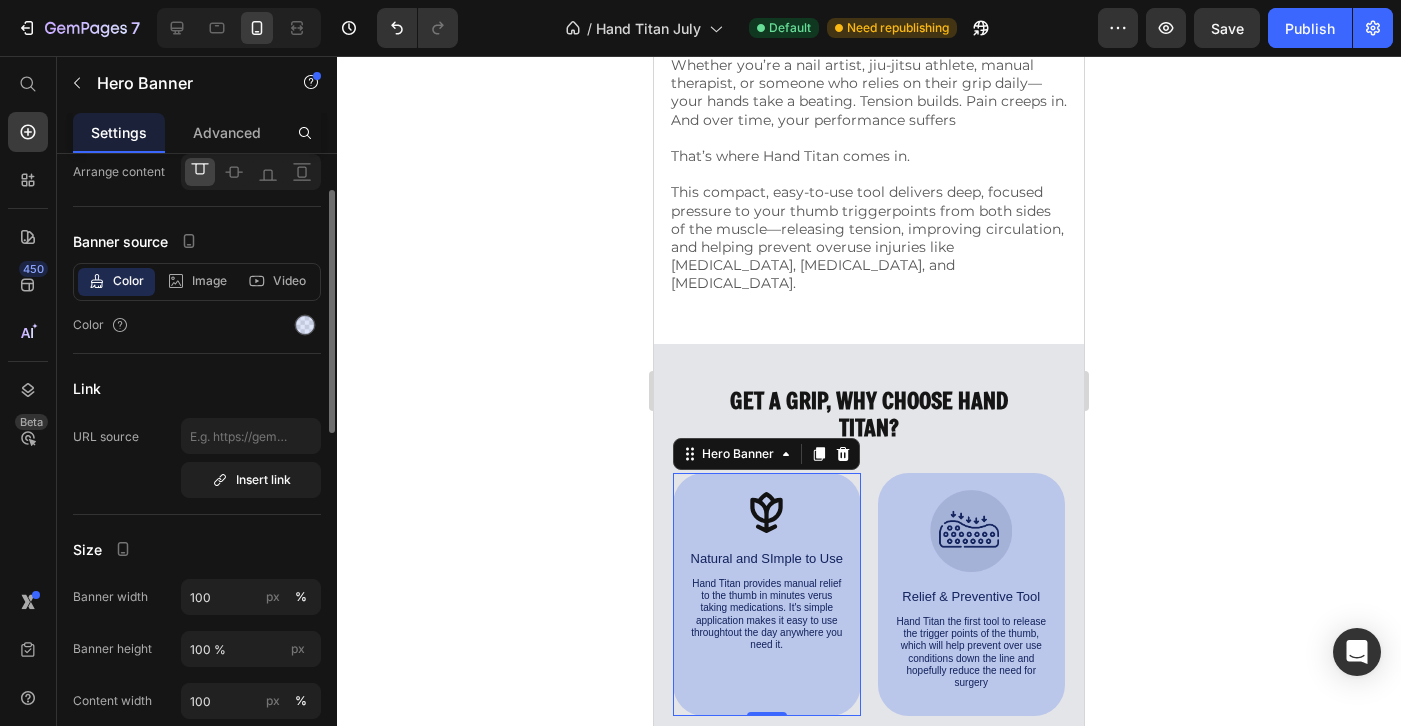 scroll, scrollTop: 122, scrollLeft: 0, axis: vertical 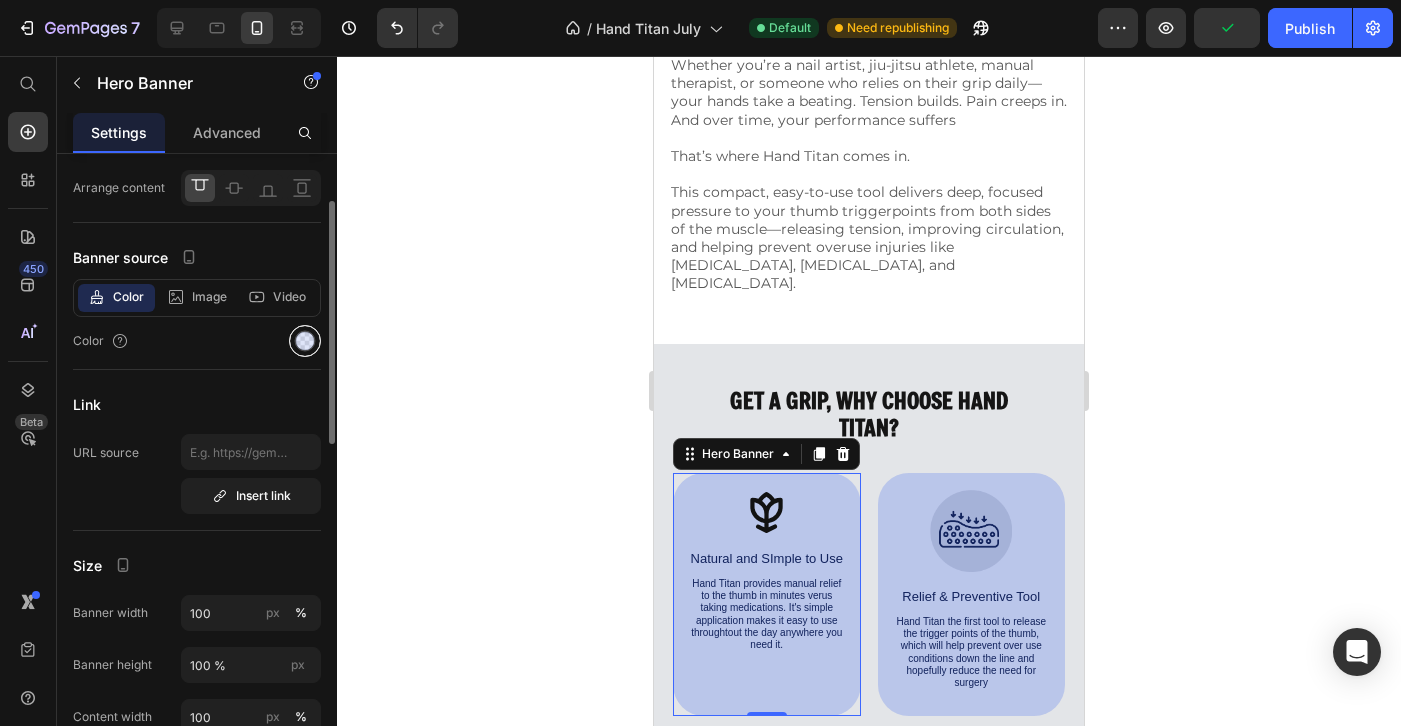 click at bounding box center (305, 341) 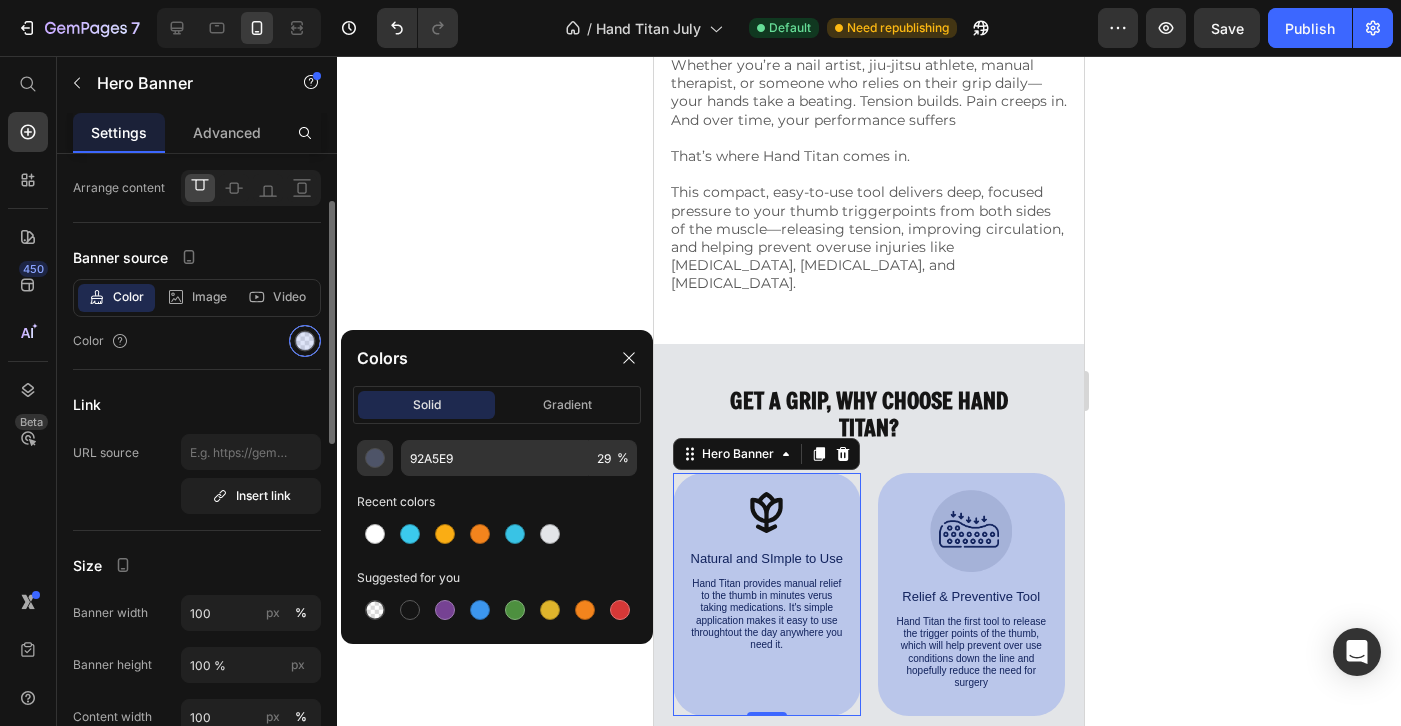 click at bounding box center (305, 341) 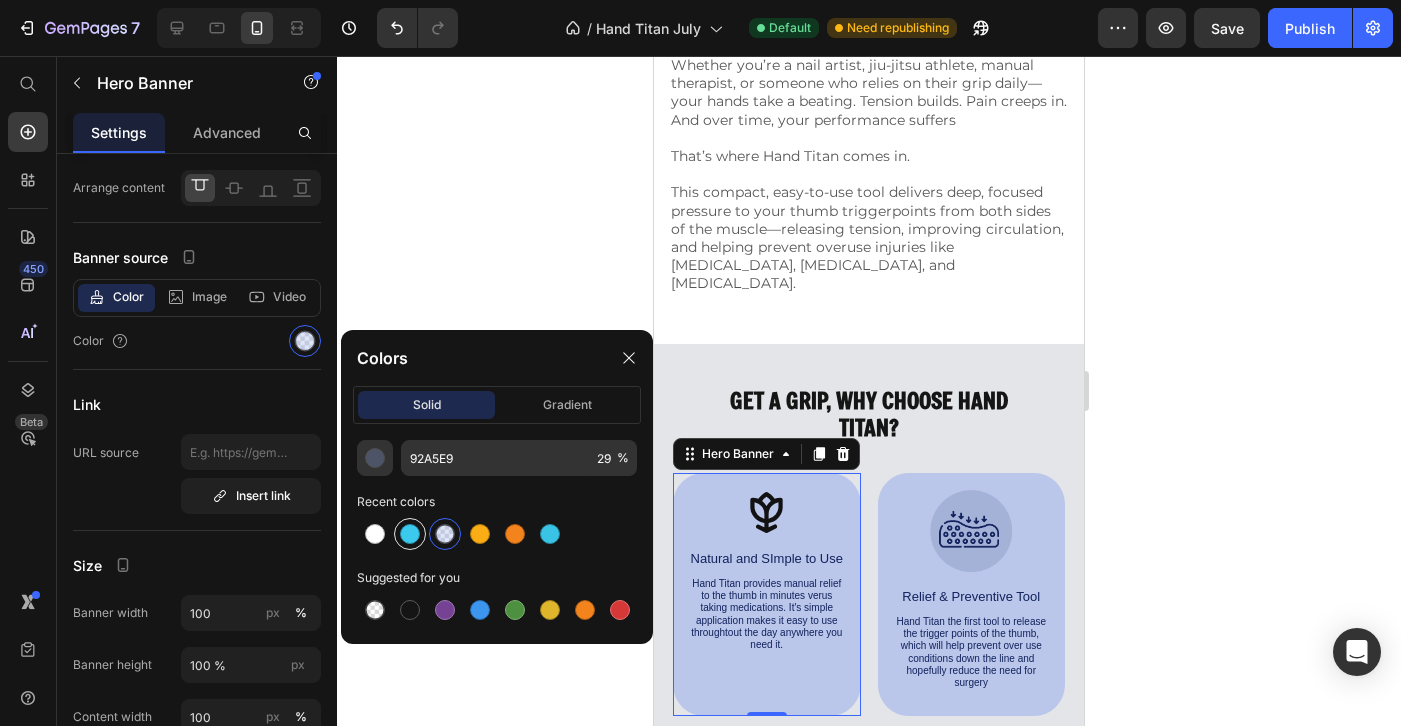 click at bounding box center [410, 534] 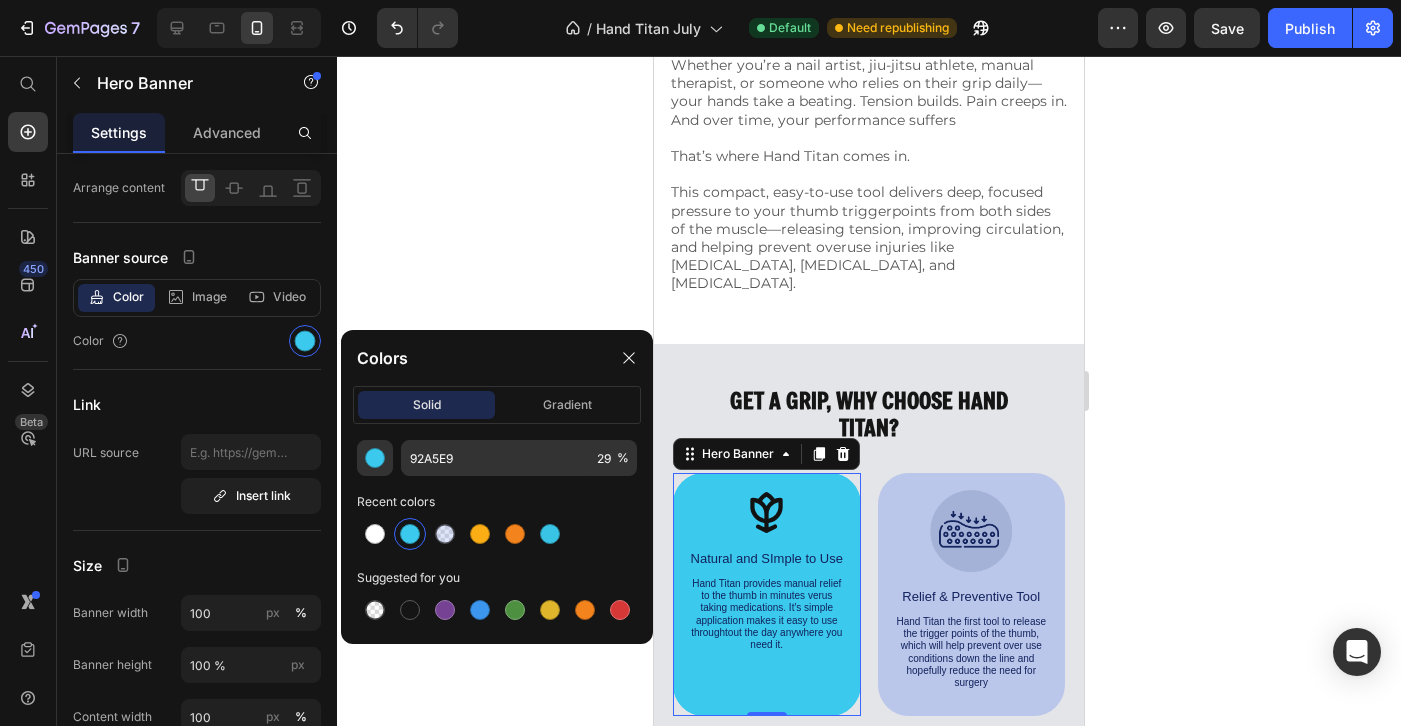 type on "3BCAED" 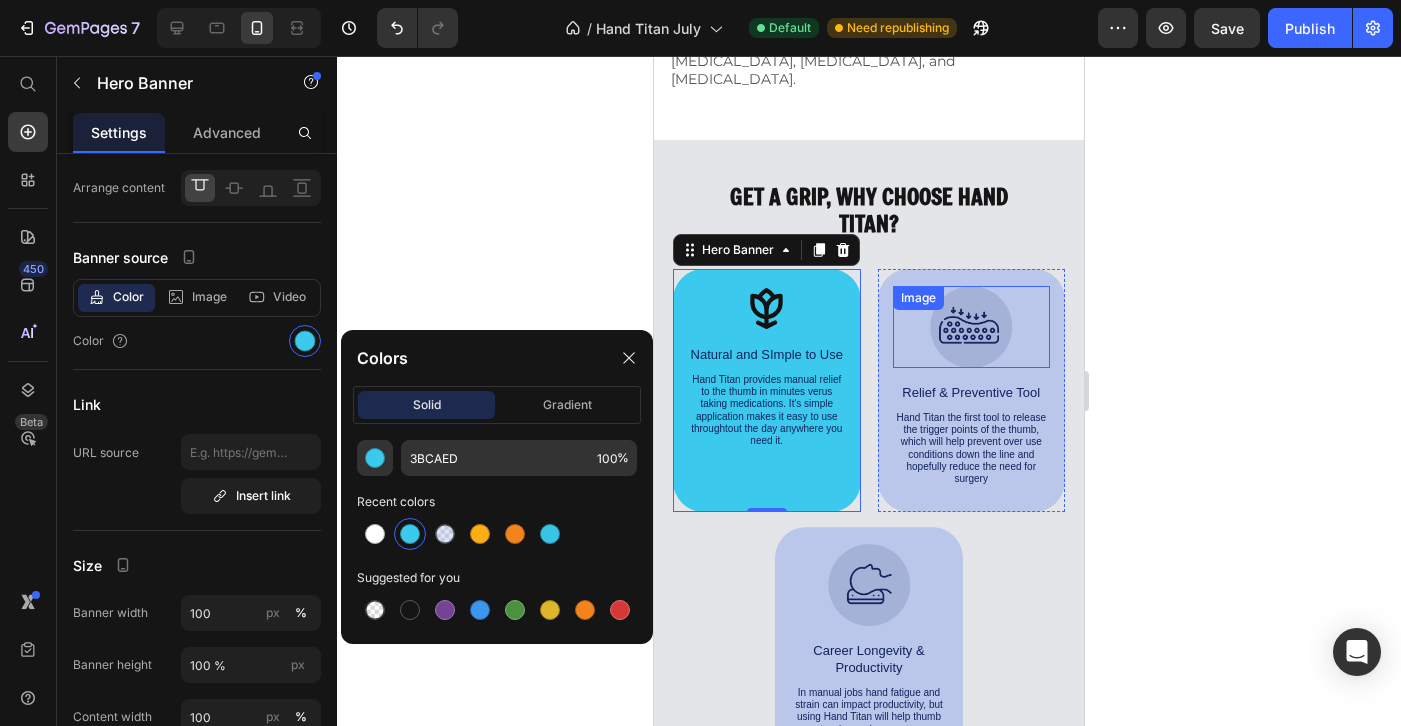 scroll, scrollTop: 5620, scrollLeft: 0, axis: vertical 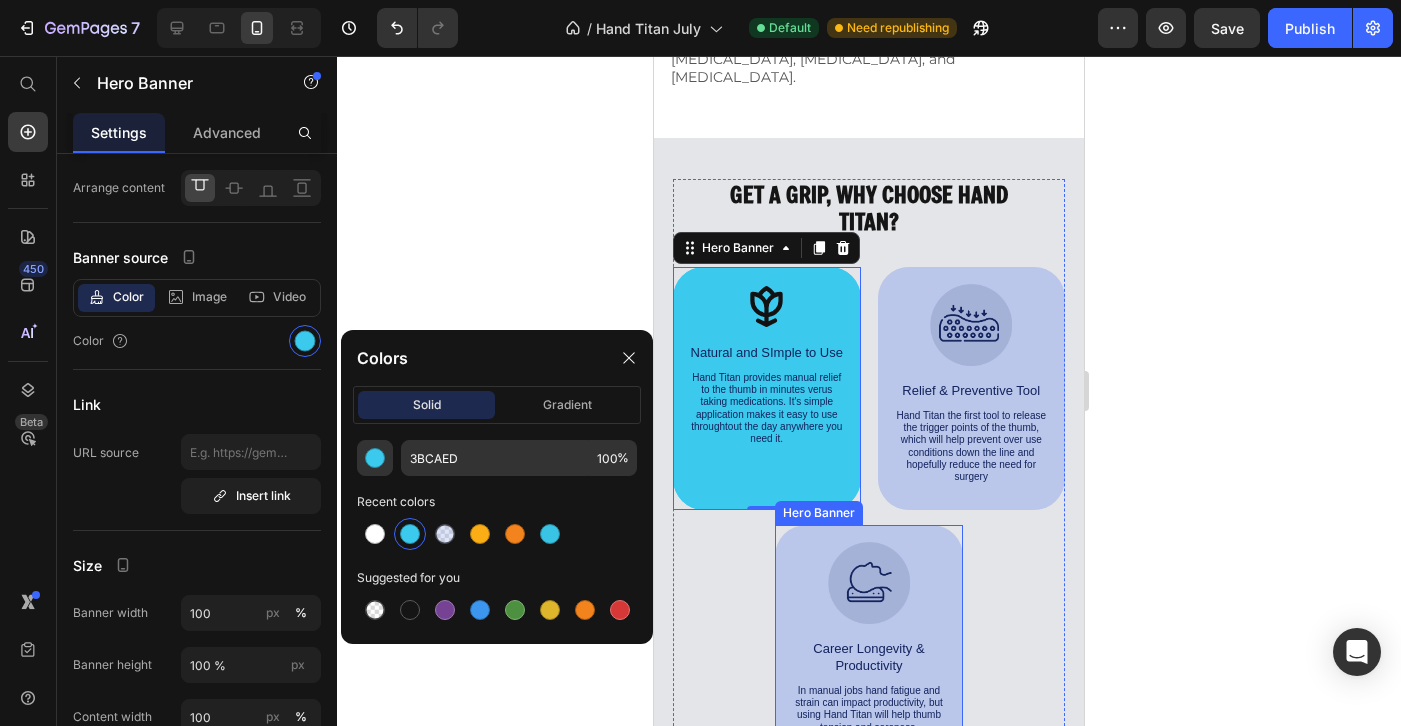 click on "Image Career Longevity & Productivity  Text Block In manual jobs hand fatigue and strain can impact productivity, but using Hand Titan will help thumb tension and soreness. Text Block" at bounding box center [869, 642] 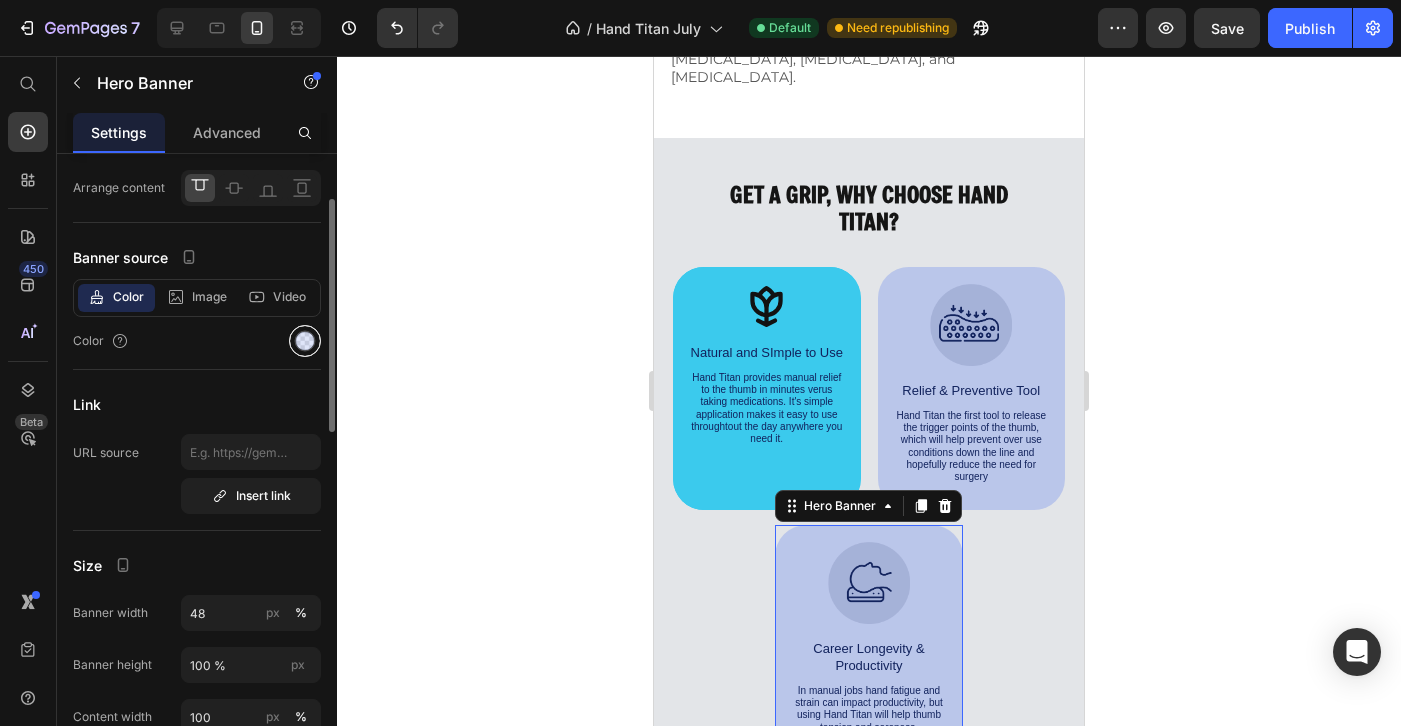click at bounding box center [305, 341] 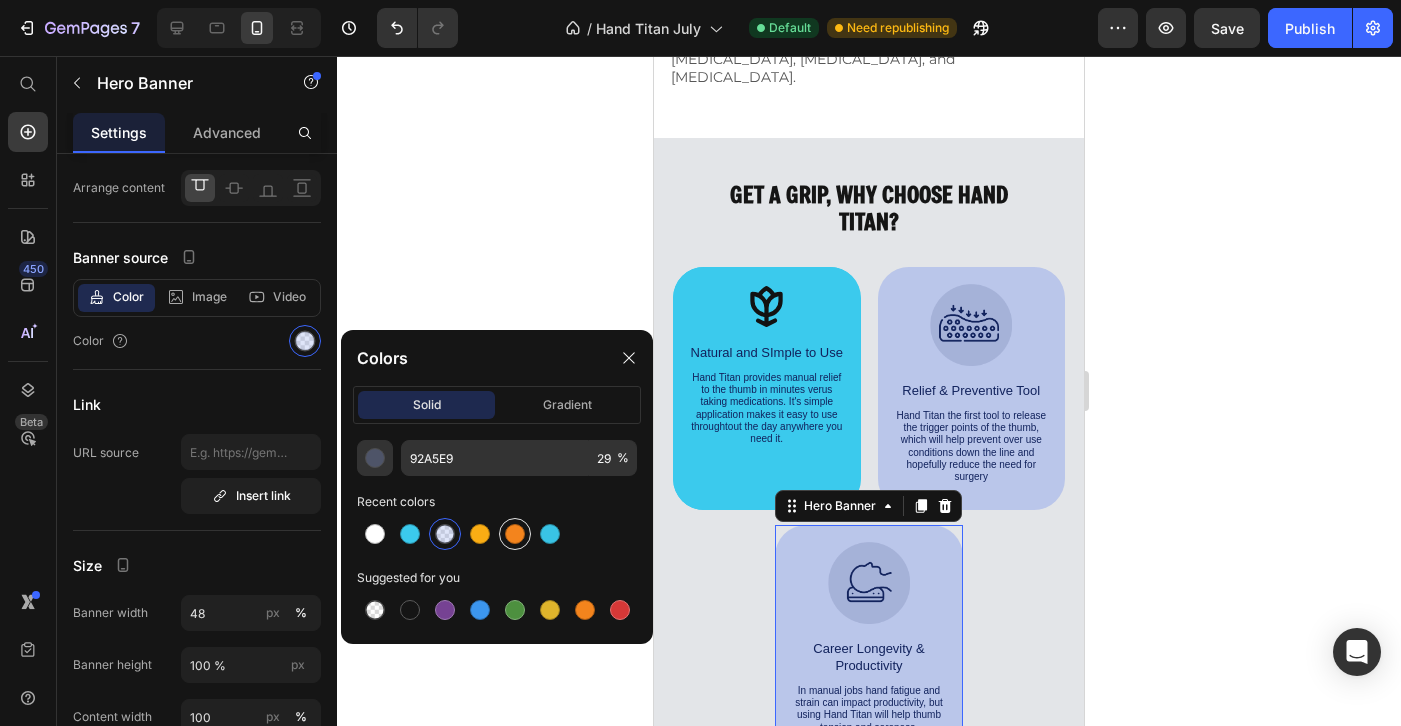 click at bounding box center (515, 534) 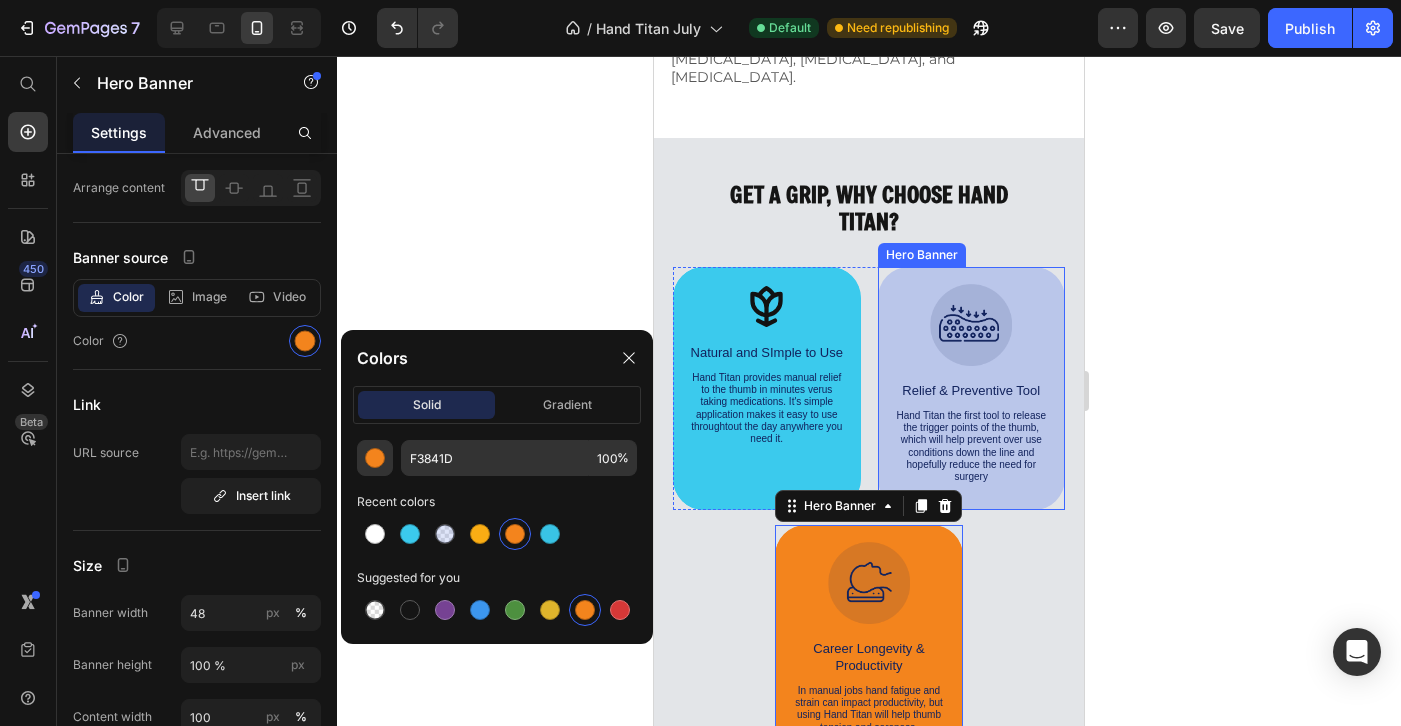 click on "Image Relief & Preventive Tool  Text Block Hand Titan the first tool to release the trigger points of the thumb, which will help prevent over use conditions down the line and hopefully reduce the need for surgery Text Block" at bounding box center [972, 389] 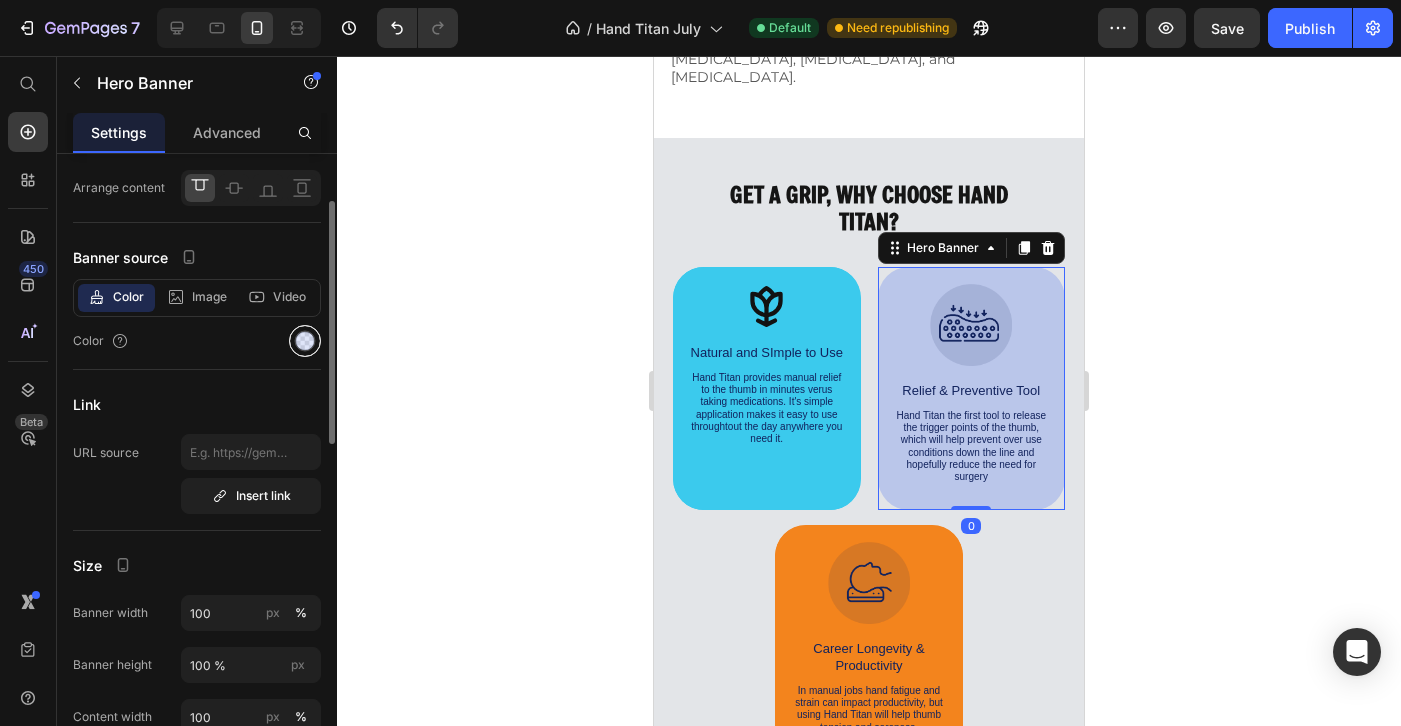 click at bounding box center [305, 341] 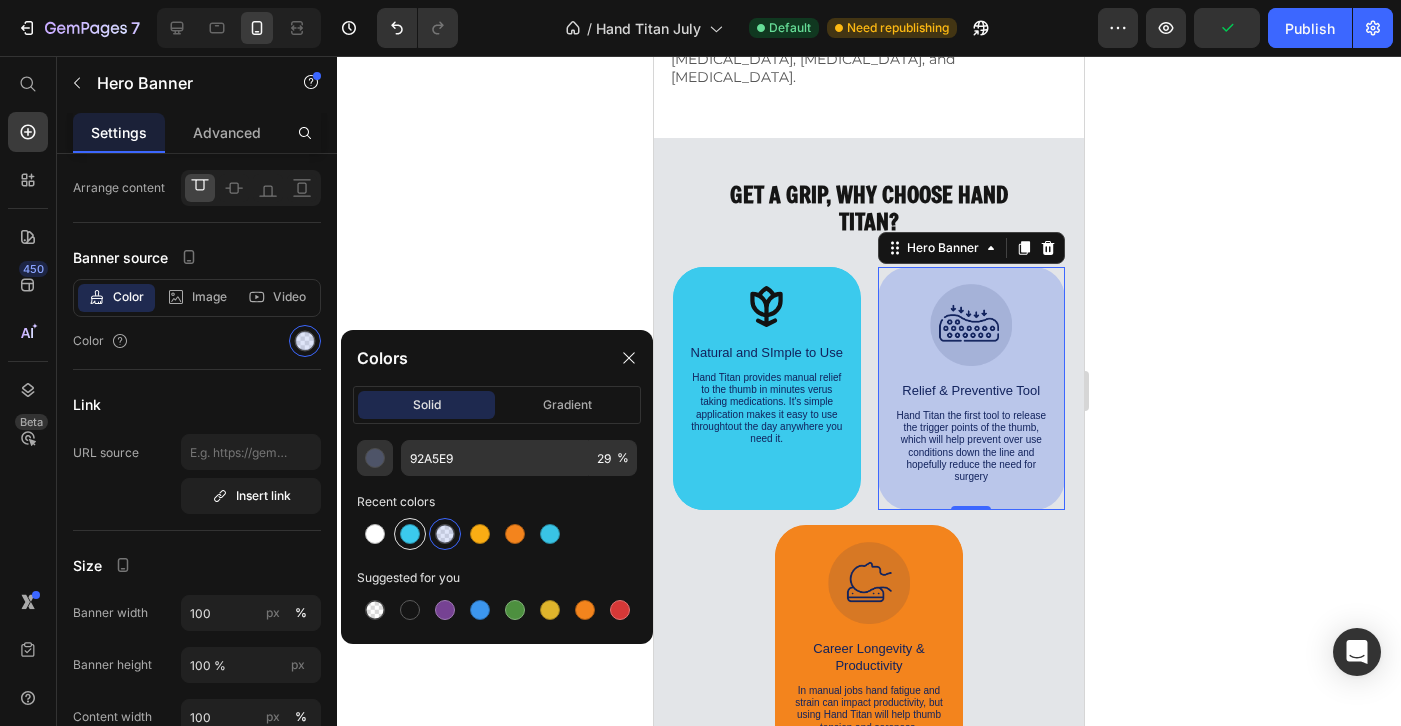 click at bounding box center [410, 534] 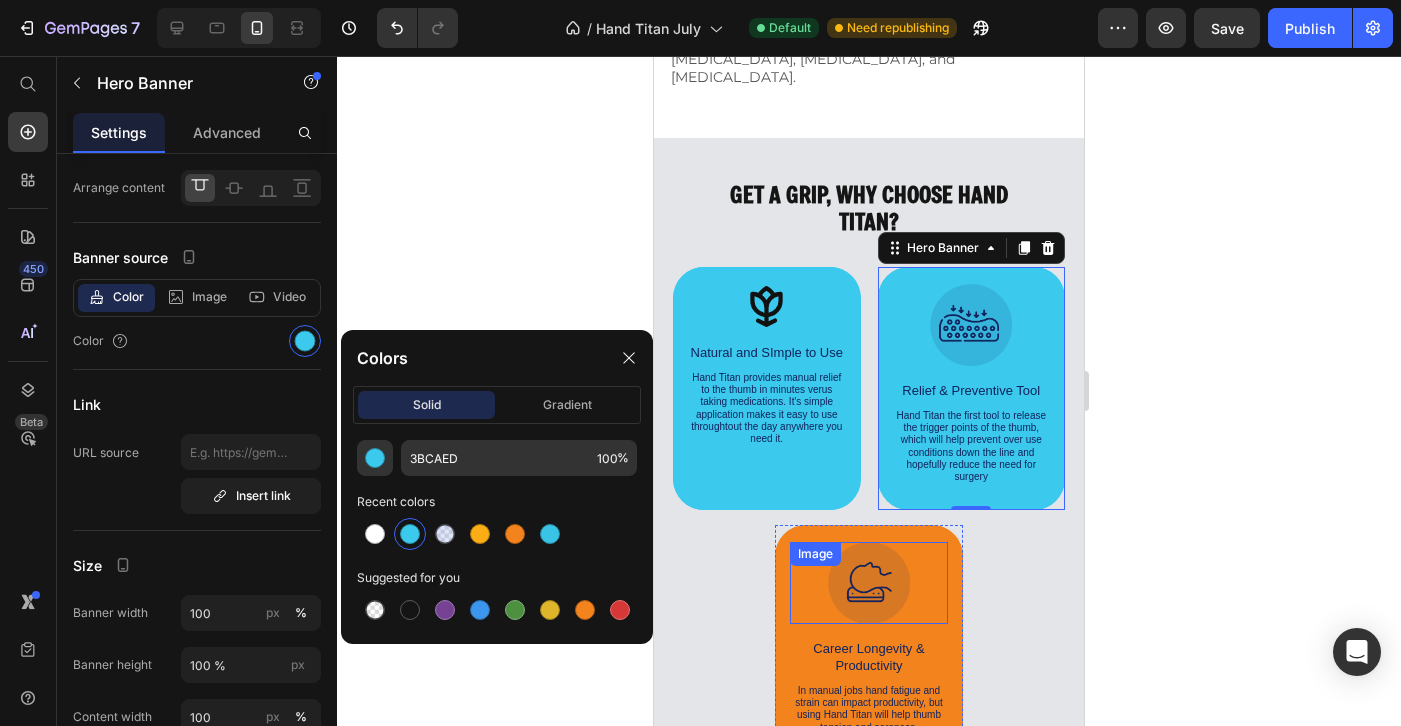 click on "Image" at bounding box center [869, 583] 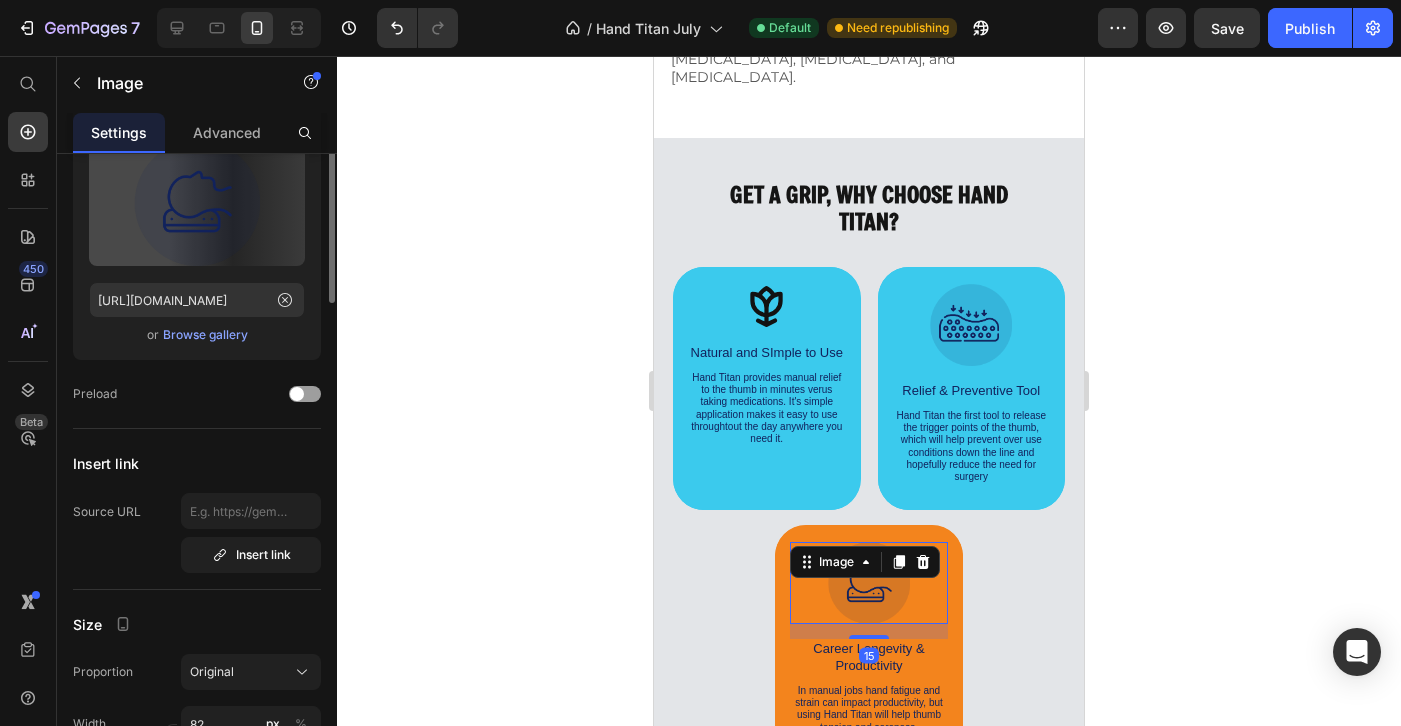 scroll, scrollTop: 0, scrollLeft: 0, axis: both 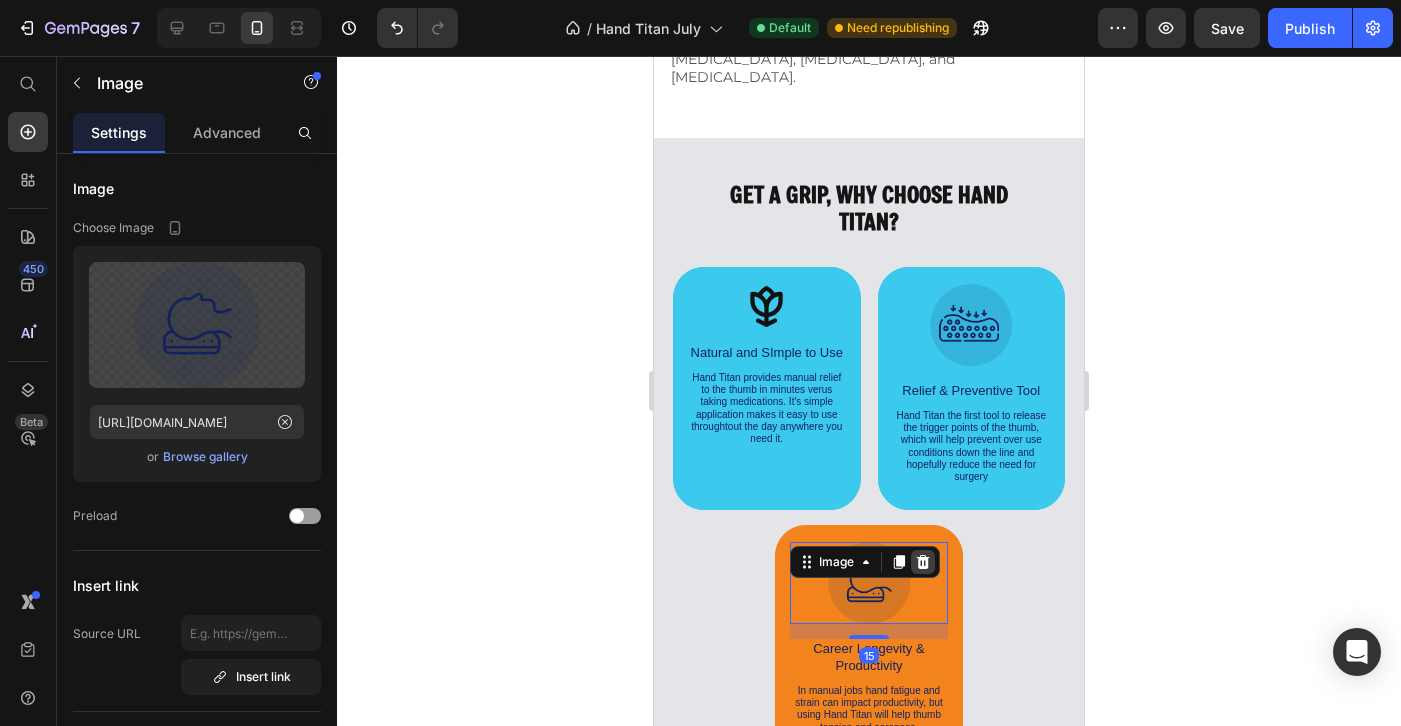 click 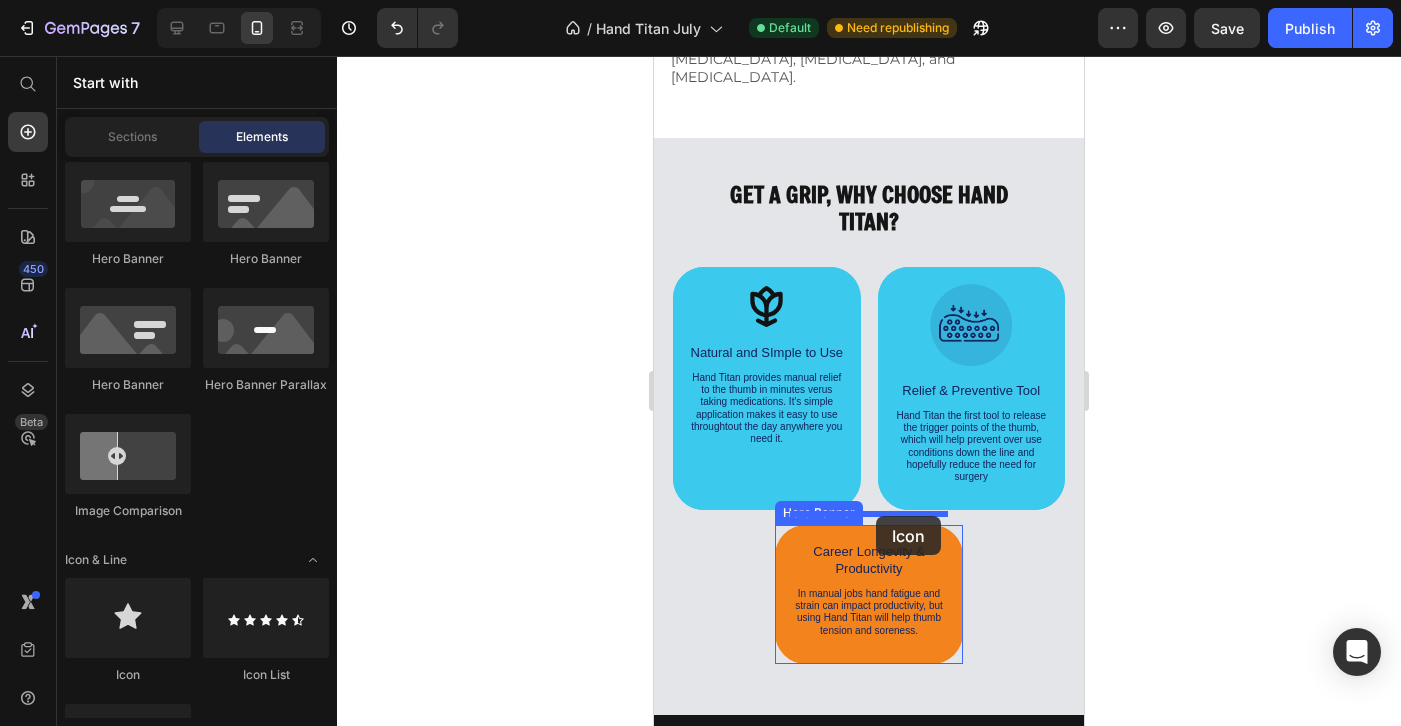 drag, startPoint x: 806, startPoint y: 675, endPoint x: 875, endPoint y: 517, distance: 172.4094 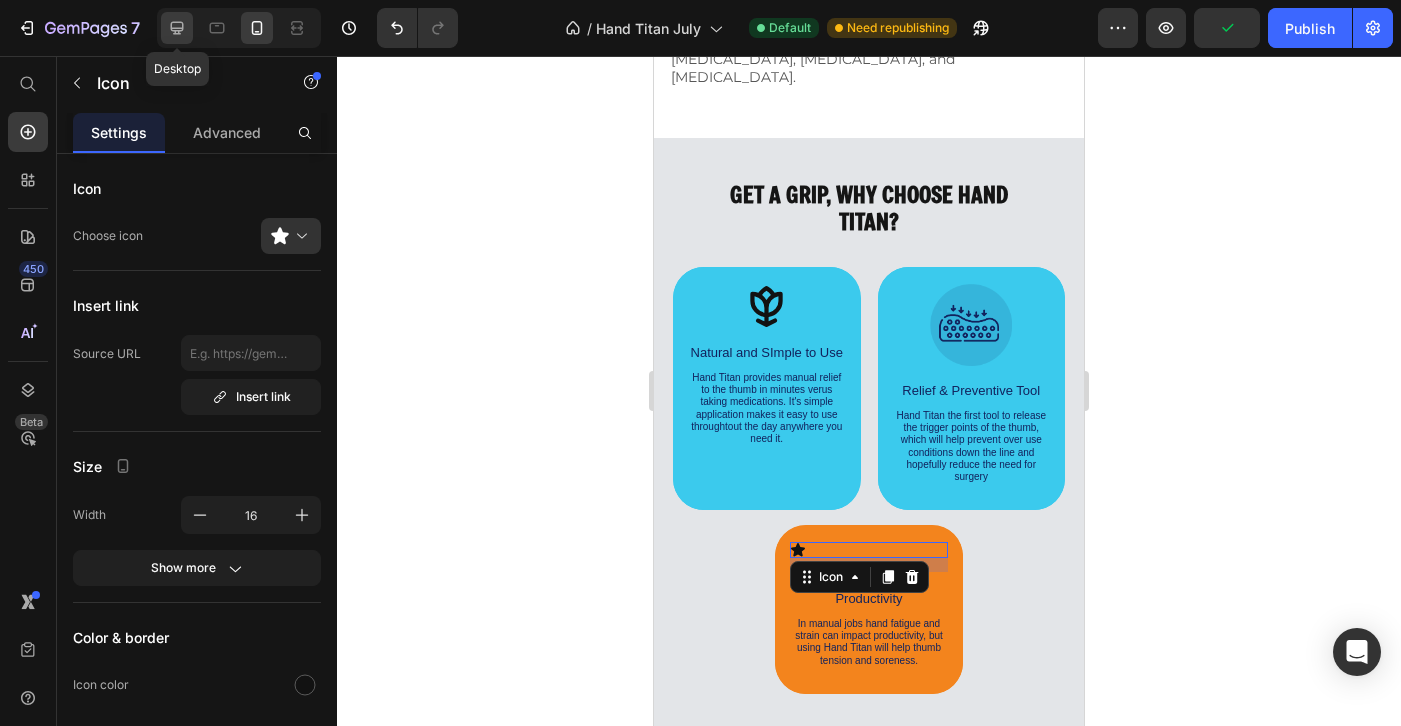 click 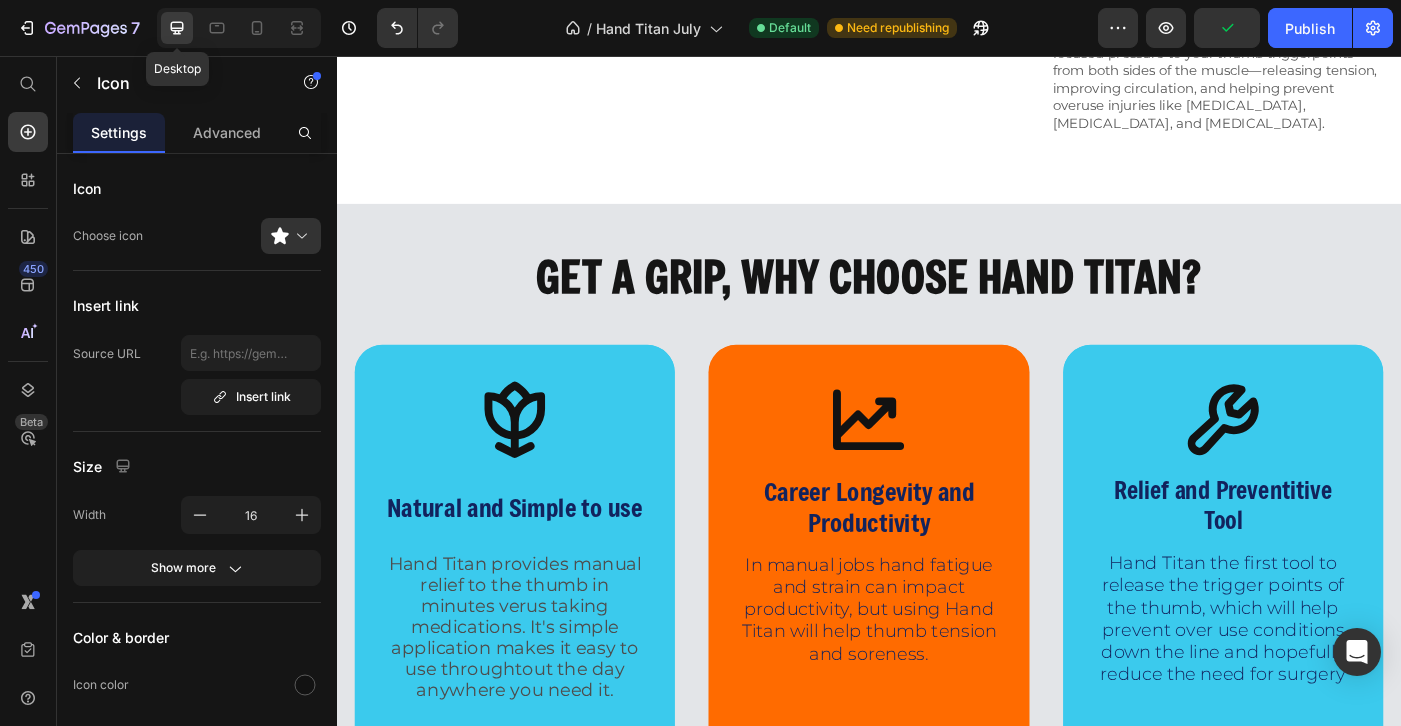 scroll, scrollTop: 5550, scrollLeft: 0, axis: vertical 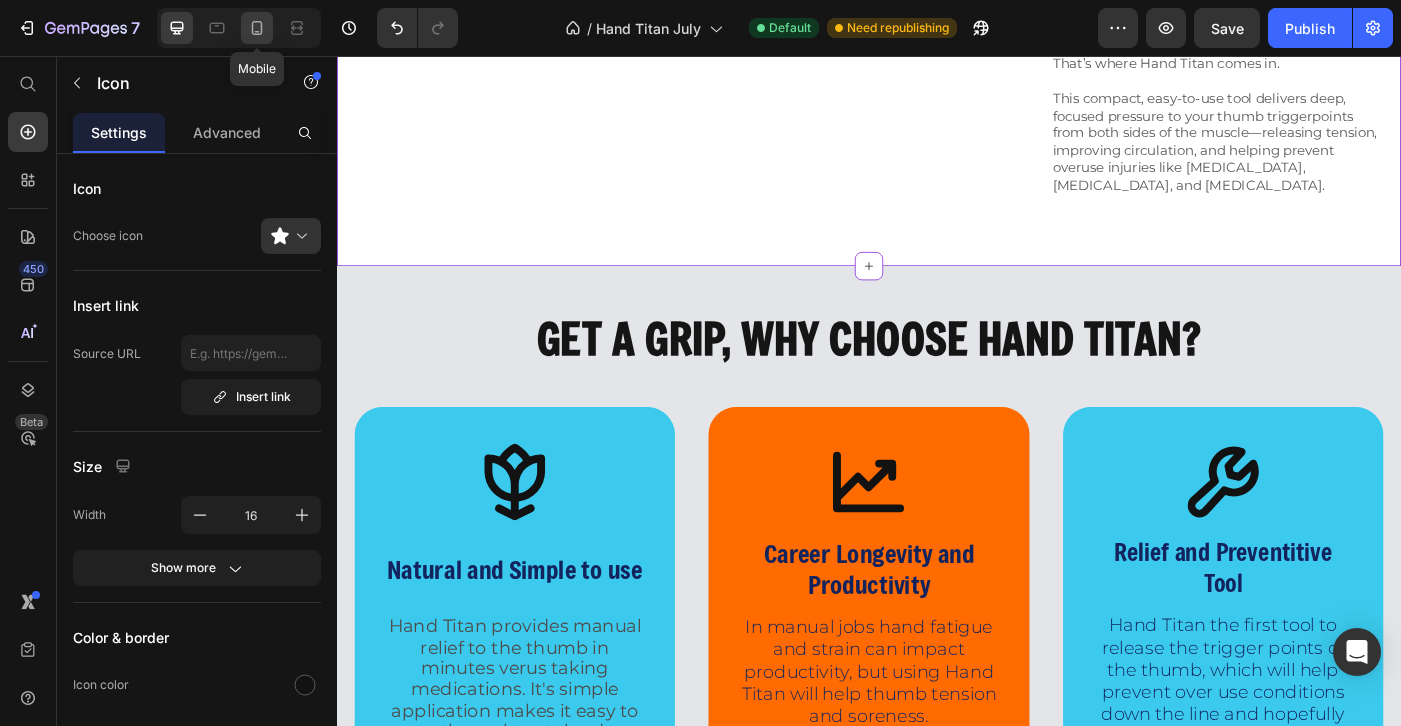 click 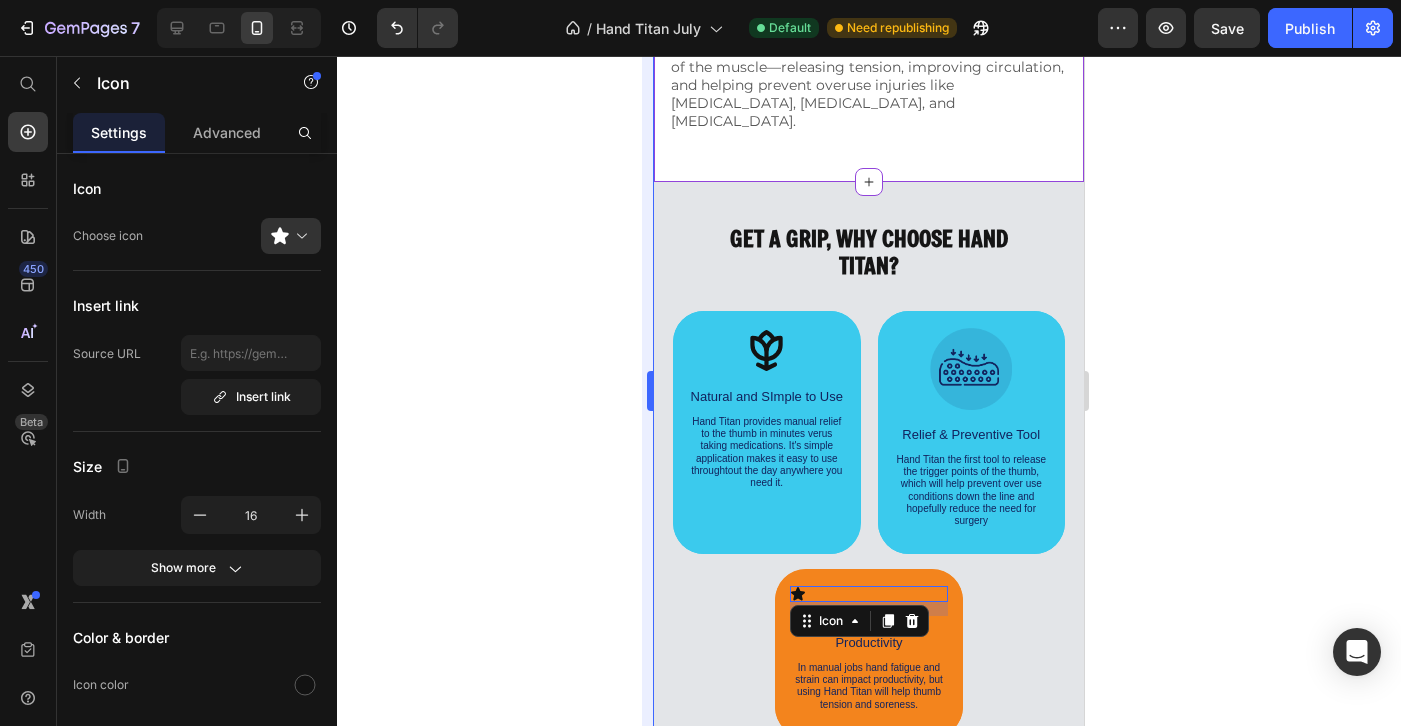 scroll, scrollTop: 6008, scrollLeft: 0, axis: vertical 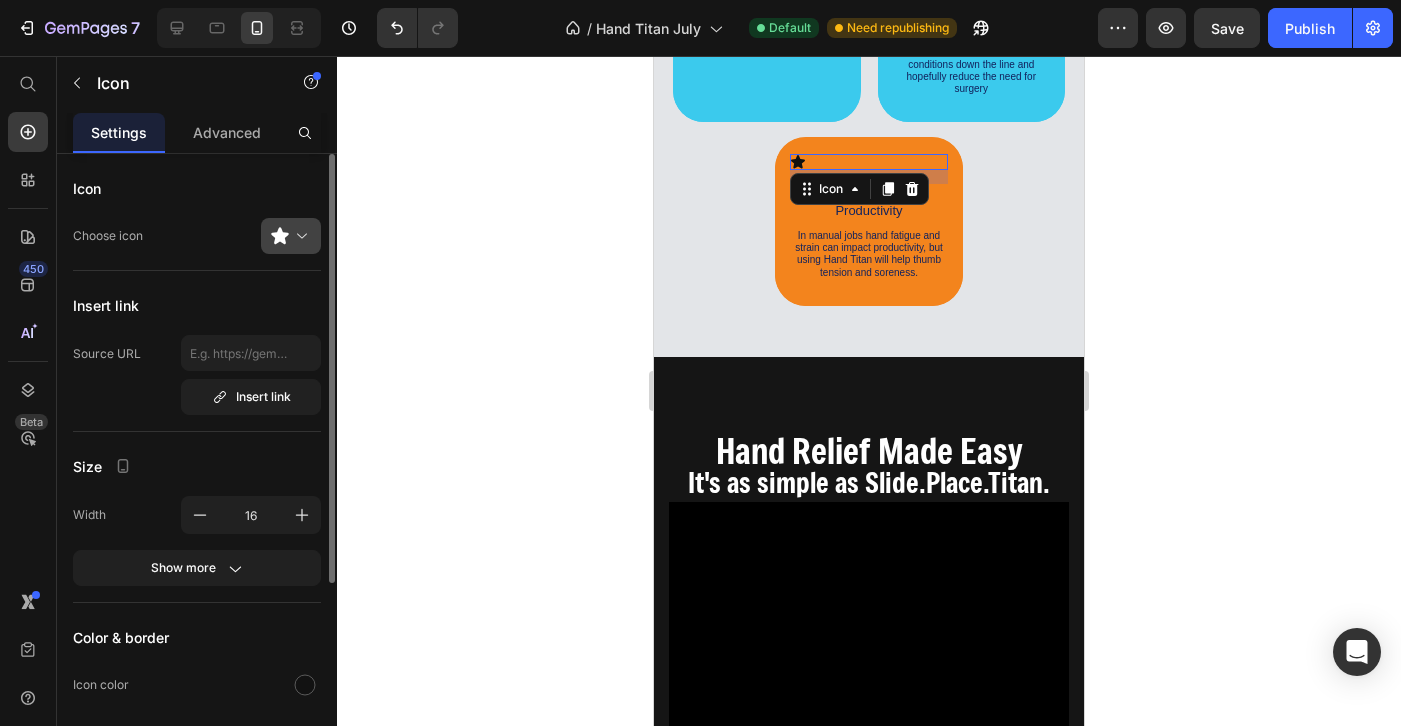 click at bounding box center [299, 236] 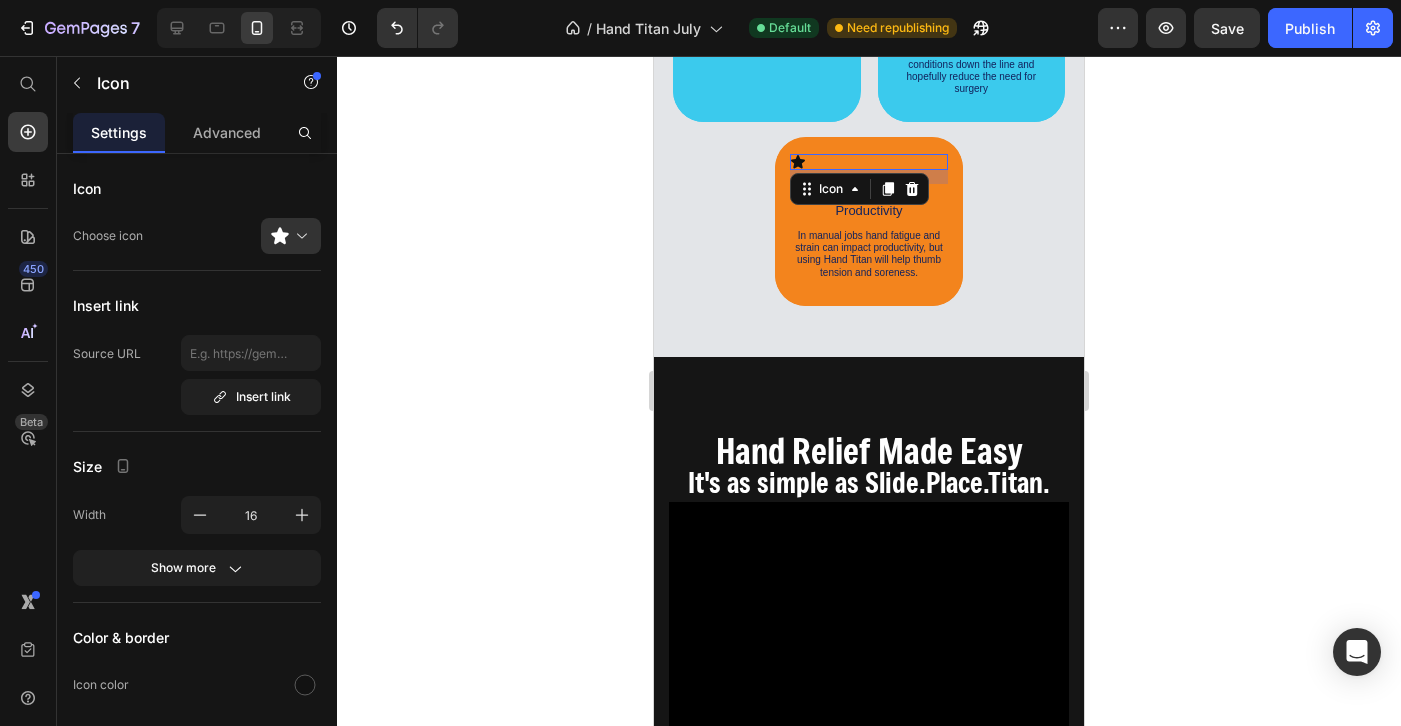 click on "Icon picker" at bounding box center (0, 0) 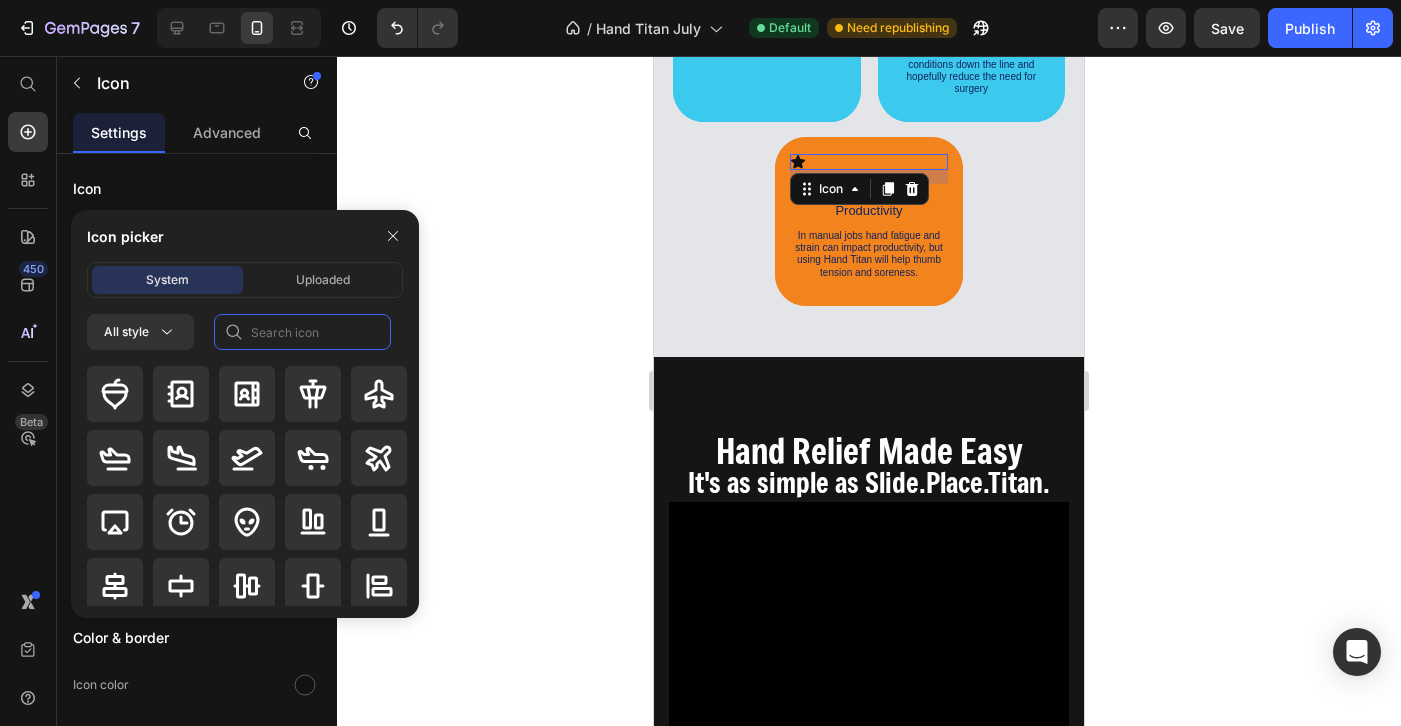 click 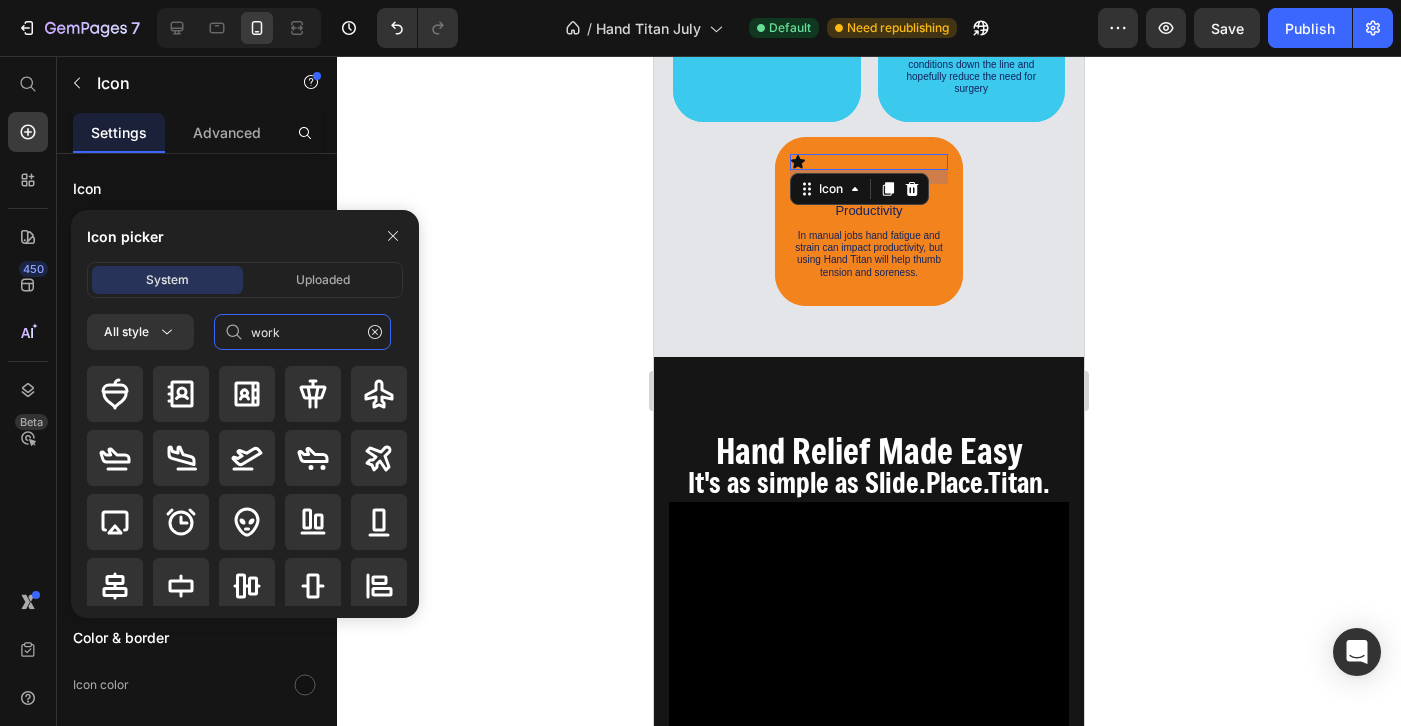 type on "work" 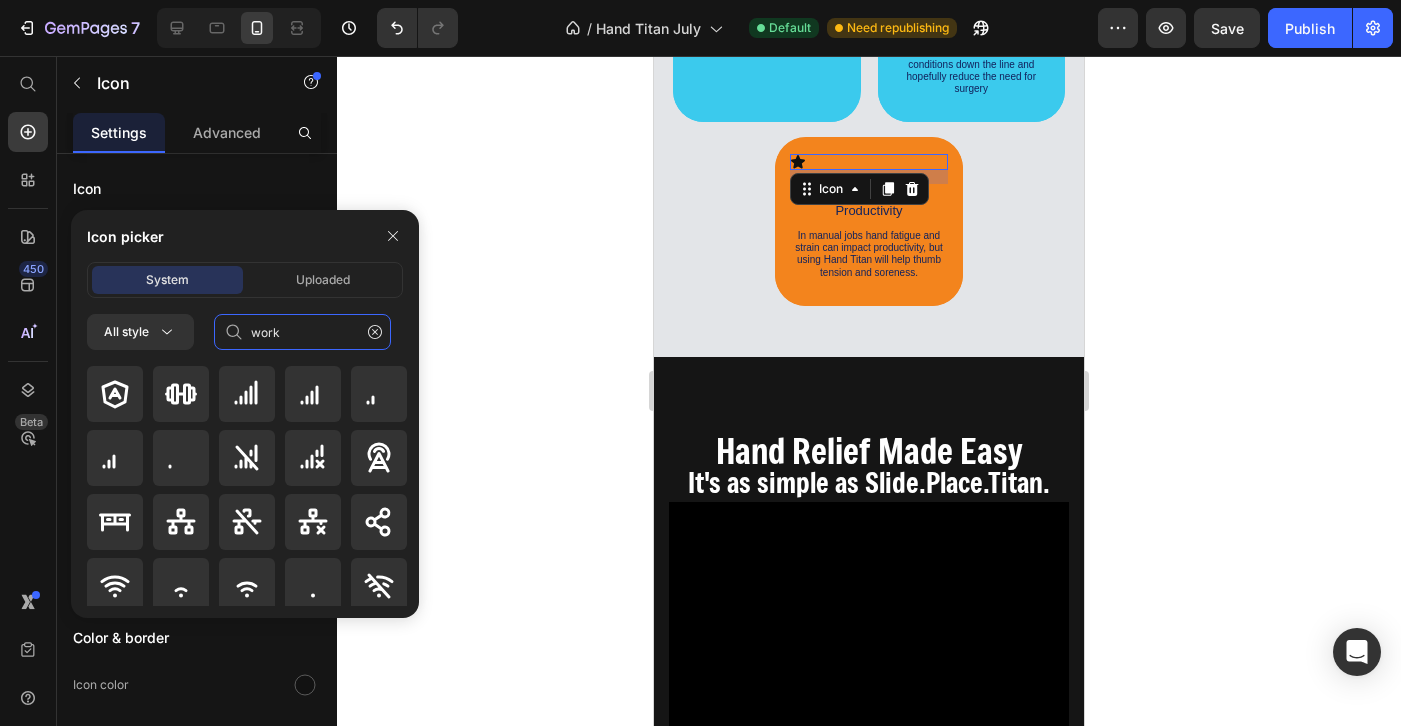 scroll, scrollTop: 0, scrollLeft: 0, axis: both 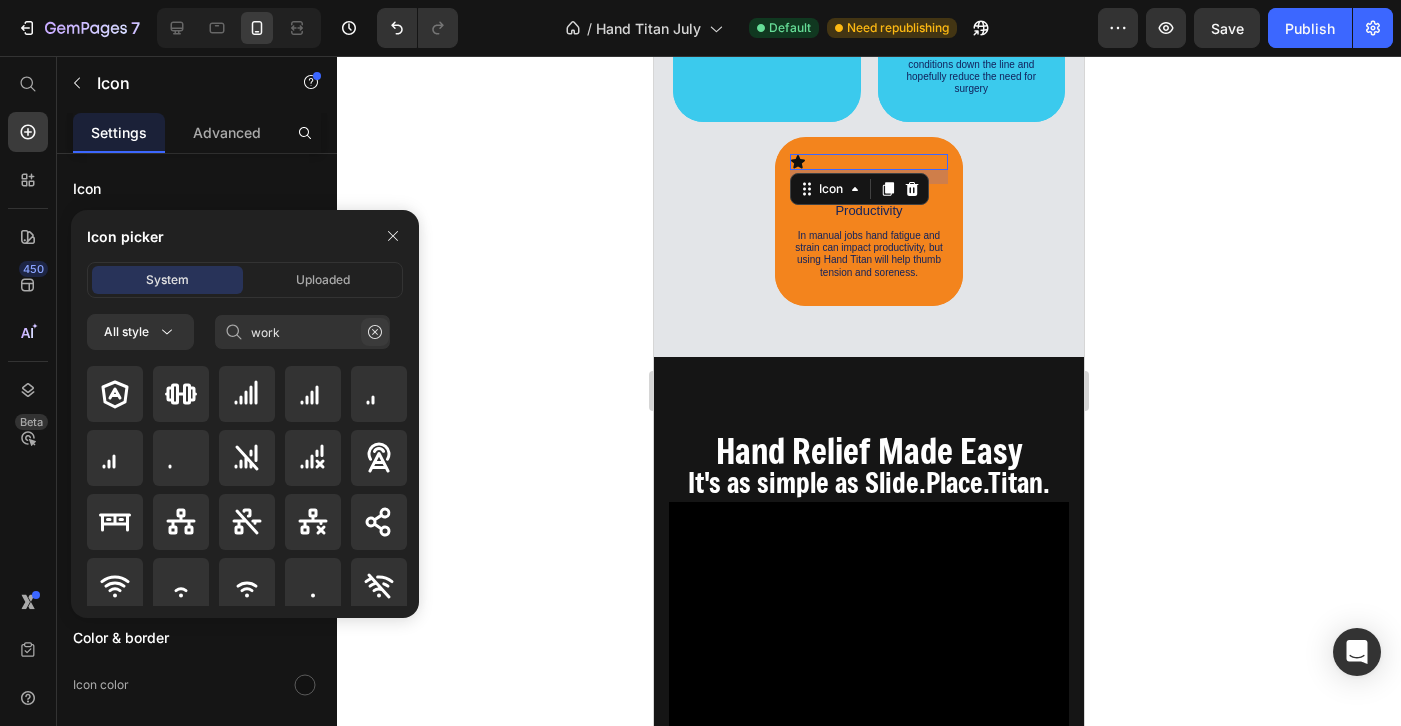 click 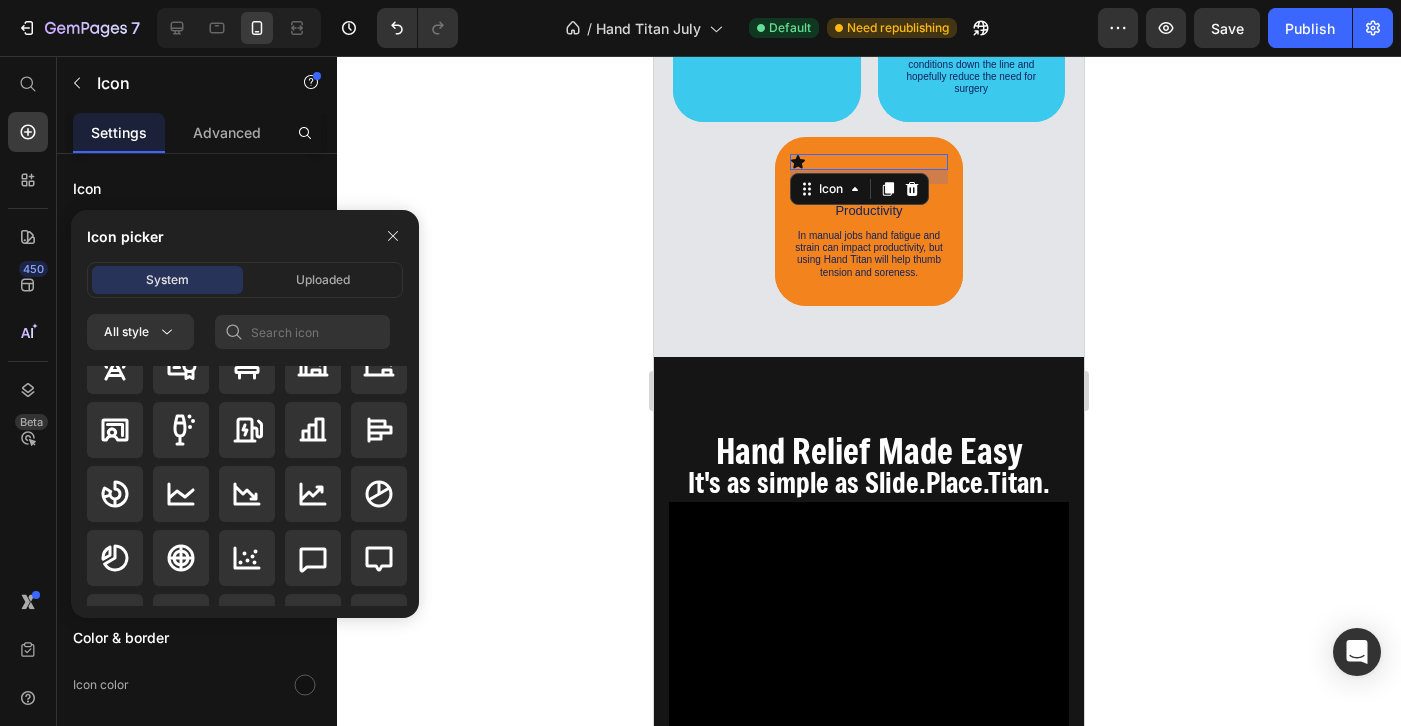 scroll, scrollTop: 3592, scrollLeft: 0, axis: vertical 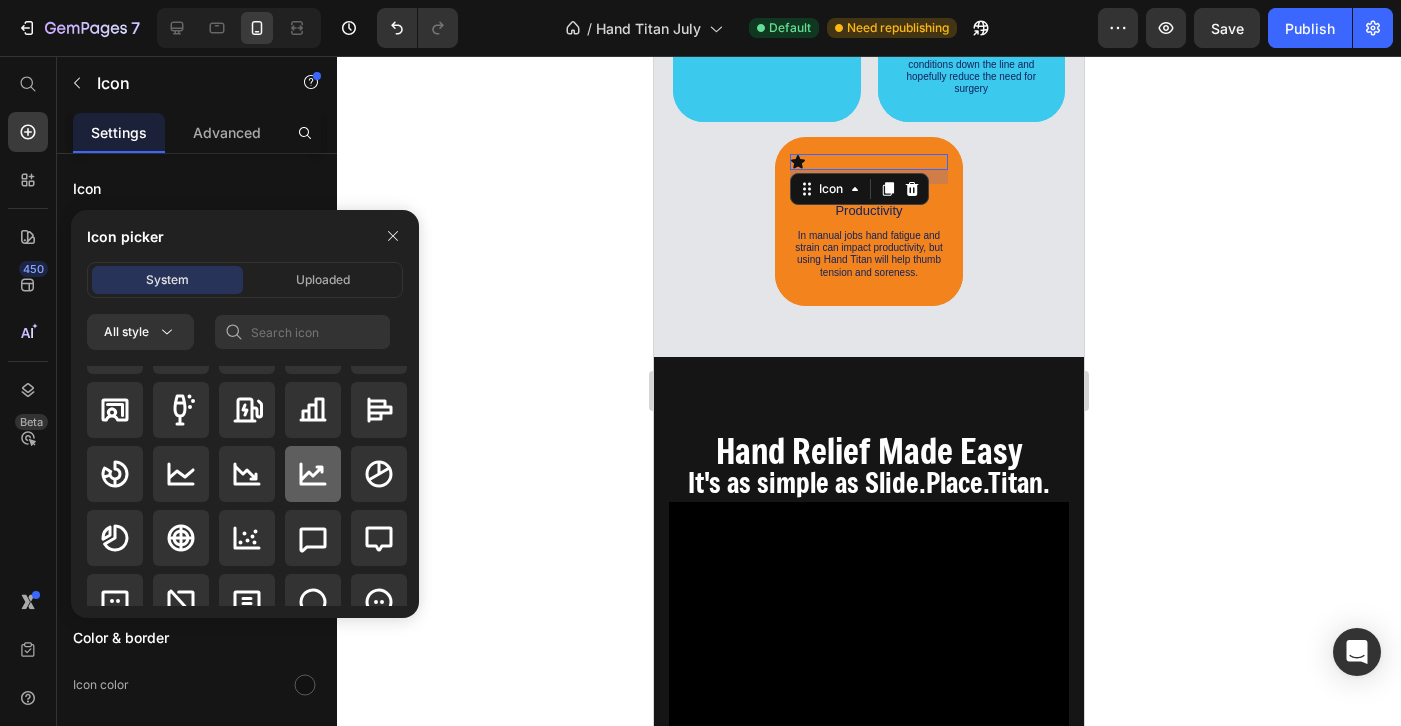 click 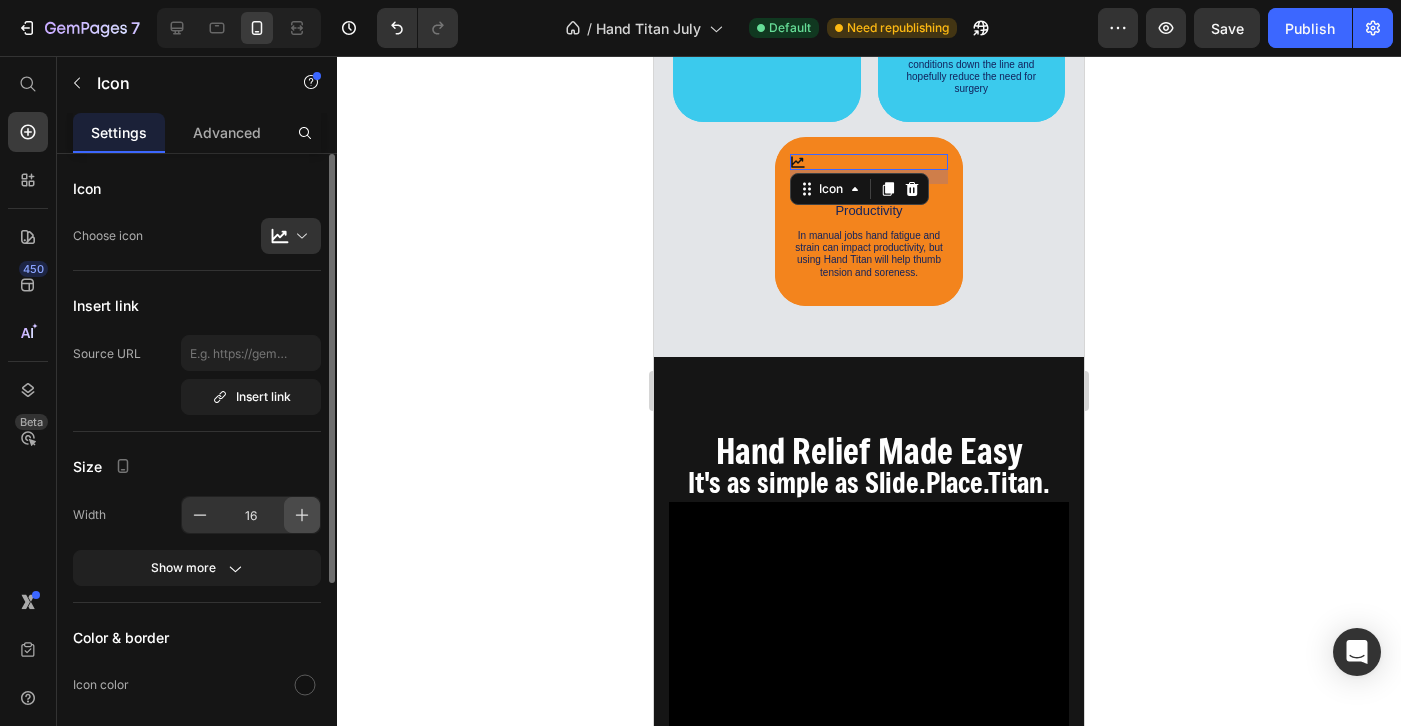 click 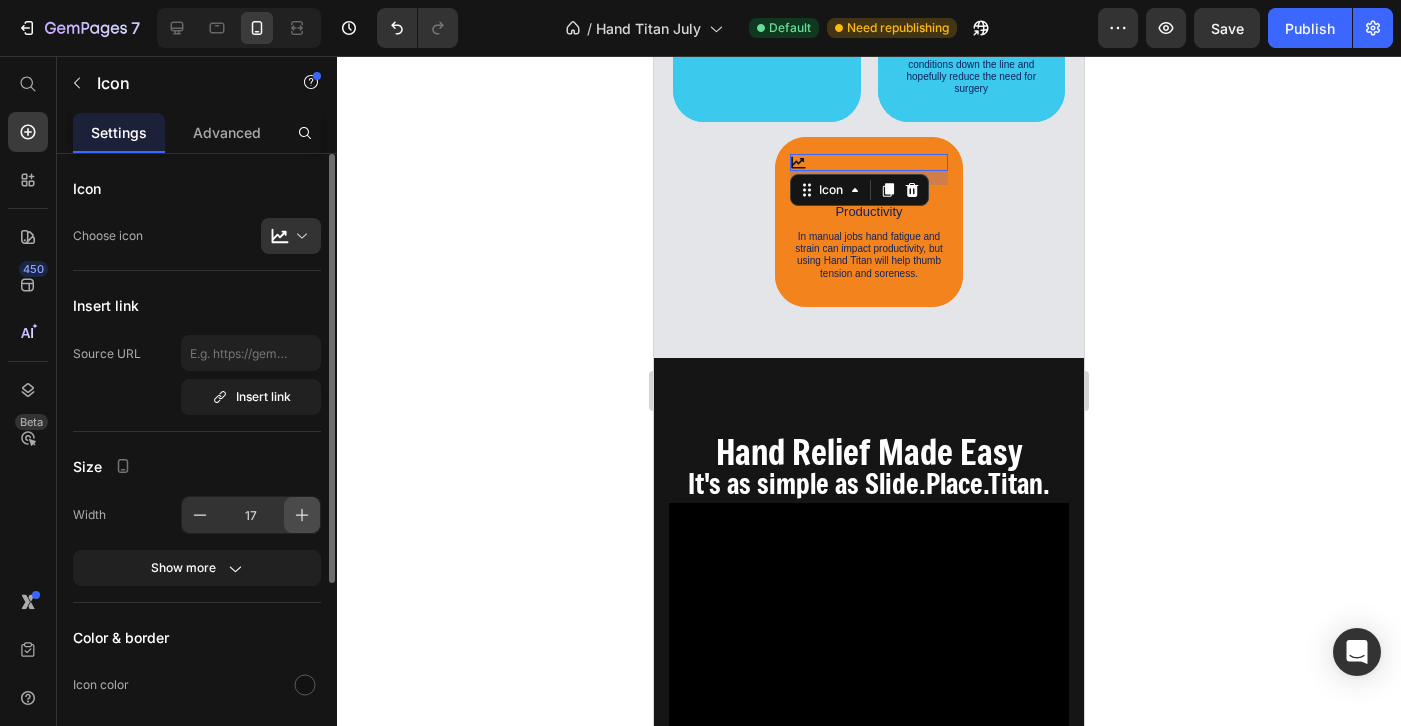 click 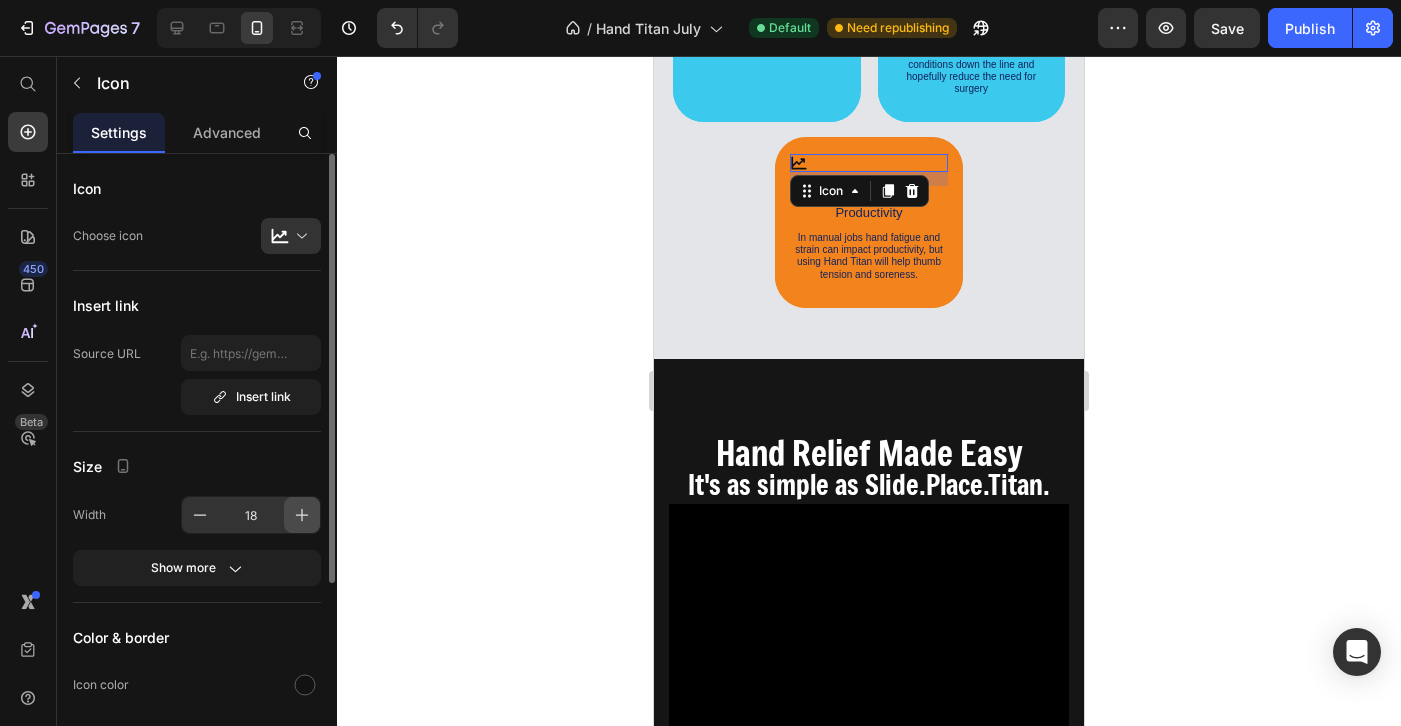 click 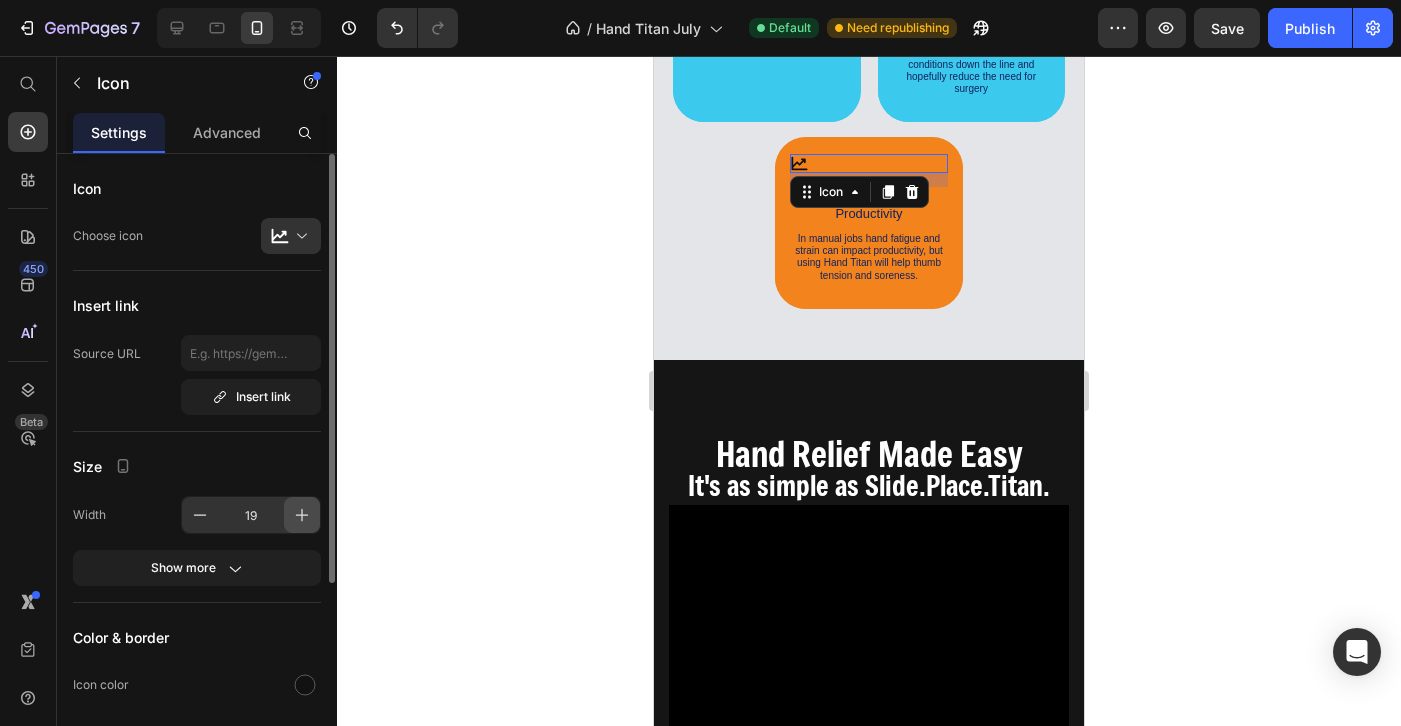 click 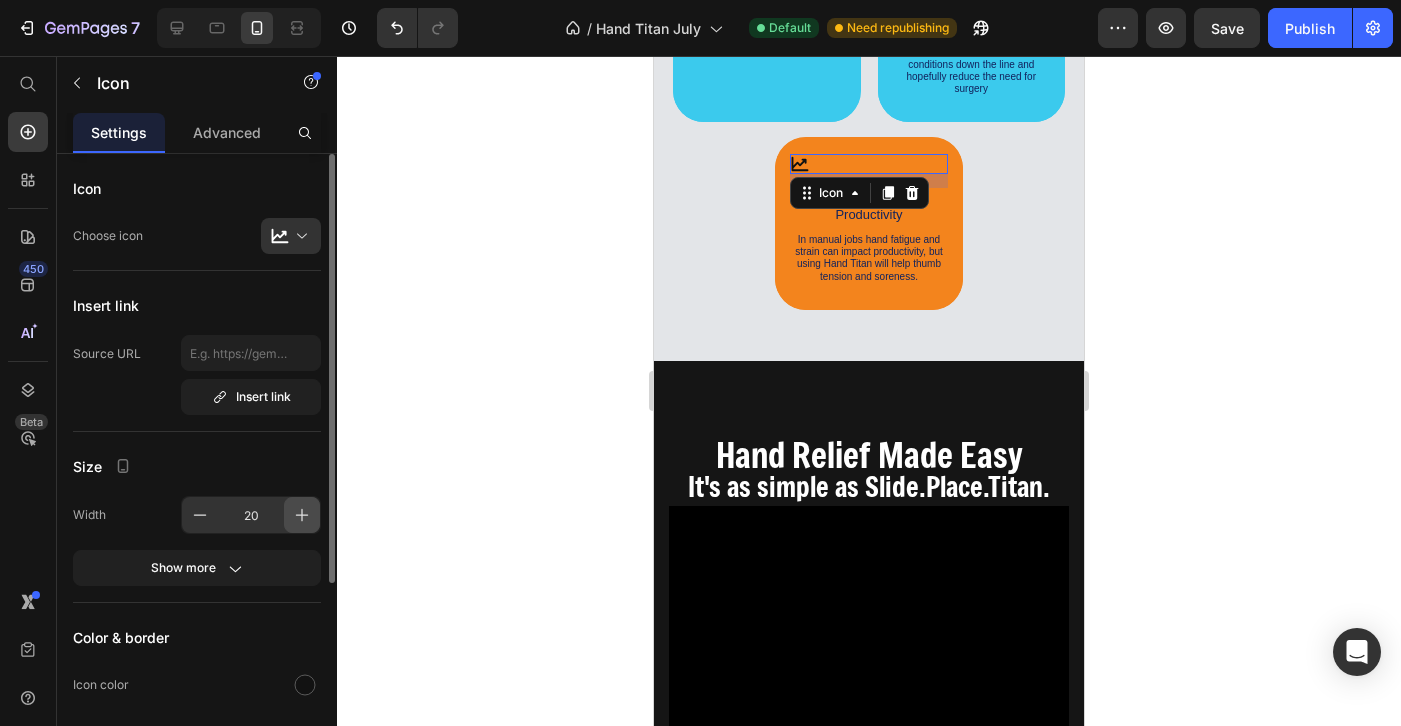 click 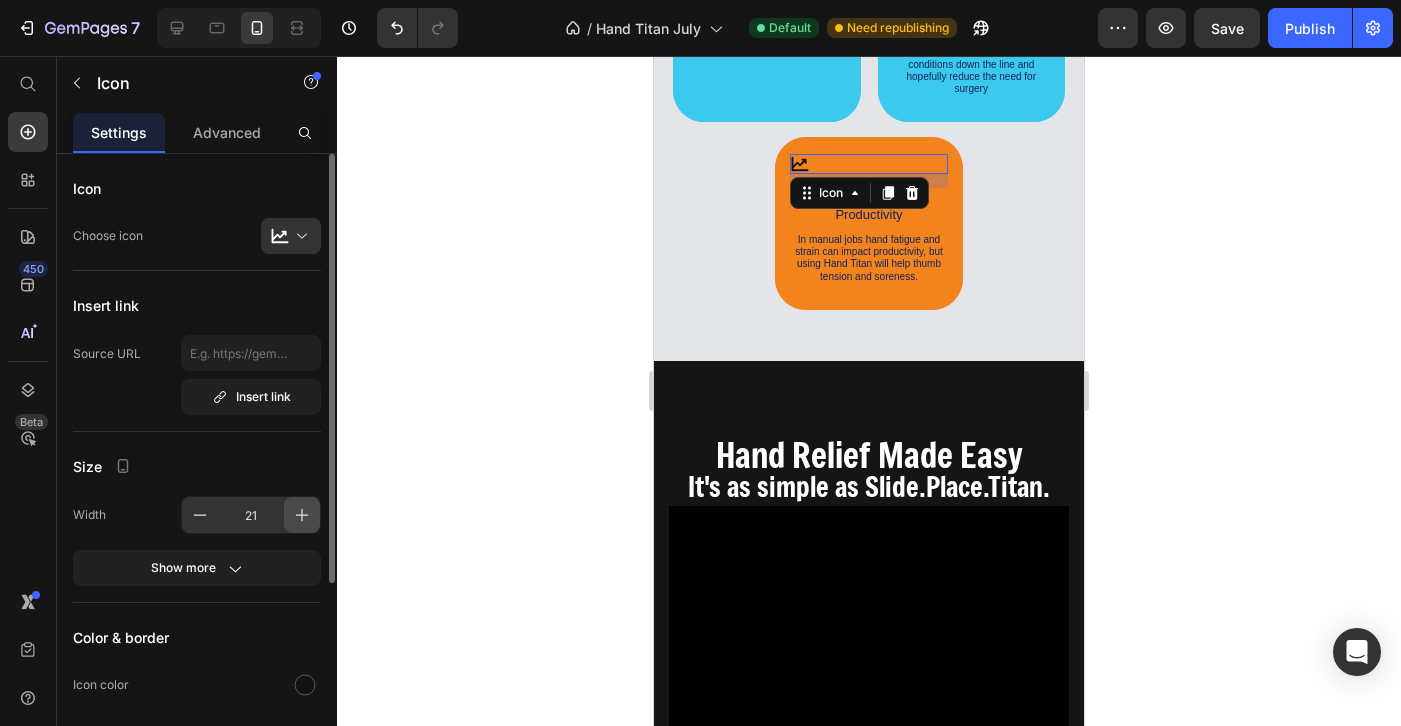 click 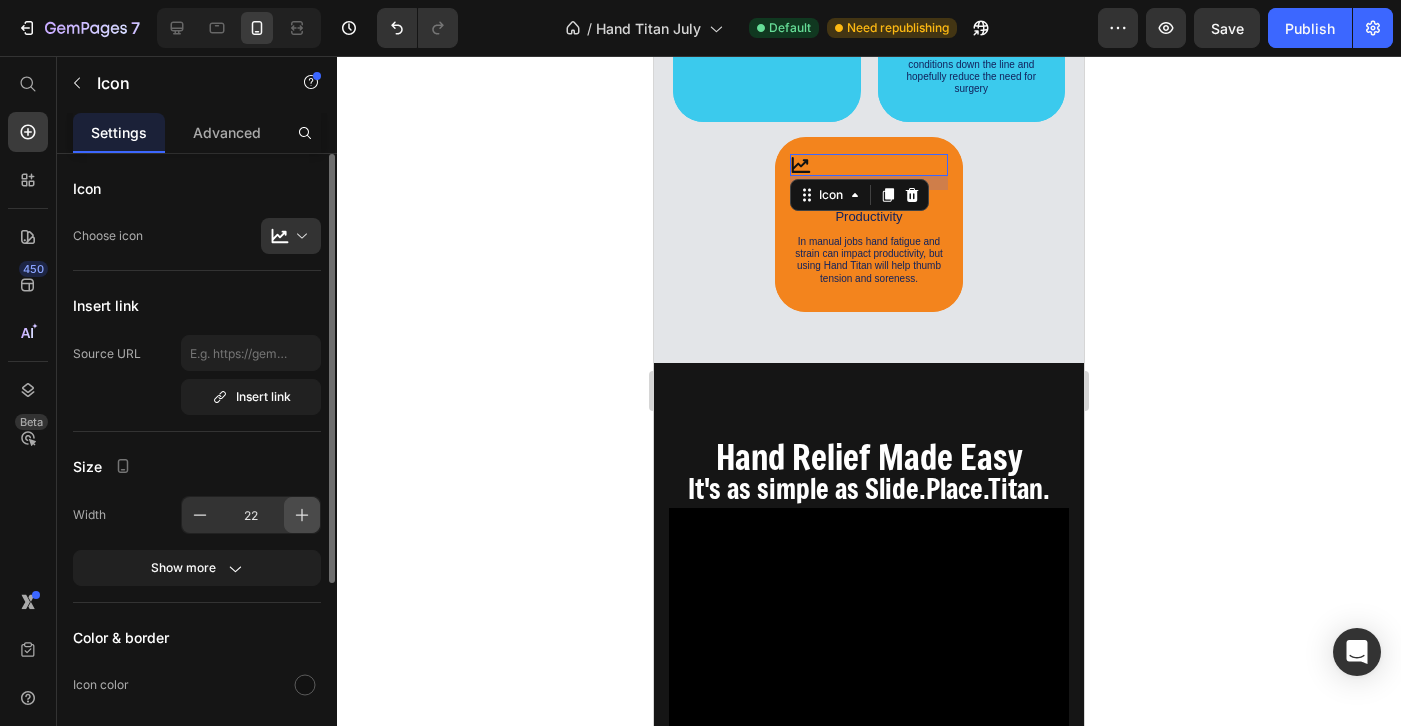 click 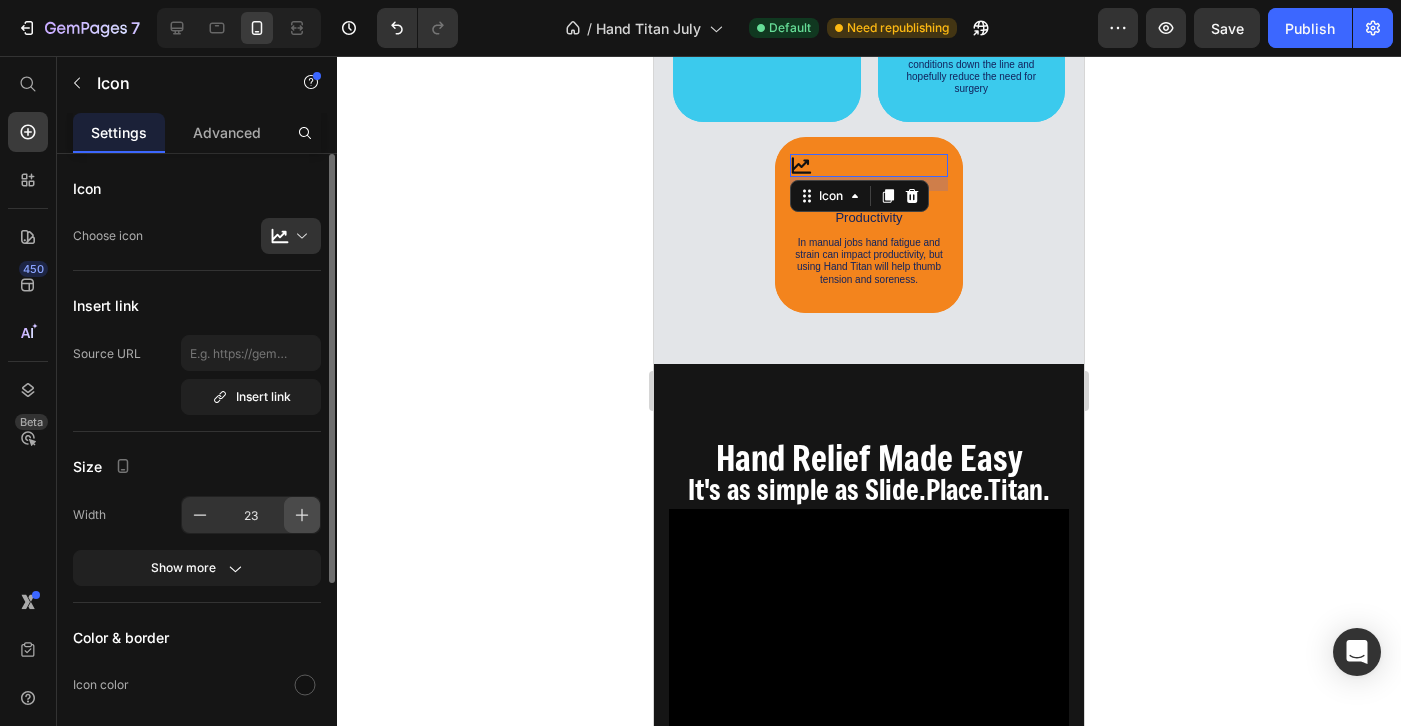 click 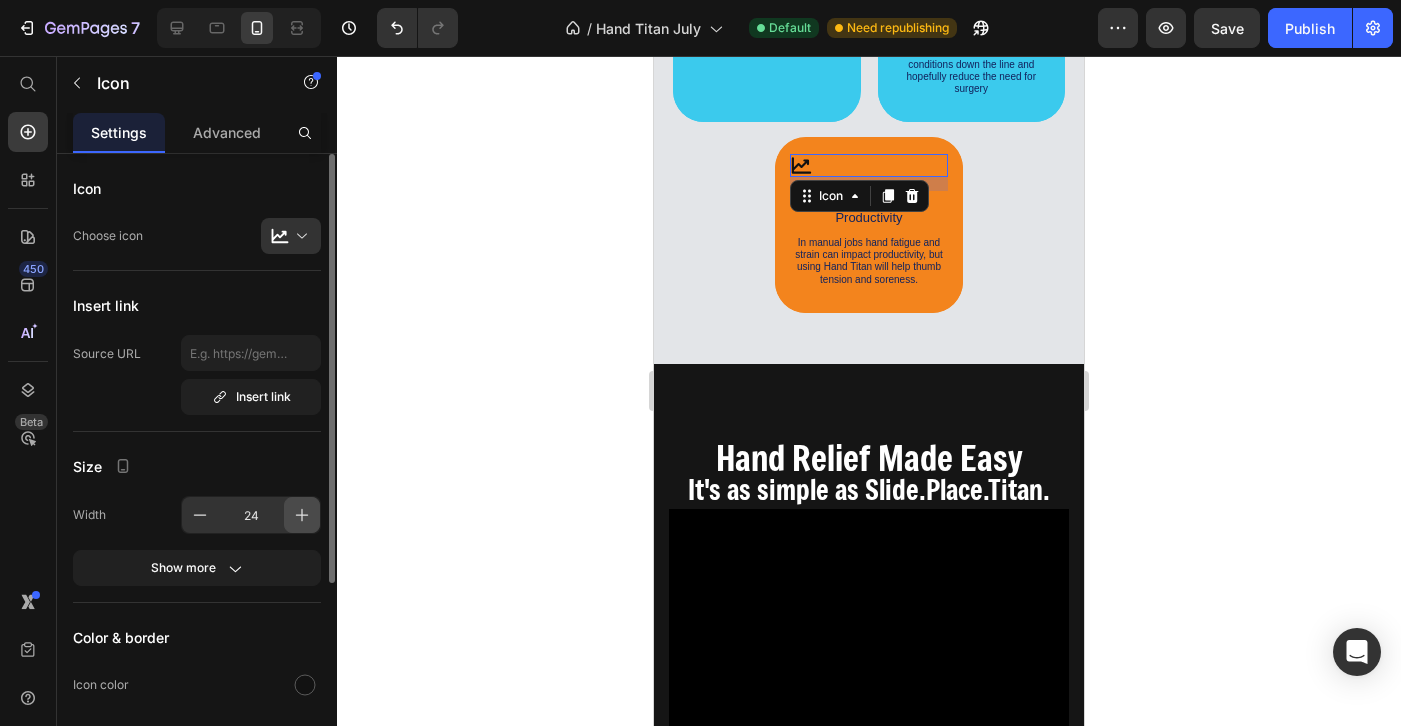 click 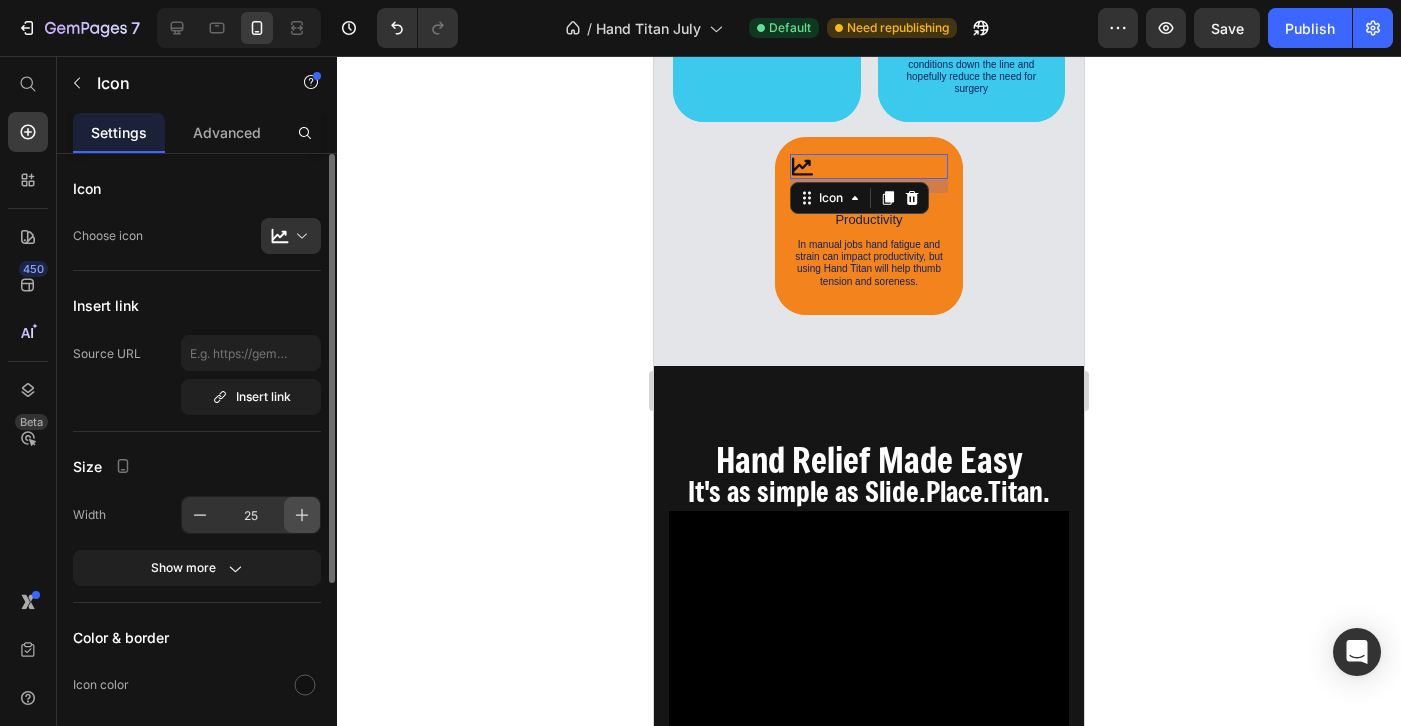 click 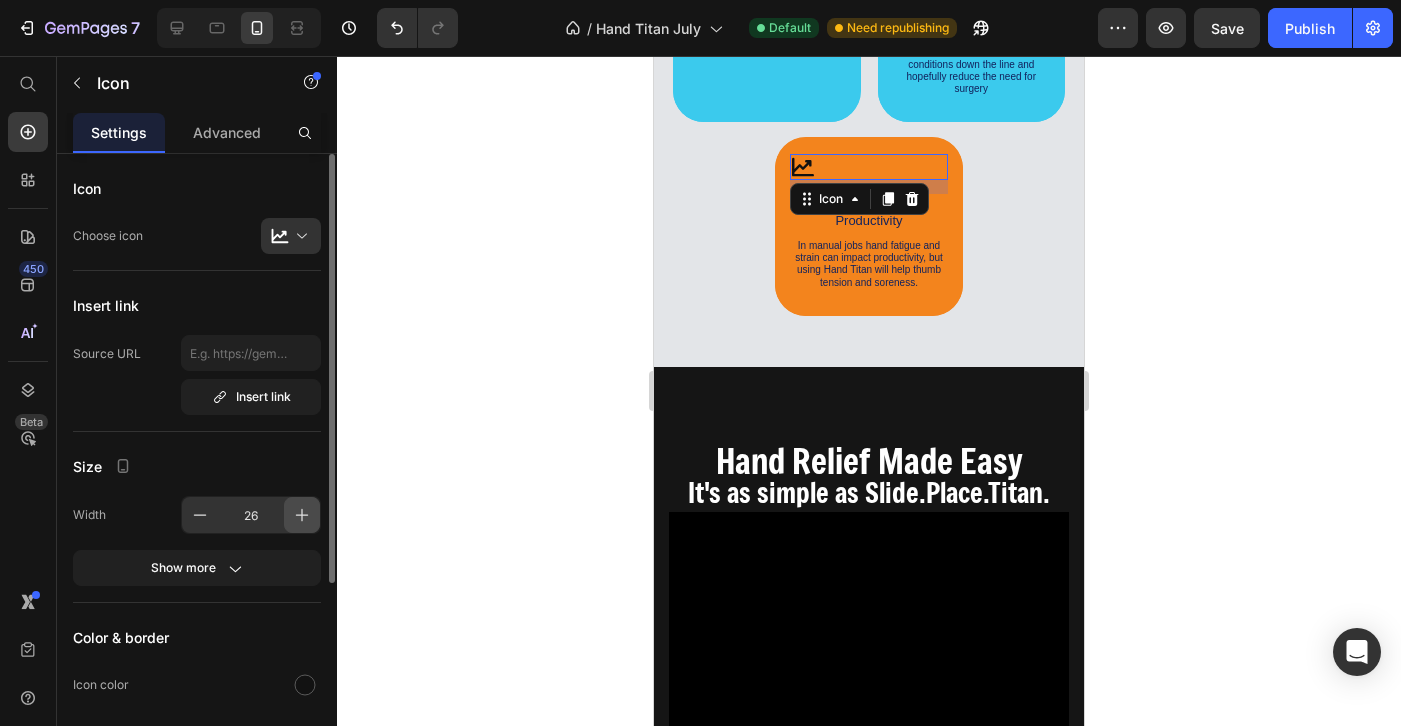 click 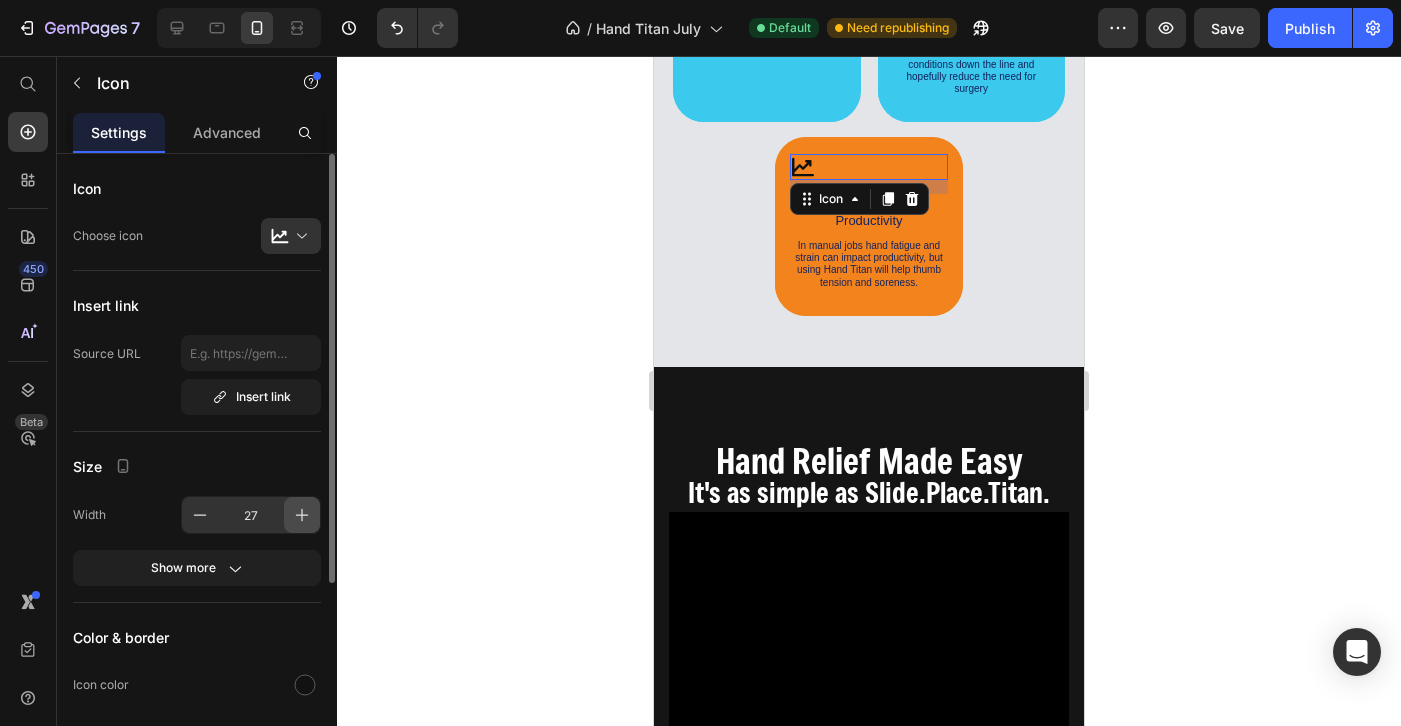 click 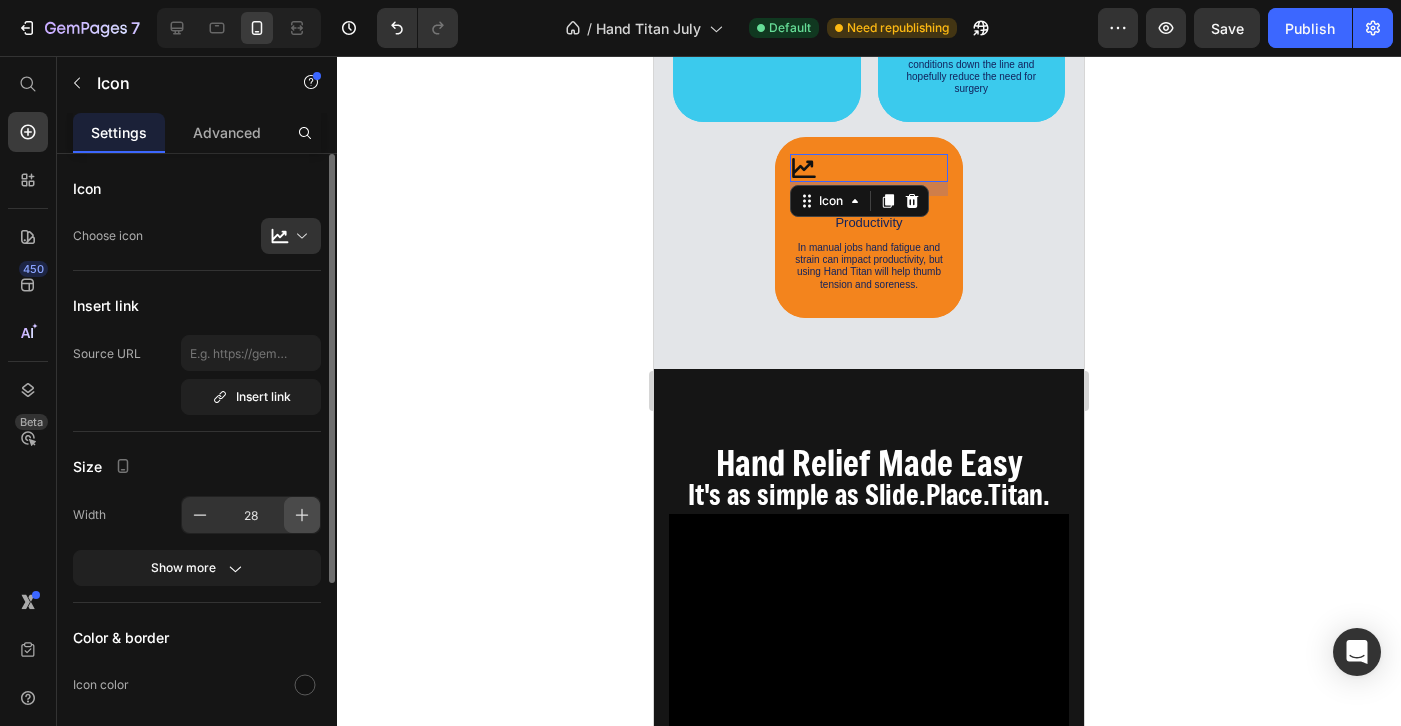 click 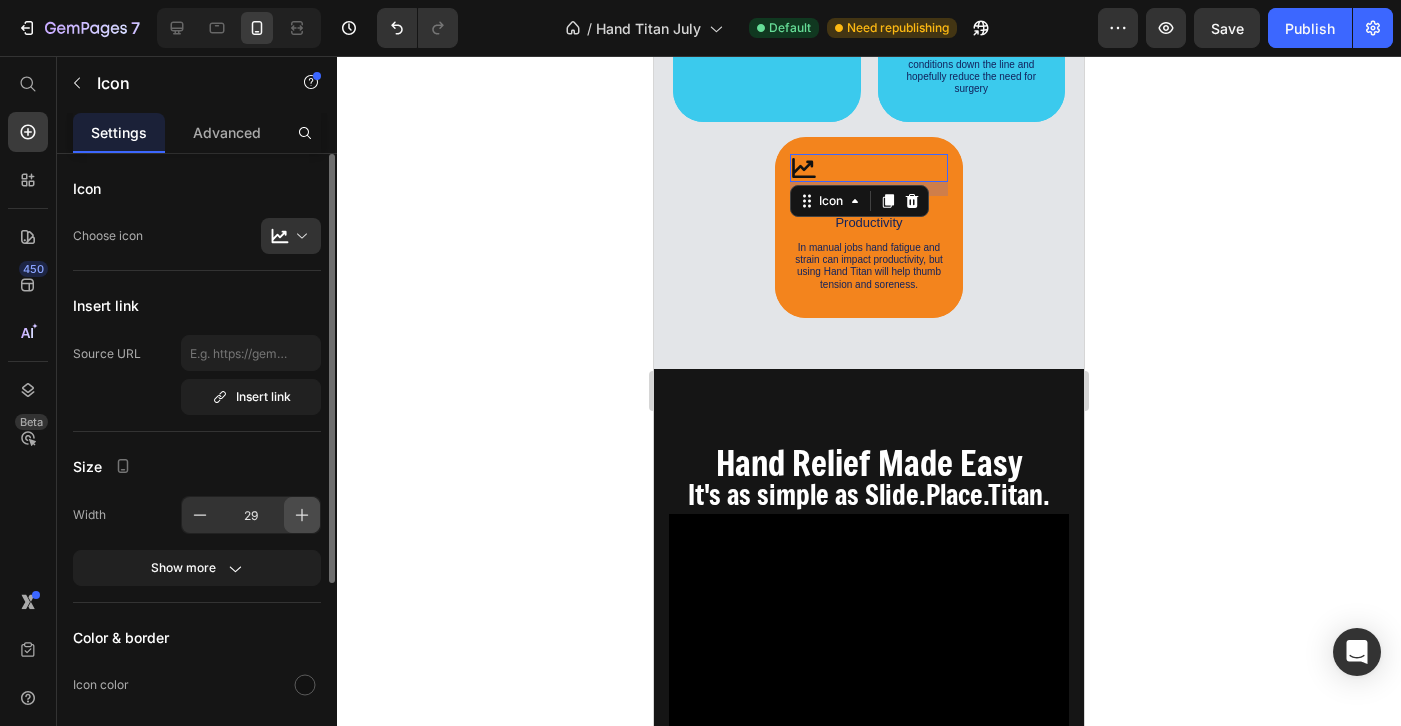 click 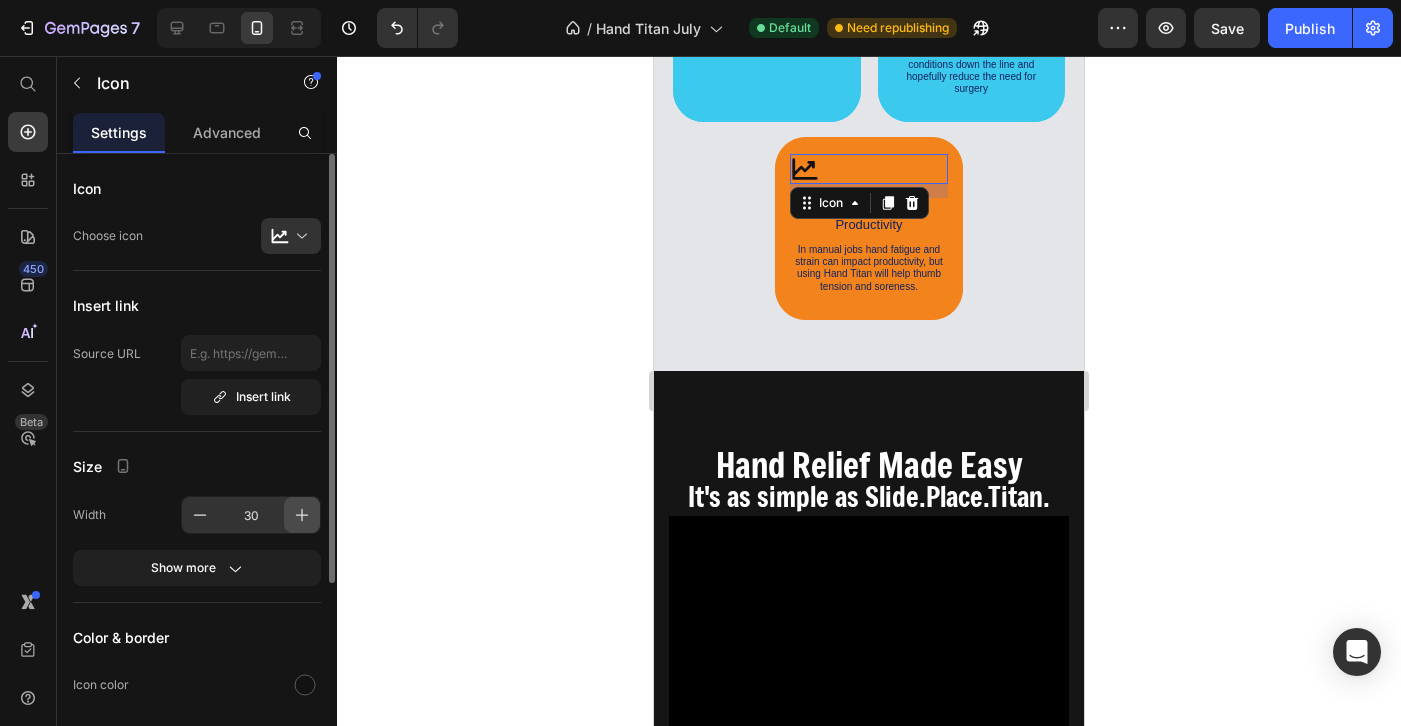 click 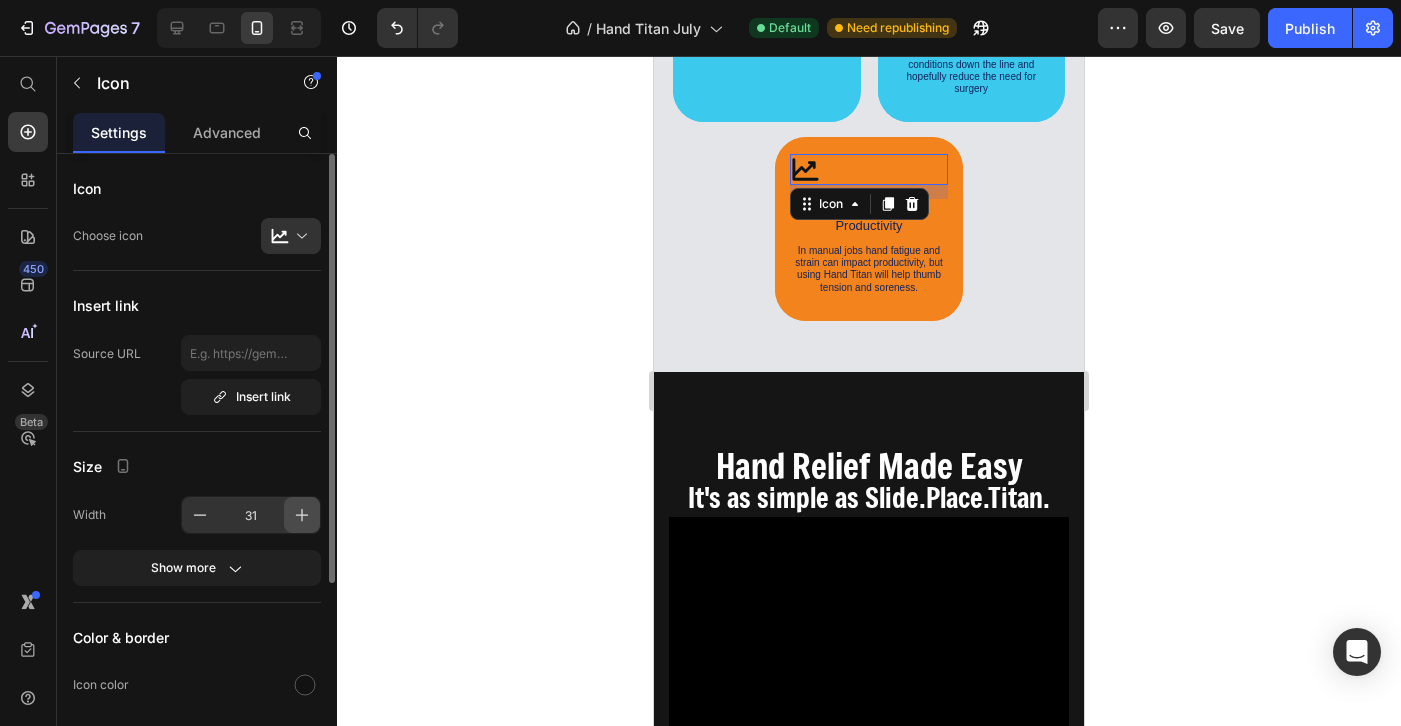 click 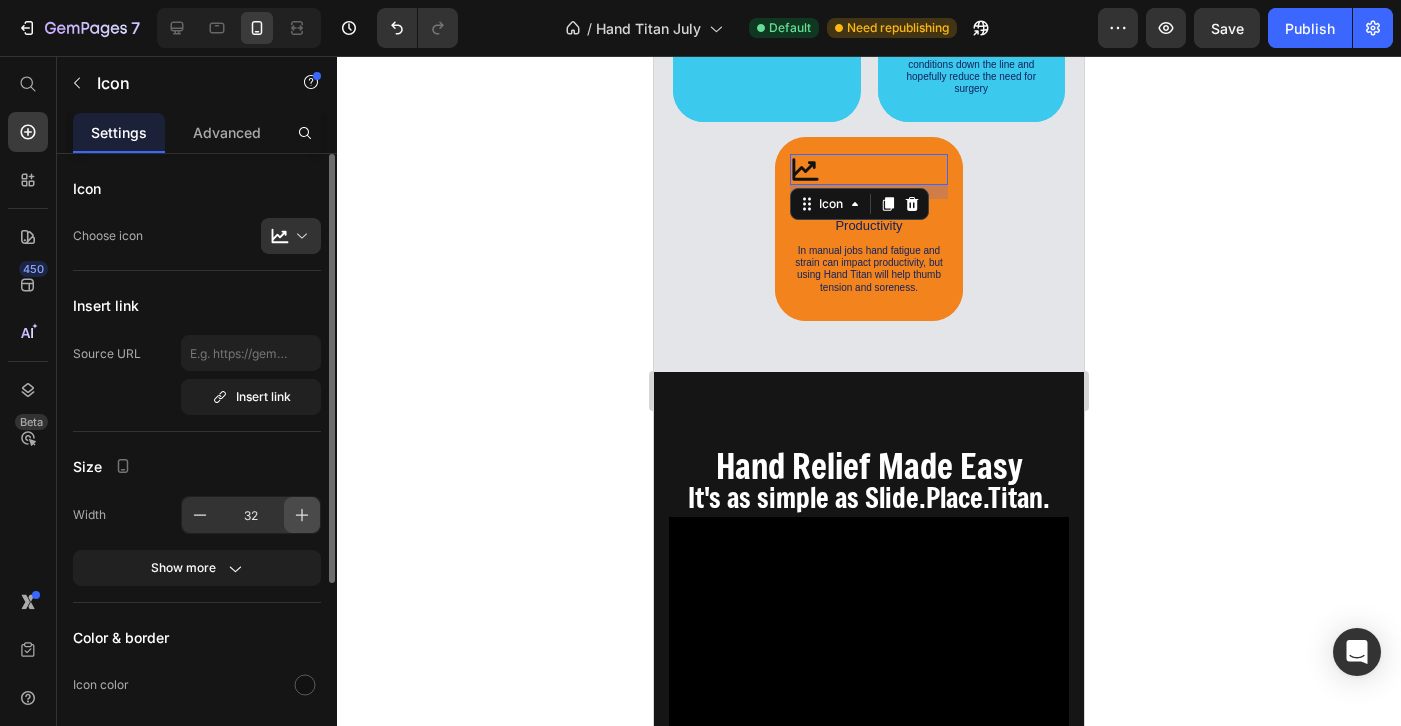 click 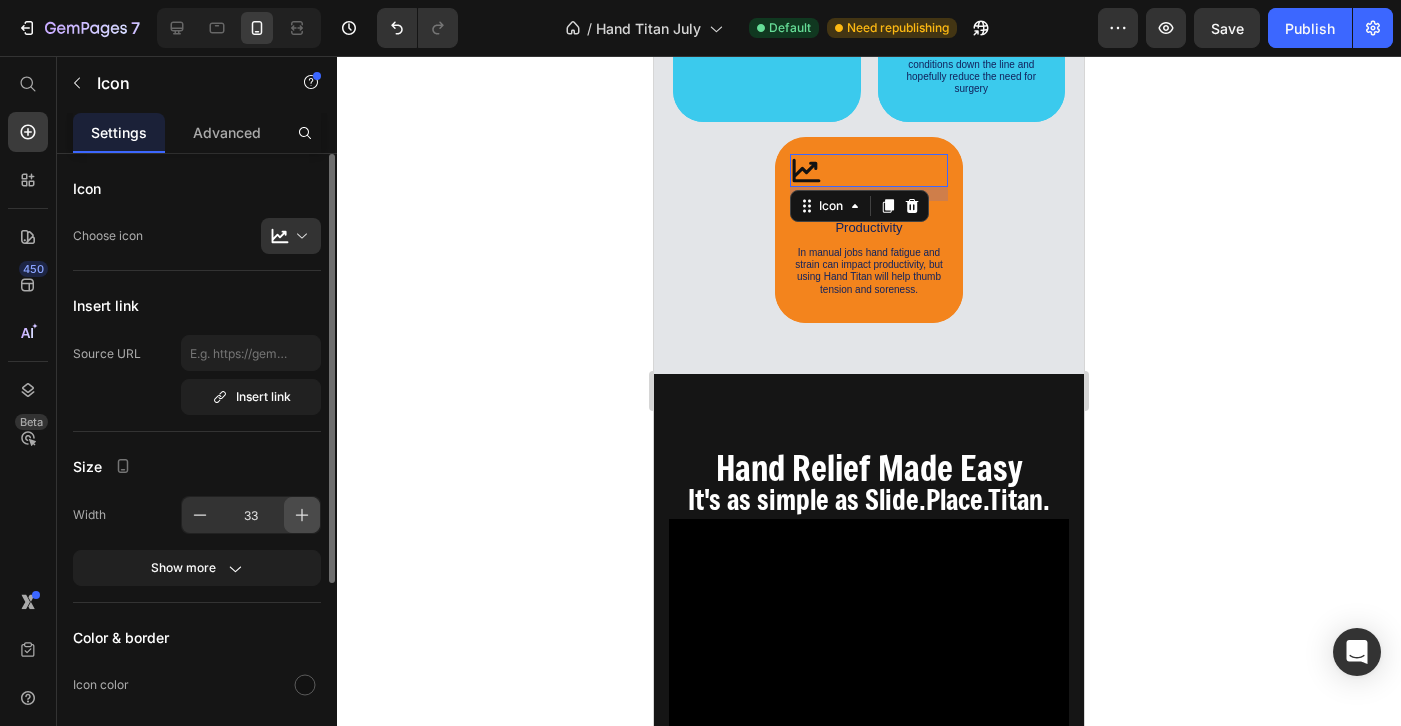 click 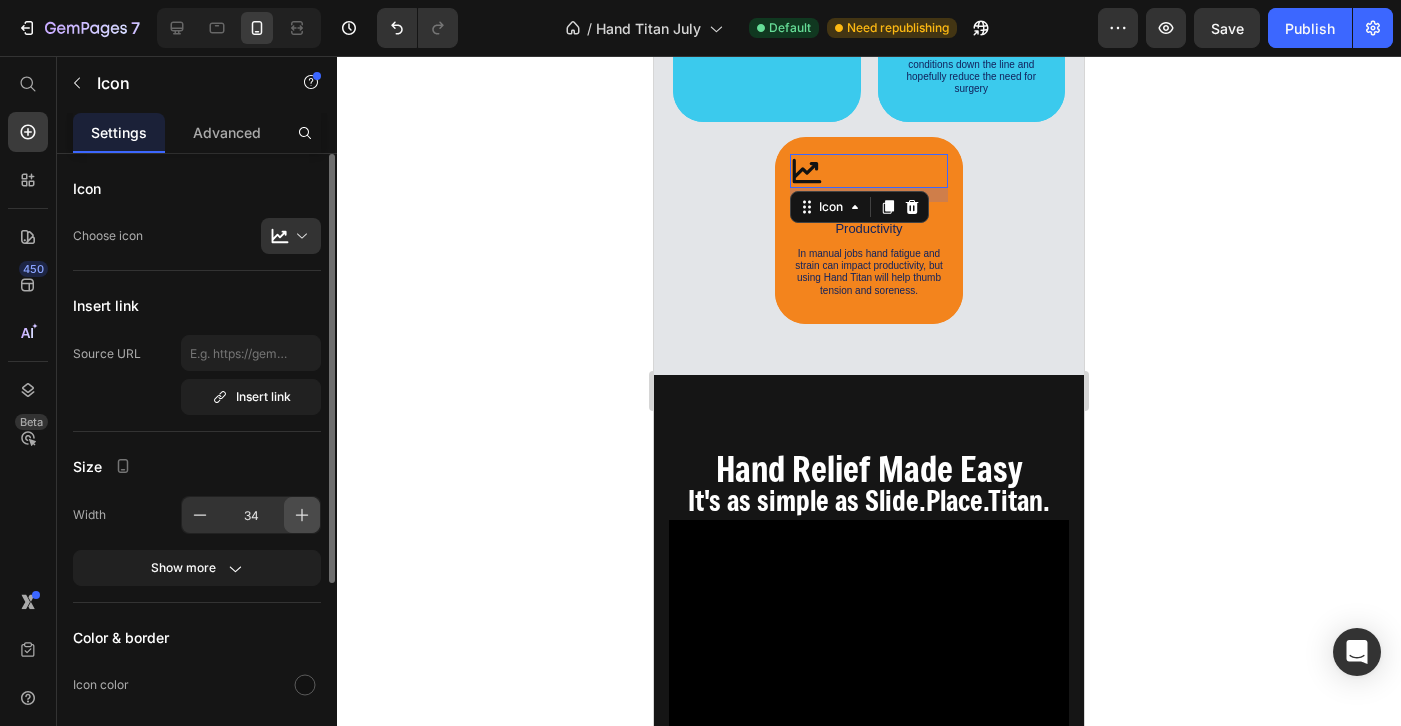 click 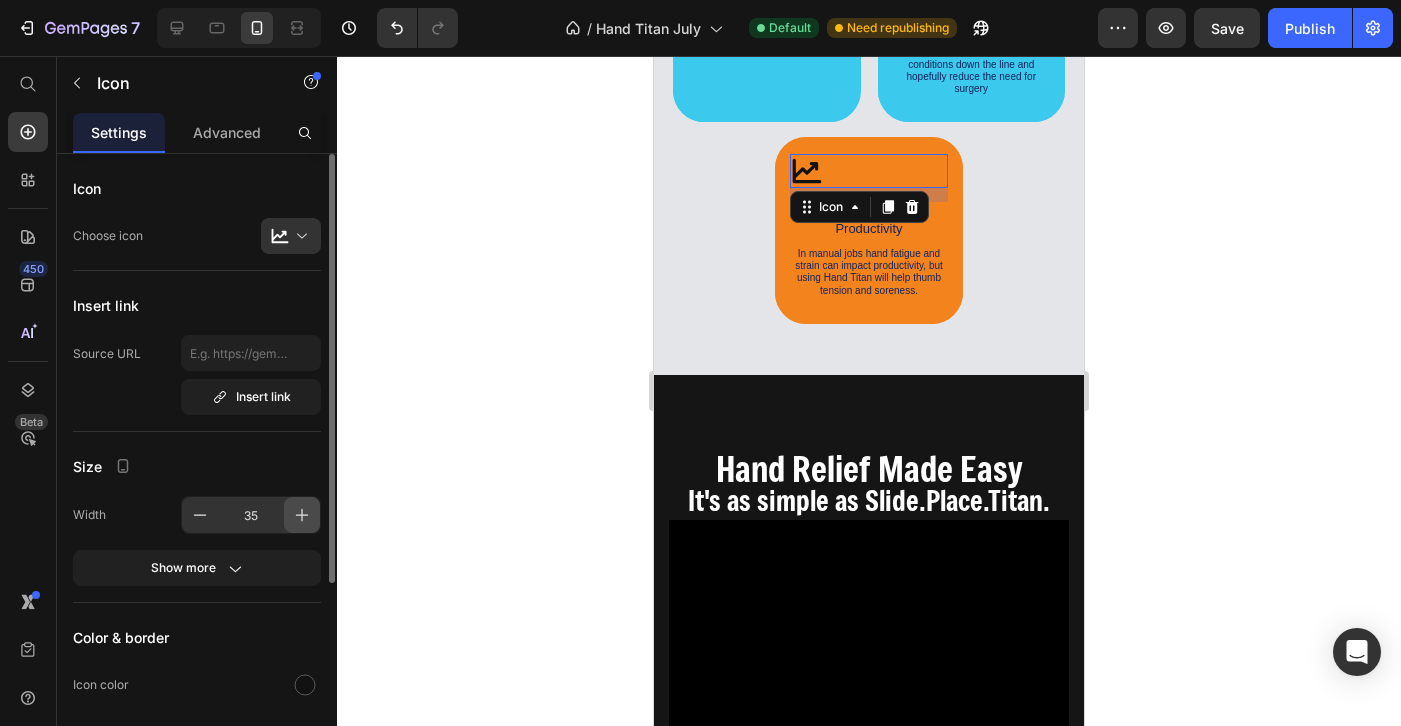 click 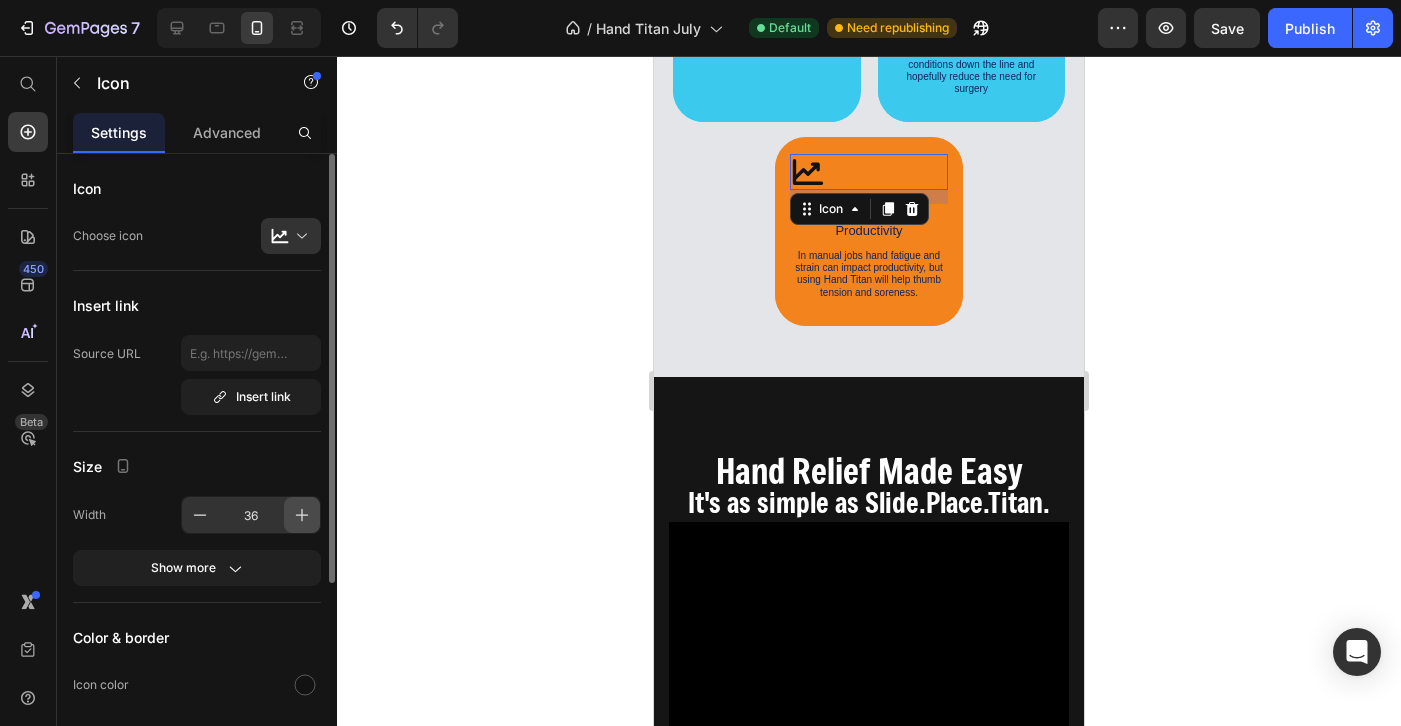 click 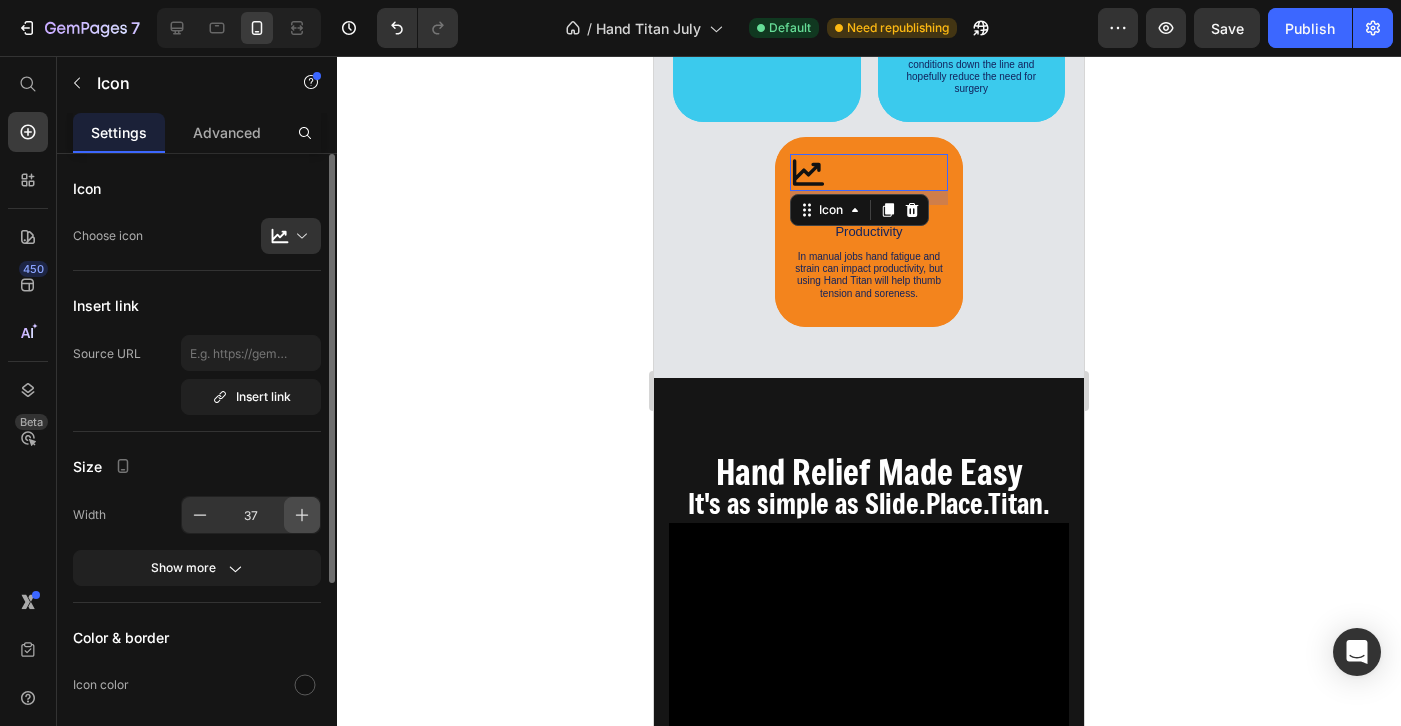 click 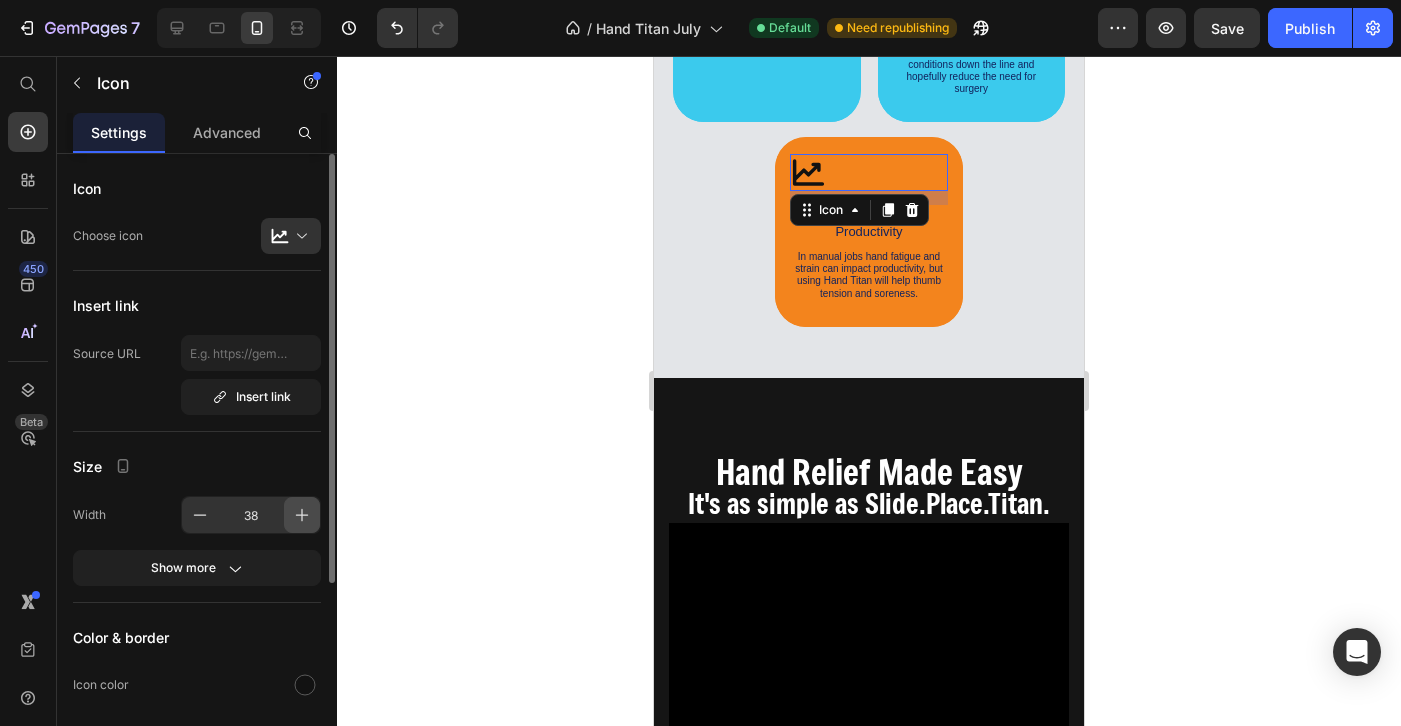 click 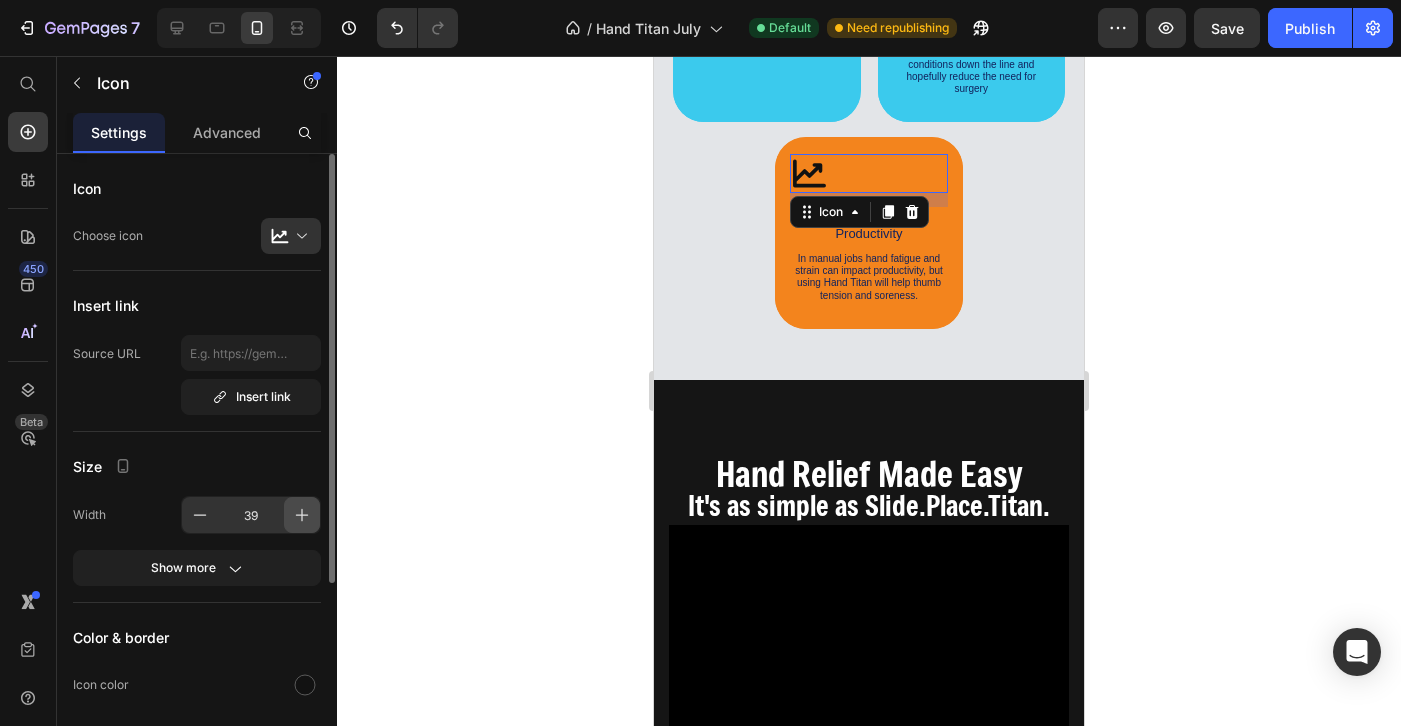 click 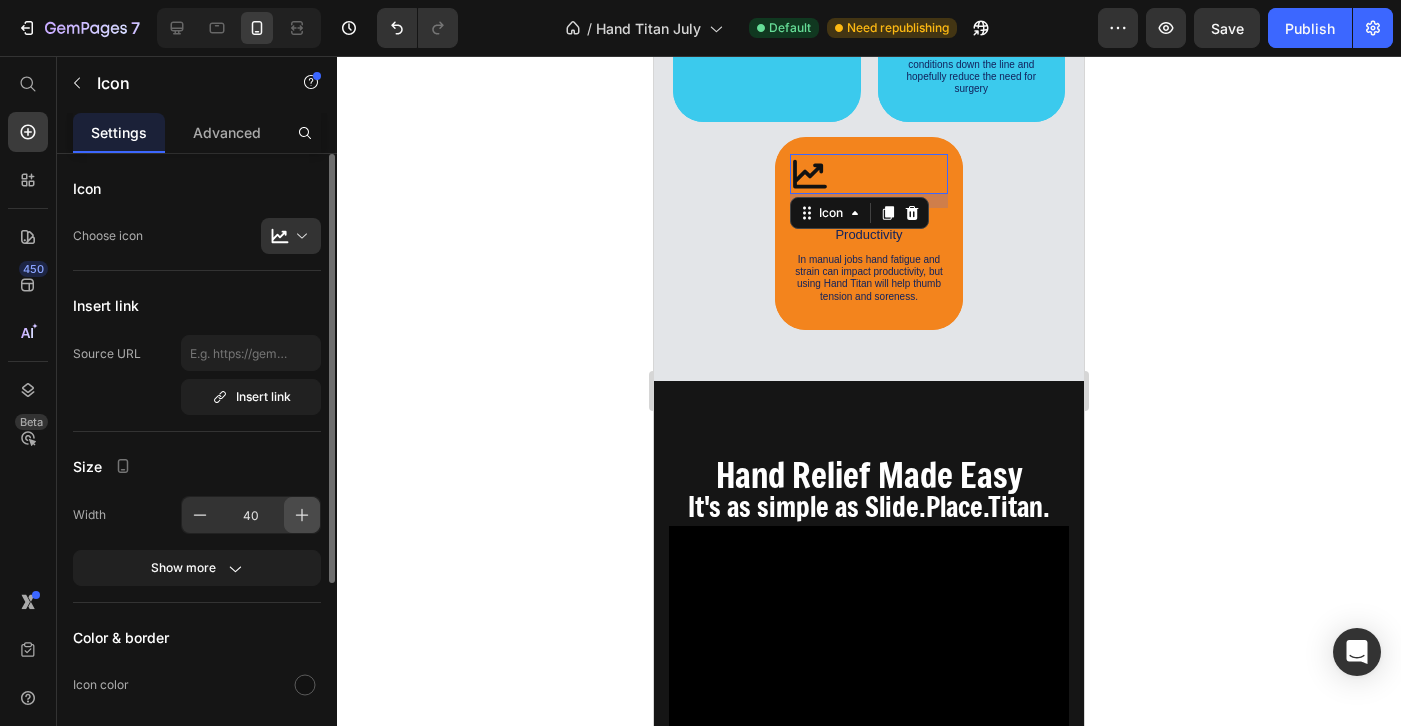 click 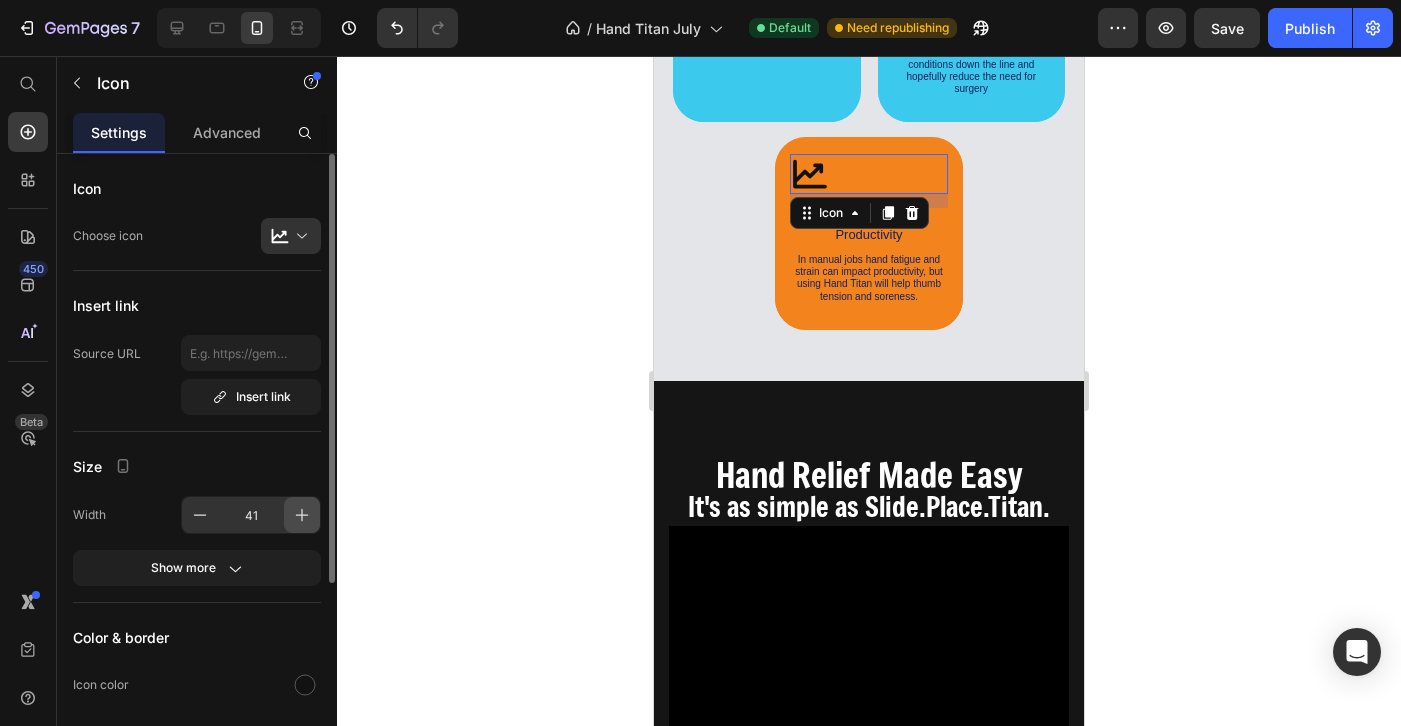 click 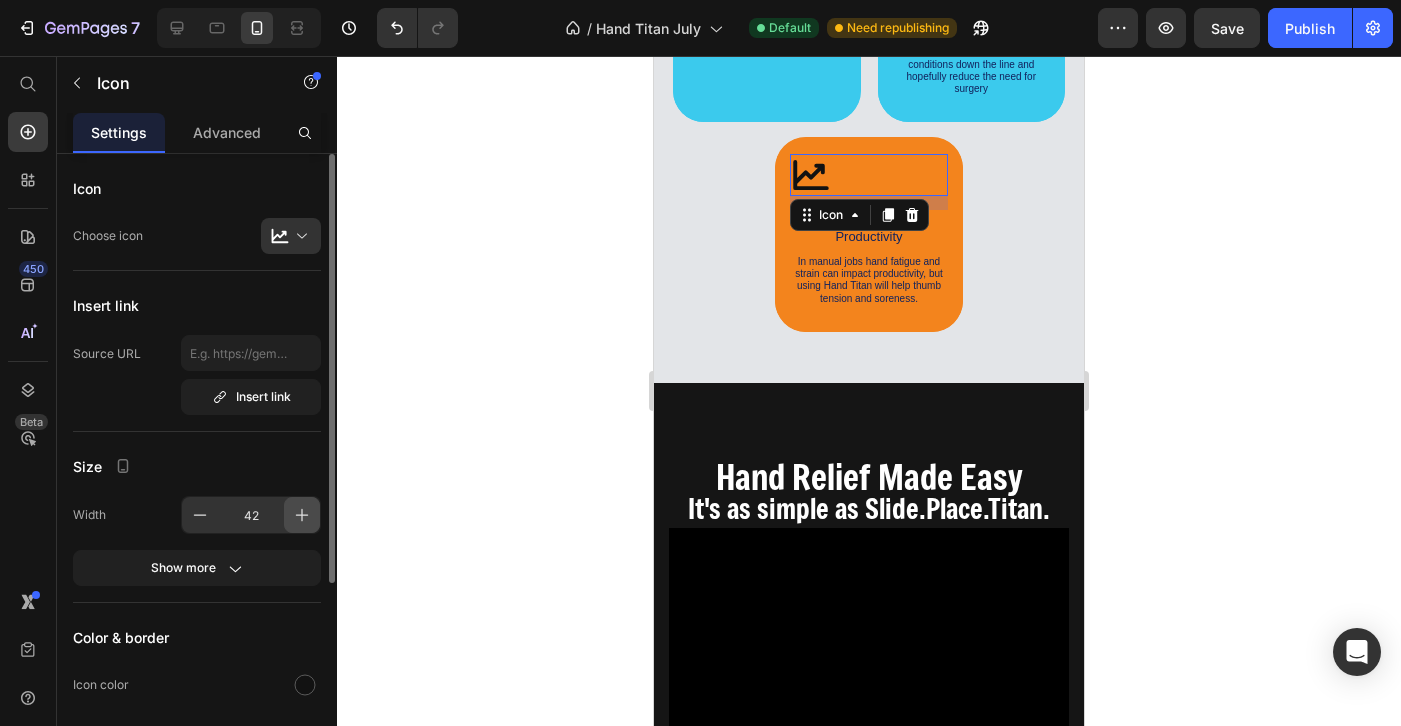 click 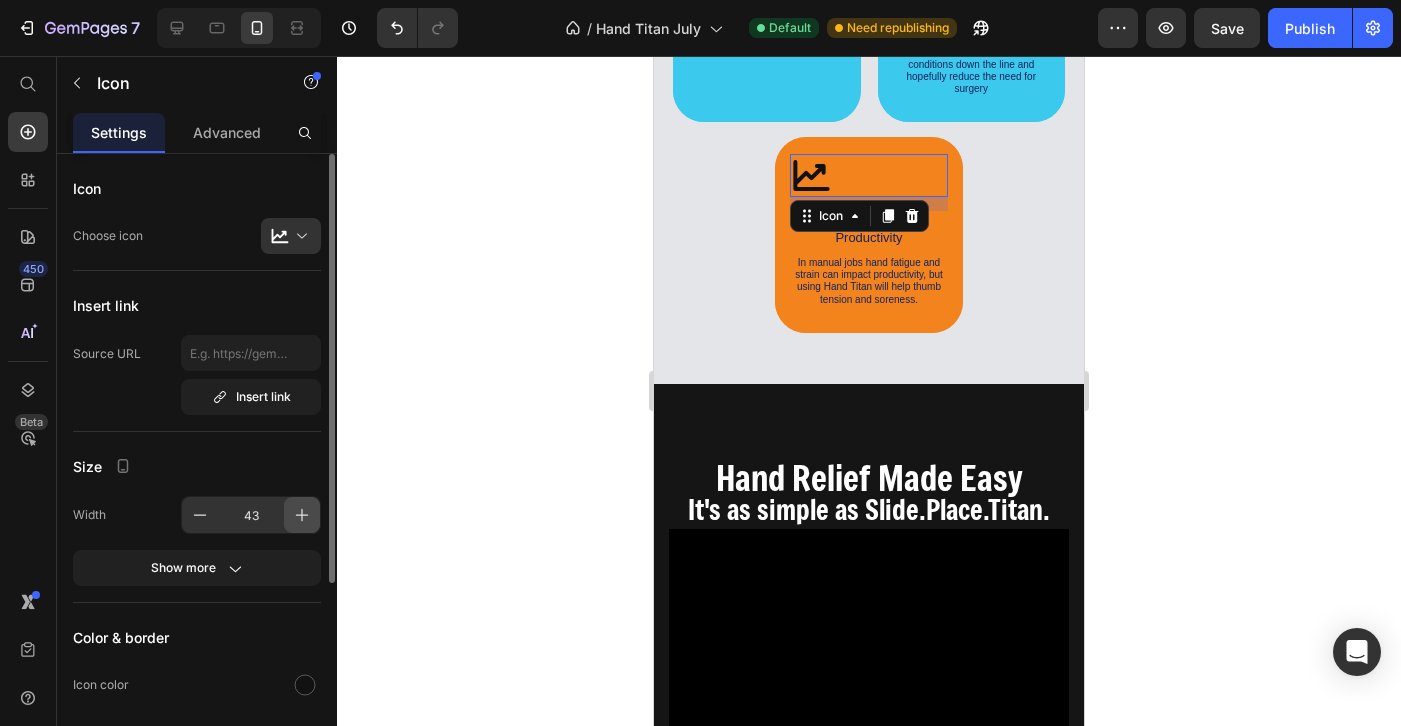 click 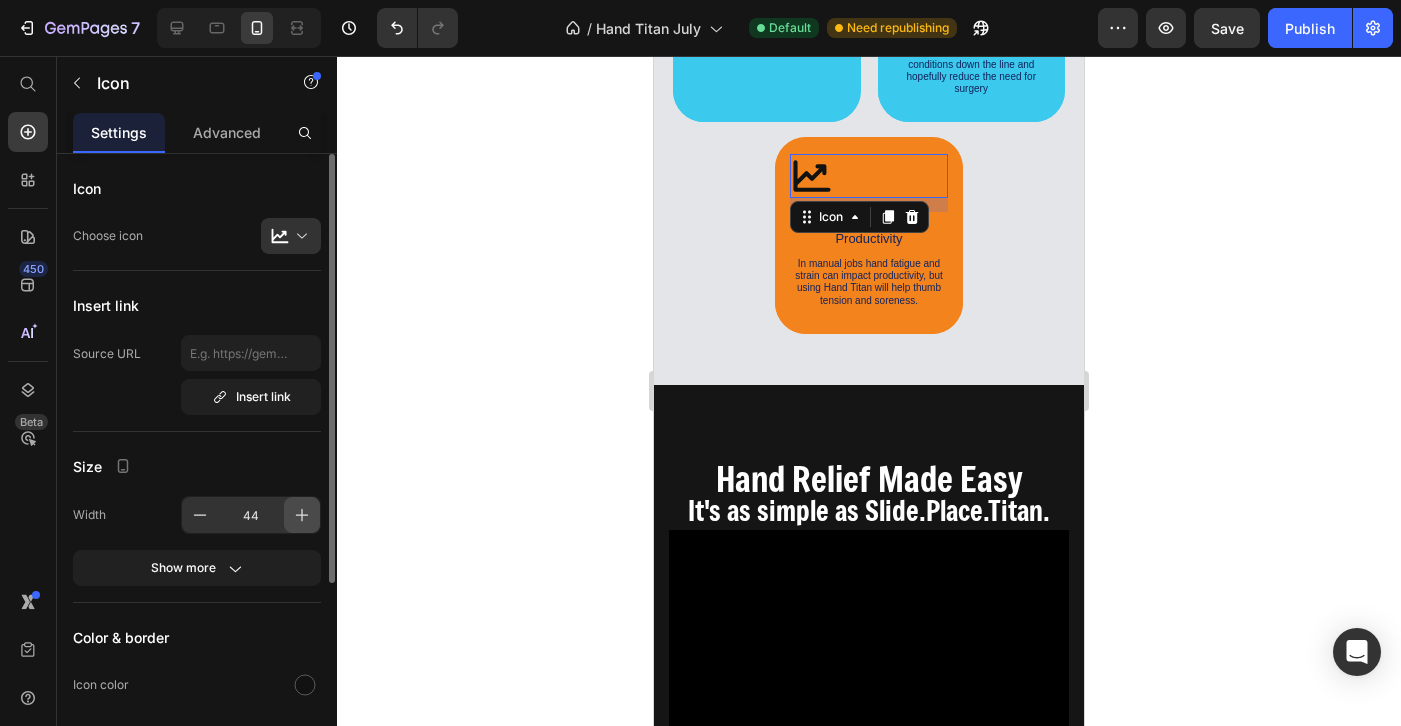 click 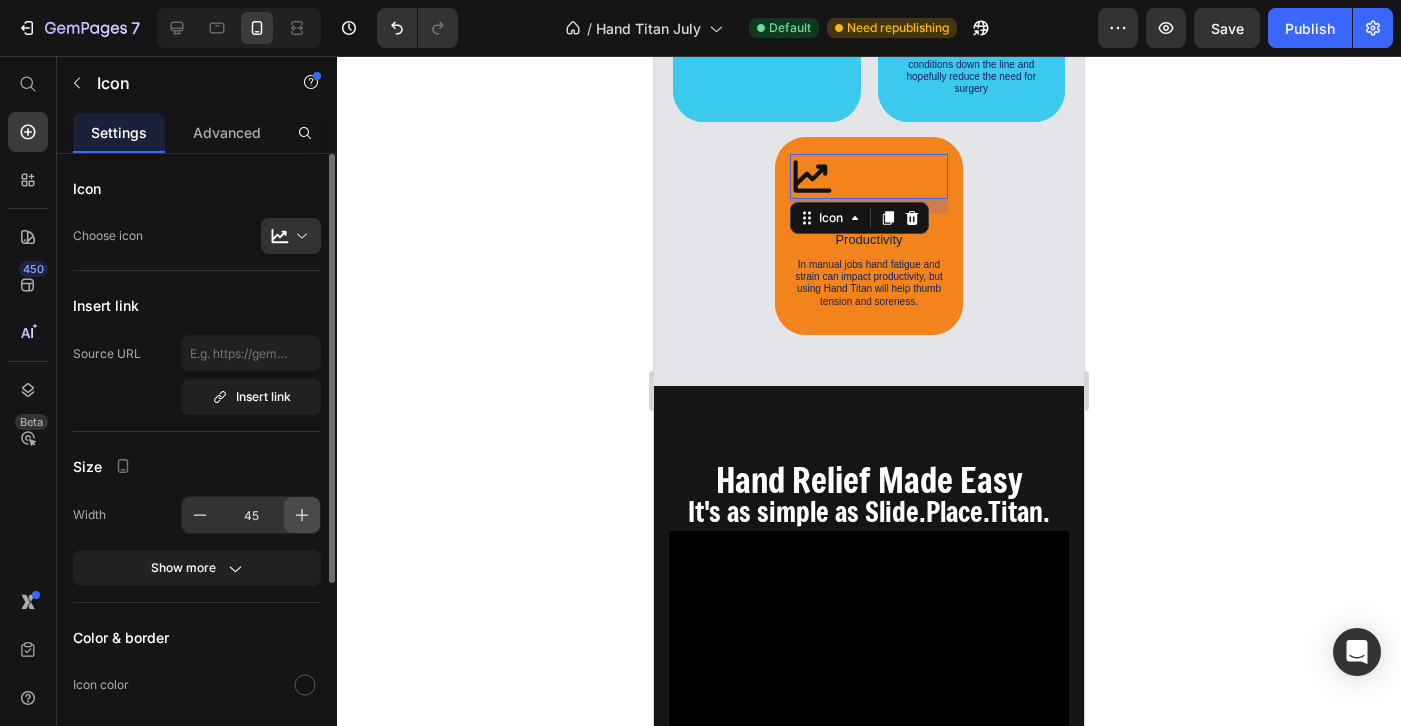 click 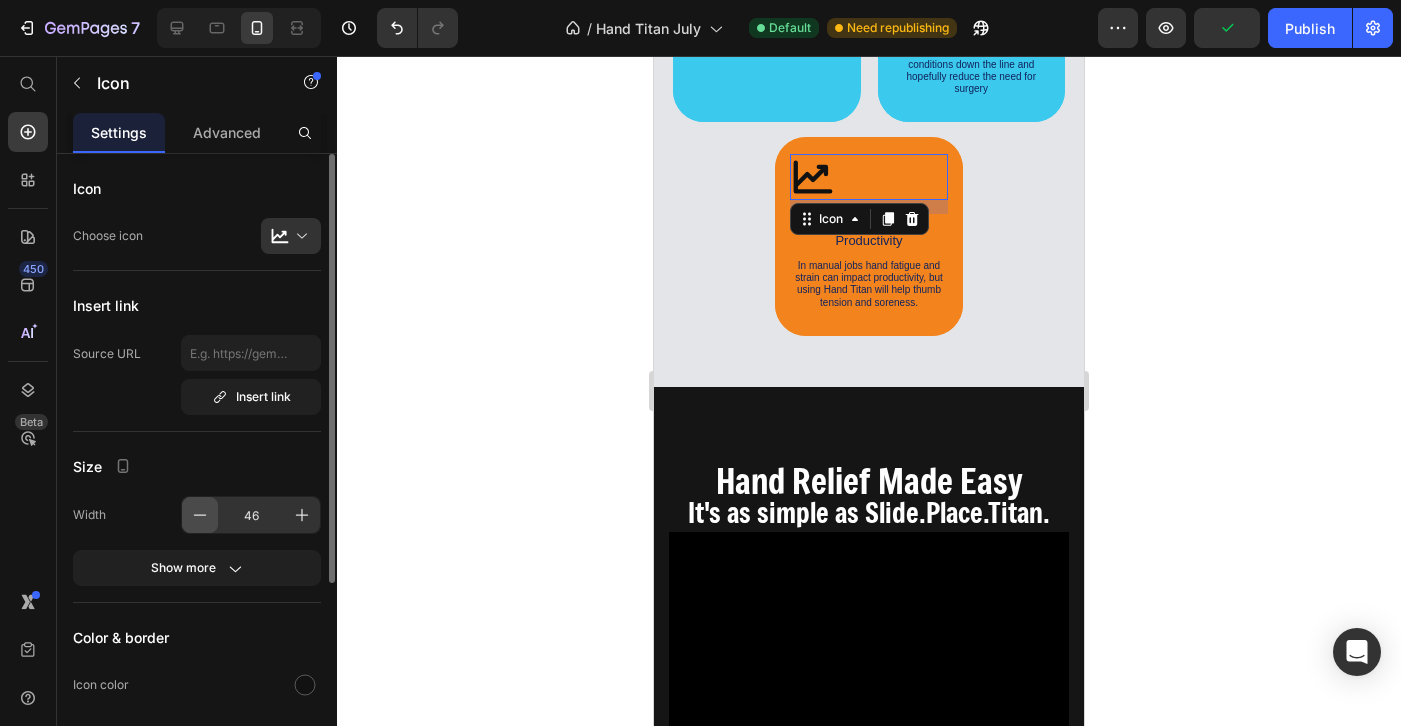 click 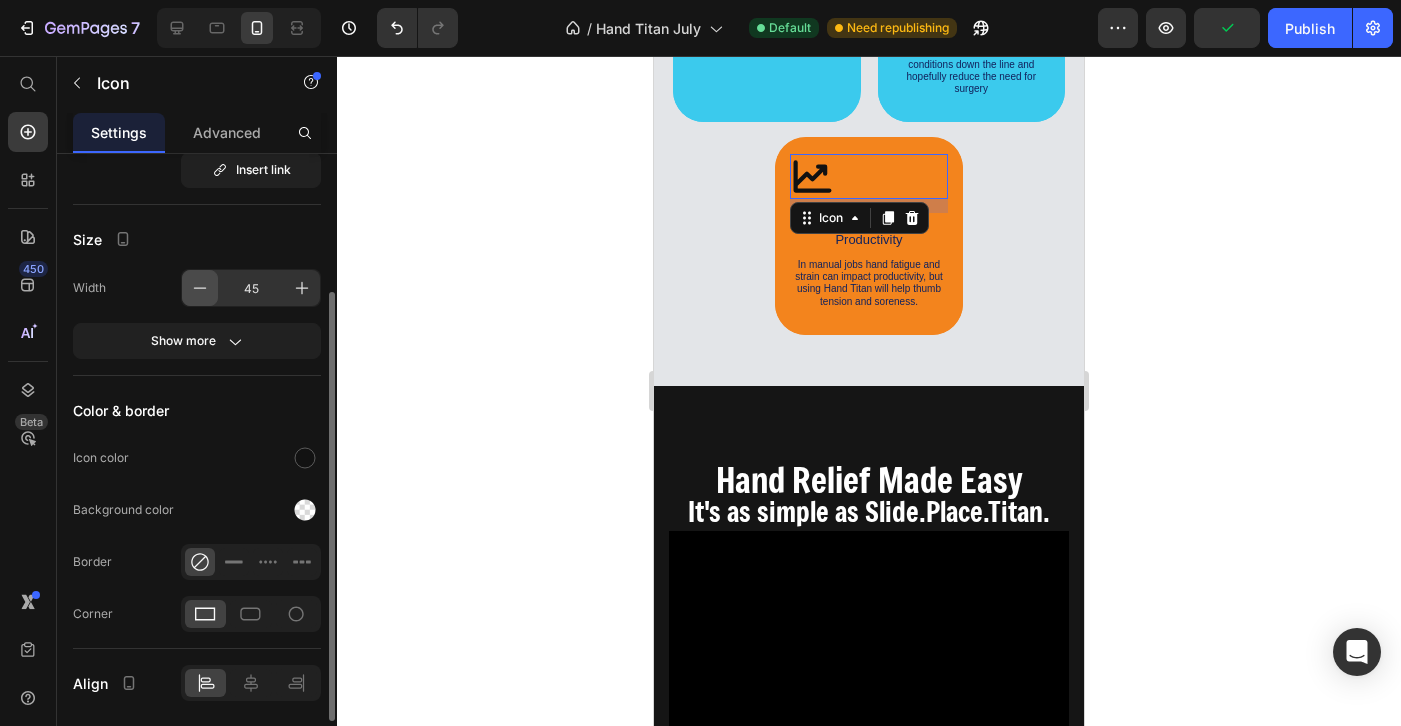 scroll, scrollTop: 293, scrollLeft: 0, axis: vertical 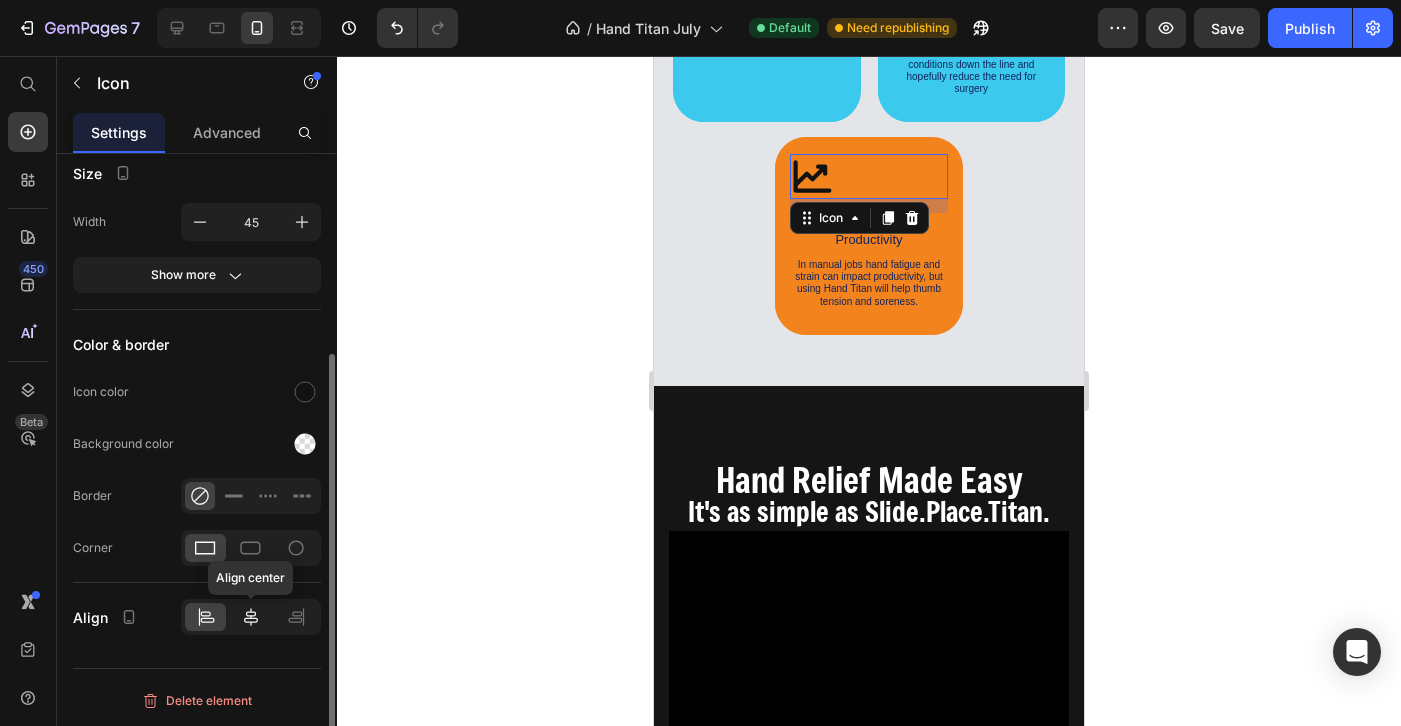 click 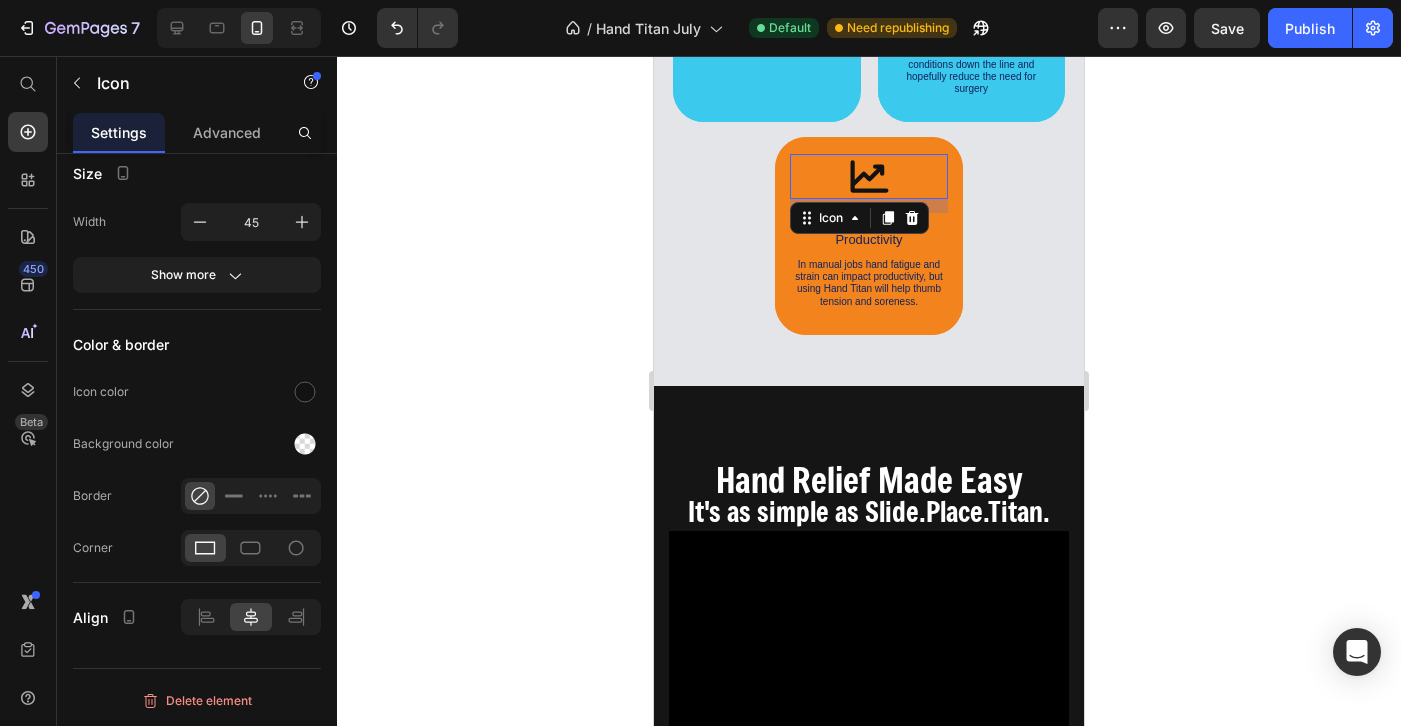 click 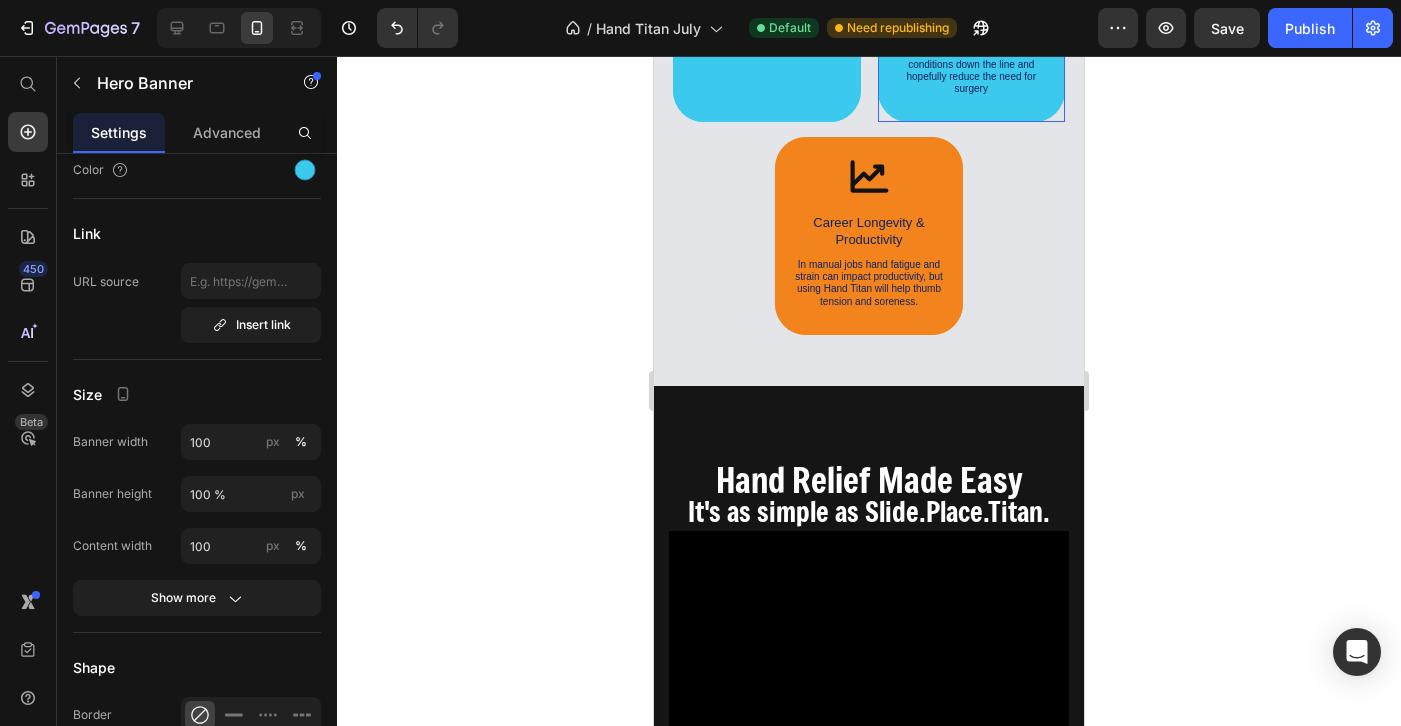 click on "Image Relief & Preventive Tool  Text Block Hand Titan the first tool to release the trigger points of the thumb, which will help prevent over use conditions down the line and hopefully reduce the need for surgery Text Block" at bounding box center [972, 1] 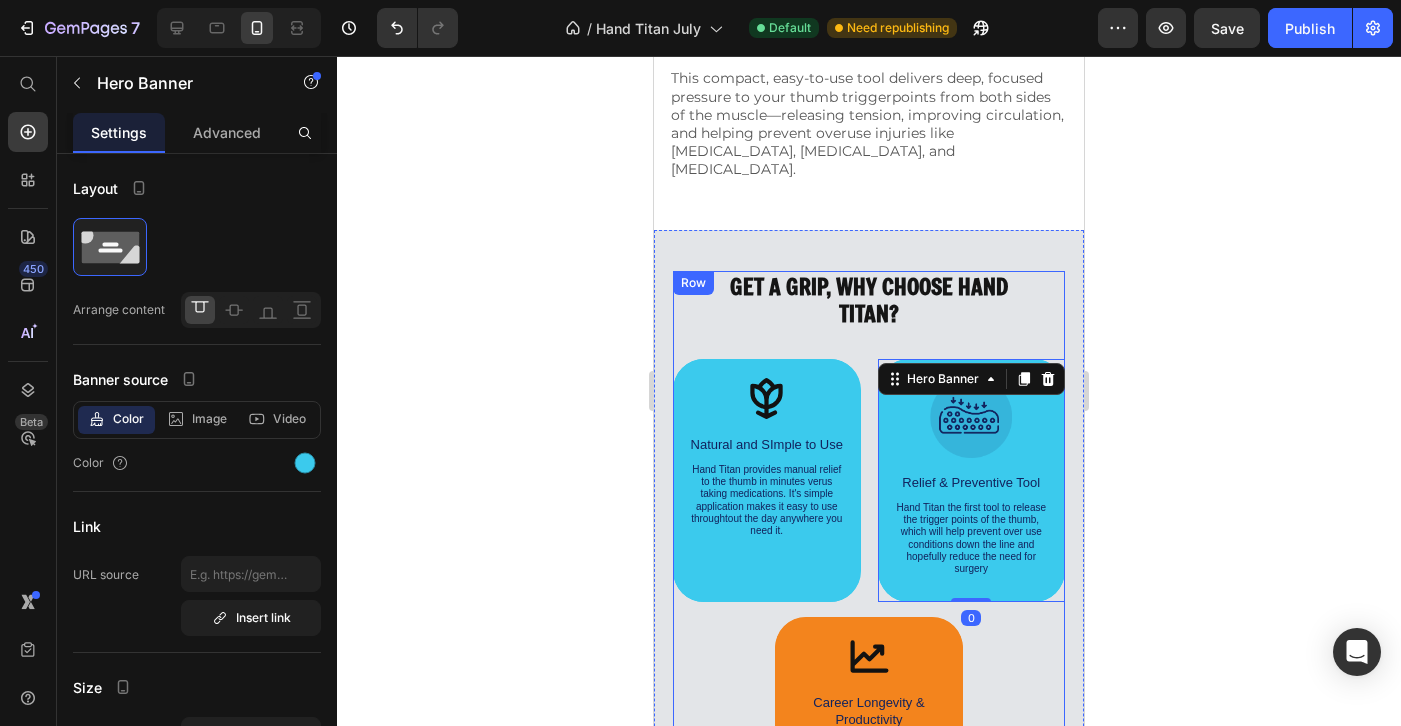 scroll, scrollTop: 5514, scrollLeft: 0, axis: vertical 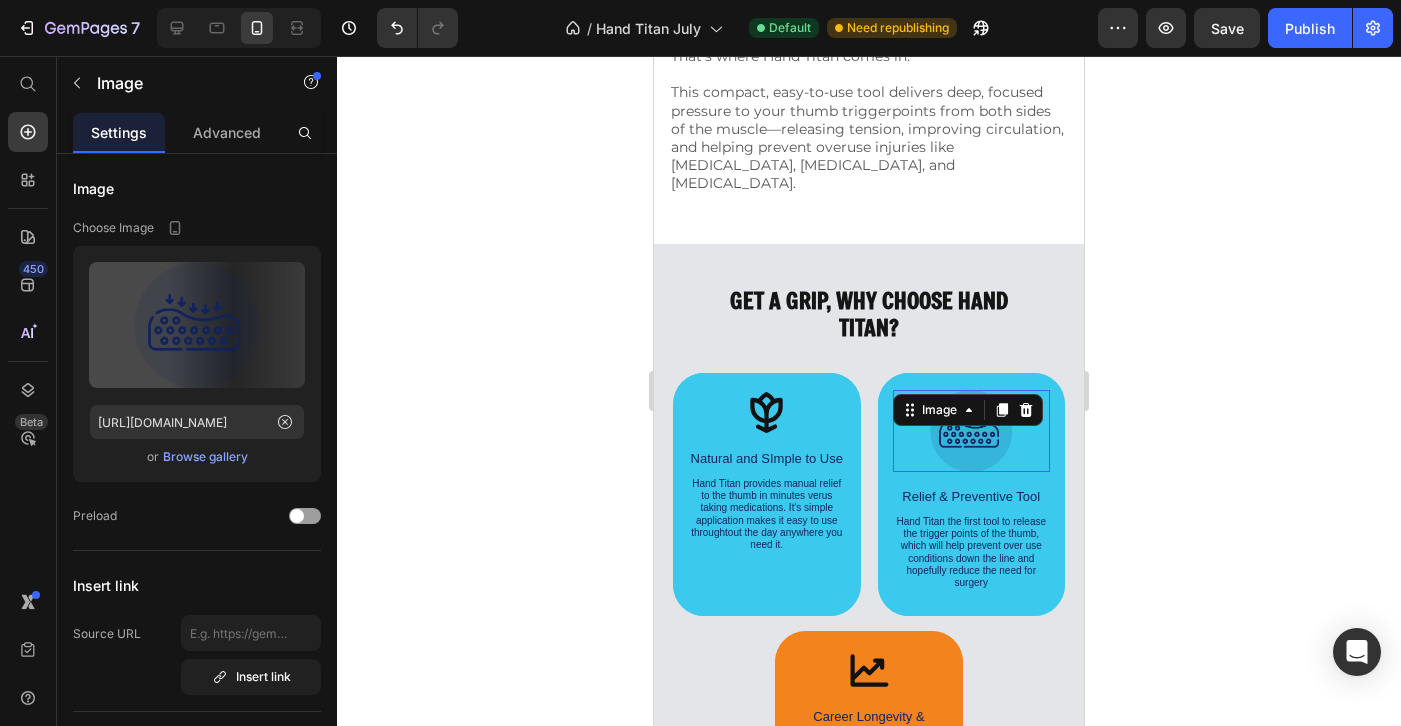 click on "Image   0" at bounding box center [972, 431] 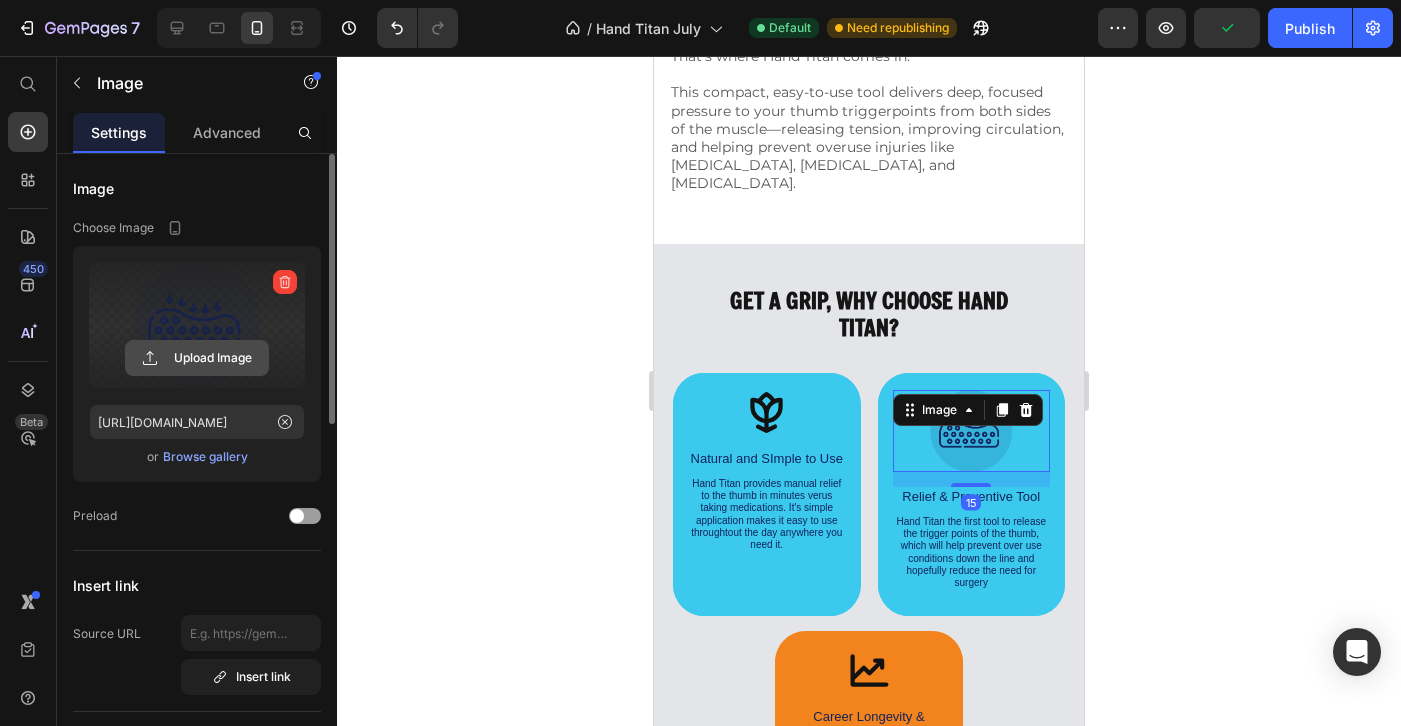 click 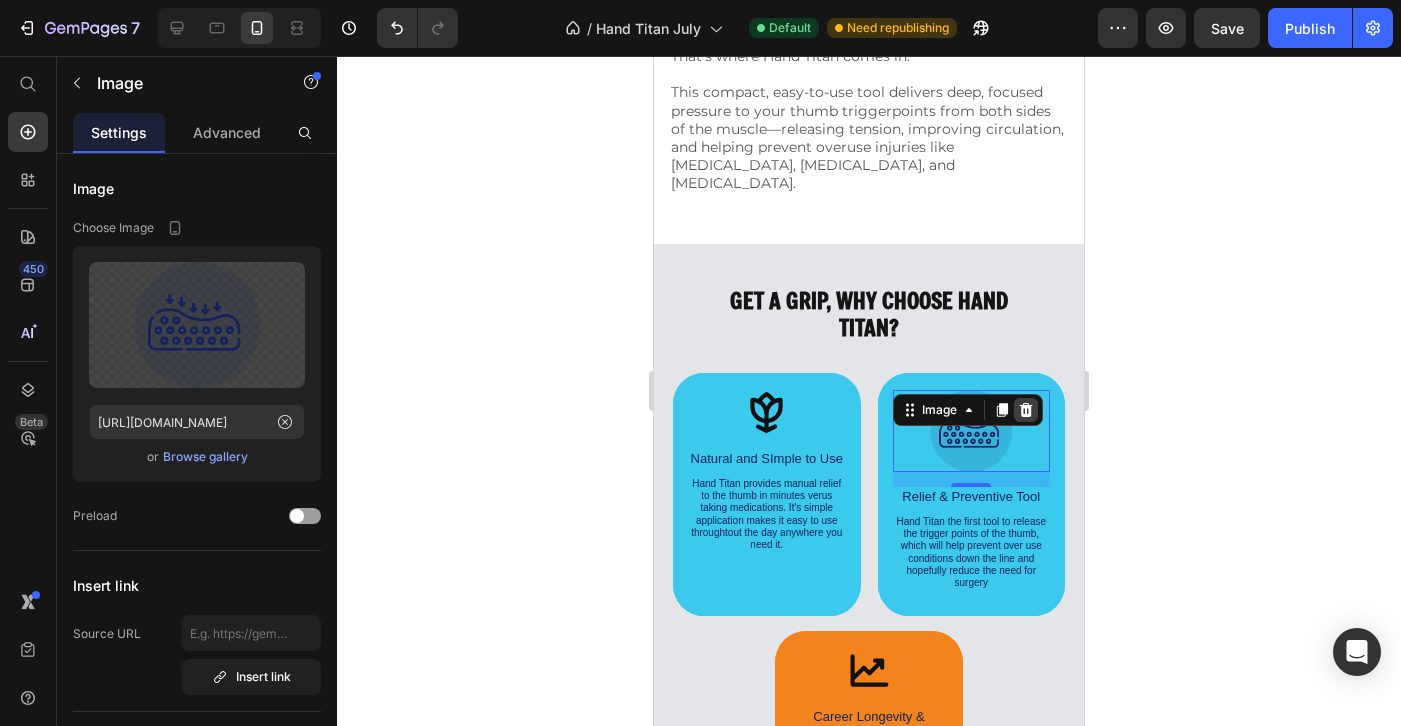 click 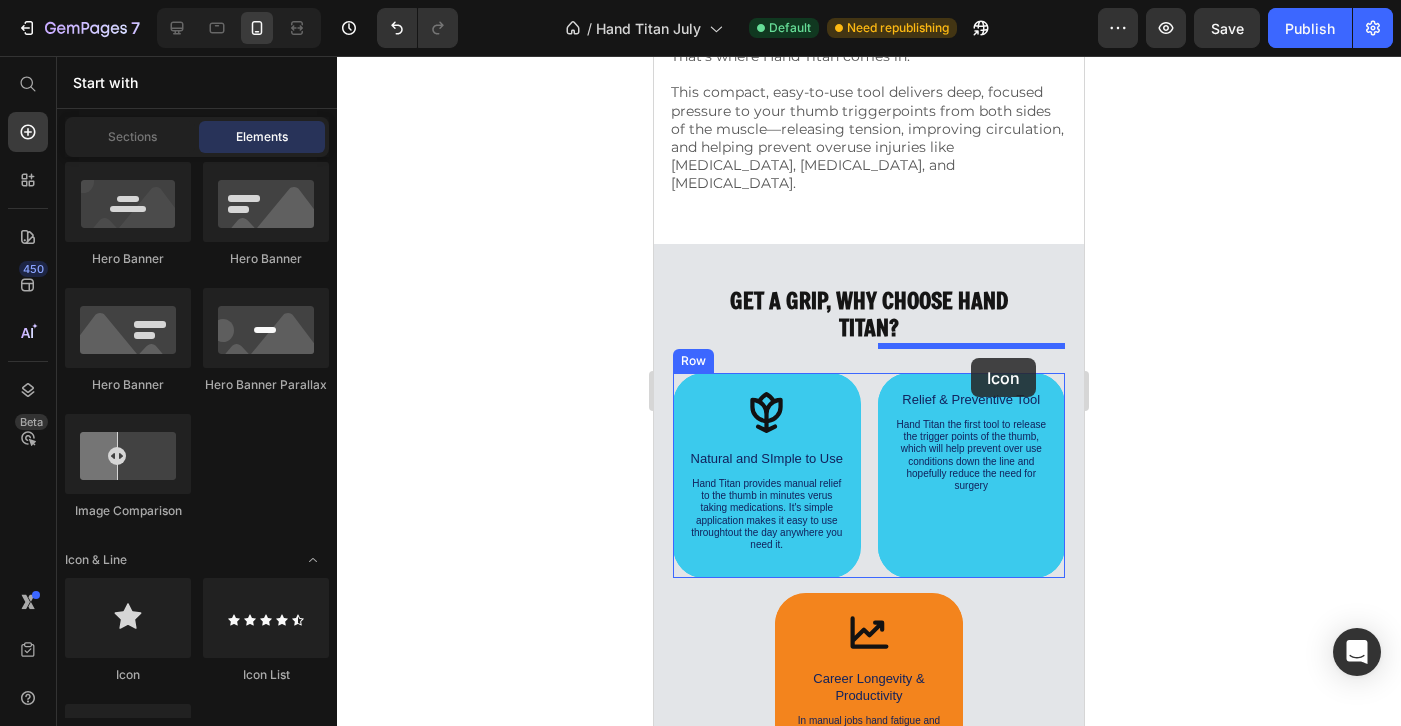 drag, startPoint x: 783, startPoint y: 682, endPoint x: 971, endPoint y: 360, distance: 372.8646 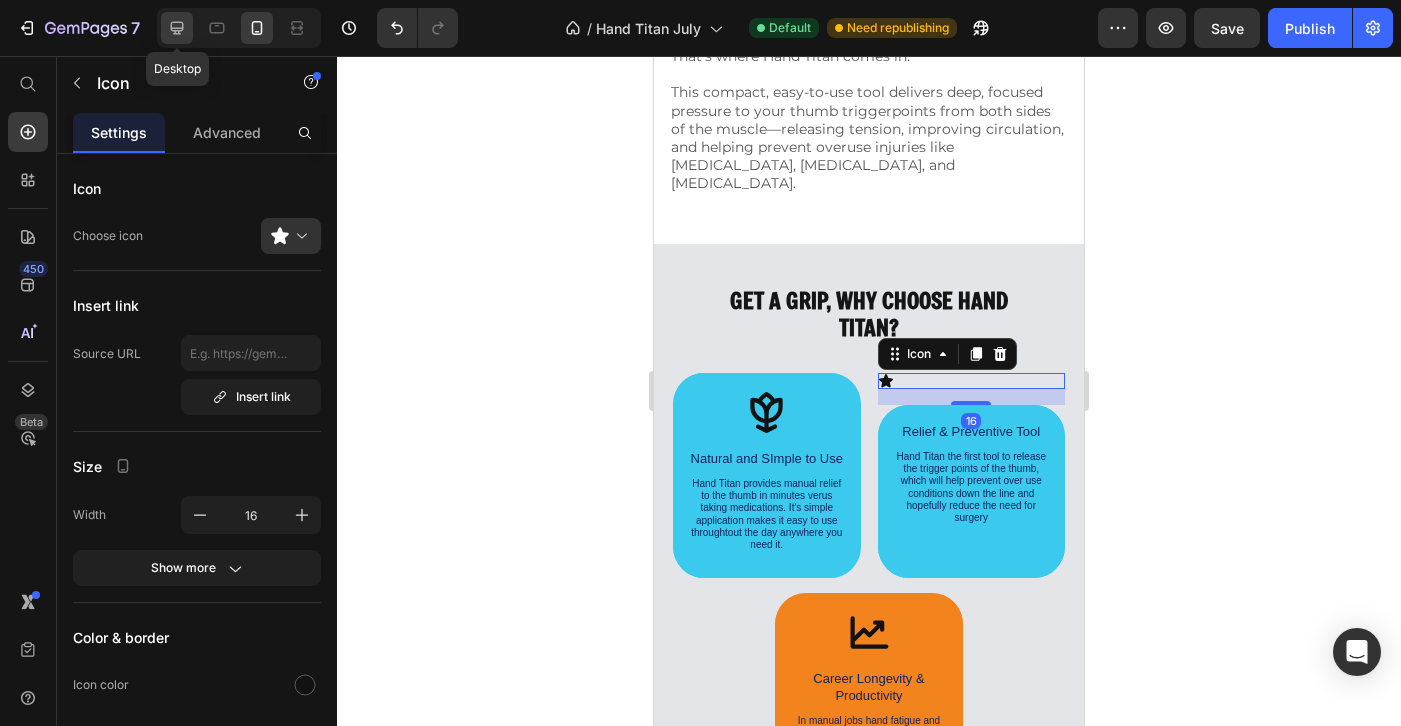 click 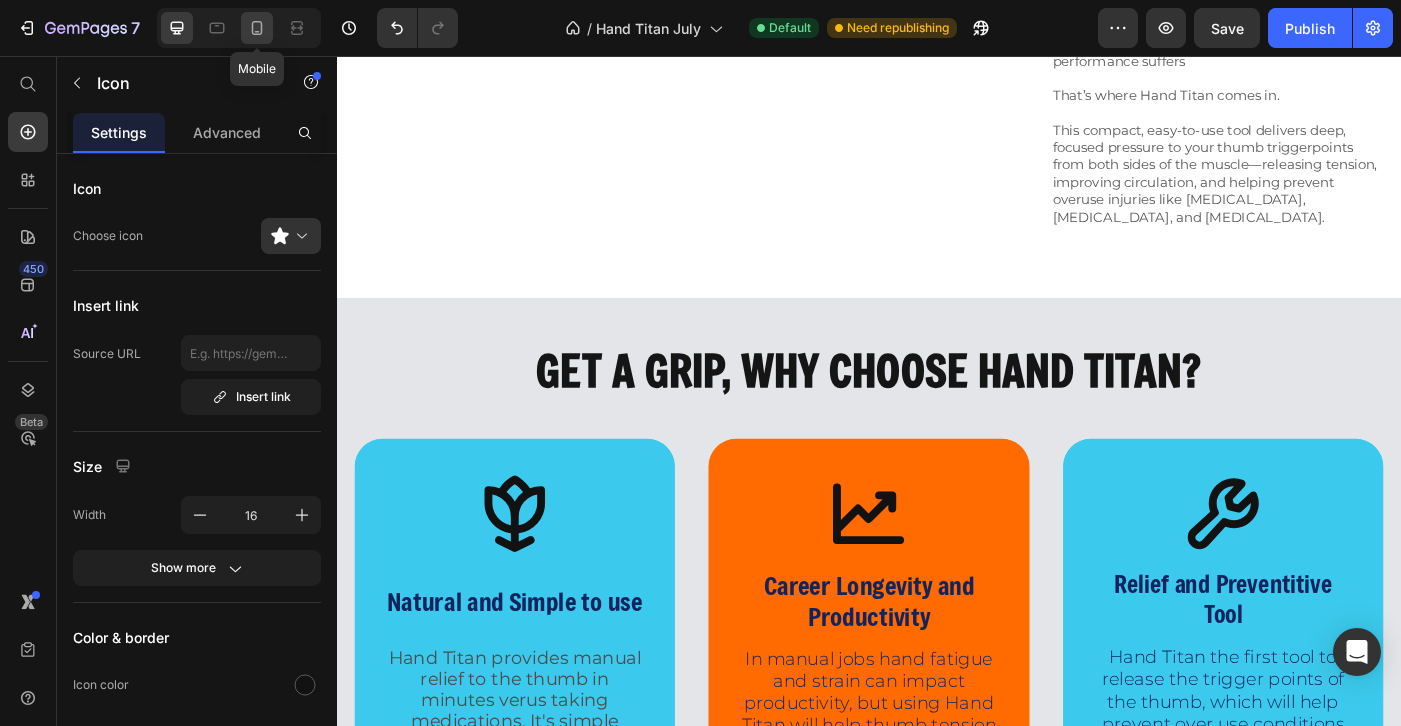 scroll, scrollTop: 5444, scrollLeft: 0, axis: vertical 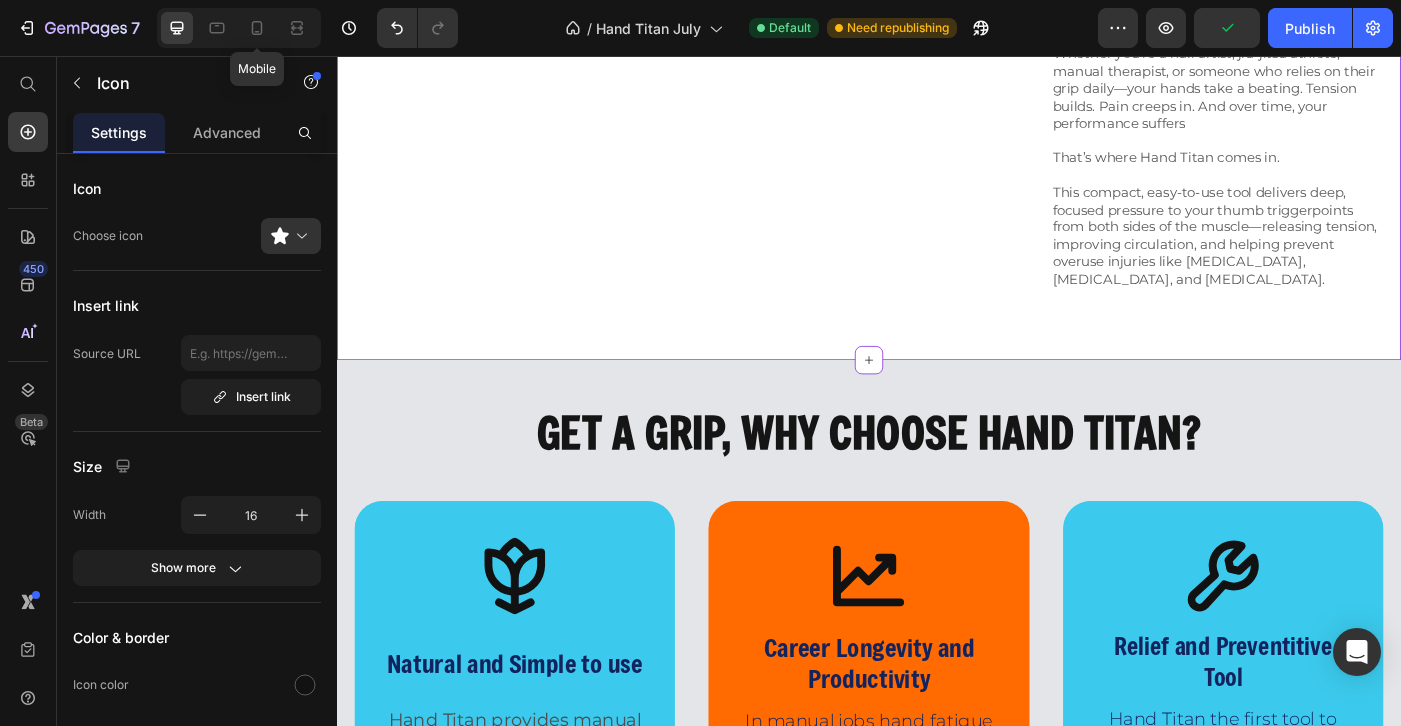 click 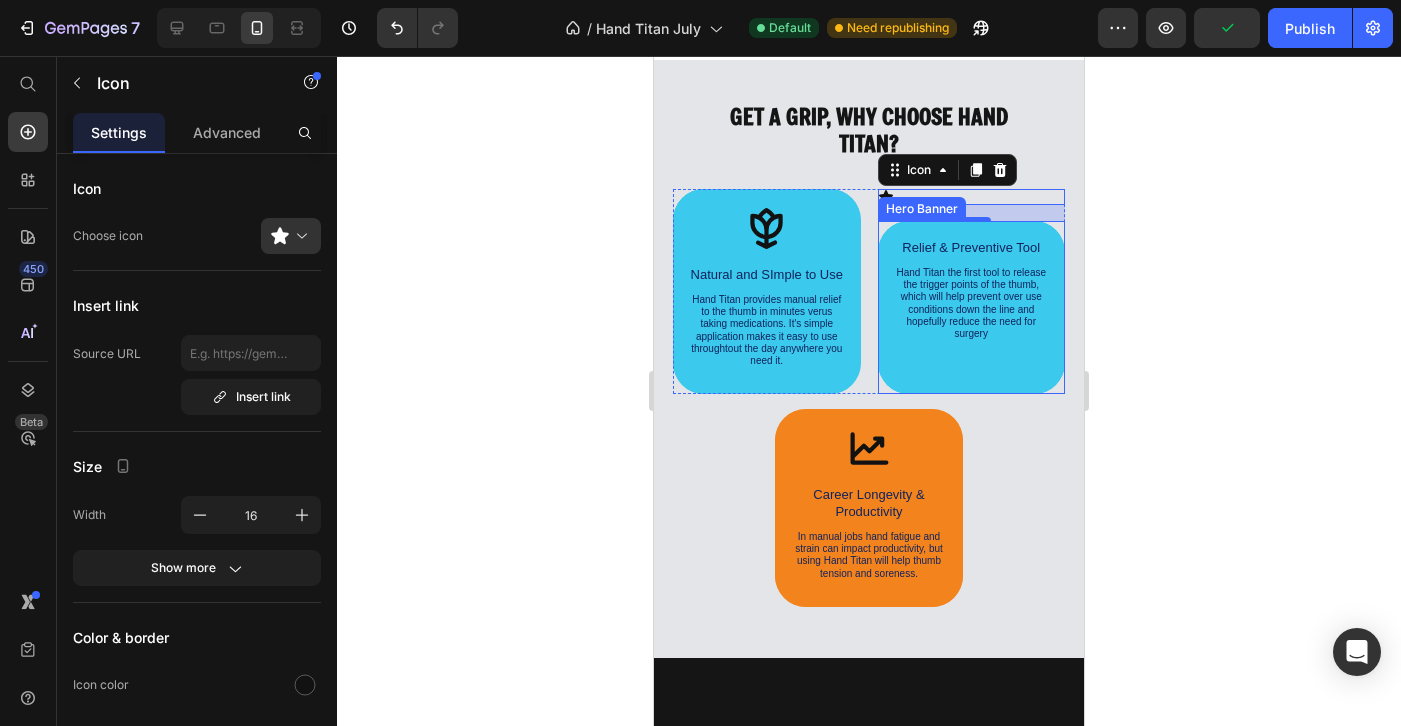 scroll, scrollTop: 5734, scrollLeft: 0, axis: vertical 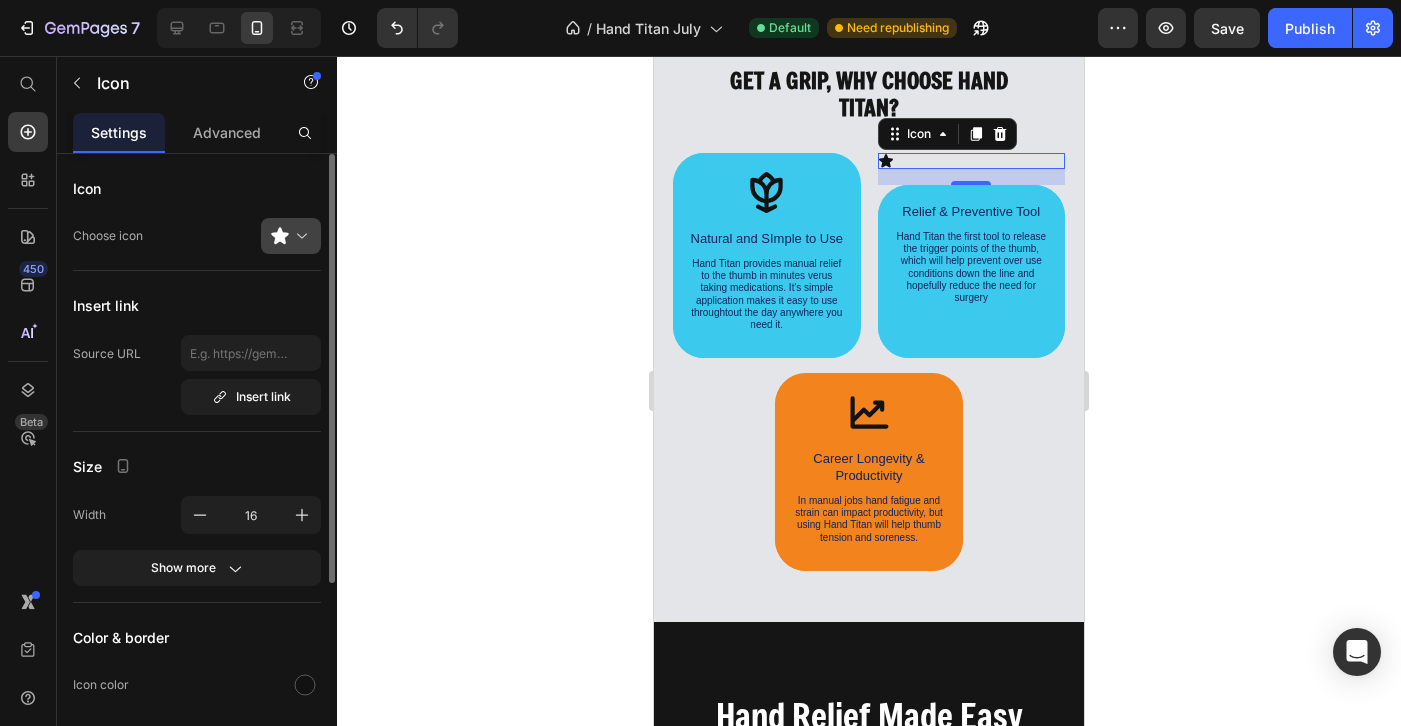 click at bounding box center [299, 236] 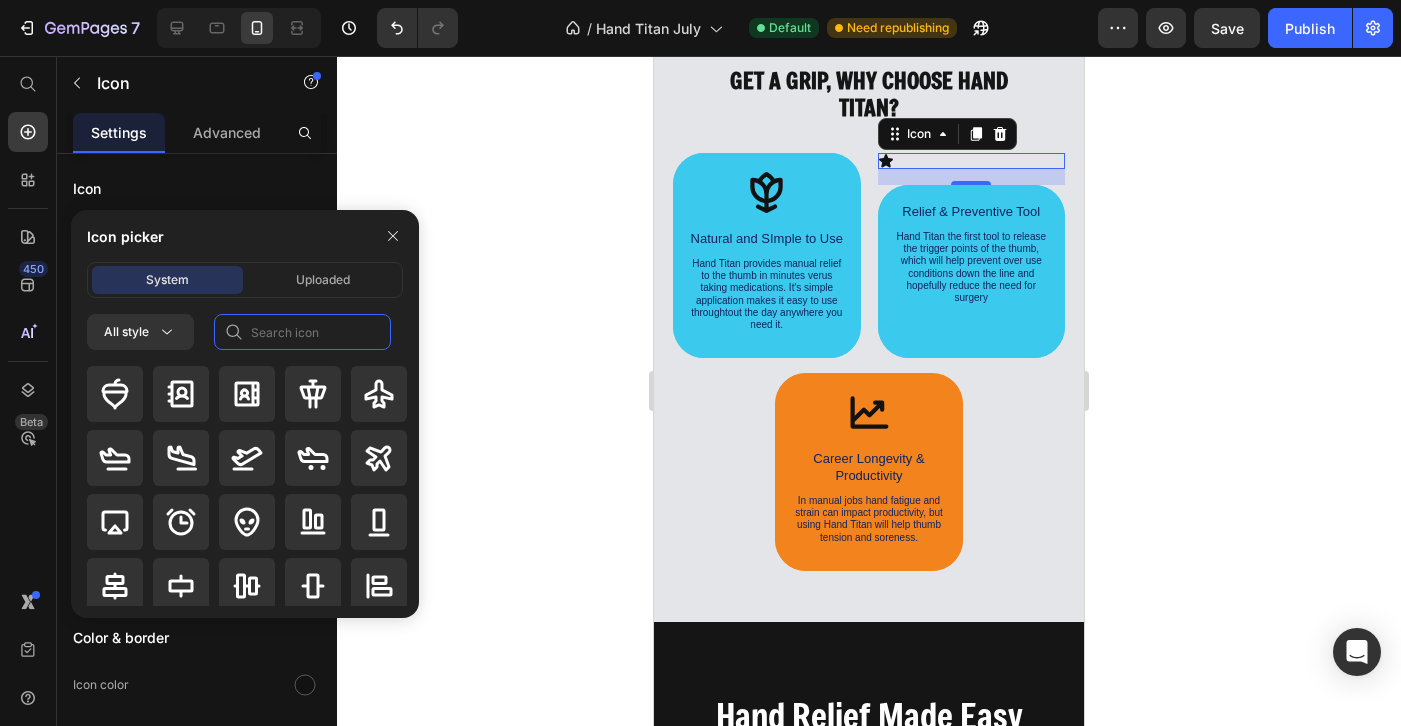 click 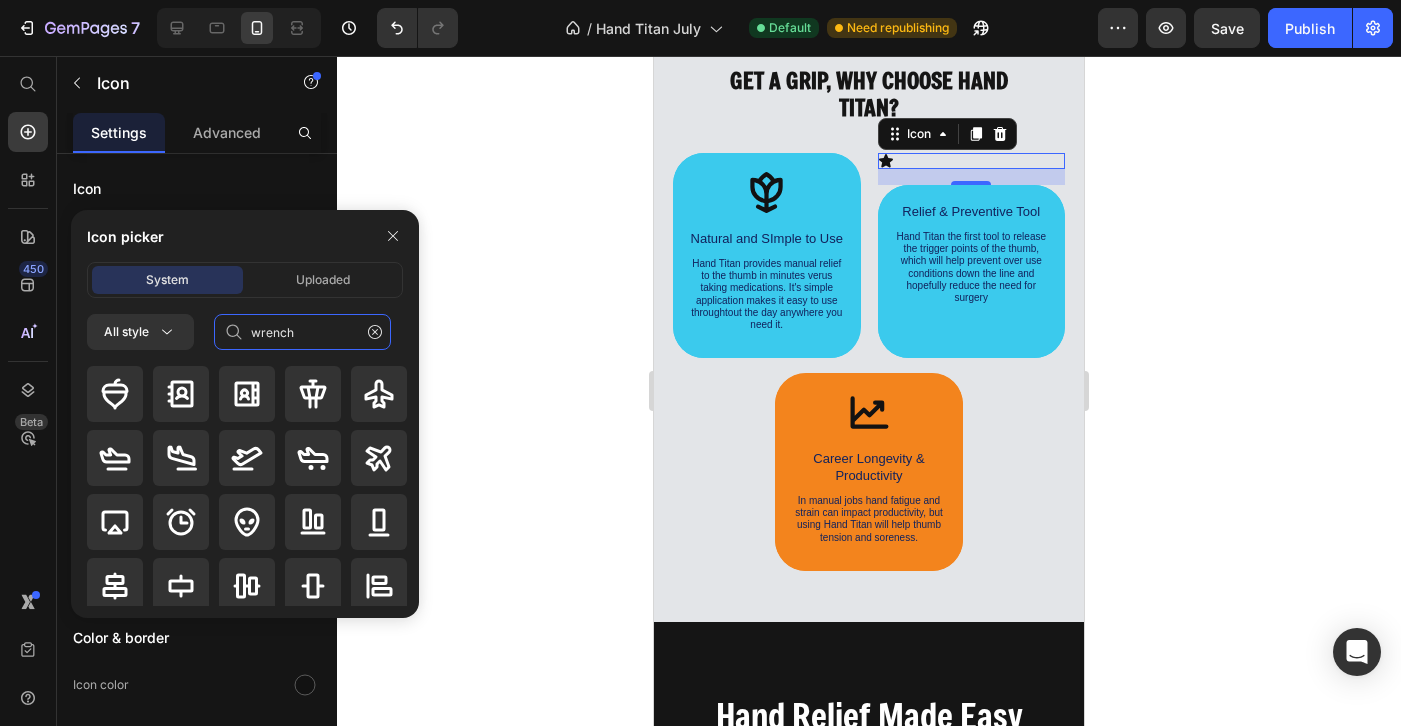 type on "wrench" 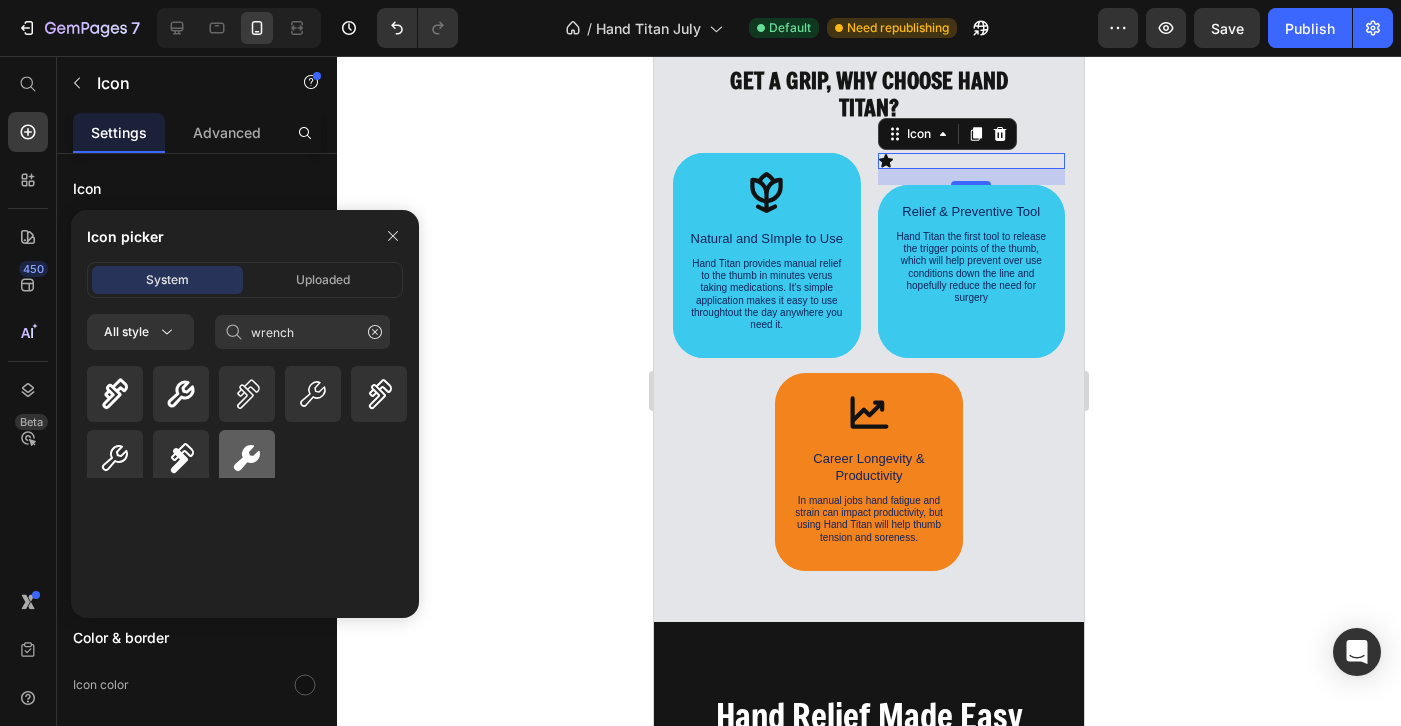 click 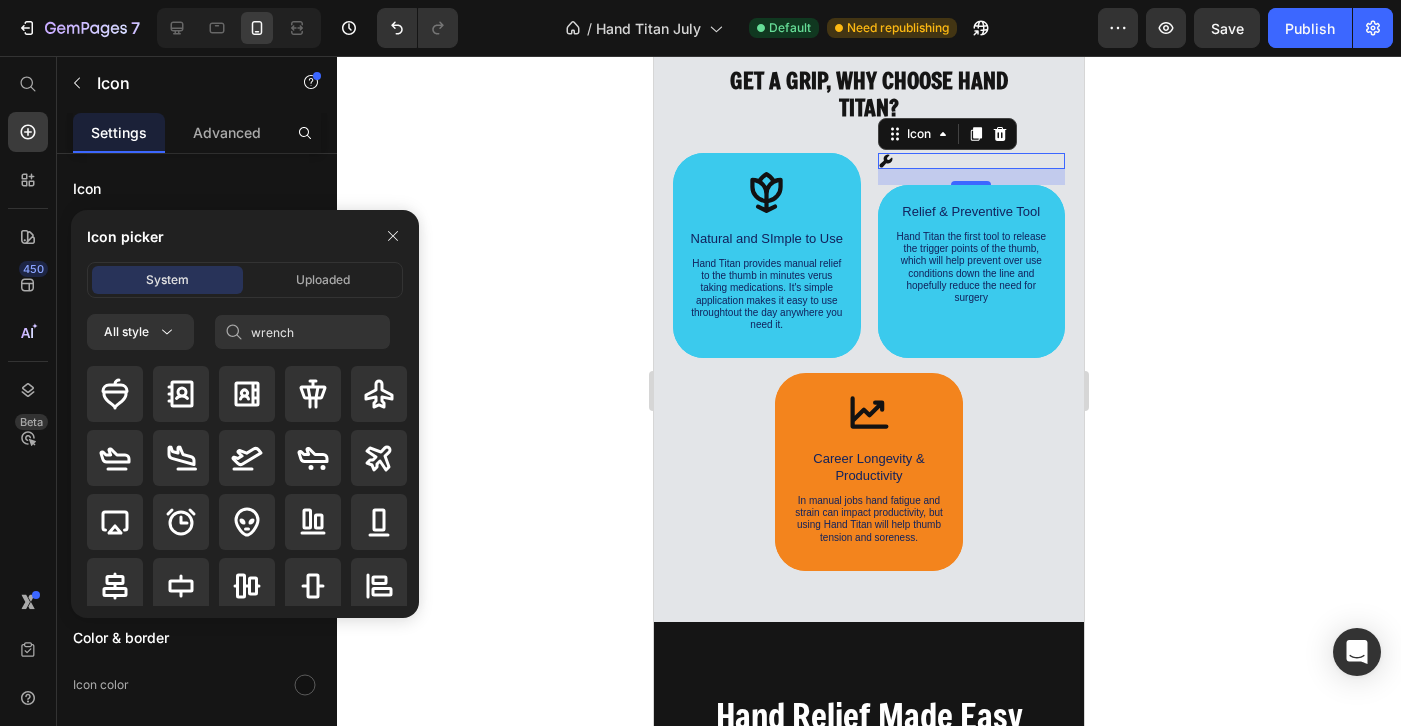 type 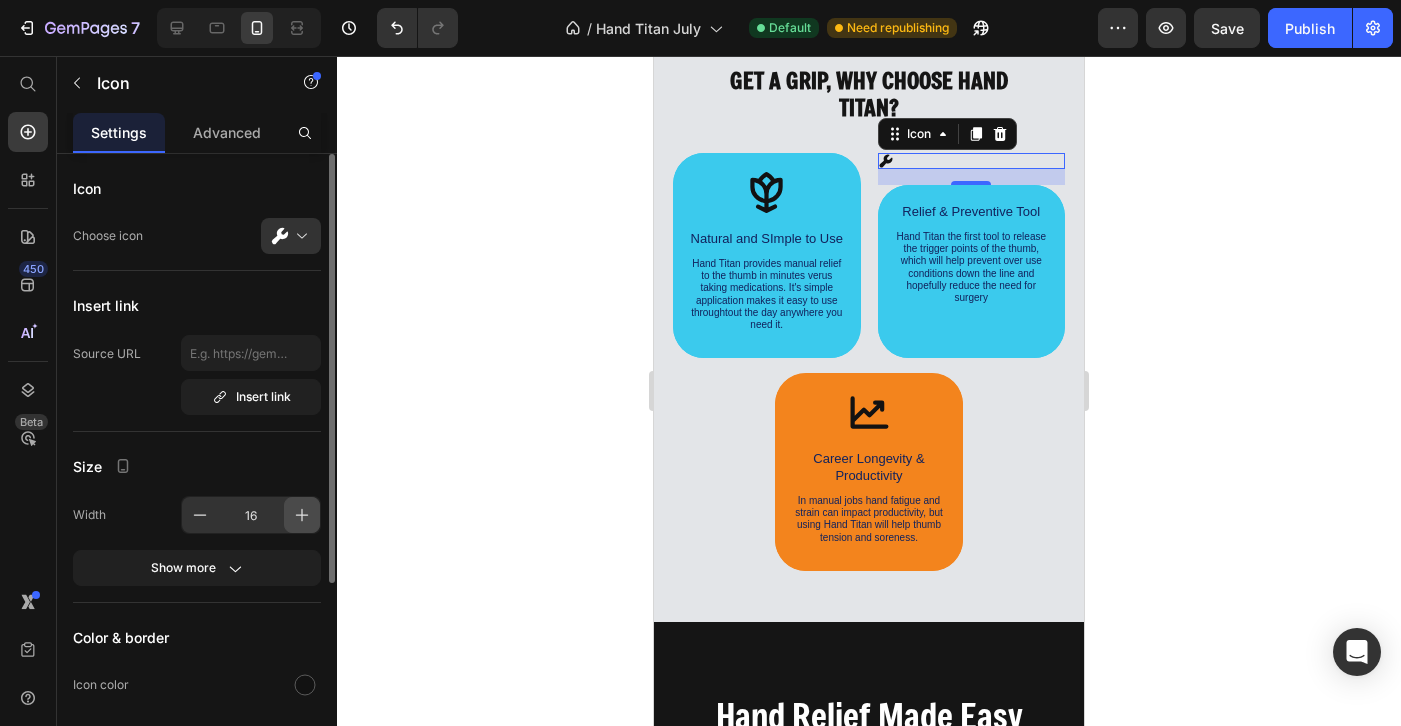 click 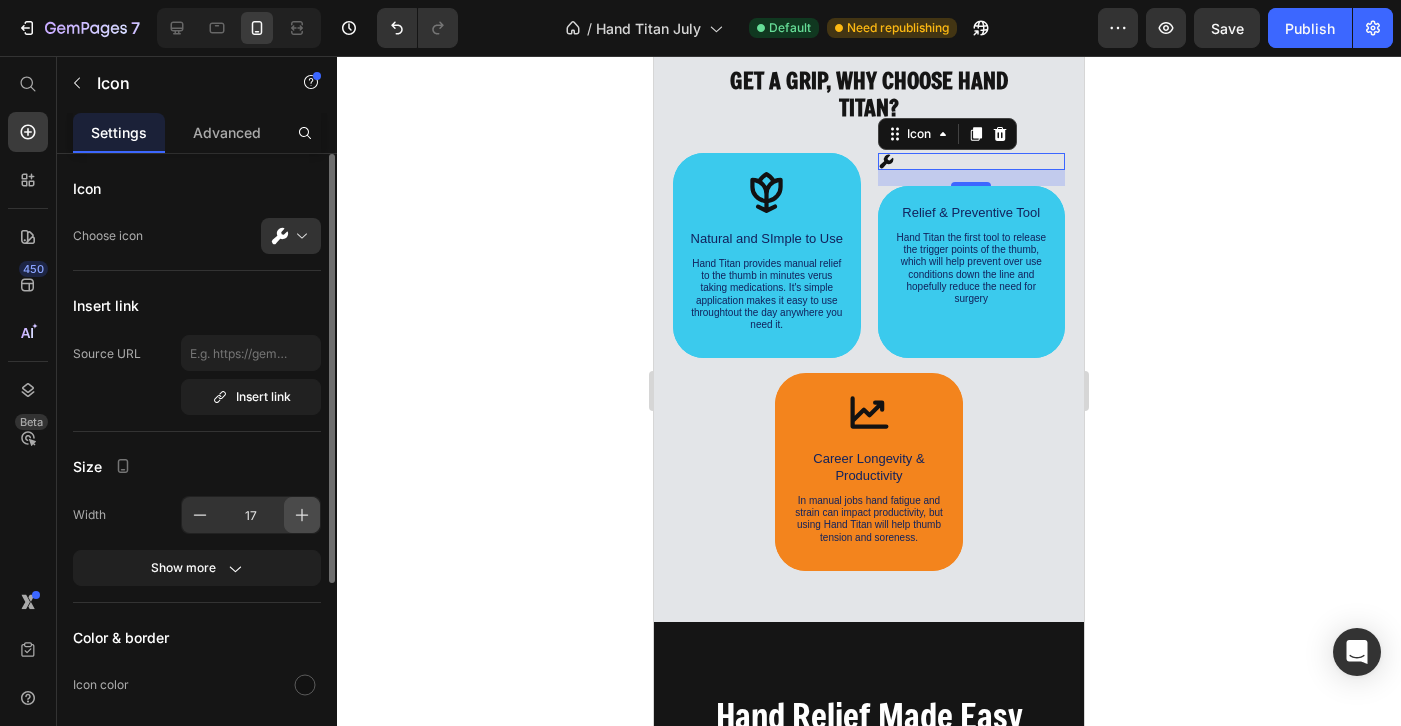 click 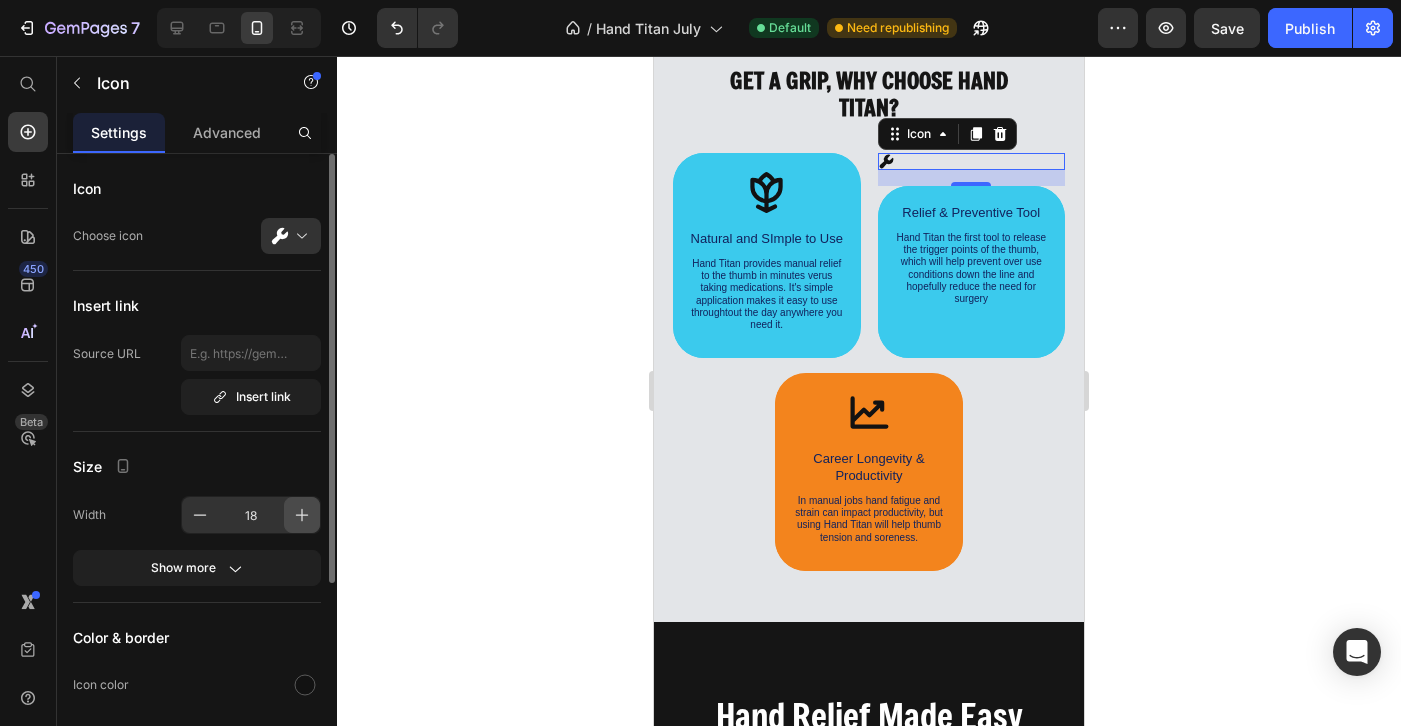 click 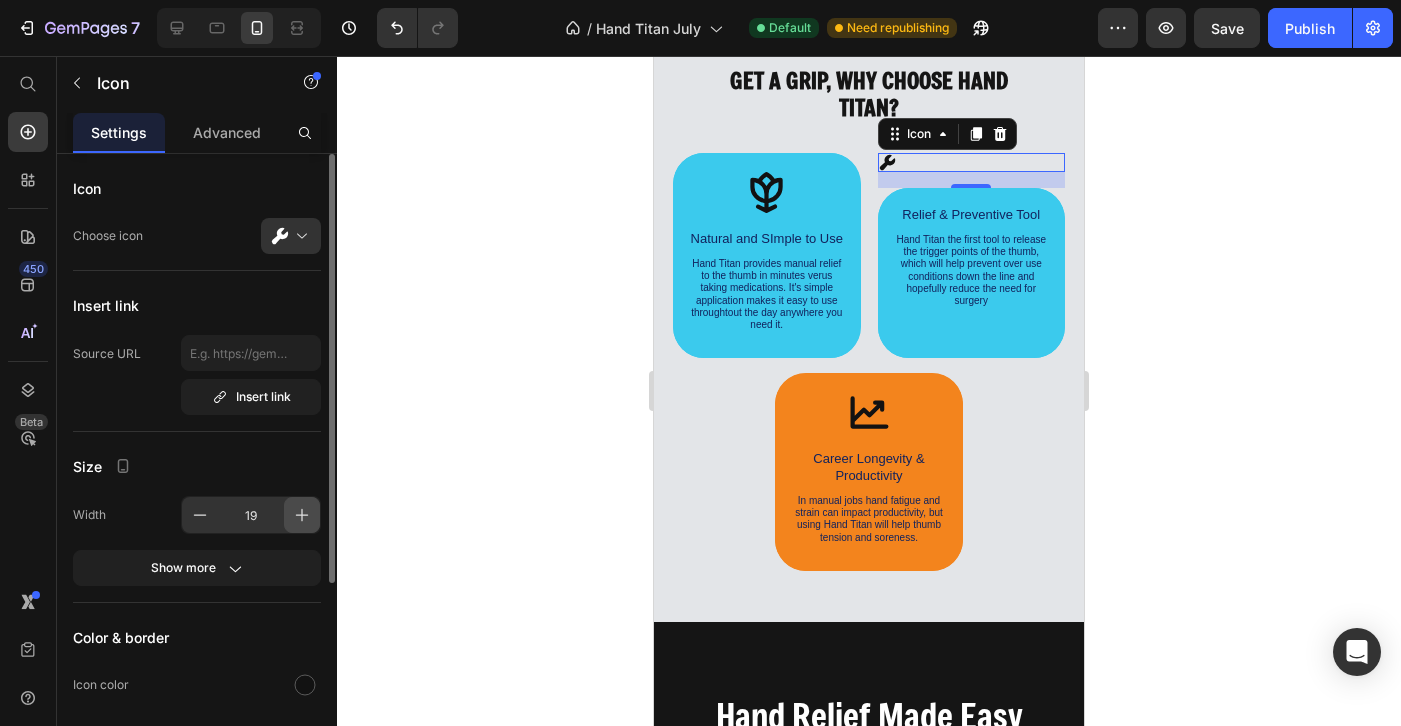 click 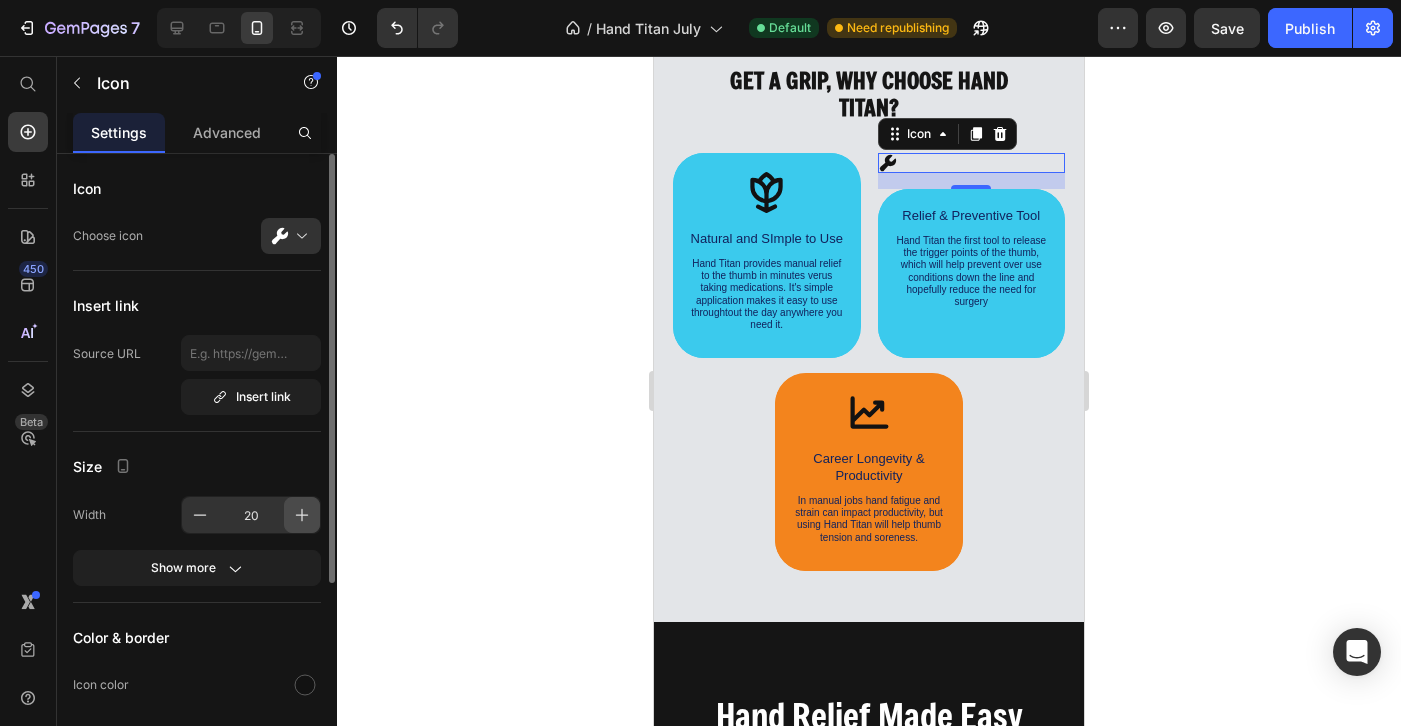 click 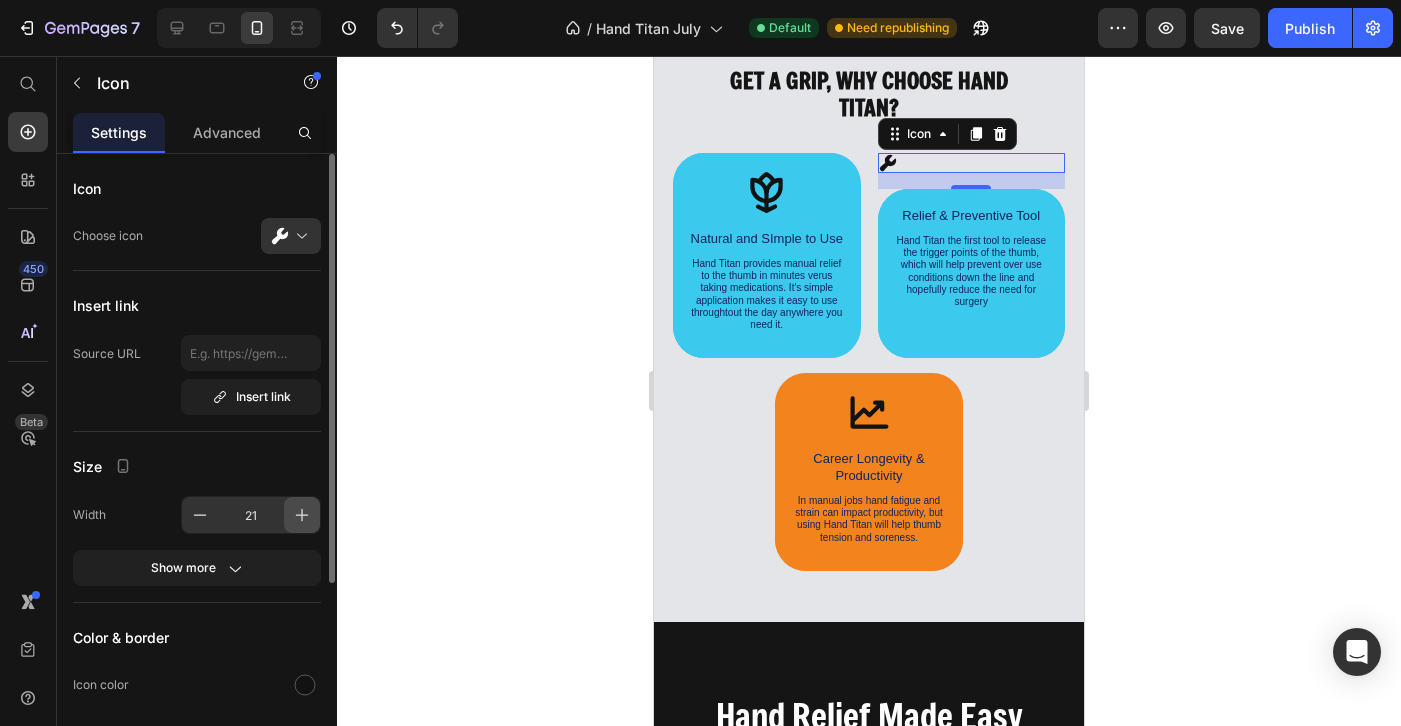 click 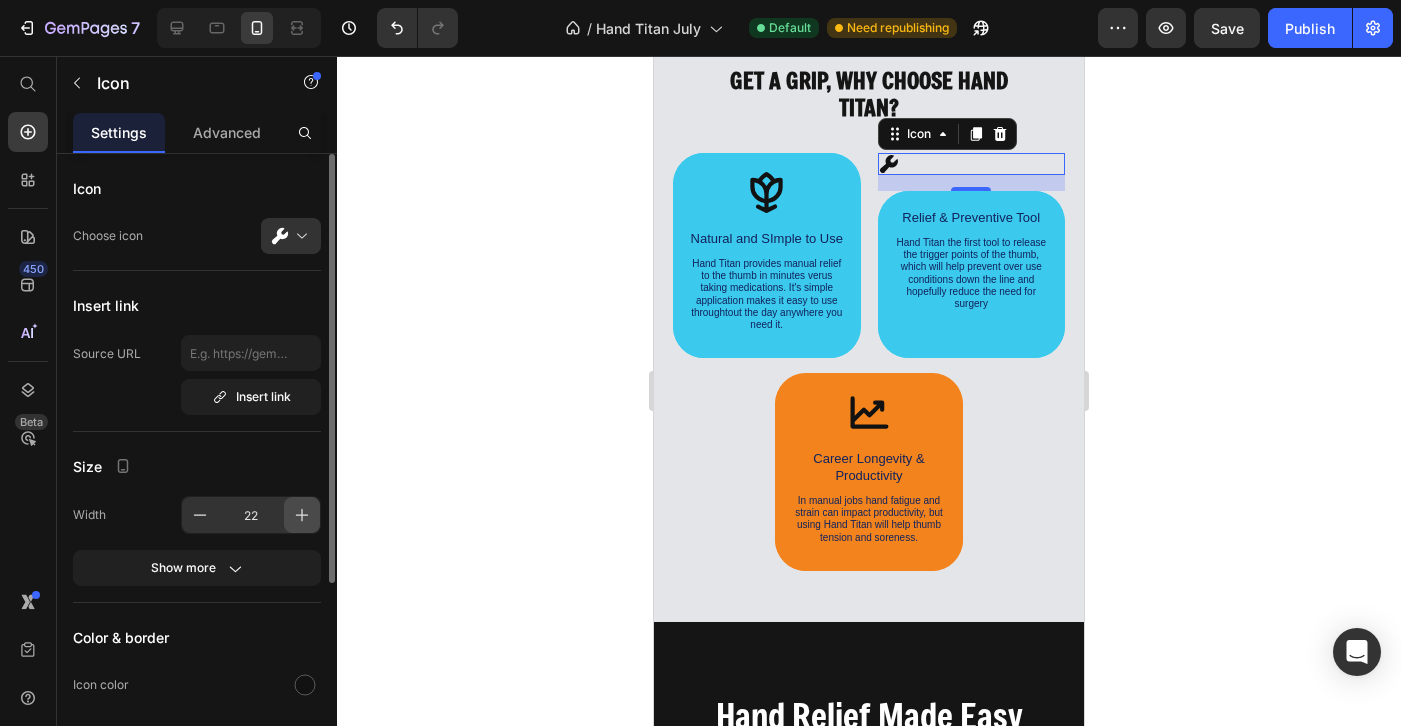 click 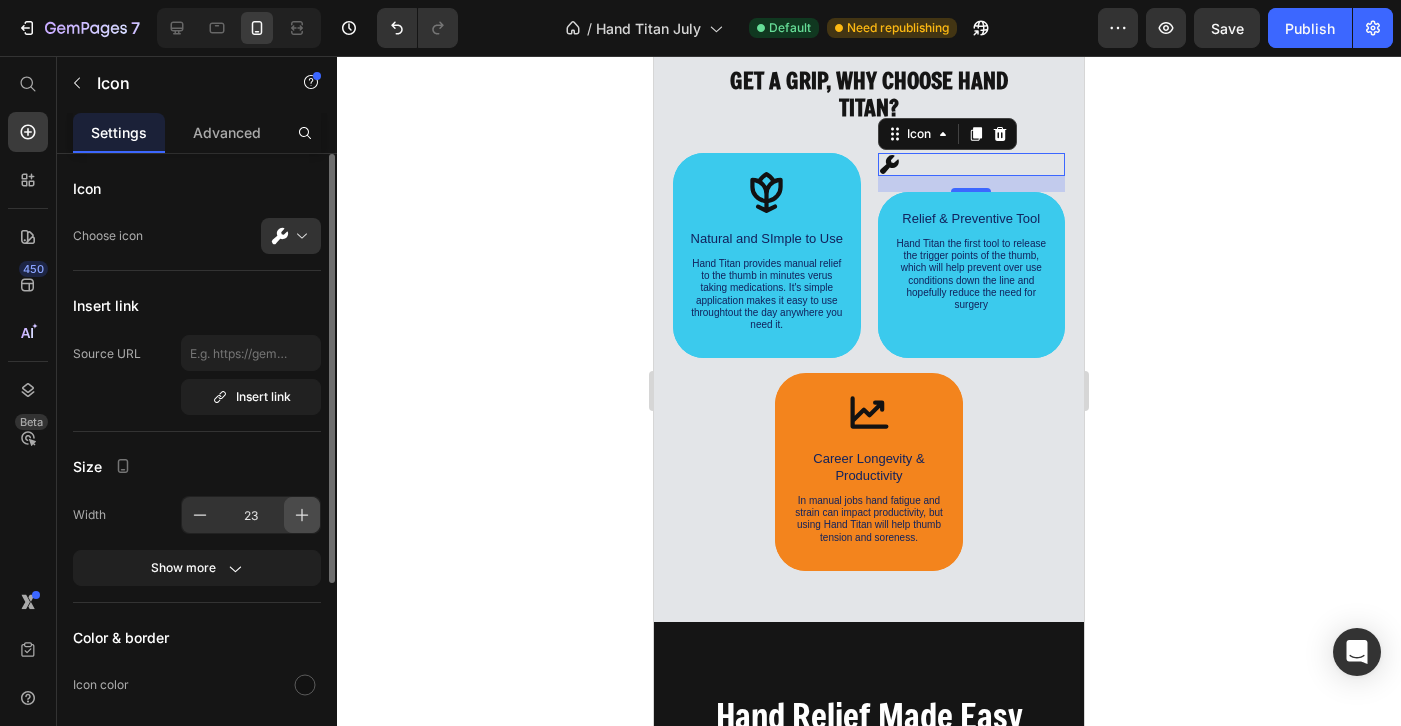 click 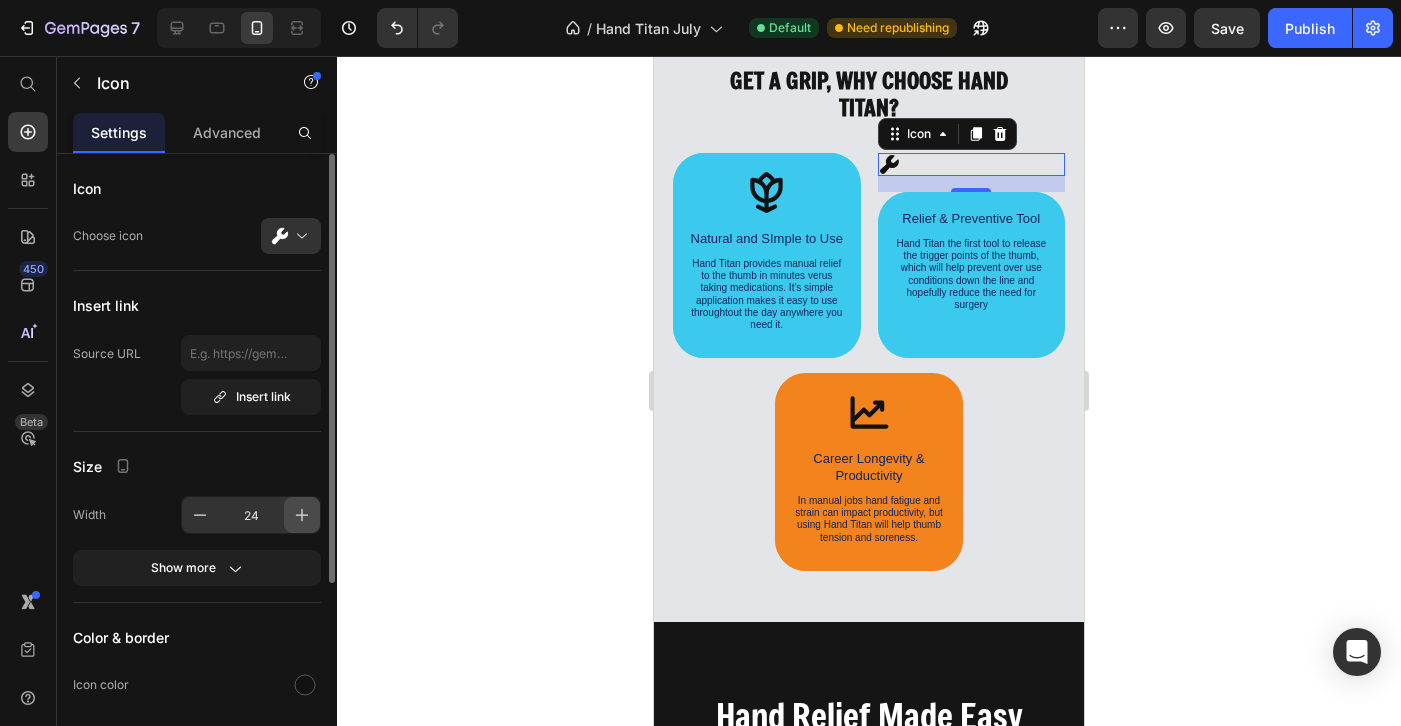 click 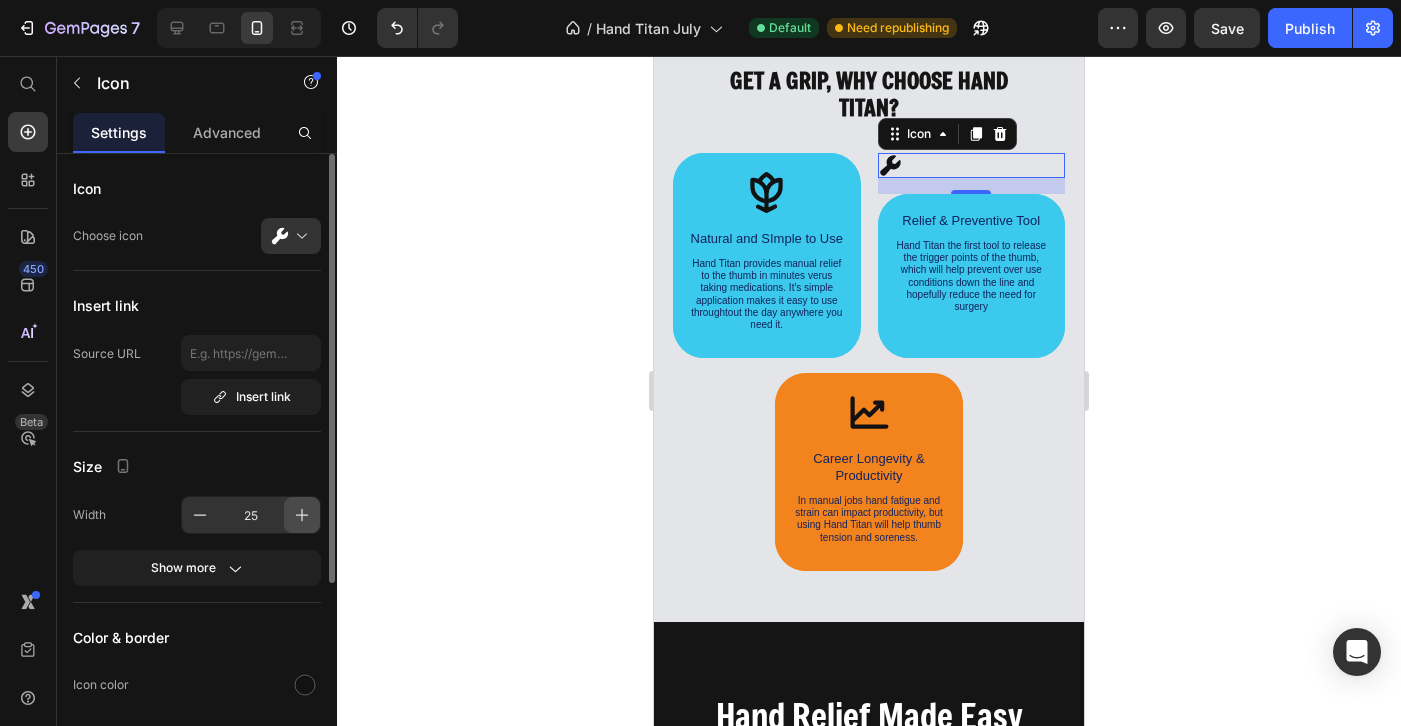 click 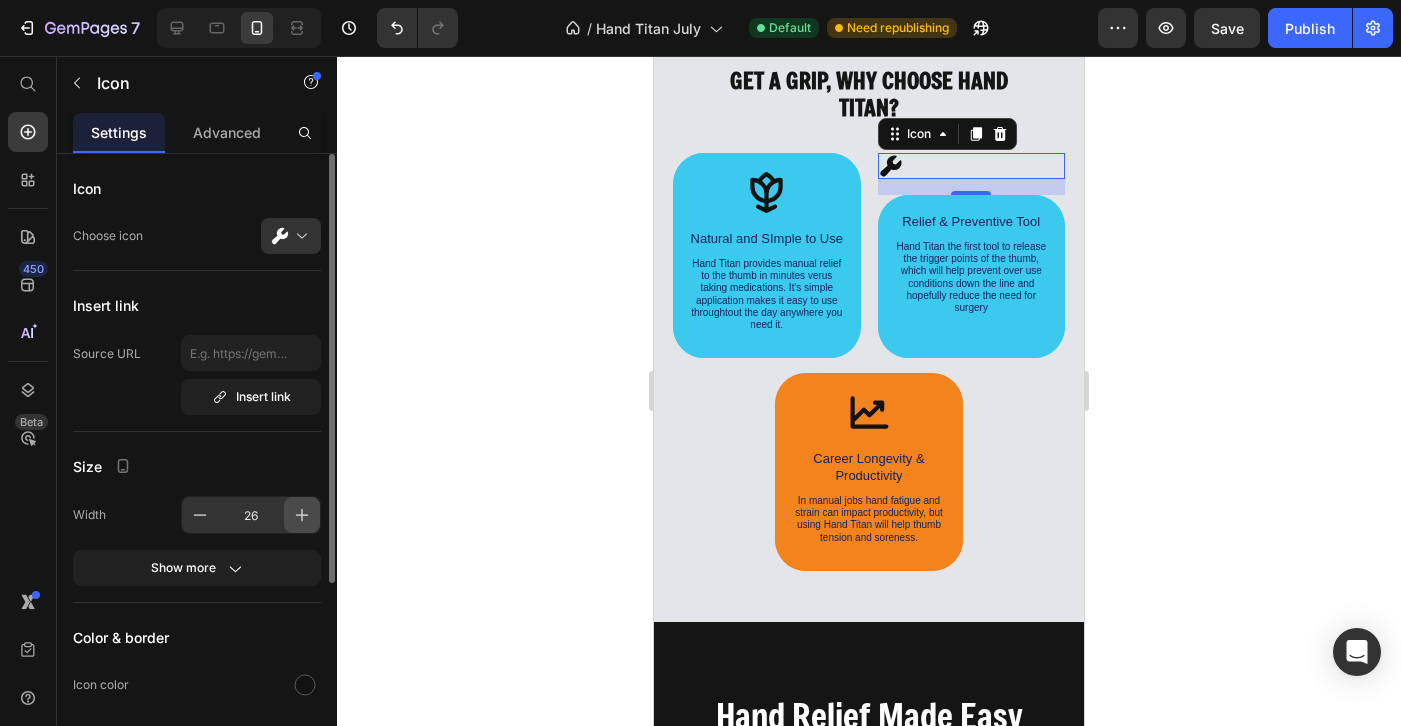 click 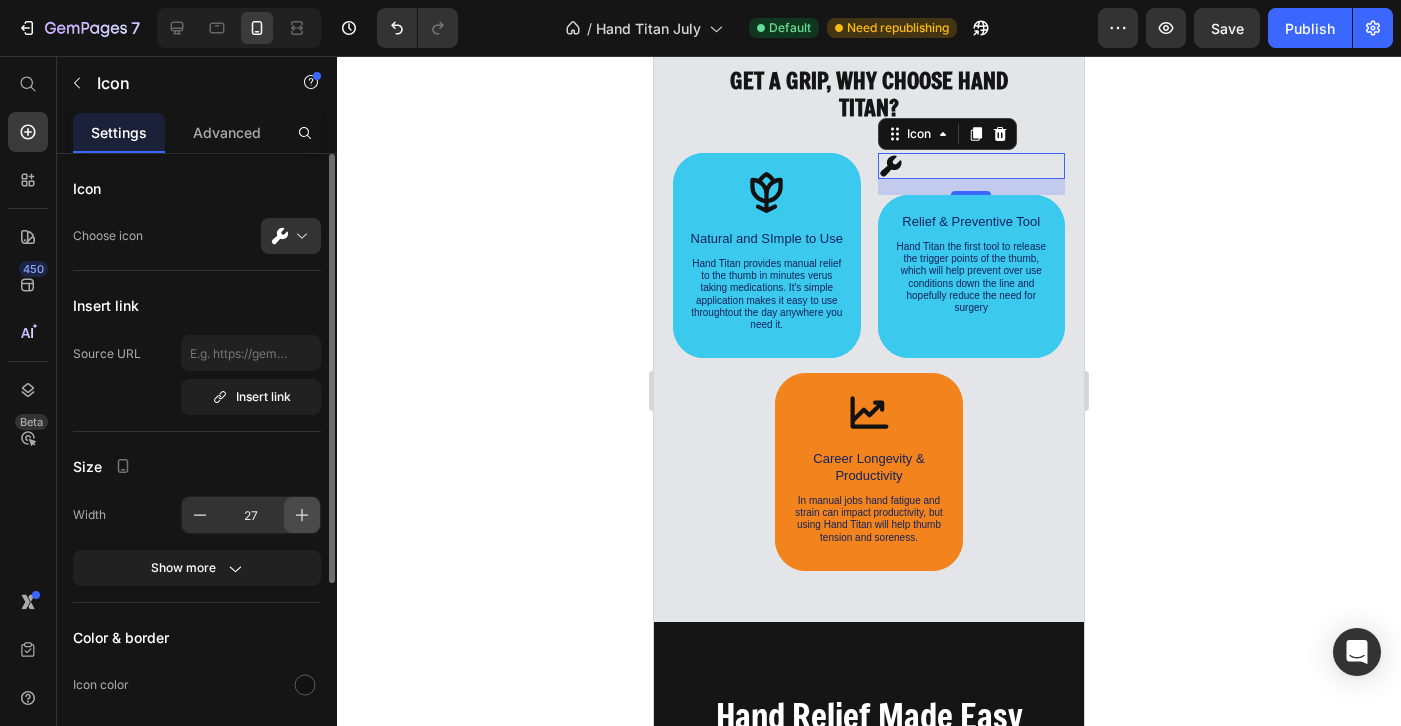 click 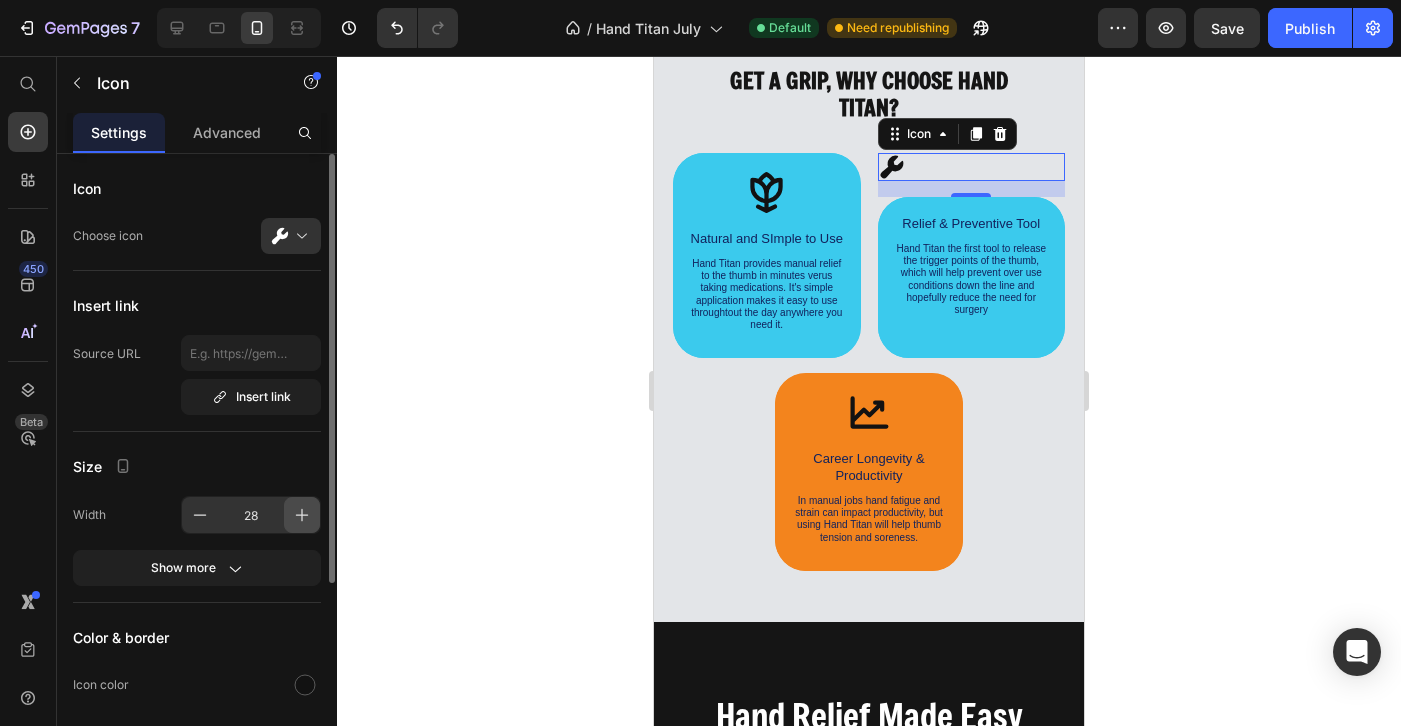 click 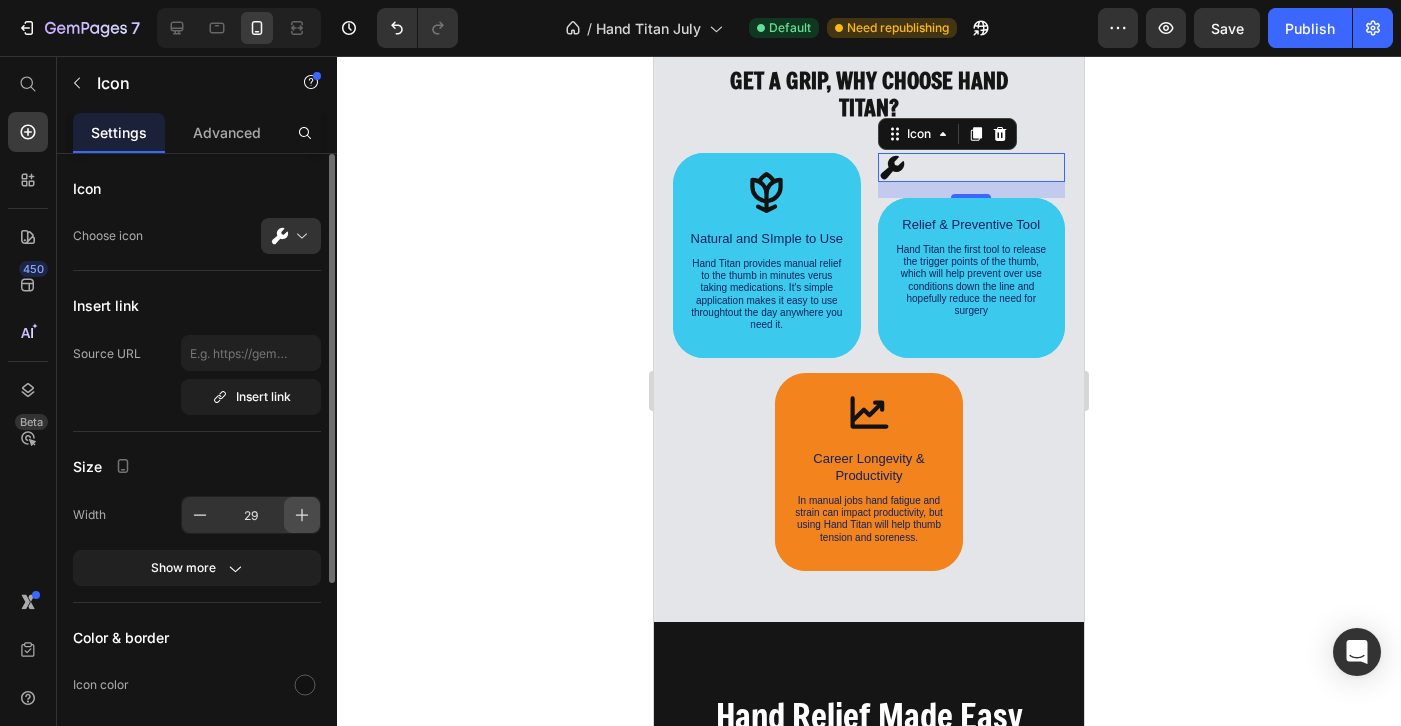 click 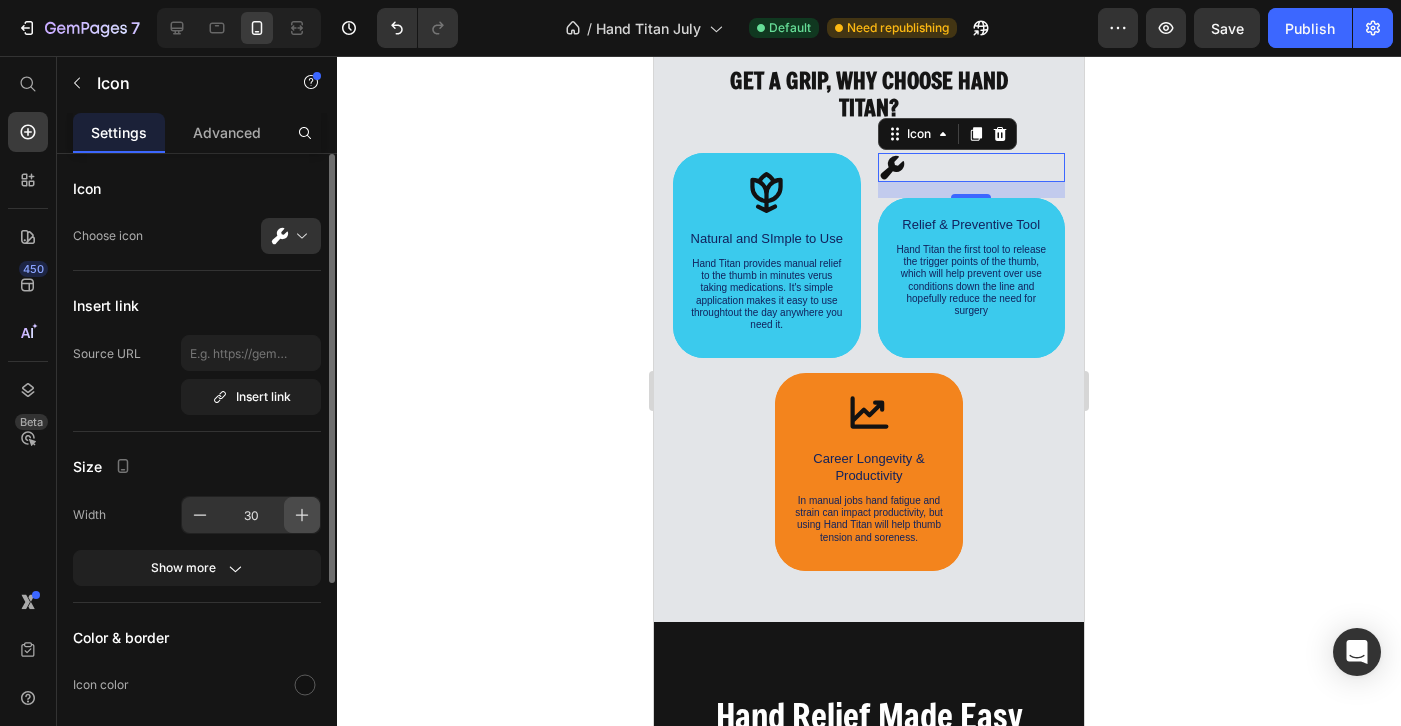 click 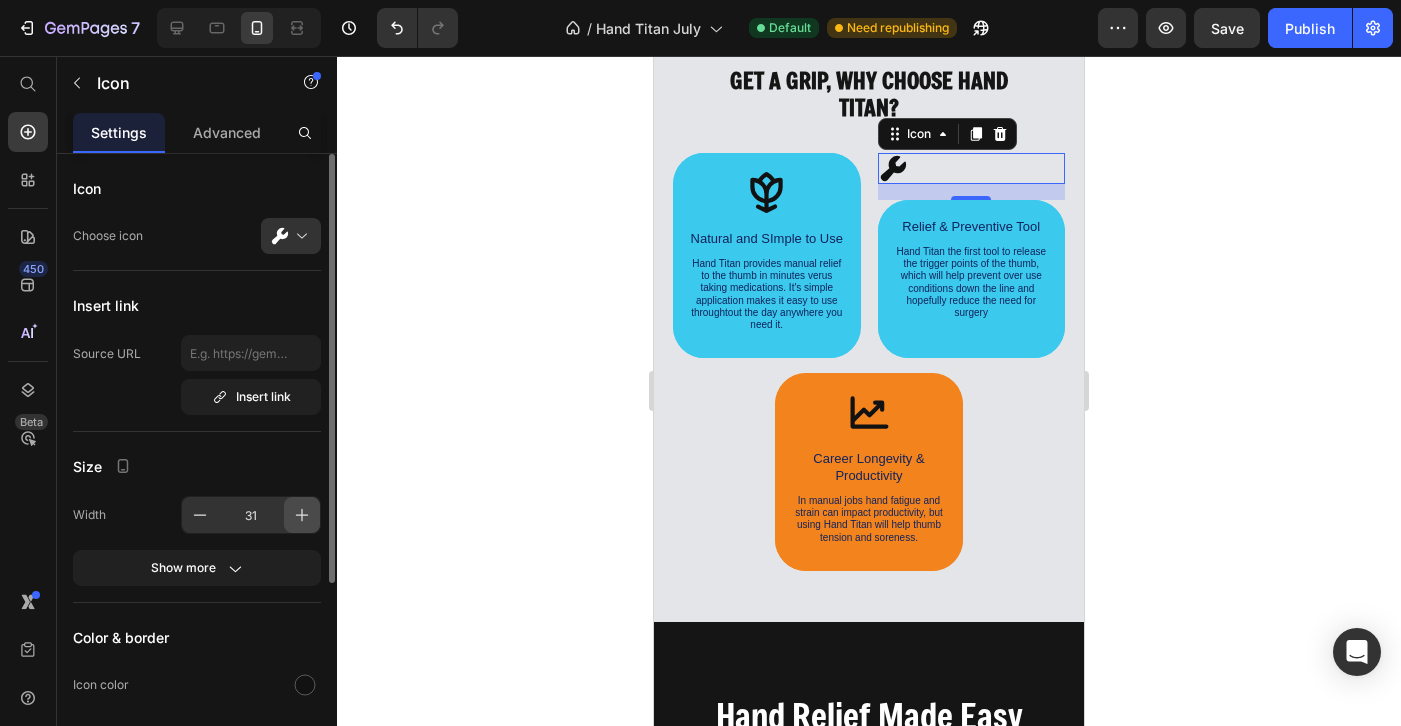 click 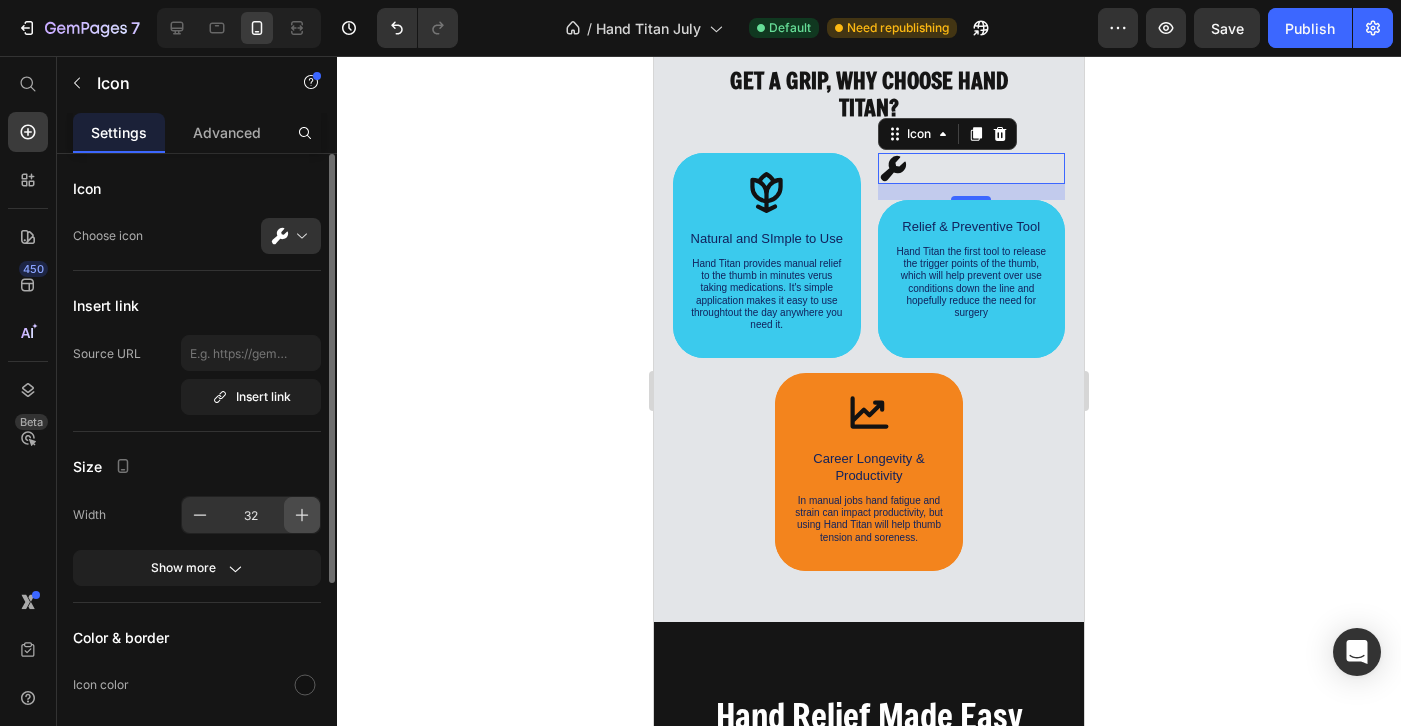 click 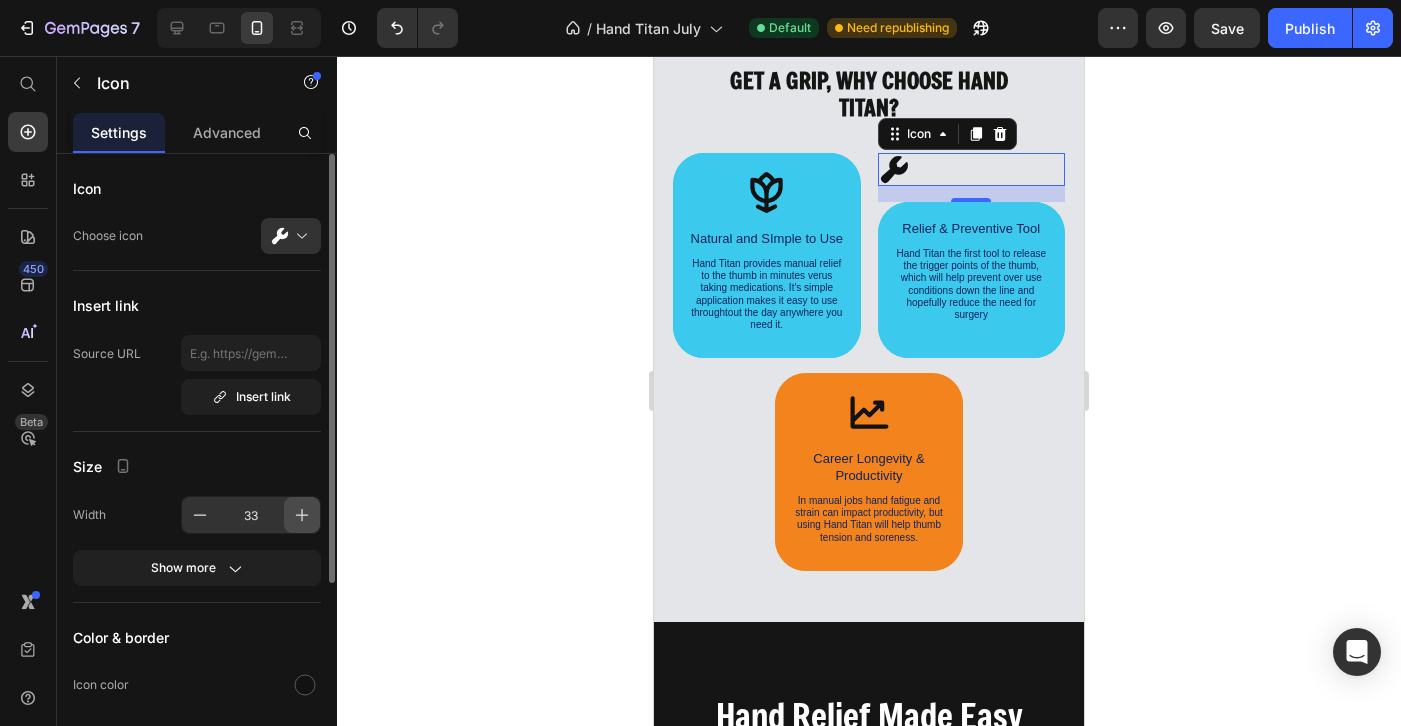 click 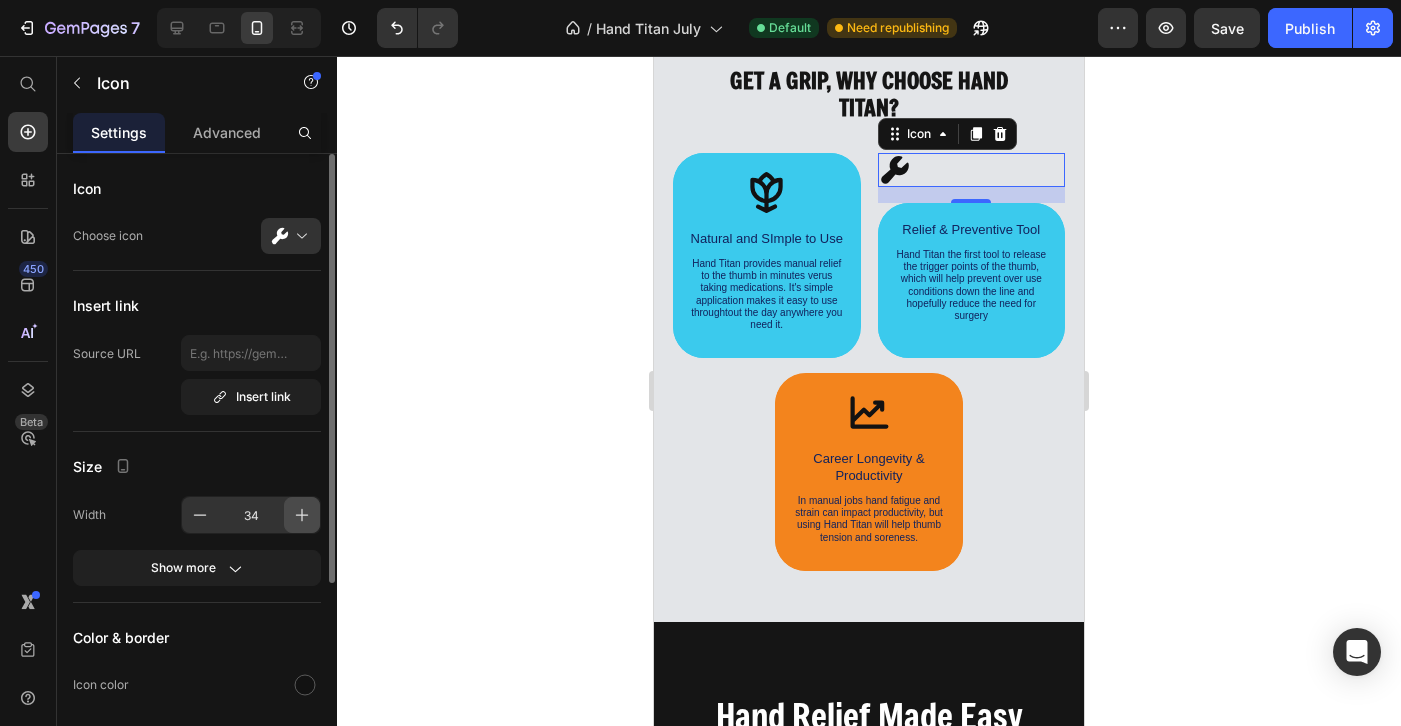 click 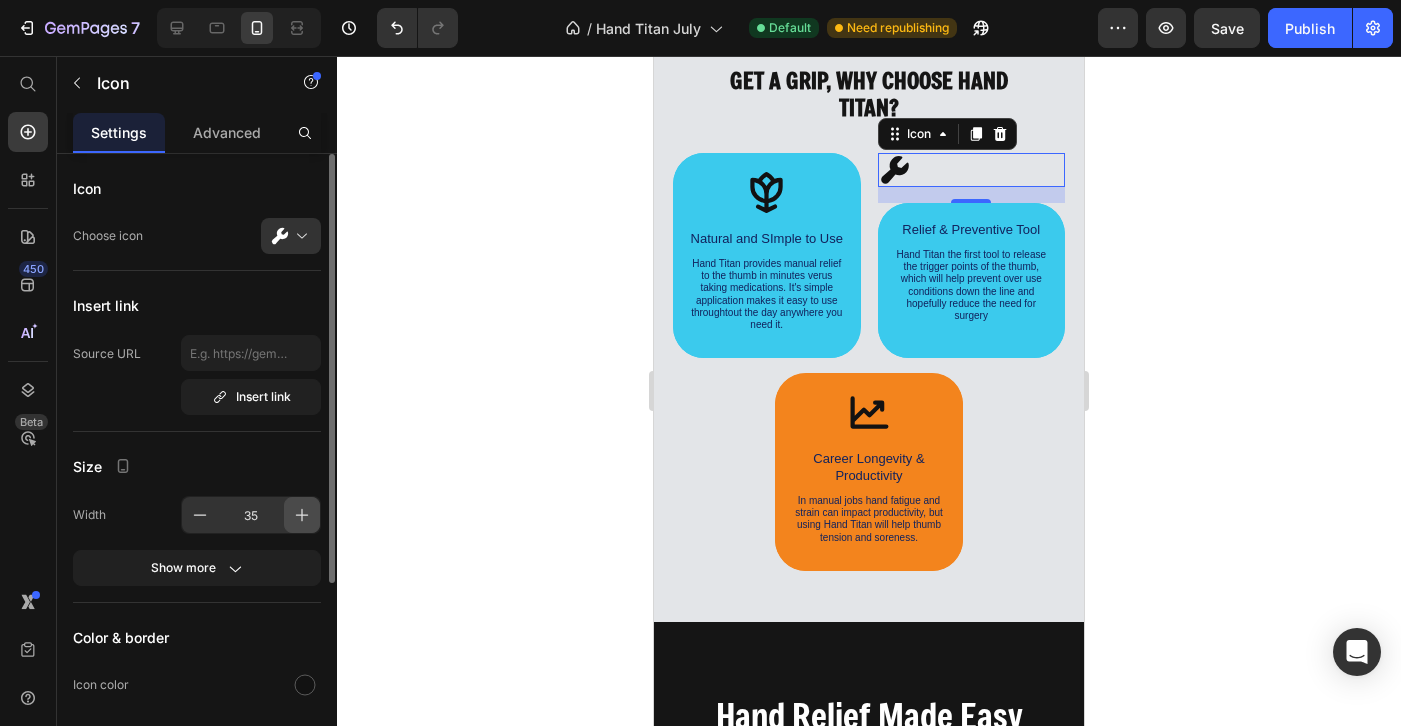 click 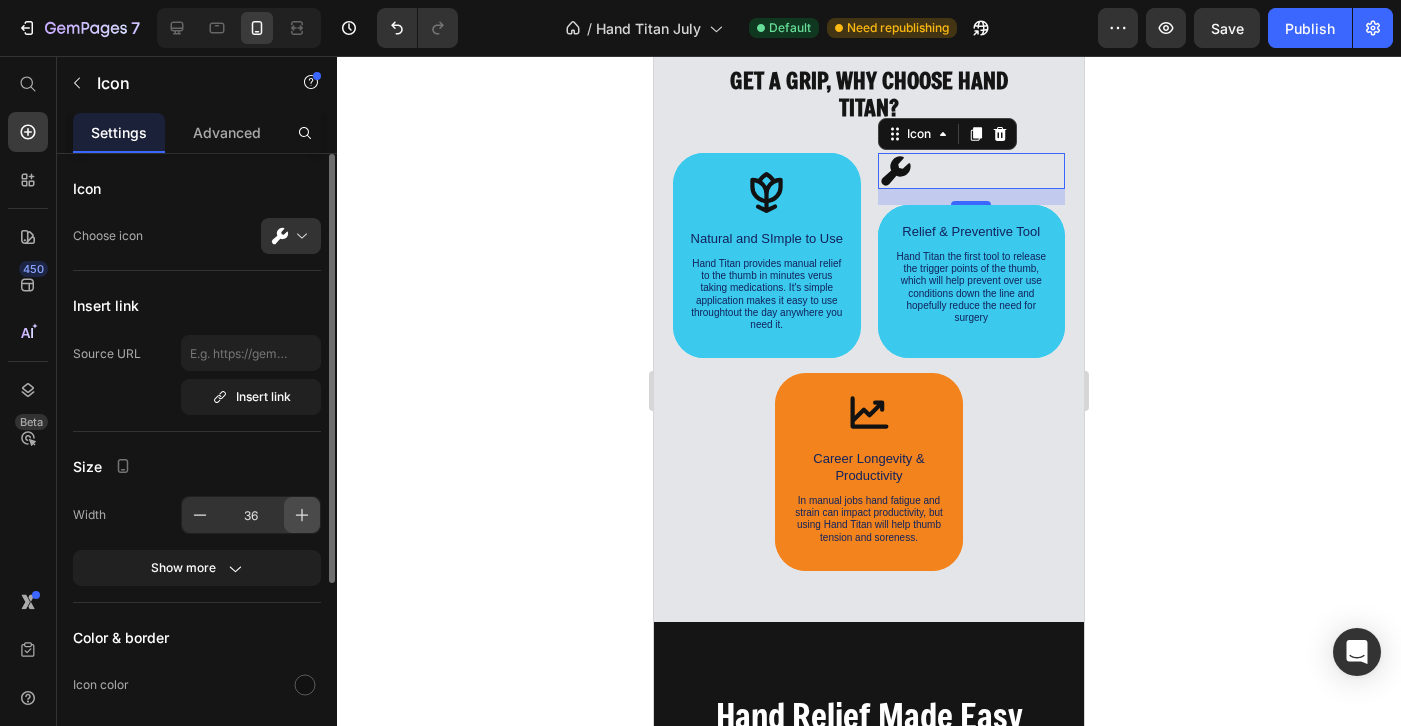 click 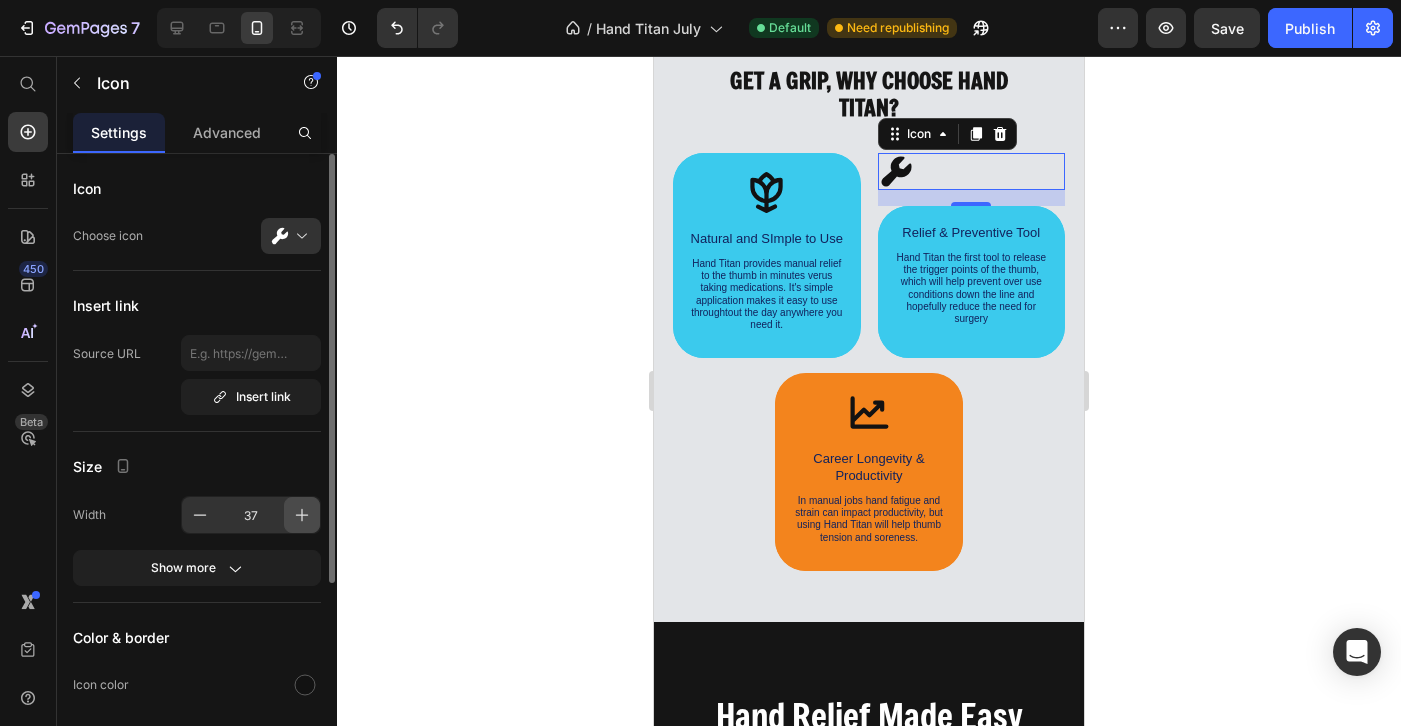 click 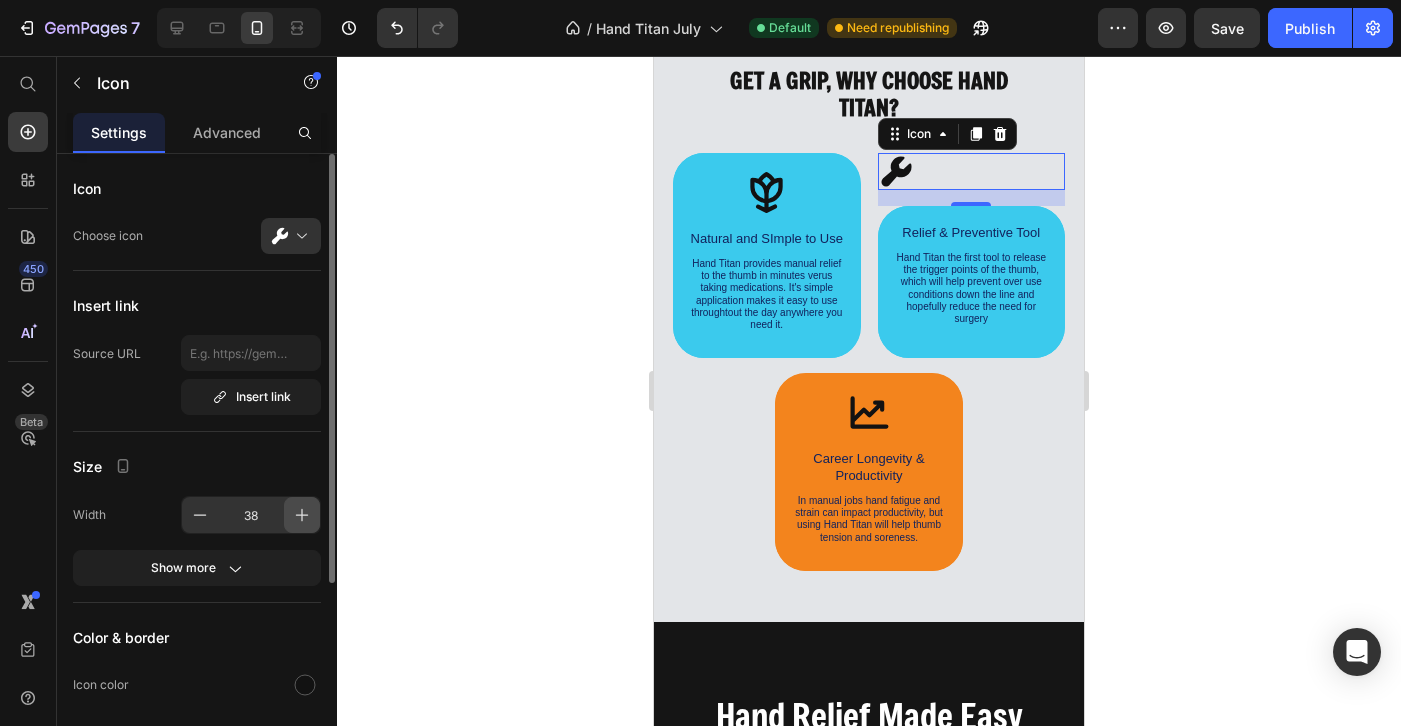 click 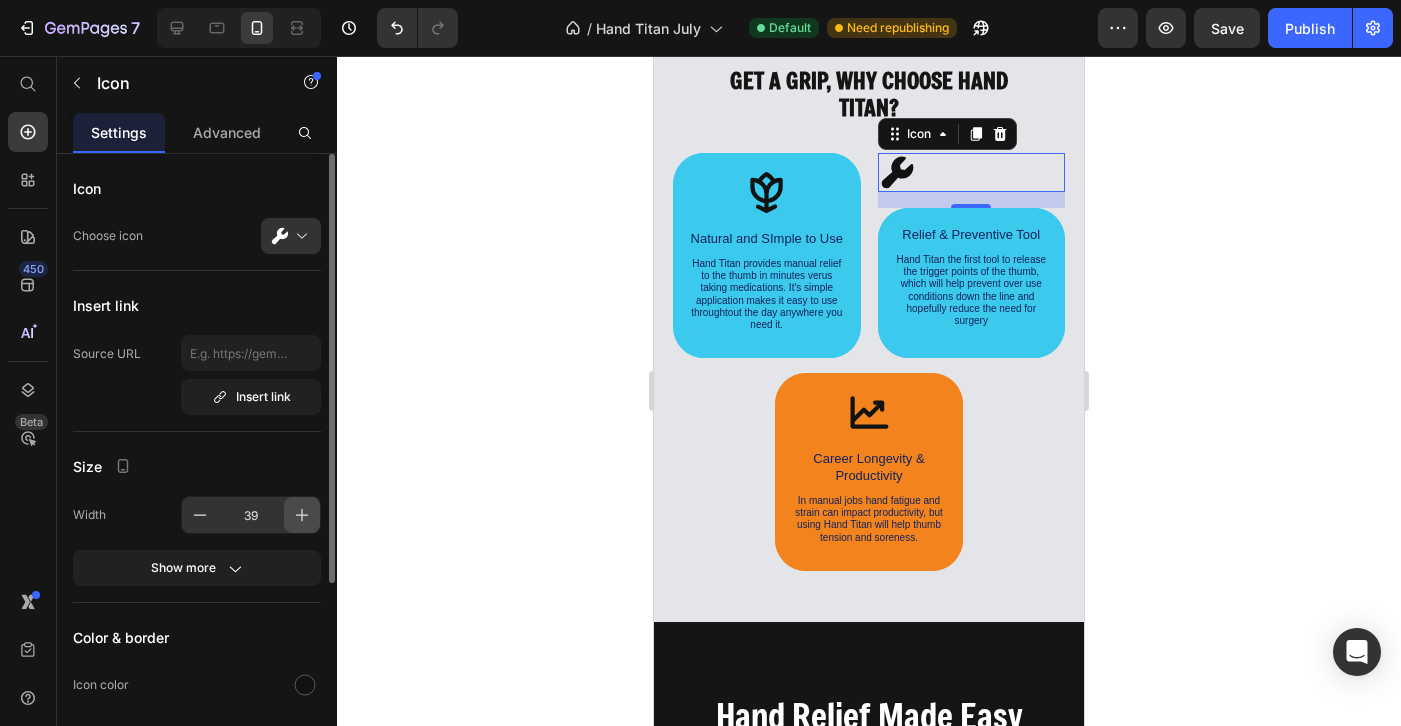 click 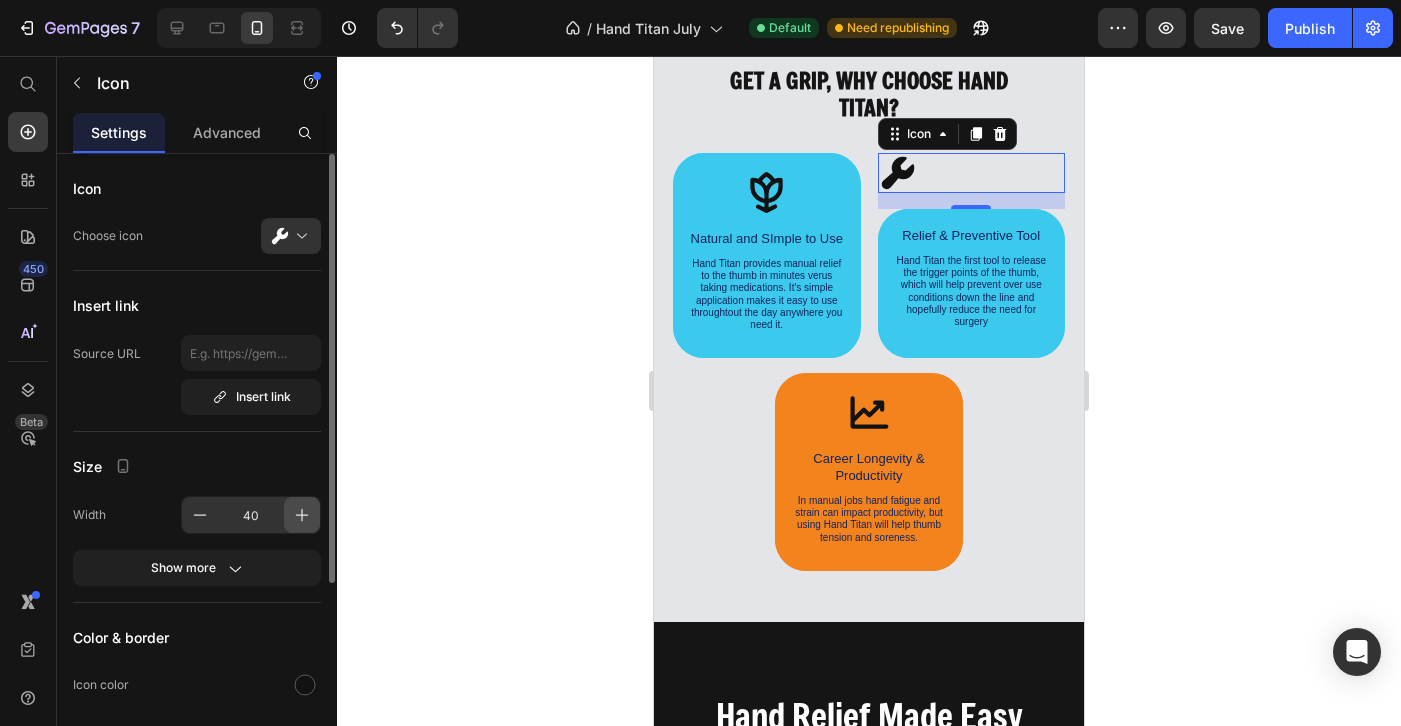 click 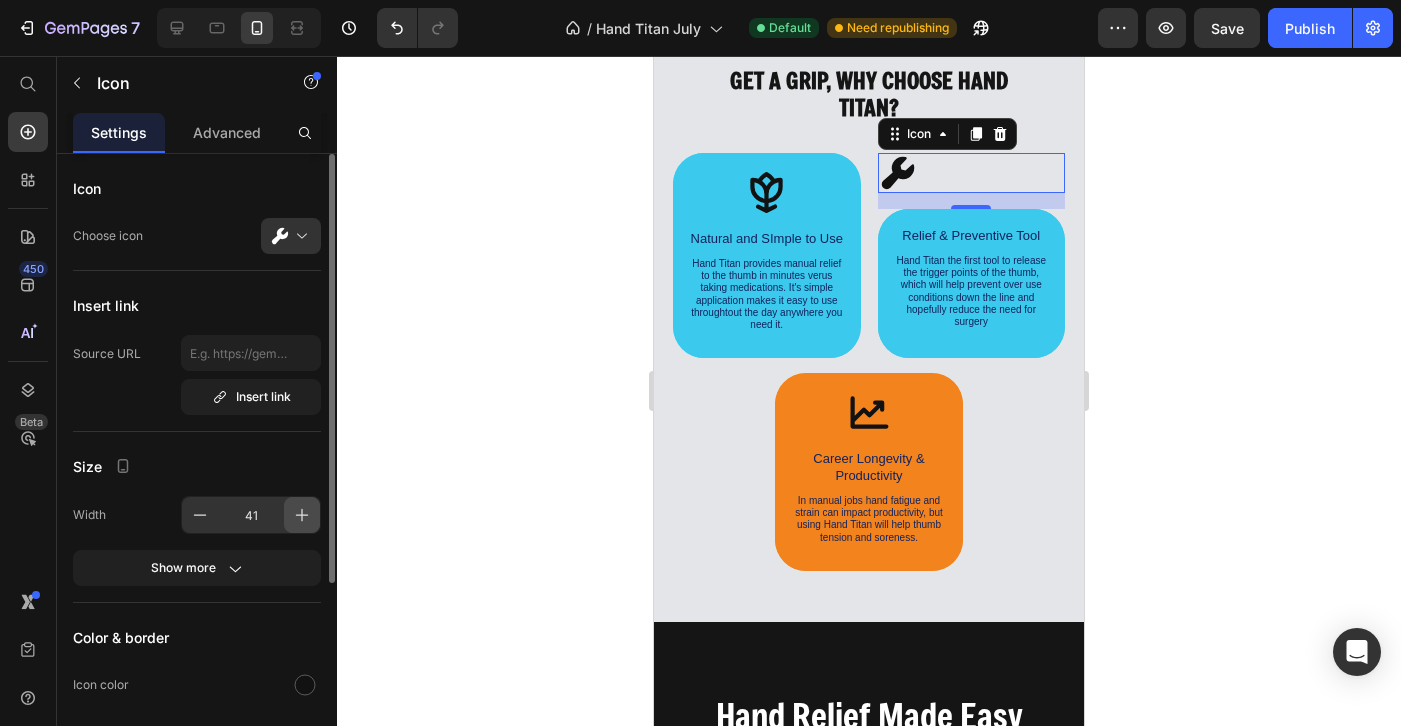 click 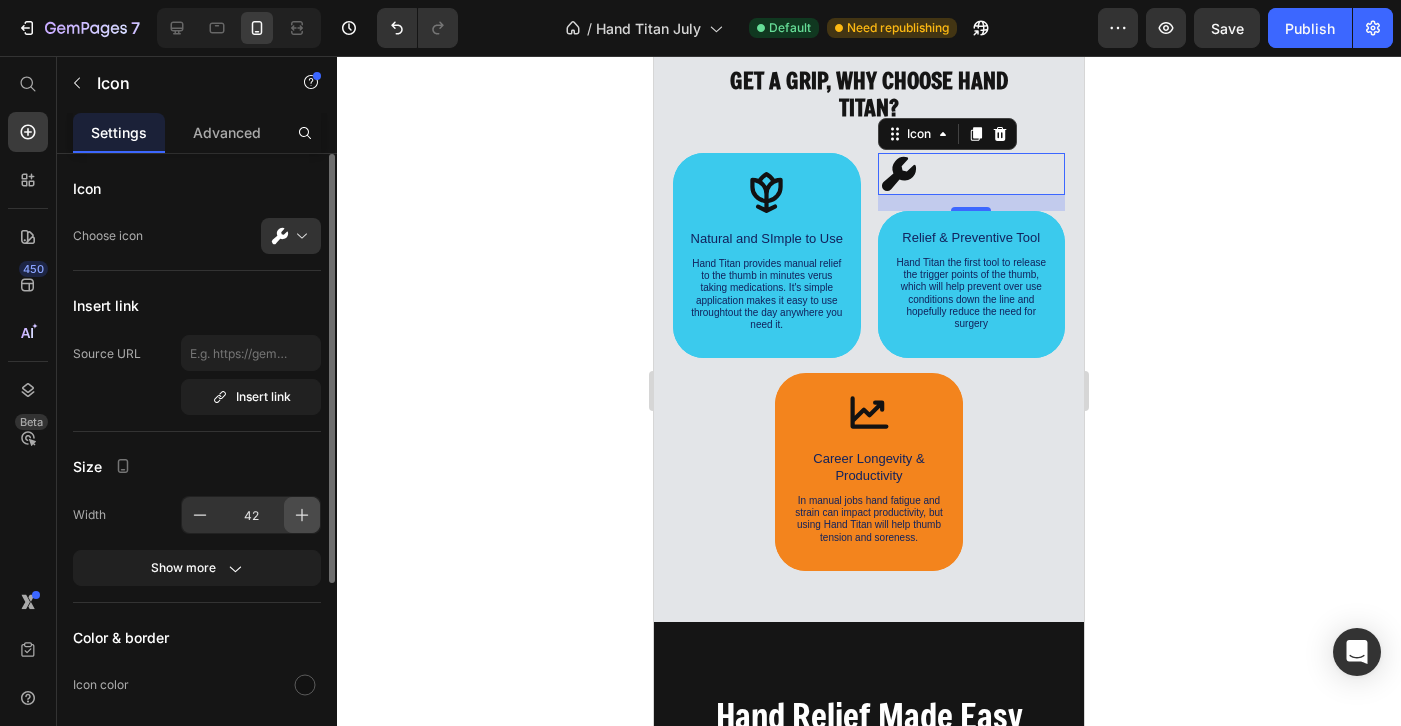 click 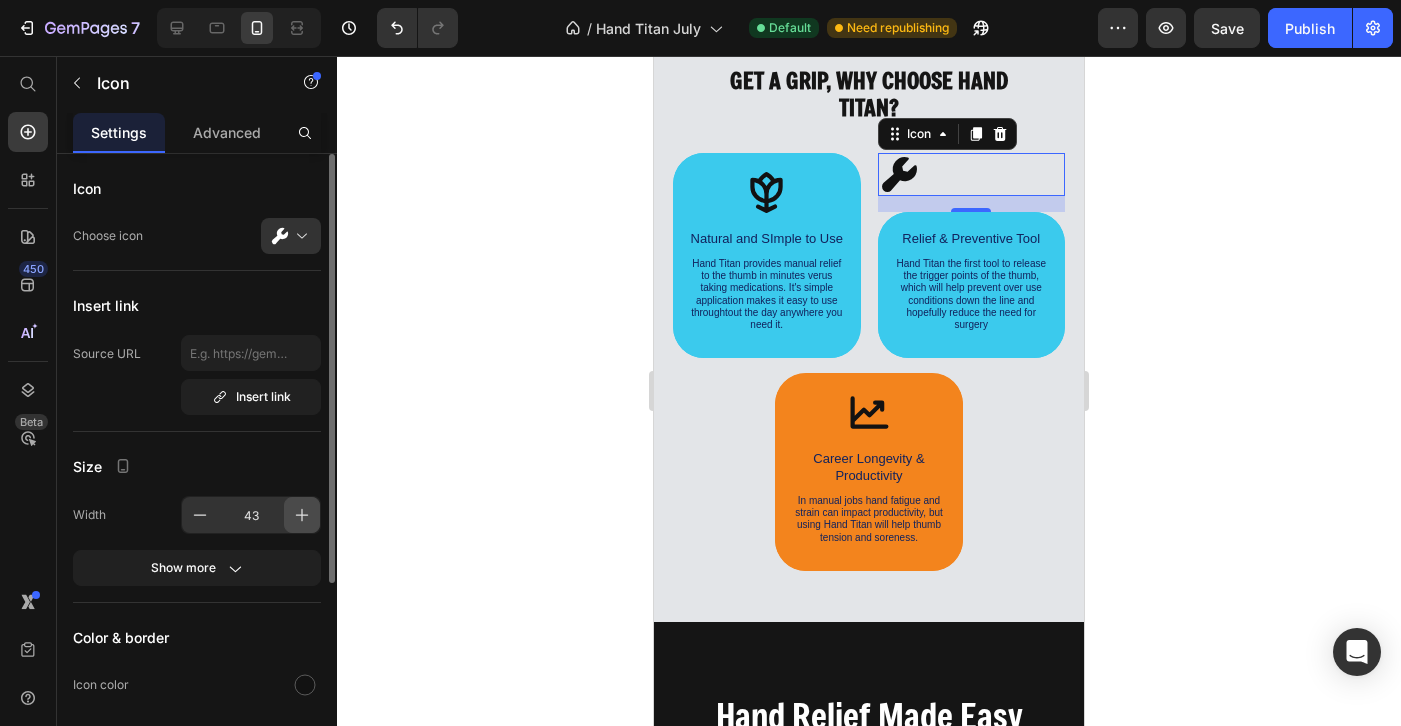 click 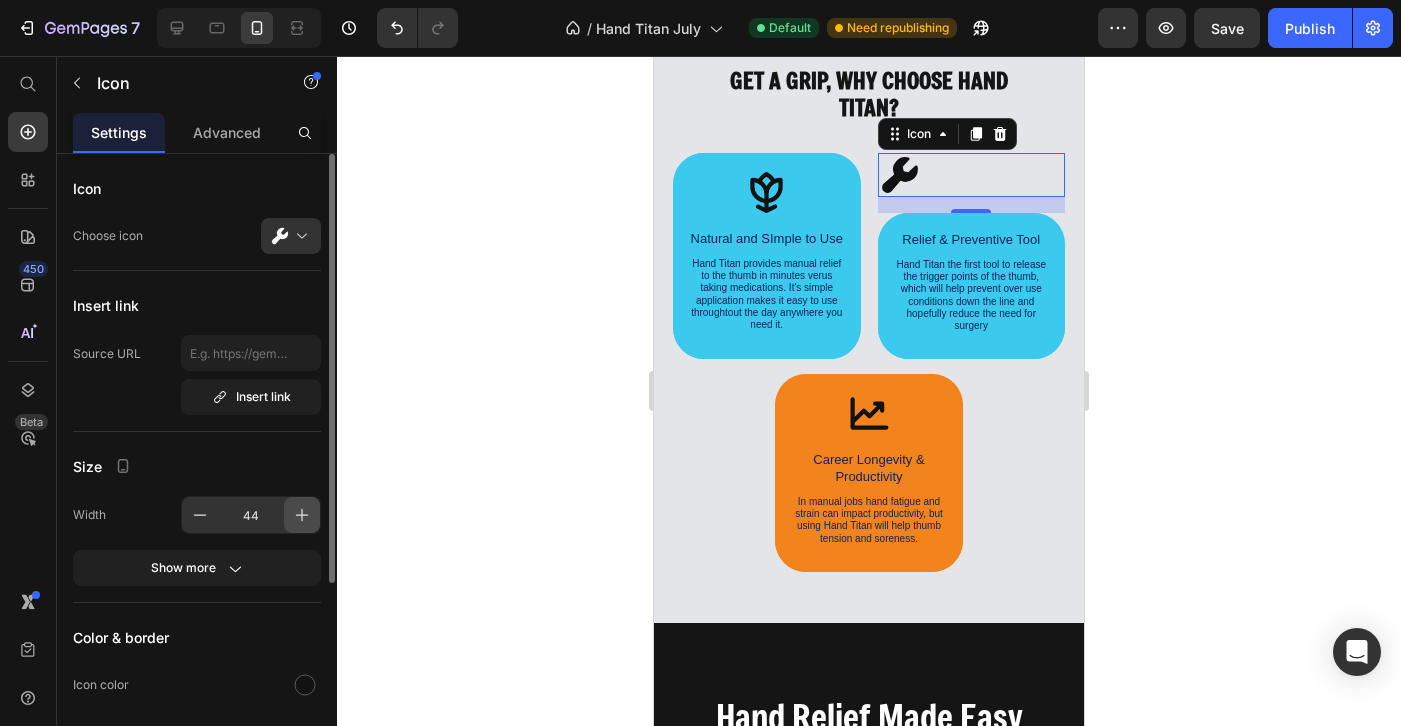 click 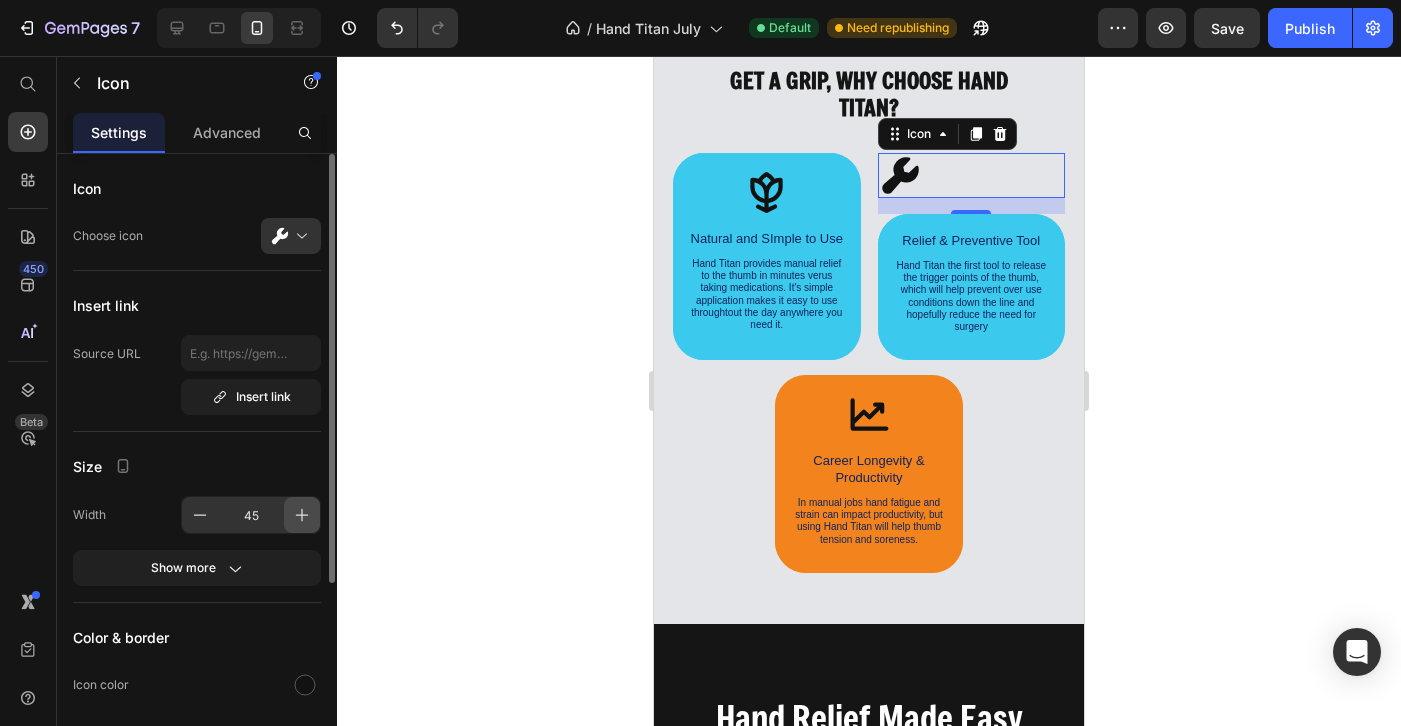 click 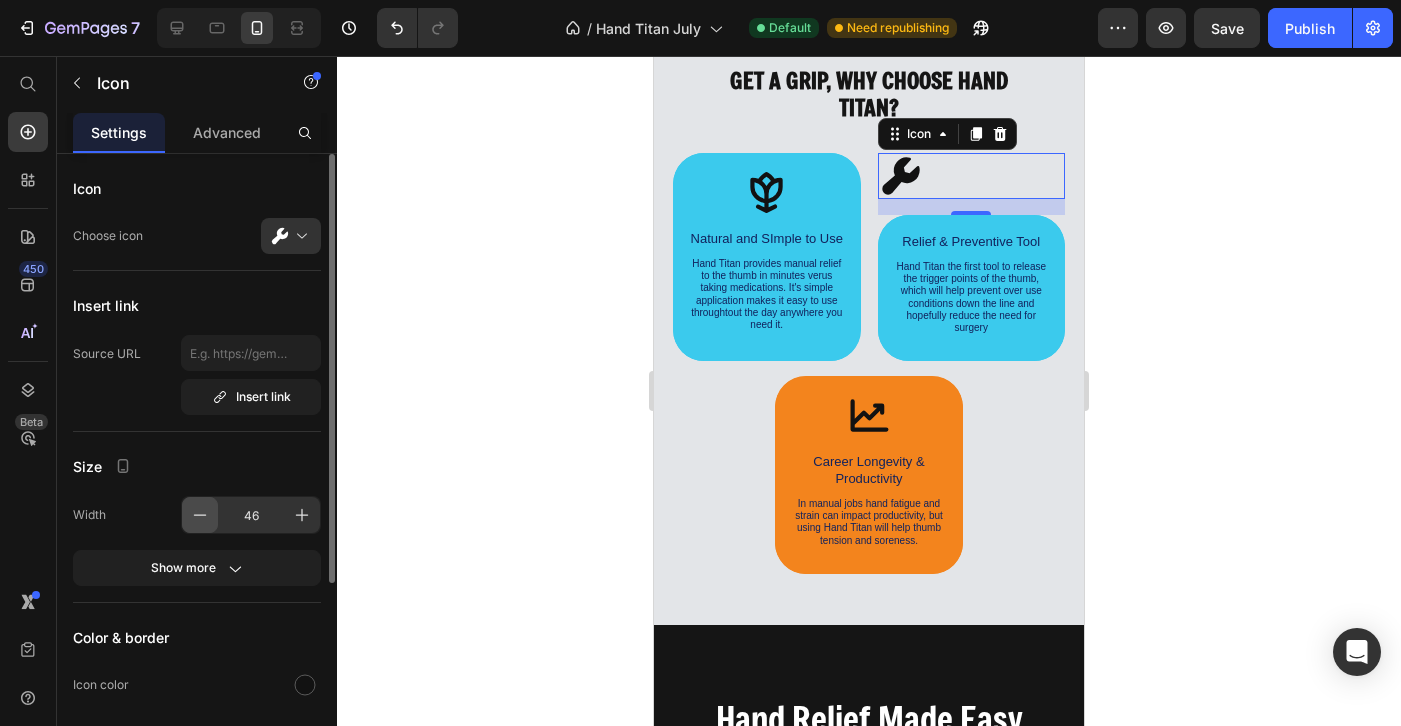click 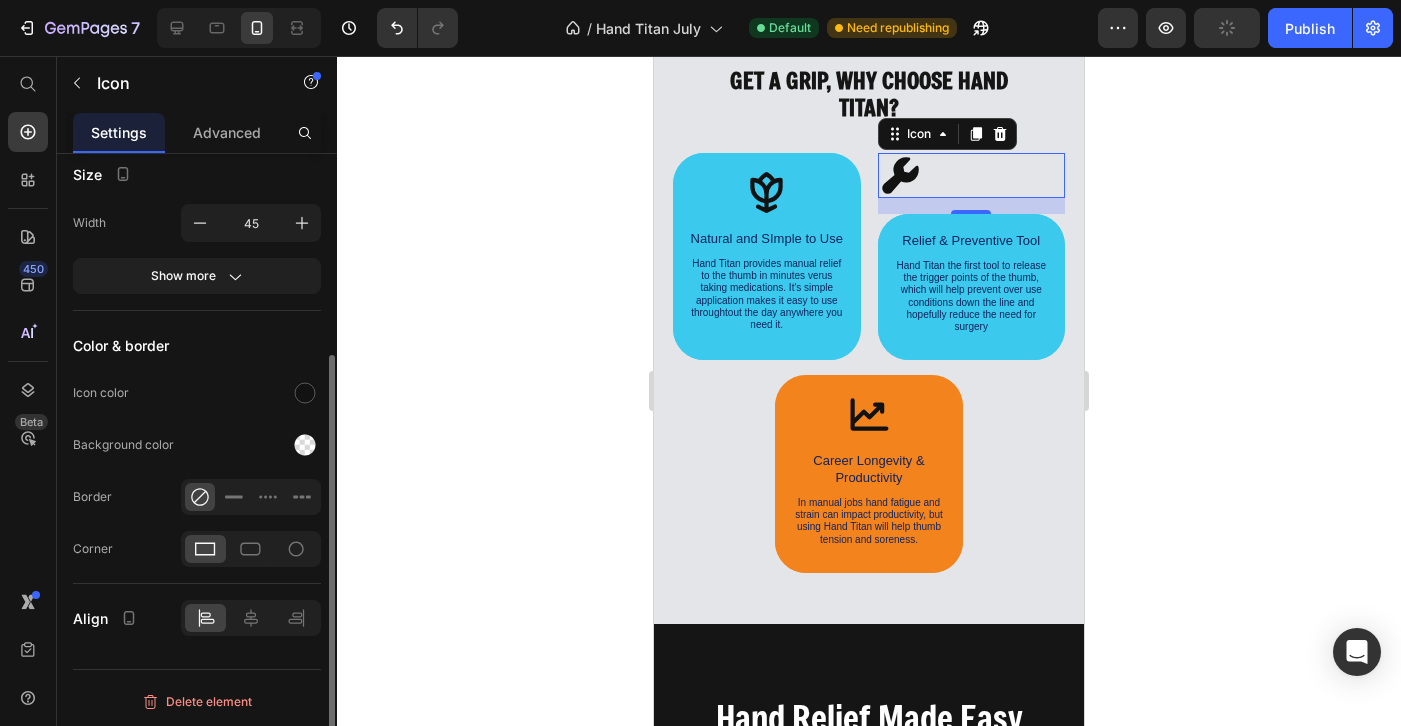 scroll, scrollTop: 293, scrollLeft: 0, axis: vertical 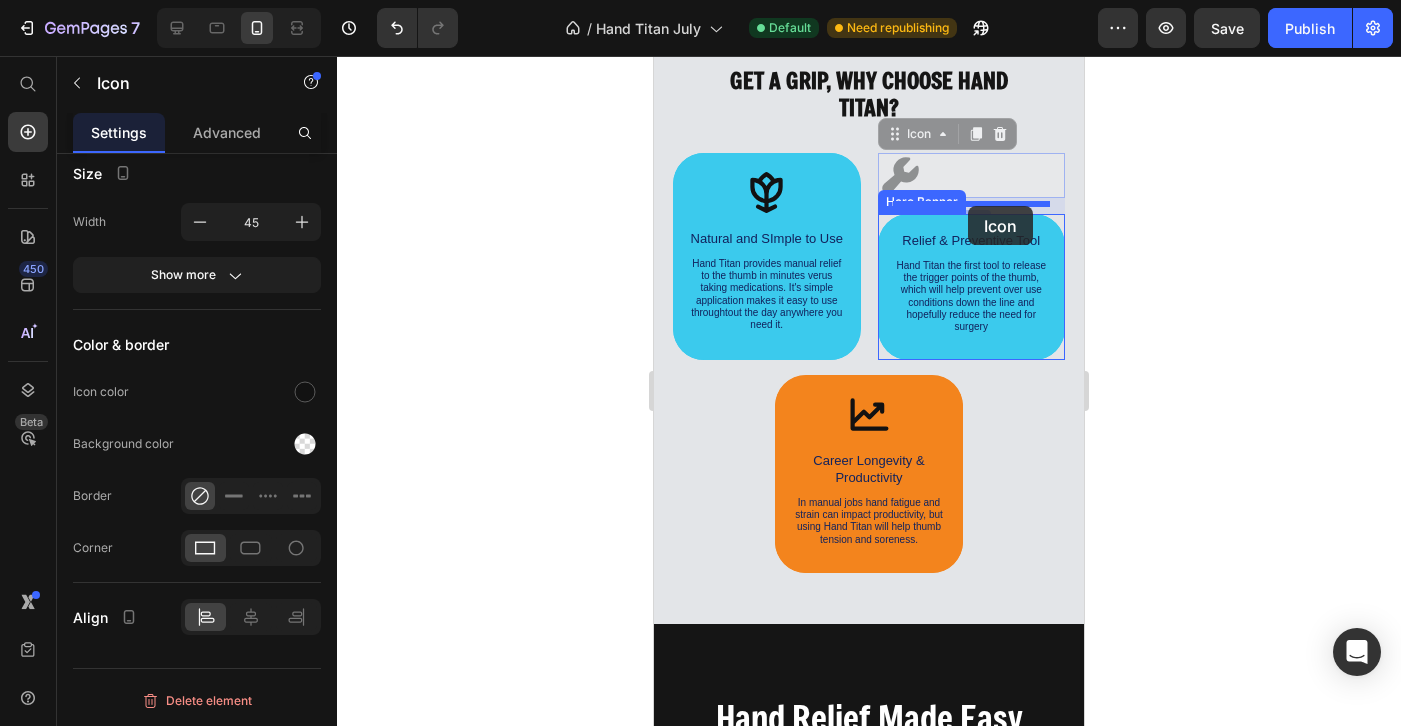 drag, startPoint x: 901, startPoint y: 139, endPoint x: 968, endPoint y: 205, distance: 94.04786 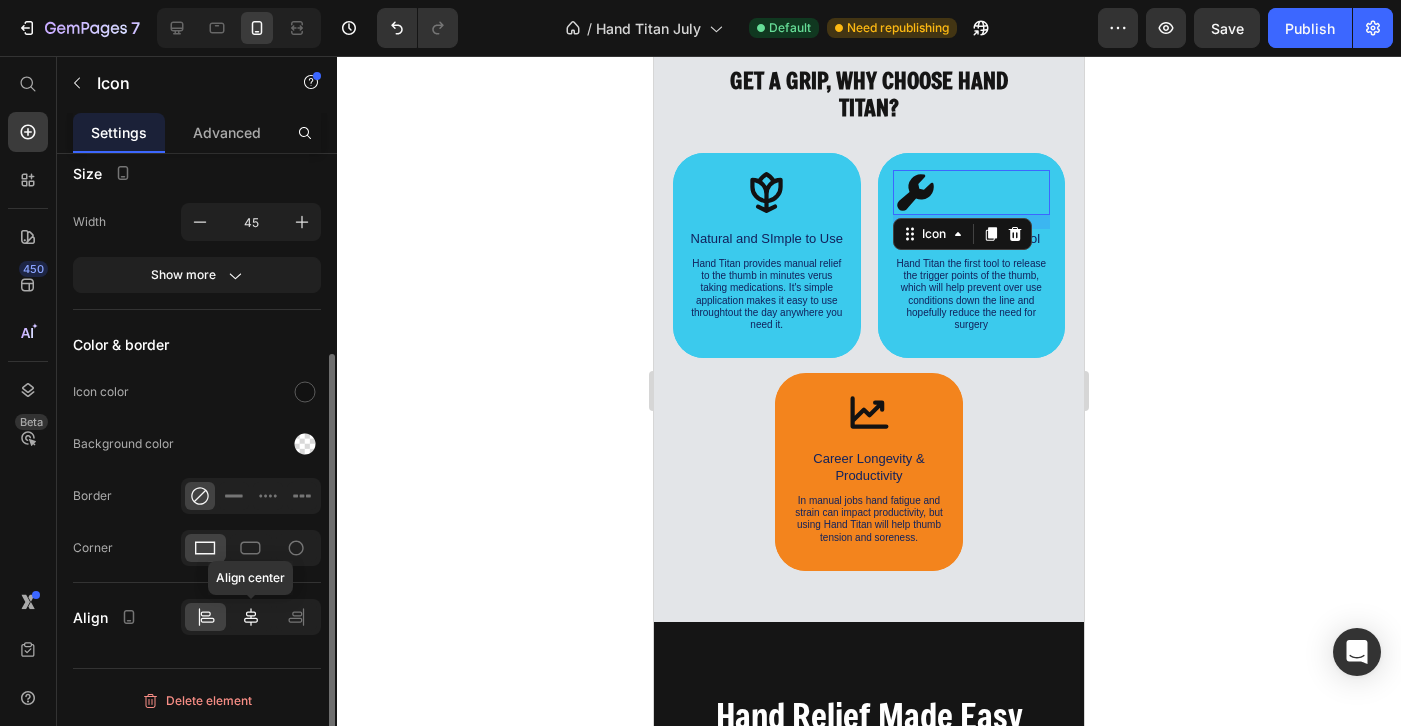 click 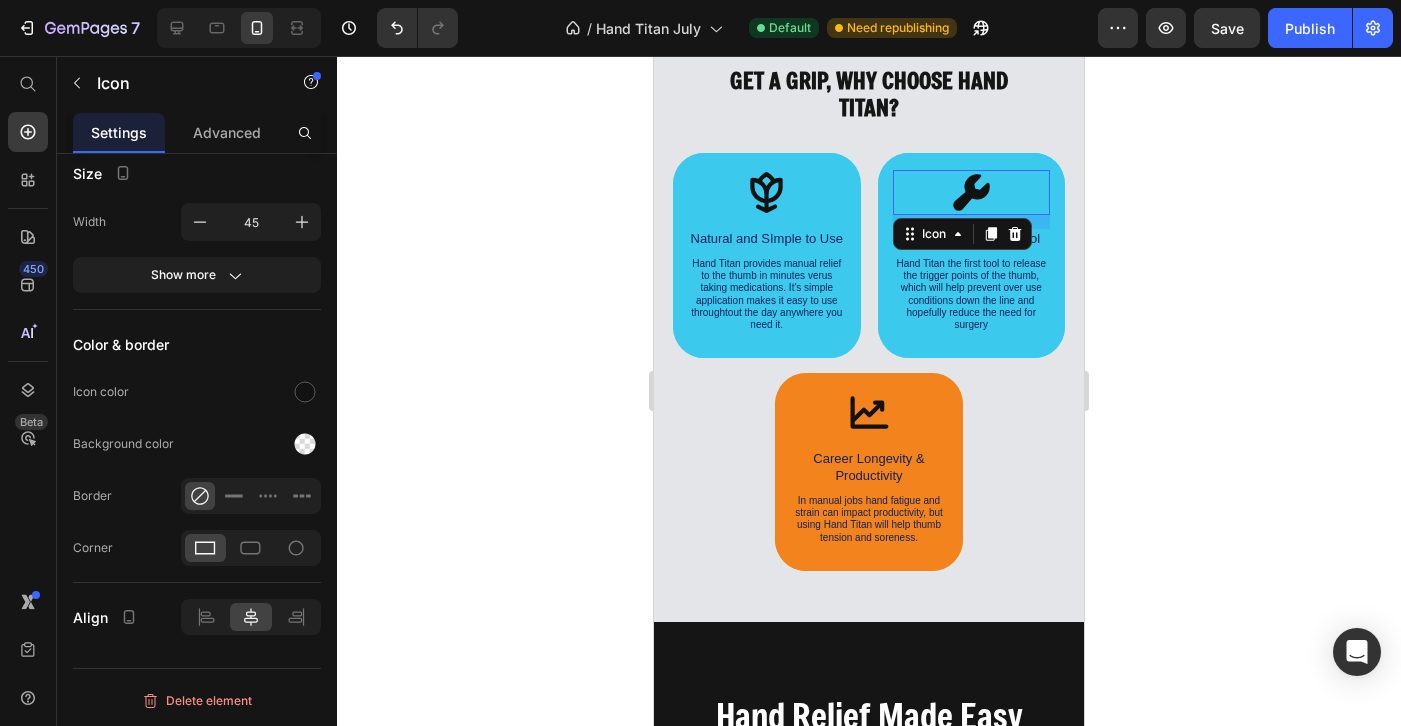 click 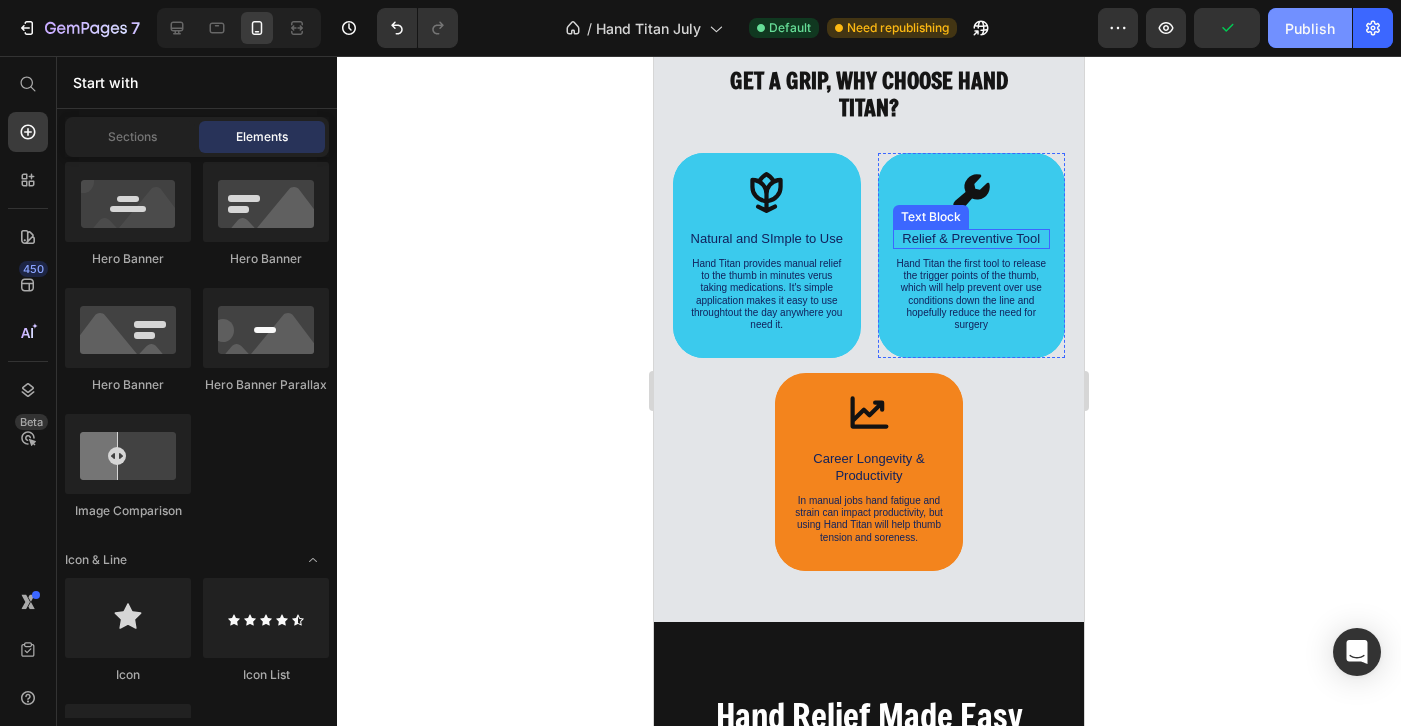 click on "Publish" 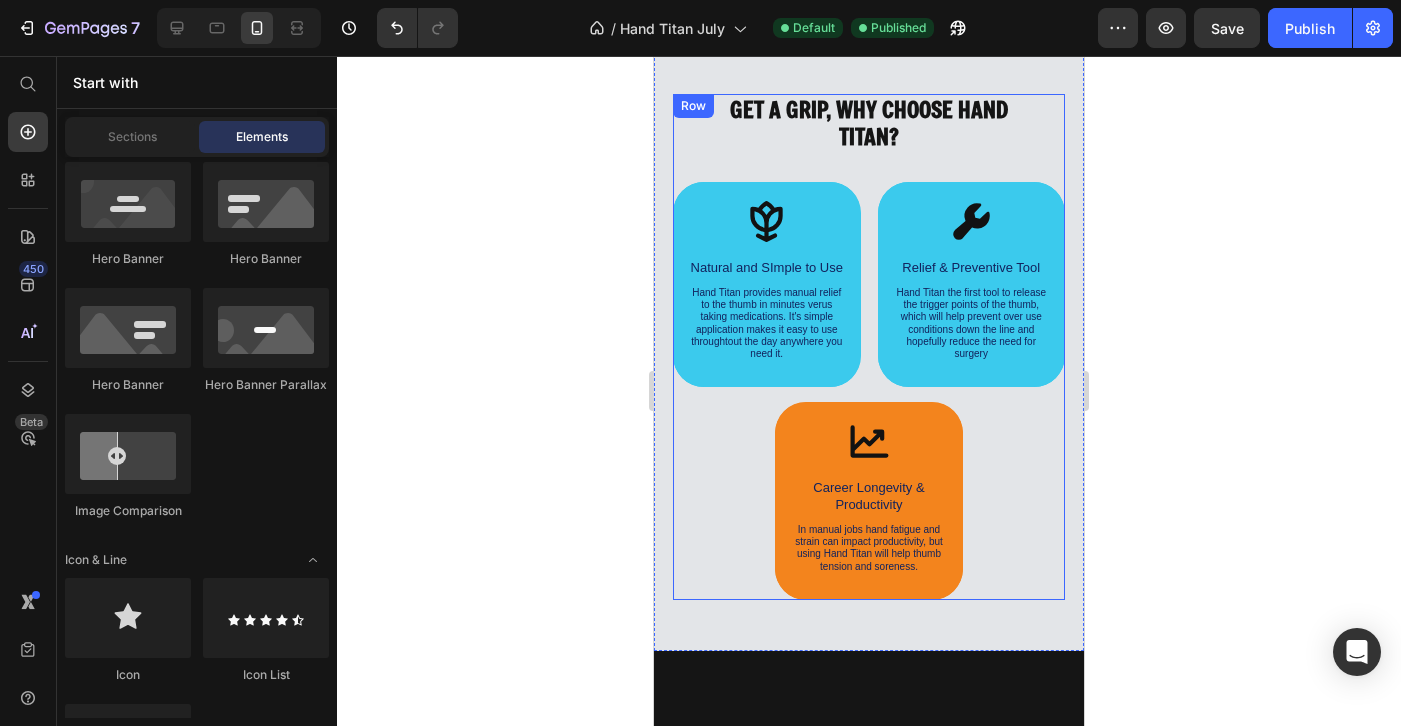 scroll, scrollTop: 5677, scrollLeft: 0, axis: vertical 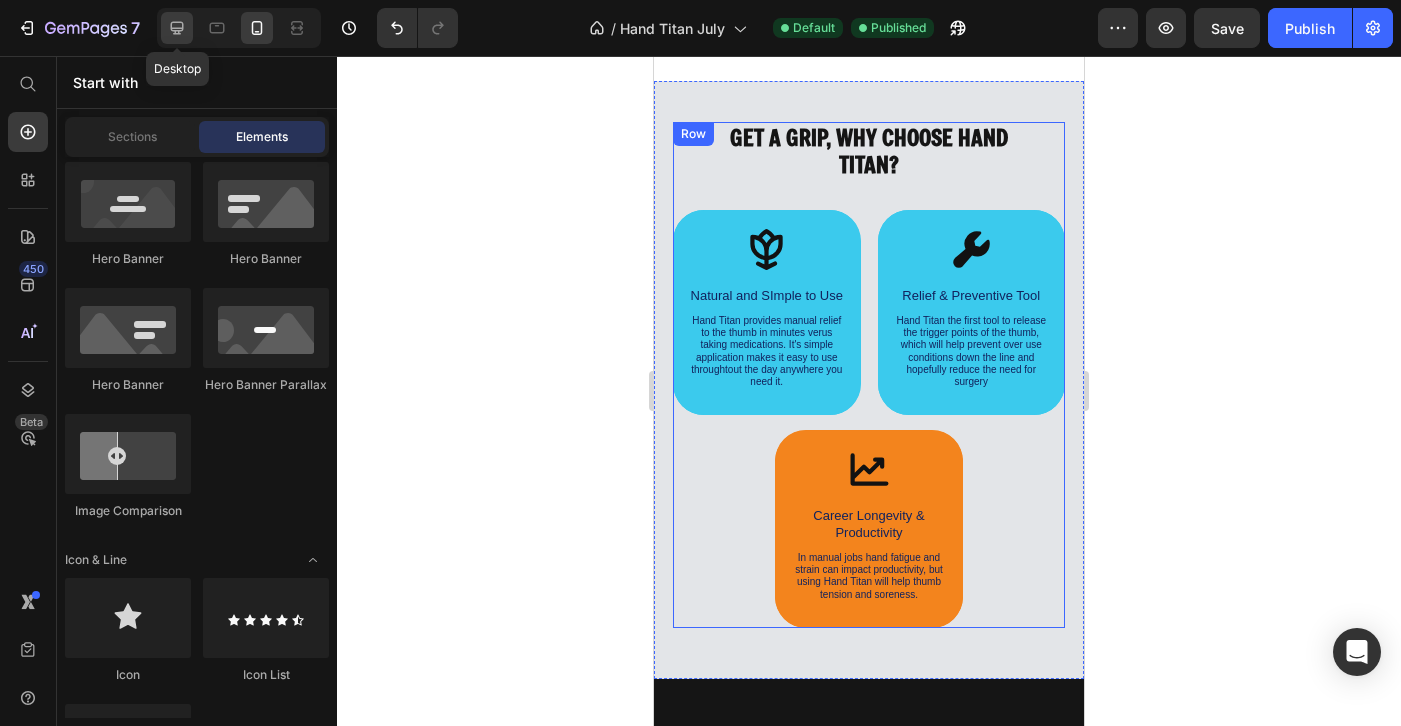 click 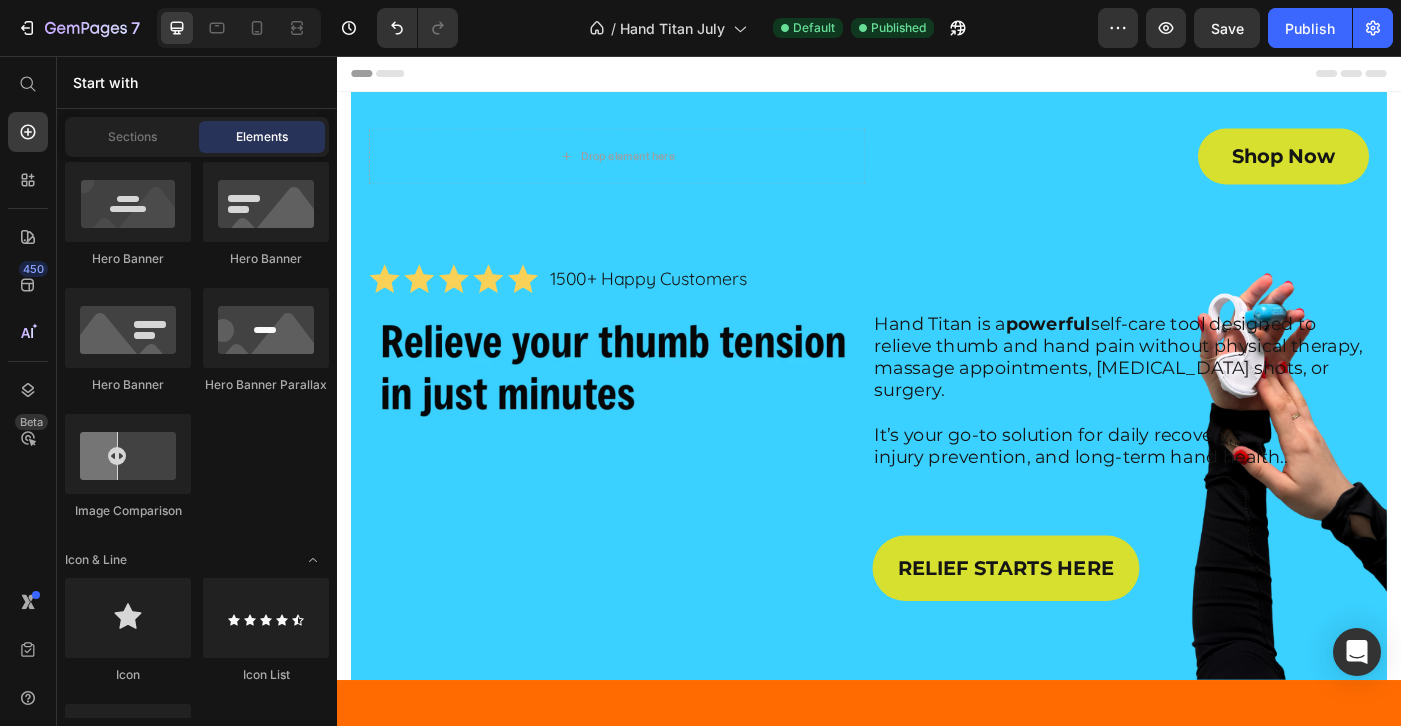 scroll, scrollTop: 0, scrollLeft: 0, axis: both 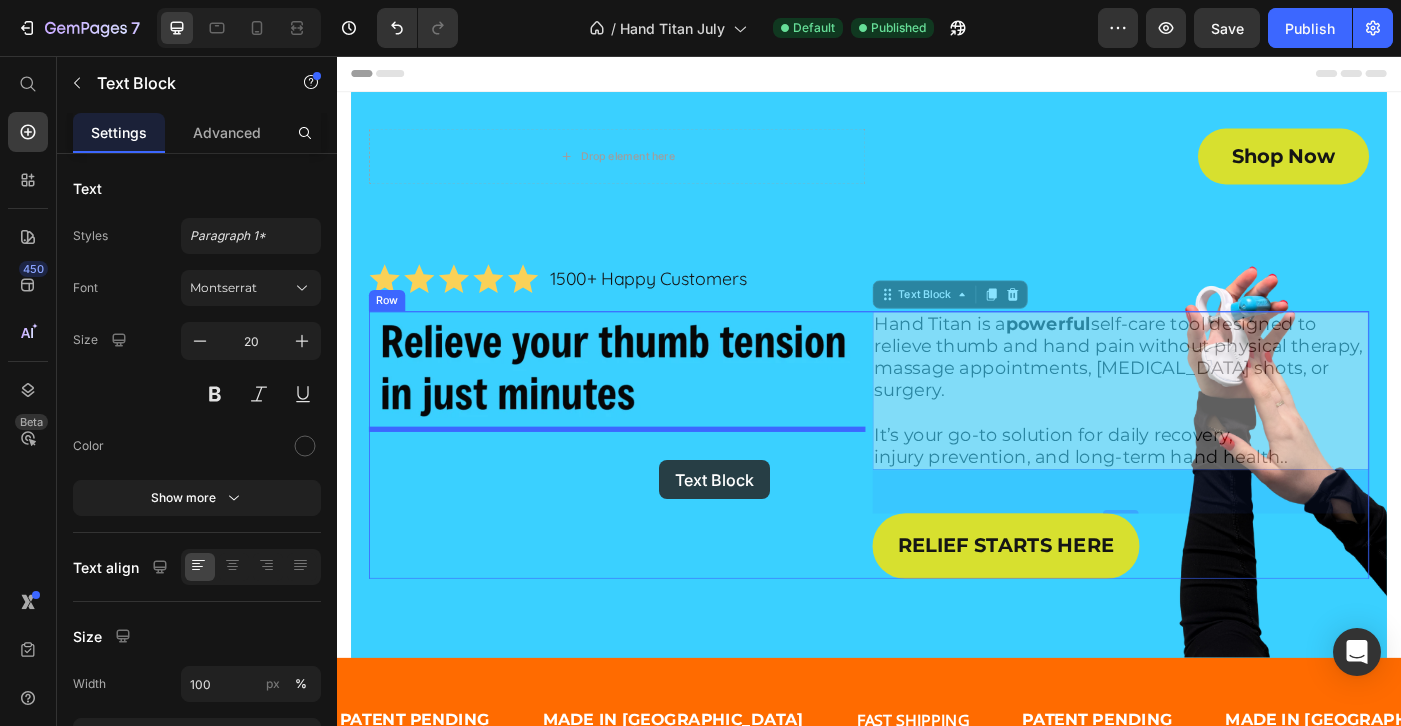 drag, startPoint x: 1002, startPoint y: 406, endPoint x: 1018, endPoint y: 323, distance: 84.5281 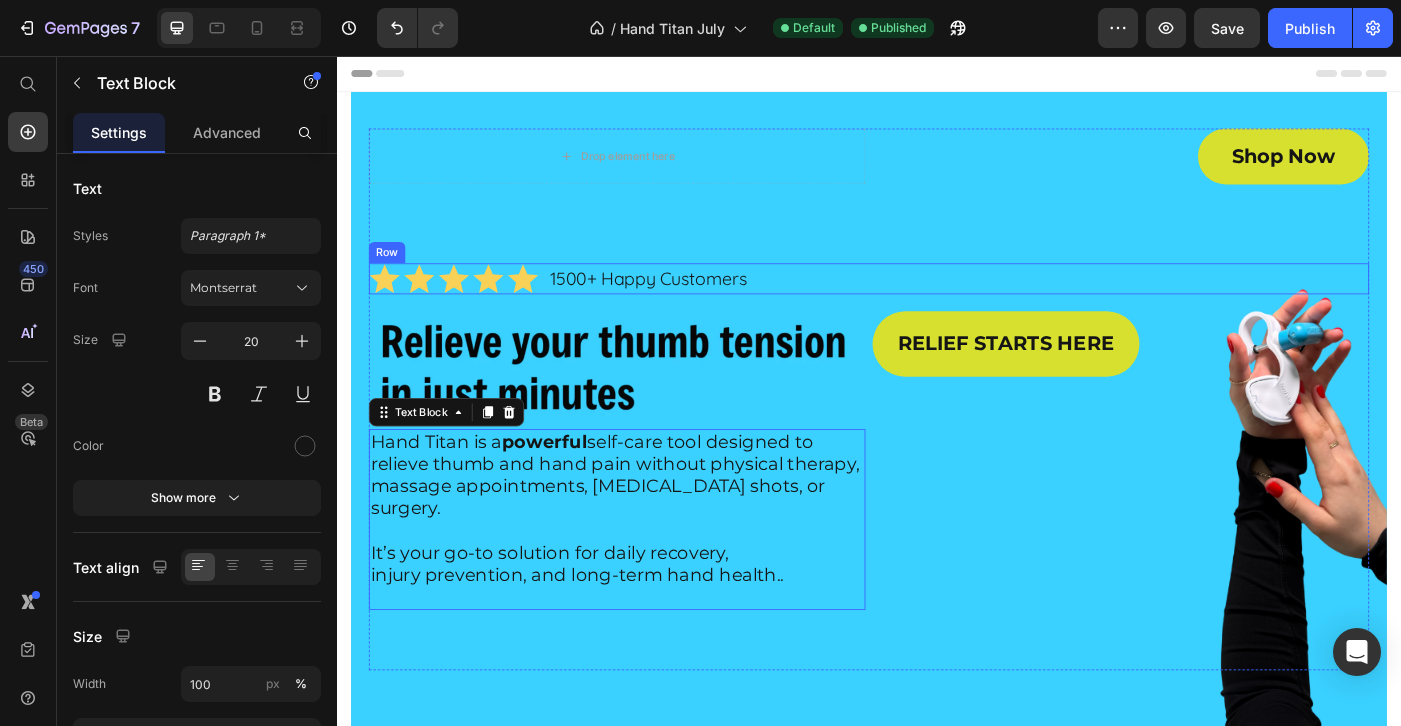click on "Icon
Icon
Icon
Icon
Icon Icon List 1500+ Happy Customers Text Block Row" at bounding box center [937, 307] 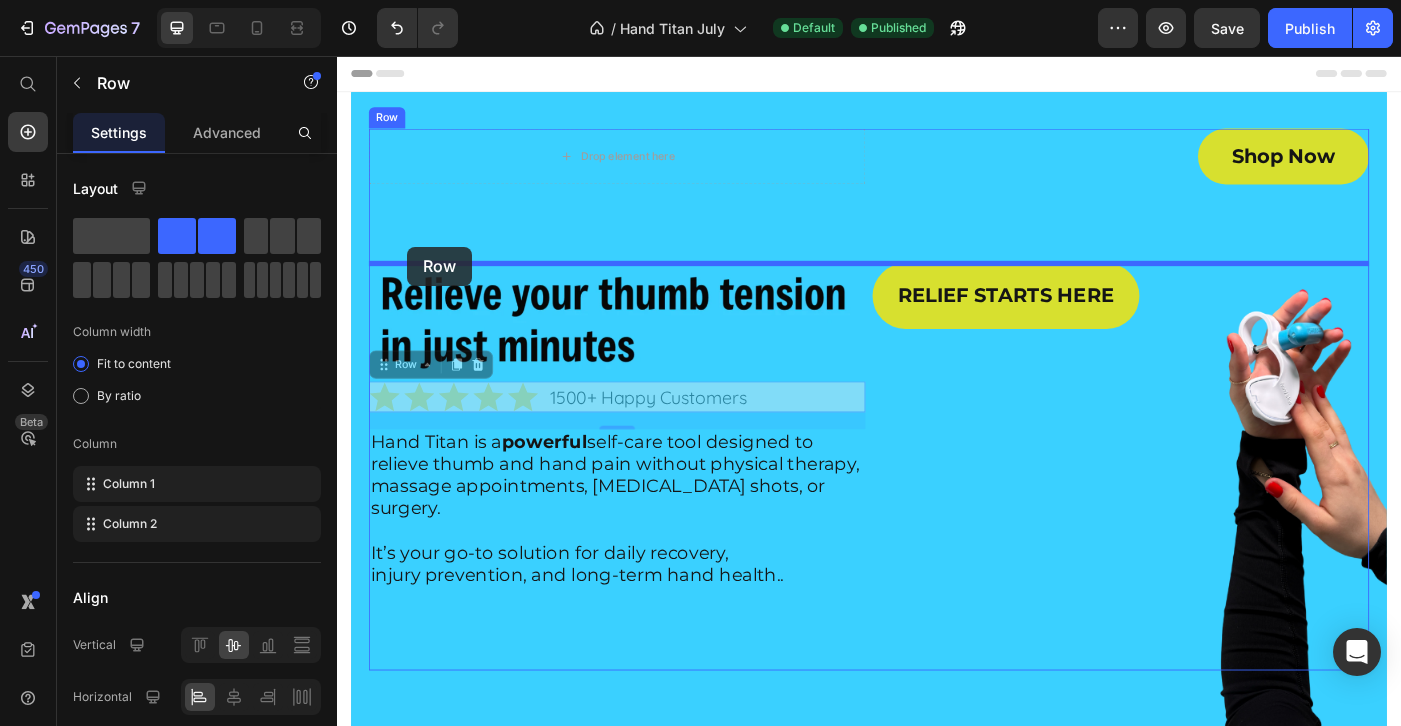 drag, startPoint x: 413, startPoint y: 408, endPoint x: 416, endPoint y: 273, distance: 135.03333 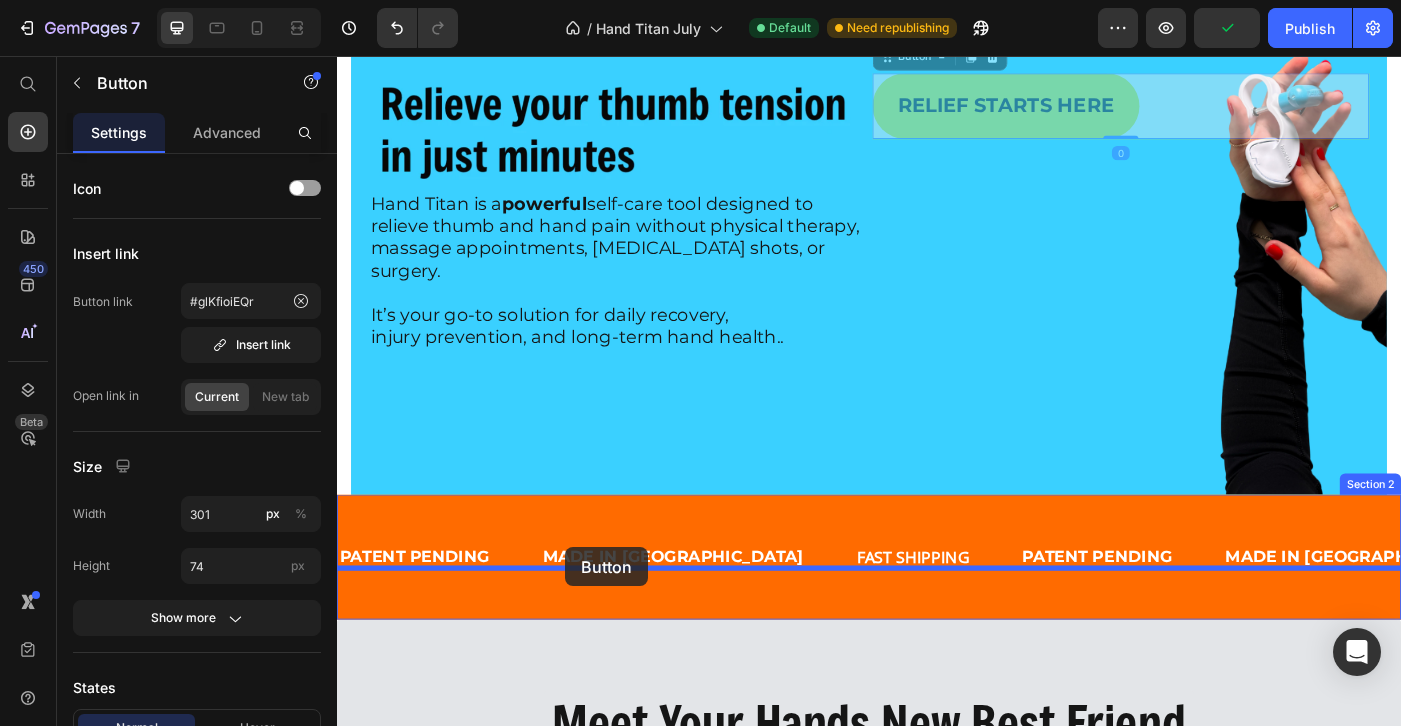 scroll, scrollTop: 300, scrollLeft: 0, axis: vertical 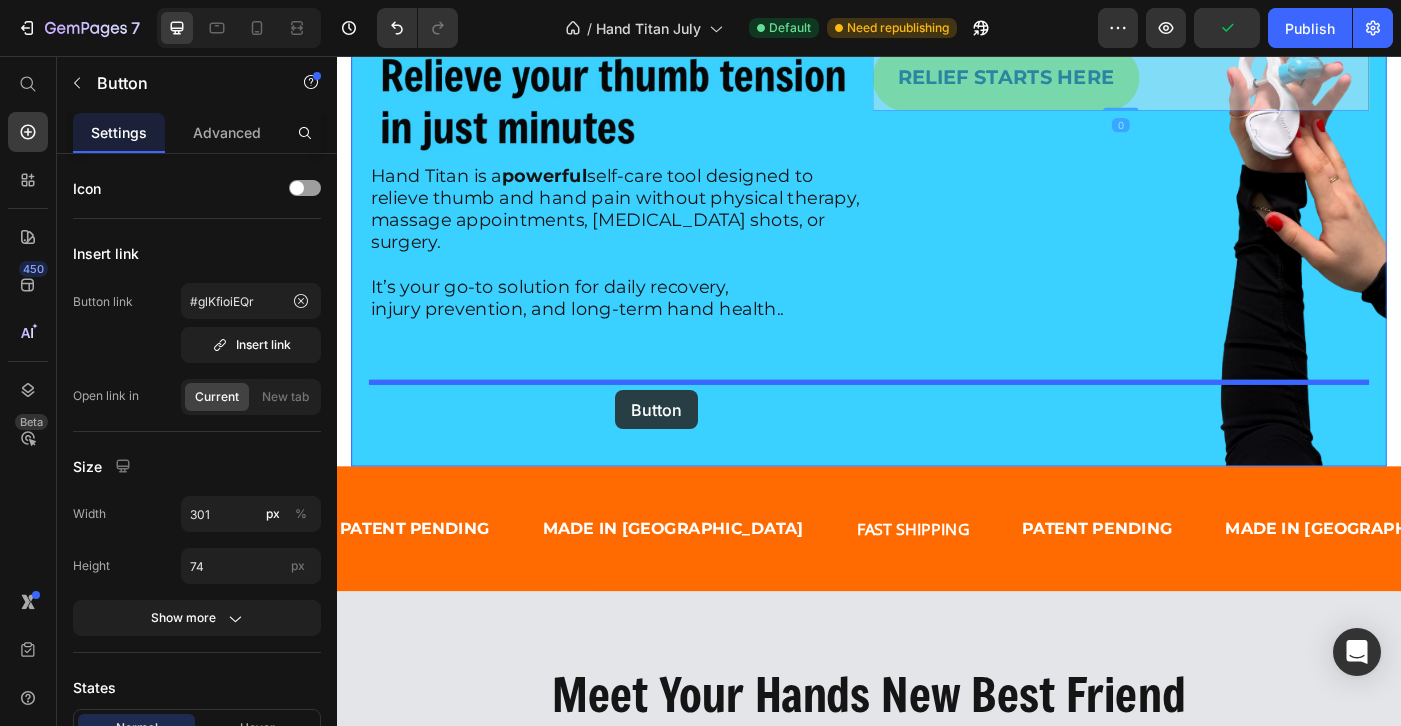 drag, startPoint x: 966, startPoint y: 337, endPoint x: 651, endPoint y: 433, distance: 329.3038 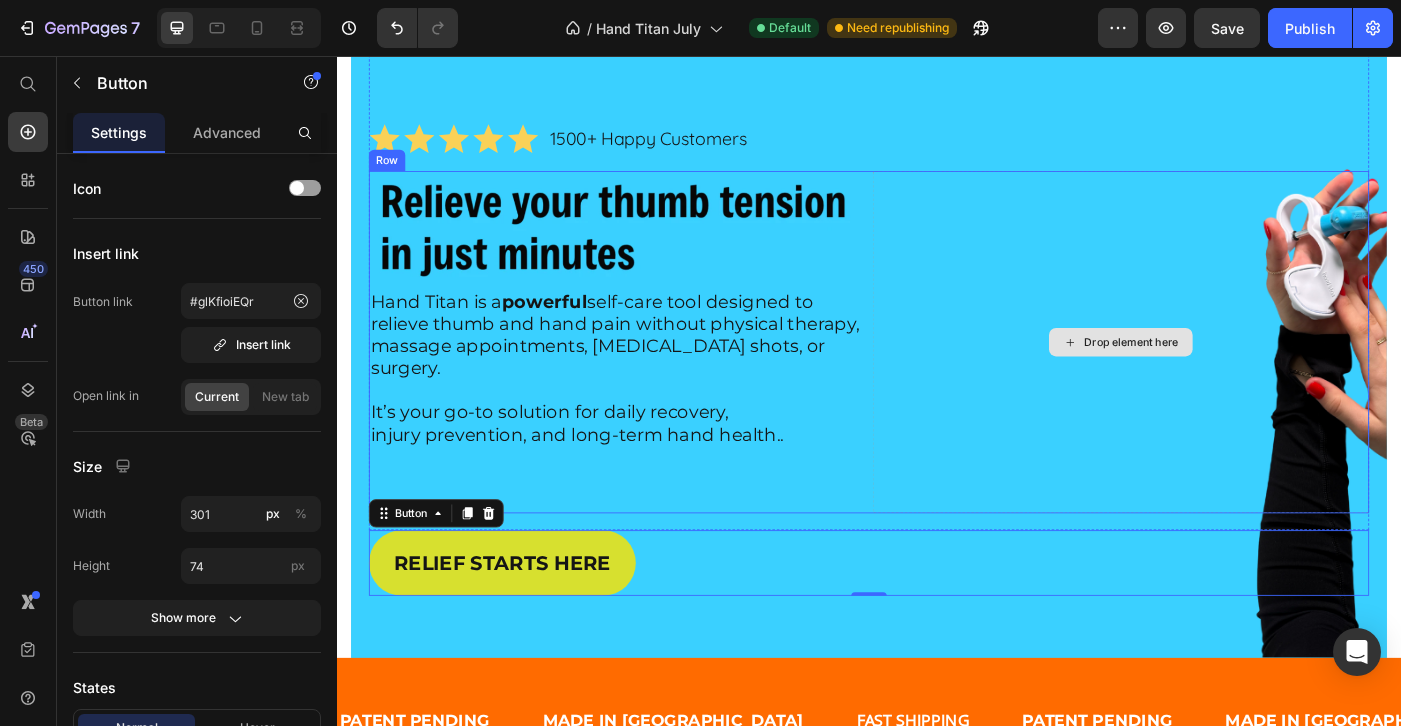 scroll, scrollTop: 167, scrollLeft: 0, axis: vertical 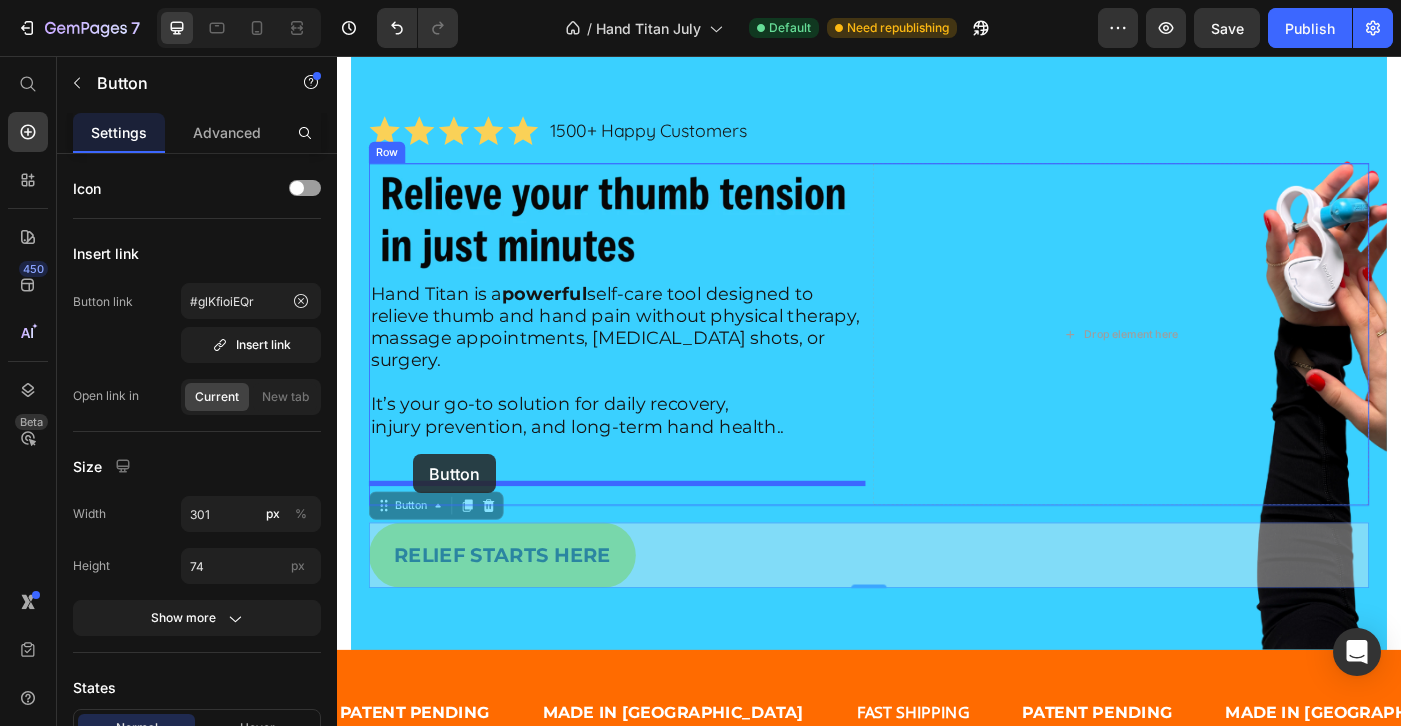 drag, startPoint x: 429, startPoint y: 542, endPoint x: 422, endPoint y: 506, distance: 36.67424 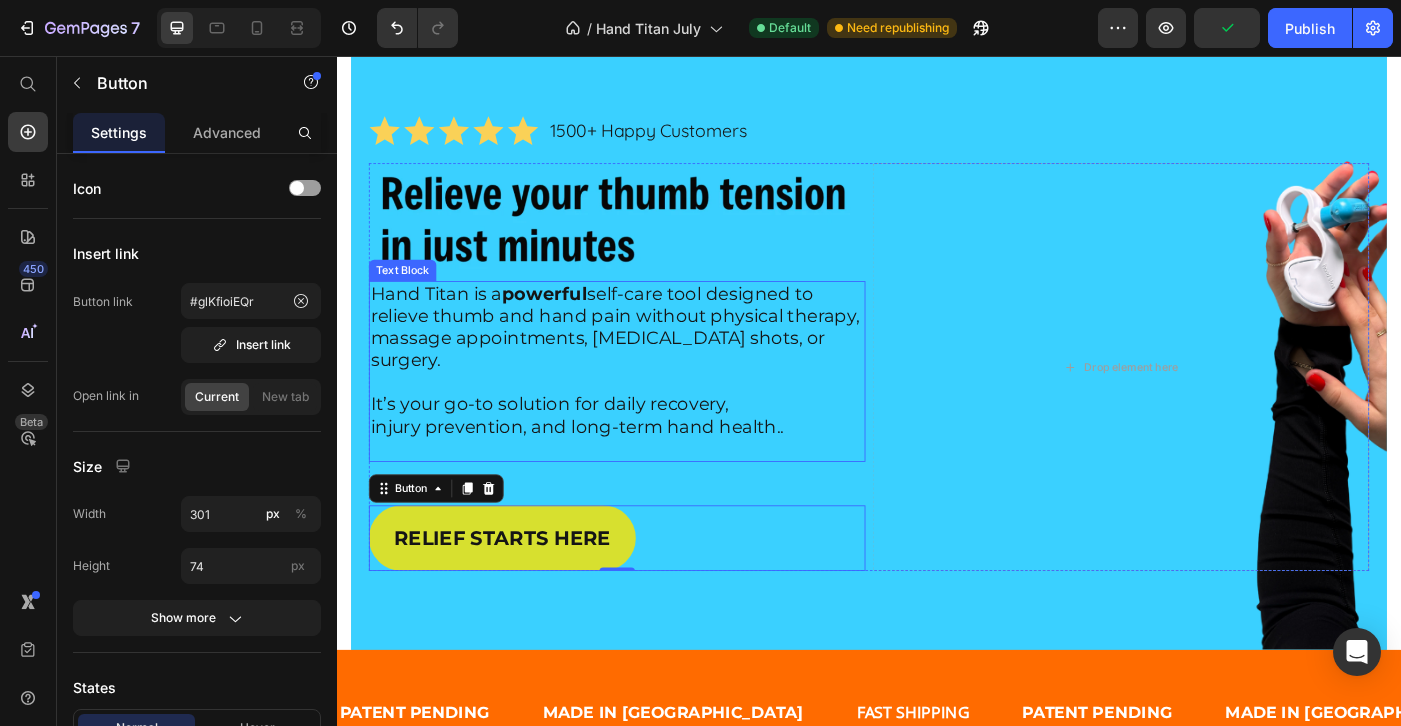 click on "injury prevention, and long-term hand health.." at bounding box center (653, 474) 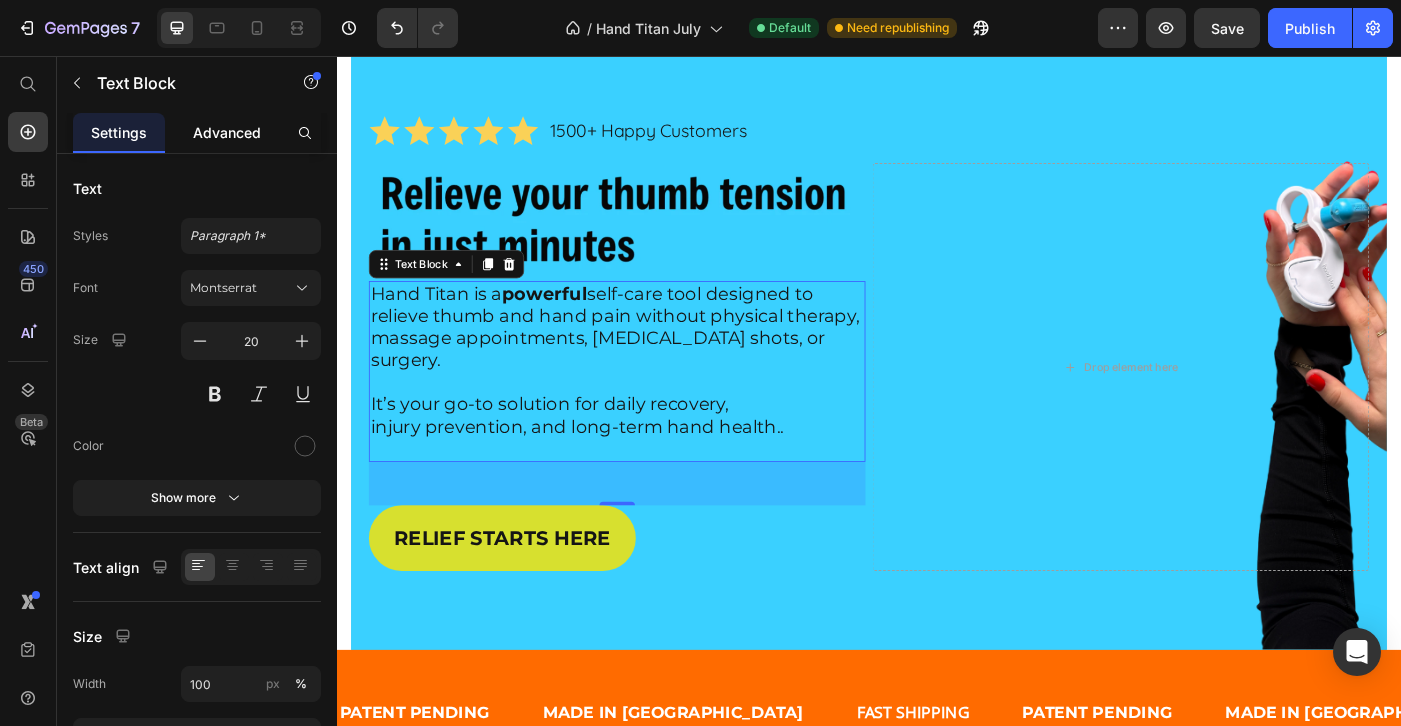 click on "Advanced" at bounding box center (227, 132) 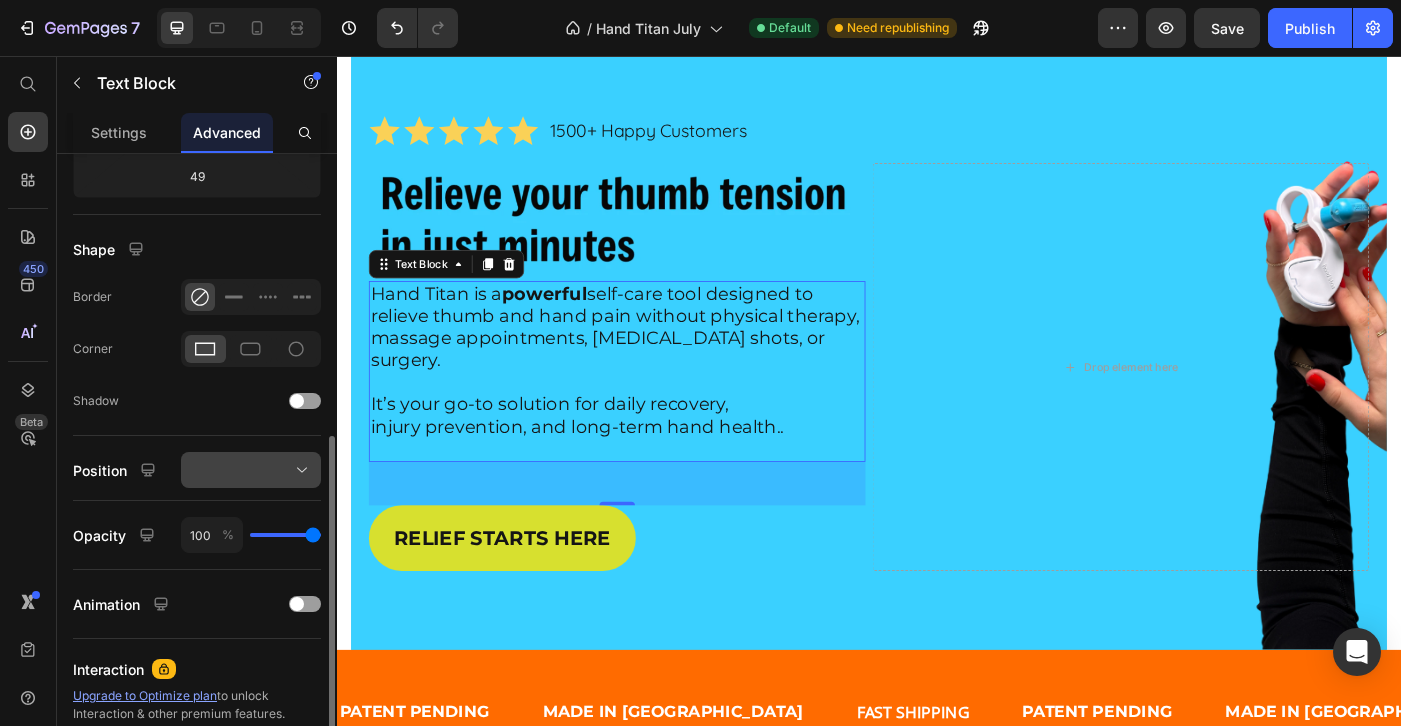 scroll, scrollTop: 480, scrollLeft: 0, axis: vertical 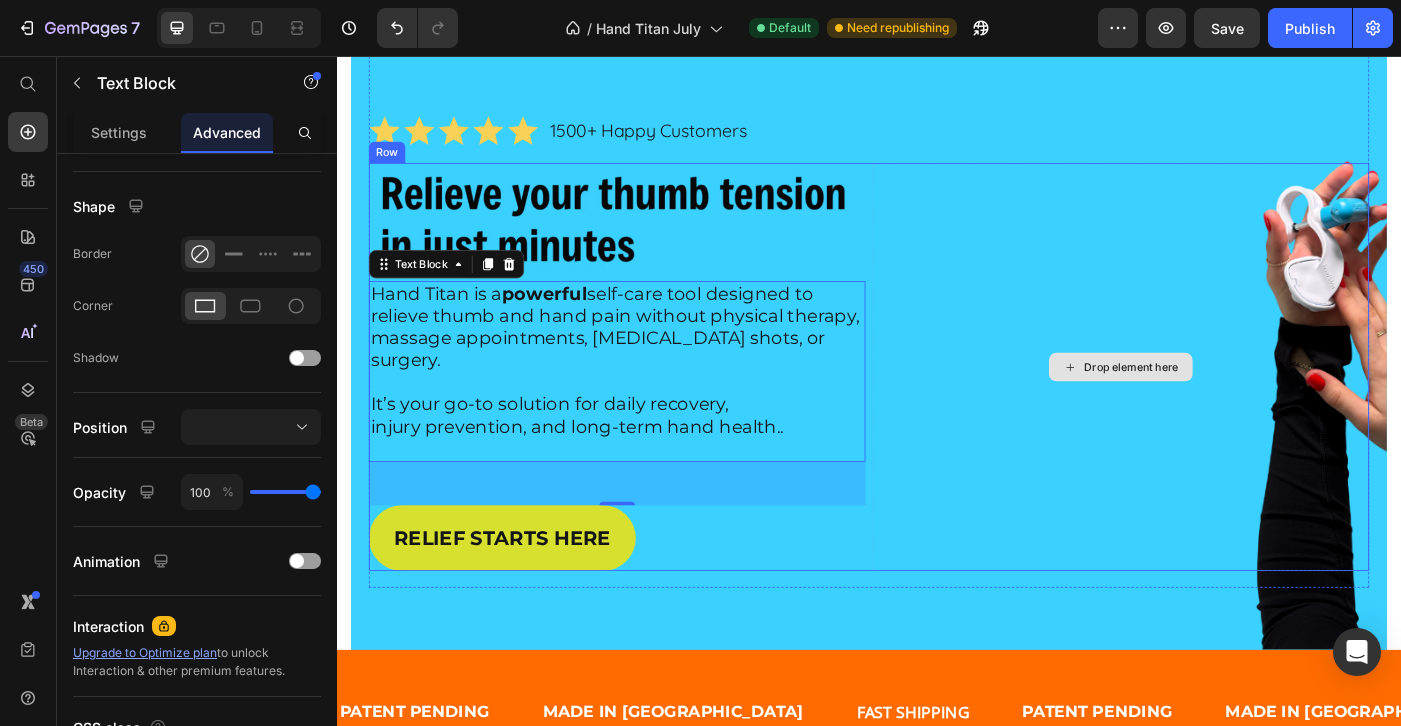 click on "Drop element here" at bounding box center [1221, 407] 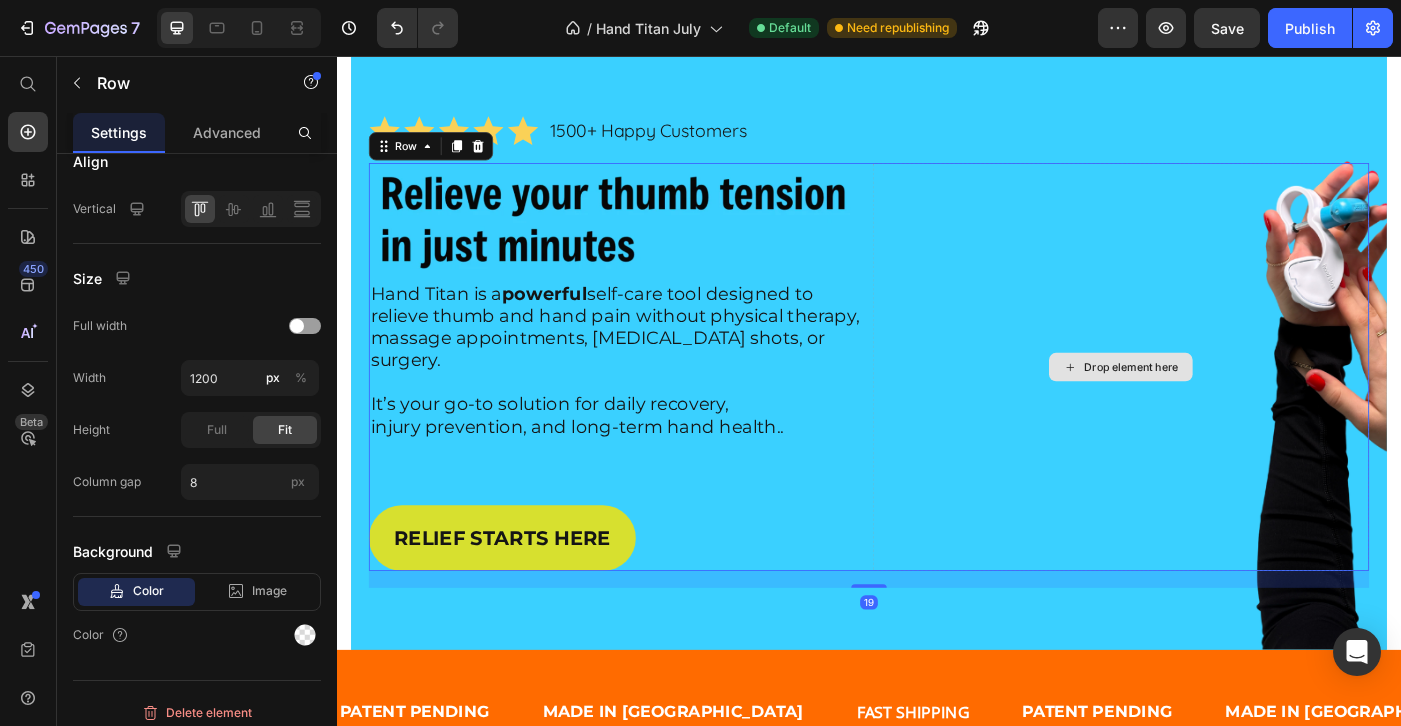 scroll, scrollTop: 0, scrollLeft: 0, axis: both 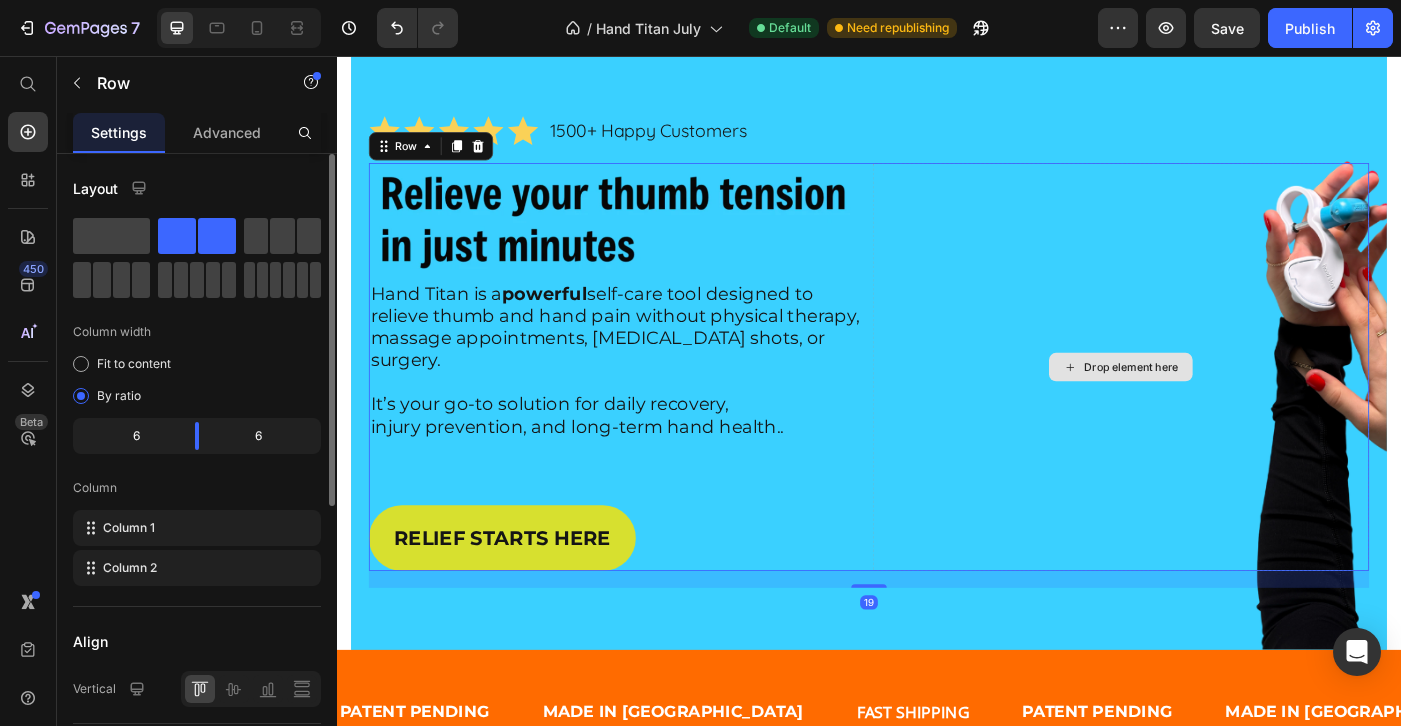 click on "Drop element here" at bounding box center [1221, 407] 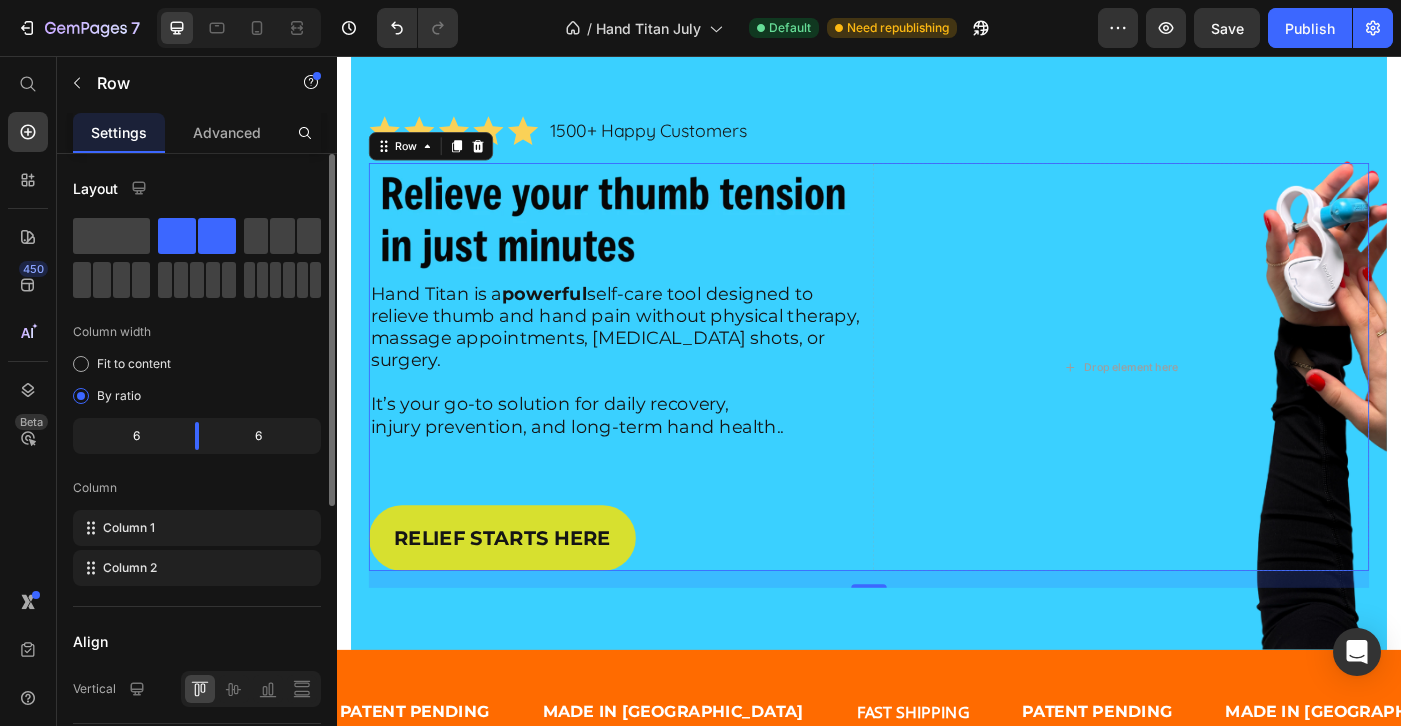 drag, startPoint x: 196, startPoint y: 450, endPoint x: 173, endPoint y: 453, distance: 23.194826 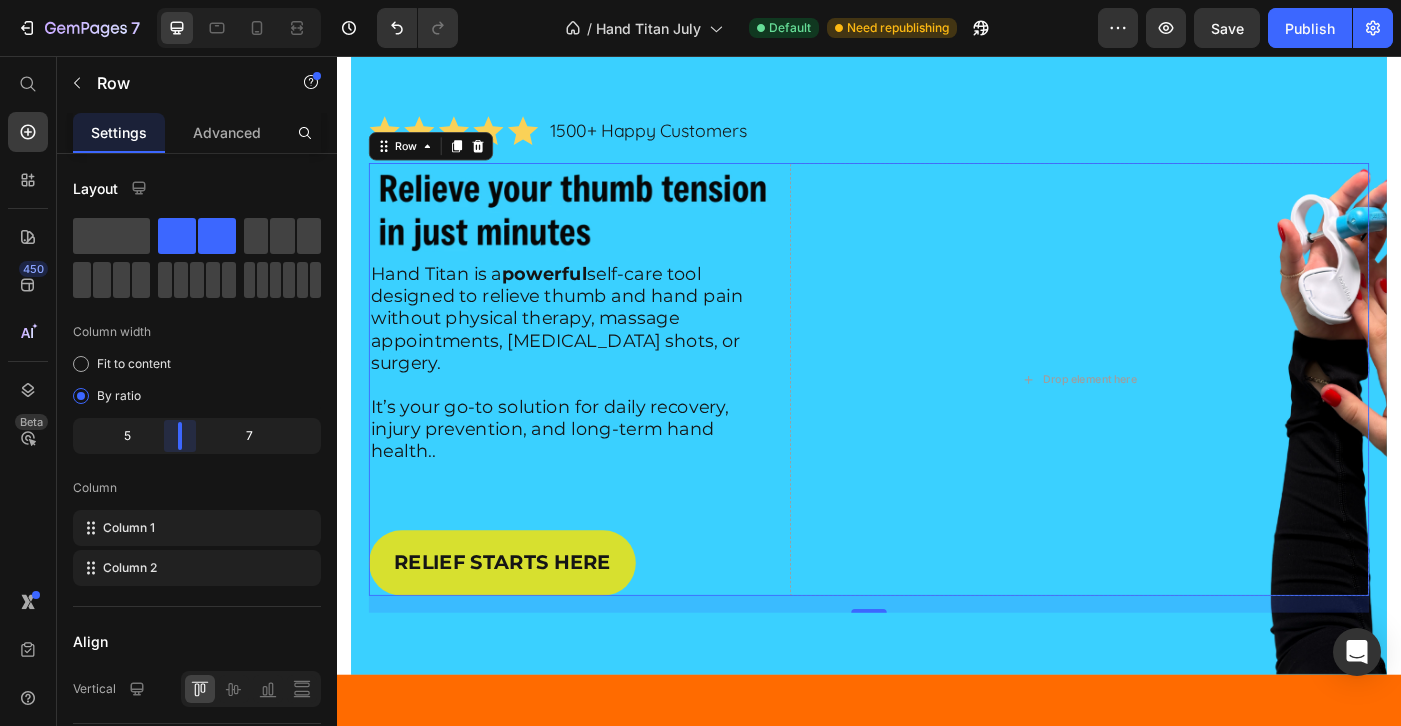 drag, startPoint x: 198, startPoint y: 445, endPoint x: 184, endPoint y: 445, distance: 14 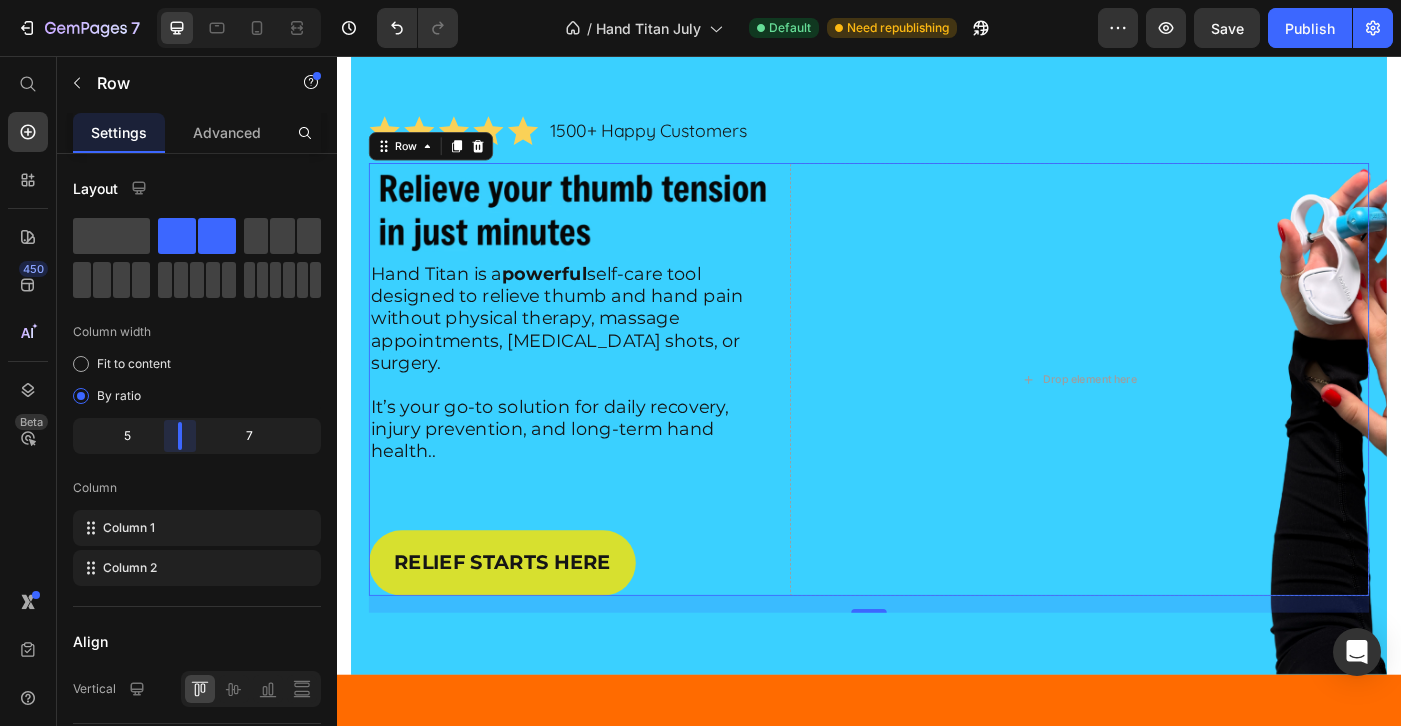 click on "7  Version history  /  Hand Titan July Default Need republishing Preview  Save   Publish  450 Beta Start with Sections Elements Hero Section Product Detail Brands Trusted Badges Guarantee Product Breakdown How to use Testimonials Compare Bundle FAQs Social Proof Brand Story Product List Collection Blog List Contact Sticky Add to Cart Custom Footer Browse Library 450 Layout
Row
Row
Row
Row Text
Heading
Text Block Button
Button
Button
Sticky Back to top Media
Image Image" at bounding box center [700, 0] 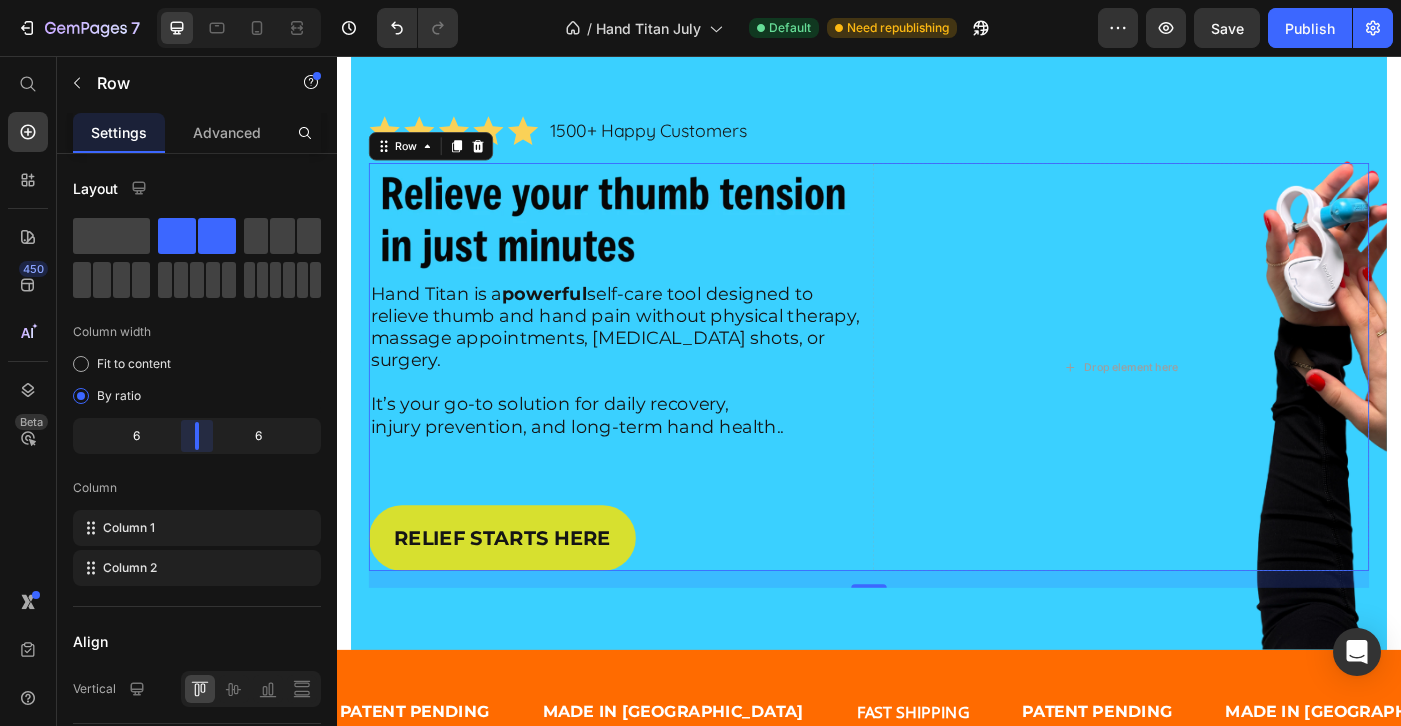 drag, startPoint x: 184, startPoint y: 445, endPoint x: 197, endPoint y: 459, distance: 19.104973 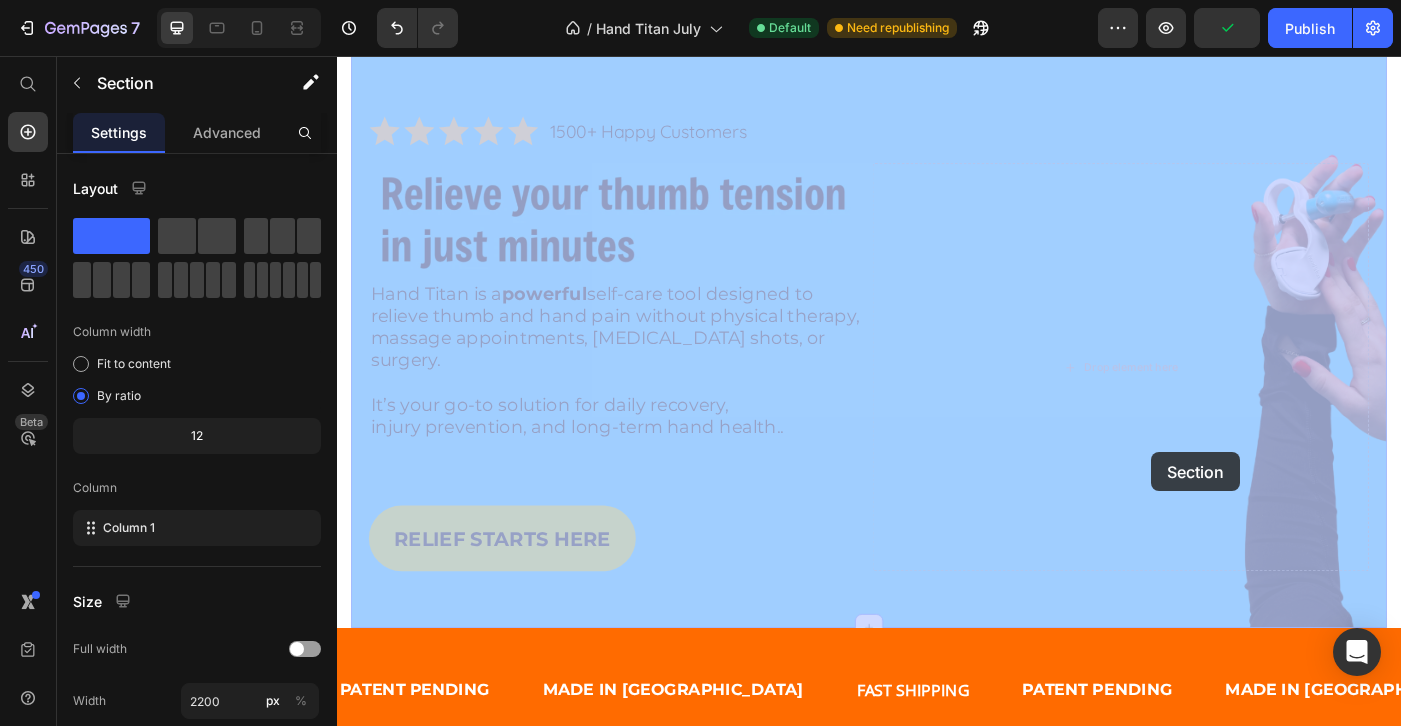 drag, startPoint x: 1413, startPoint y: 653, endPoint x: 1258, endPoint y: 505, distance: 214.31052 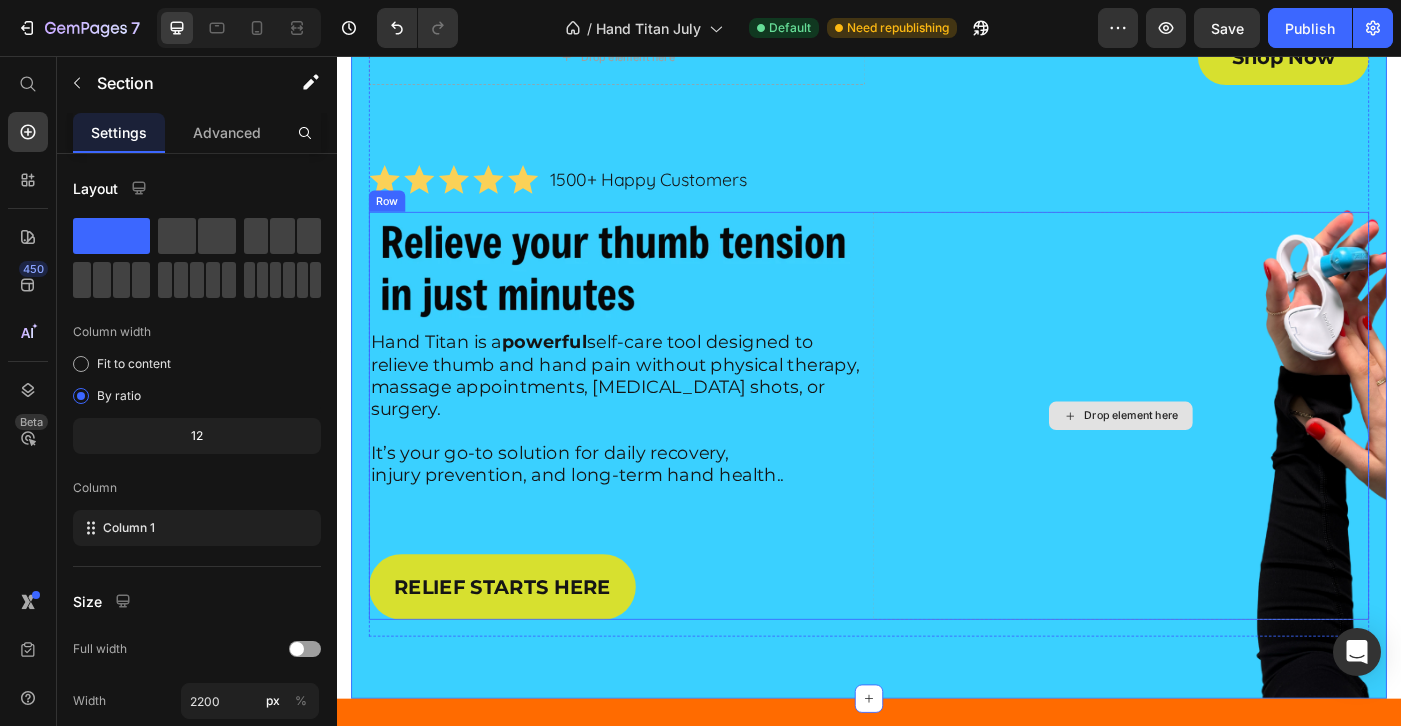 scroll, scrollTop: 114, scrollLeft: 0, axis: vertical 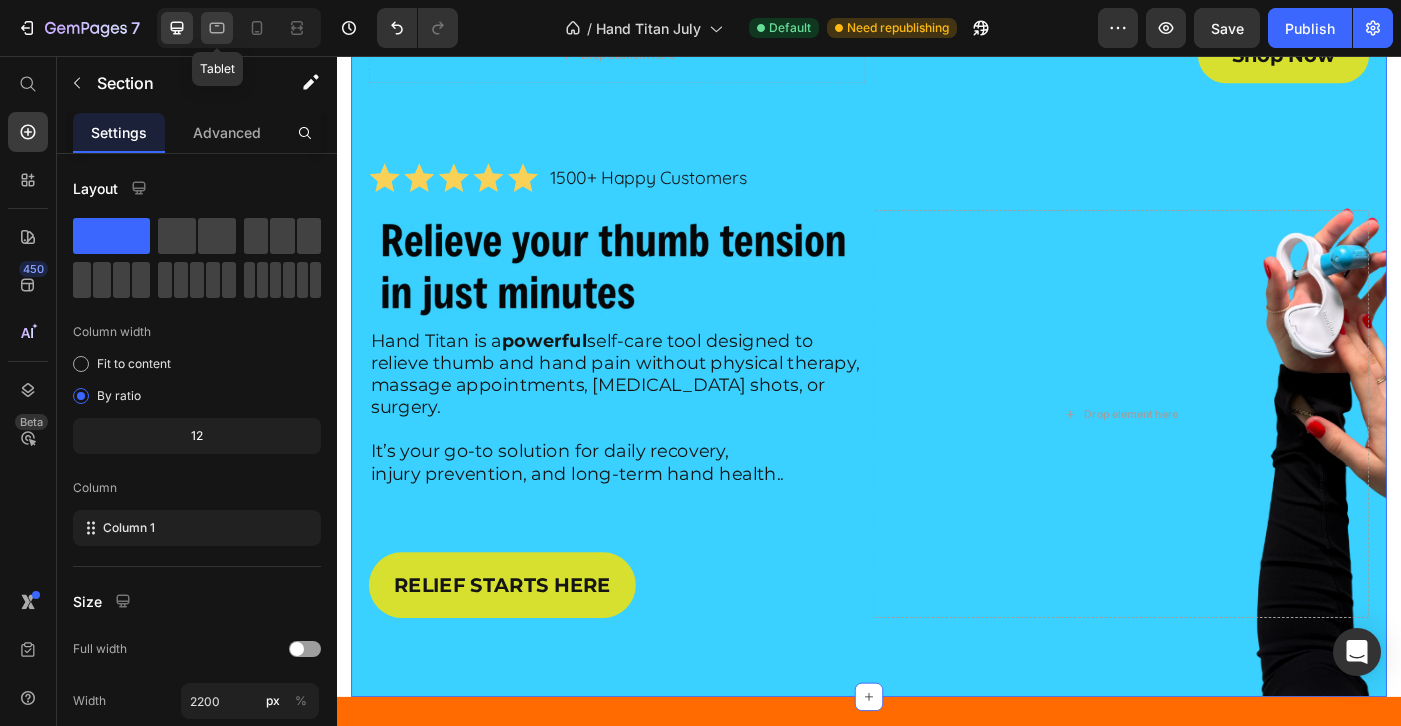 click 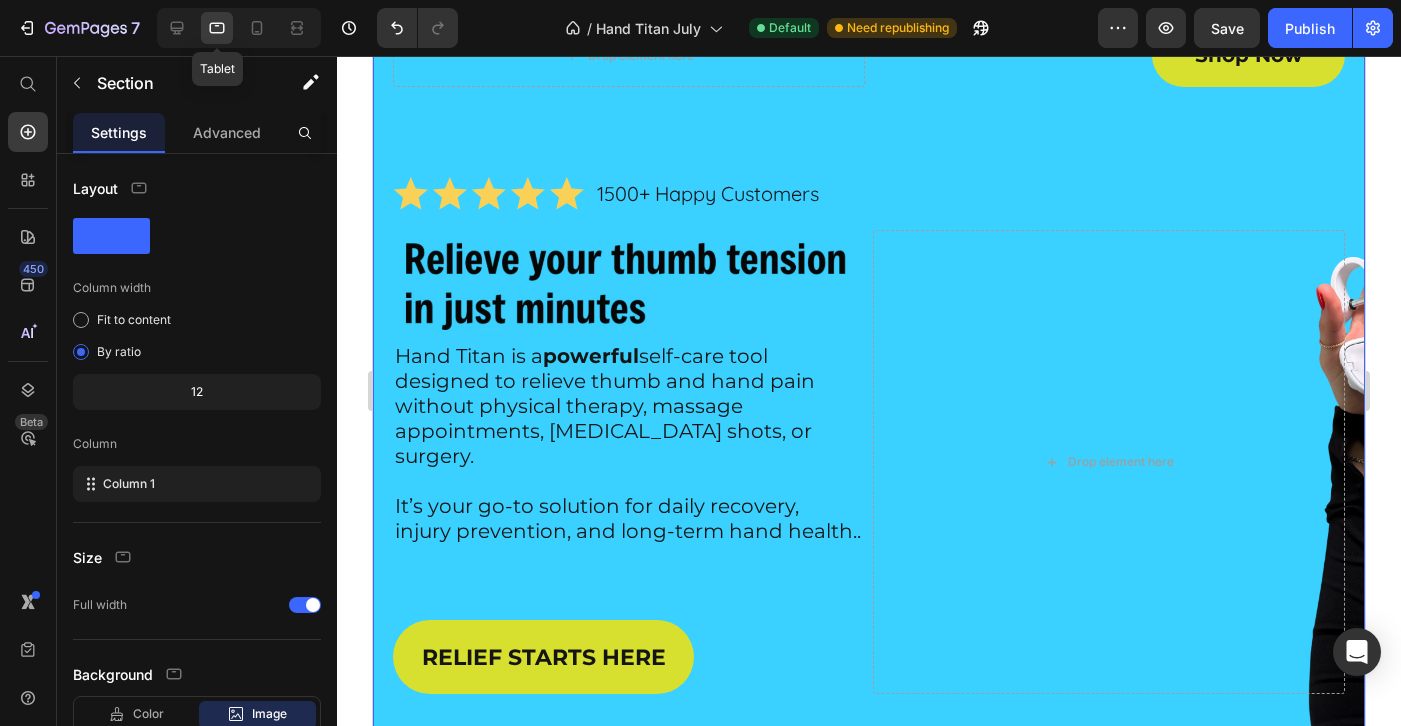scroll, scrollTop: 0, scrollLeft: 0, axis: both 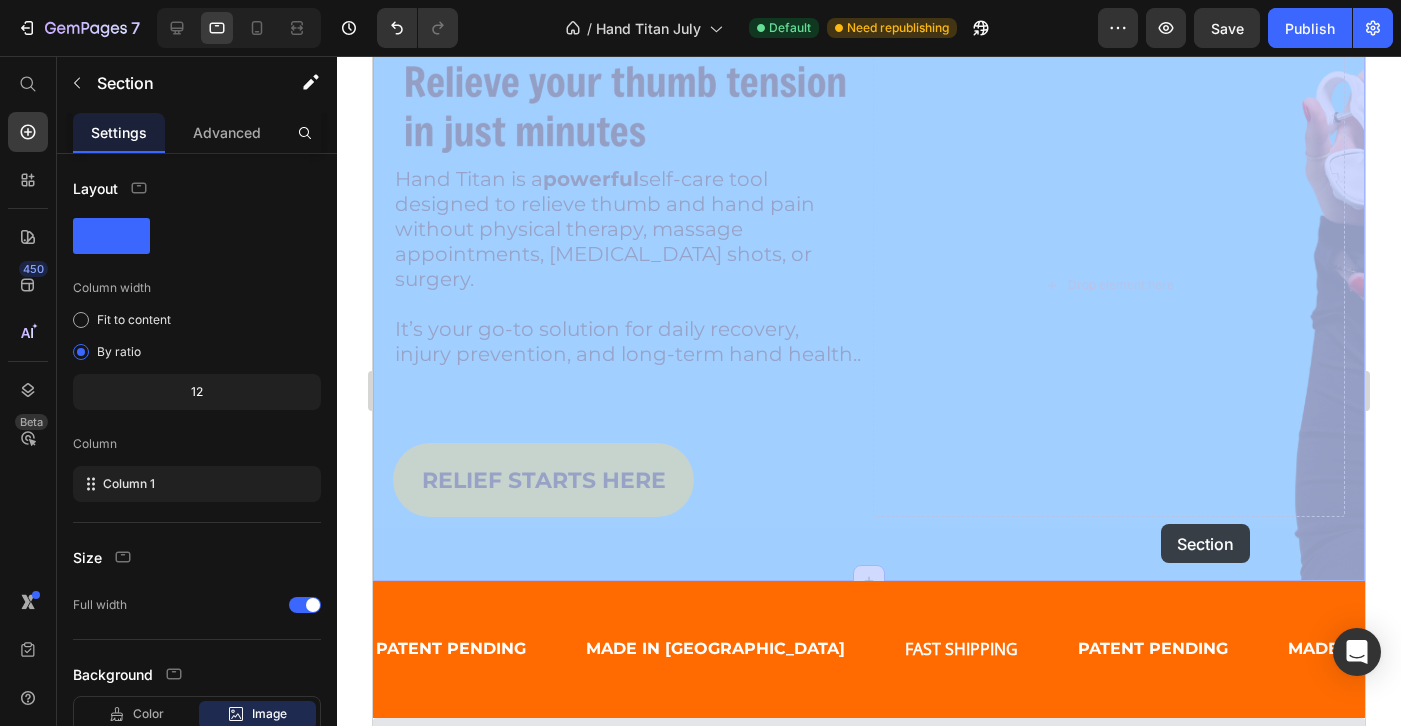 drag, startPoint x: 1323, startPoint y: 561, endPoint x: 1170, endPoint y: 522, distance: 157.89236 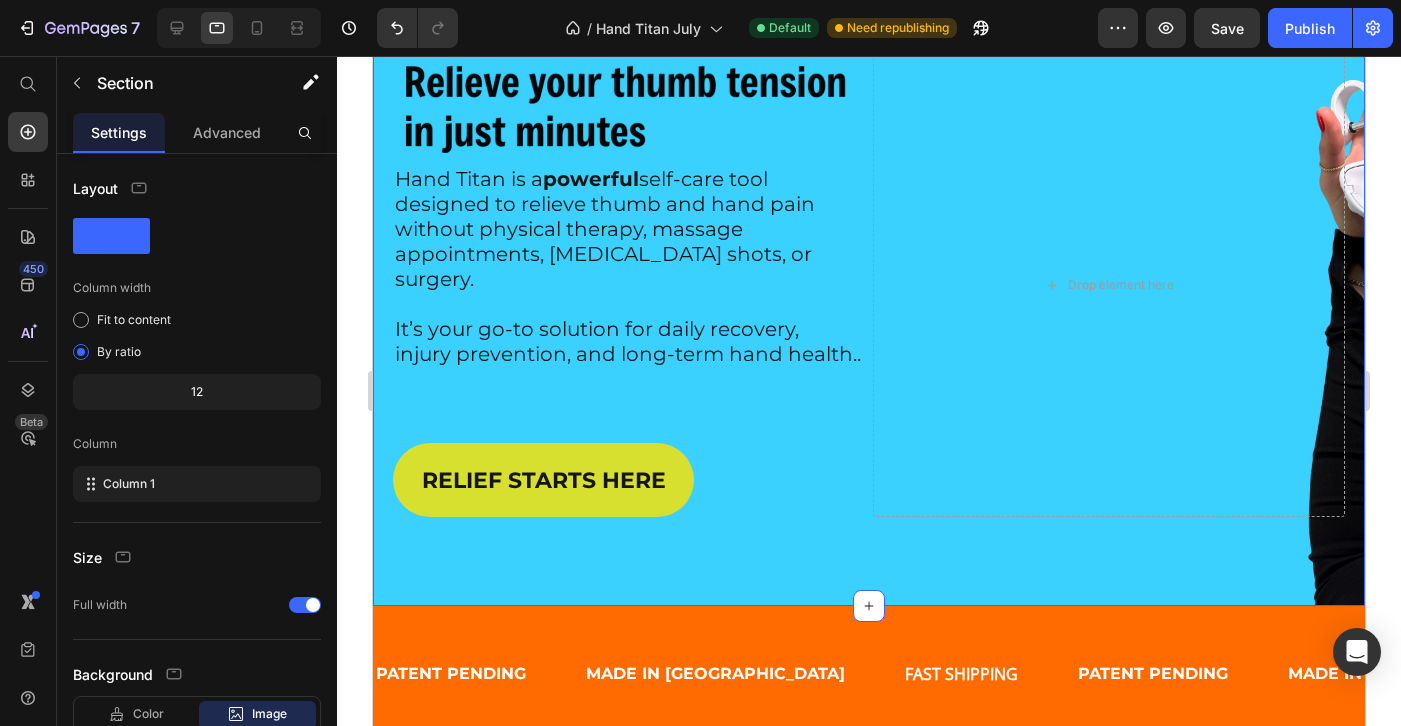click on "Drop element here Shop Now Button Row
Icon
Icon
Icon
Icon
Icon Icon List 1500+ Happy Customers Text Block Row Image Hand Titan is a  powerful  self-care tool designed to relieve thumb and hand pain without physical therapy, massage appointments, [MEDICAL_DATA] shots, or surgery.    It’s your go-to solution for daily recovery,  injury prevention, and long-term hand health..    Text Block RELIEF STARTS HERE Button
Drop element here Row Row Section 1" at bounding box center (869, 206) 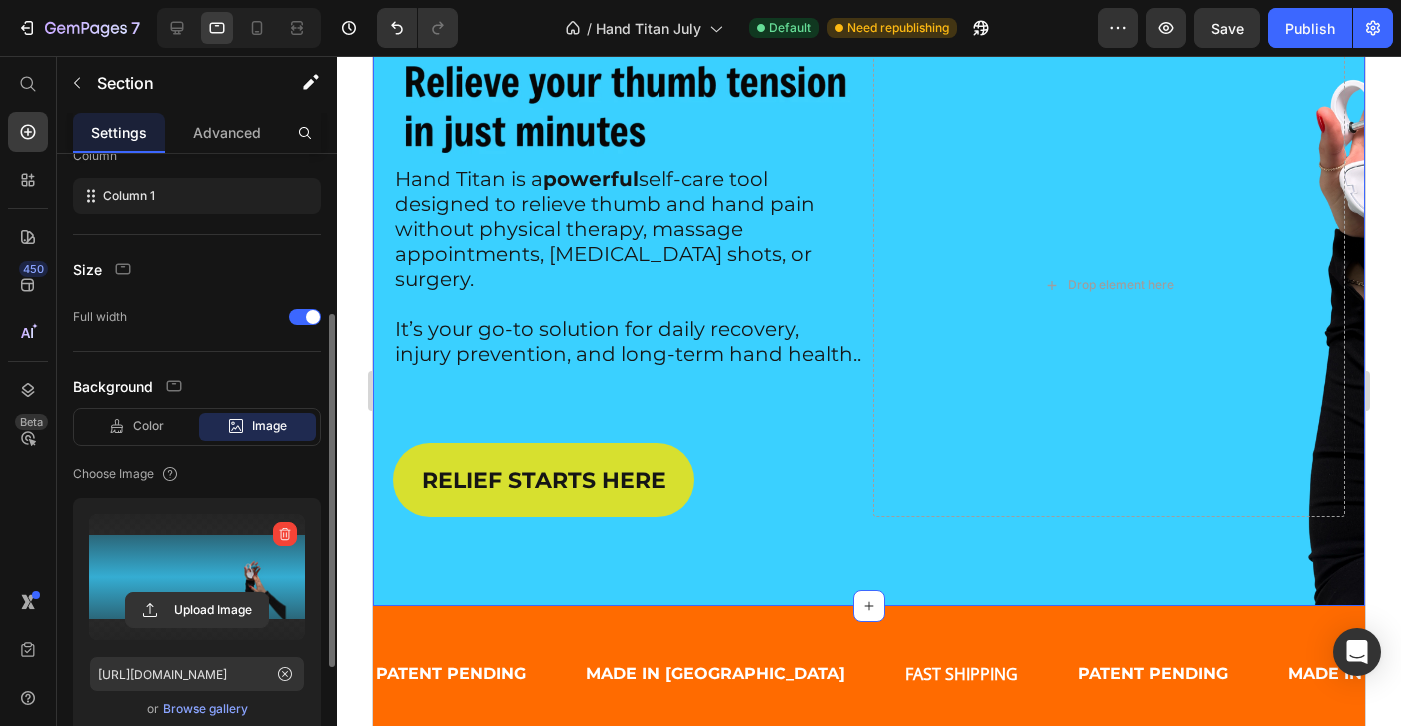 scroll, scrollTop: 287, scrollLeft: 0, axis: vertical 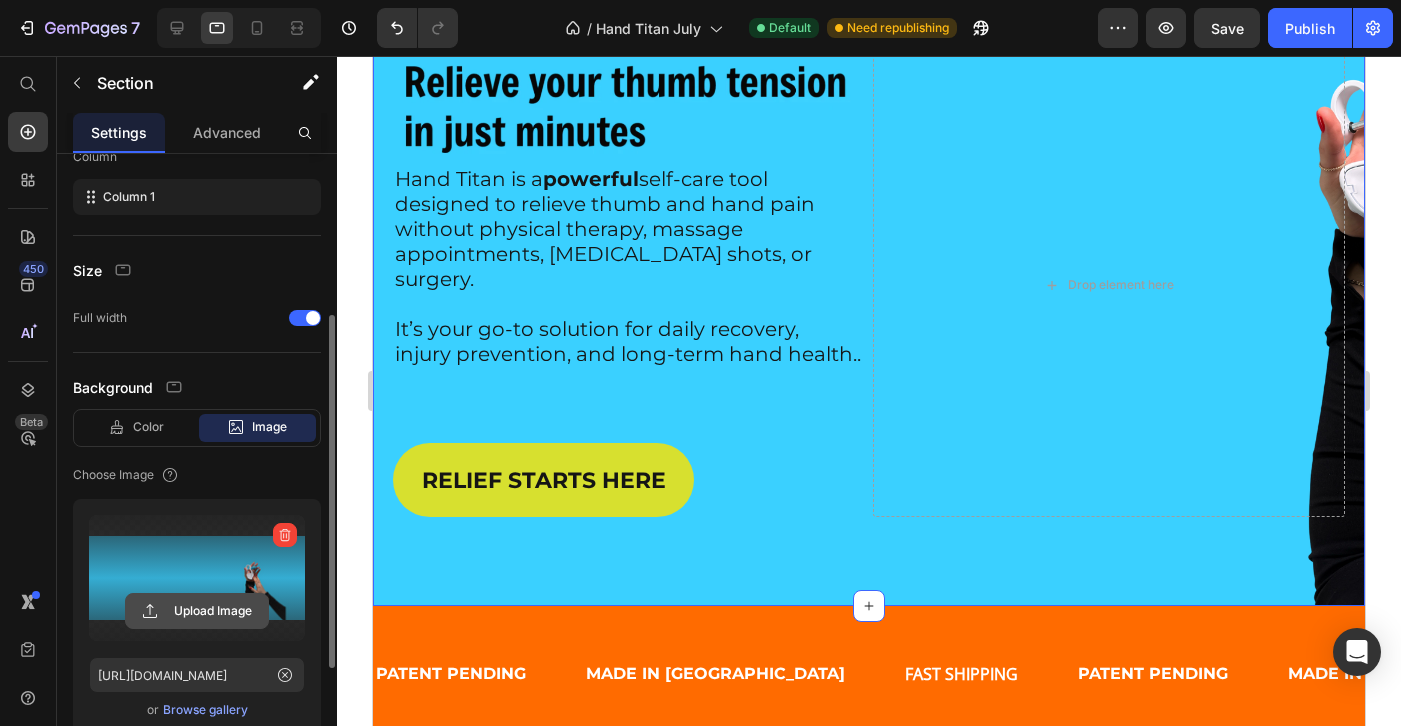 click 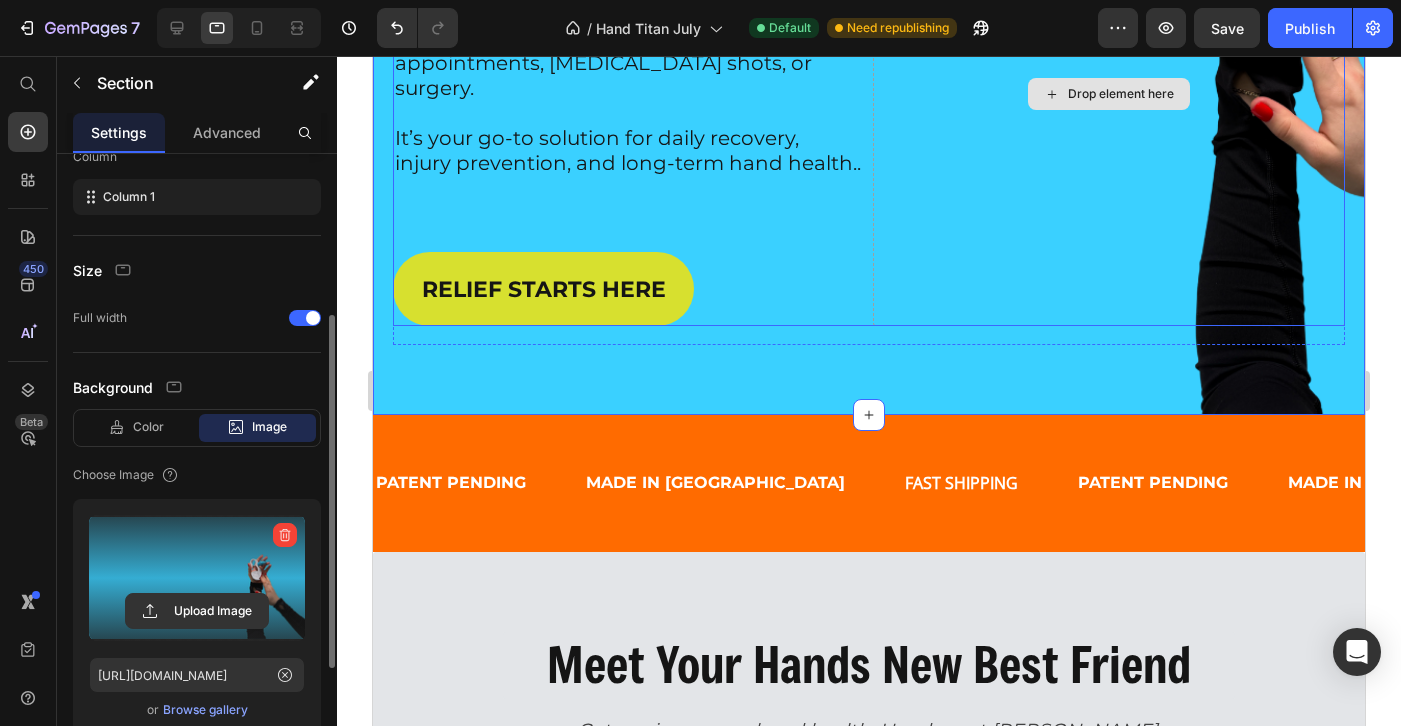 scroll, scrollTop: 484, scrollLeft: 0, axis: vertical 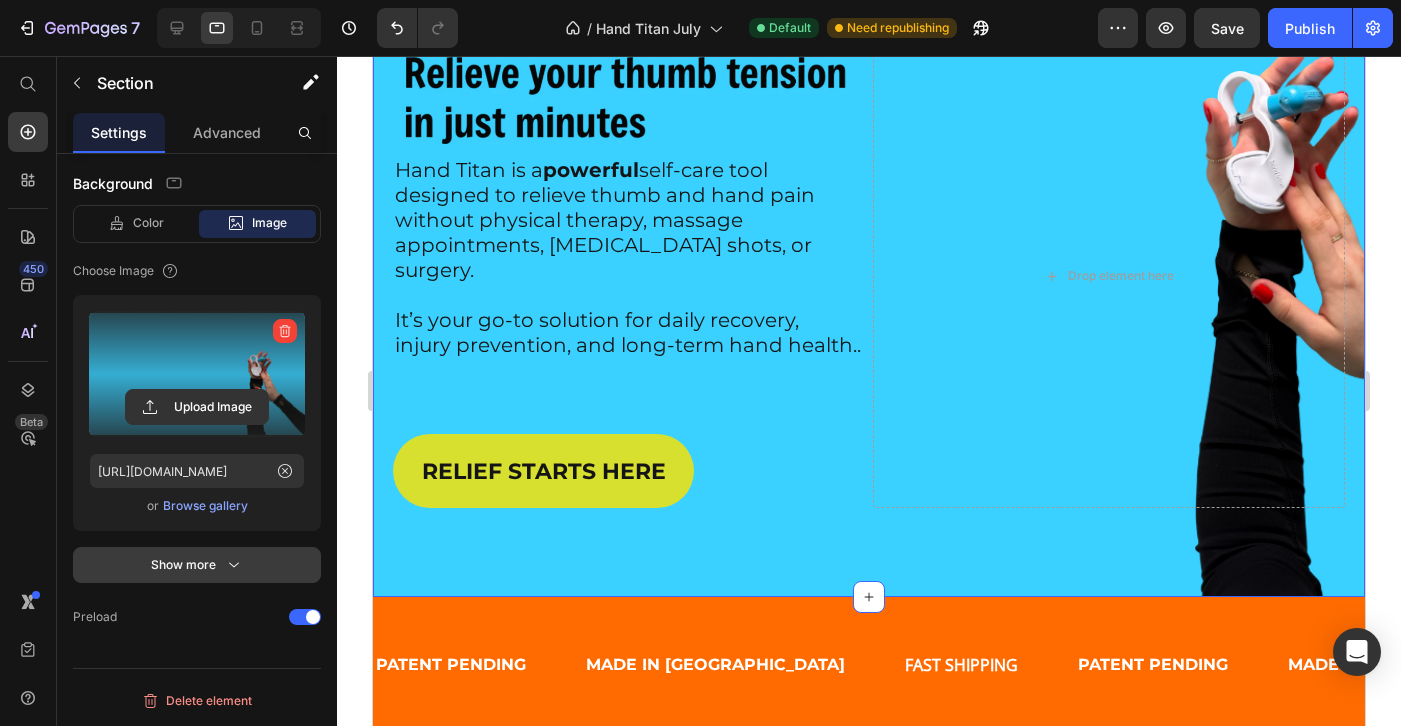 click on "Show more" at bounding box center (197, 565) 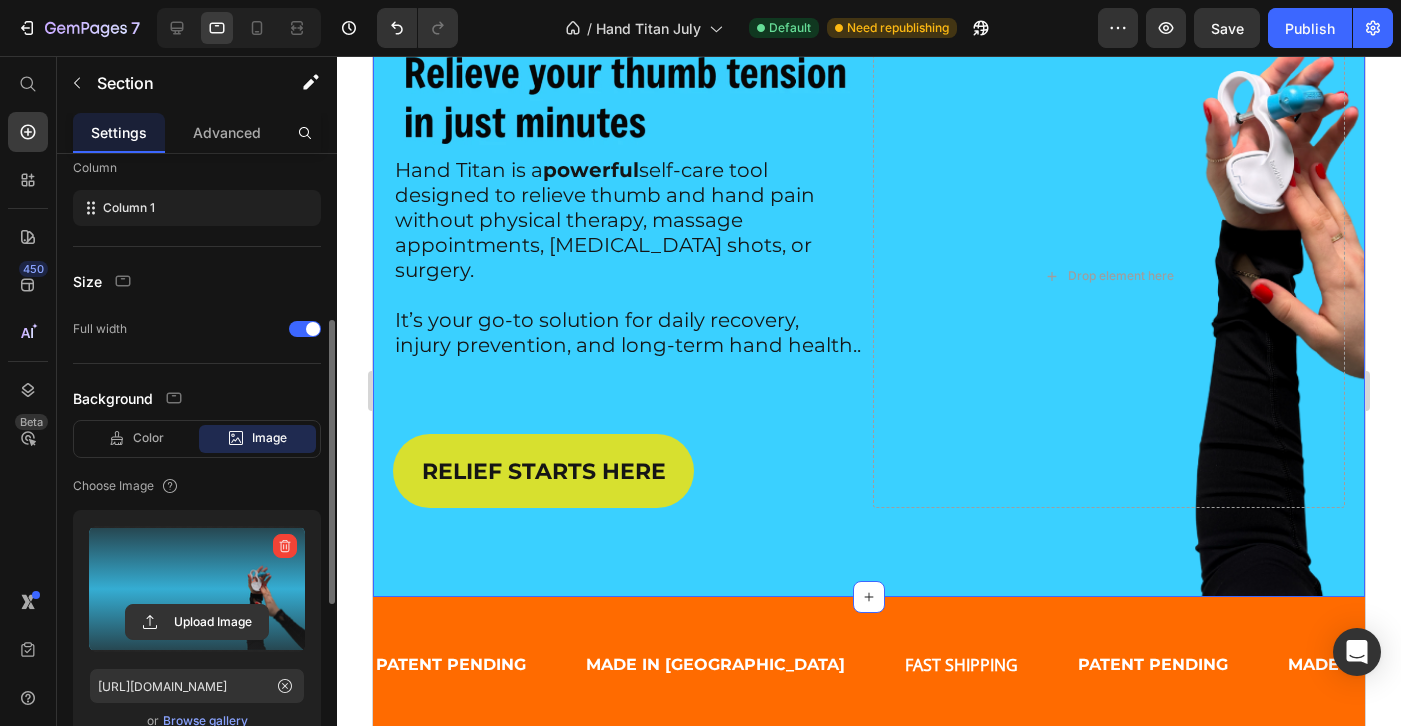 scroll, scrollTop: 305, scrollLeft: 0, axis: vertical 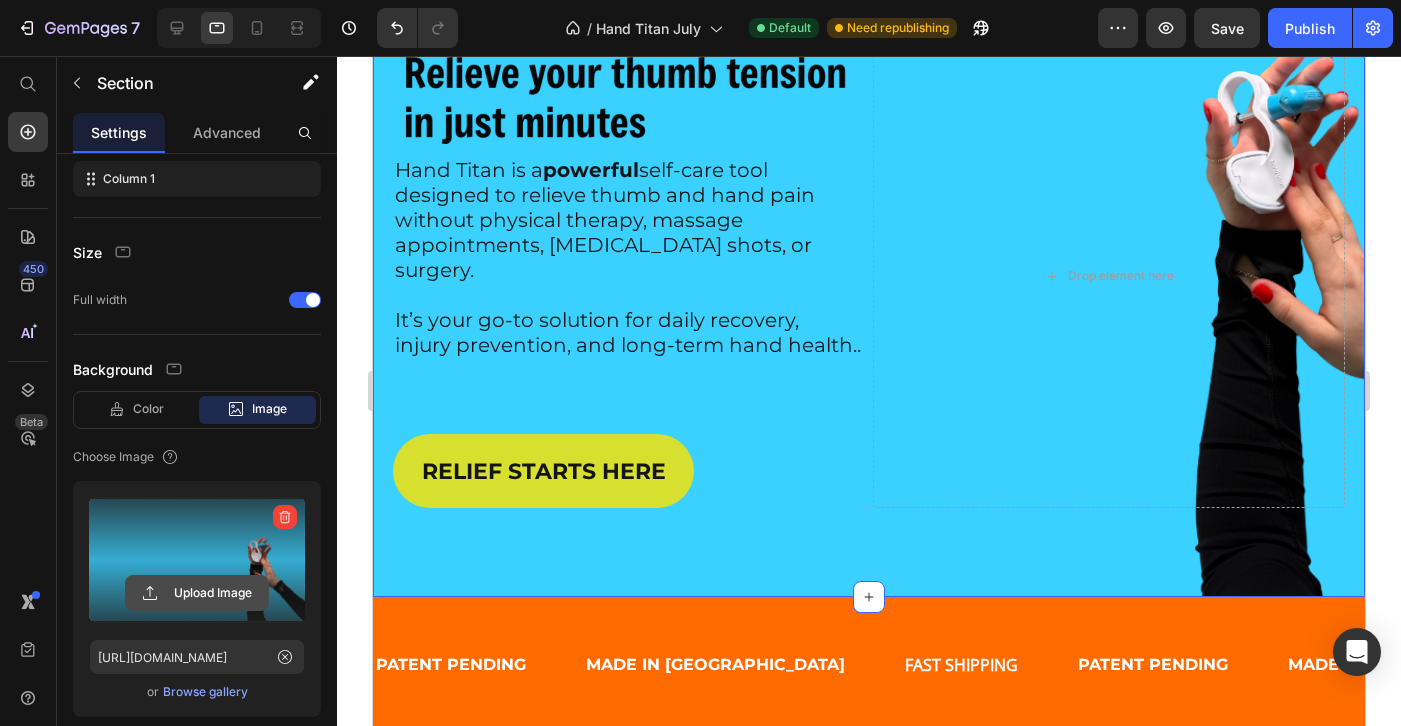 click 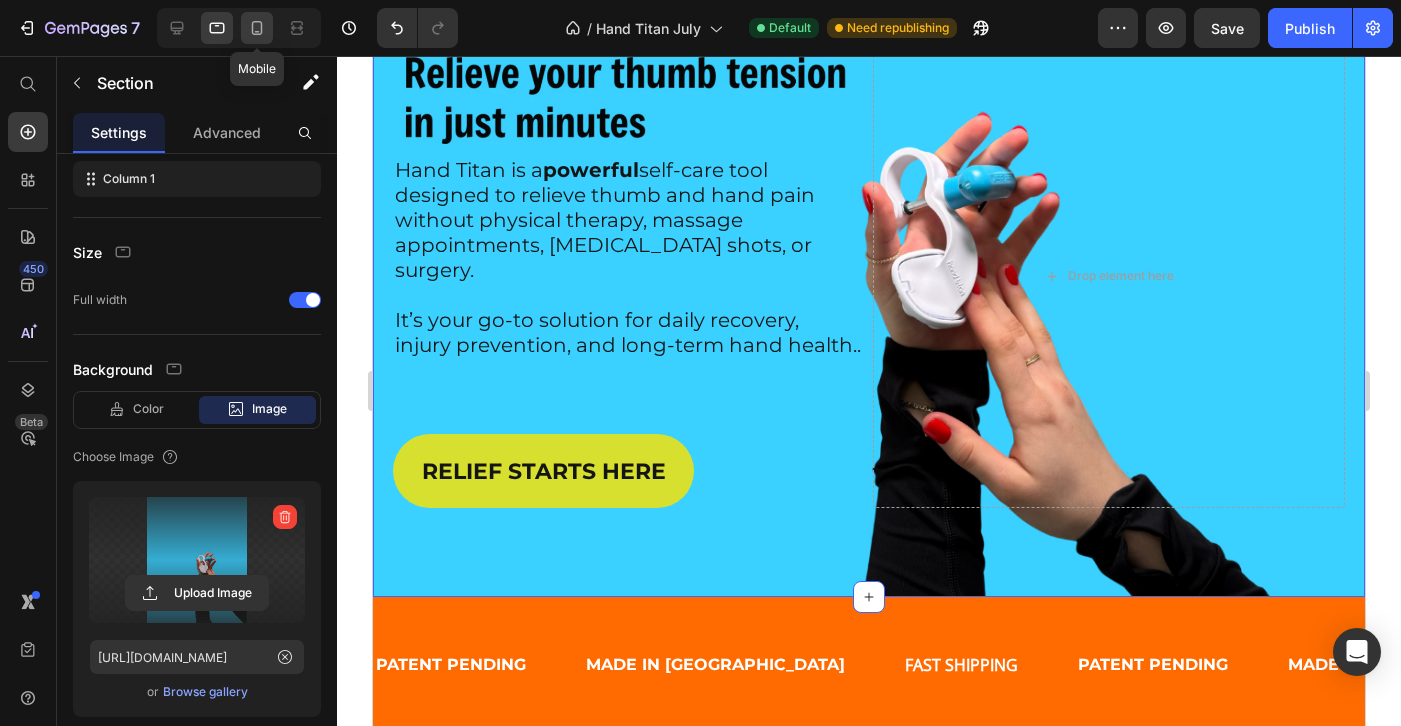 click 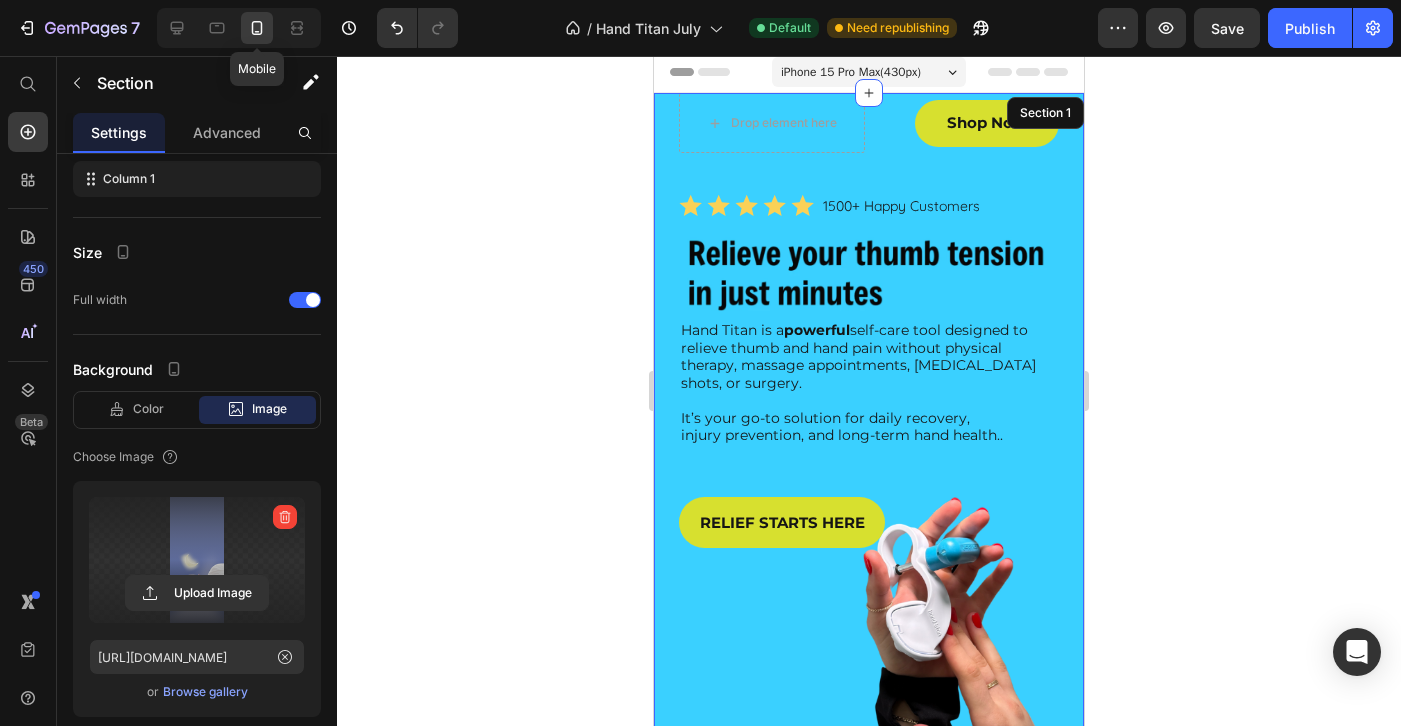 scroll, scrollTop: 0, scrollLeft: 0, axis: both 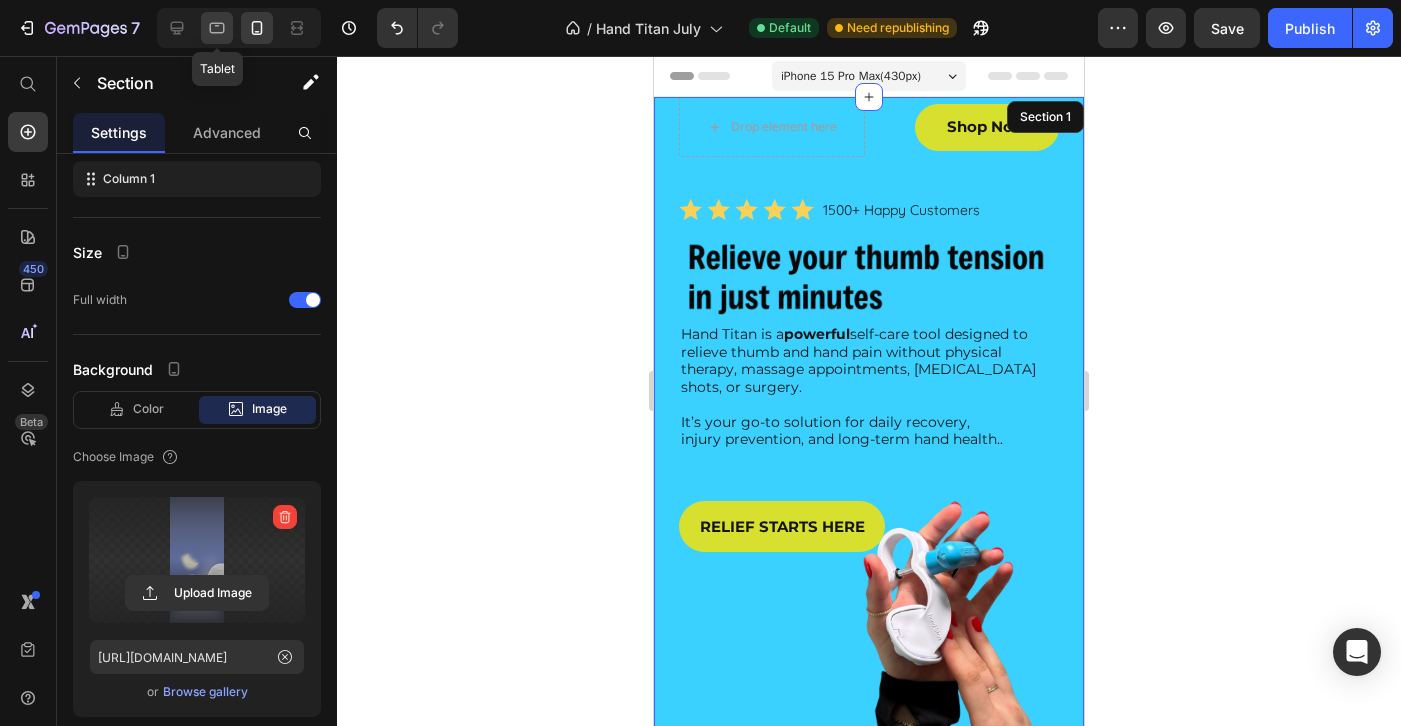 click 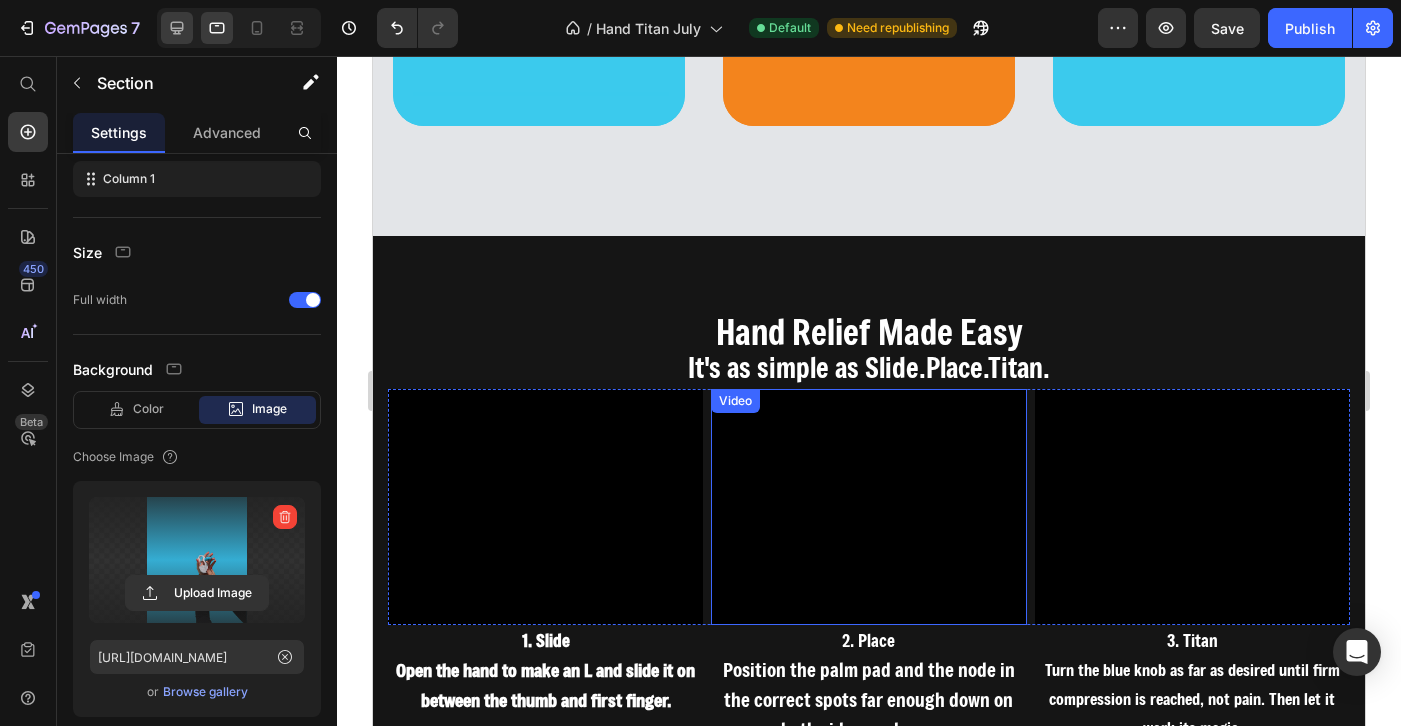 scroll, scrollTop: 5411, scrollLeft: 0, axis: vertical 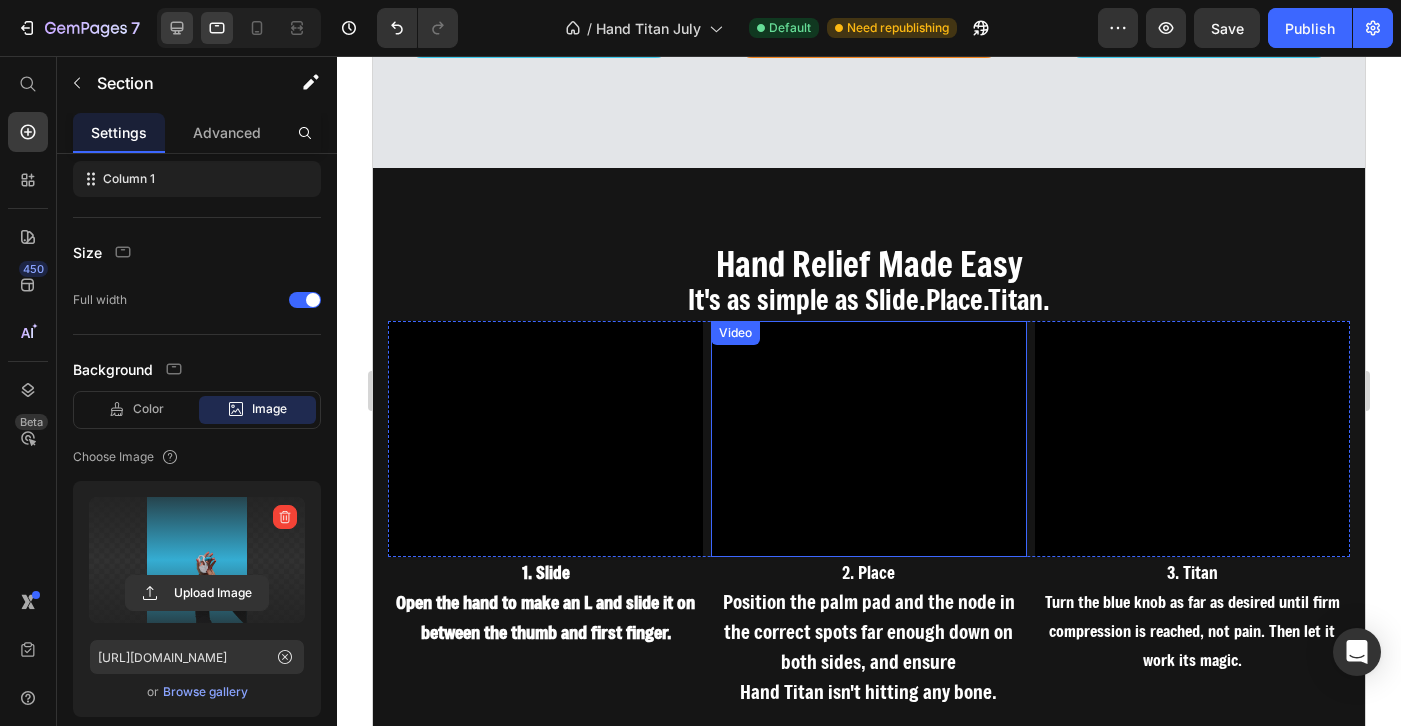click 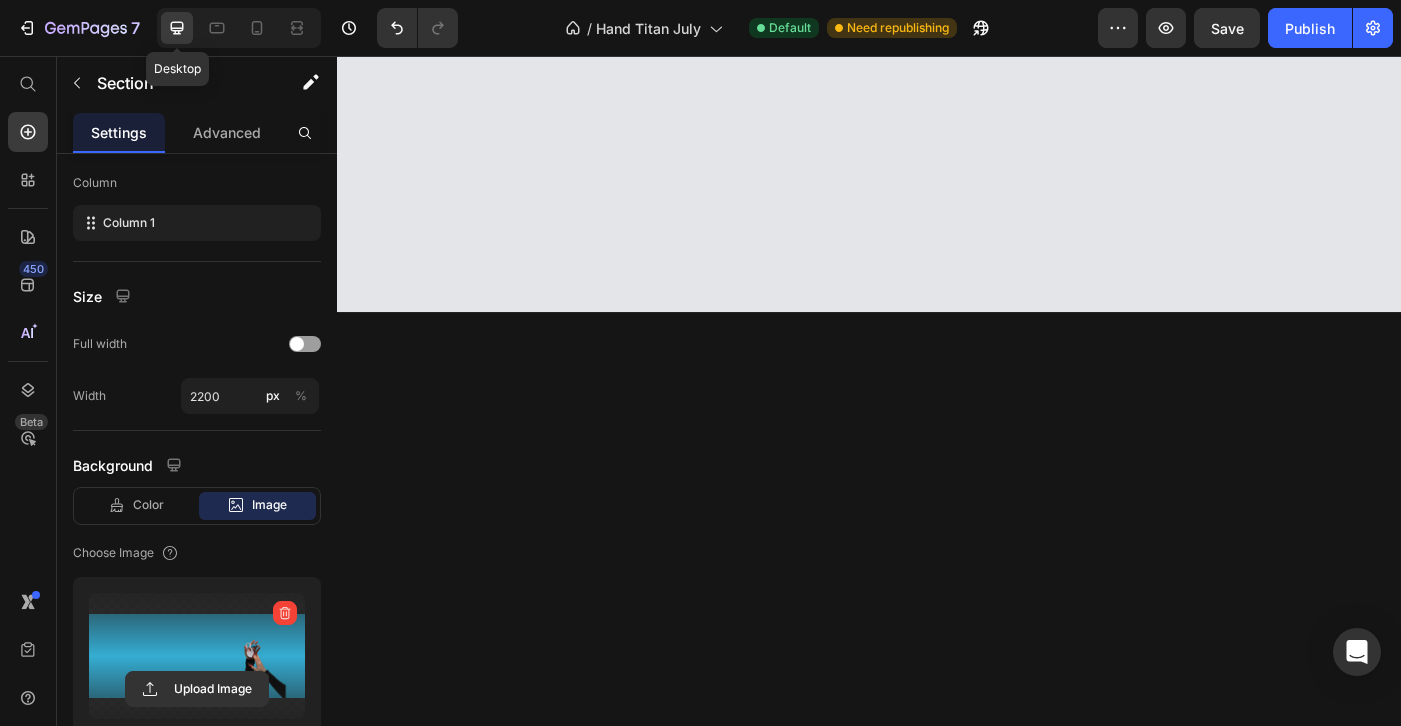 scroll, scrollTop: 0, scrollLeft: 0, axis: both 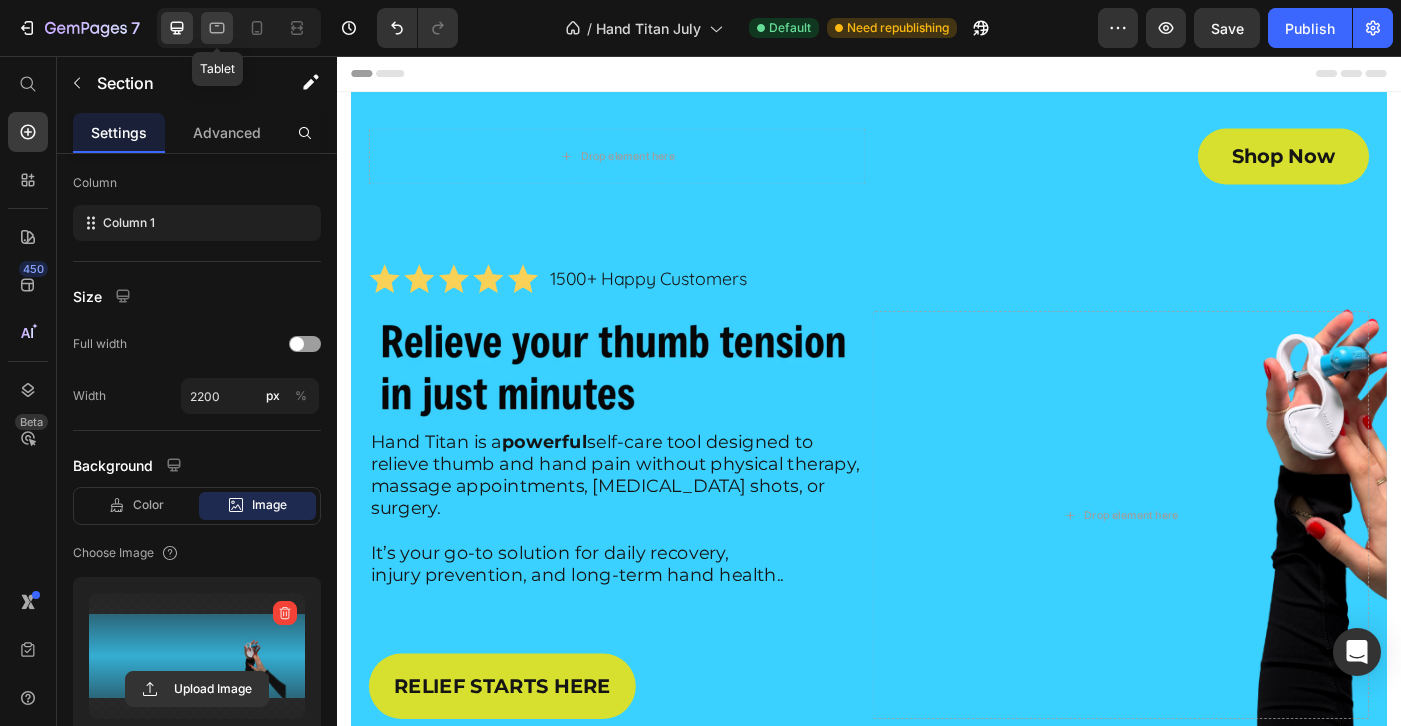 click 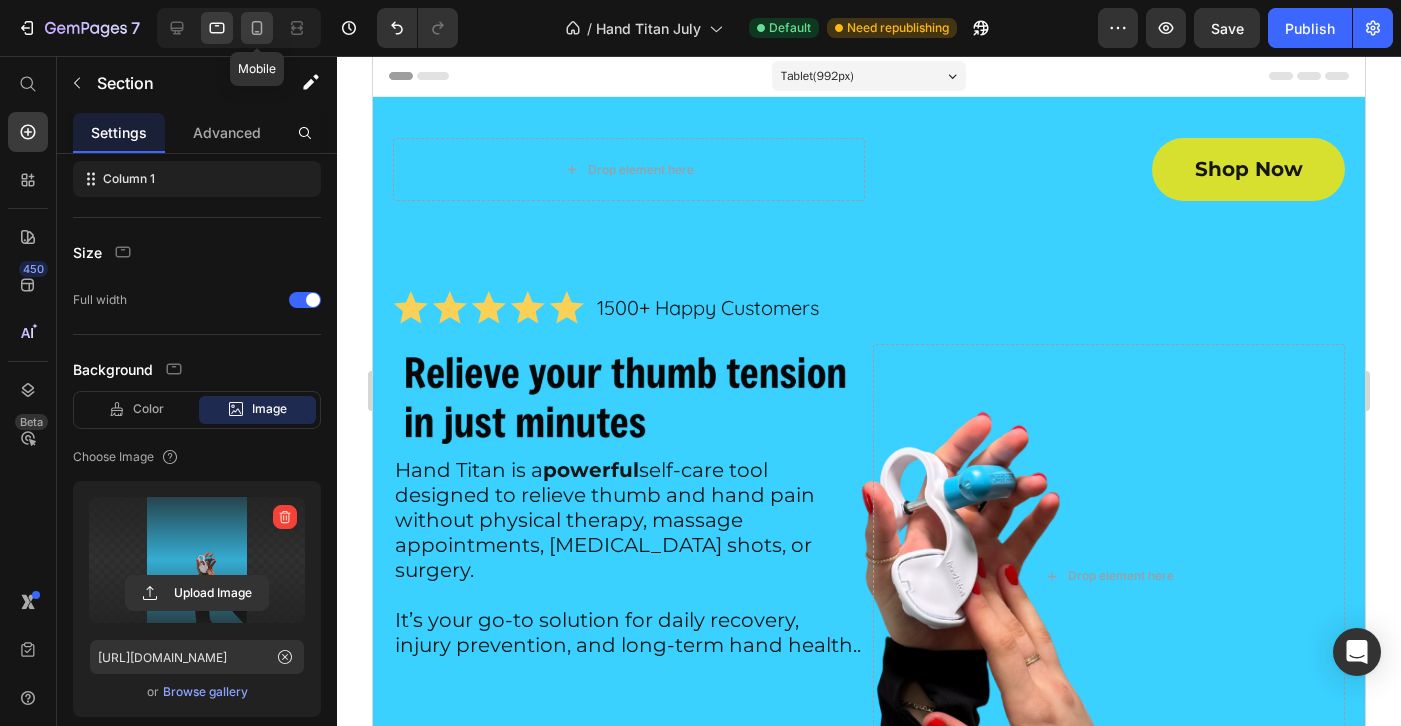 click 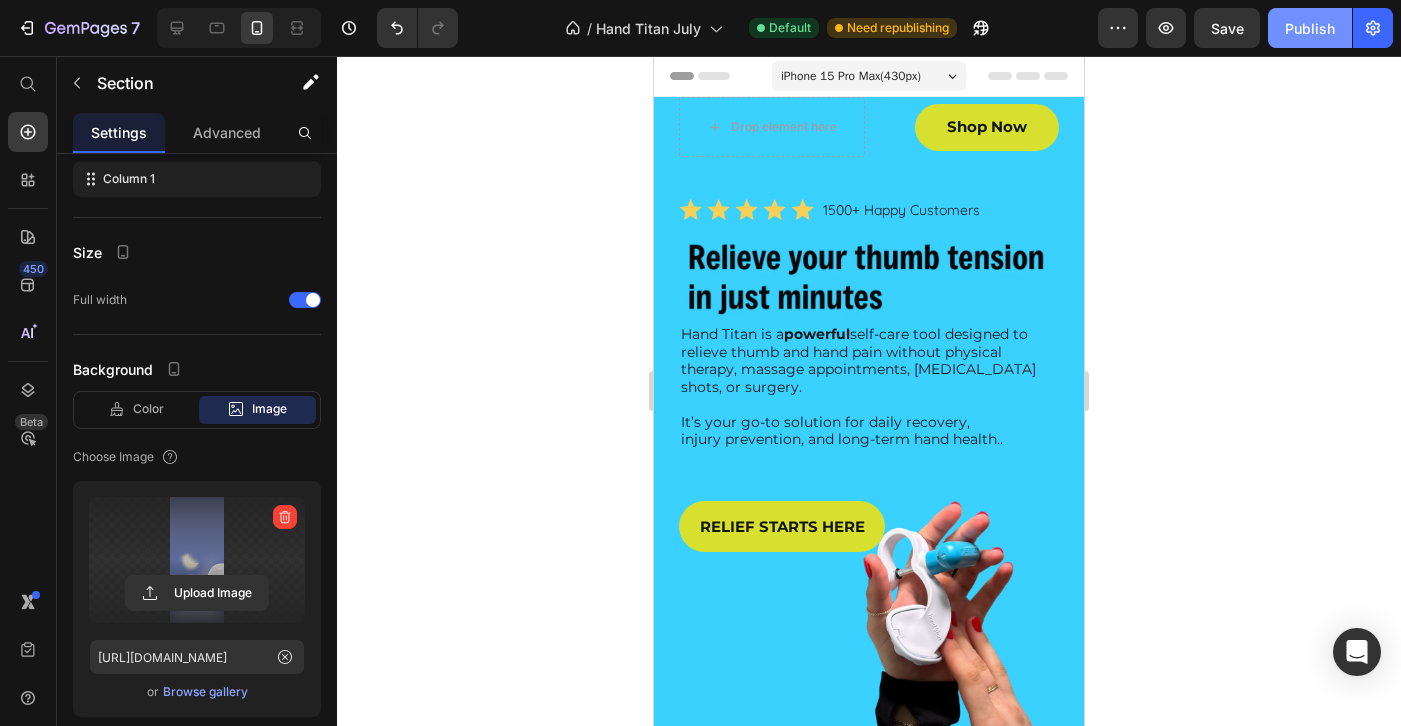 click on "Publish" at bounding box center [1310, 28] 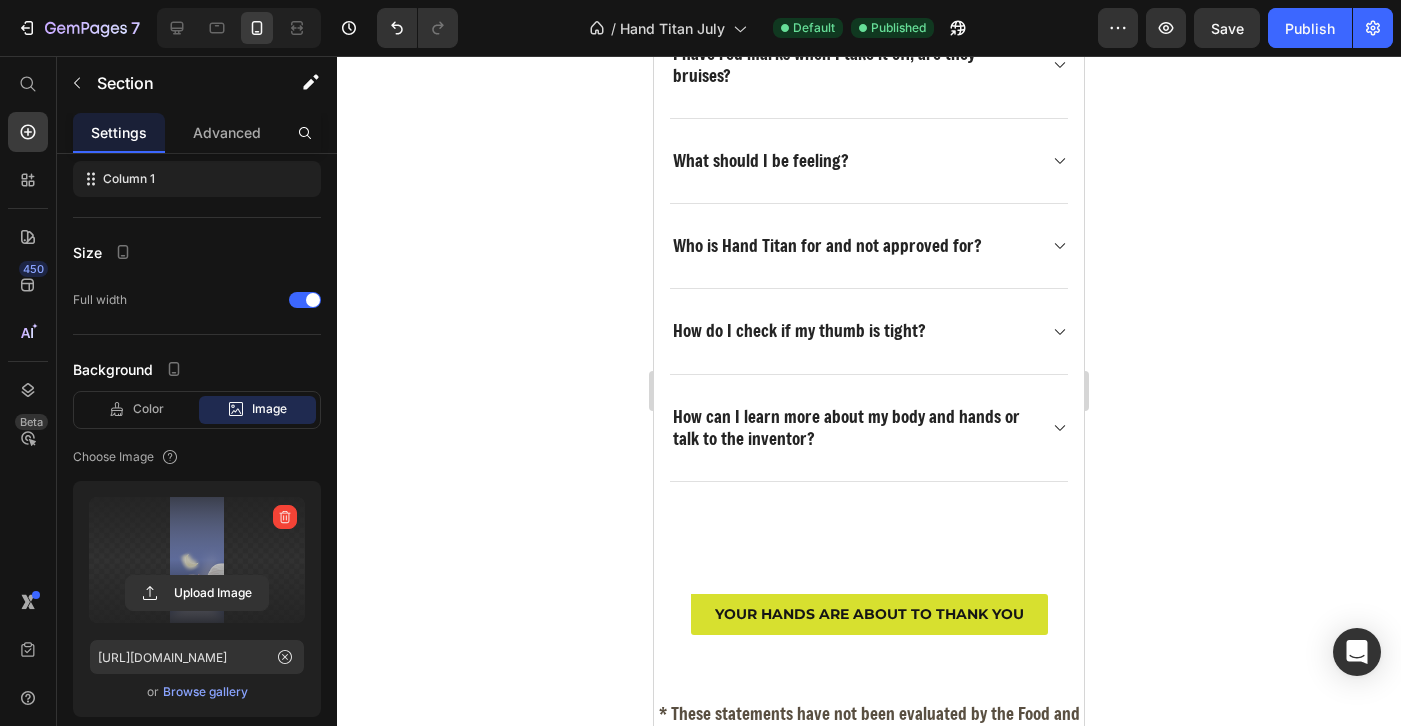 scroll, scrollTop: 10658, scrollLeft: 0, axis: vertical 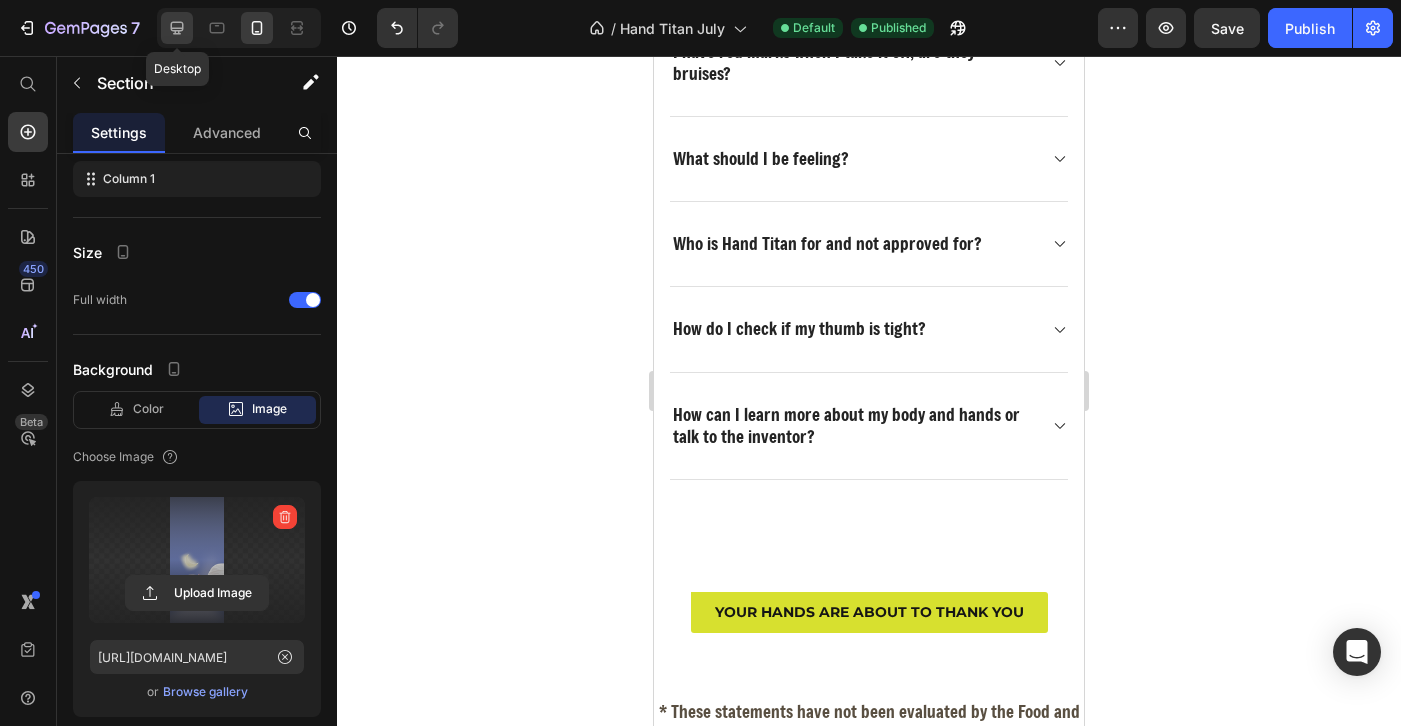 click 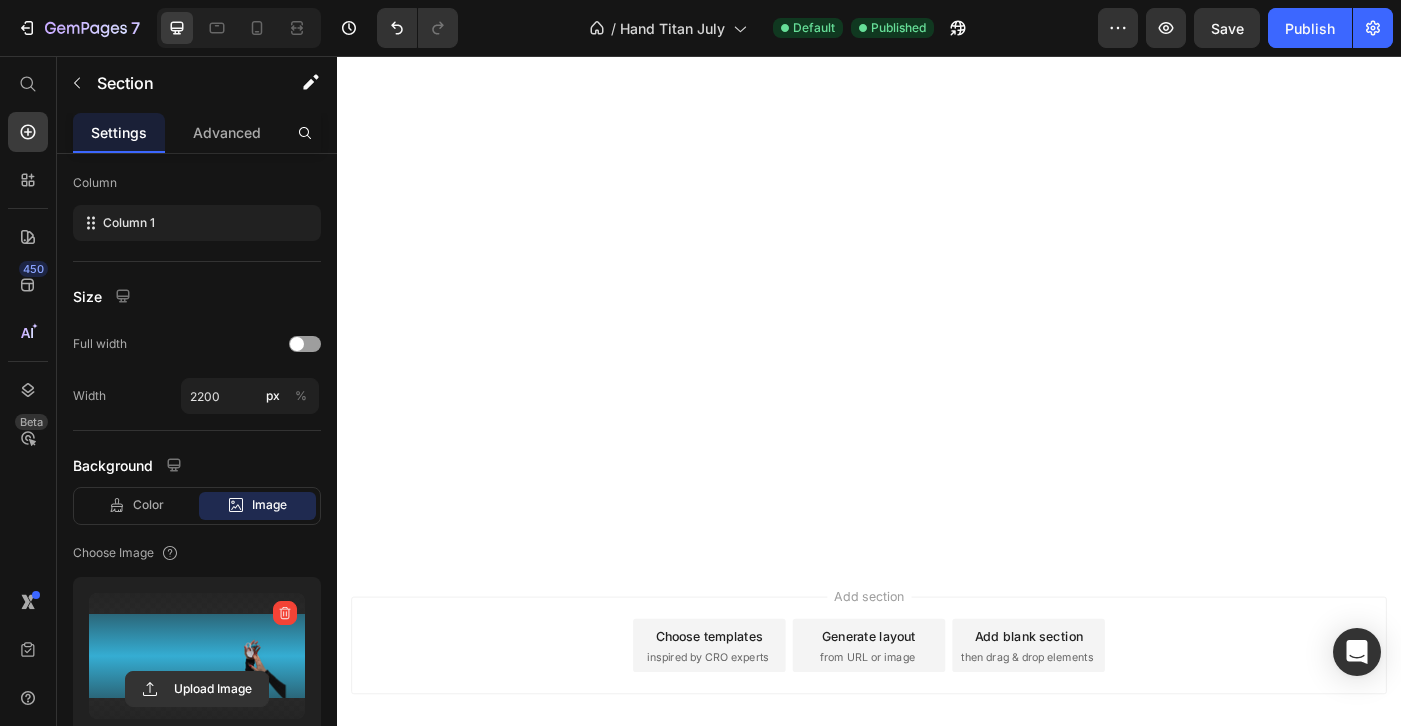 scroll, scrollTop: 0, scrollLeft: 0, axis: both 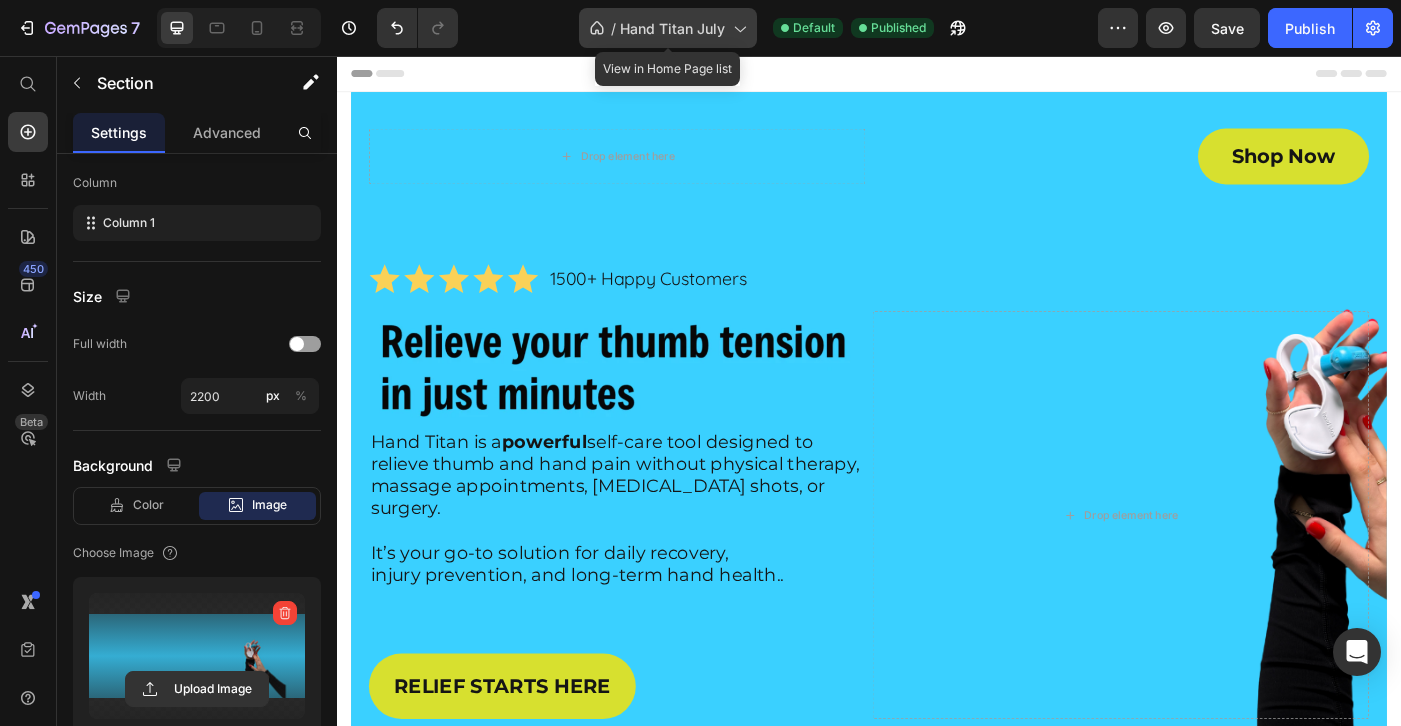 click 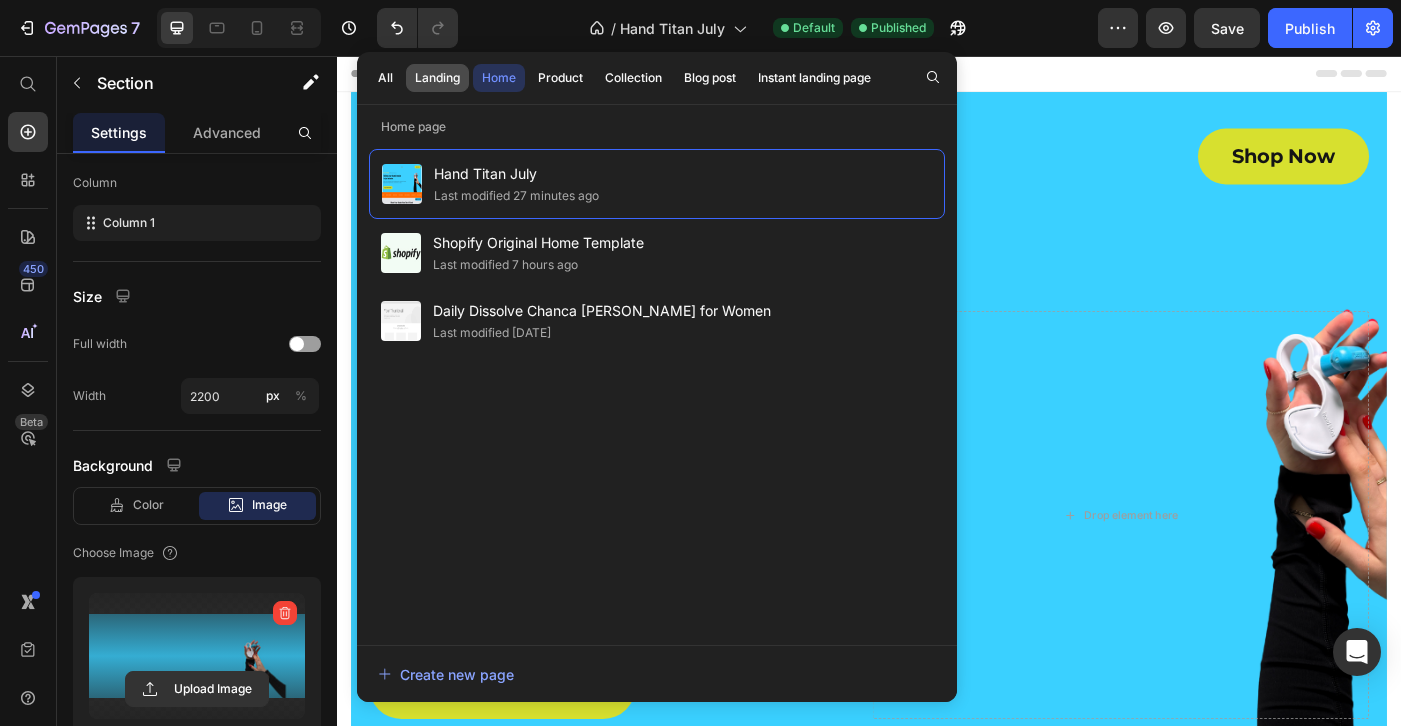 click on "Landing" at bounding box center [437, 78] 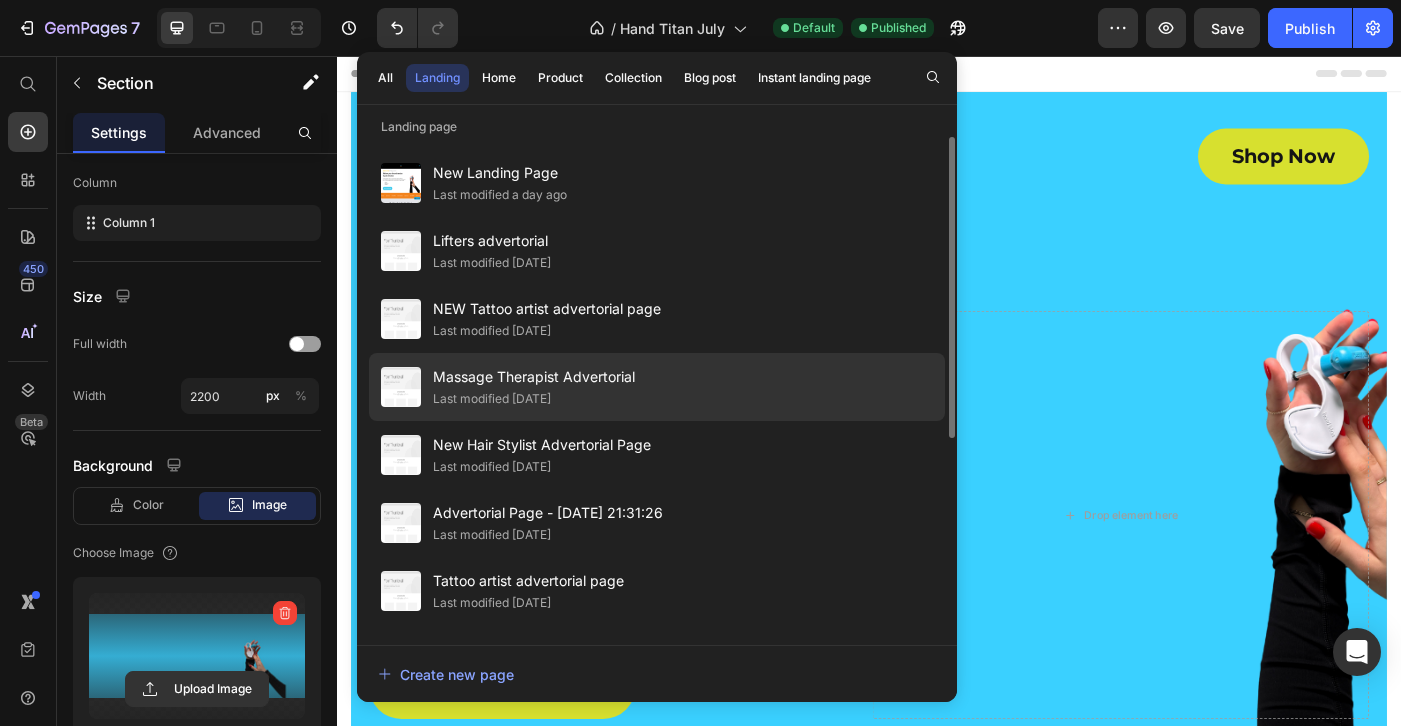 click on "Massage Therapist Advertorial" at bounding box center (534, 377) 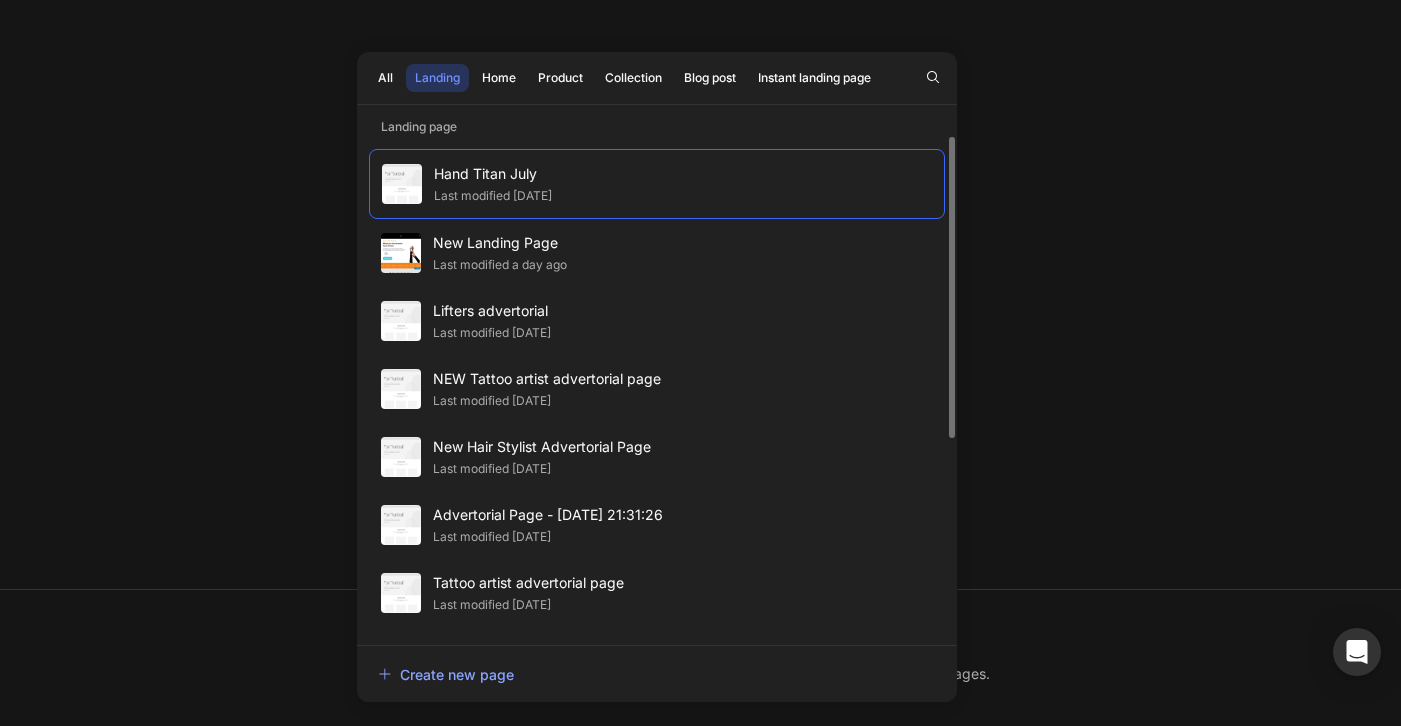 scroll, scrollTop: 0, scrollLeft: 0, axis: both 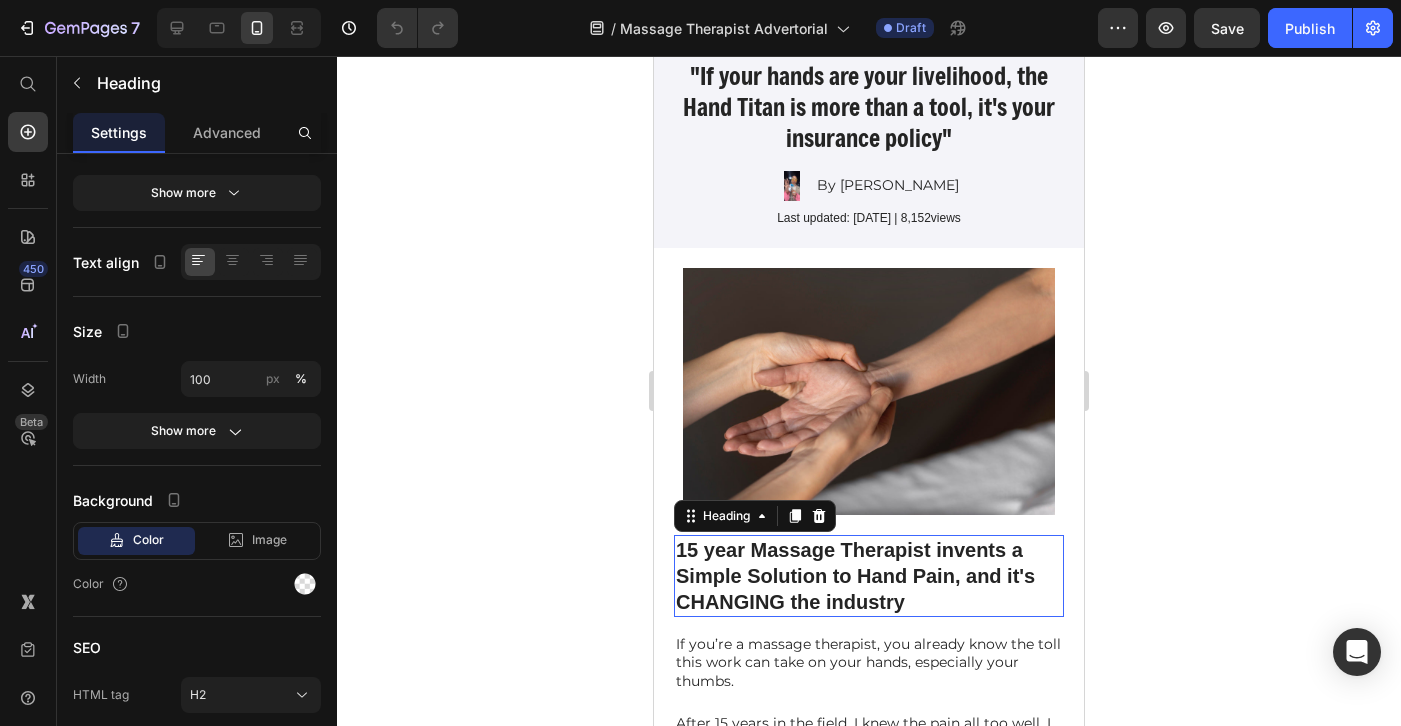 click on "15 year Massage Therapist invents a Simple Solution to Hand Pain, and it's CHANGING the industry" at bounding box center [869, 576] 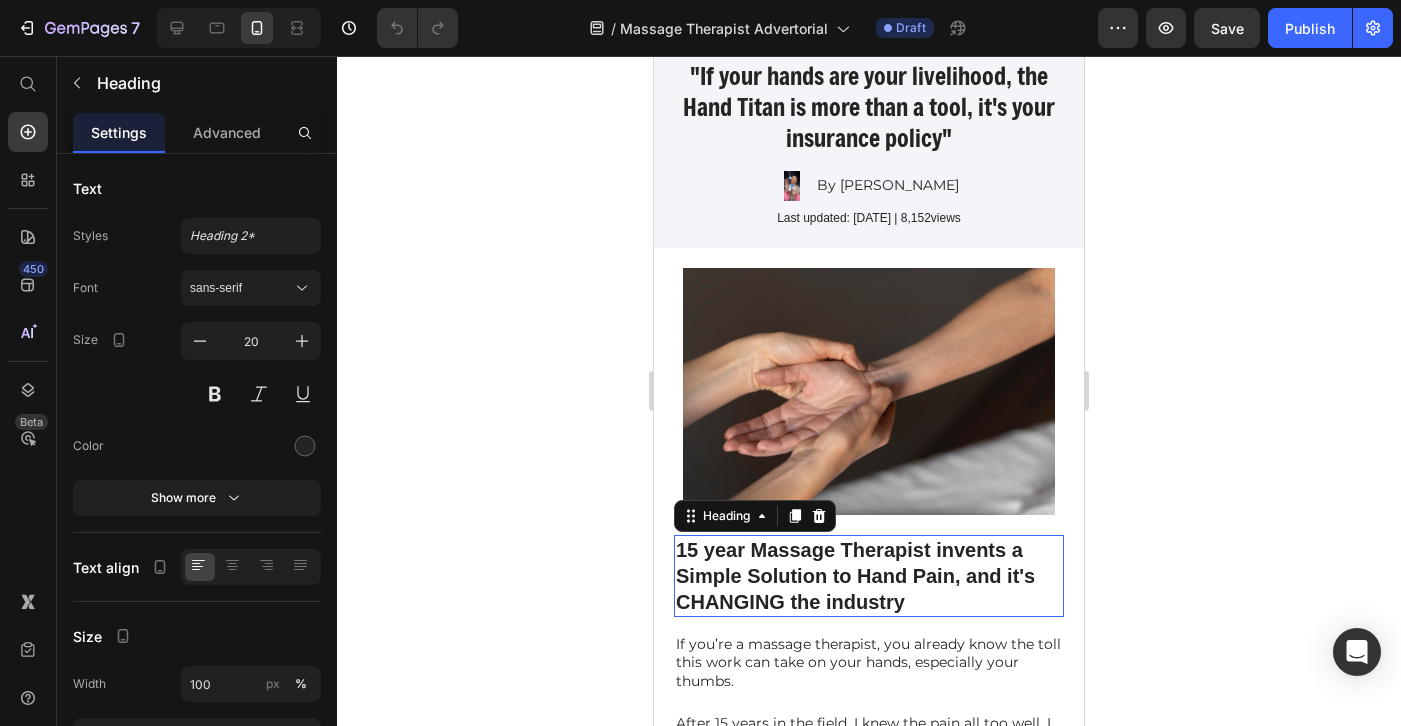 click on "15 year Massage Therapist invents a Simple Solution to Hand Pain, and it's CHANGING the industry" at bounding box center (869, 576) 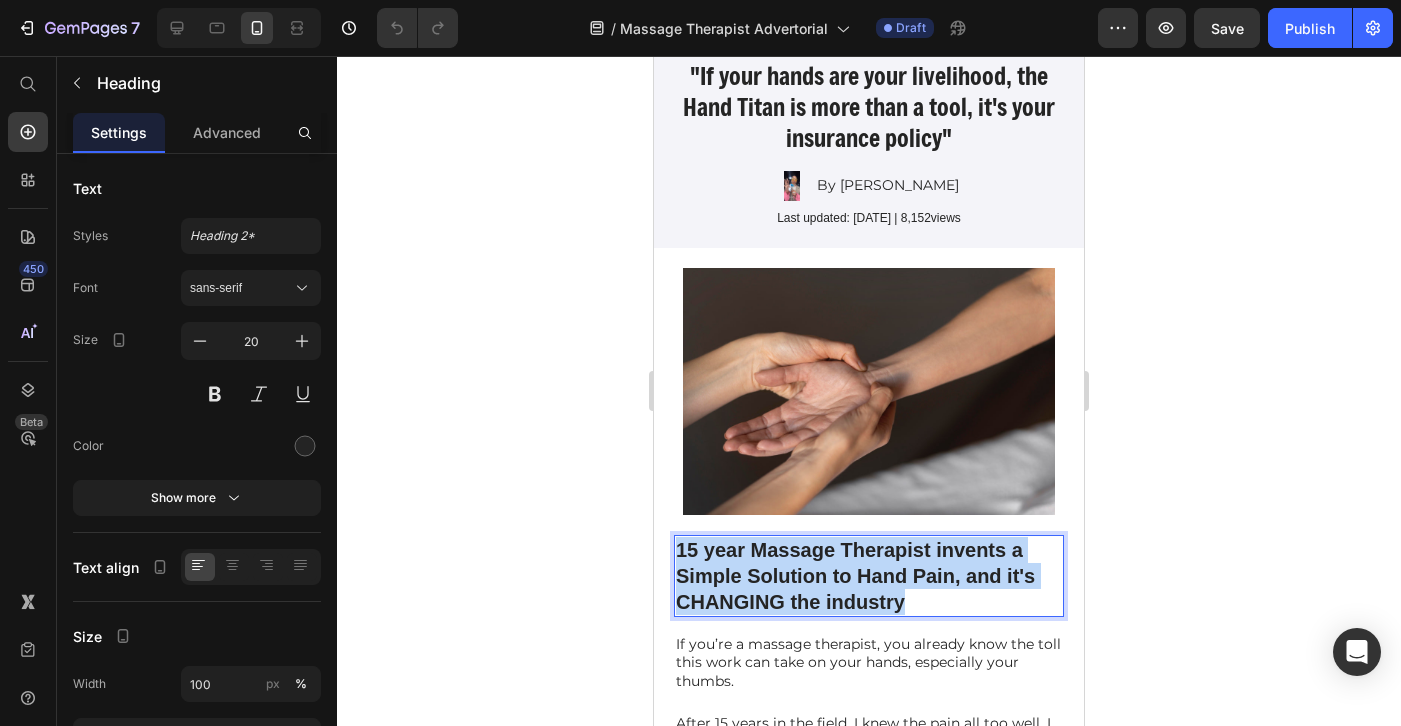 drag, startPoint x: 931, startPoint y: 604, endPoint x: 1283, endPoint y: 559, distance: 354.86478 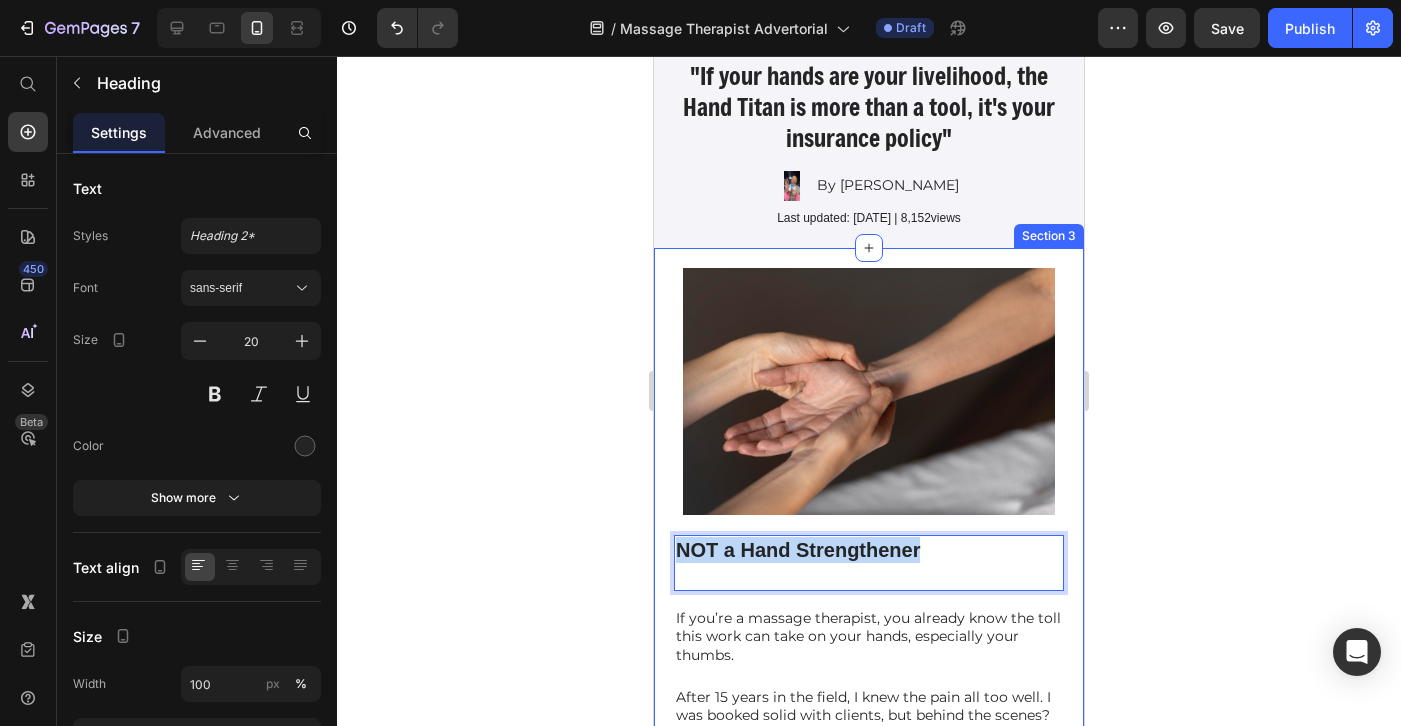 drag, startPoint x: 931, startPoint y: 549, endPoint x: 666, endPoint y: 553, distance: 265.03018 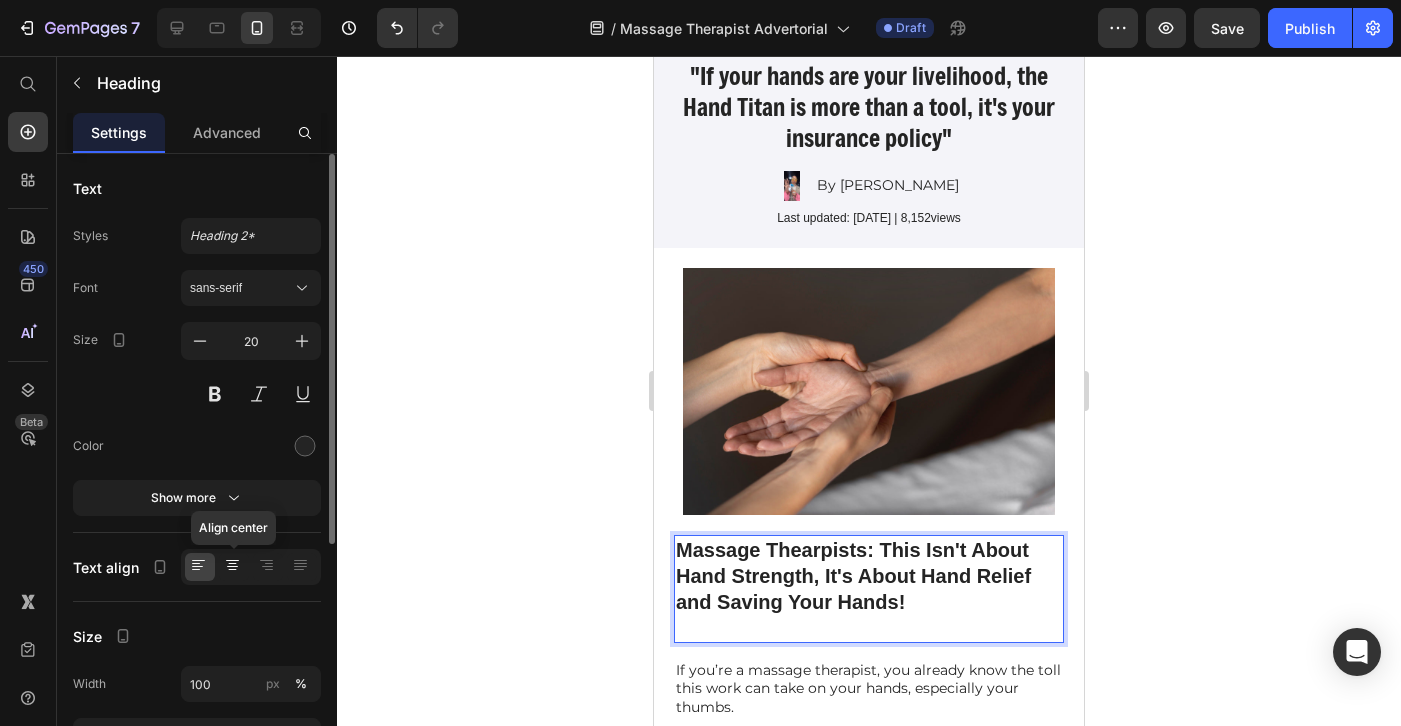 click 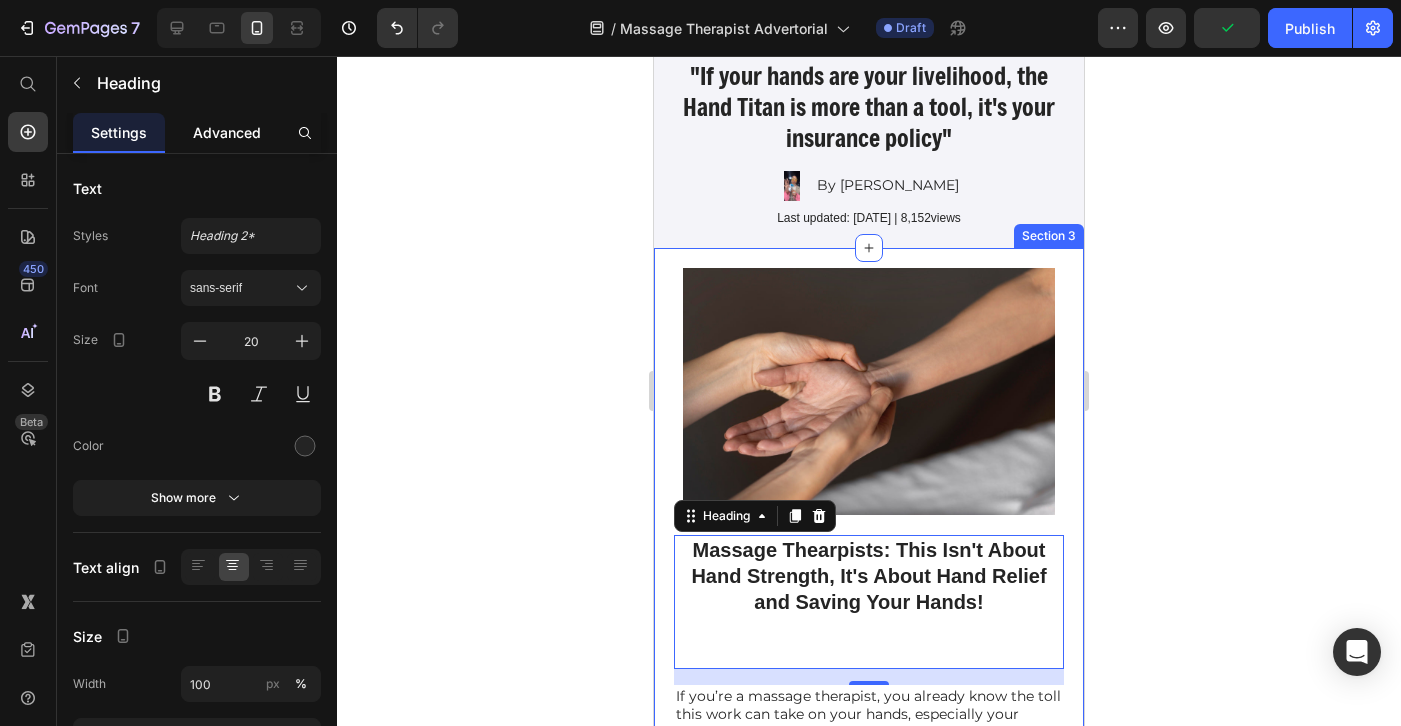 click on "Advanced" at bounding box center (227, 132) 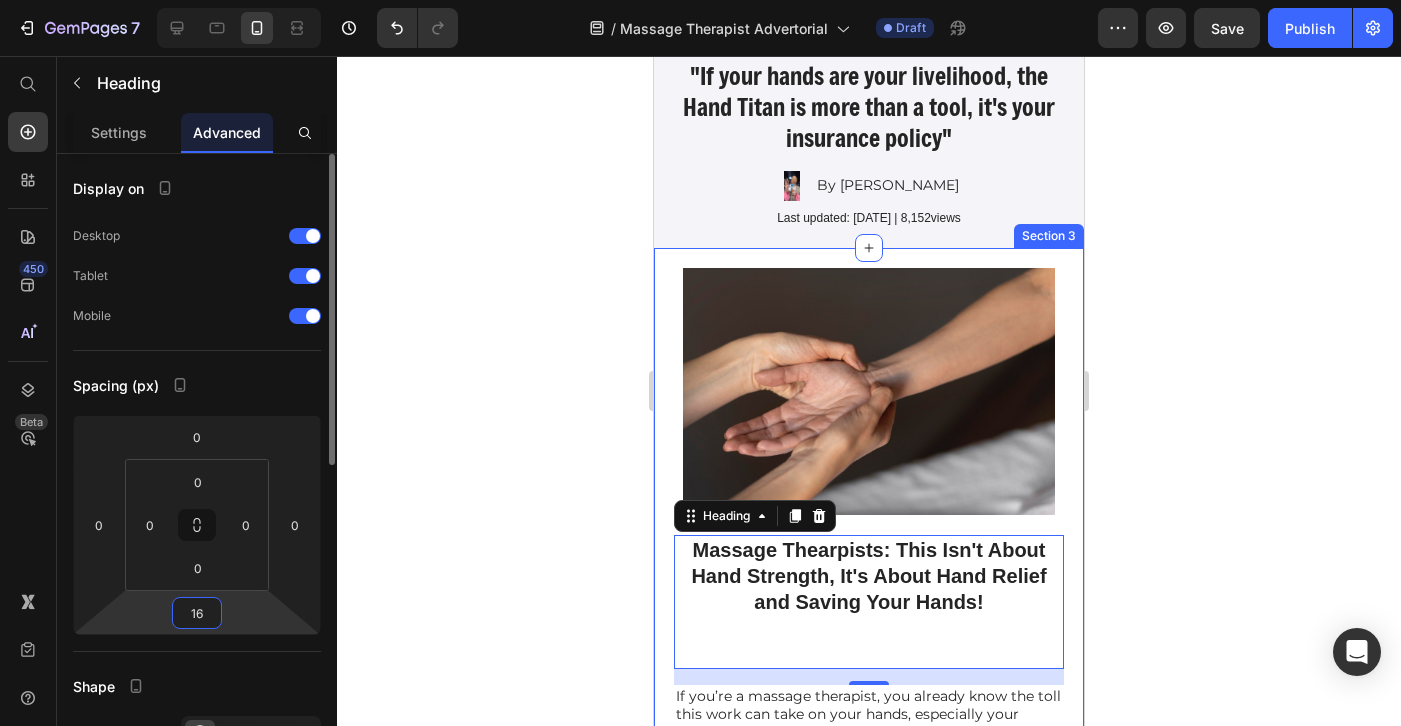 click on "7  Version history  /  Massage Therapist Advertorial Draft Preview  Save   Publish  450 Beta Start with Sections Elements Hero Section Product Detail Brands Trusted Badges Guarantee Product Breakdown How to use Testimonials Compare Bundle FAQs Social Proof Brand Story Product List Collection Blog List Contact Sticky Add to Cart Custom Footer Browse Library 450 Layout
Row
Row
Row
Row Text
Heading
Text Block Button
Button
Button
Sticky Back to top Media
Image Image" at bounding box center [700, 0] 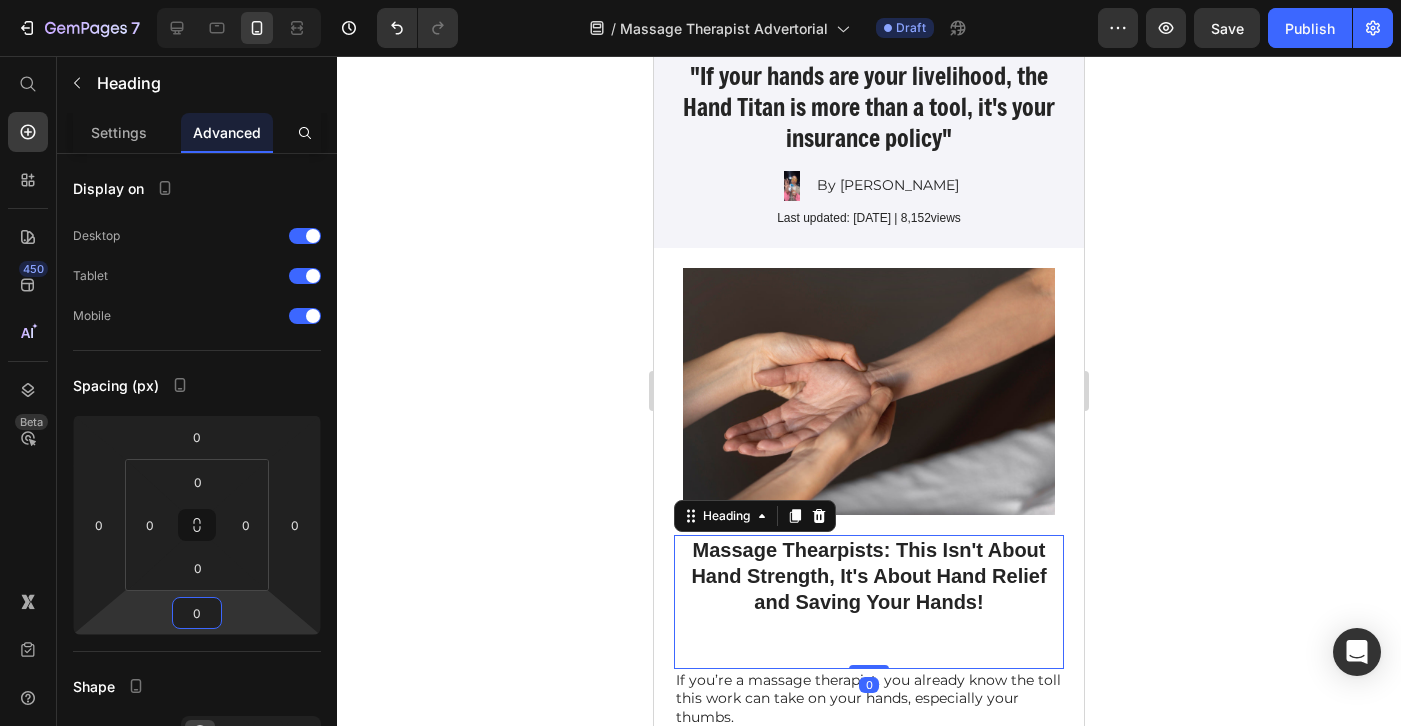 type on "0" 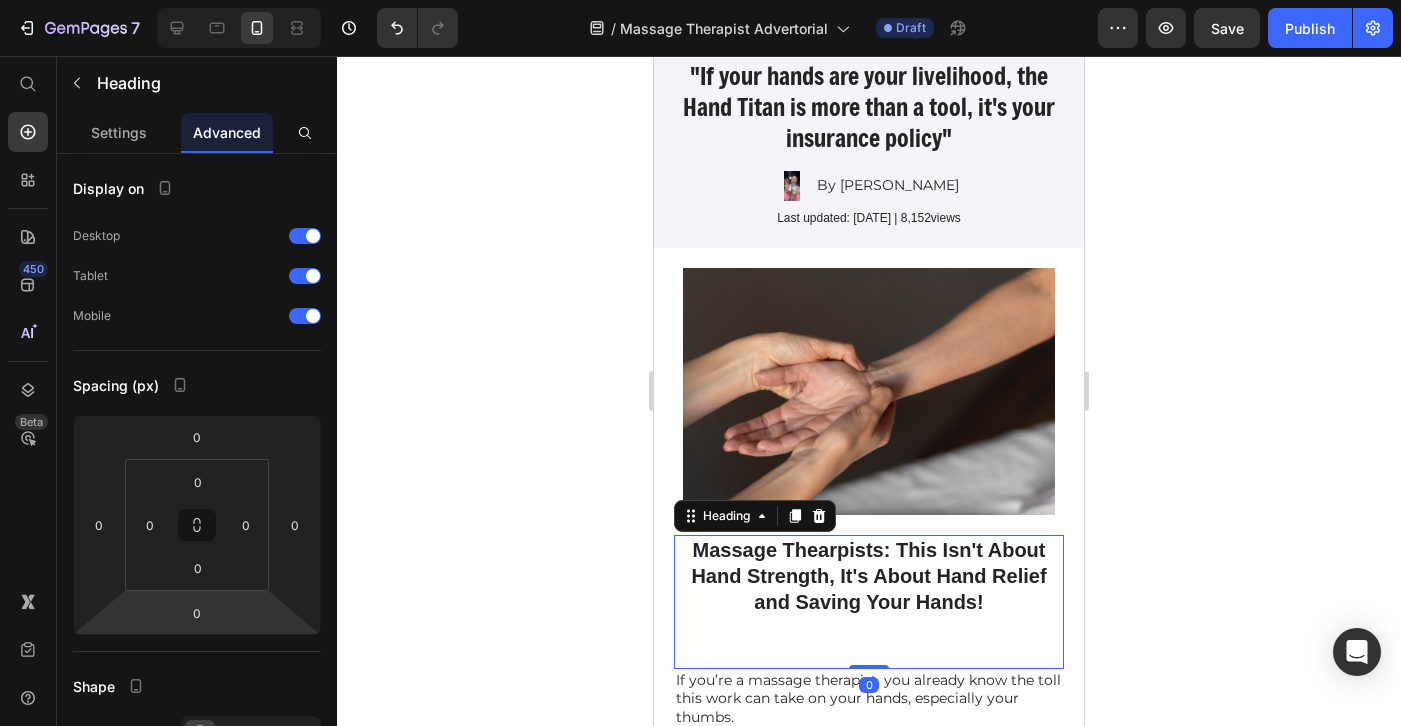 drag, startPoint x: 987, startPoint y: 591, endPoint x: 1756, endPoint y: 617, distance: 769.4394 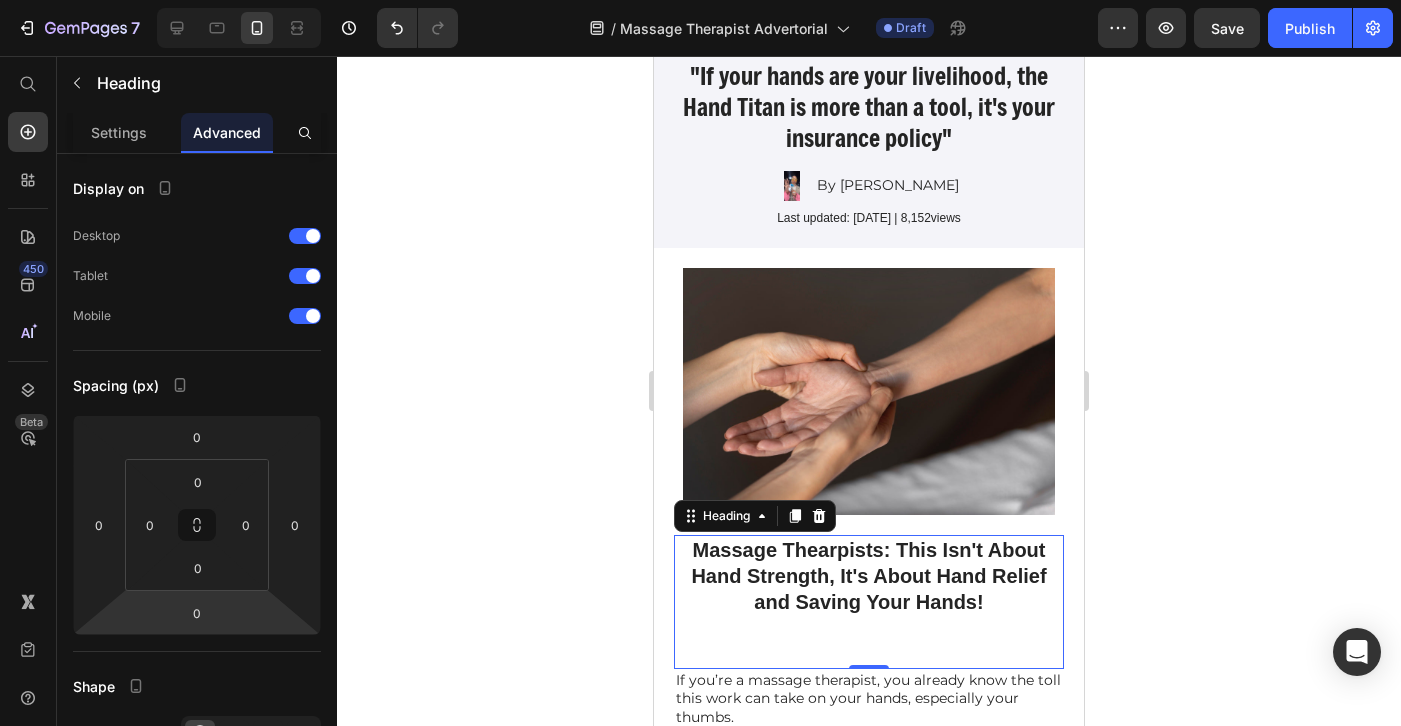 click 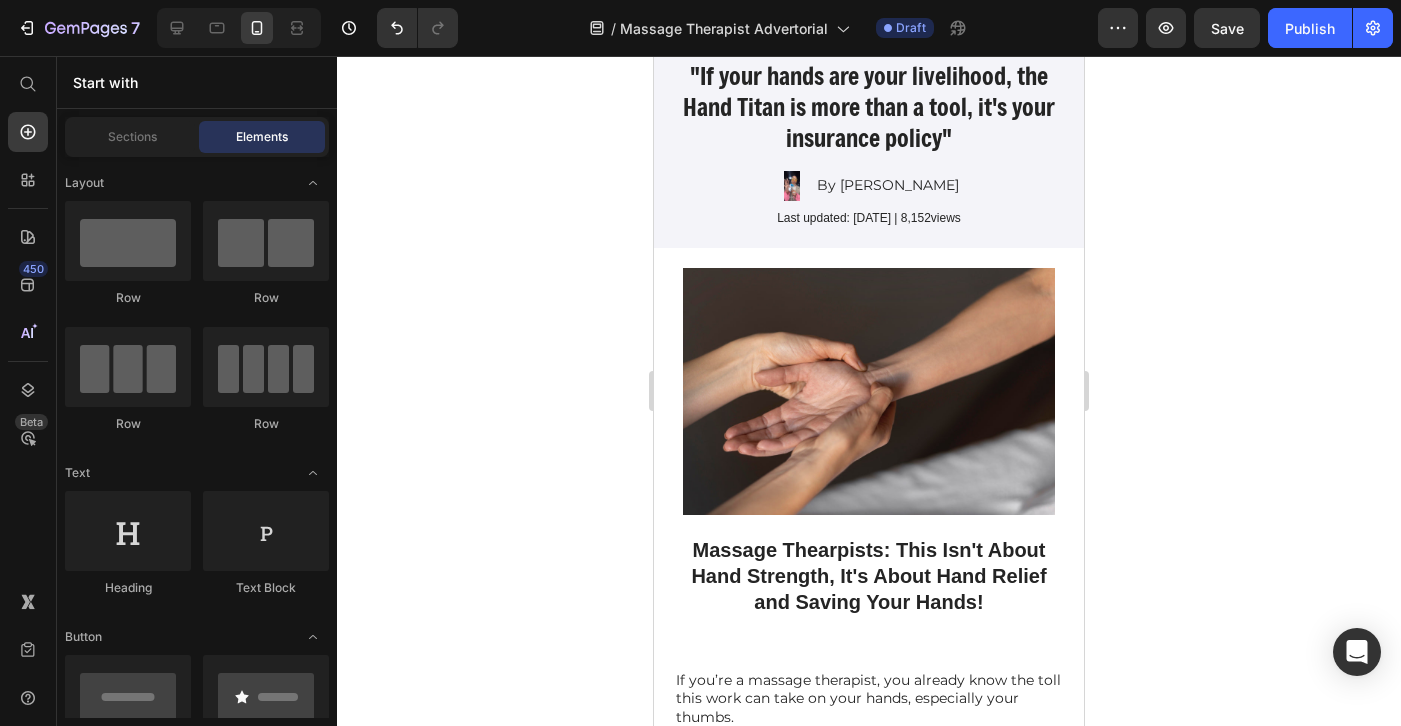 click 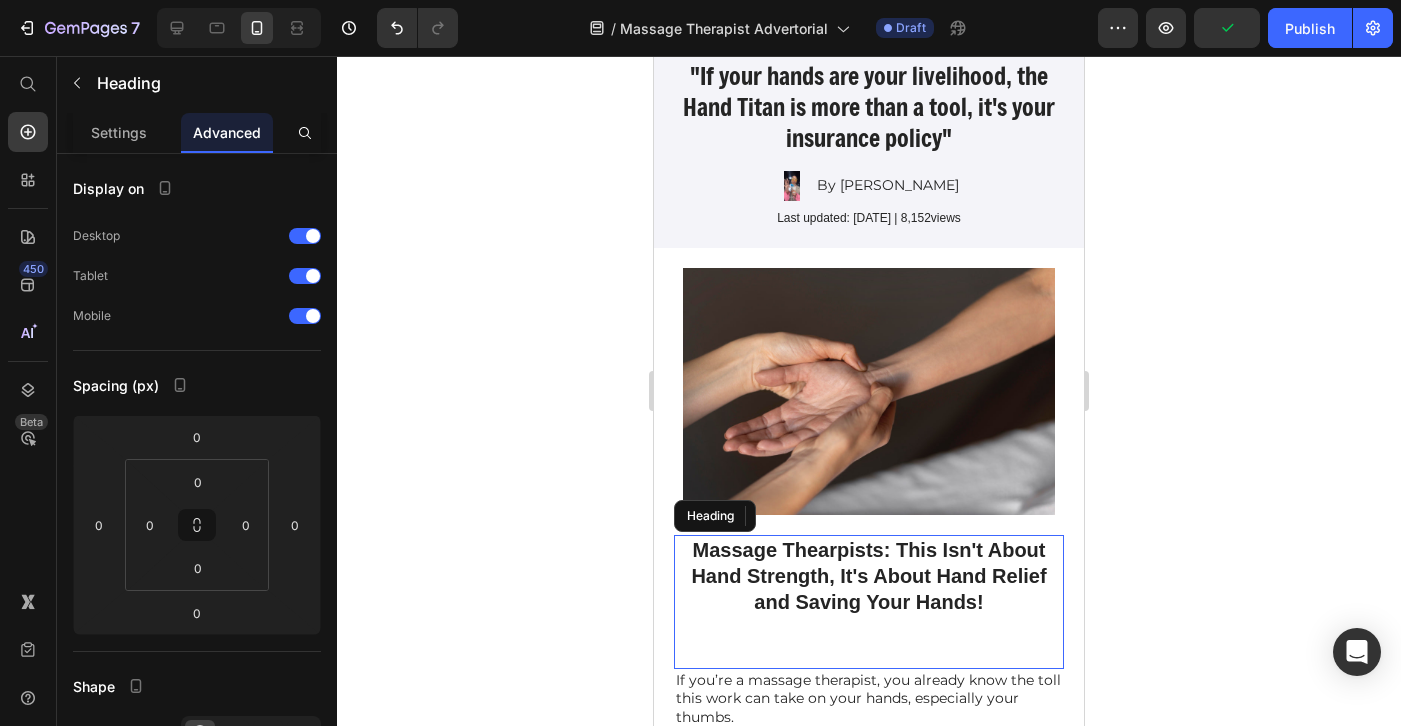 click on "Massage Thearpists: This Isn't About Hand Strength, It's About Hand Relief and Saving Your Hands!" at bounding box center (869, 602) 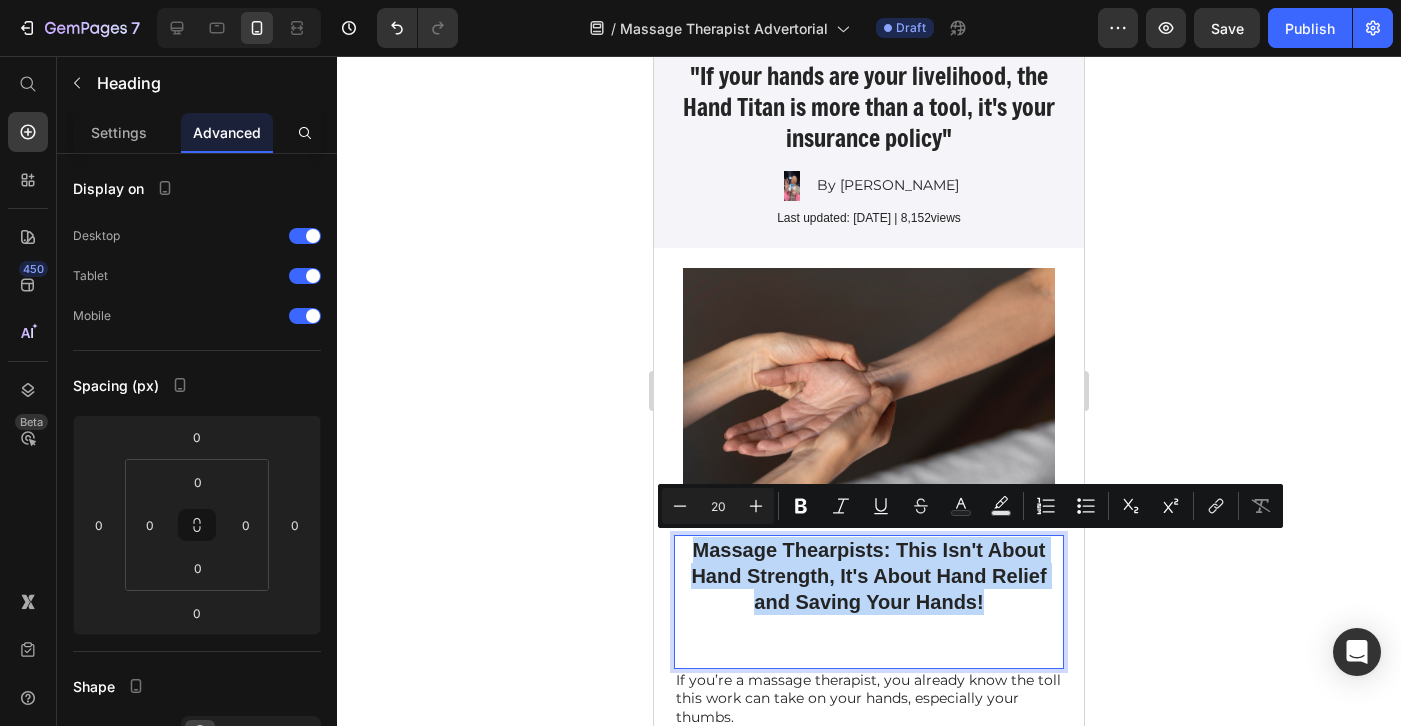 drag, startPoint x: 989, startPoint y: 601, endPoint x: 683, endPoint y: 551, distance: 310.05804 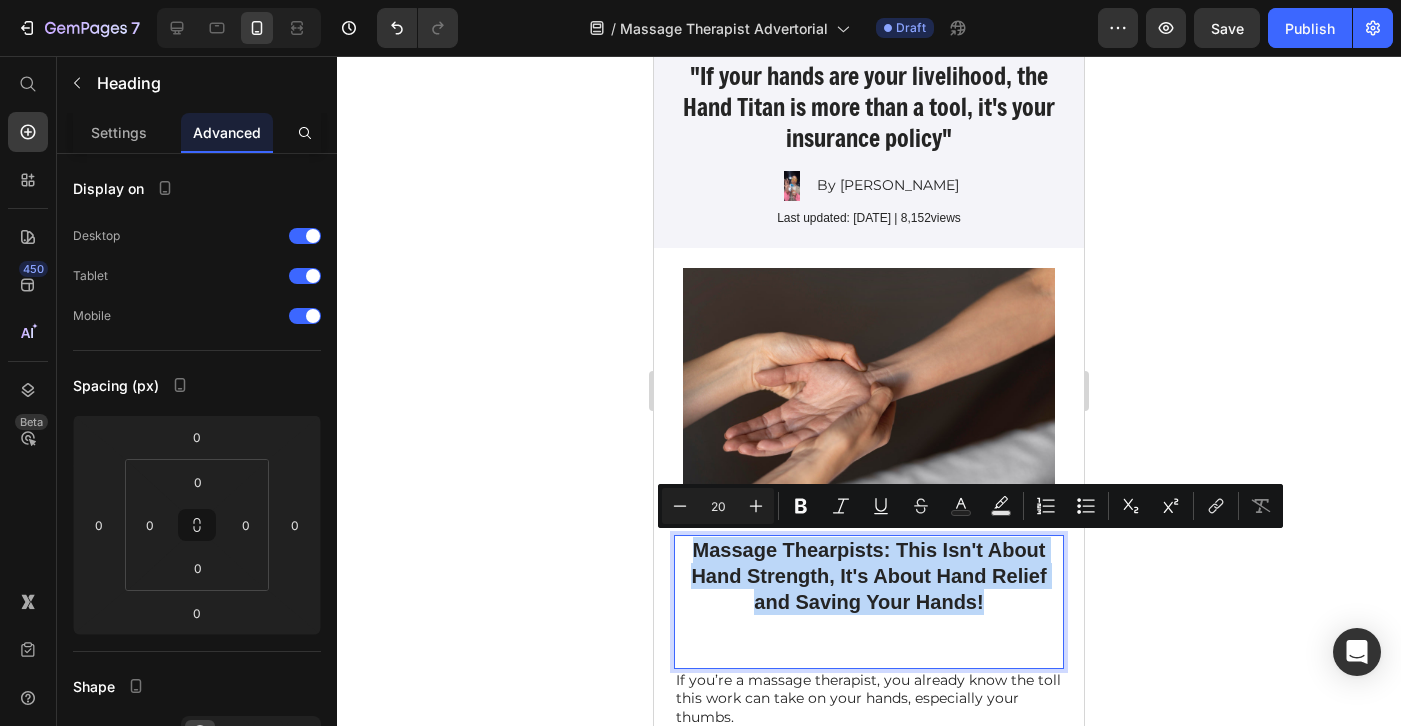 click on "Massage Thearpists: This Isn't About Hand Strength, It's About Hand Relief and Saving Your Hands!" at bounding box center (869, 602) 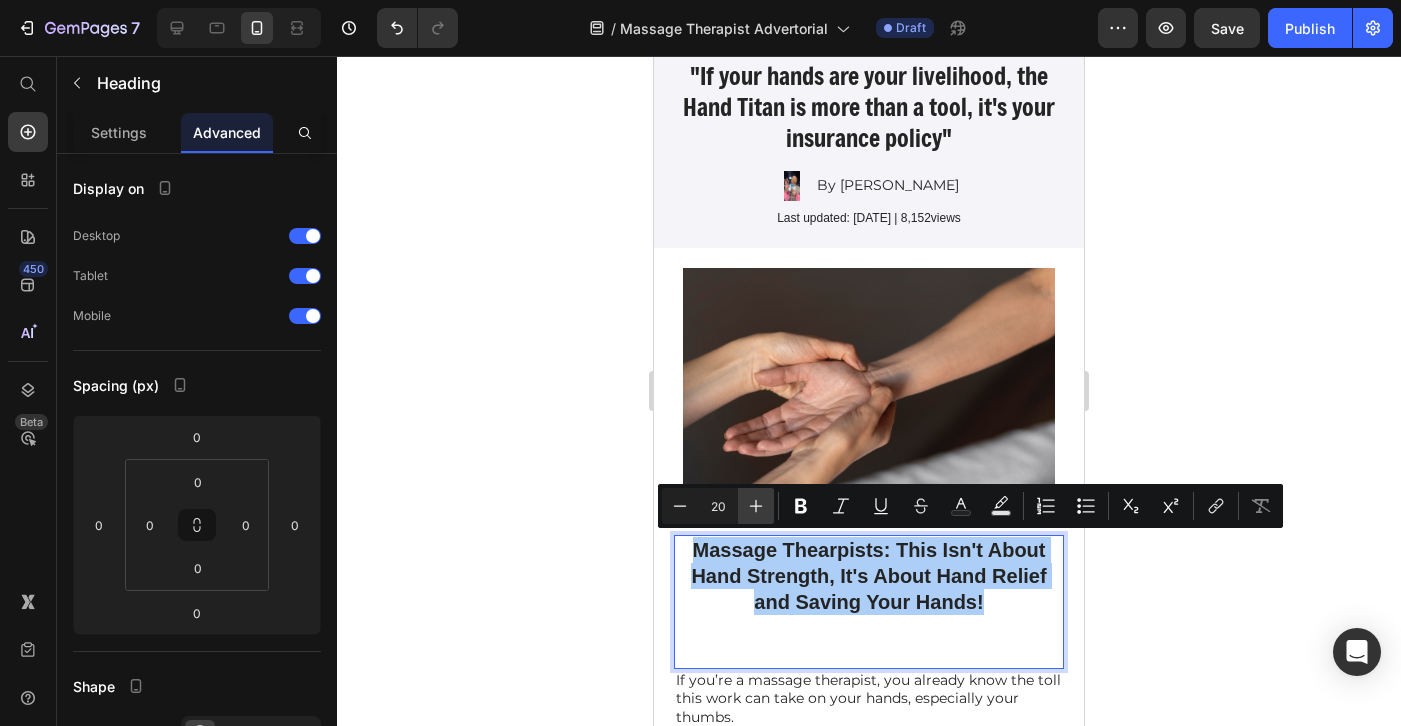 click 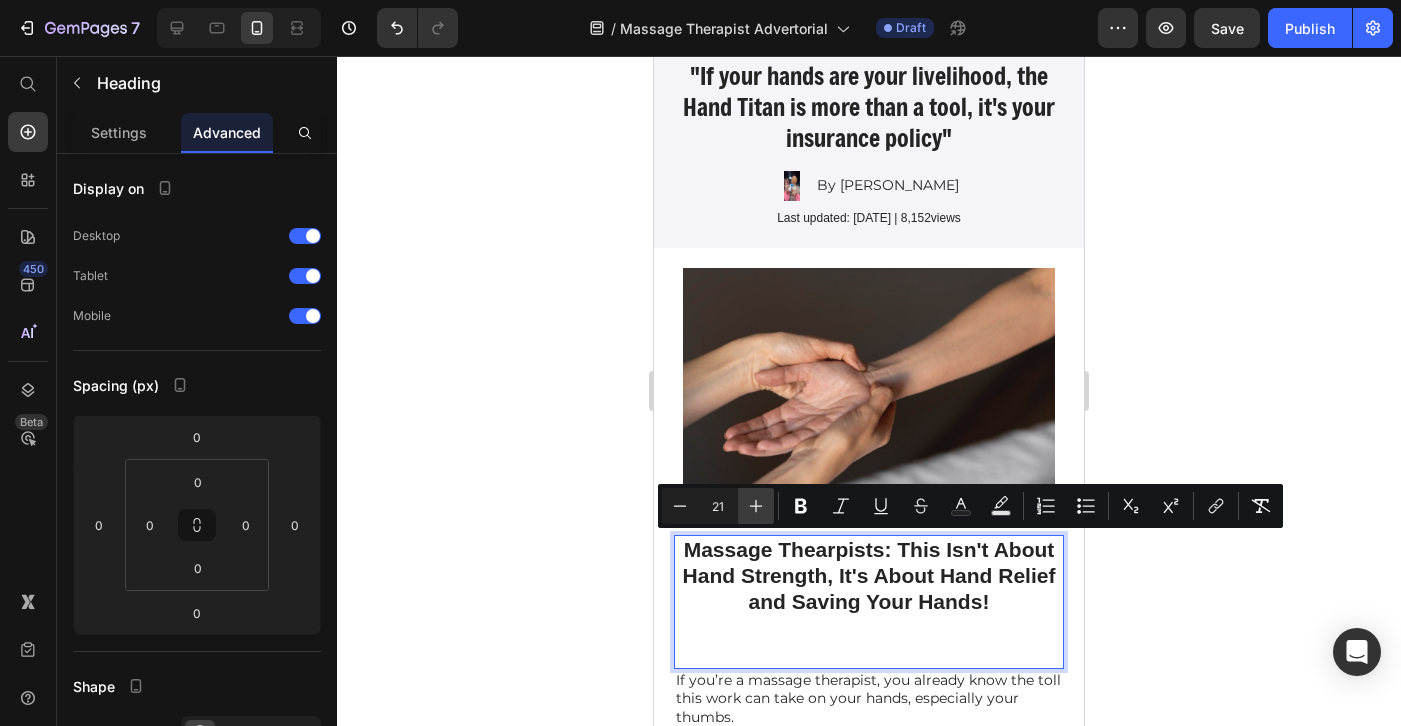 click 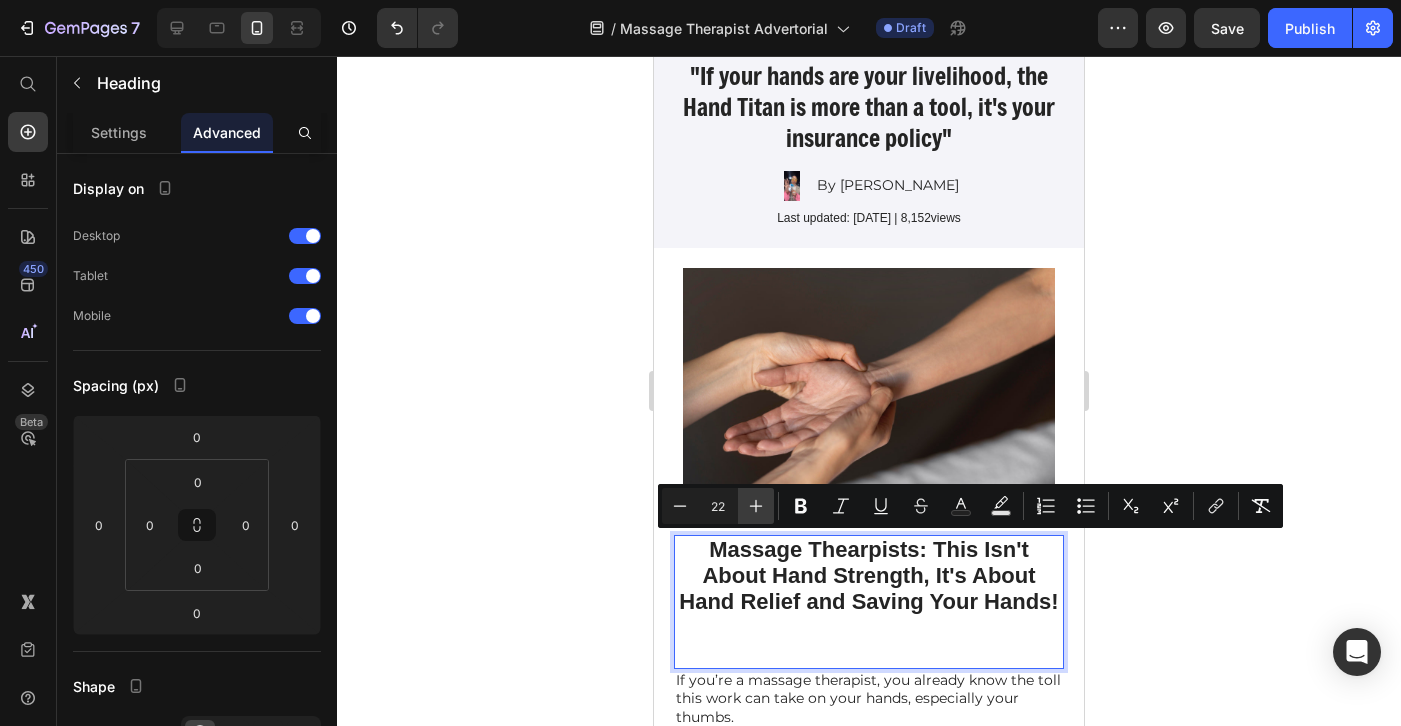 click 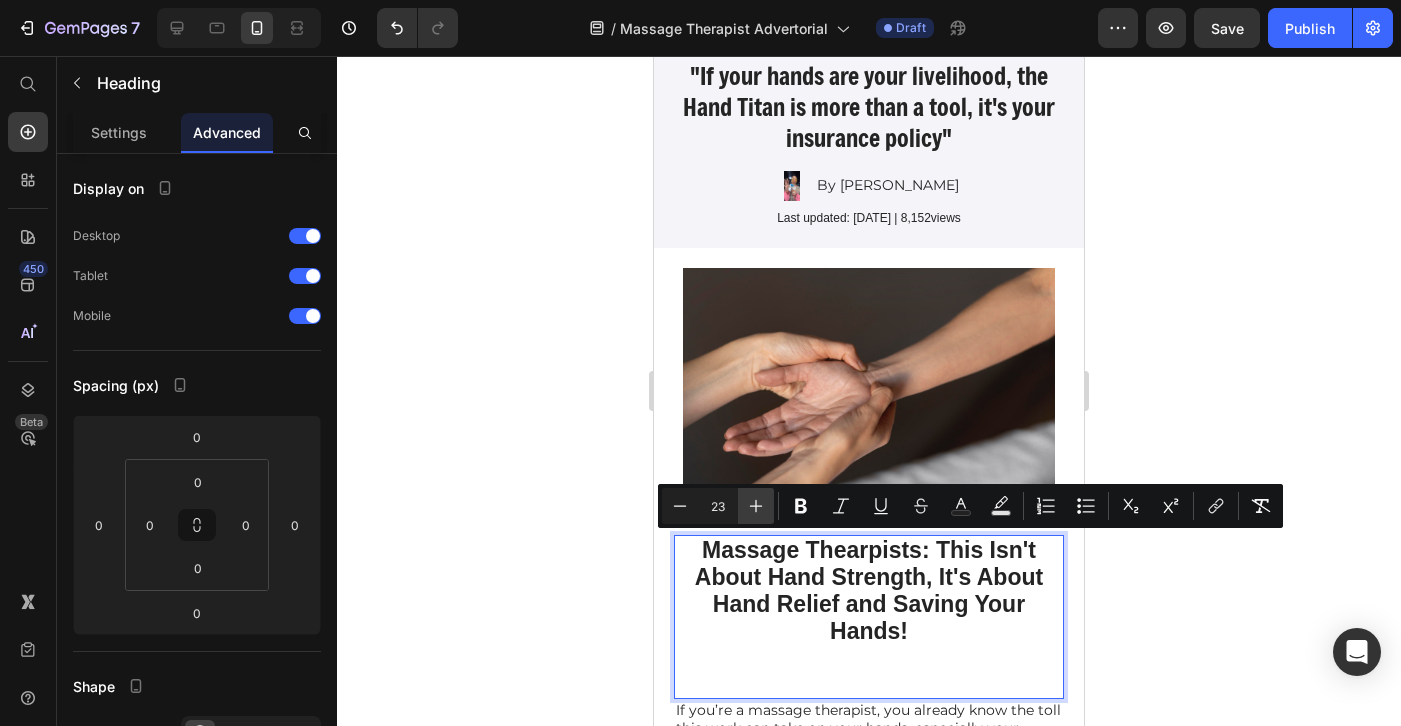 click 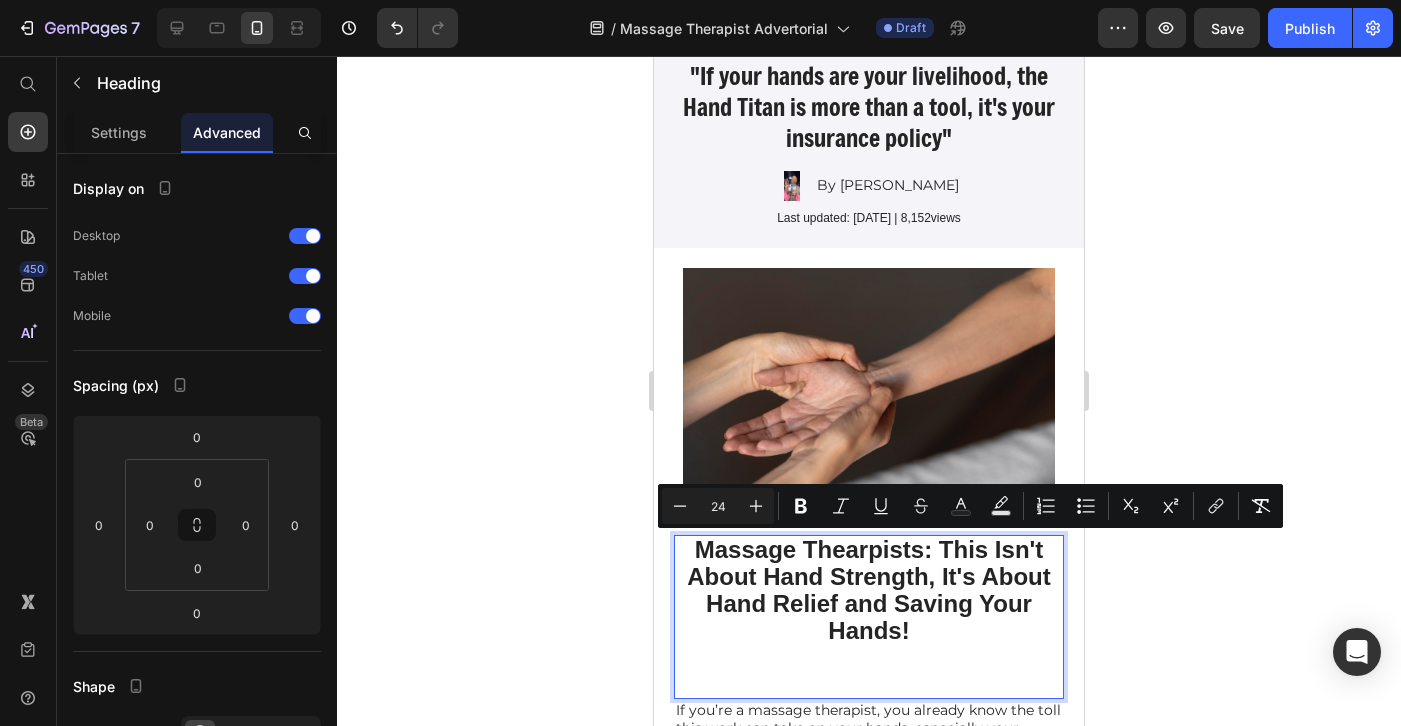 click 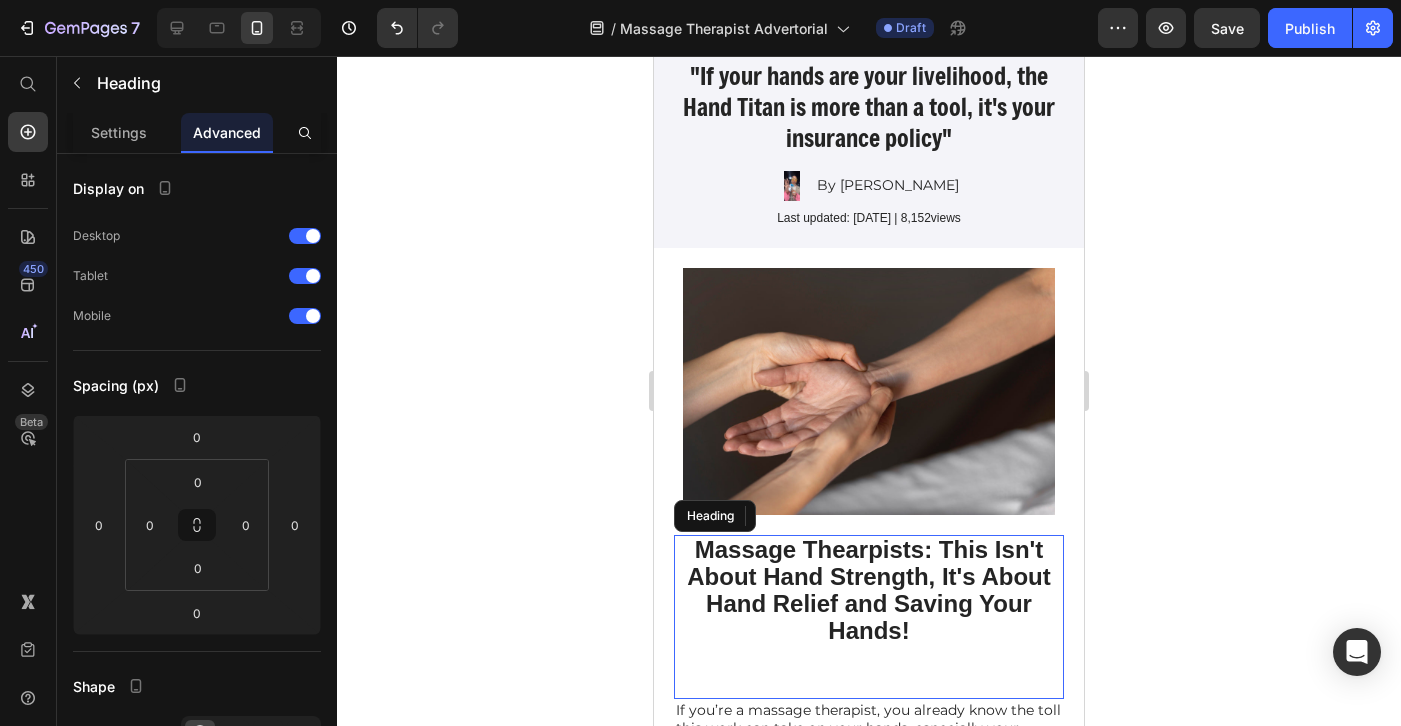 click on "⁠⁠⁠⁠⁠⁠⁠ Massage Thearpists: This Isn't About Hand Strength, It's About Hand Relief and Saving Your Hands!" at bounding box center [869, 617] 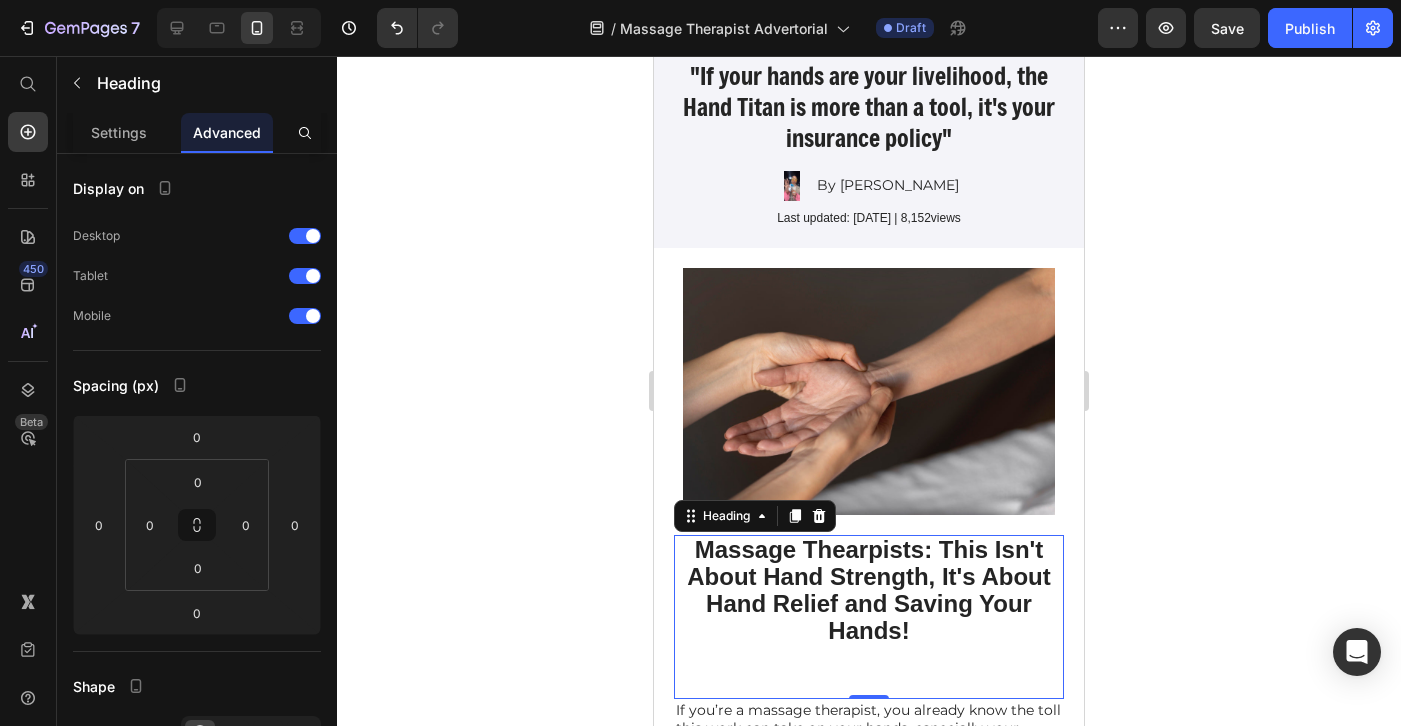 click 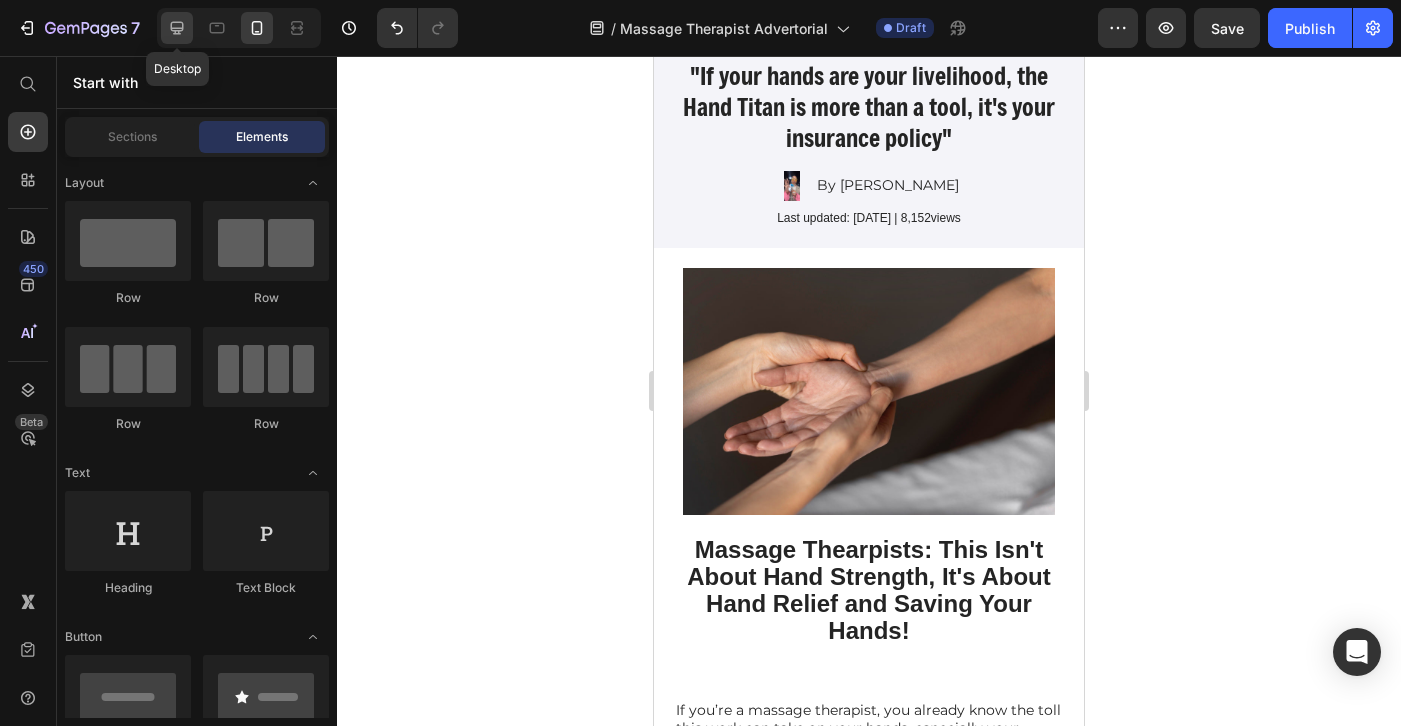 click 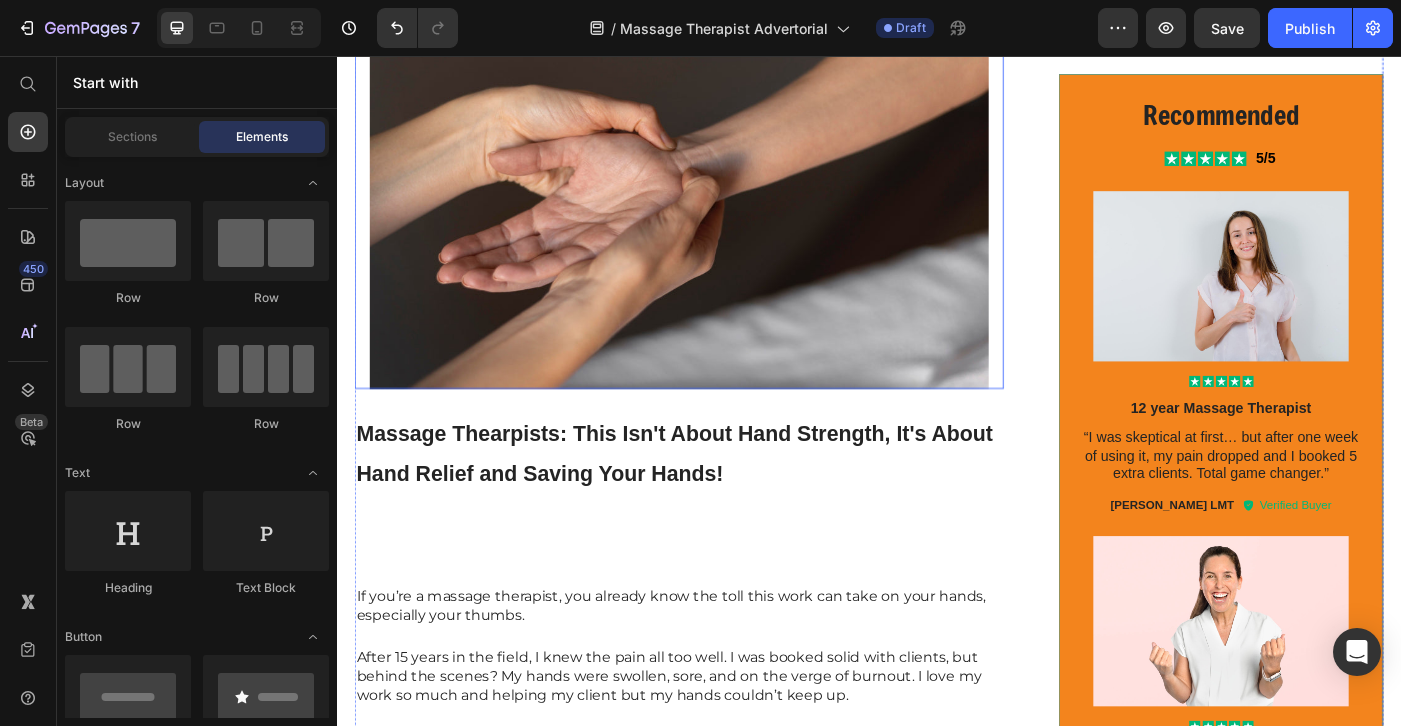 scroll, scrollTop: 667, scrollLeft: 0, axis: vertical 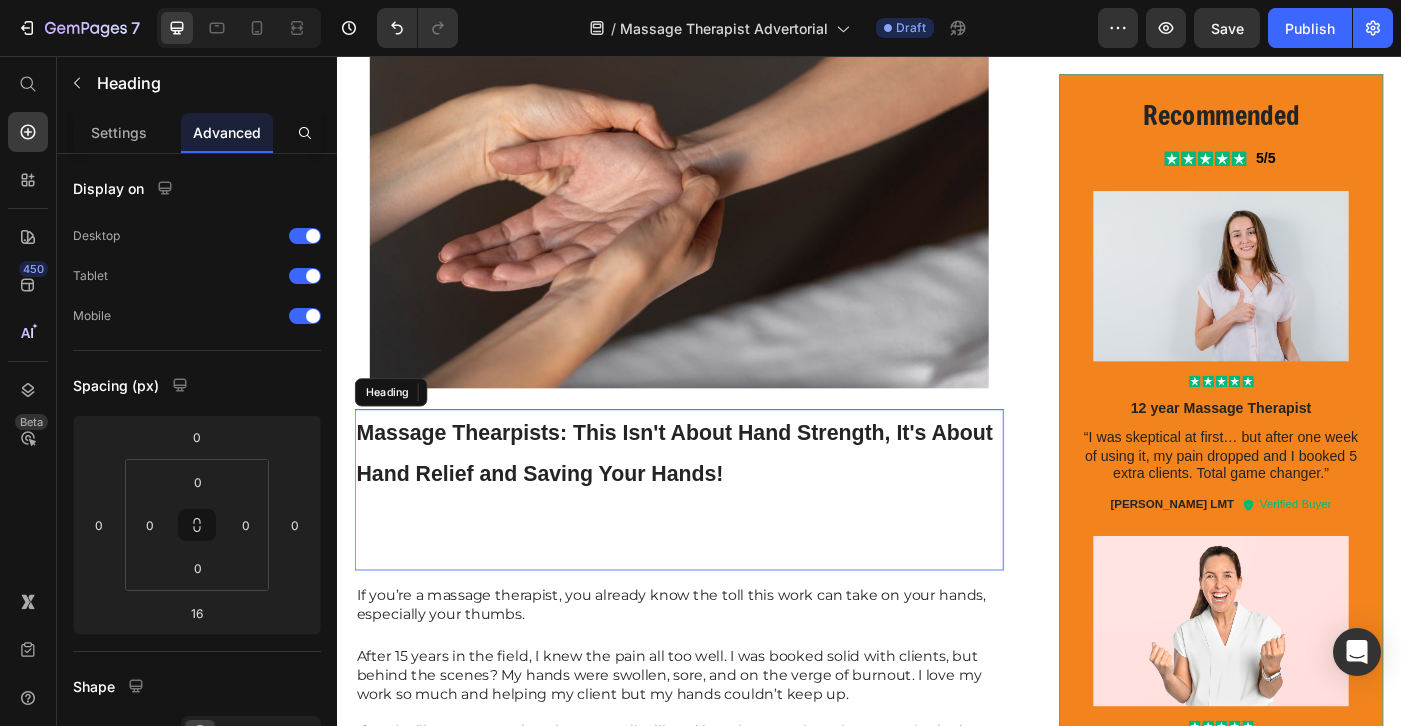 click on "⁠⁠⁠⁠⁠⁠⁠ Massage Thearpists: This Isn't About Hand Strength, It's About Hand Relief and Saving Your Hands!" at bounding box center (723, 546) 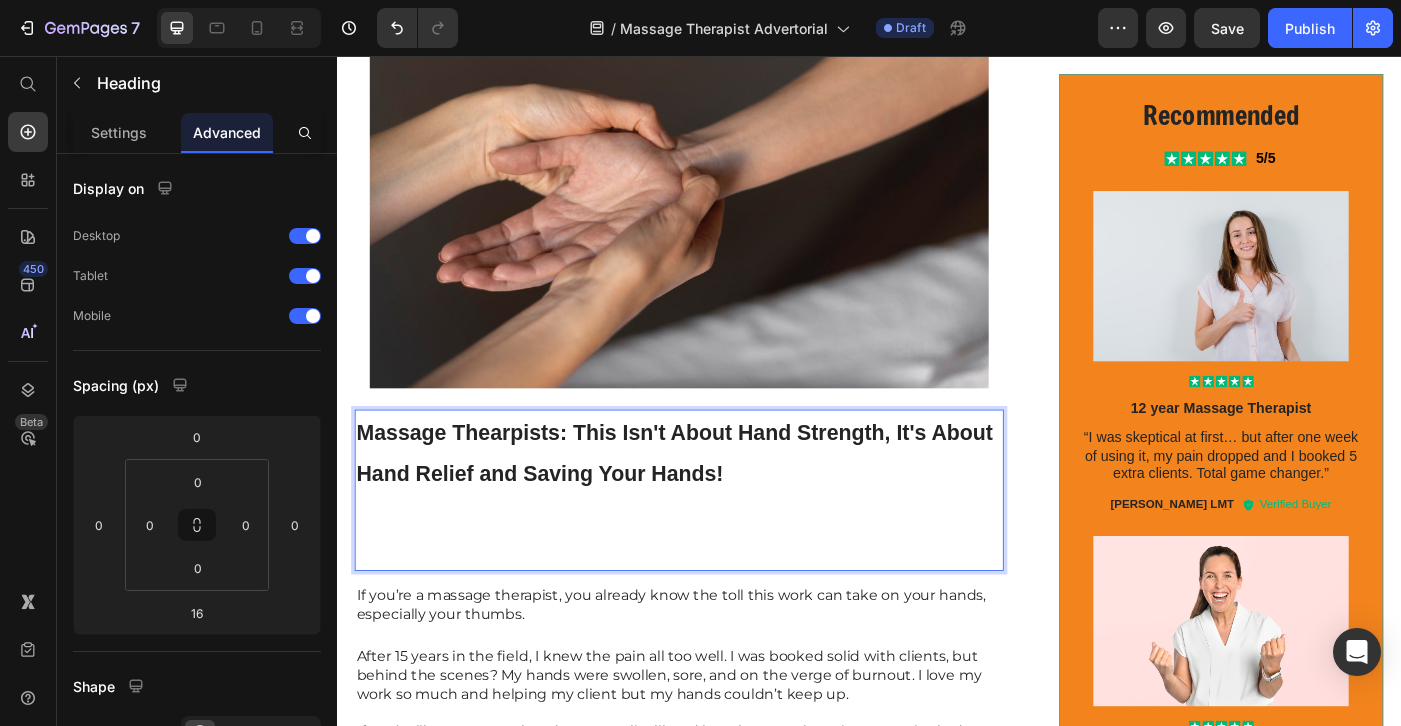 click on "Massage Thearpists: This Isn't About Hand Strength, It's About Hand Relief and Saving Your Hands!" at bounding box center (723, 546) 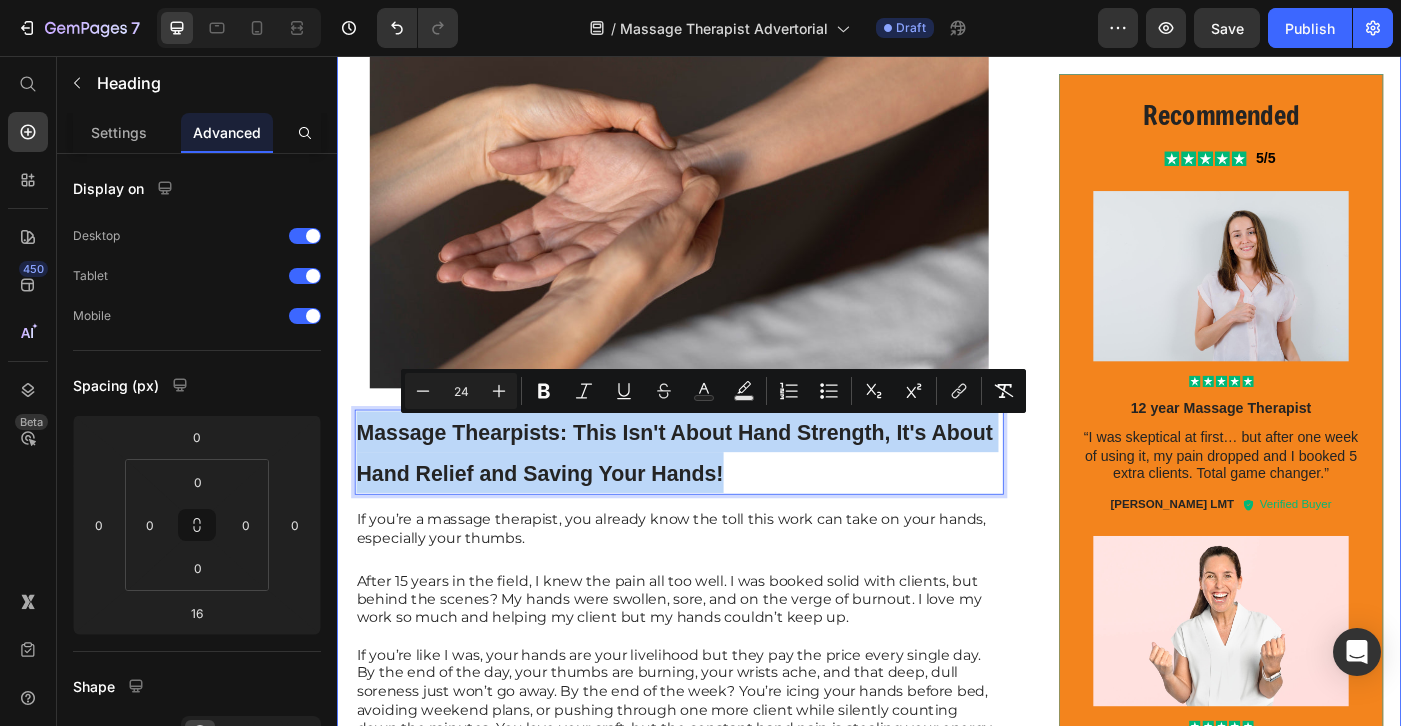 drag, startPoint x: 789, startPoint y: 509, endPoint x: 339, endPoint y: 477, distance: 451.13635 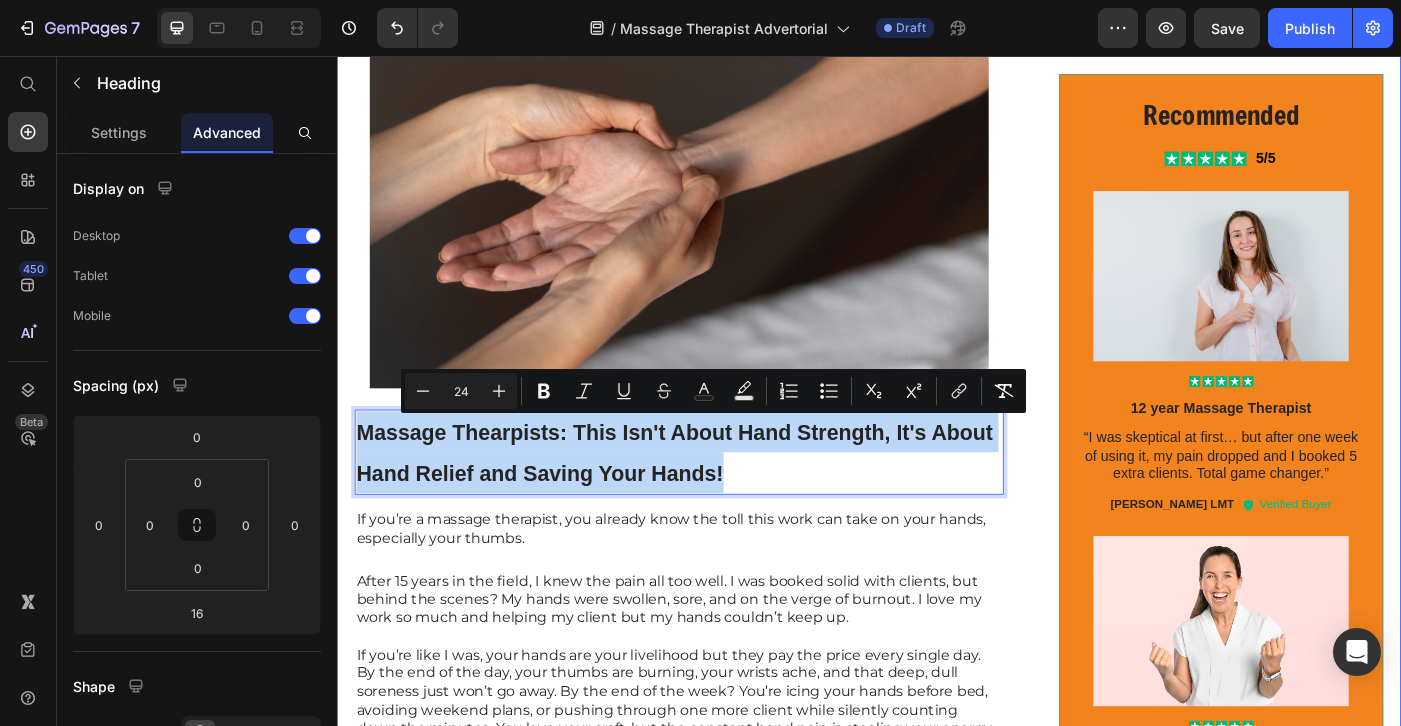 click on "Image Massage Thearpists: This Isn't About Hand Strength, It's About Hand Relief and Saving Your Hands! Heading   16 If you’re a massage therapist, you already know the toll this work can take on your hands, especially your thumbs. Text Block After 15 years in the field, I knew the pain all too well. I was booked solid with clients, but behind the scenes? My hands were swollen, sore, and on the verge of burnout. I love my work so much and helping my client but my hands couldn’t keep up.   If you’re like I was, your hands are your livelihood but they pay the price every single day. By the end of the day, your thumbs are burning, your wrists ache, and that deep, dull soreness just won’t go away. By the end of the week? You’re icing your hands before bed, avoiding weekend plans, or pushing through one more client while silently counting down the minutes. You love your craft, but the constant hand pain is stealing your energy, your joy, and slowly your career.               Text Block Heading" at bounding box center [937, 929] 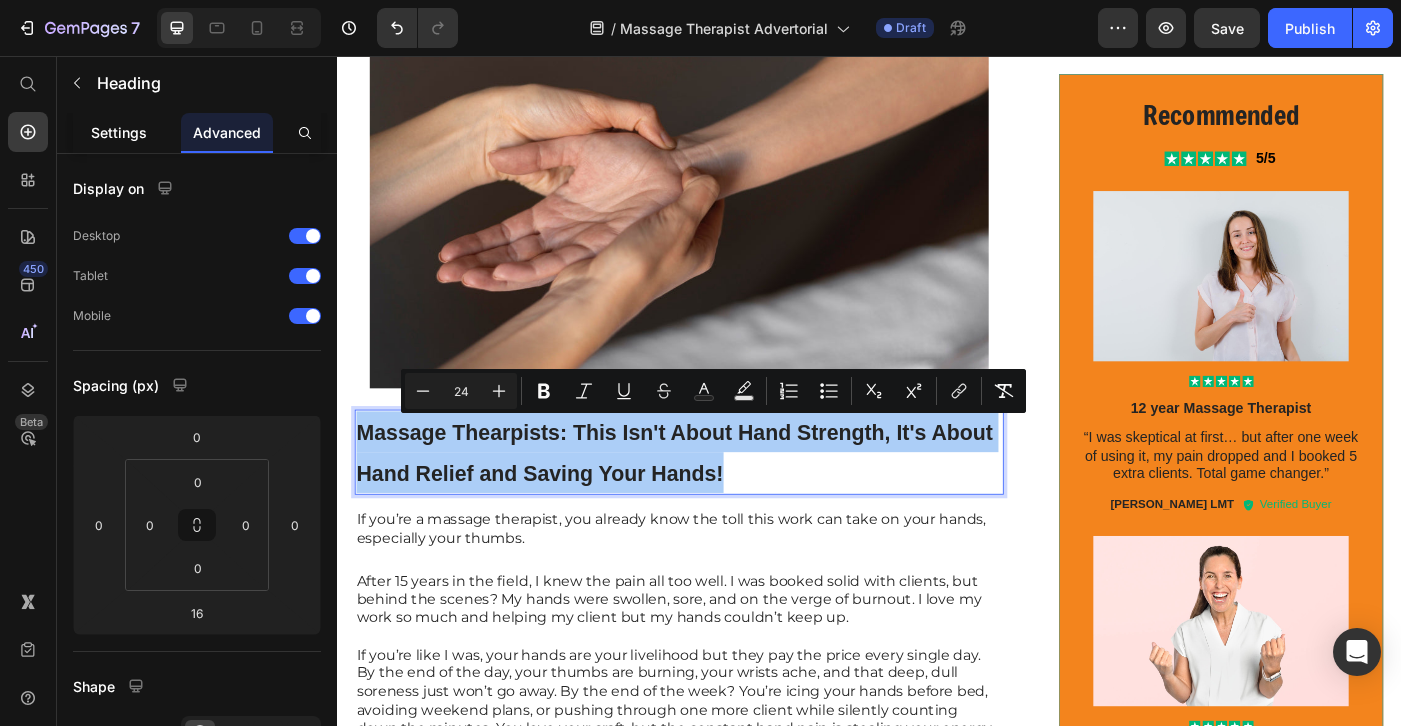 click on "Settings" at bounding box center (119, 132) 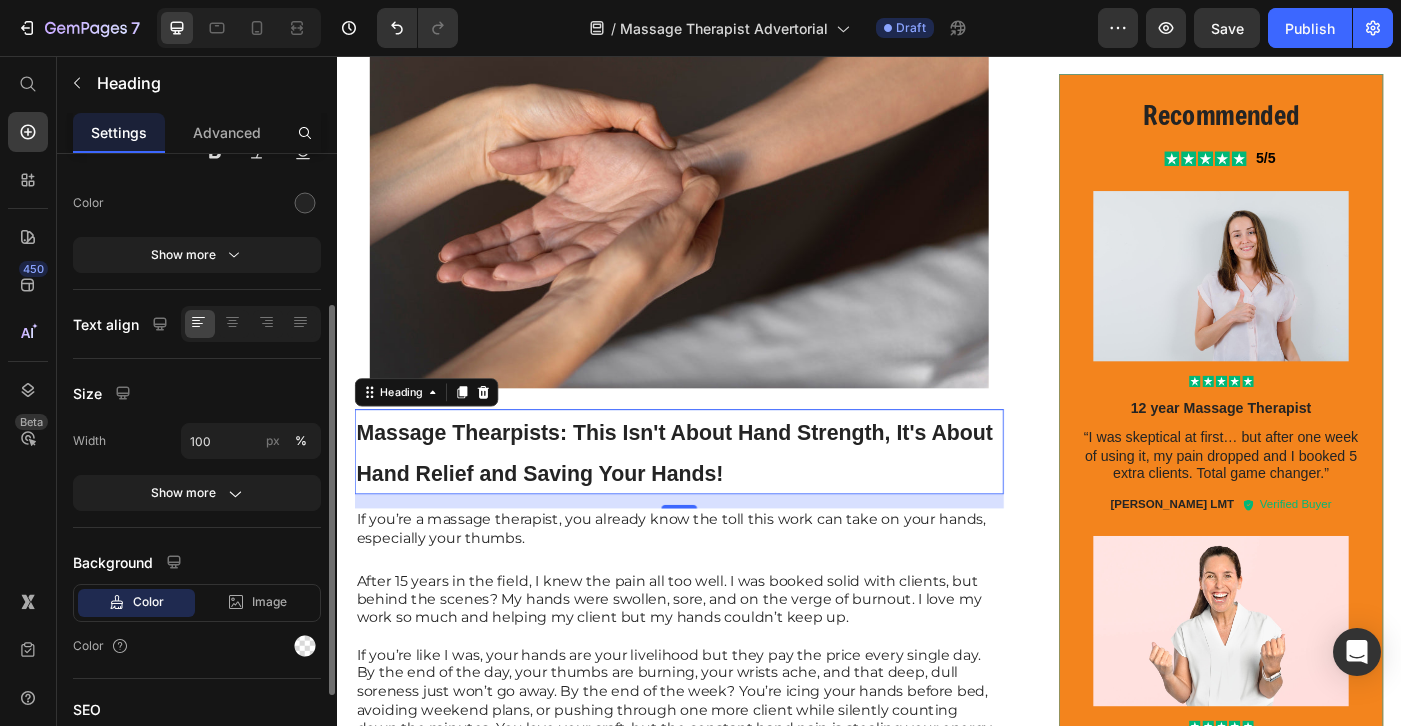 scroll, scrollTop: 242, scrollLeft: 0, axis: vertical 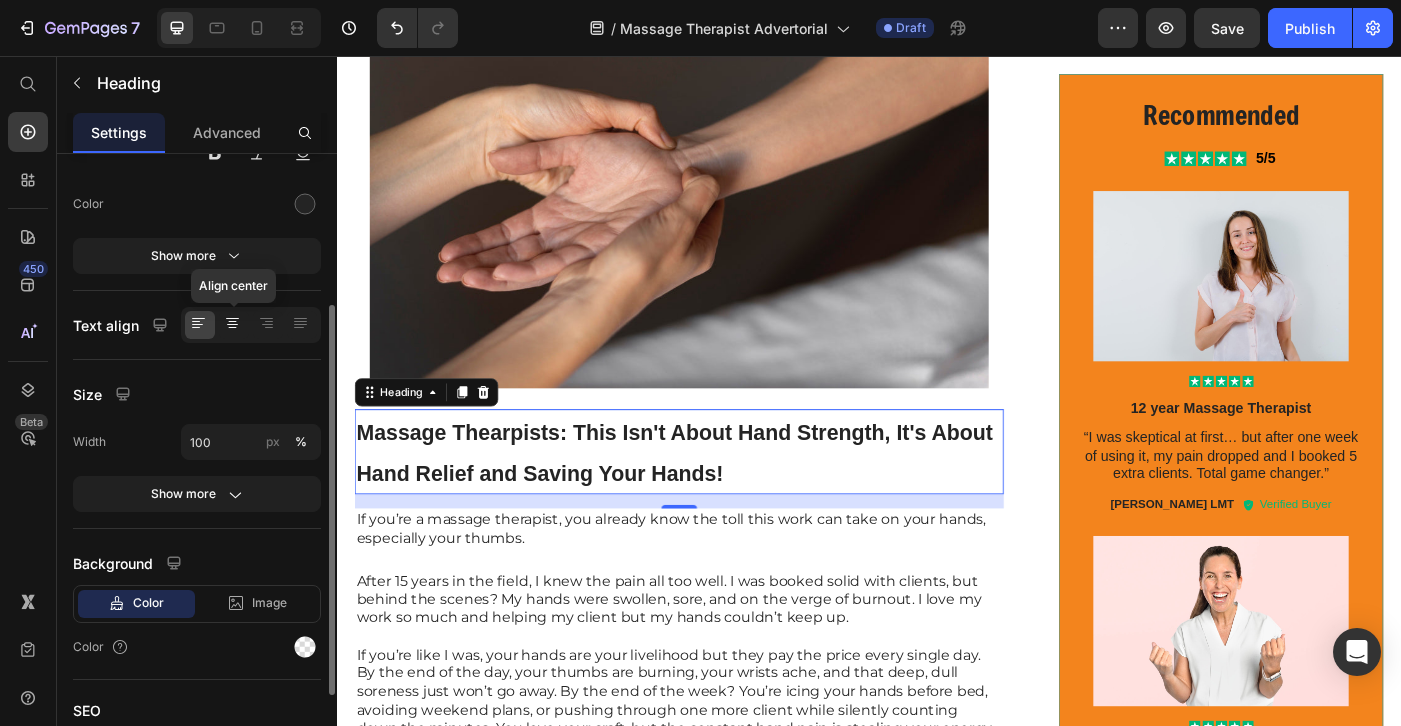 click 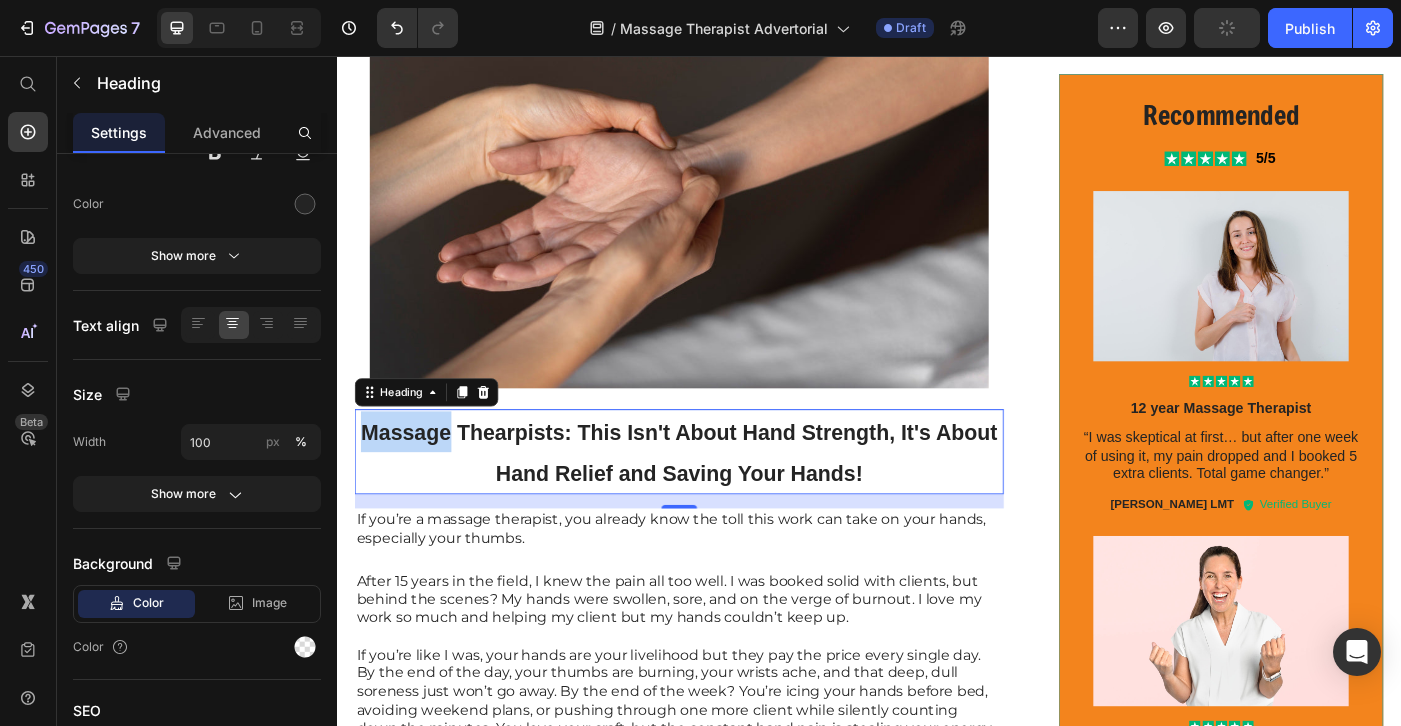 click on "Massage Thearpists: This Isn't About Hand Strength, It's About Hand Relief and Saving Your Hands!" at bounding box center (723, 503) 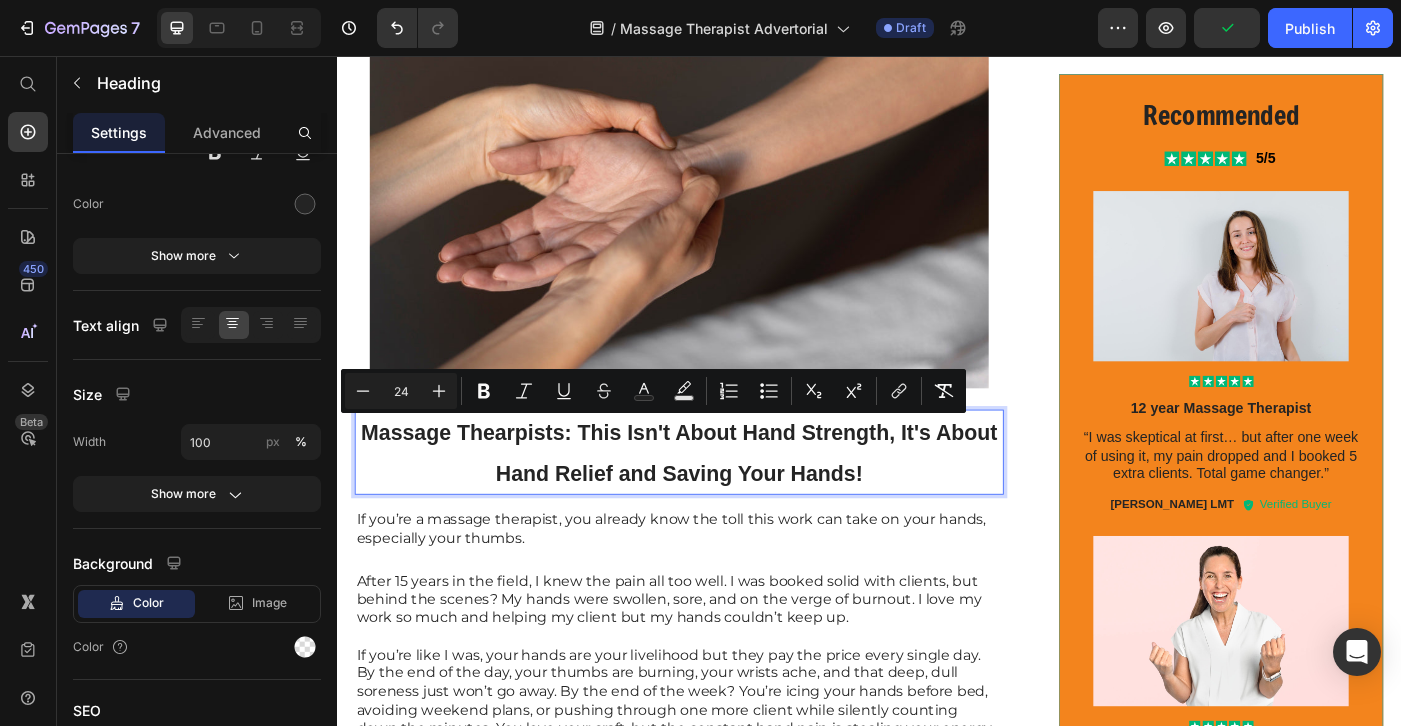 click on "Massage Thearpists: This Isn't About Hand Strength, It's About Hand Relief and Saving Your Hands!" at bounding box center [723, 503] 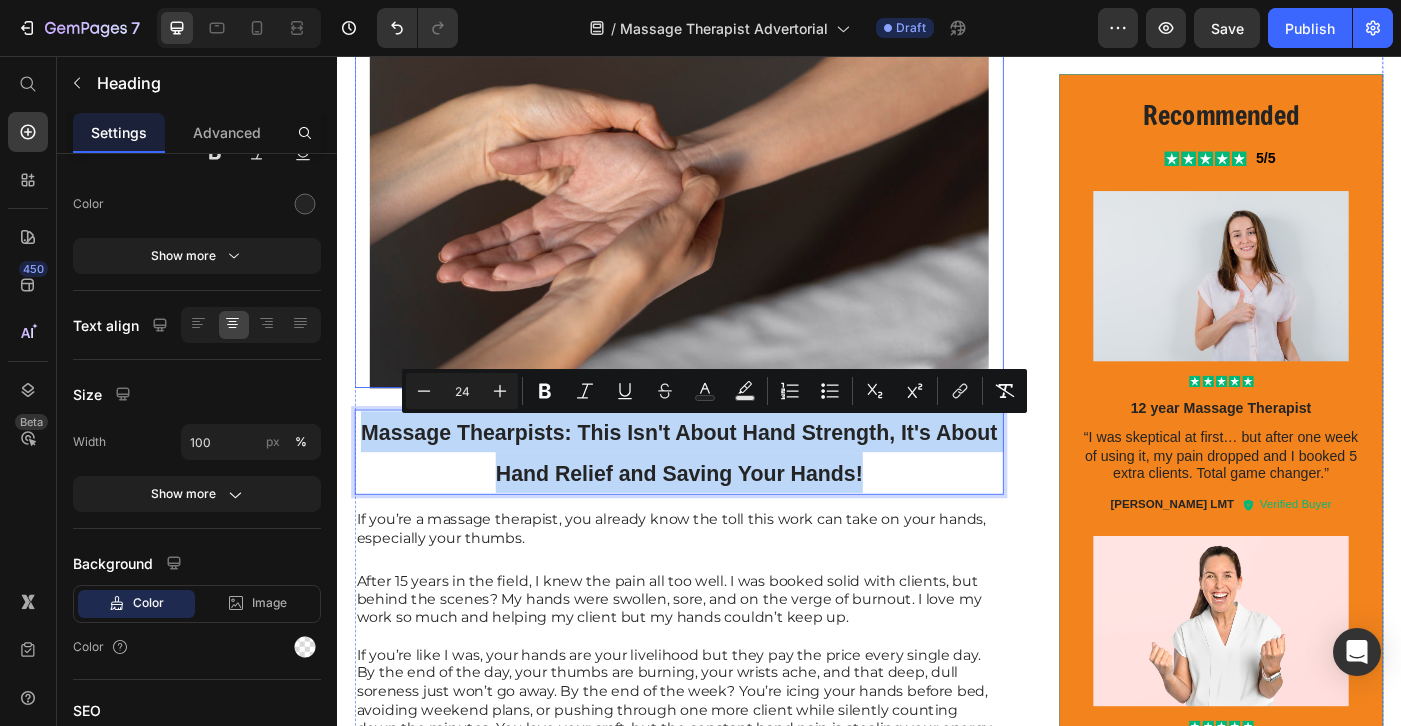 drag, startPoint x: 947, startPoint y: 521, endPoint x: 464, endPoint y: 373, distance: 505.16632 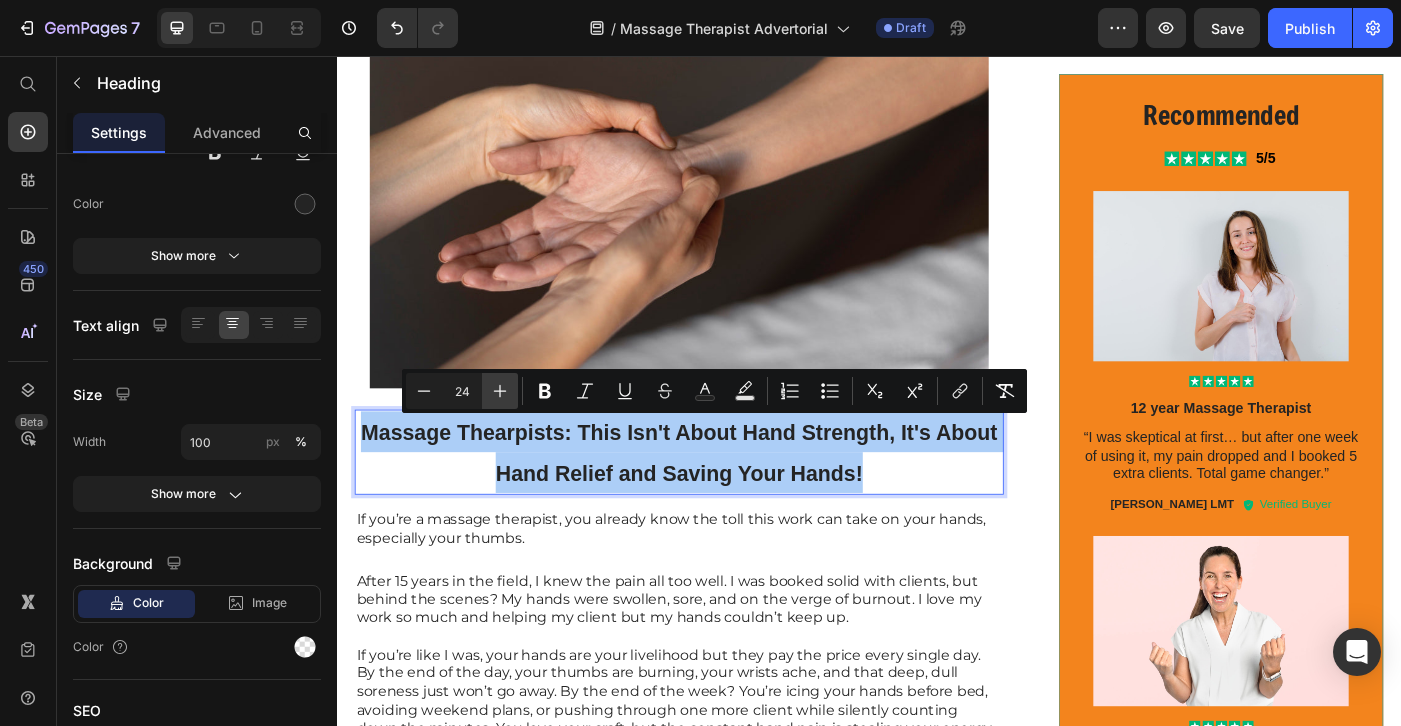 click 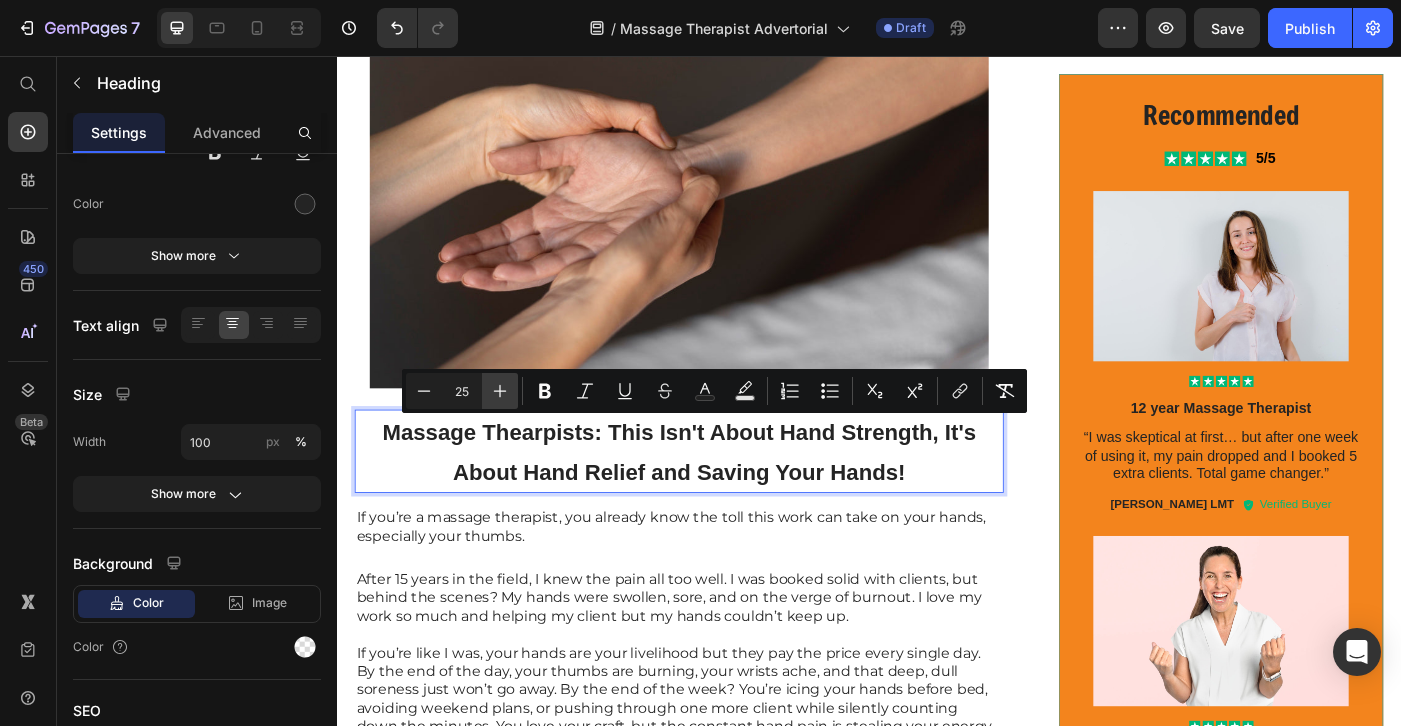 click 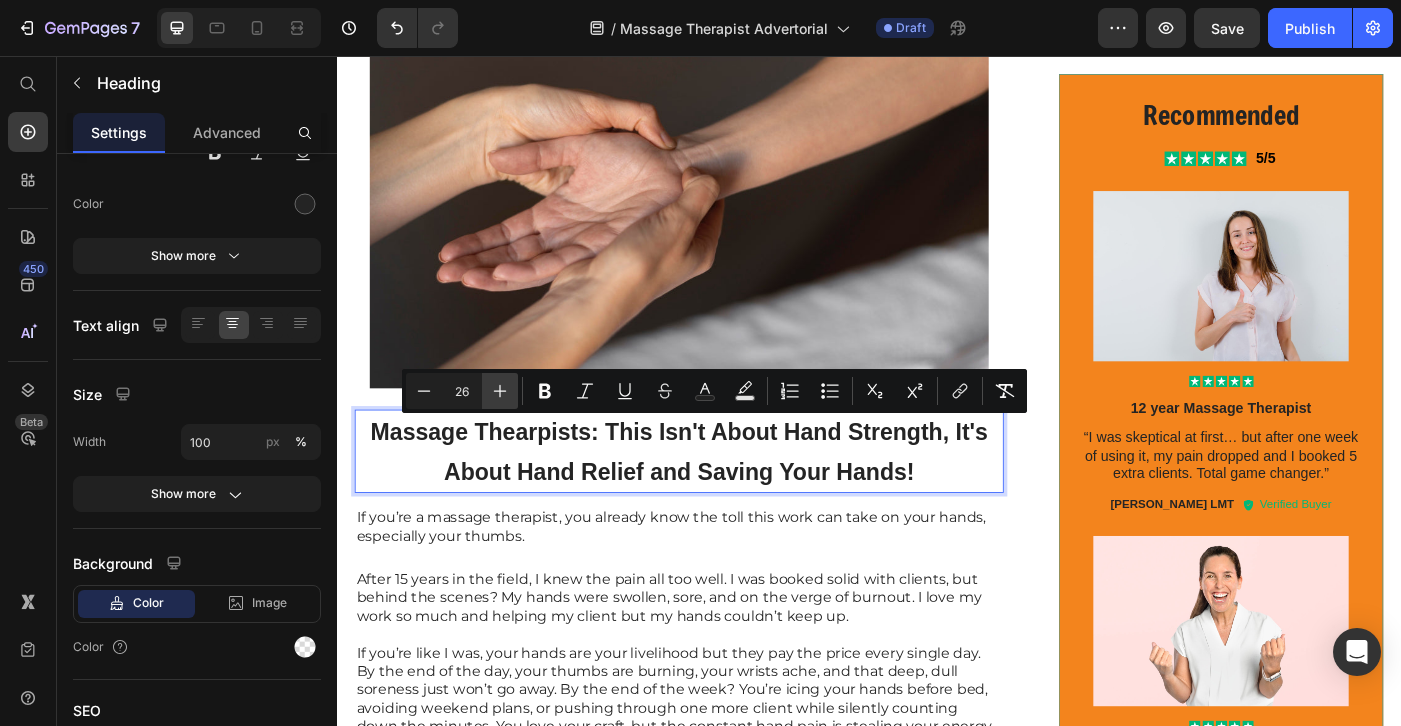 click 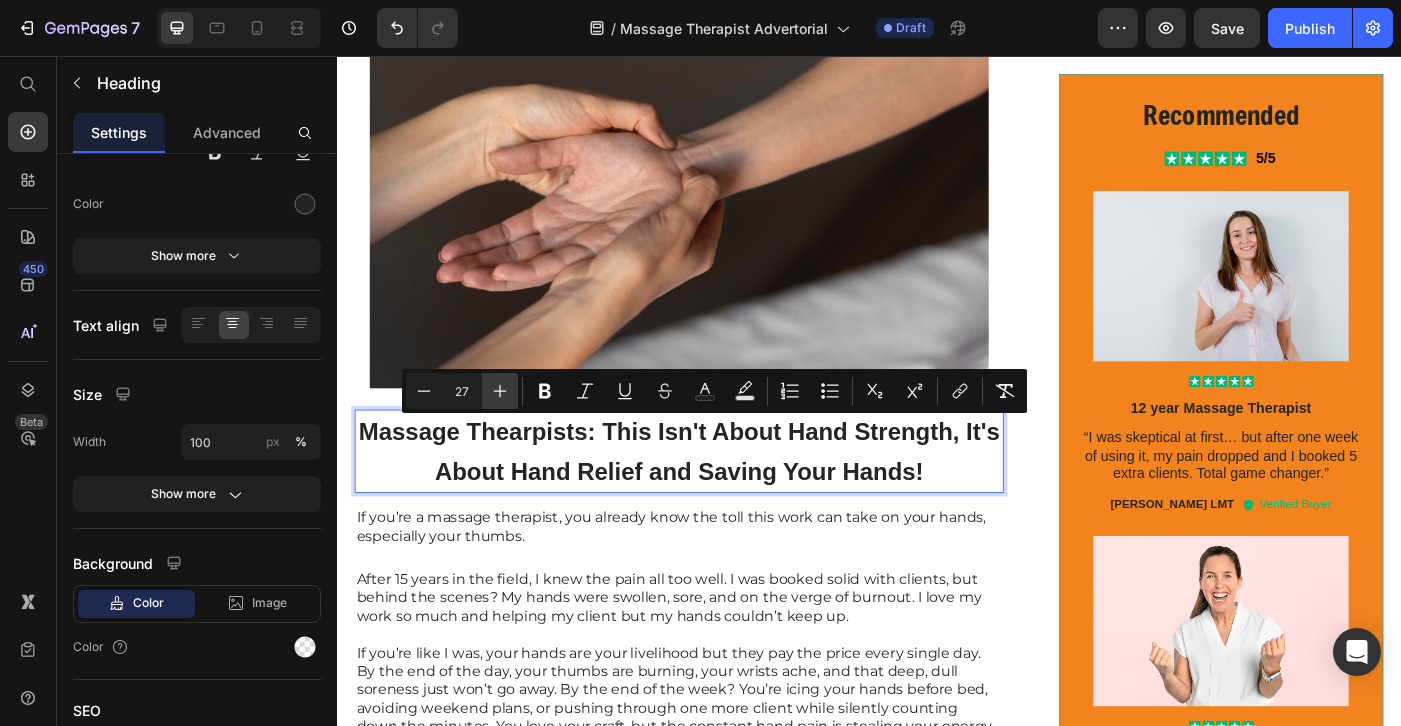 click 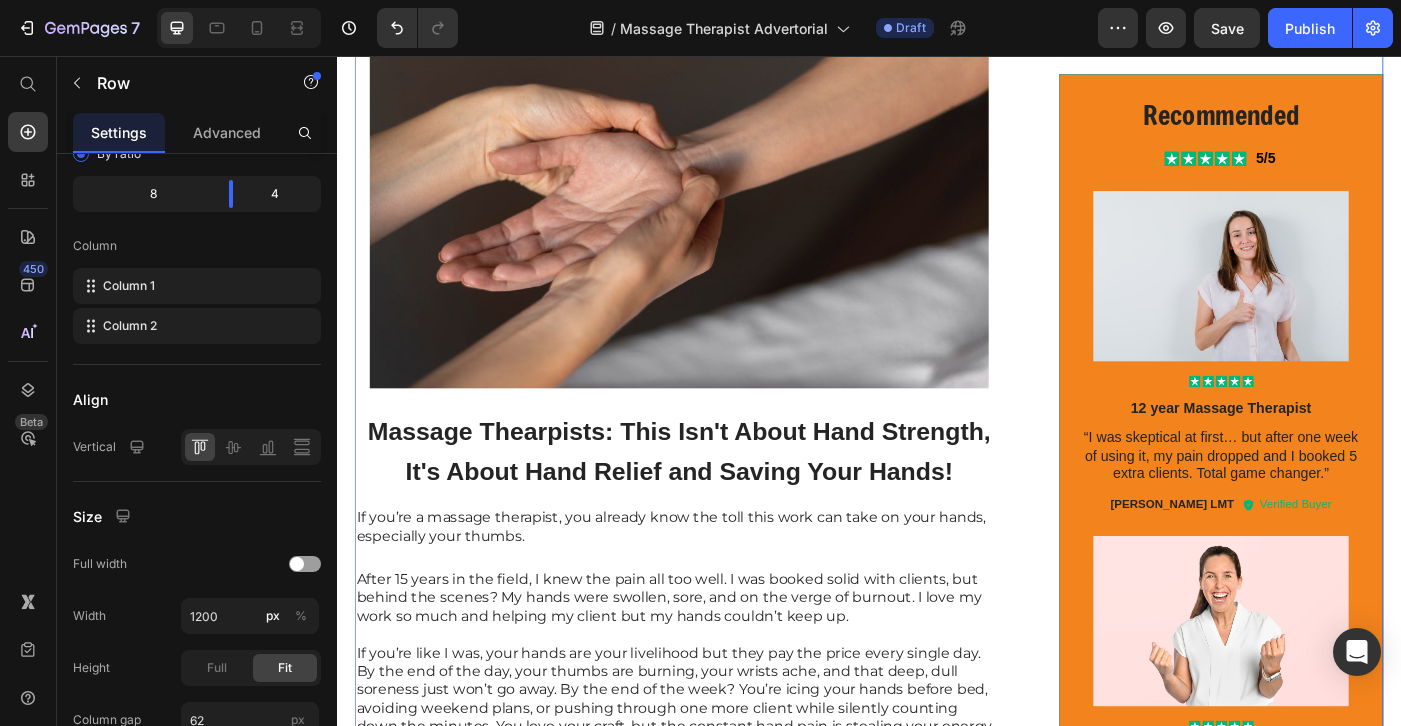 click on "Image ⁠⁠⁠⁠⁠⁠⁠ Massage Thearpists: This Isn't About Hand Strength, It's About Hand Relief and Saving Your Hands! Heading   16 If you’re a massage therapist, you already know the toll this work can take on your hands, especially your thumbs. Text Block After 15 years in the field, I knew the pain all too well. I was booked solid with clients, but behind the scenes? My hands were swollen, sore, and on the verge of burnout. I love my work so much and helping my client but my hands couldn’t keep up.   If you’re like I was, your hands are your livelihood but they pay the price every single day. By the end of the day, your thumbs are burning, your wrists ache, and that deep, dull soreness just won’t go away. By the end of the week? You’re icing your hands before bed, avoiding weekend plans, or pushing through one more client while silently counting down the minutes. You love your craft, but the constant hand pain is stealing your energy, your joy, and slowly your career." at bounding box center [937, 940] 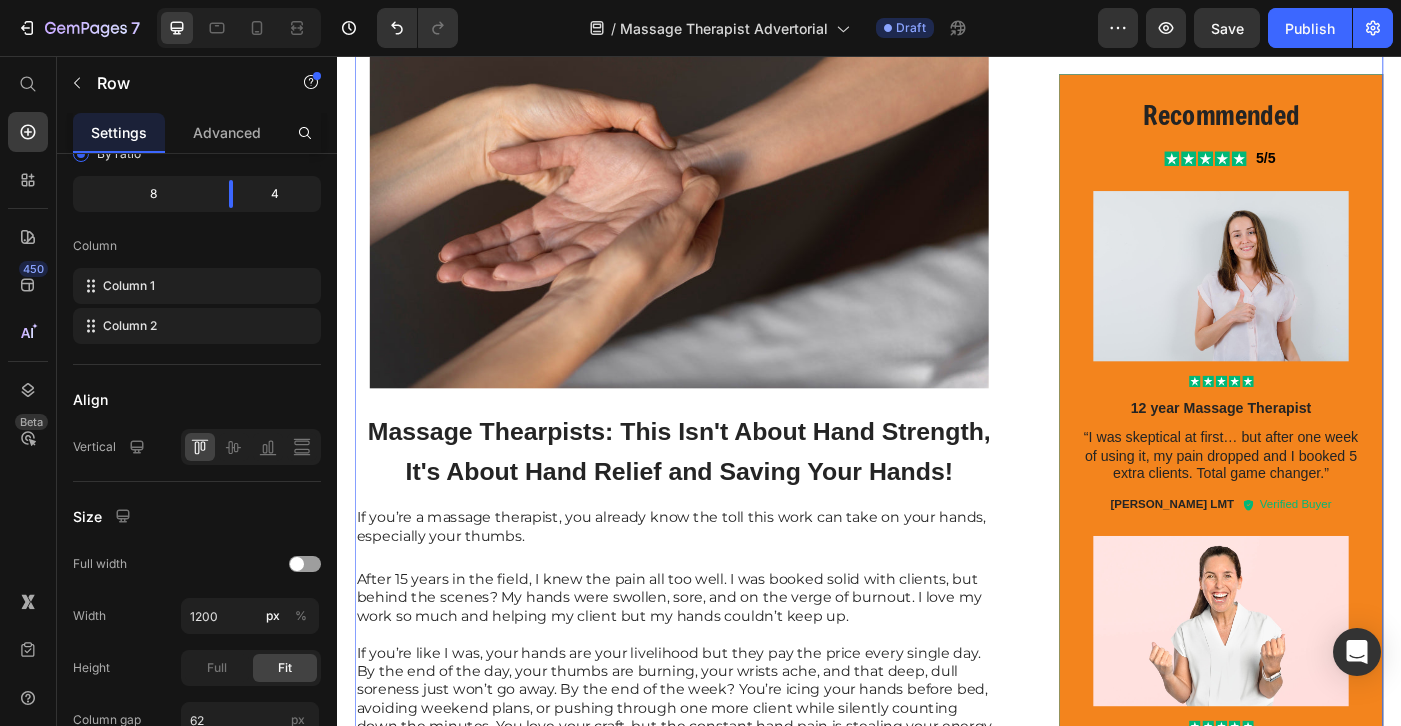 scroll, scrollTop: 0, scrollLeft: 0, axis: both 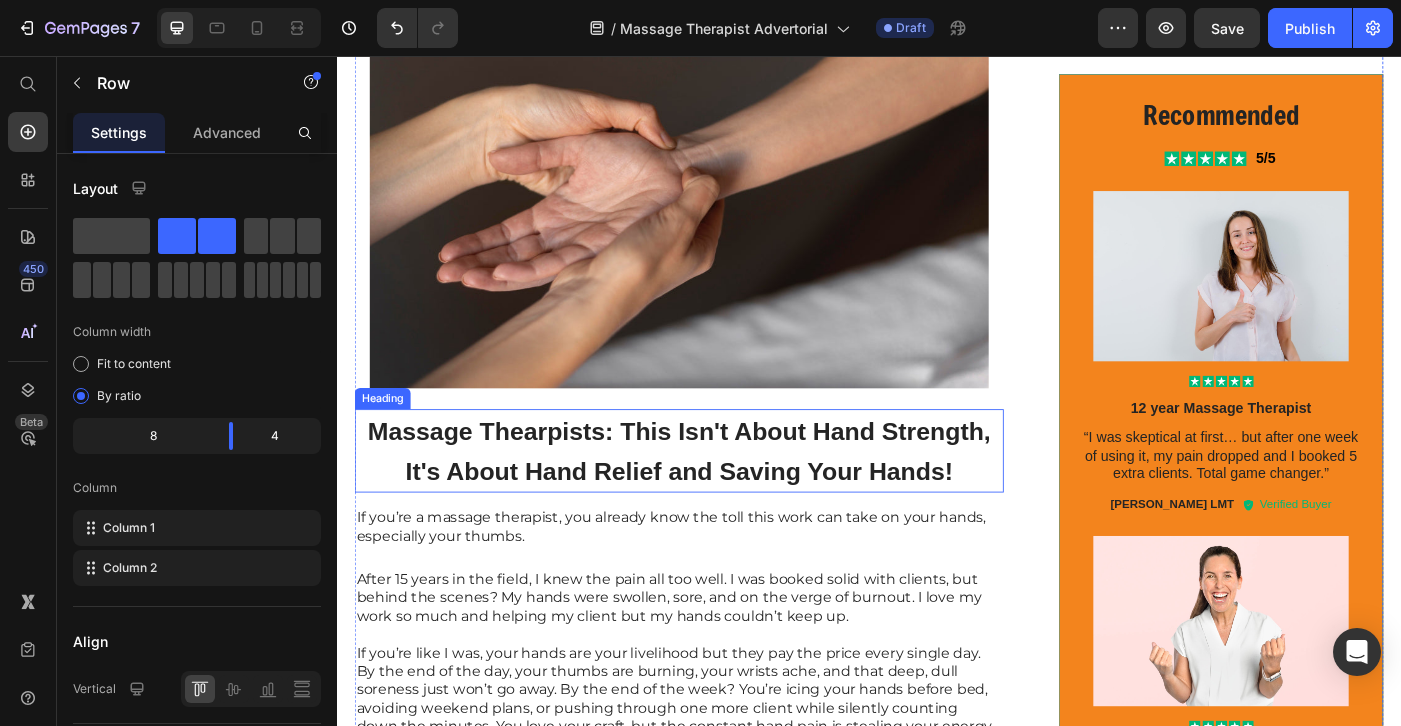 click on "Massage Thearpists: This Isn't About Hand Strength, It's About Hand Relief and Saving Your Hands!" at bounding box center (723, 502) 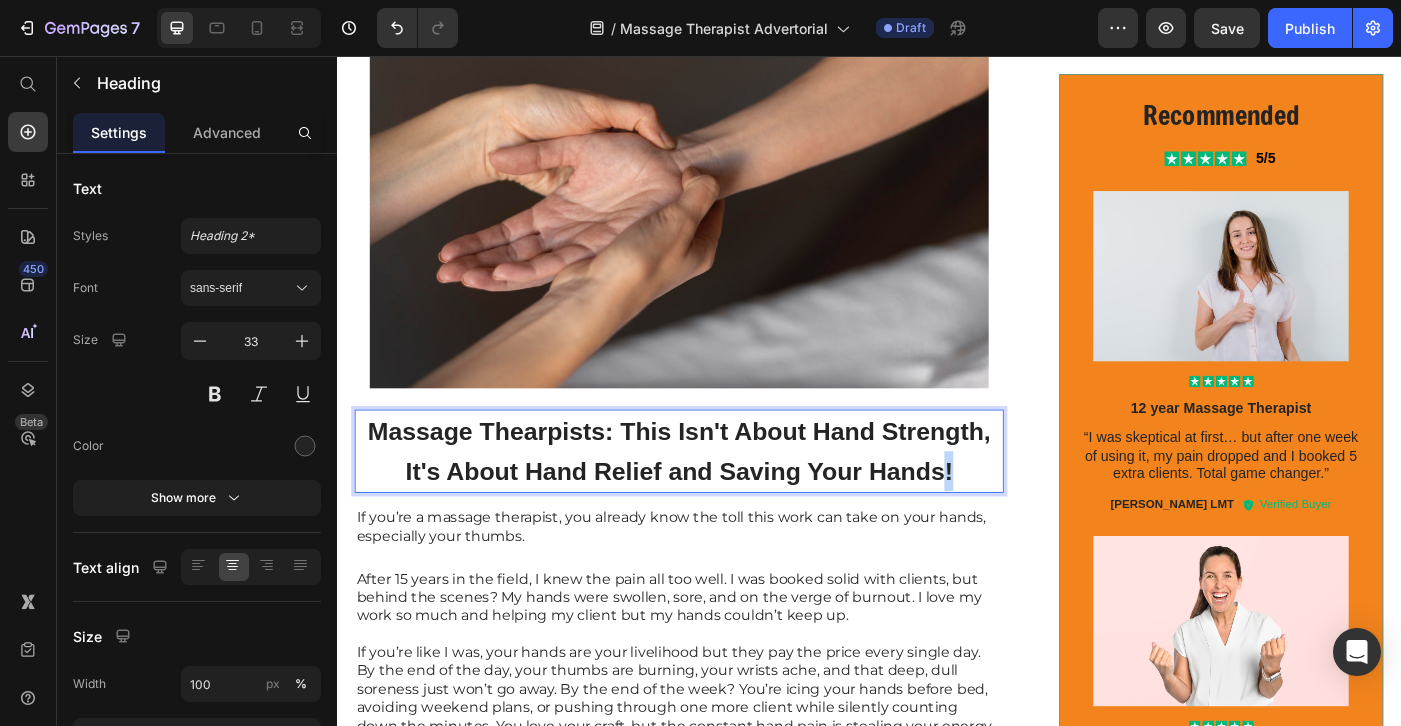click on "Massage Thearpists: This Isn't About Hand Strength, It's About Hand Relief and Saving Your Hands!" at bounding box center [723, 502] 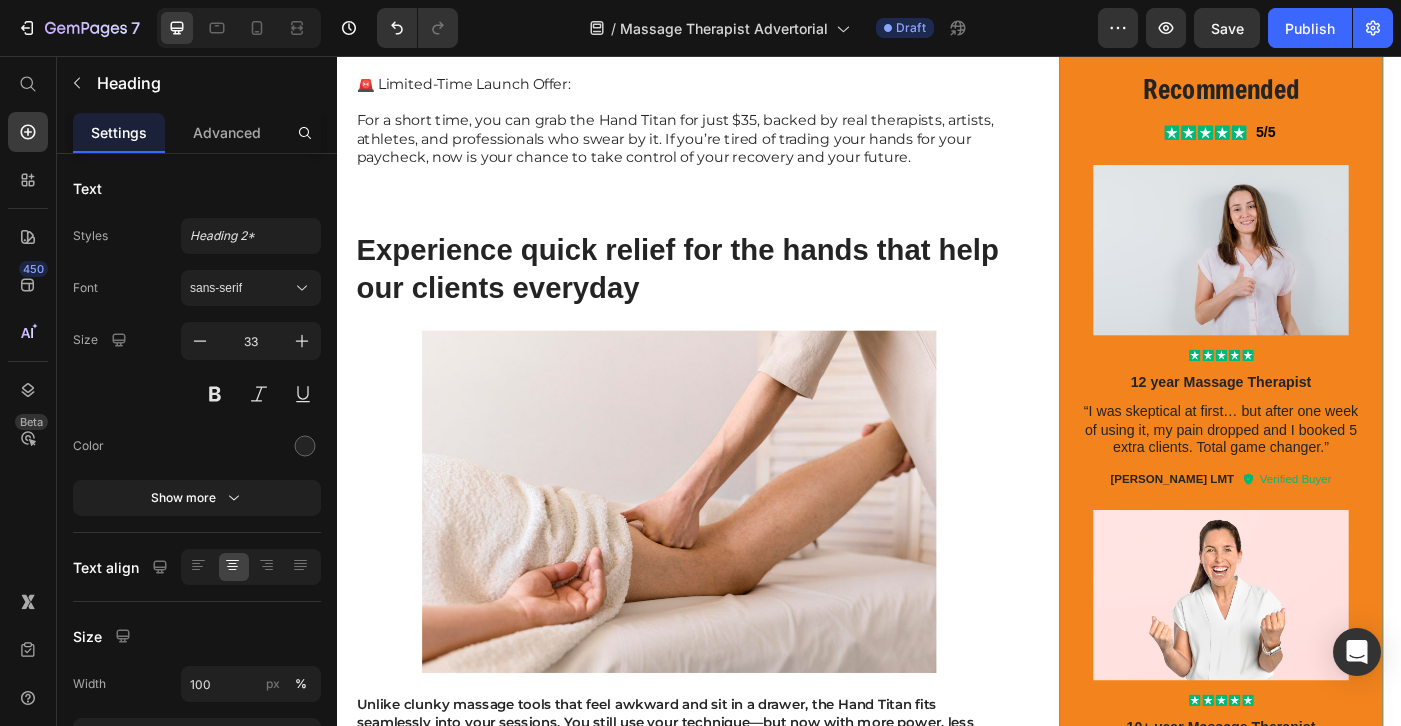 scroll, scrollTop: 1772, scrollLeft: 0, axis: vertical 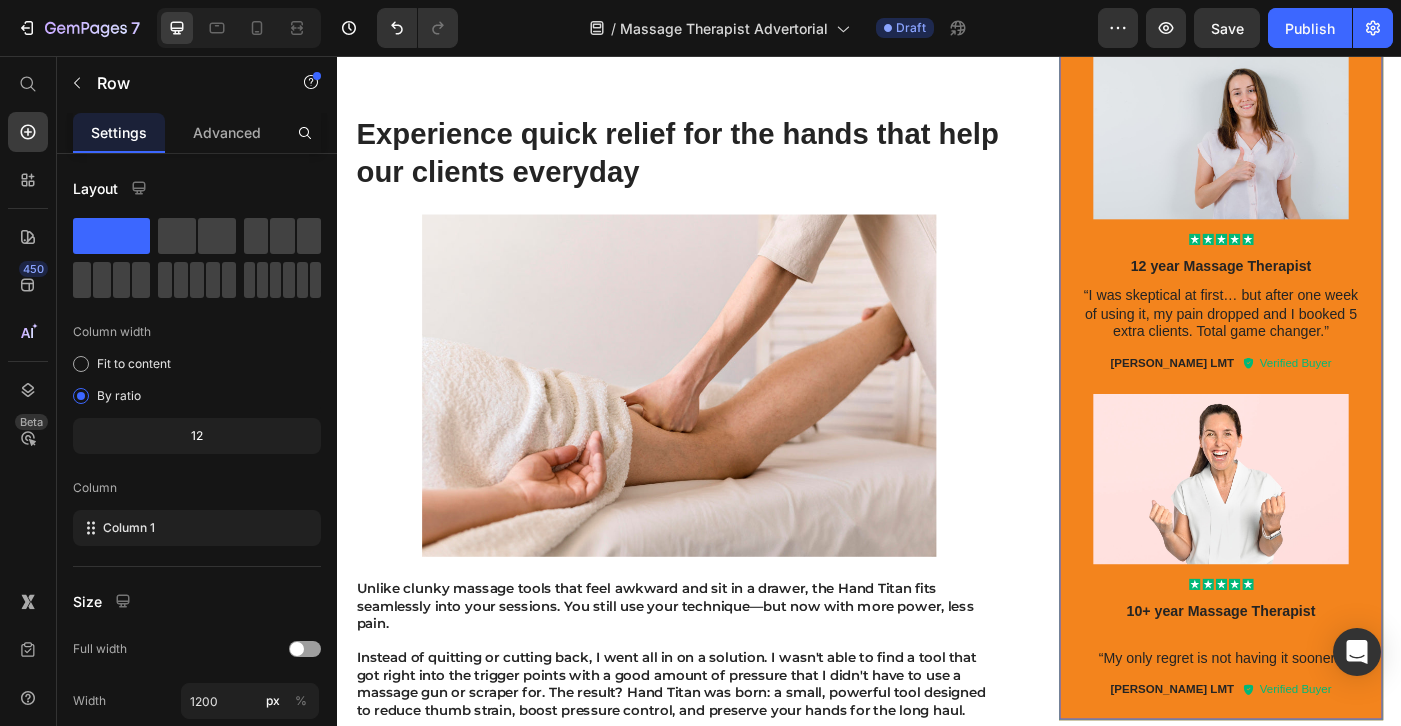 click on "Recommended Text Block
Icon
Icon
Icon
Icon
Icon Icon List 5/5 Text Block Row Image
Icon
Icon
Icon
Icon
Icon Icon List 12 year Massage Therapist Text Block “I was skeptical at first… but after one week of using it, my pain dropped and I booked 5 extra clients. Total game changer.” Text Block [PERSON_NAME] LMT Text Block
Icon Verified Buyer Text Block Row Row Image
Icon
Icon
Icon
Icon
Icon Icon List 10+ year Massage Therapist Text Block “My only regret is not having it sooner.” Text Block [PERSON_NAME] LMT Text Block
Icon Verified Buyer Text [GEOGRAPHIC_DATA]" at bounding box center [1334, 360] 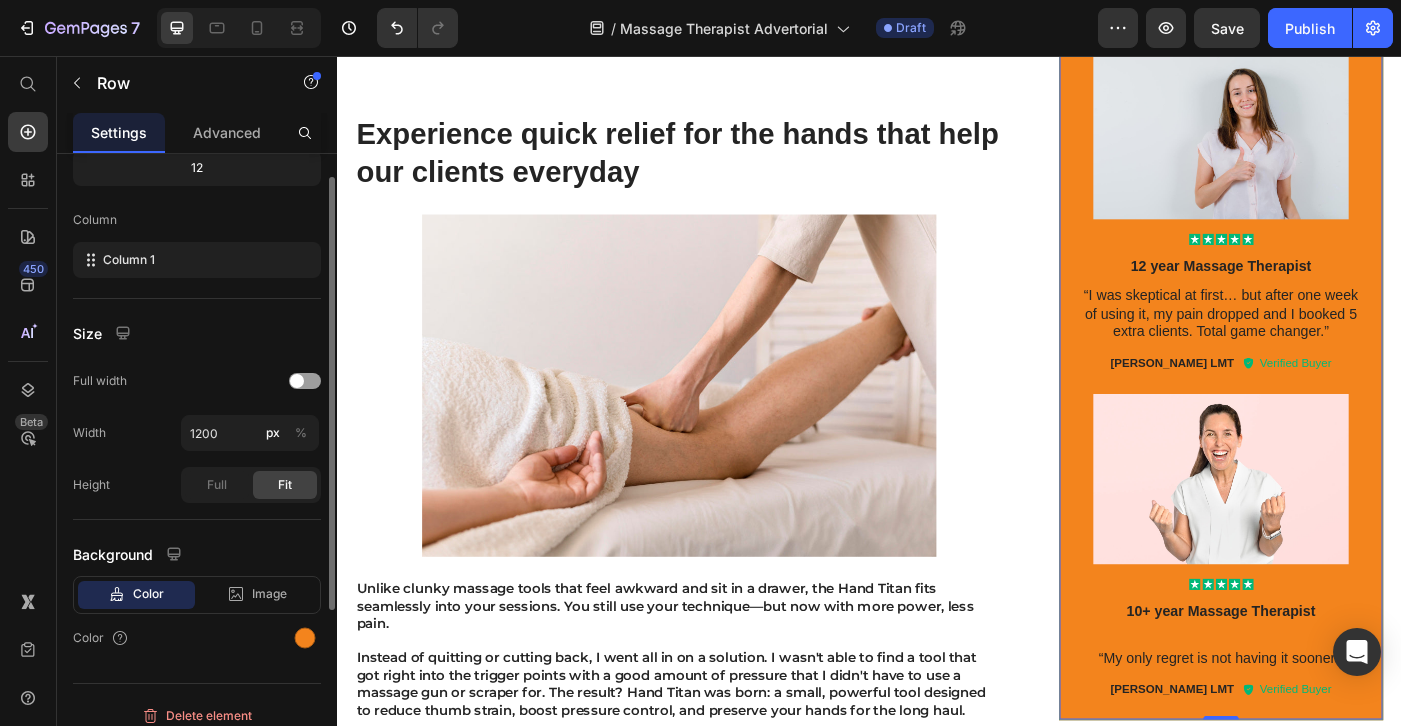 scroll, scrollTop: 283, scrollLeft: 0, axis: vertical 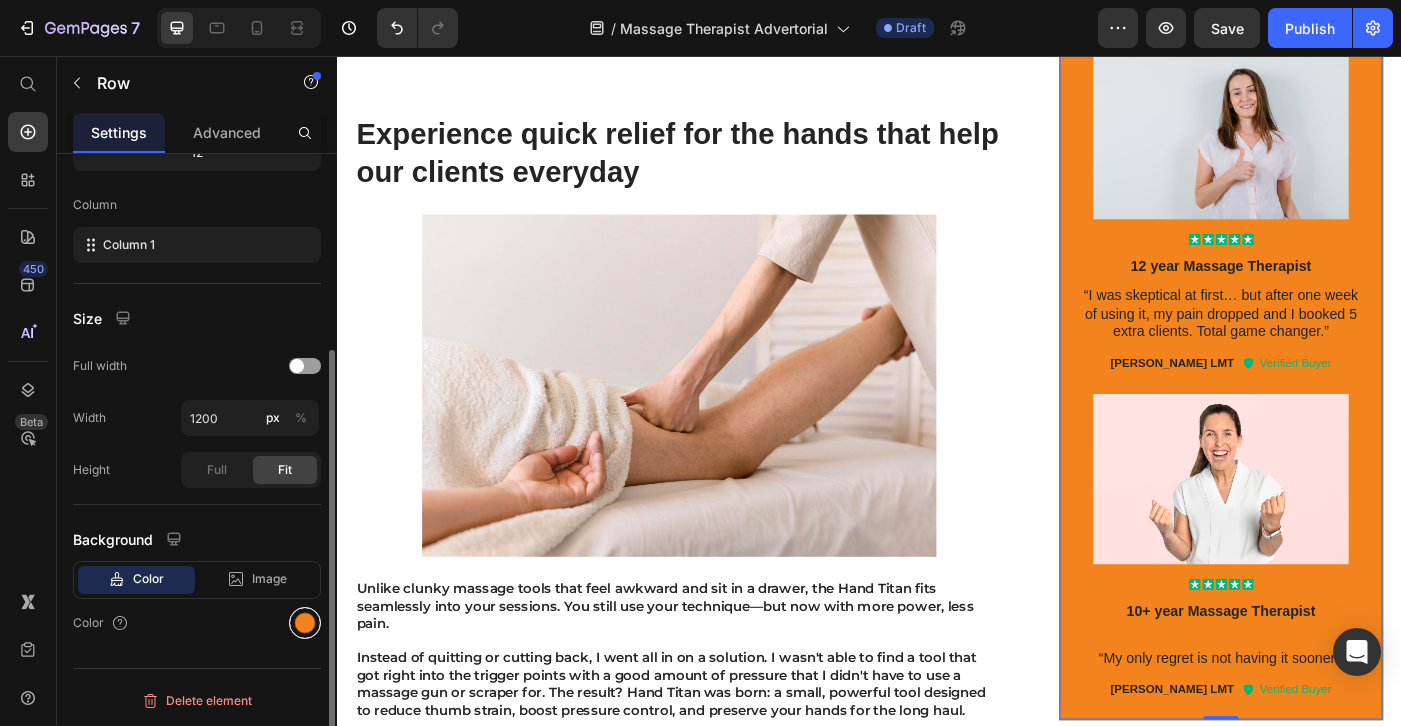 click at bounding box center (305, 623) 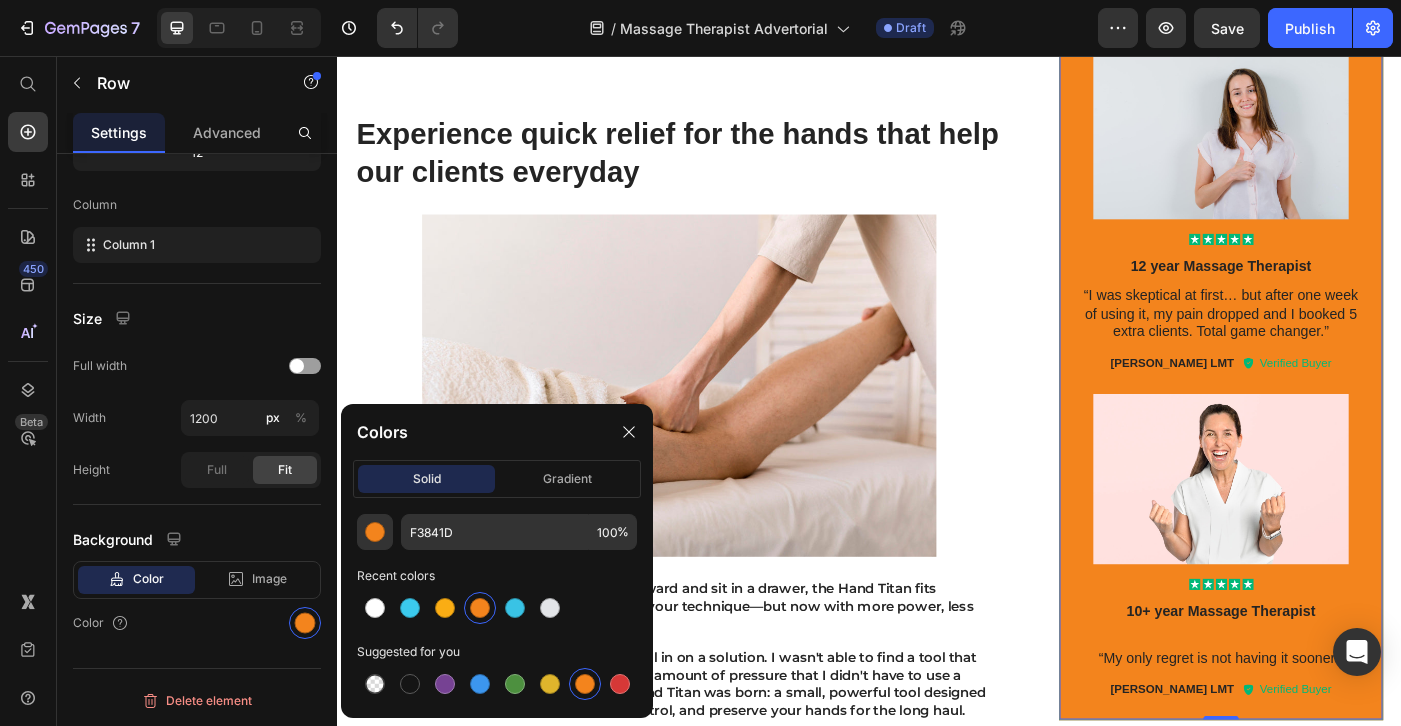 click at bounding box center (480, 608) 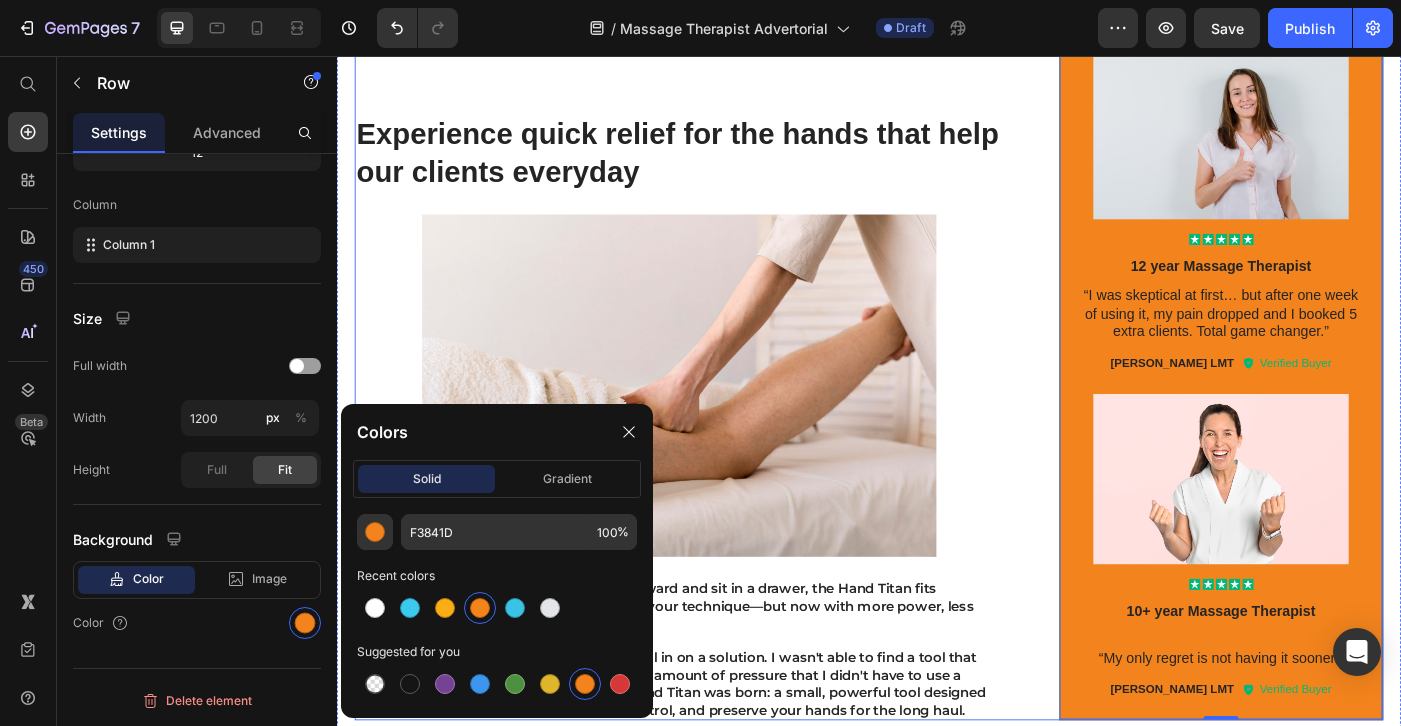 click on "Image ⁠⁠⁠⁠⁠⁠⁠ Massage Thearpists: This Isn't About Hand Strength, It's About Hand Relief and Saving Your Hands! Heading If you’re a massage therapist, you already know the toll this work can take on your hands, especially your thumbs. Text Block After 15 years in the field, I knew the pain all too well. I was booked solid with clients, but behind the scenes? My hands were swollen, sore, and on the verge of burnout. I love my work so much and helping my client but my hands couldn’t keep up.   If you’re like I was, your hands are your livelihood but they pay the price every single day. By the end of the day, your thumbs are burning, your wrists ache, and that deep, dull soreness just won’t go away. By the end of the week? You’re icing your hands before bed, avoiding weekend plans, or pushing through one more client while silently counting down the minutes. You love your craft, but the constant hand pain is stealing your energy, your joy, and slowly your career." at bounding box center (937, -166) 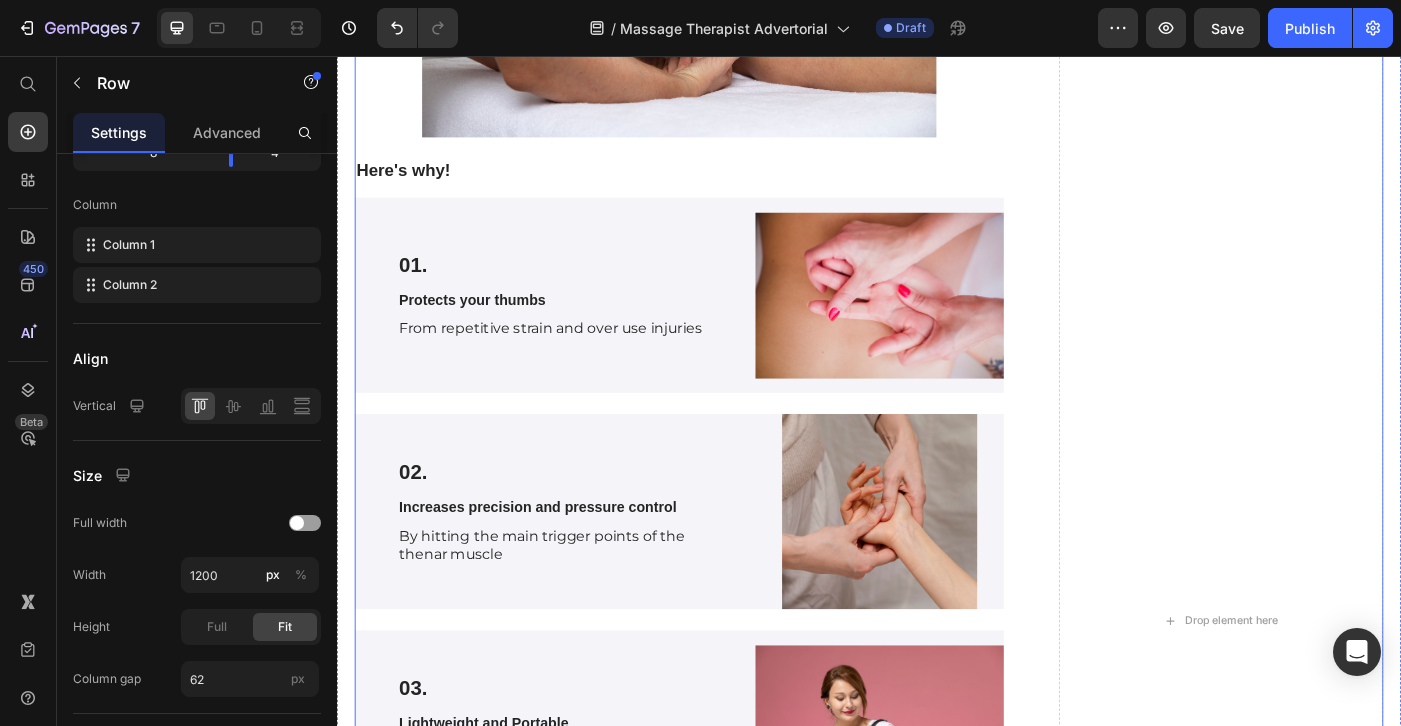 scroll, scrollTop: 4381, scrollLeft: 0, axis: vertical 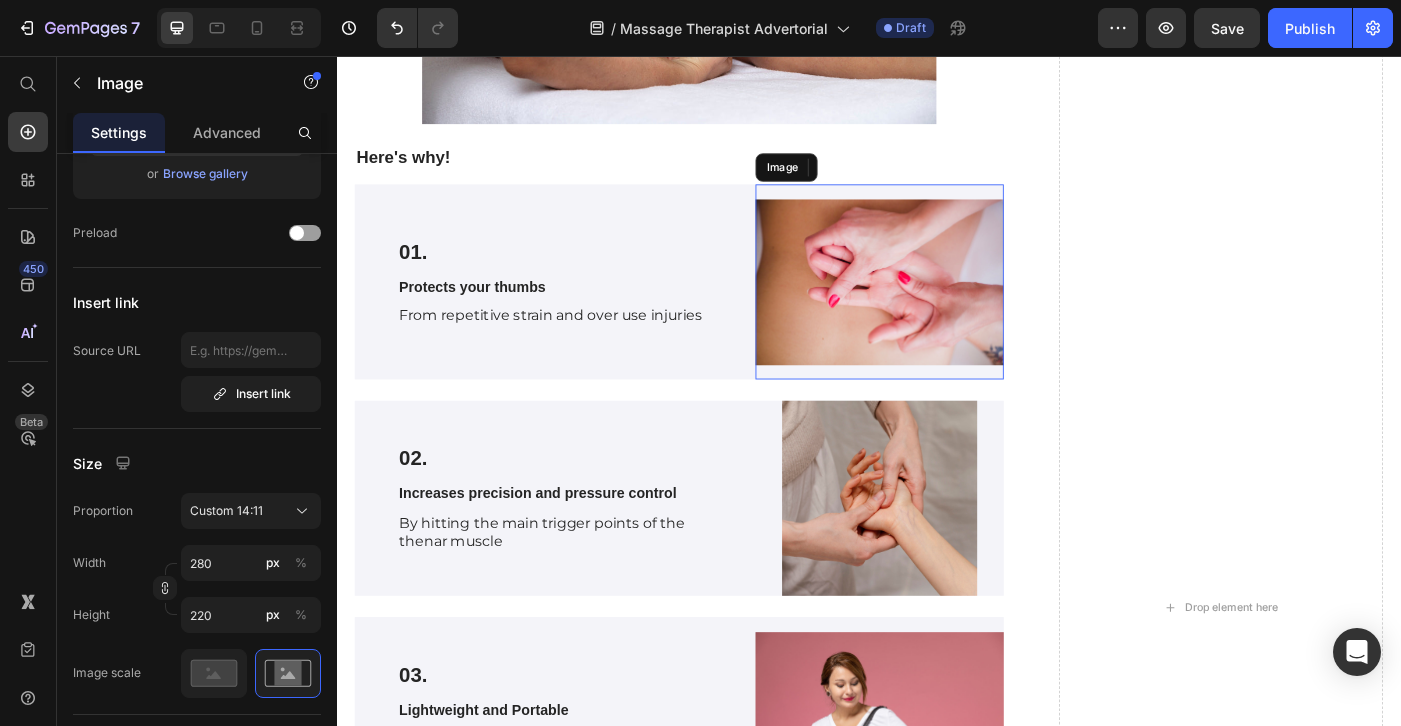 click at bounding box center (949, 311) 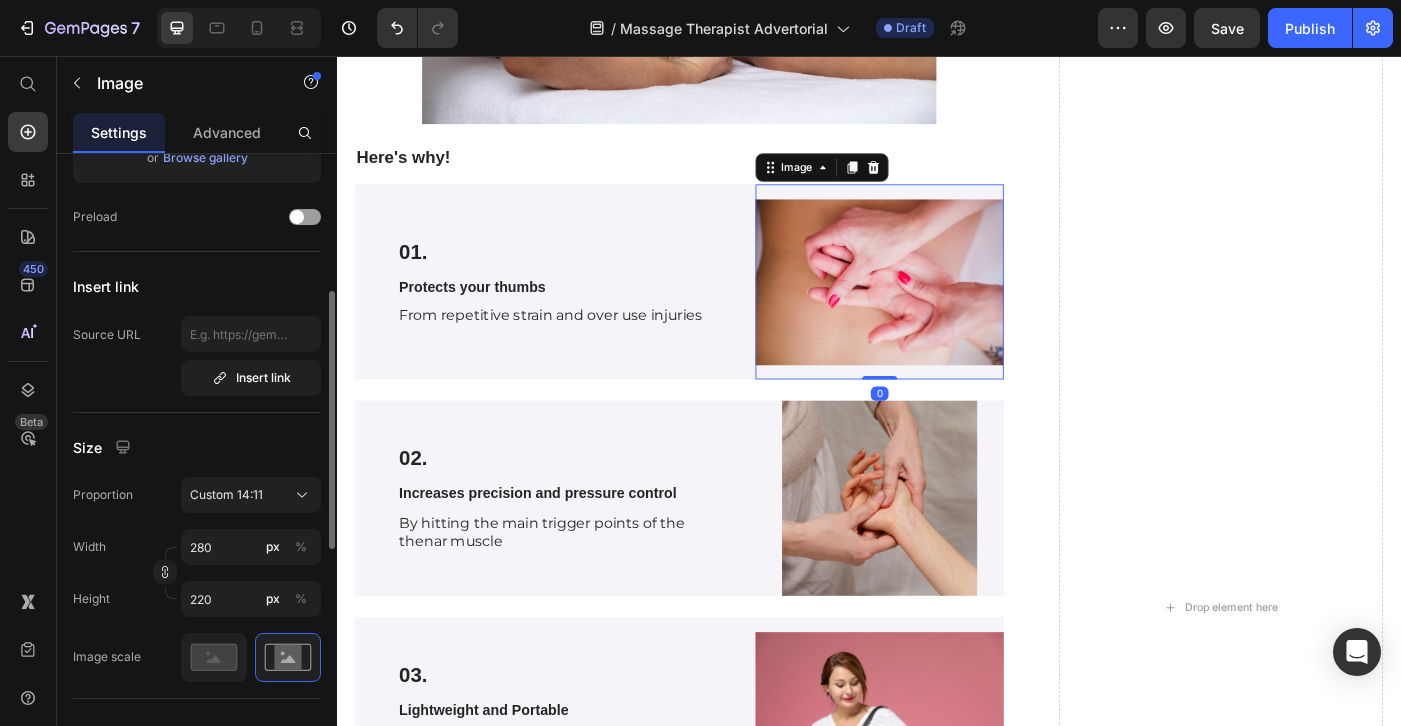scroll, scrollTop: 310, scrollLeft: 0, axis: vertical 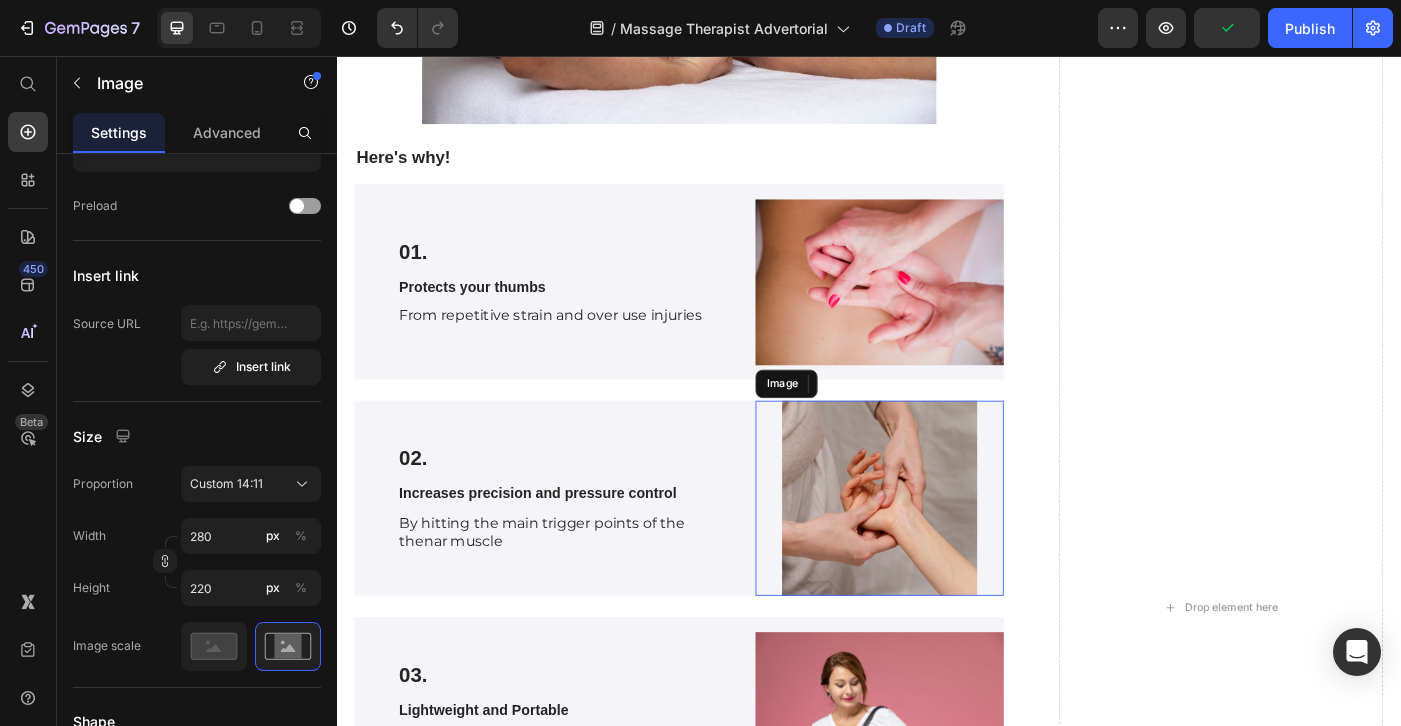 click at bounding box center (949, 555) 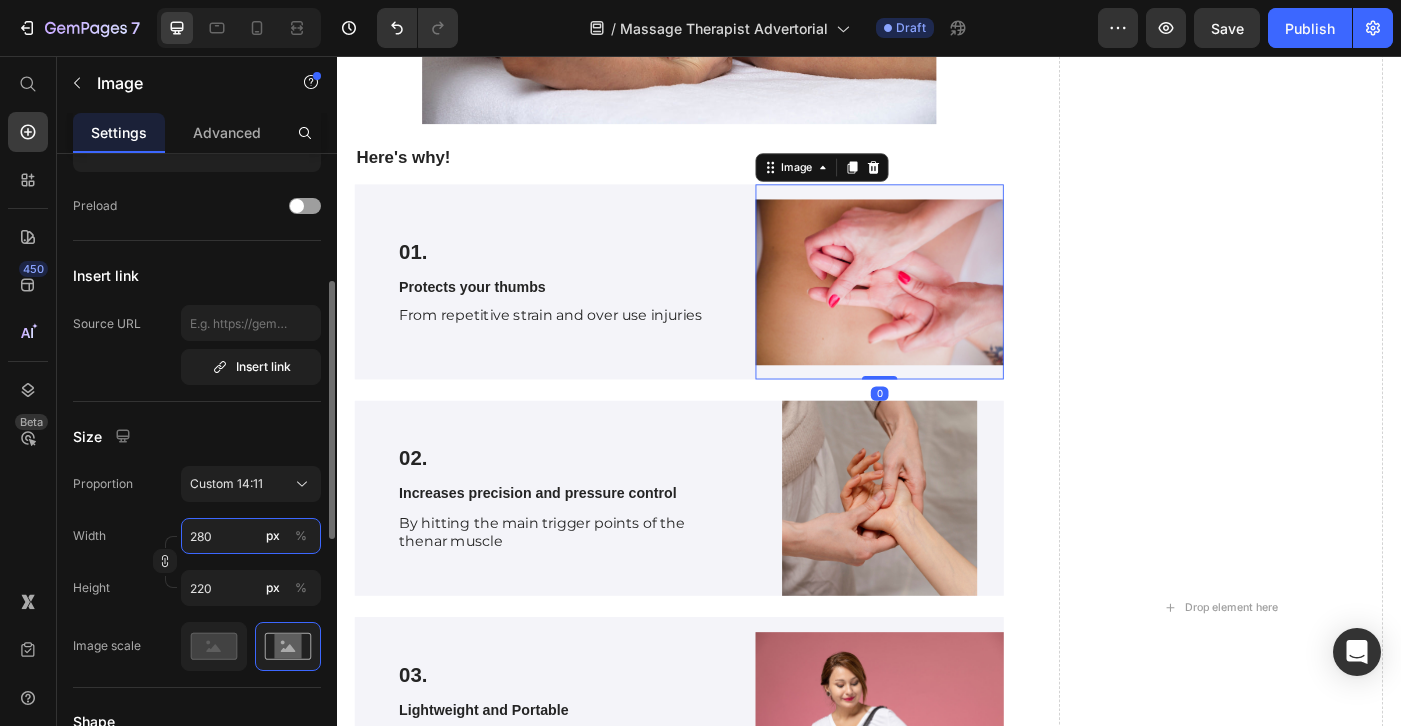 click on "280" at bounding box center (251, 536) 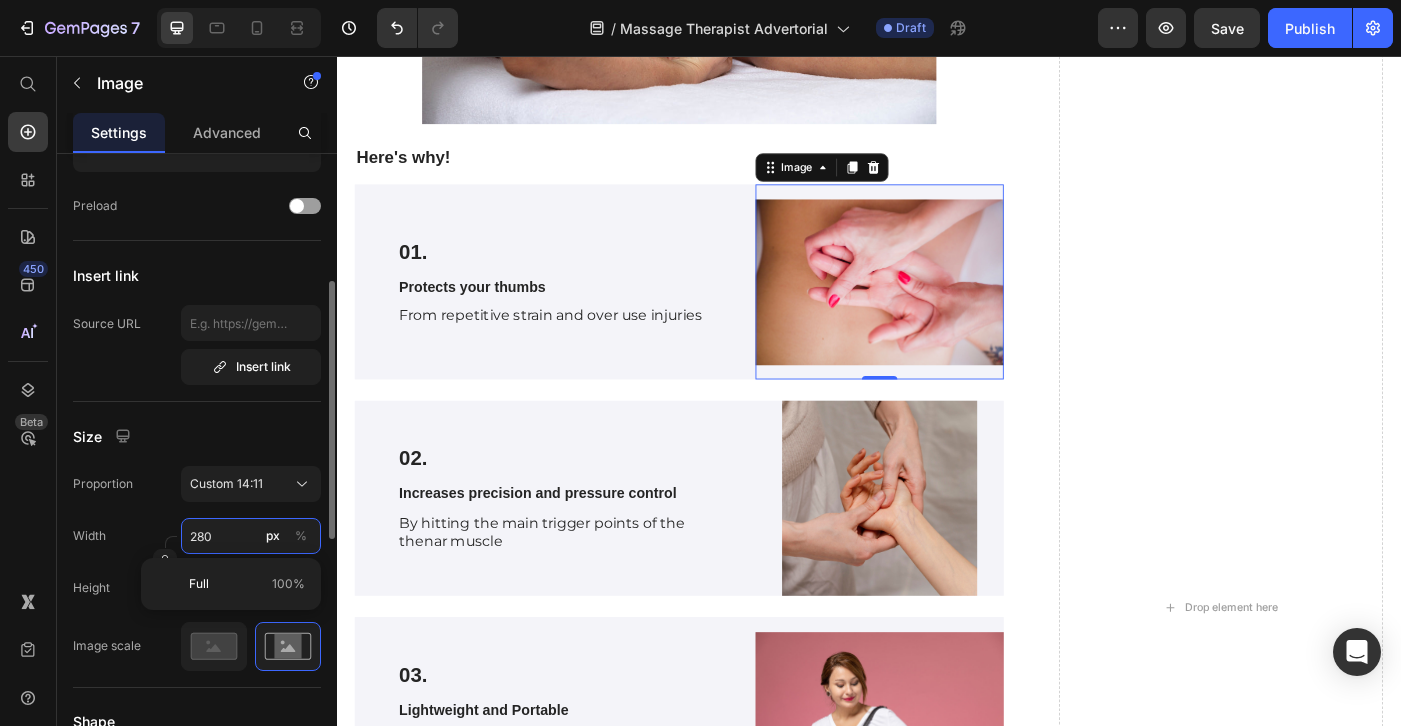 type on "28" 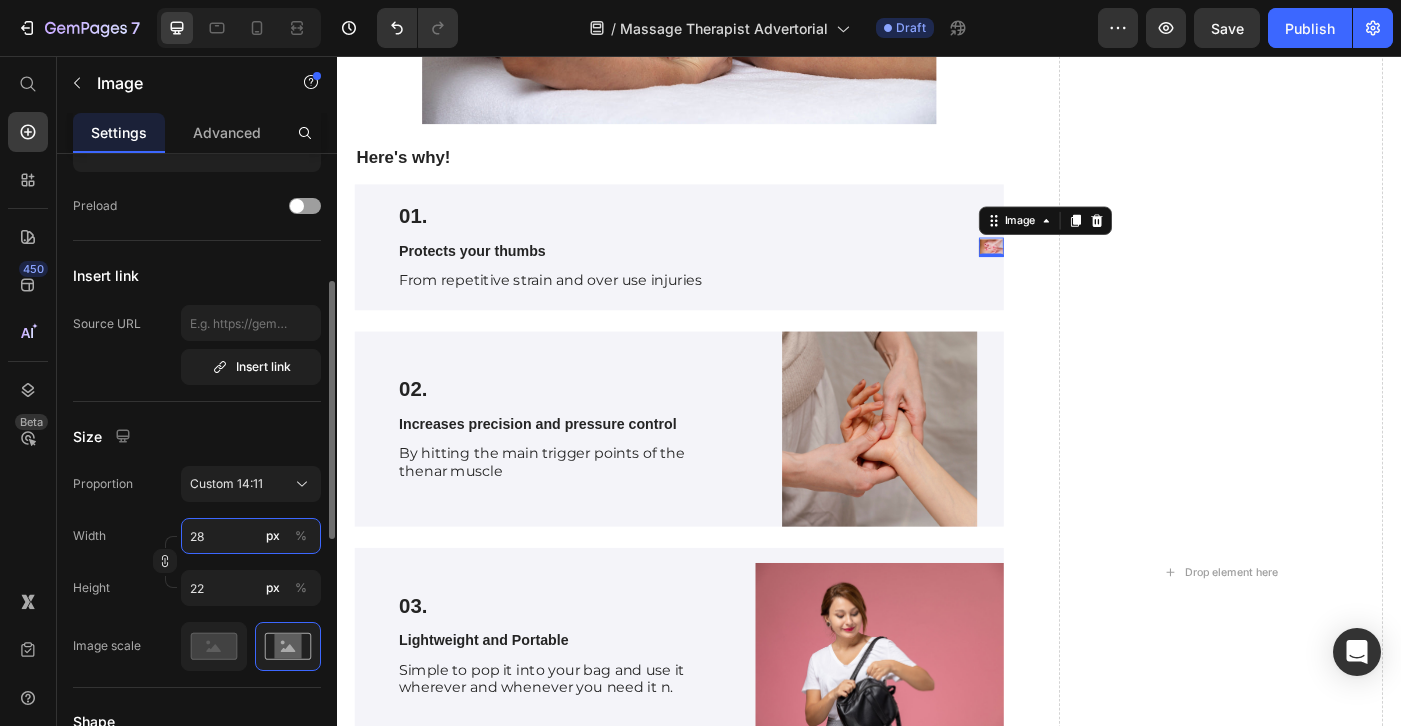 type on "2" 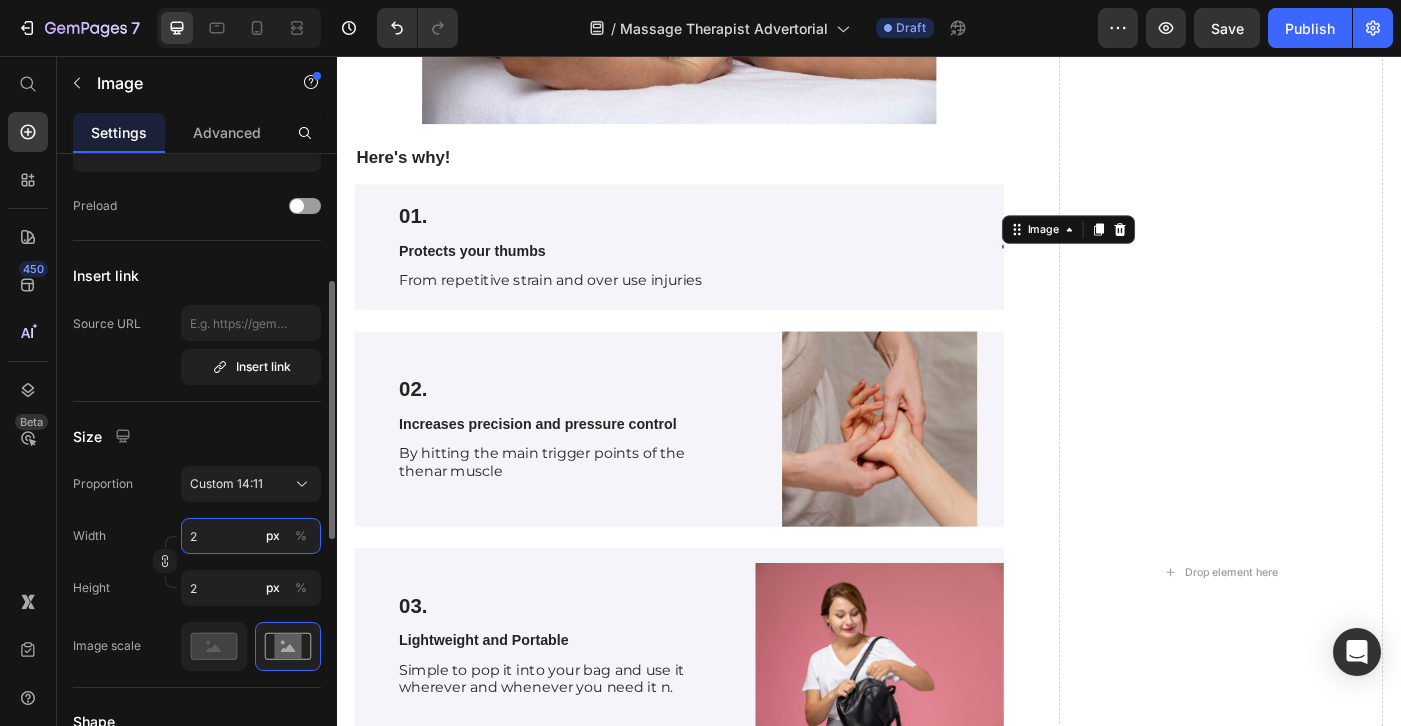 type on "24" 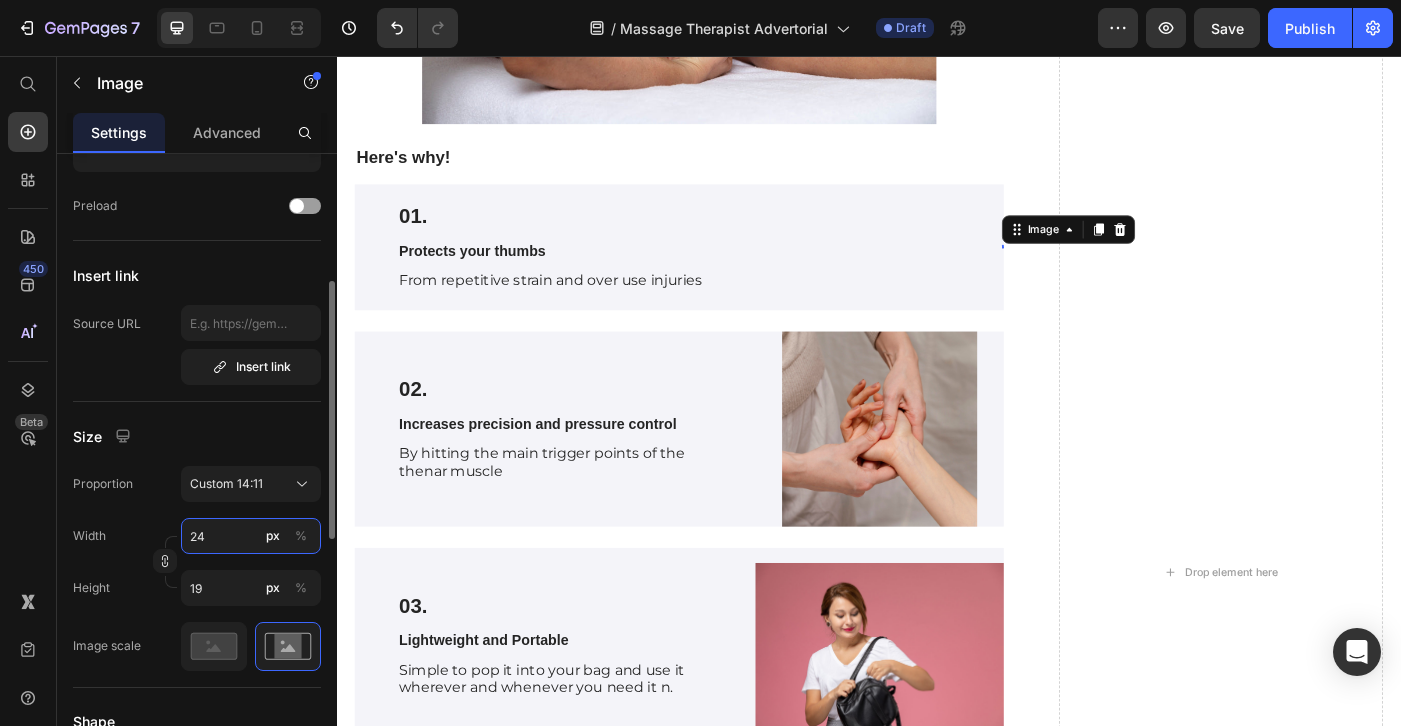 type on "240" 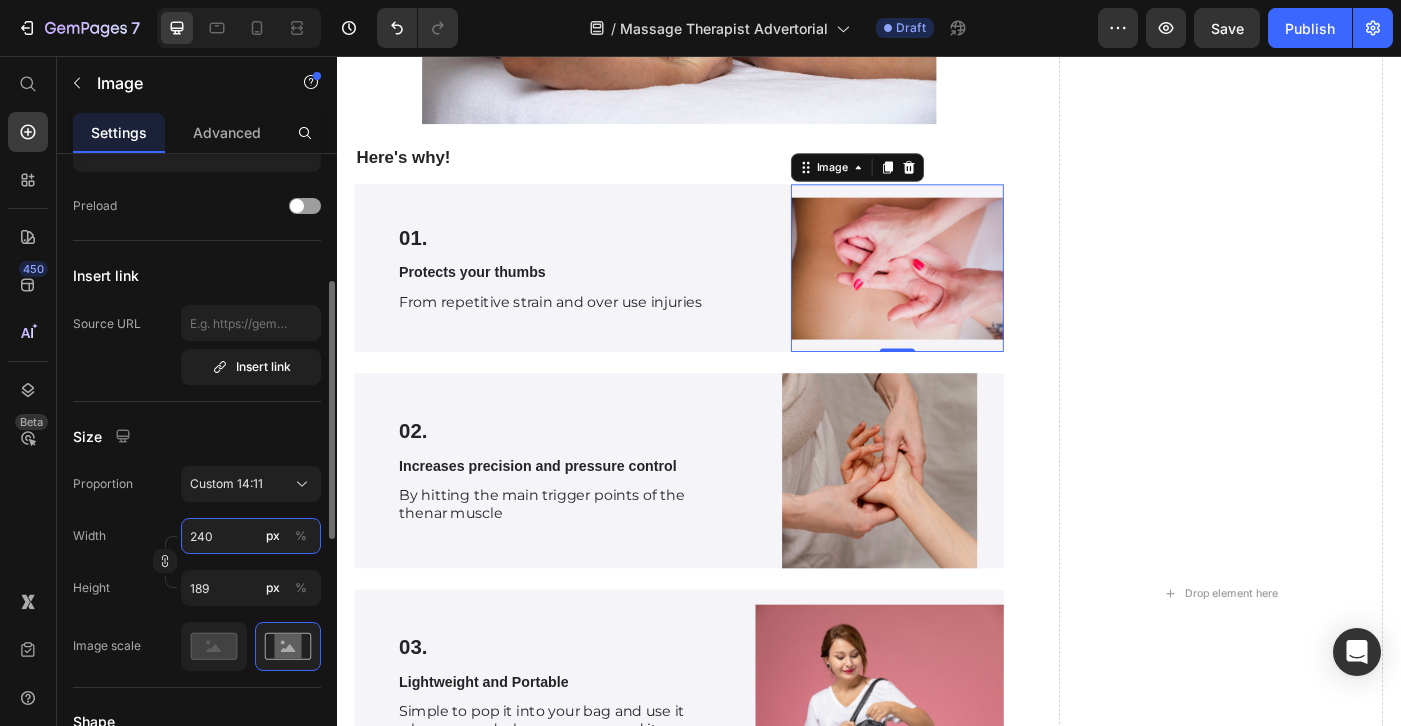 type on "24" 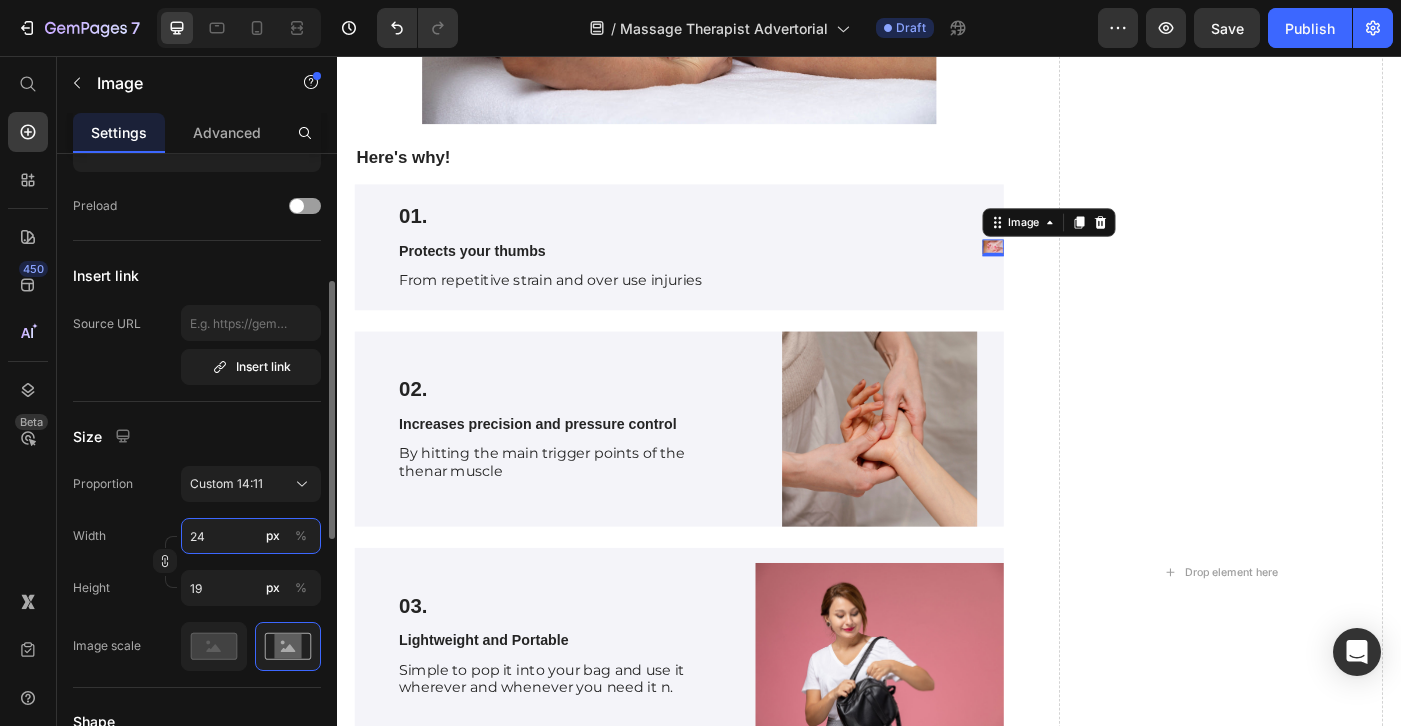 type on "2" 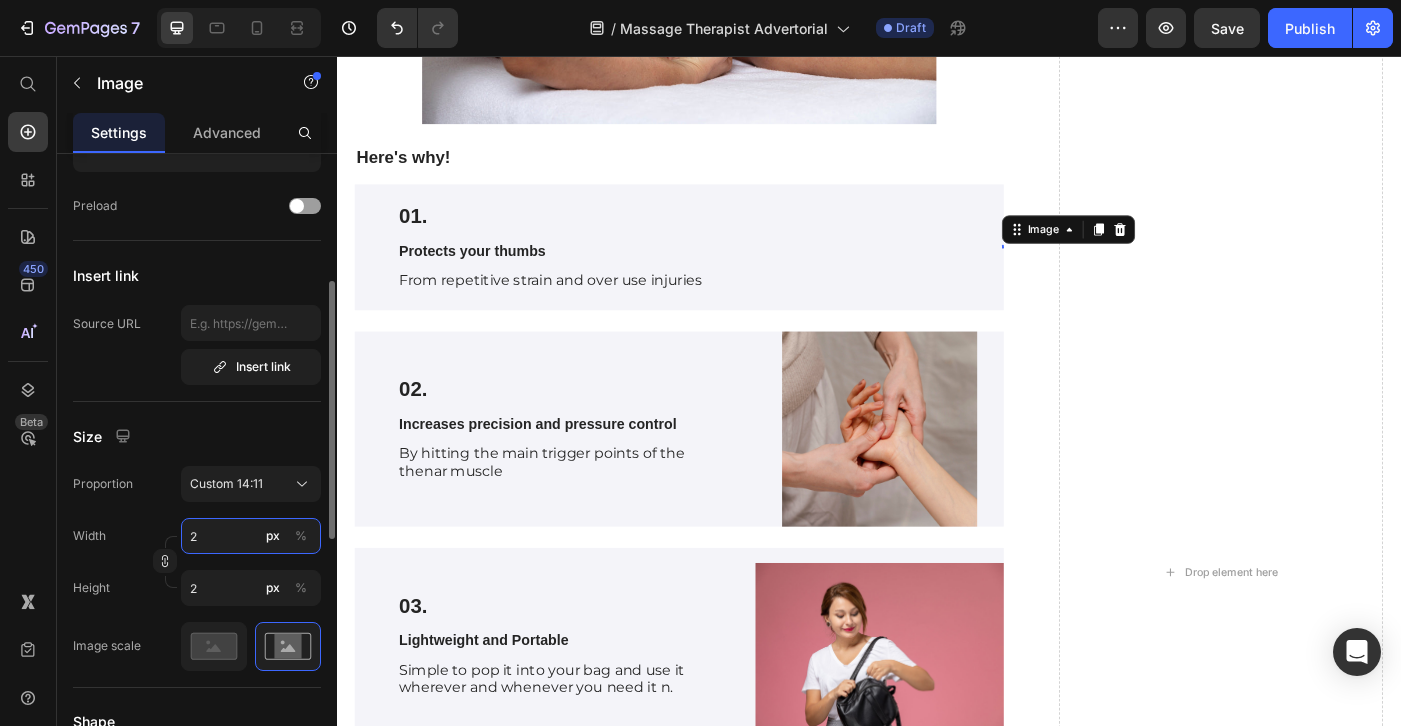 type on "25" 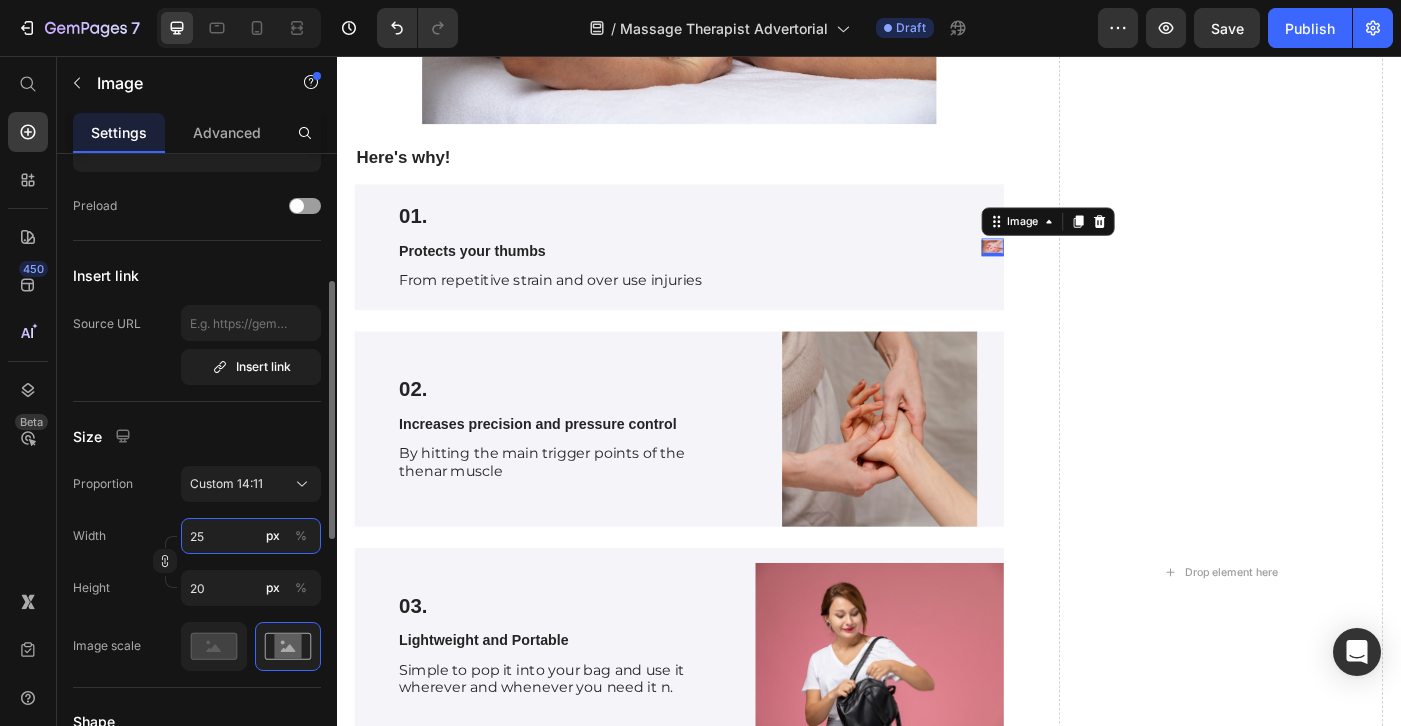 type on "250" 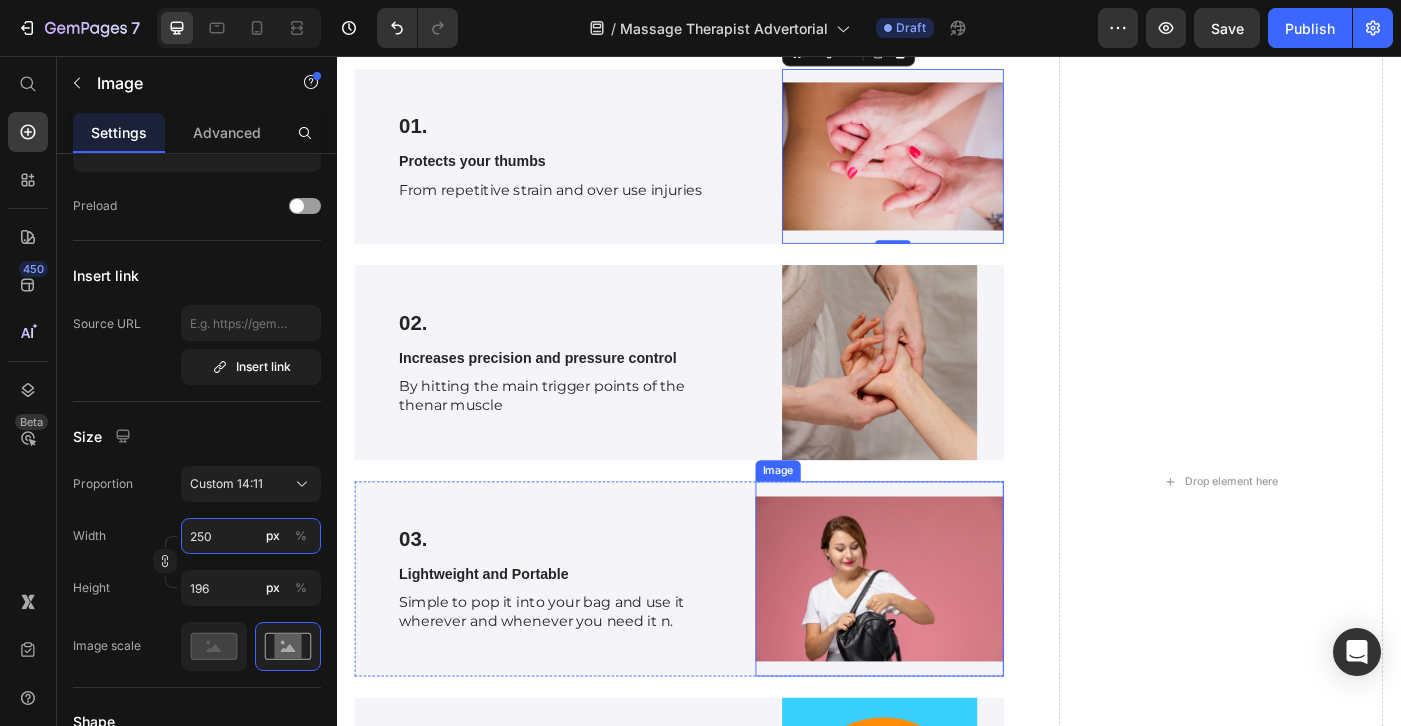 scroll, scrollTop: 4499, scrollLeft: 0, axis: vertical 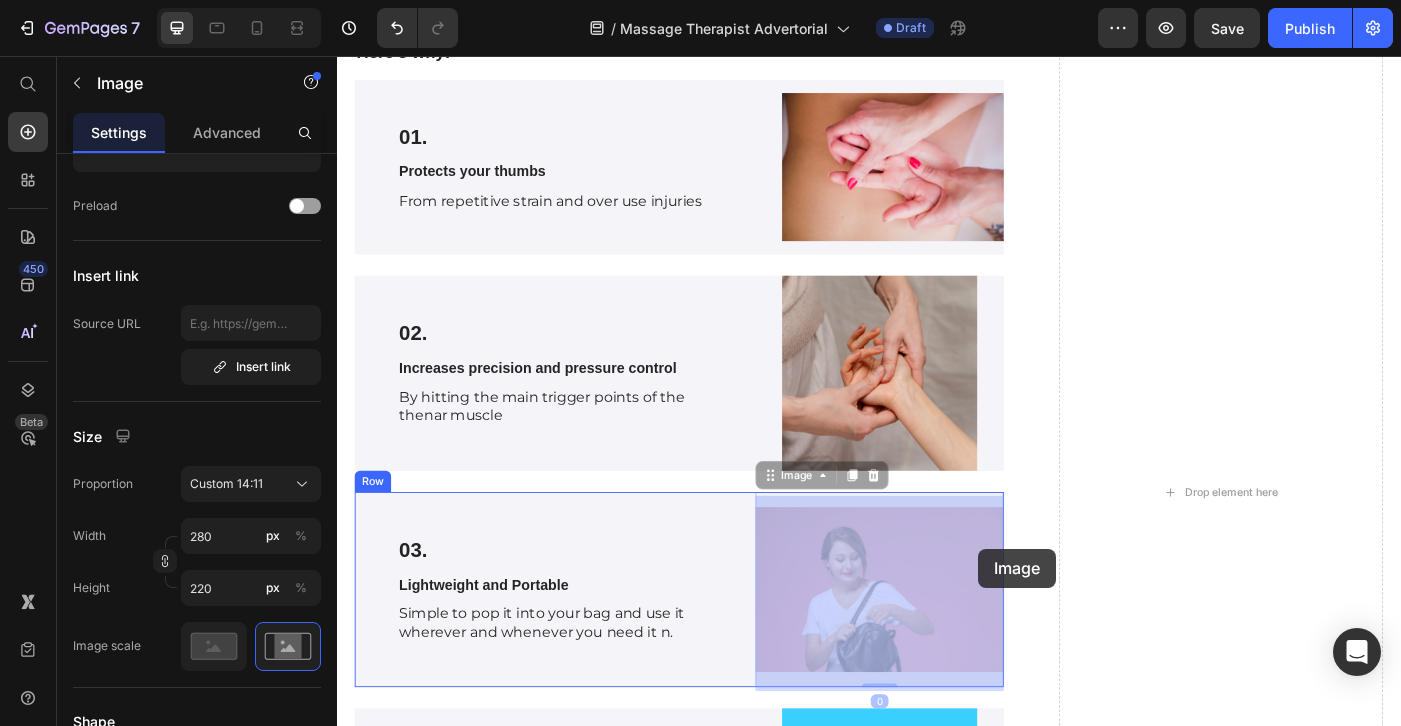 drag, startPoint x: 1022, startPoint y: 613, endPoint x: 1060, endPoint y: 612, distance: 38.013157 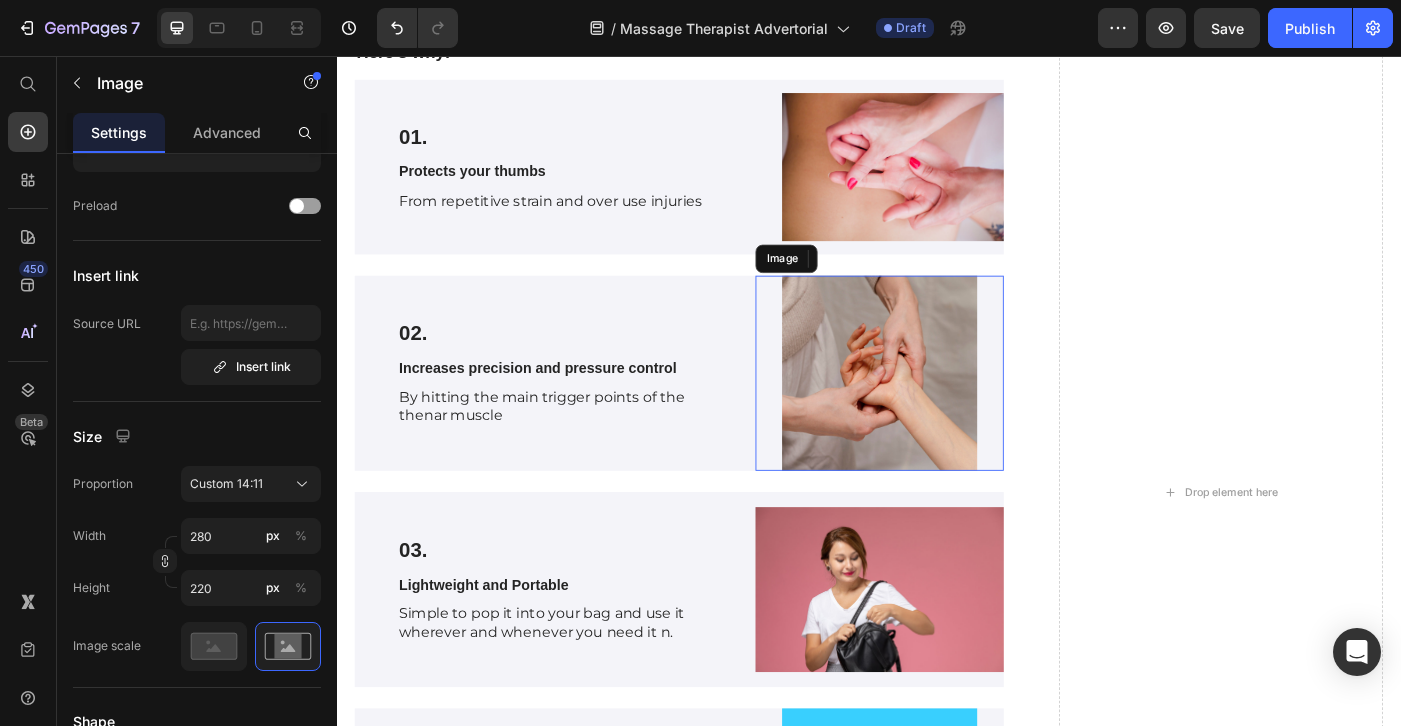 click at bounding box center [949, 414] 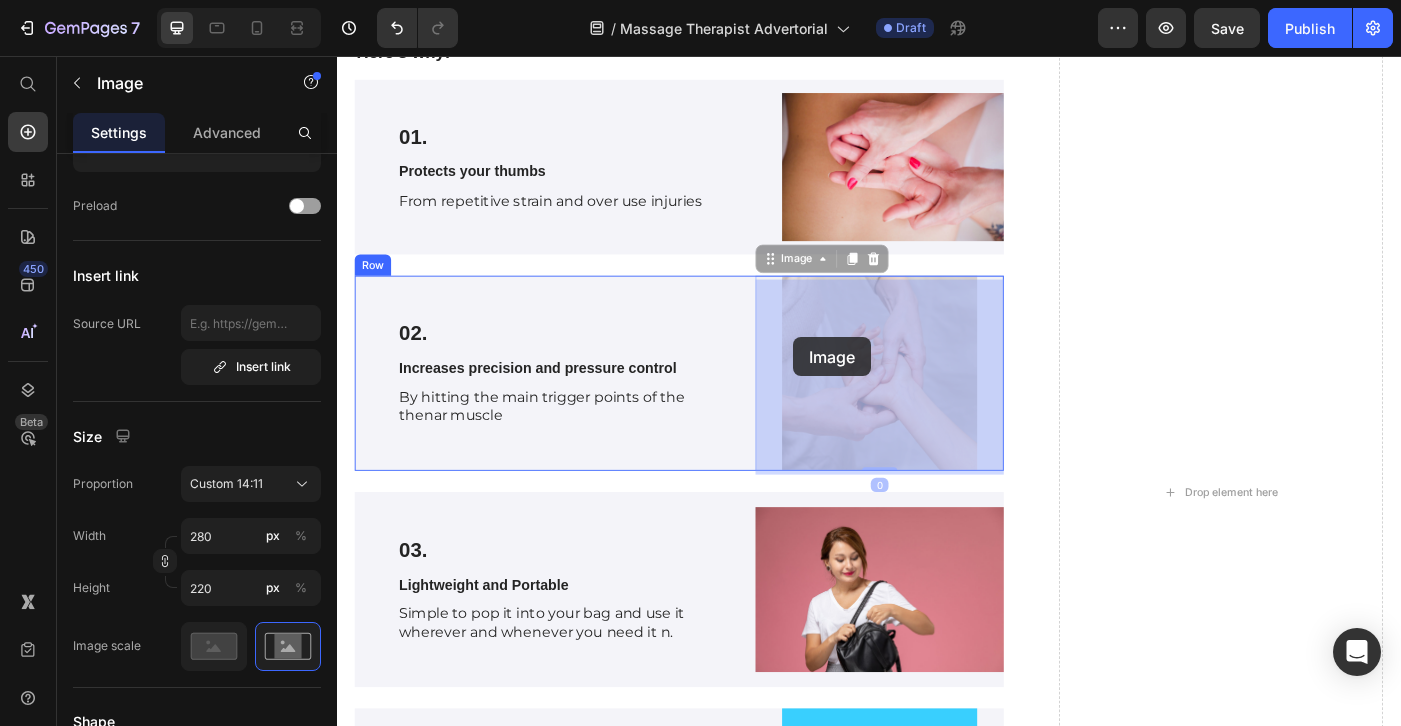drag, startPoint x: 913, startPoint y: 373, endPoint x: 851, endPoint y: 374, distance: 62.008064 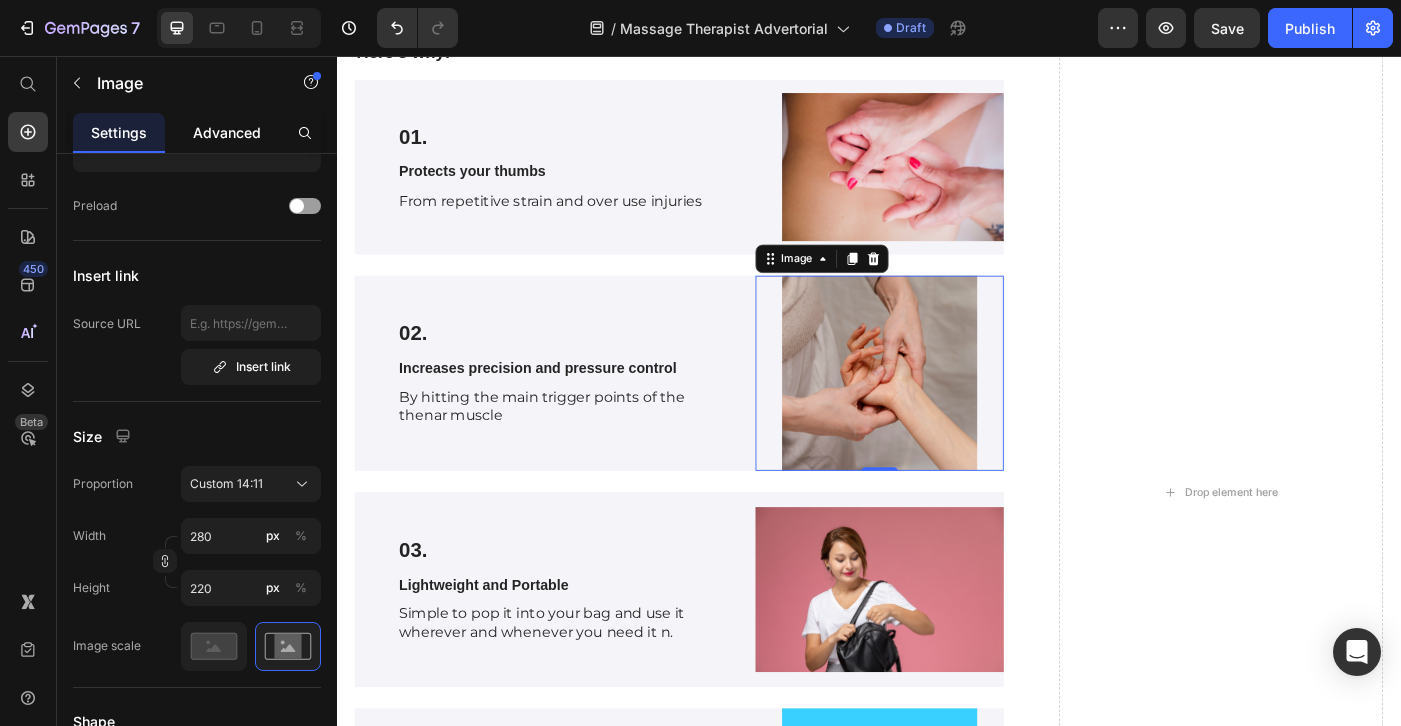 click on "Advanced" at bounding box center (227, 132) 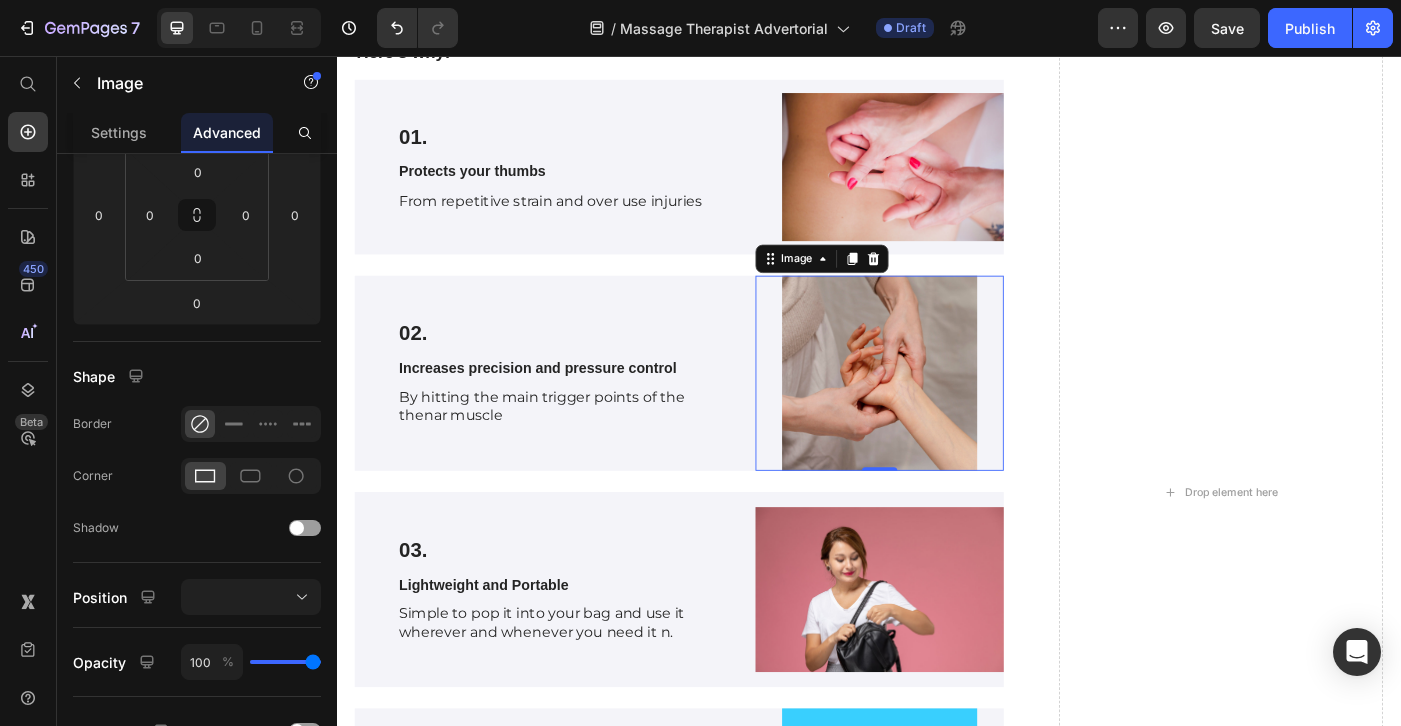 scroll, scrollTop: 0, scrollLeft: 0, axis: both 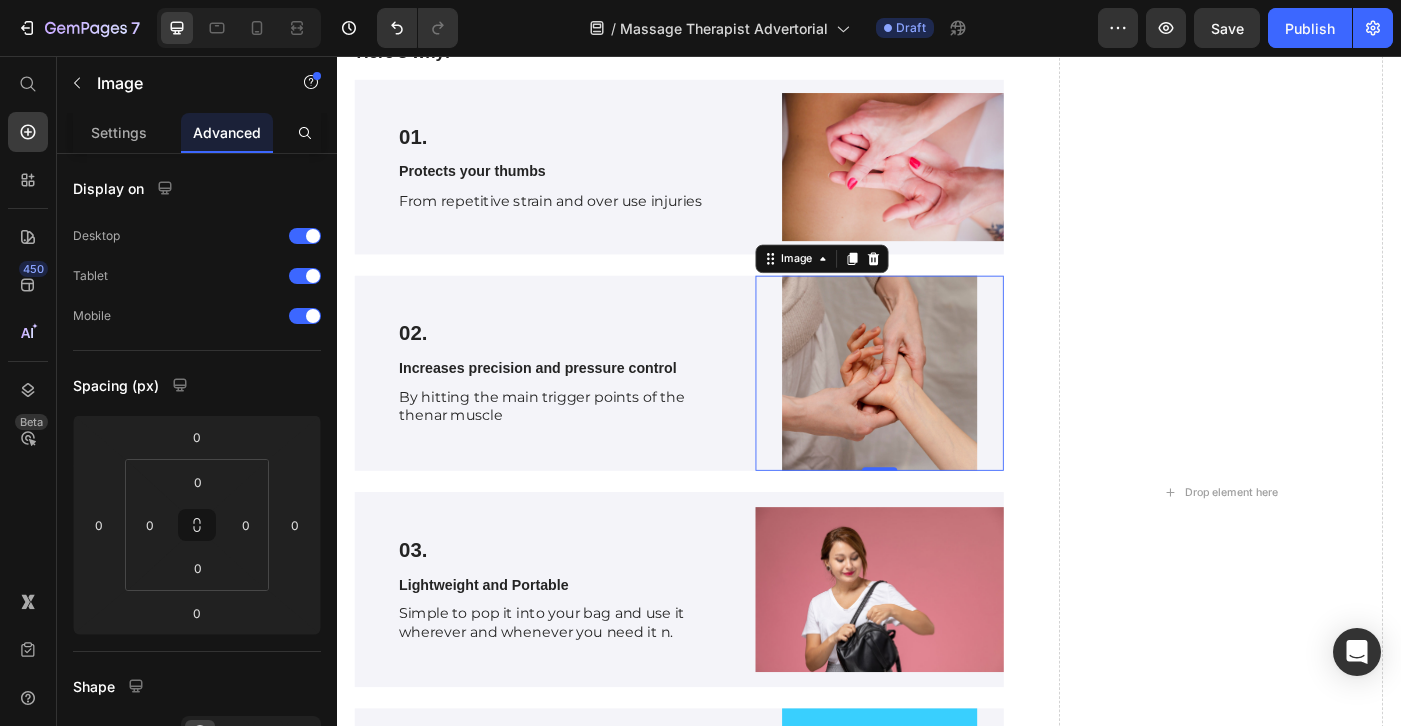 click at bounding box center [949, 414] 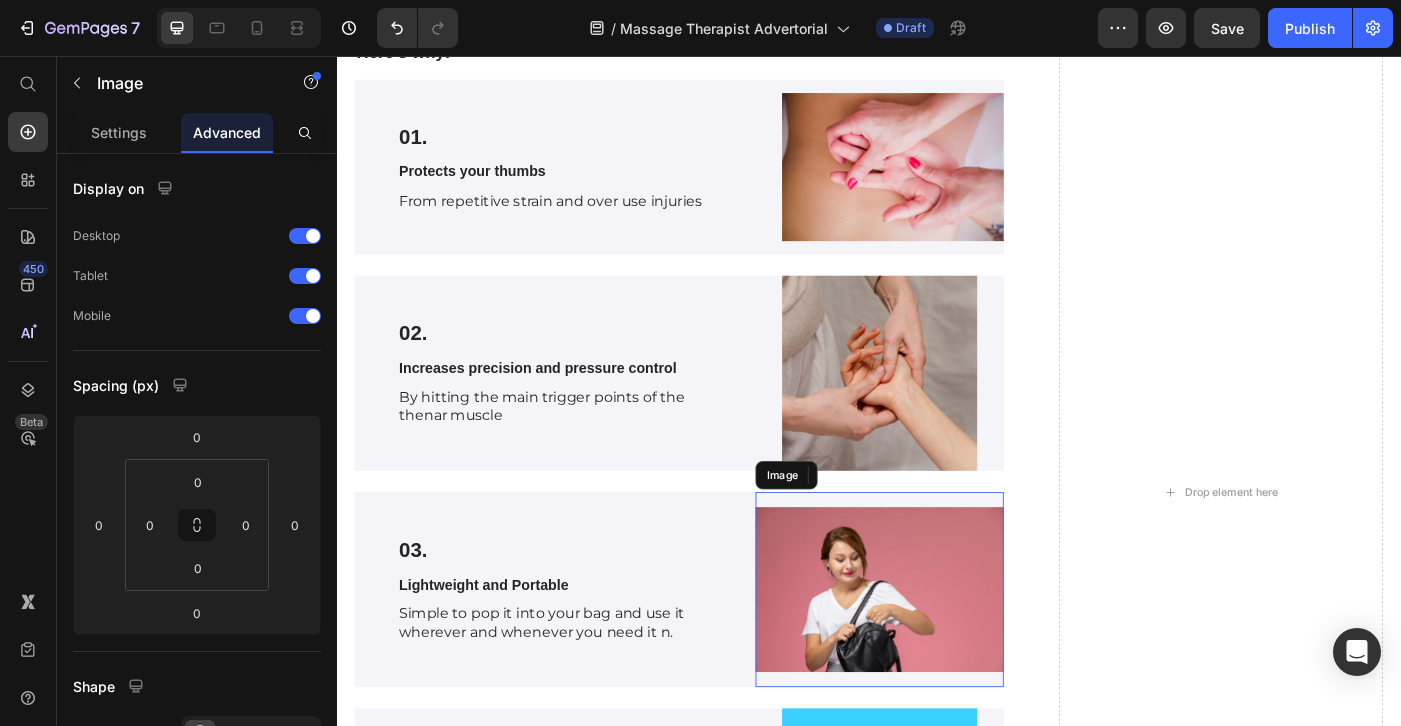 click at bounding box center (949, 658) 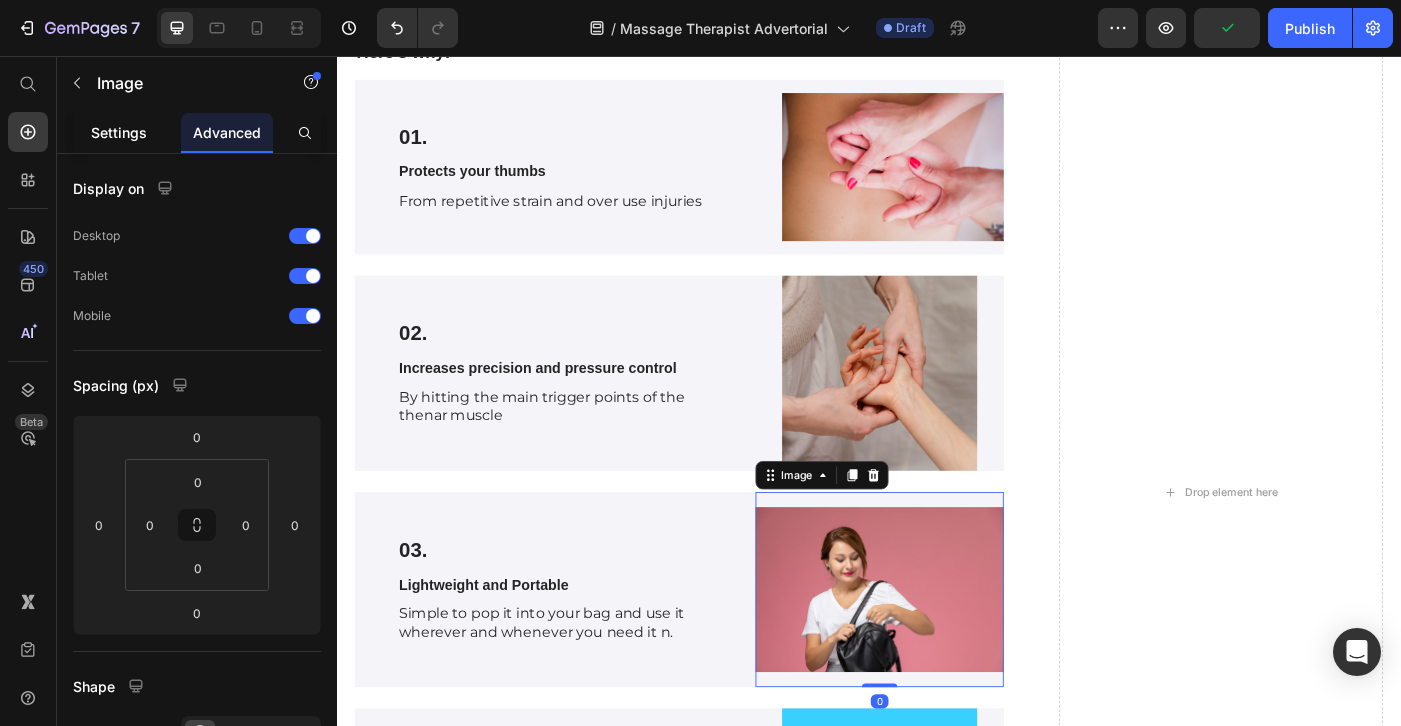click on "Settings" 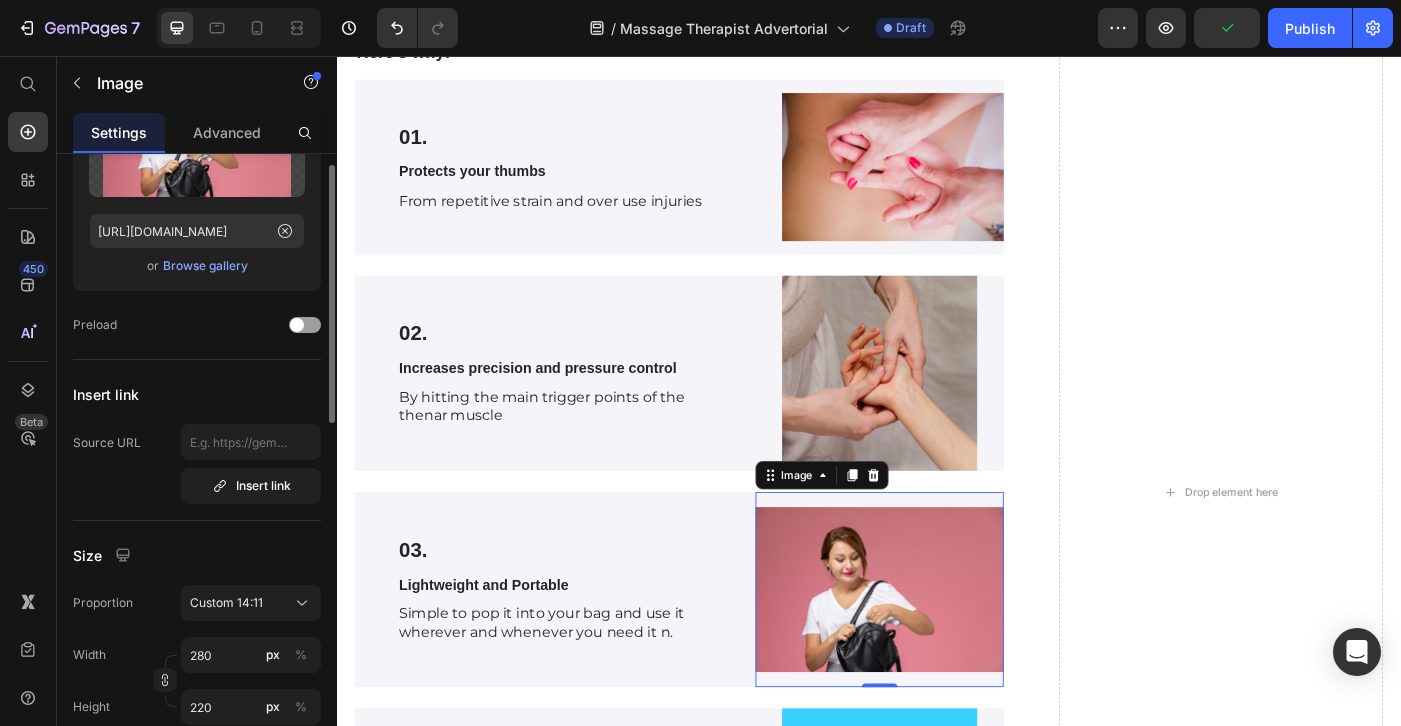 scroll, scrollTop: 214, scrollLeft: 0, axis: vertical 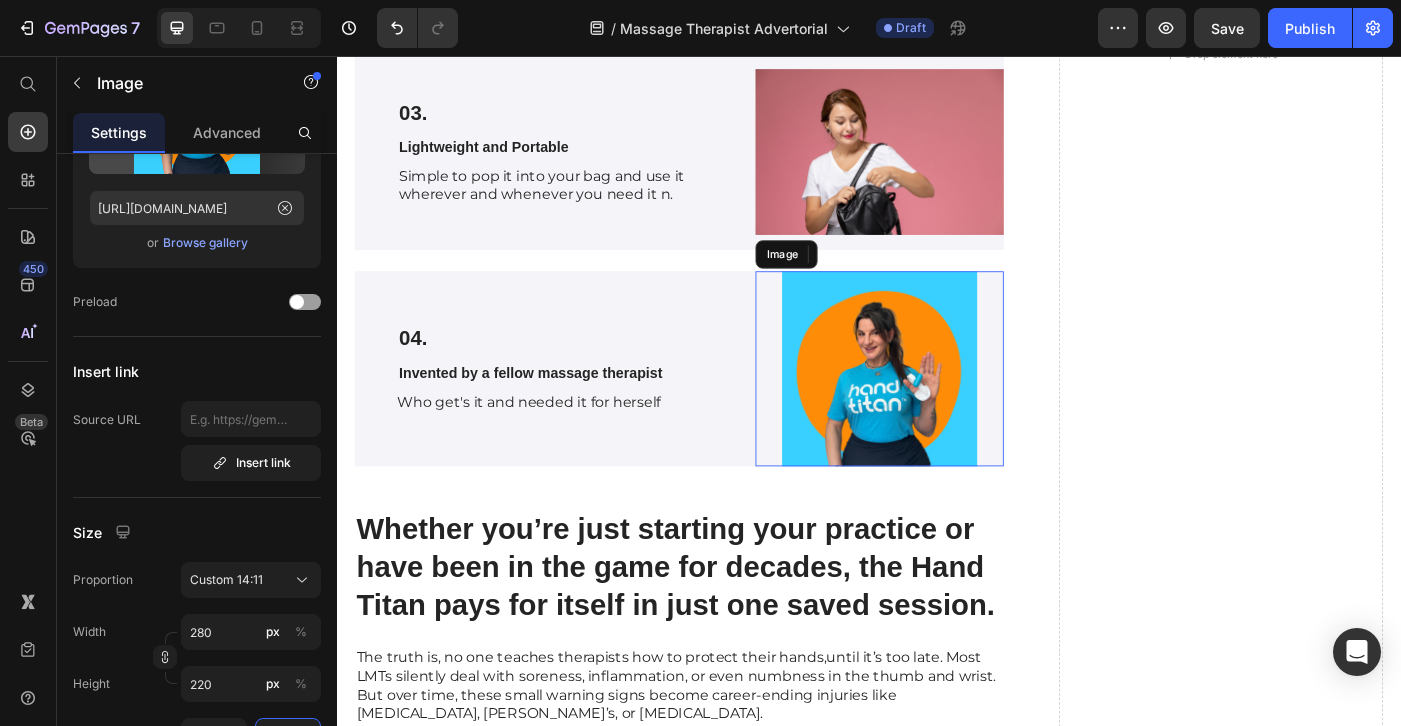 click at bounding box center [949, 409] 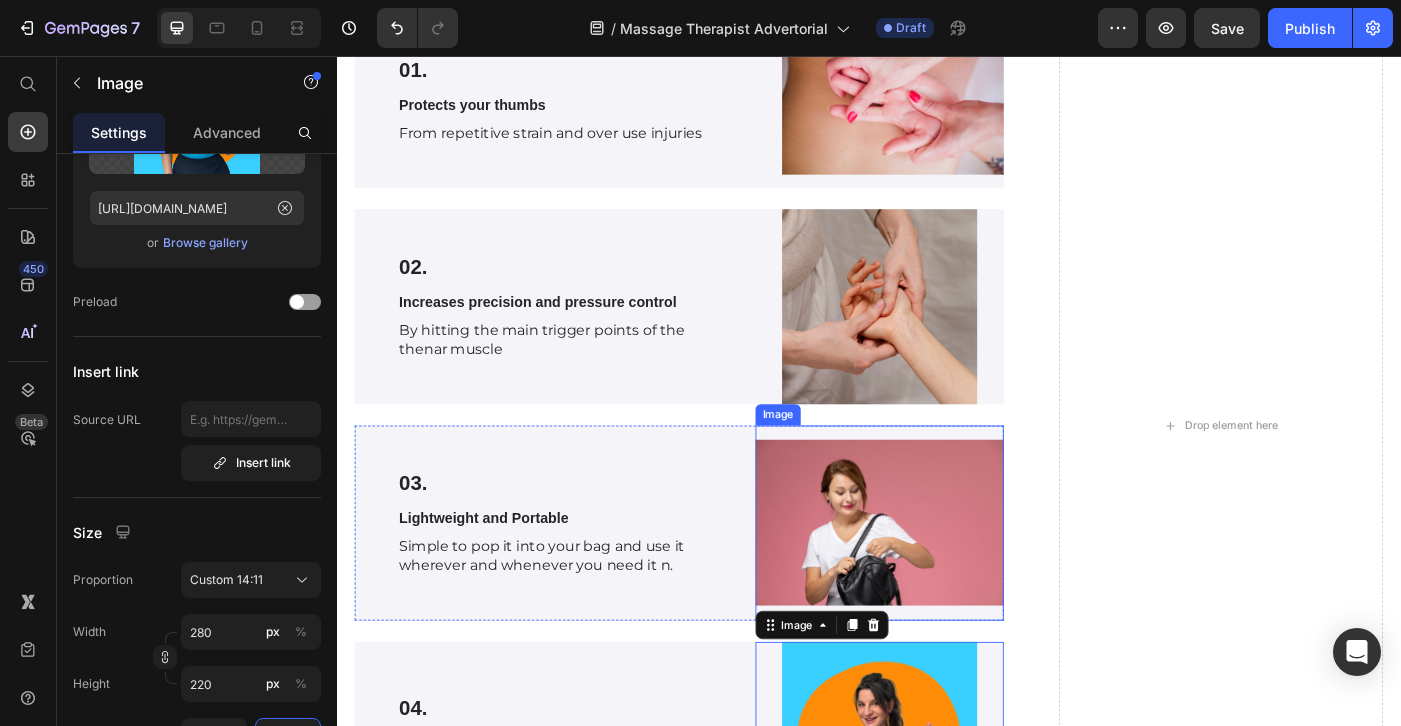 scroll, scrollTop: 4579, scrollLeft: 0, axis: vertical 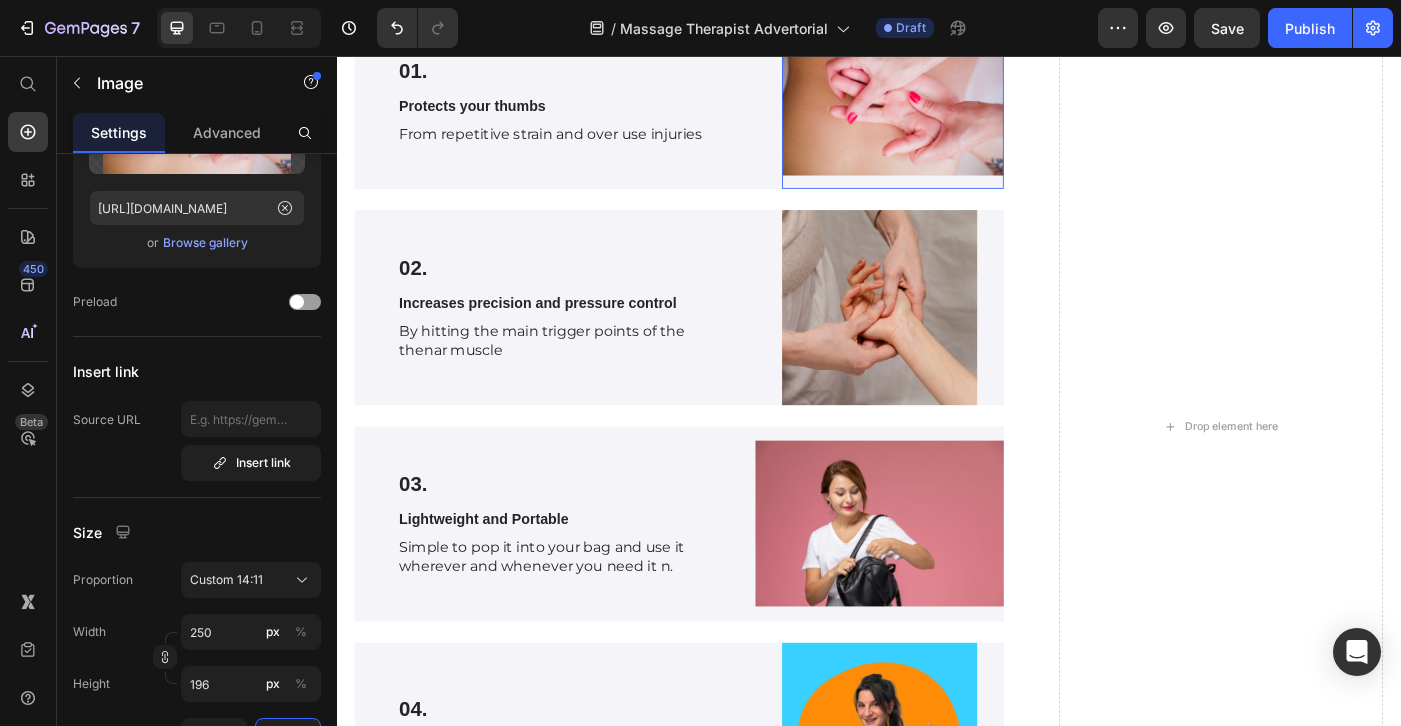 click at bounding box center [964, 107] 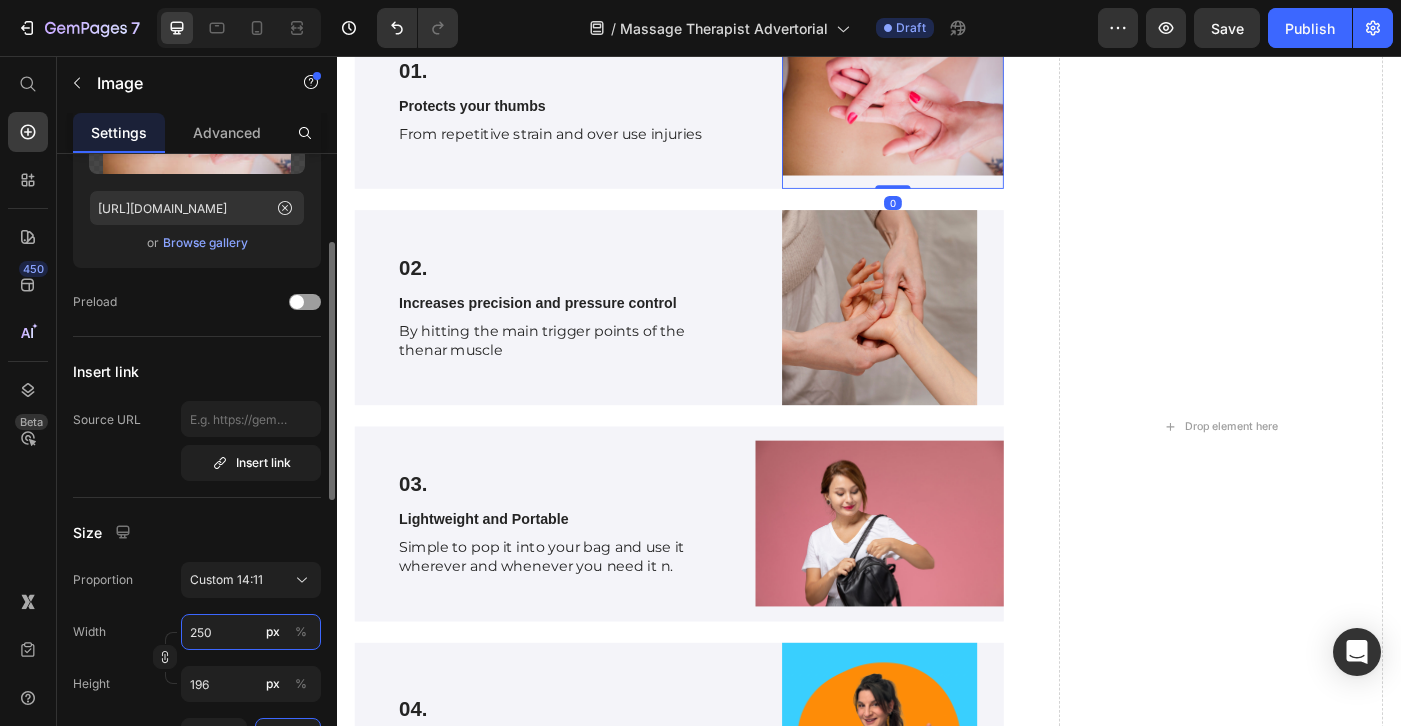 click on "250" at bounding box center (251, 632) 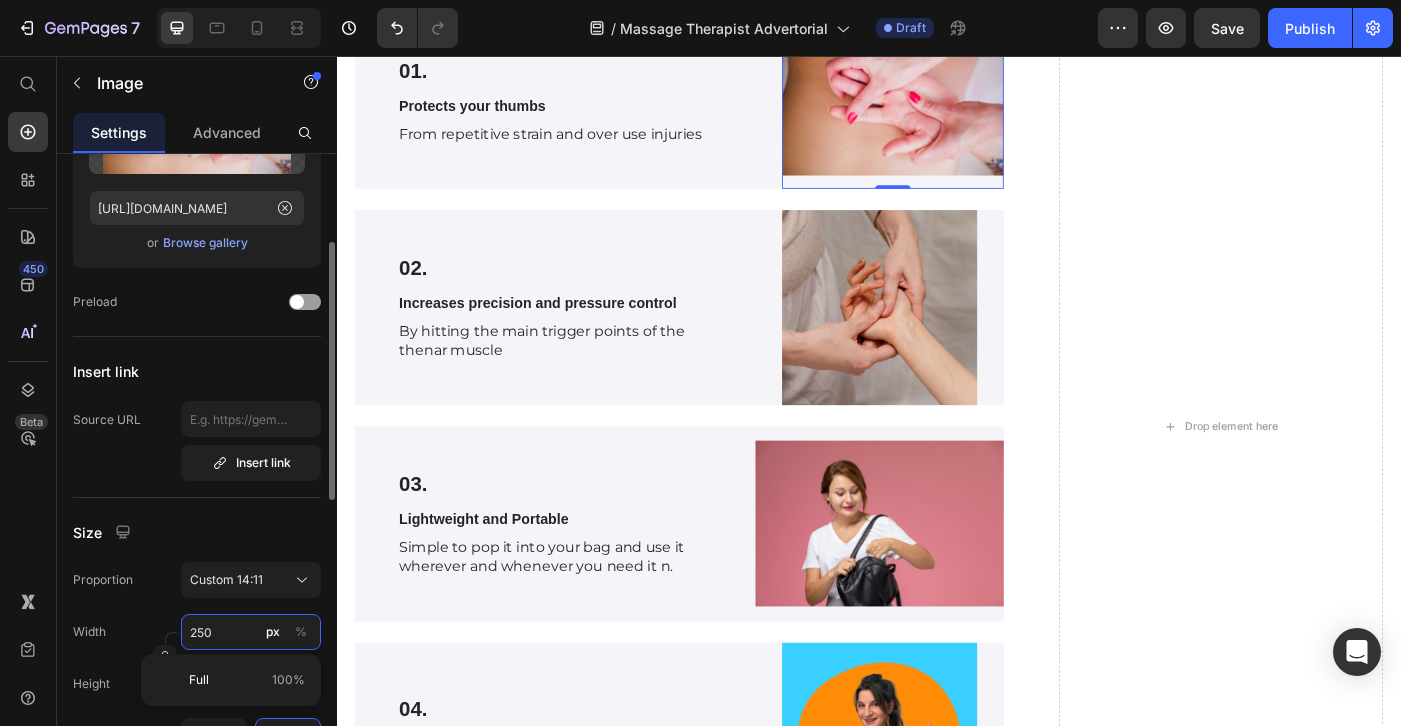 type on "25" 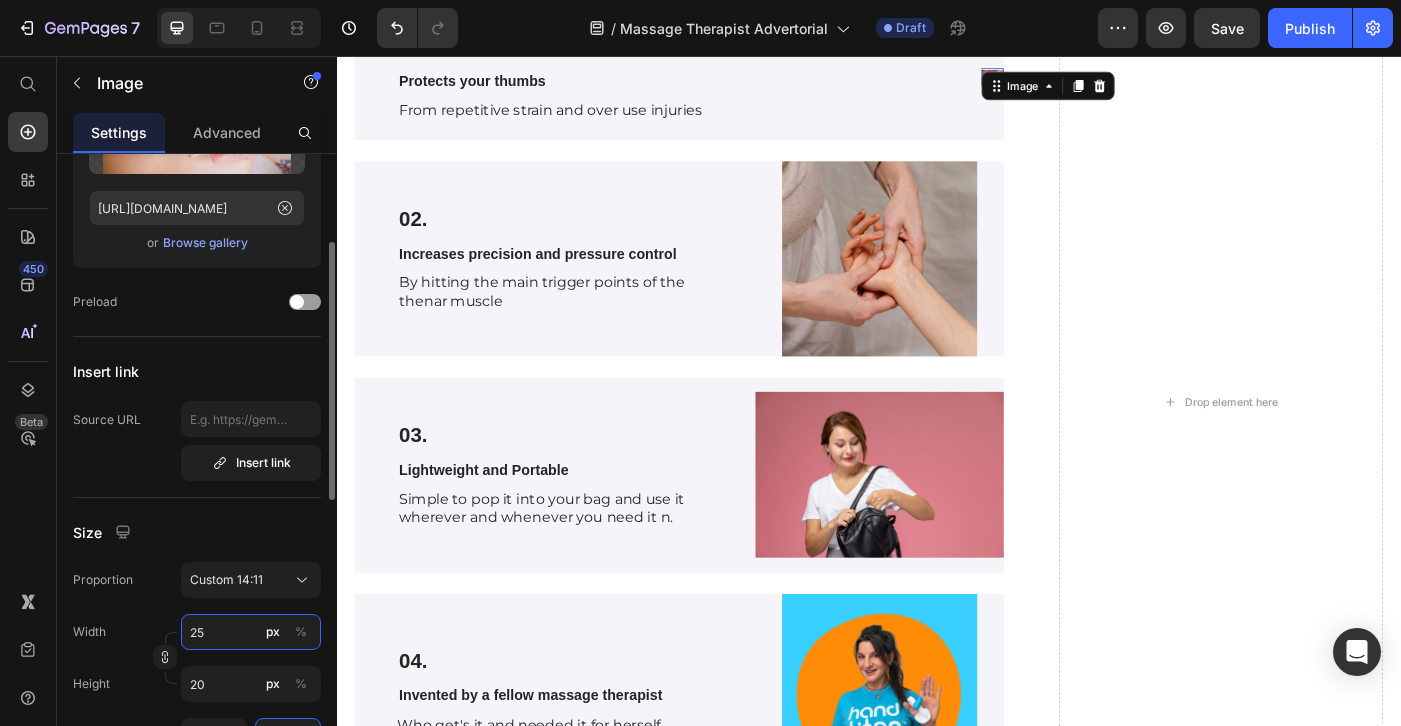 type on "2" 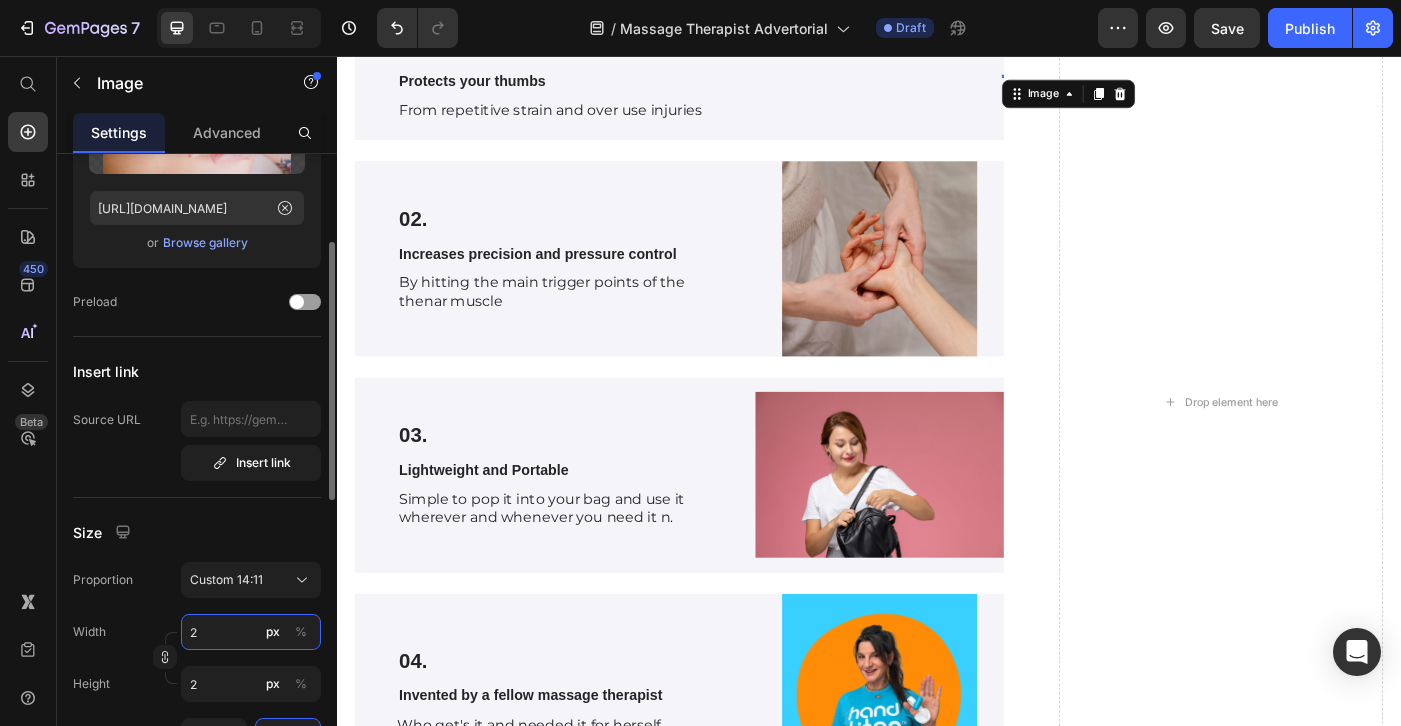 type 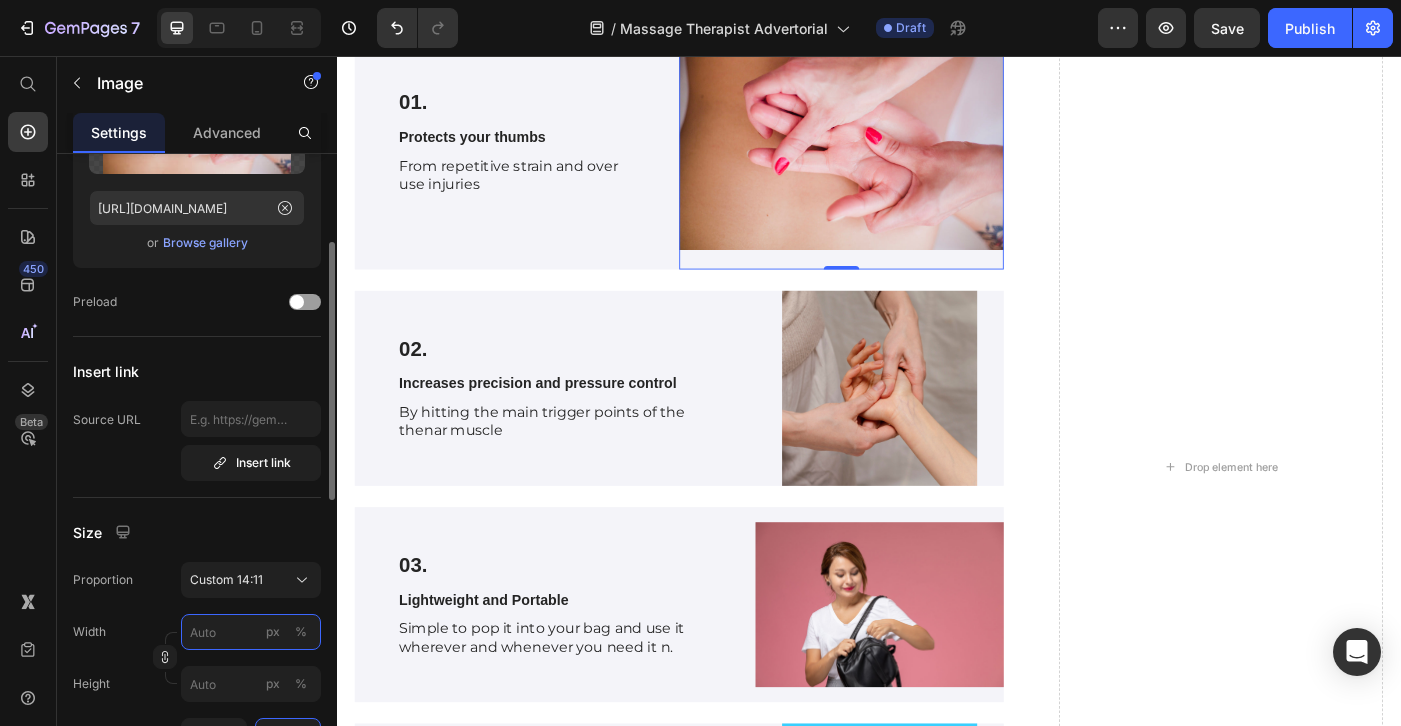 type on "4" 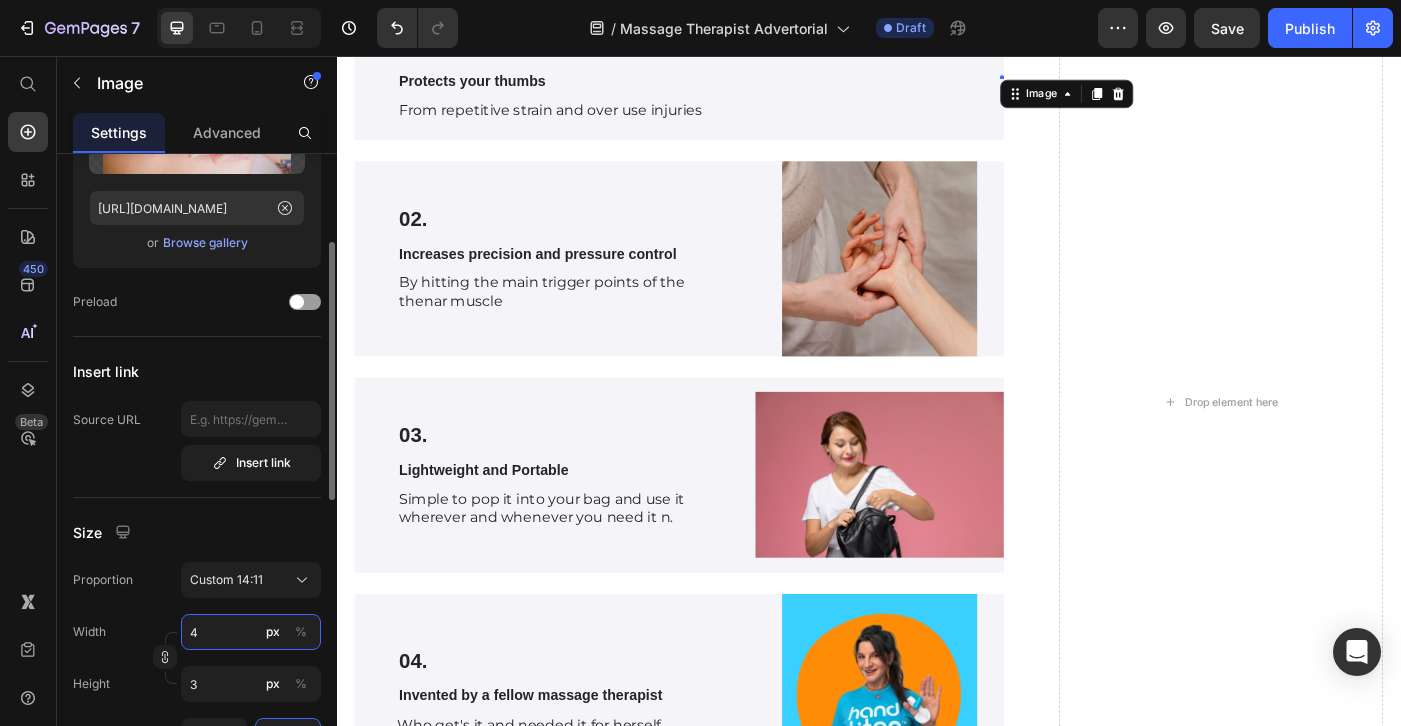 type on "40" 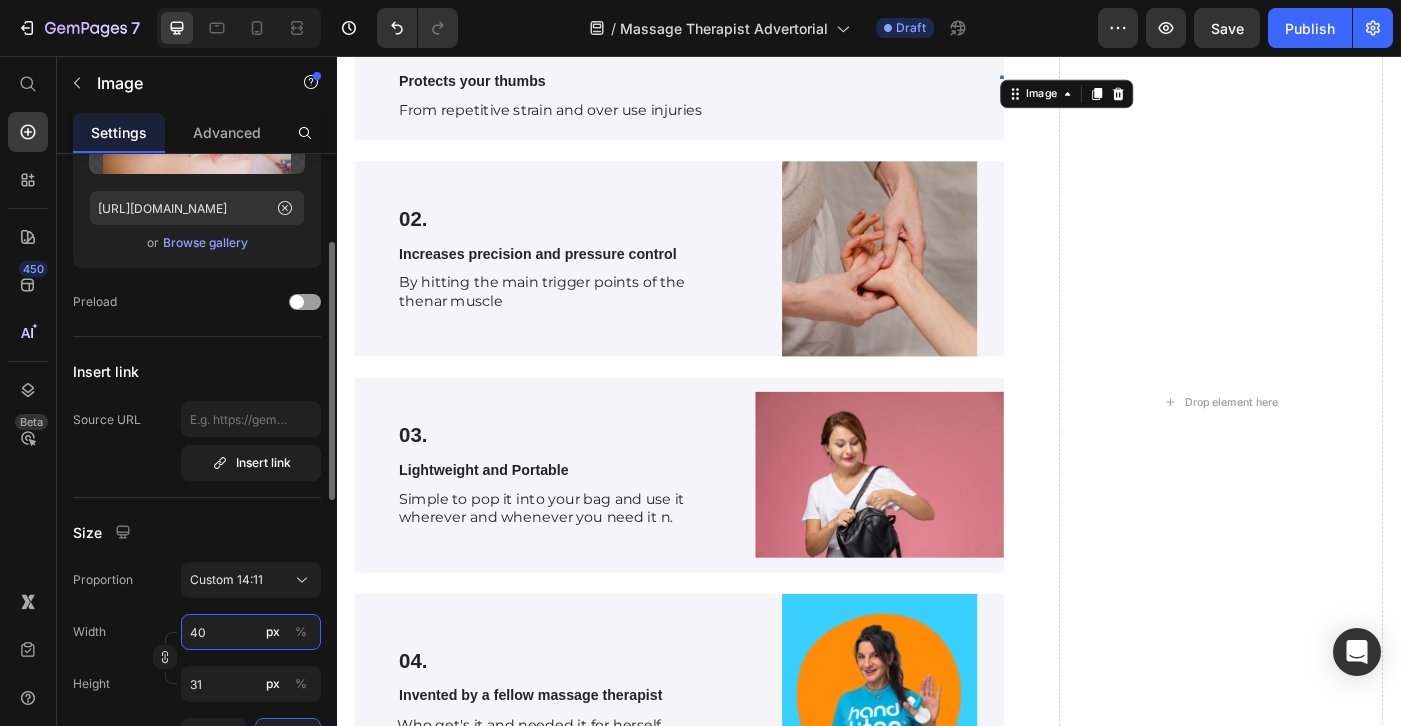 type on "400" 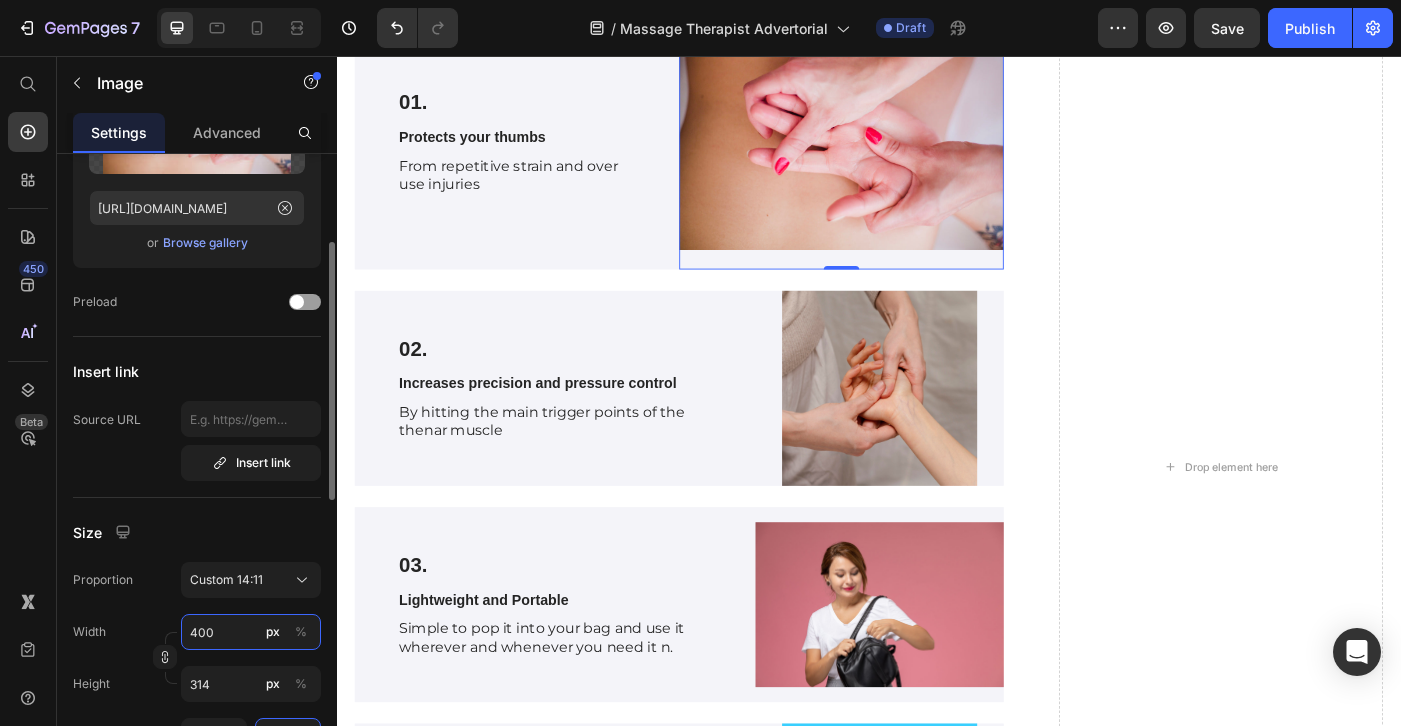 type on "40" 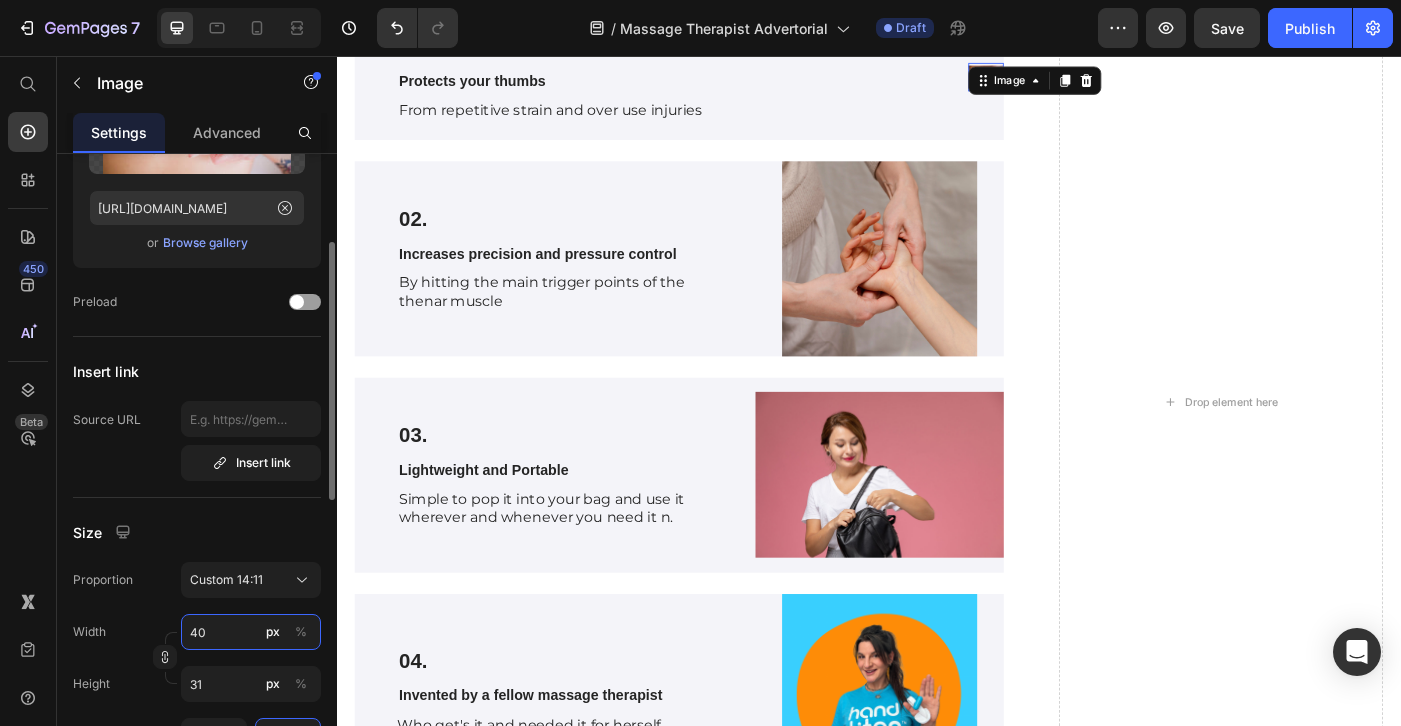 type on "4" 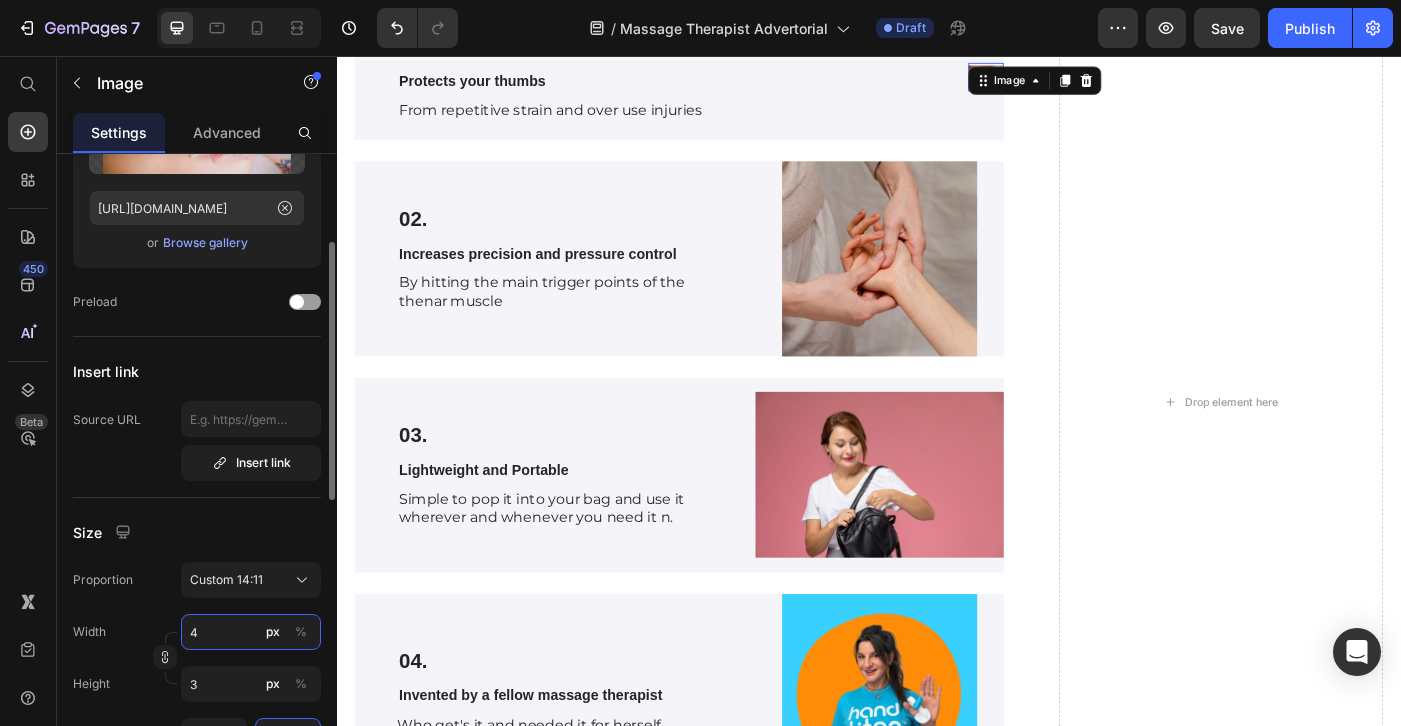 type 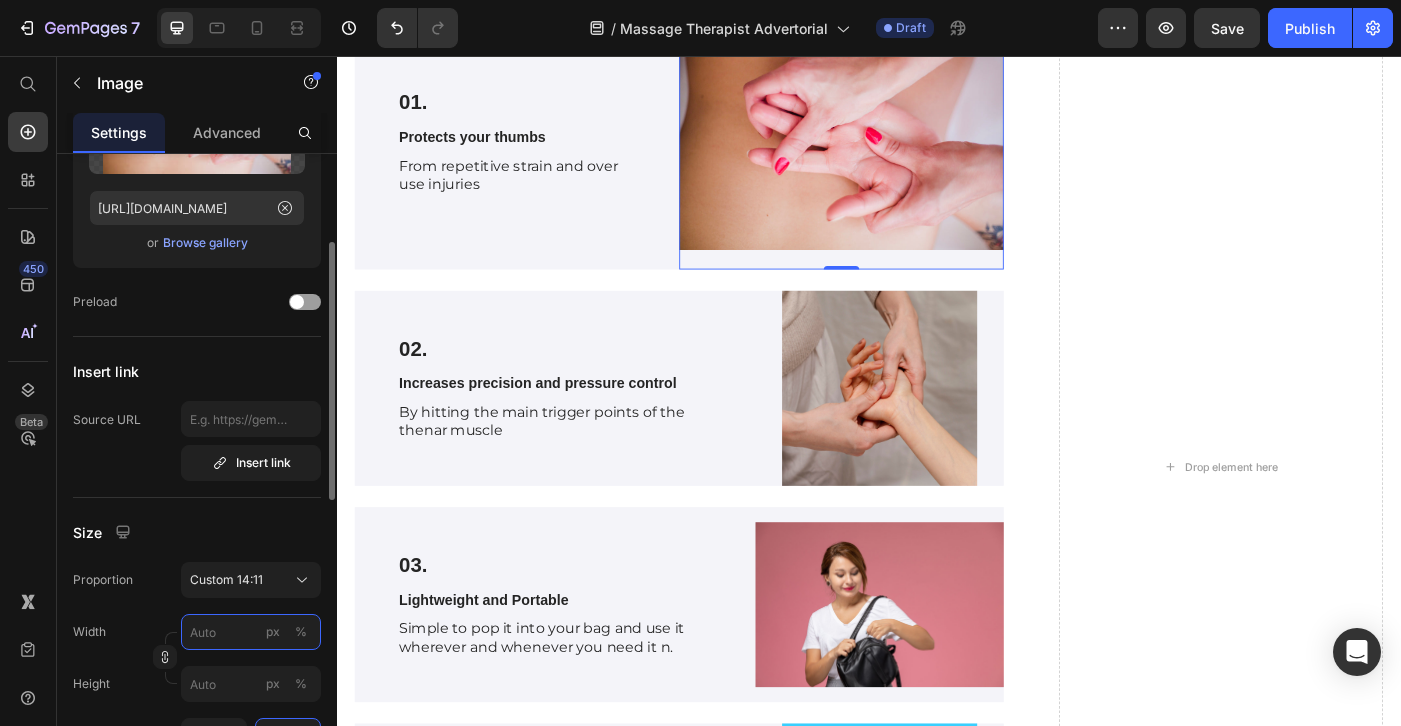 type on "2" 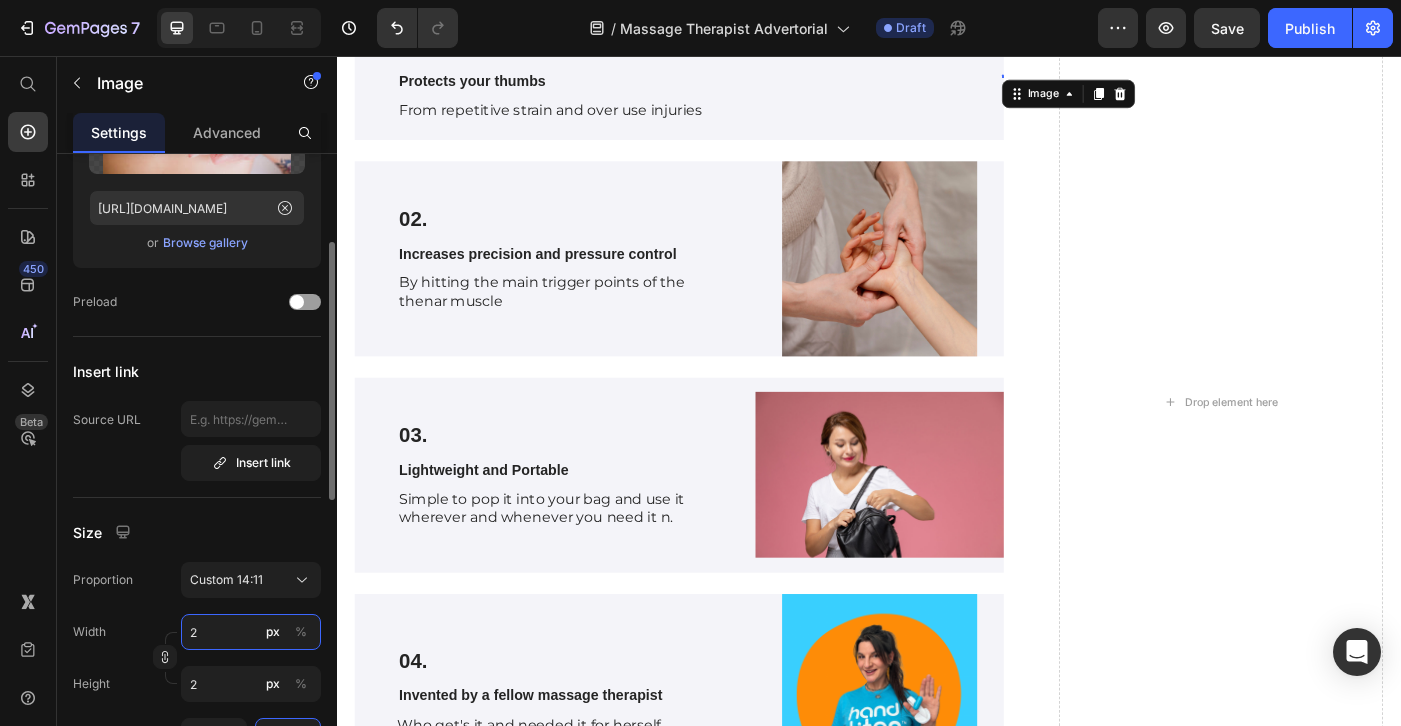 type on "25" 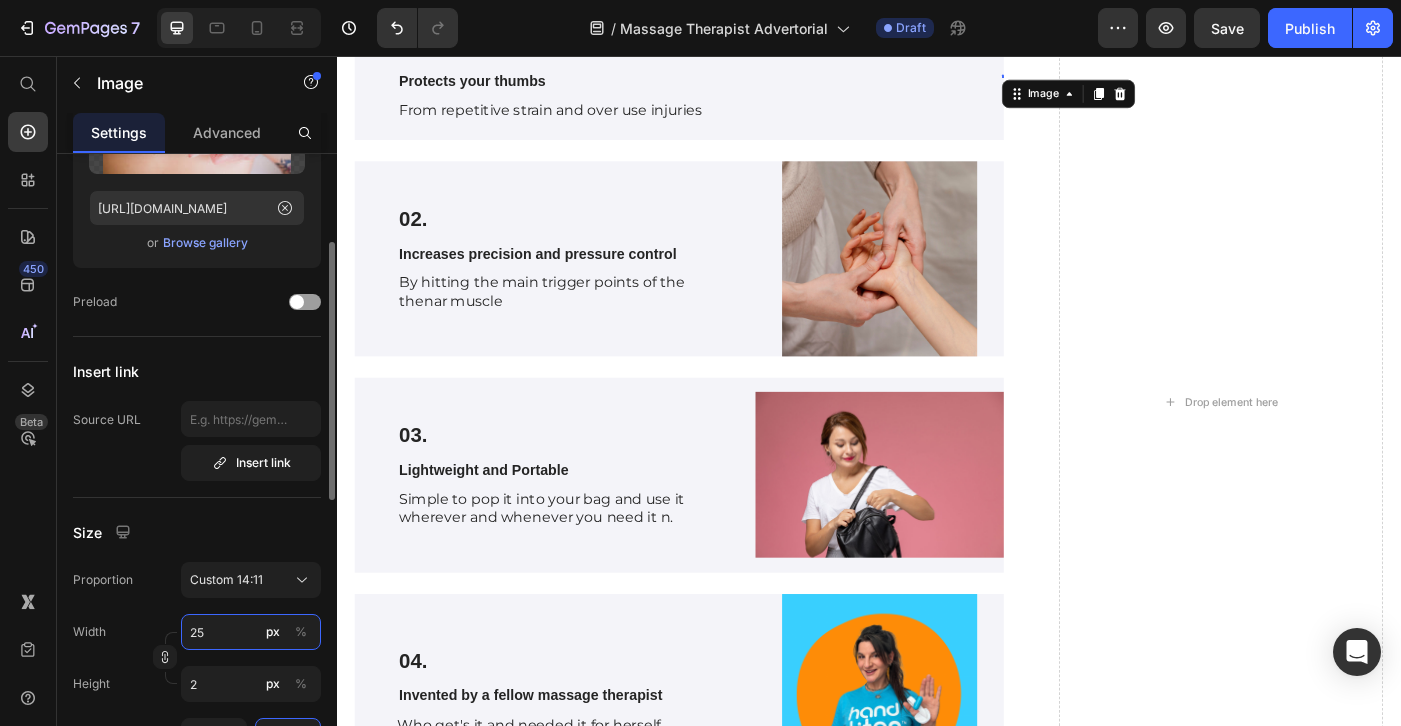 type on "20" 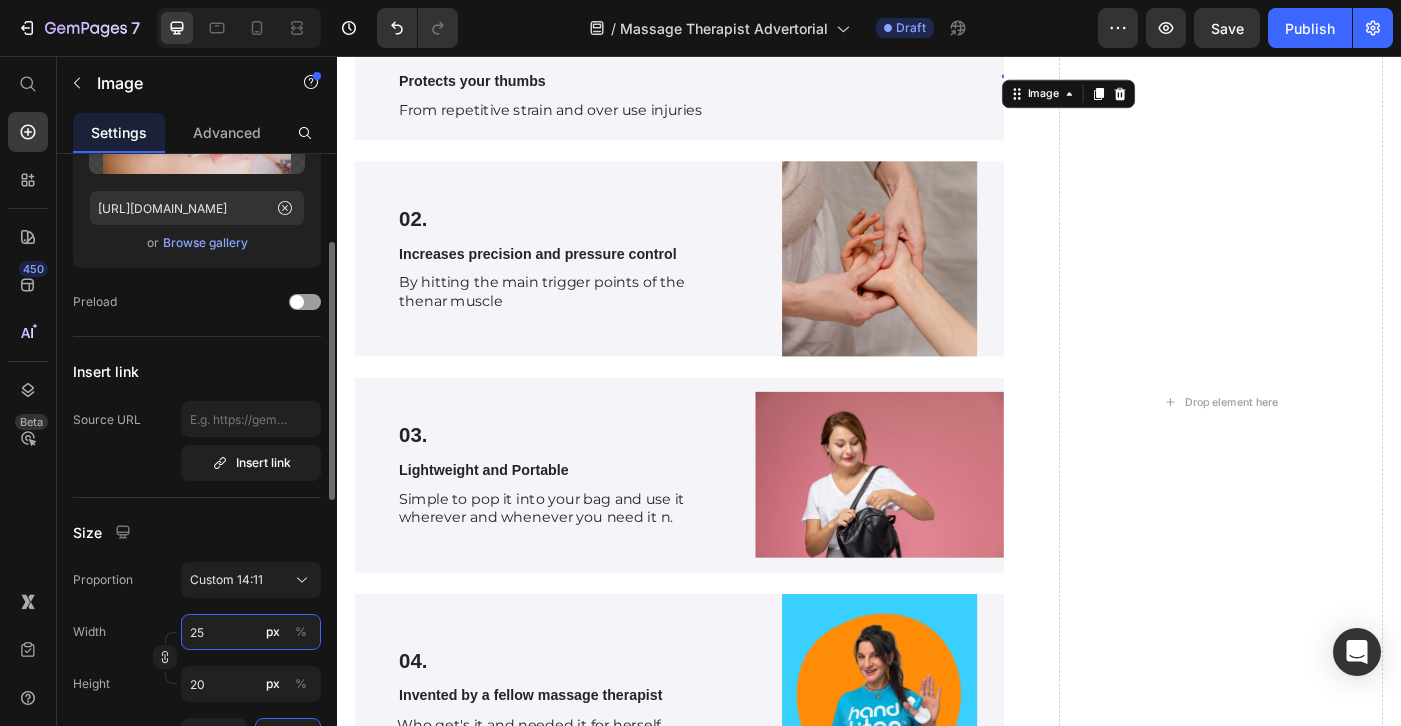 type on "250" 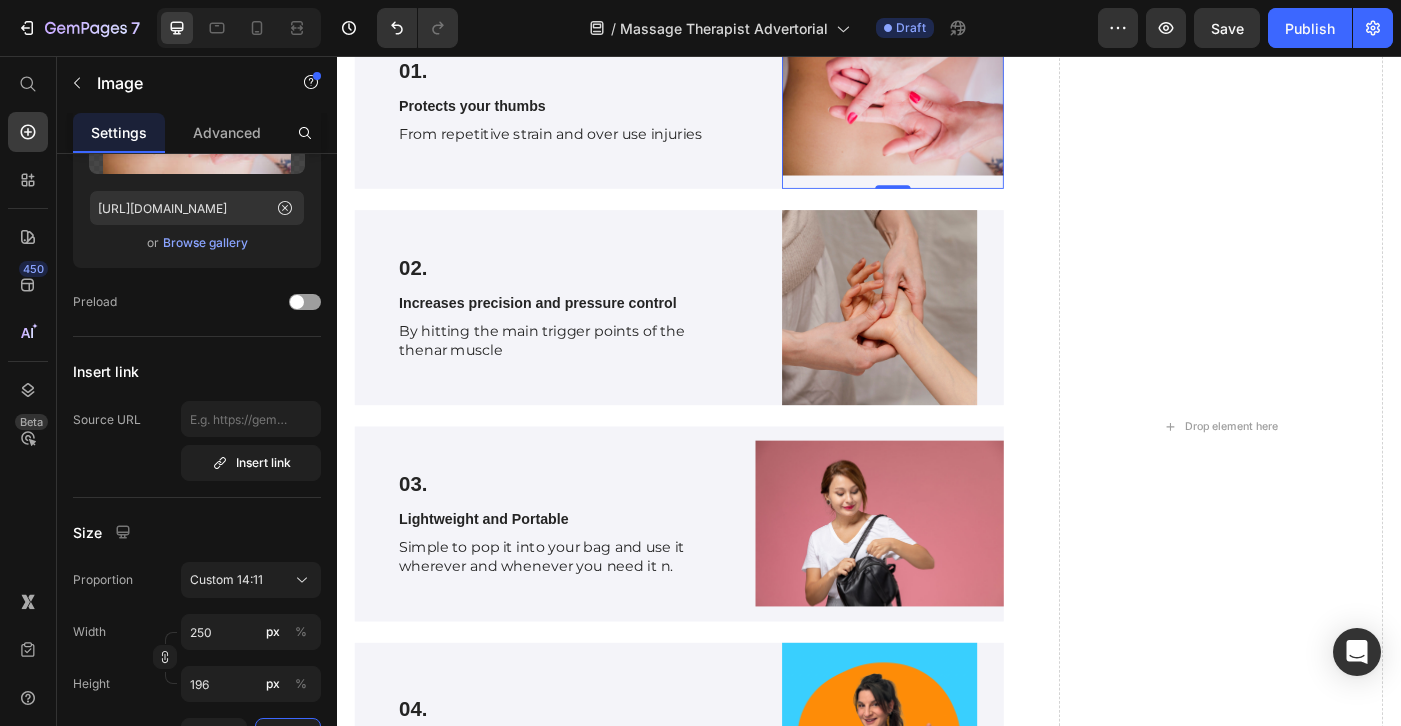 click at bounding box center (964, 107) 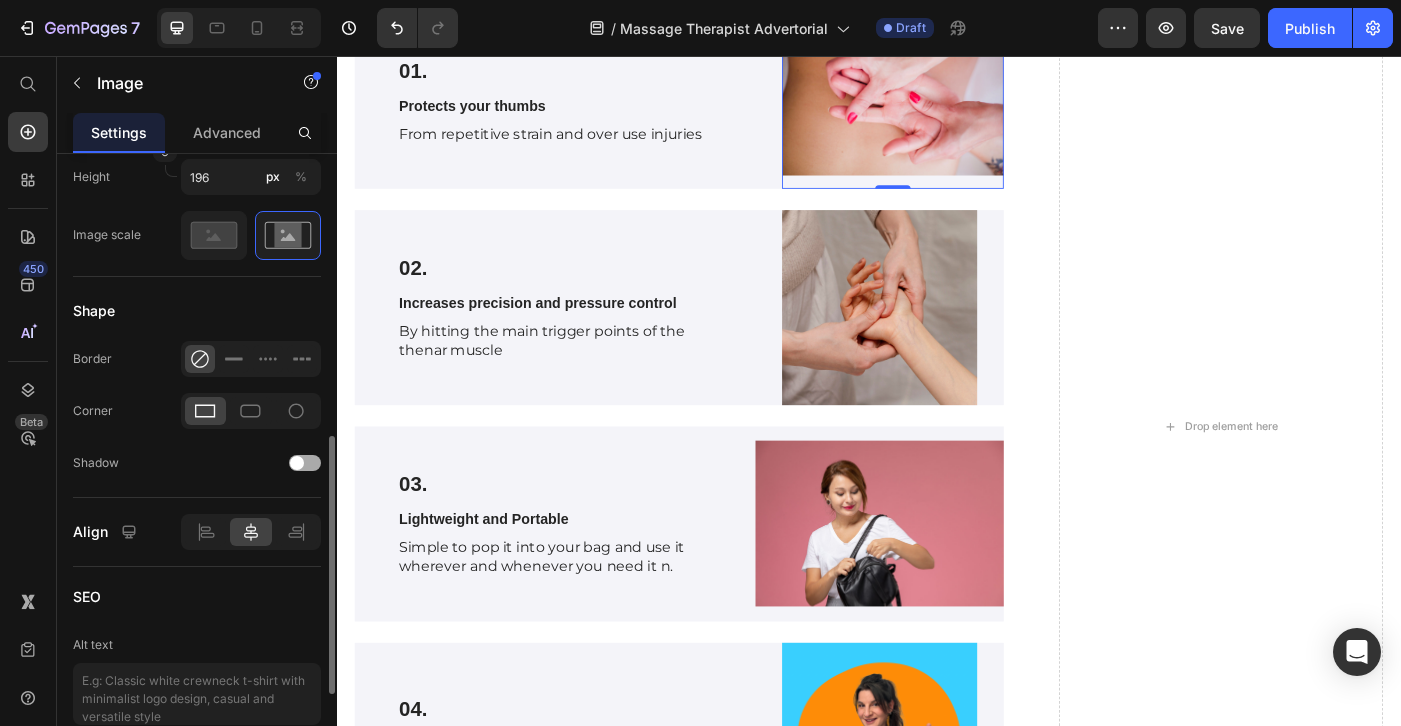 scroll, scrollTop: 710, scrollLeft: 0, axis: vertical 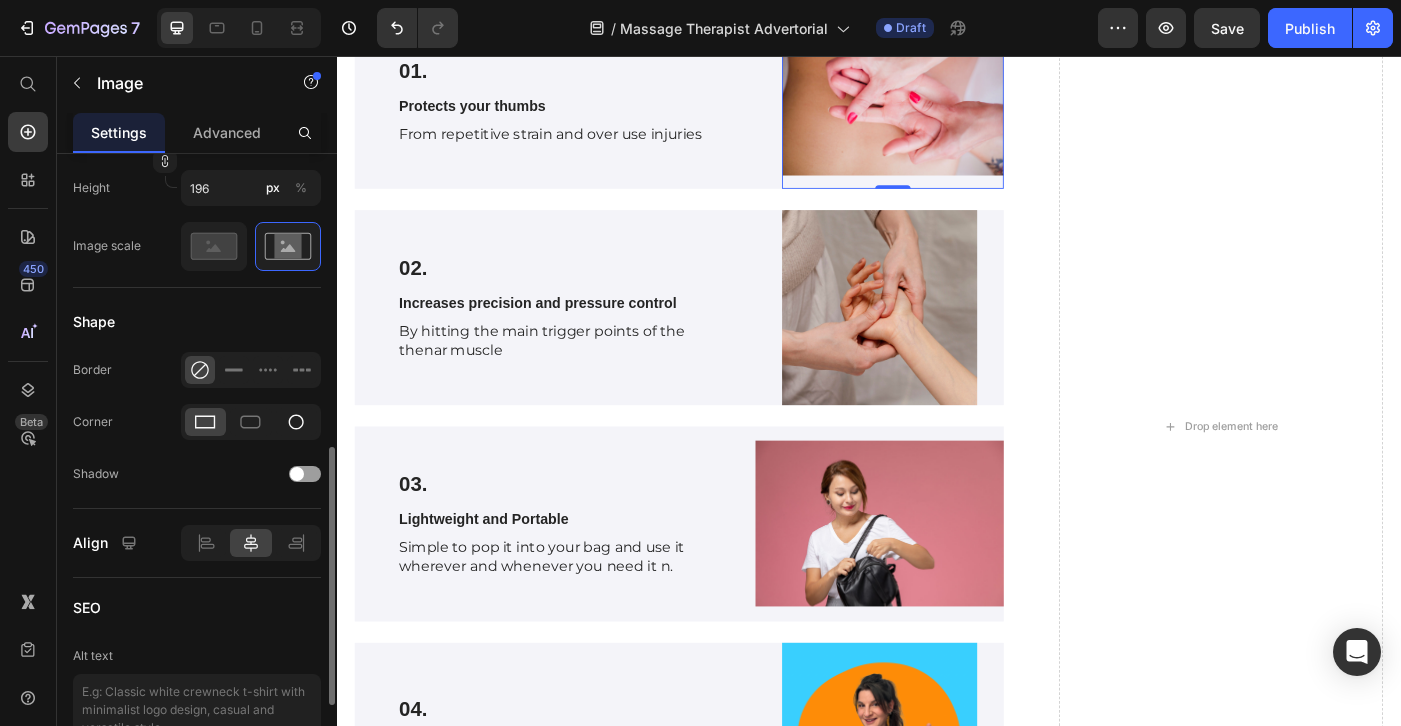 click 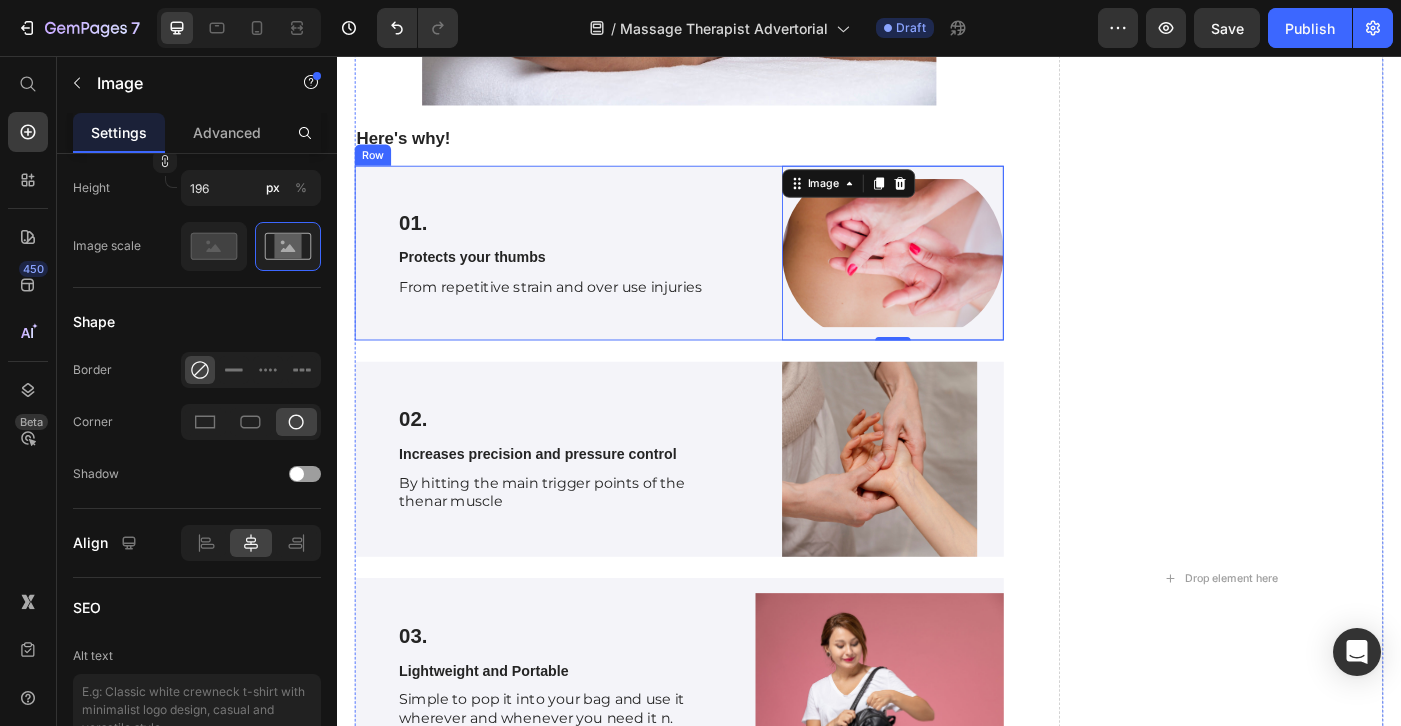 scroll, scrollTop: 4404, scrollLeft: 0, axis: vertical 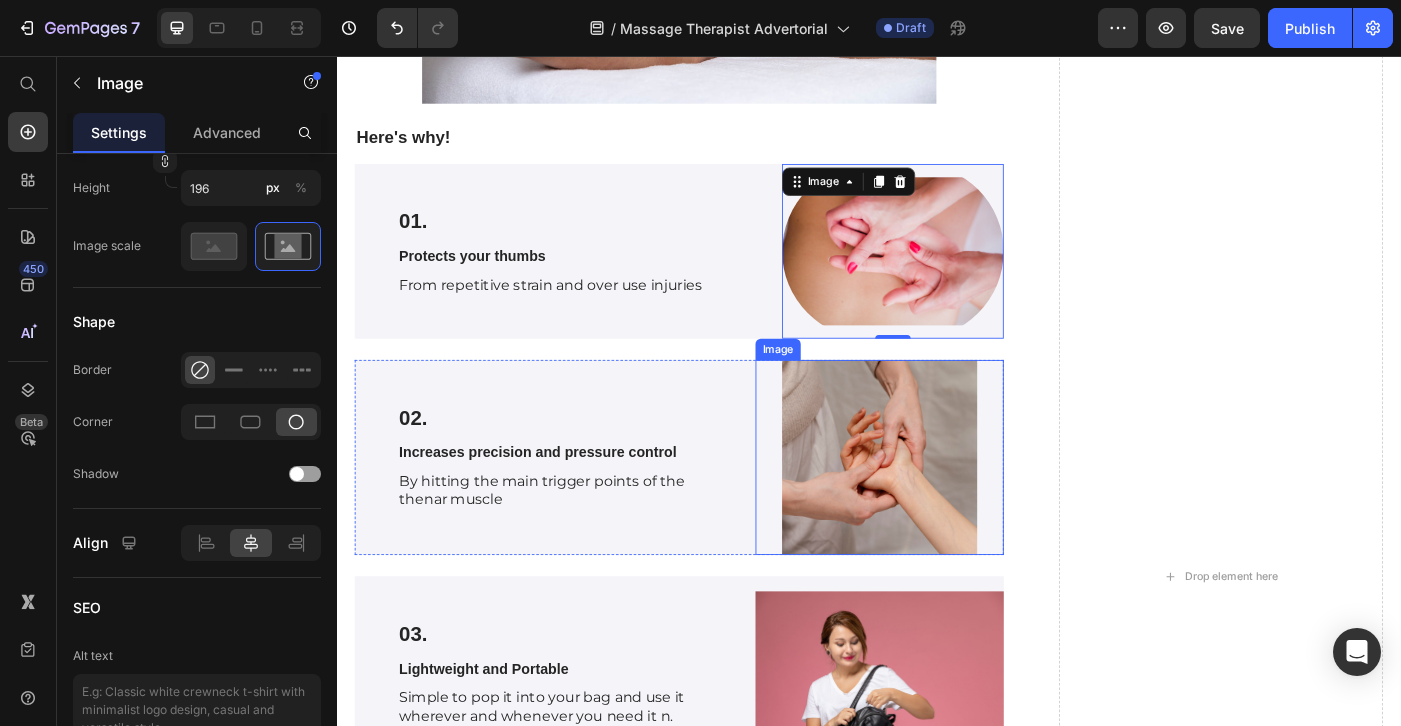 click at bounding box center (949, 509) 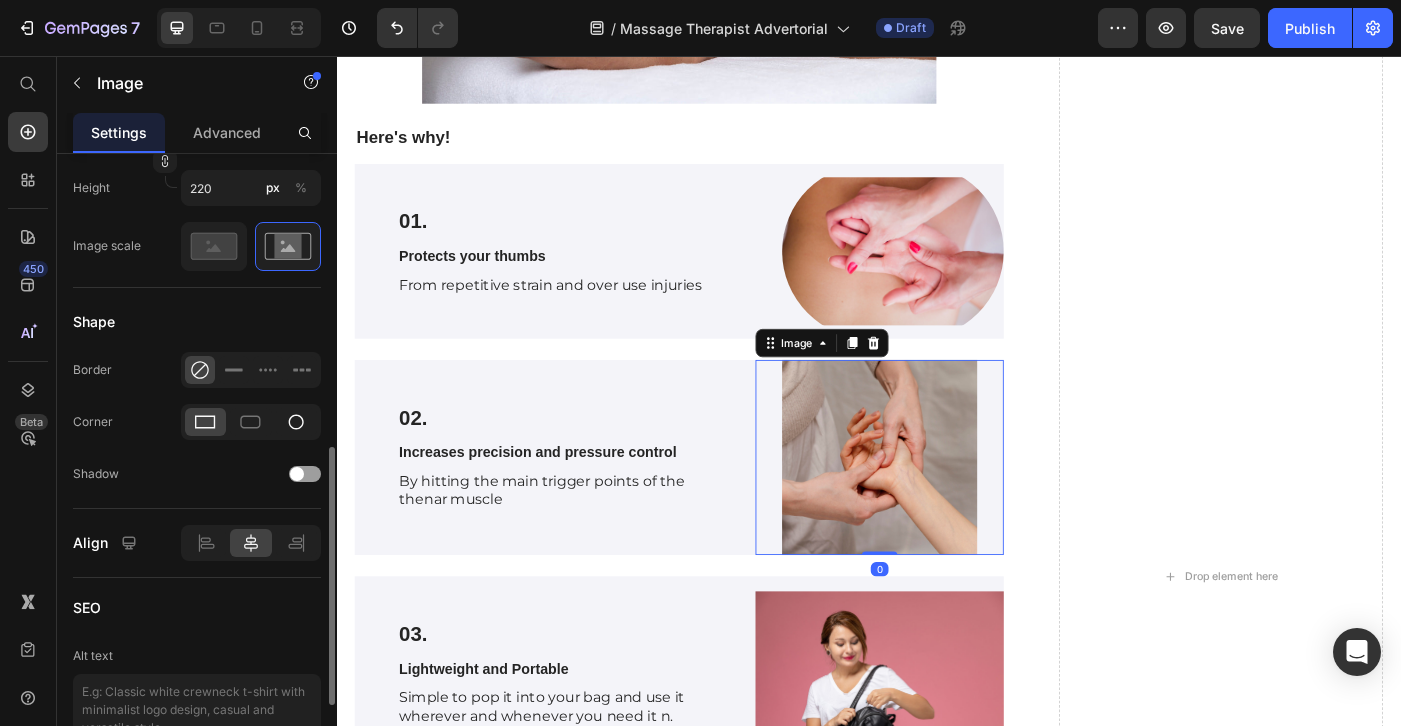 click 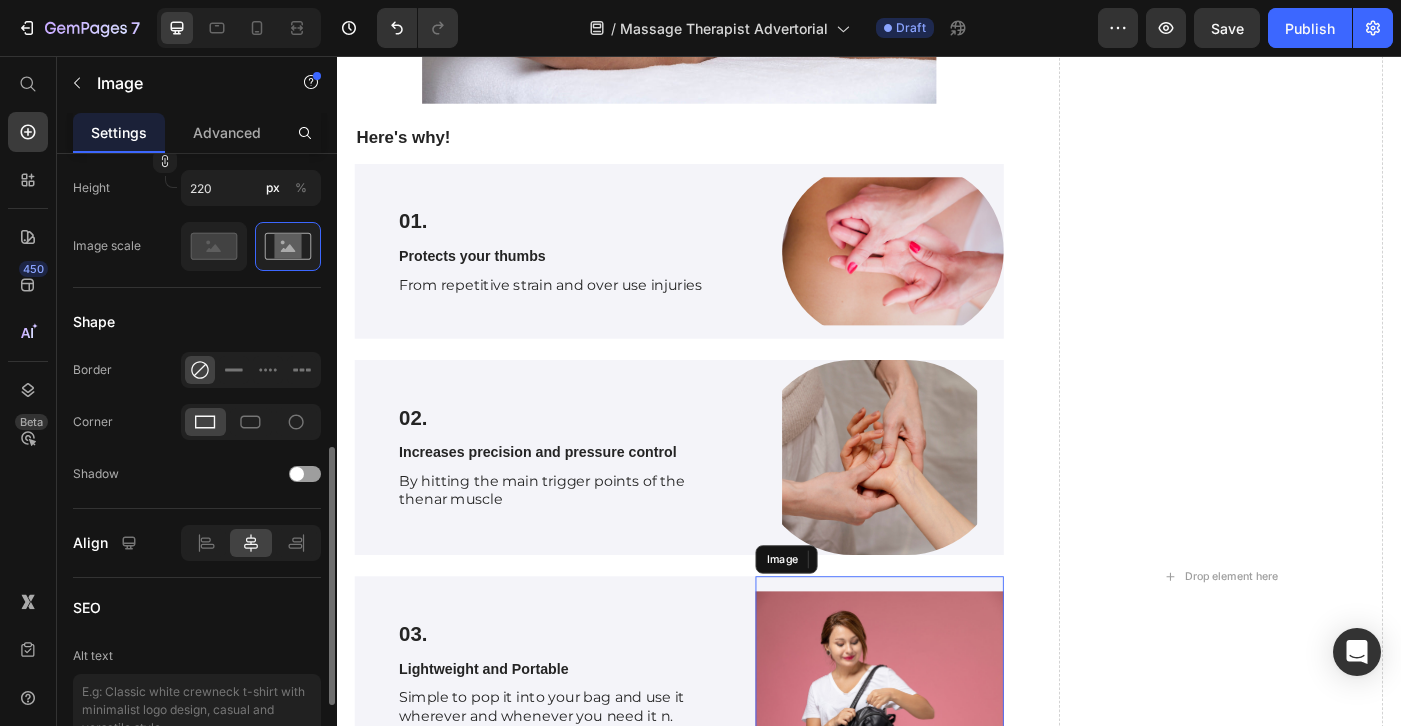click at bounding box center (949, 753) 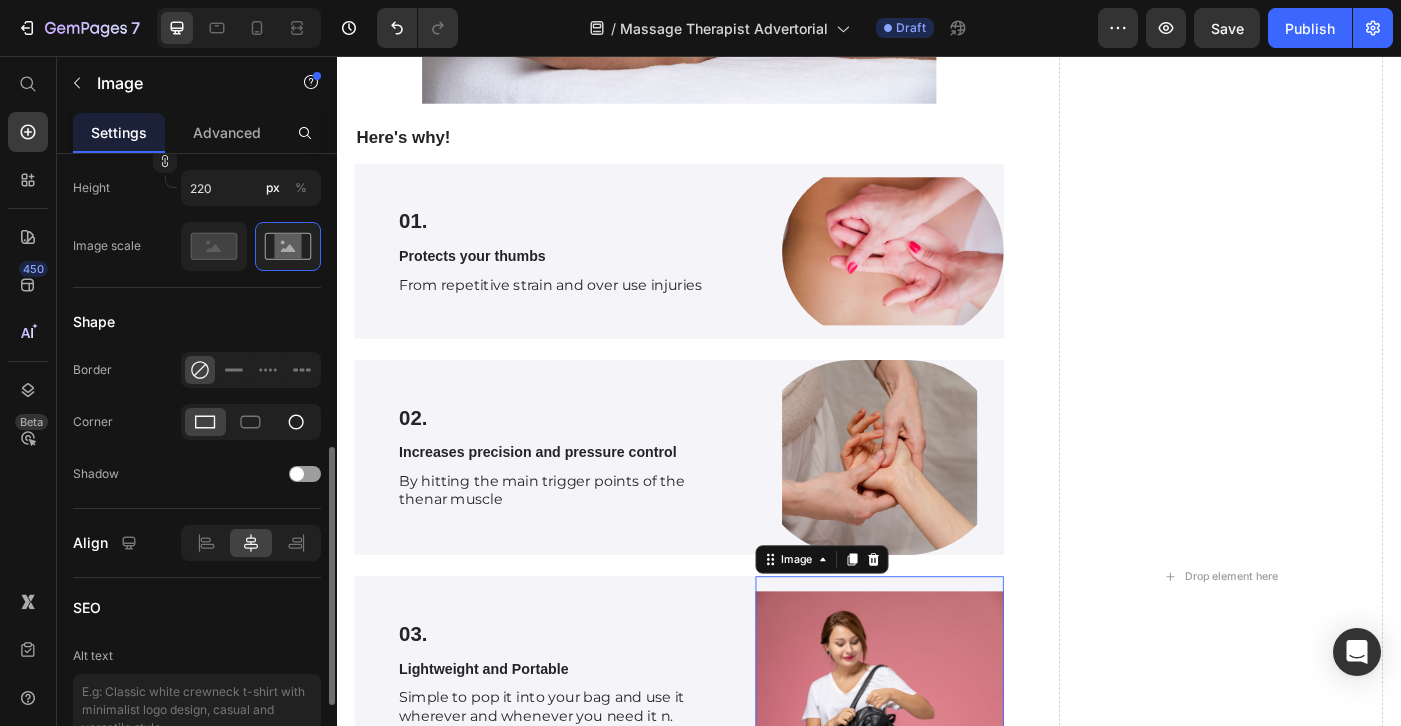 click 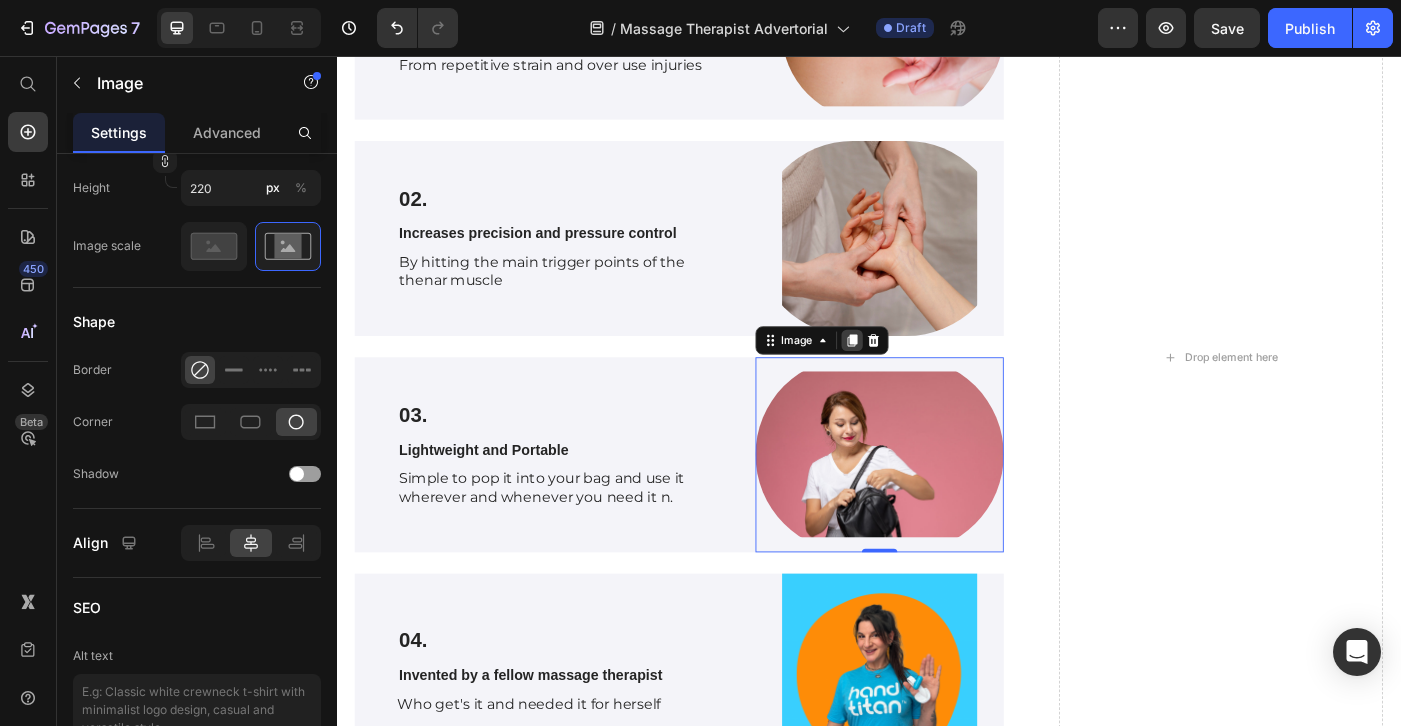 scroll, scrollTop: 4656, scrollLeft: 0, axis: vertical 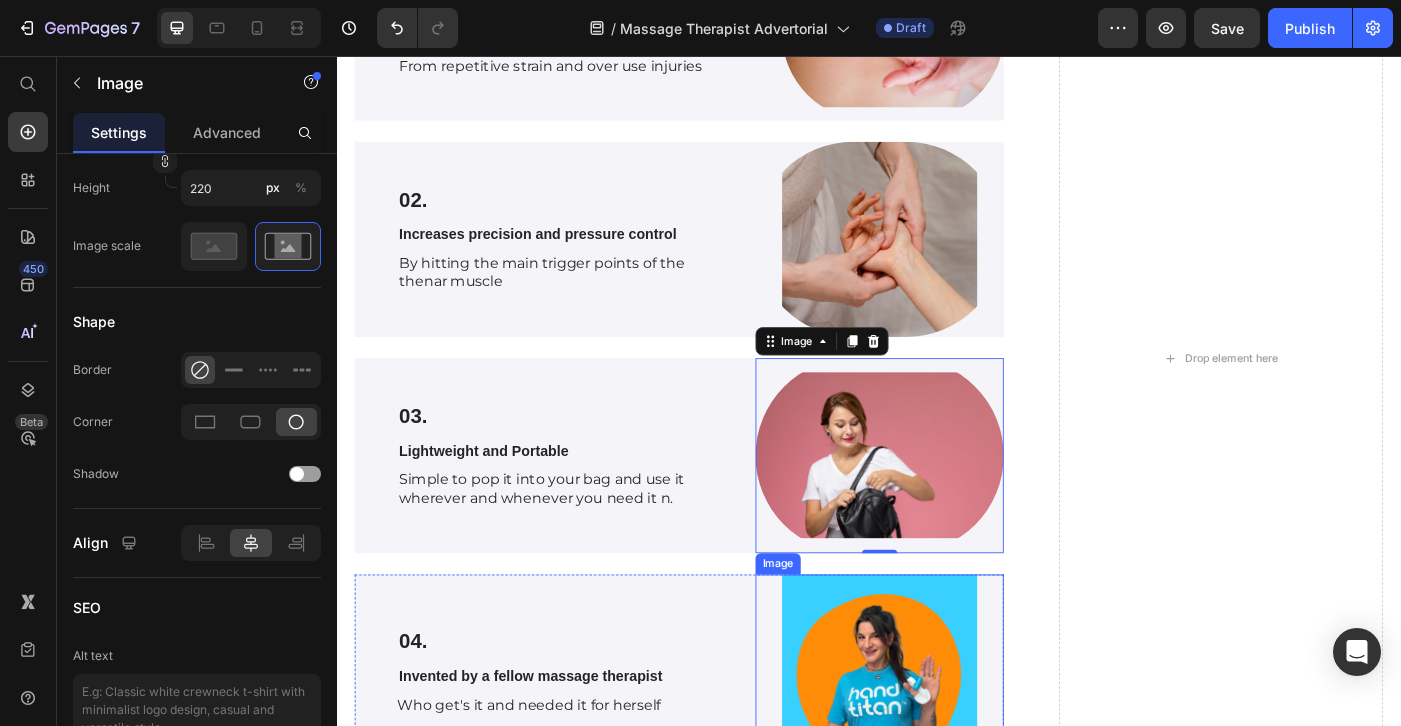 click at bounding box center (949, 751) 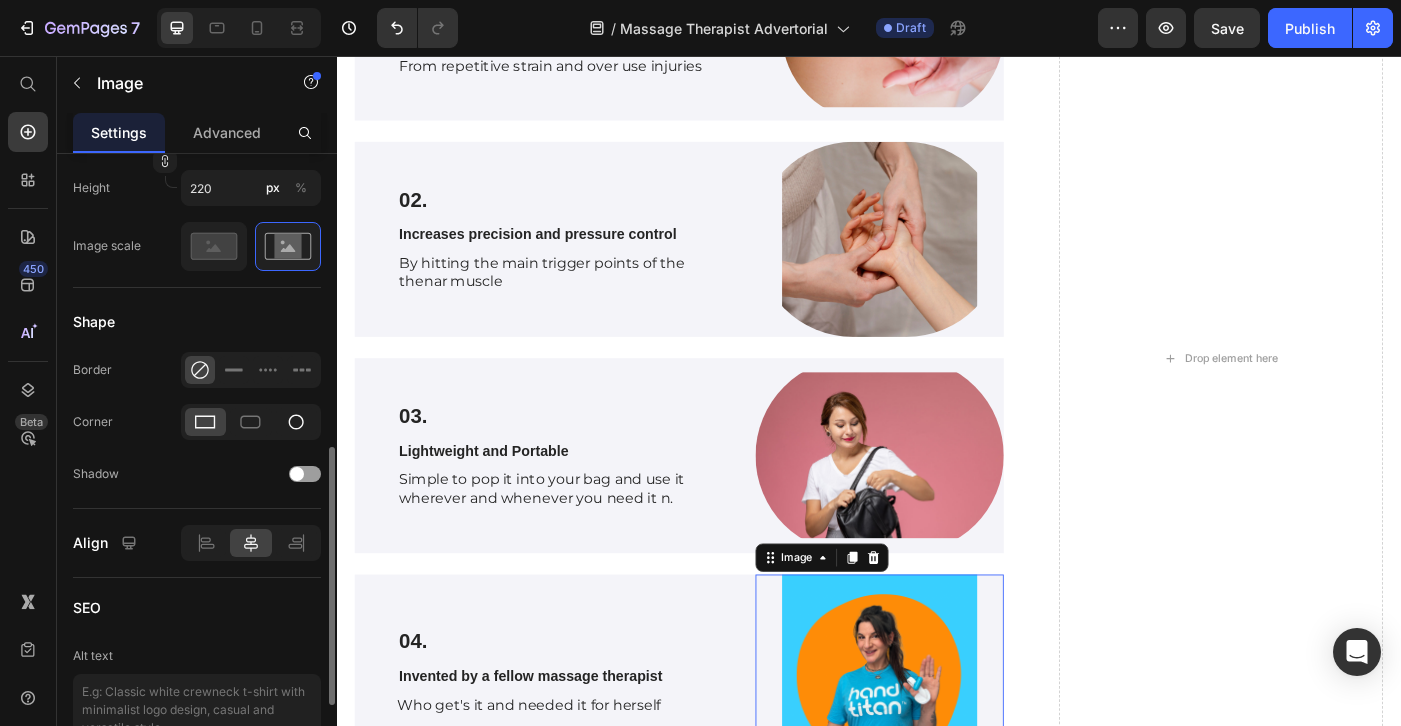 click 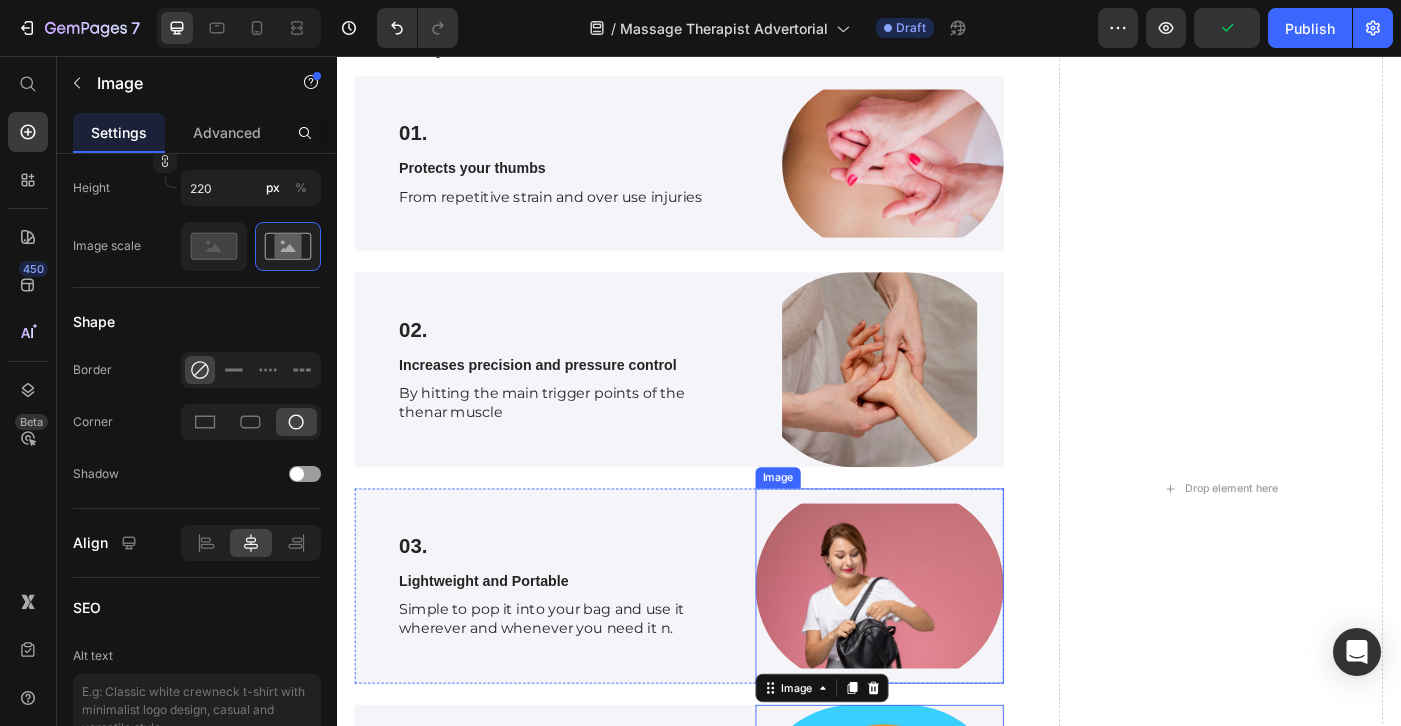scroll, scrollTop: 4502, scrollLeft: 0, axis: vertical 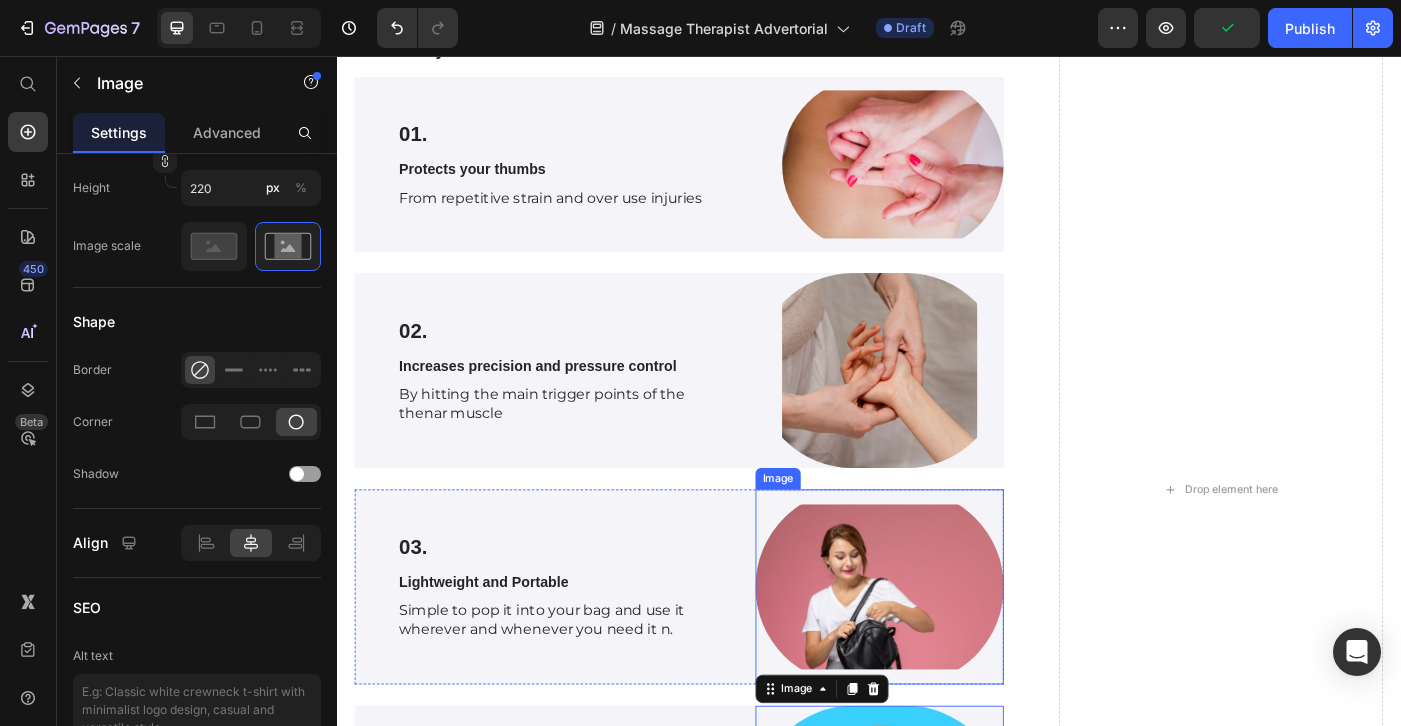 click at bounding box center [949, 655] 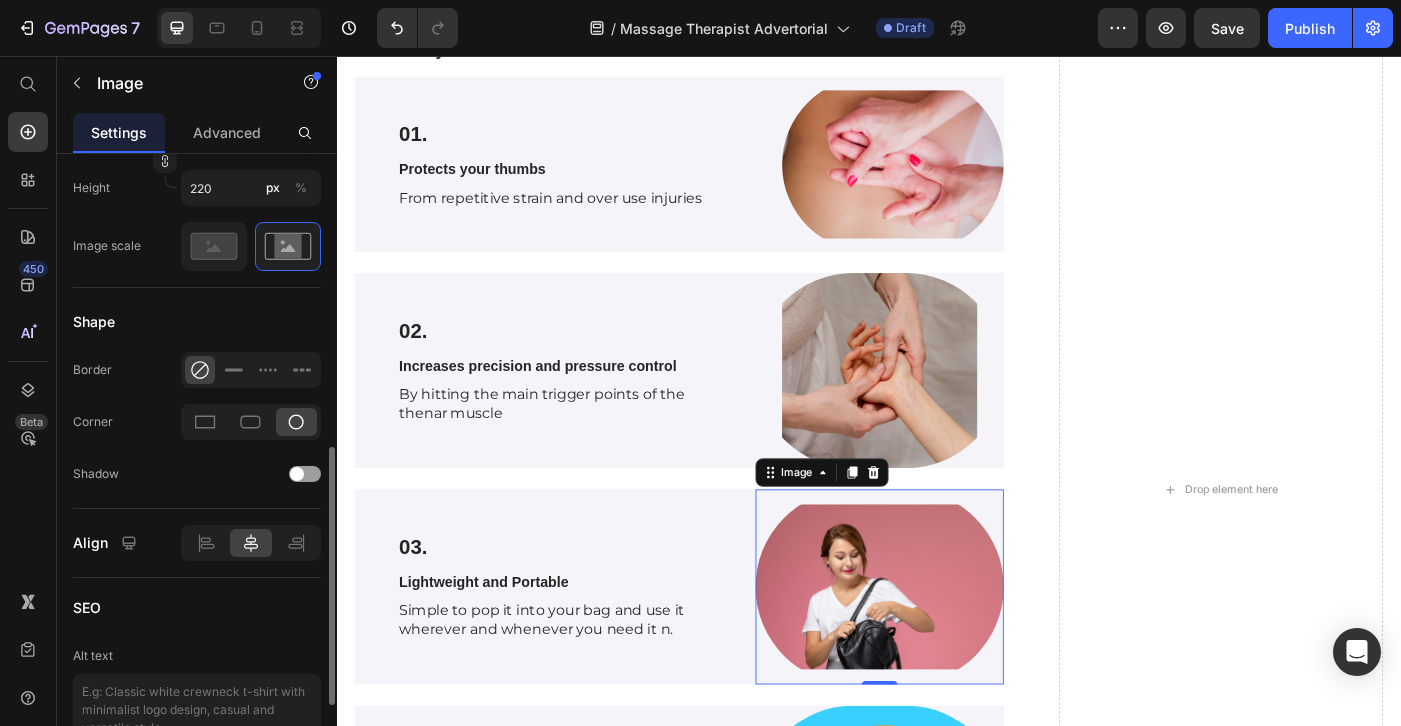 scroll, scrollTop: 704, scrollLeft: 0, axis: vertical 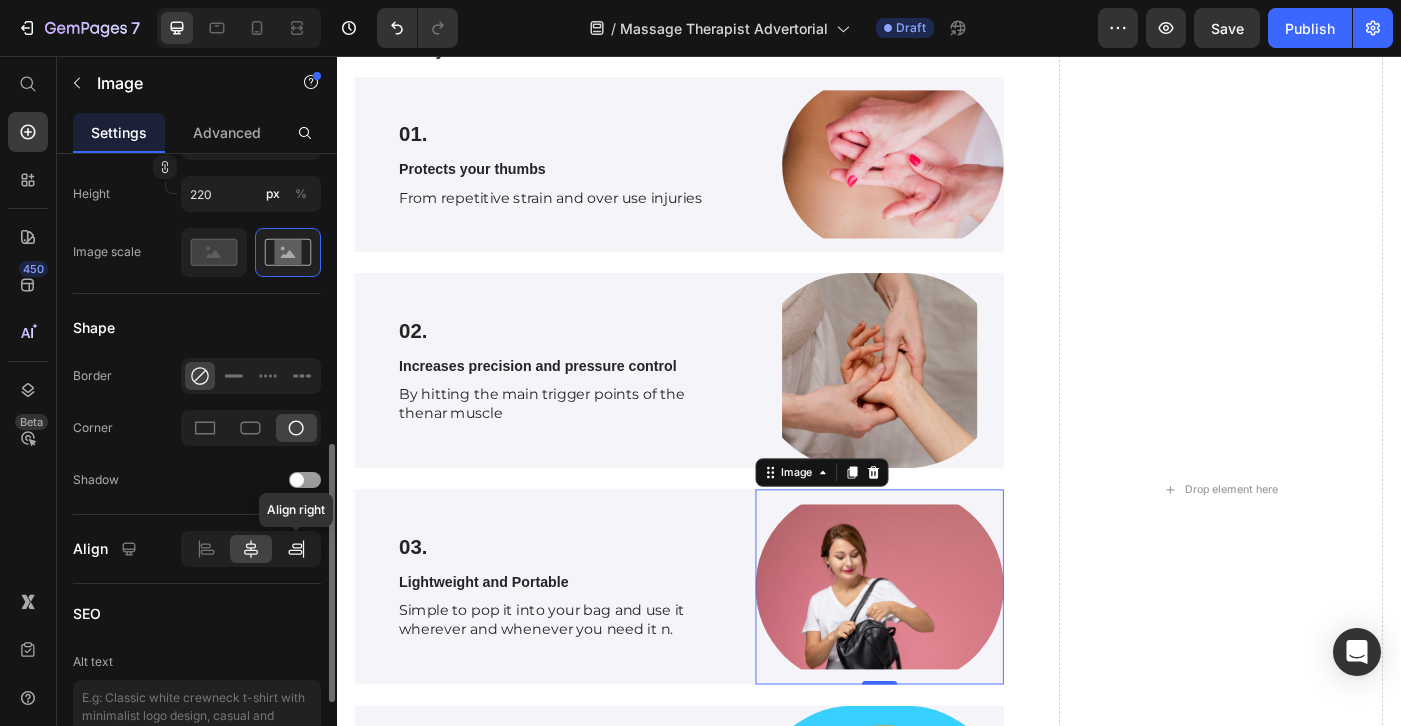 click 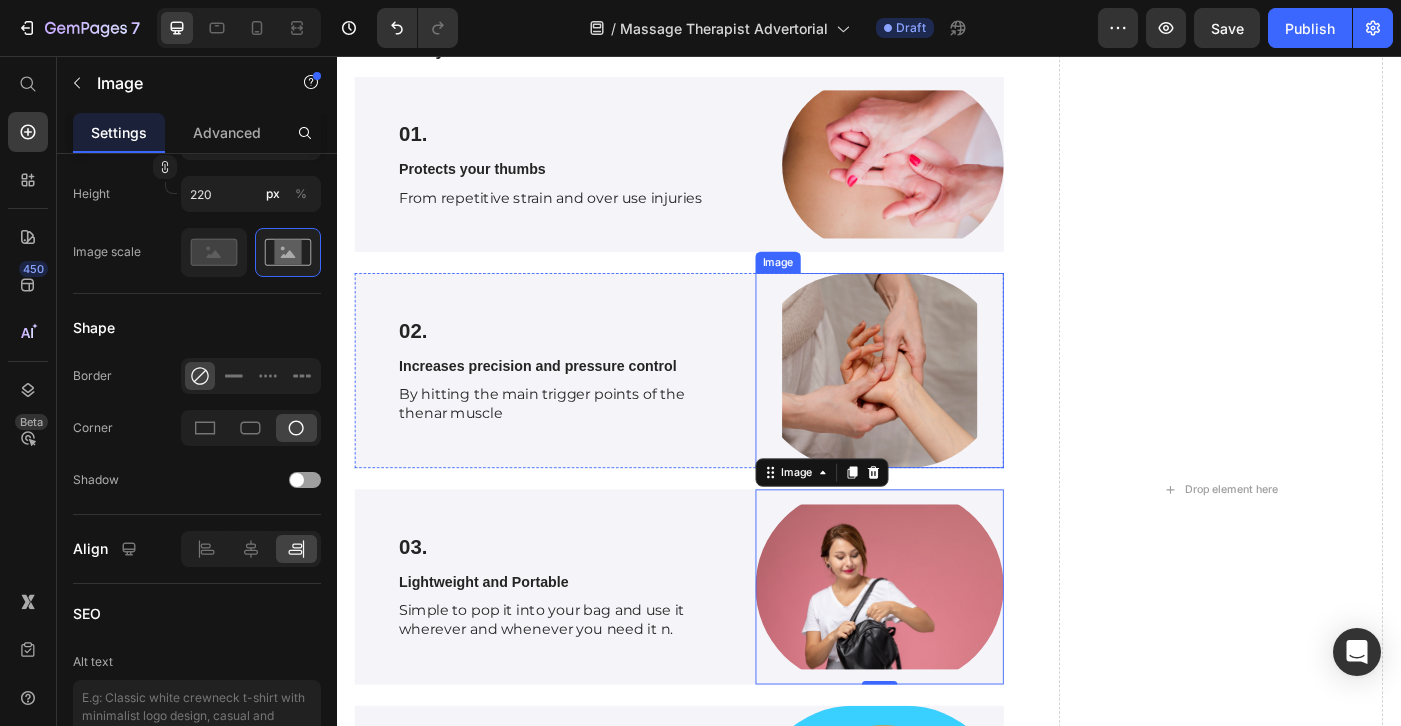 click at bounding box center (949, 411) 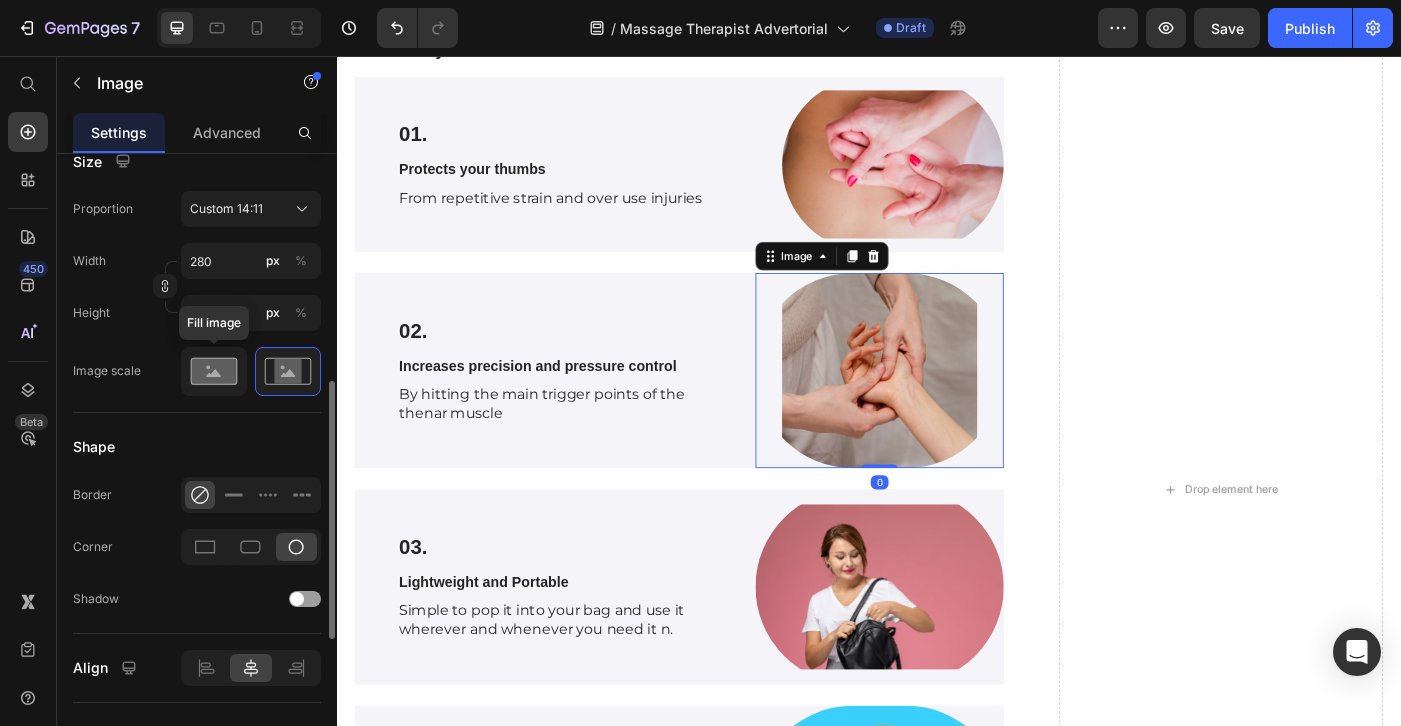 scroll, scrollTop: 575, scrollLeft: 0, axis: vertical 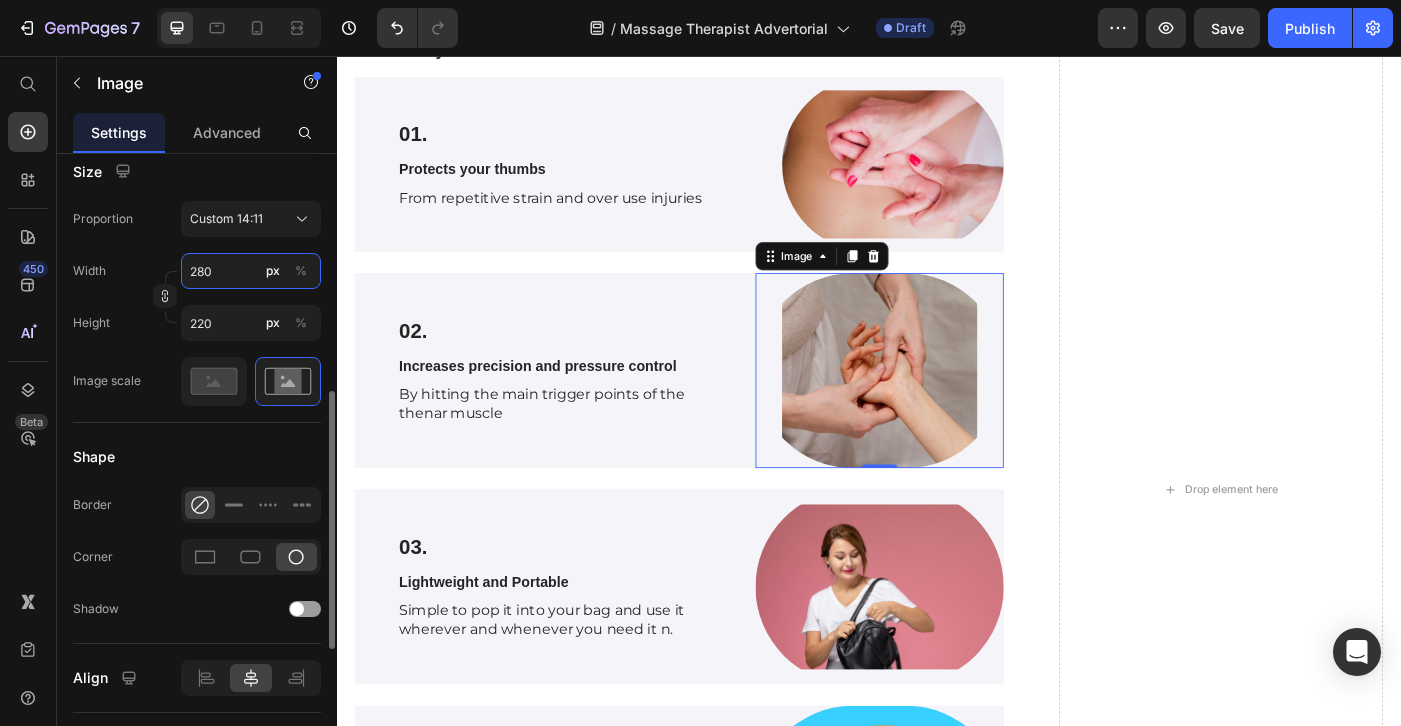 click on "280" at bounding box center (251, 271) 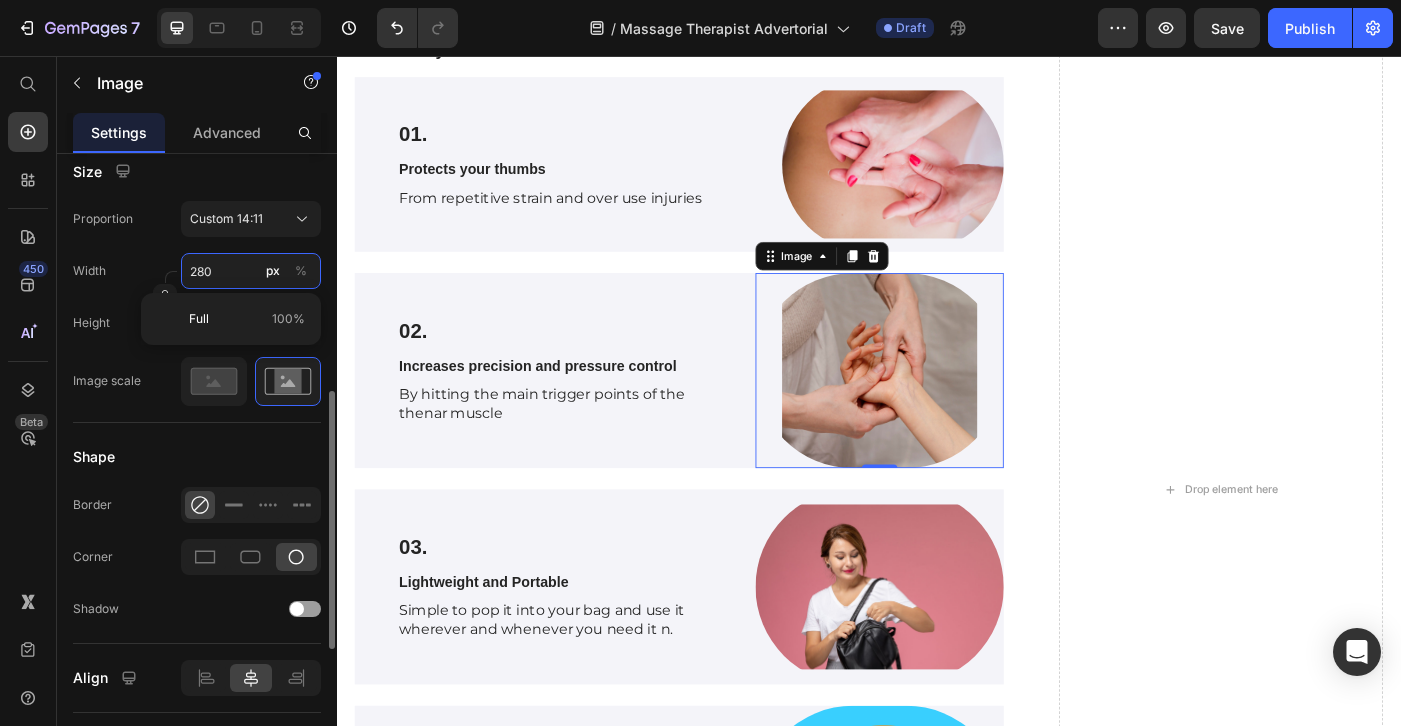 type on "28" 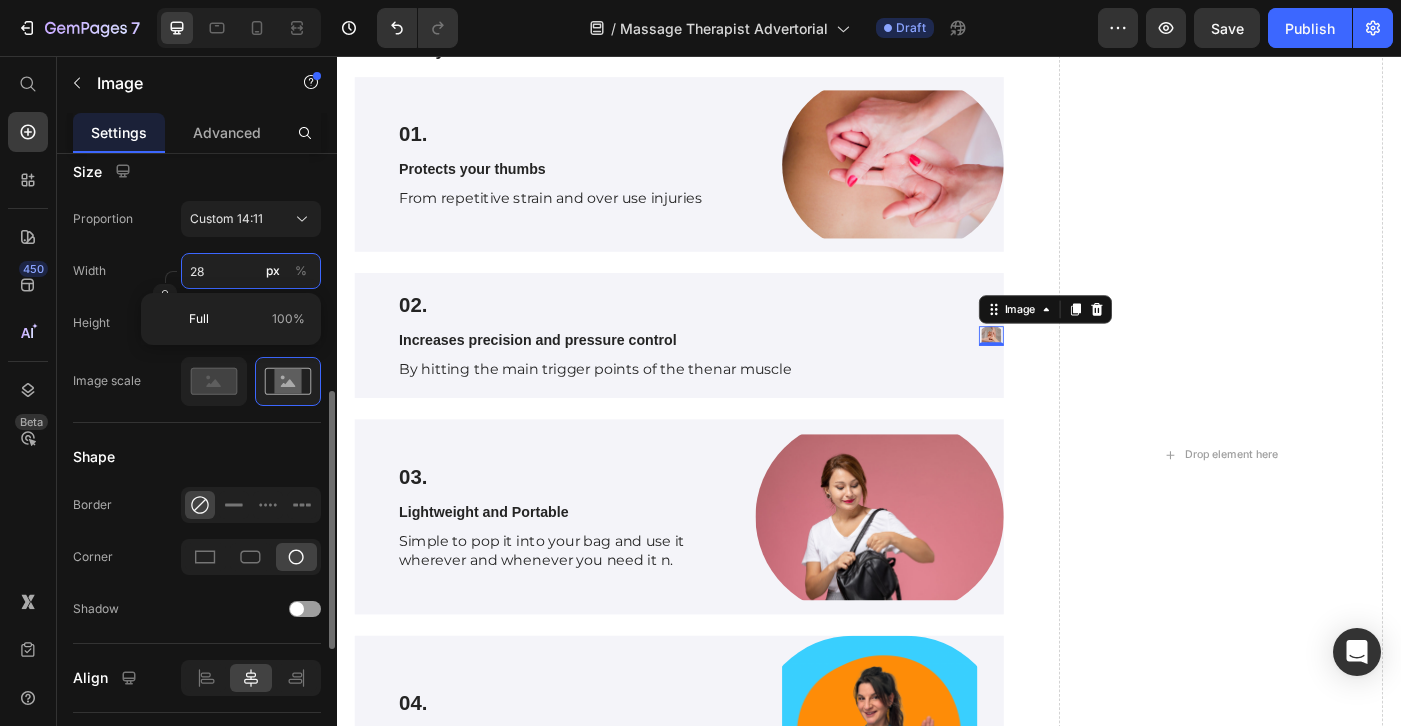 type on "2" 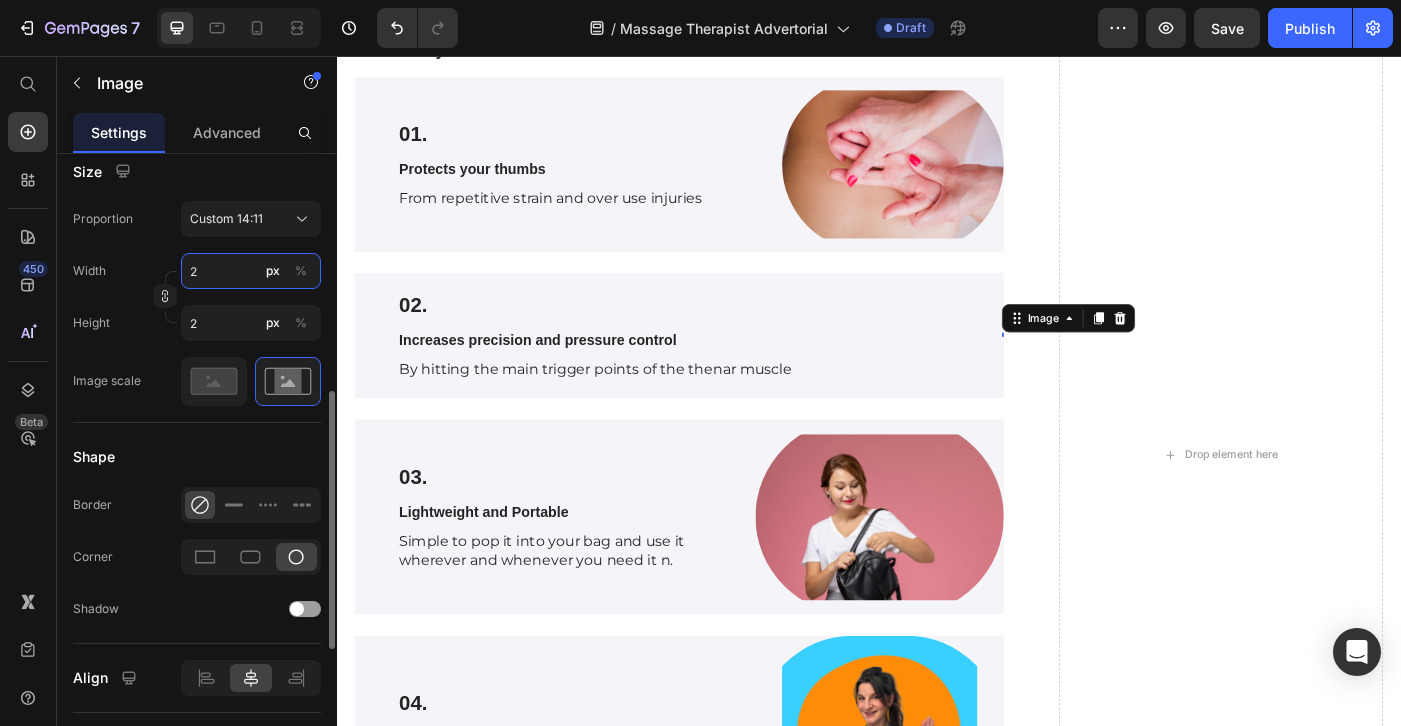 type 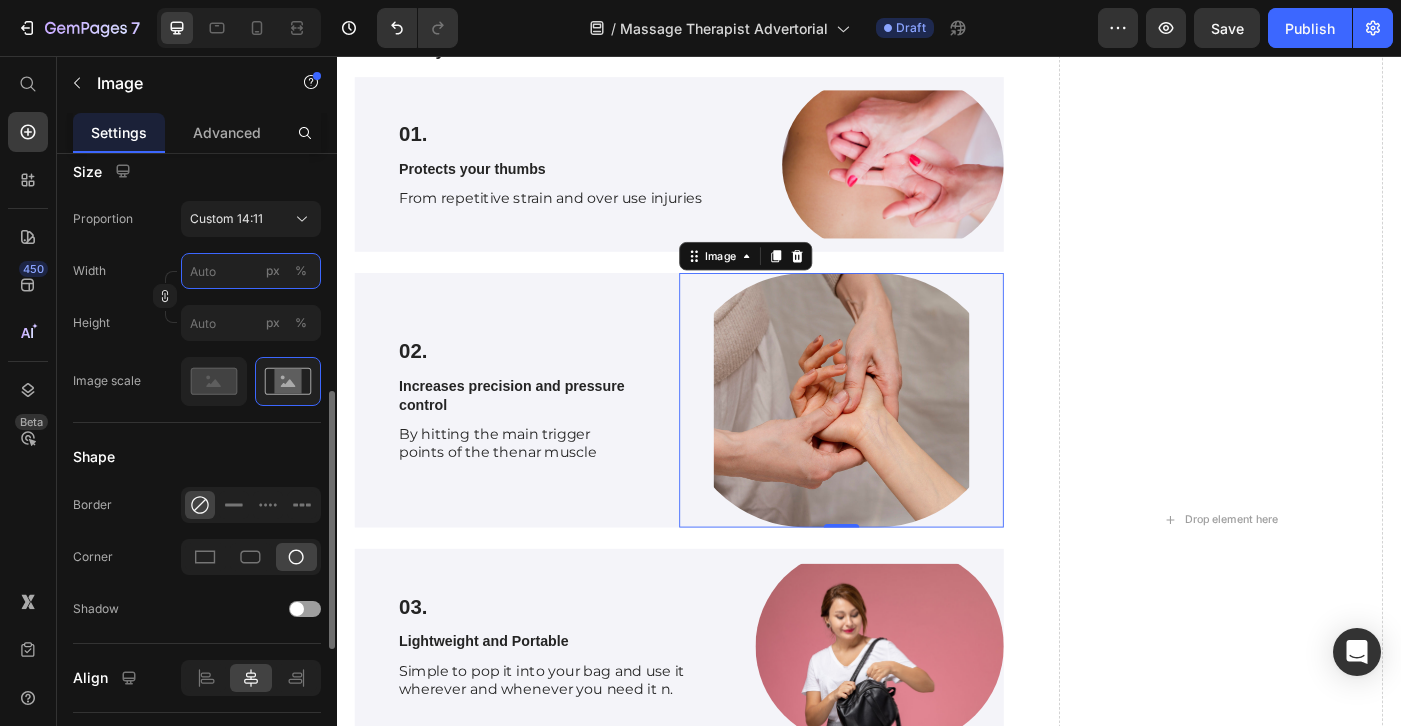 type on "3" 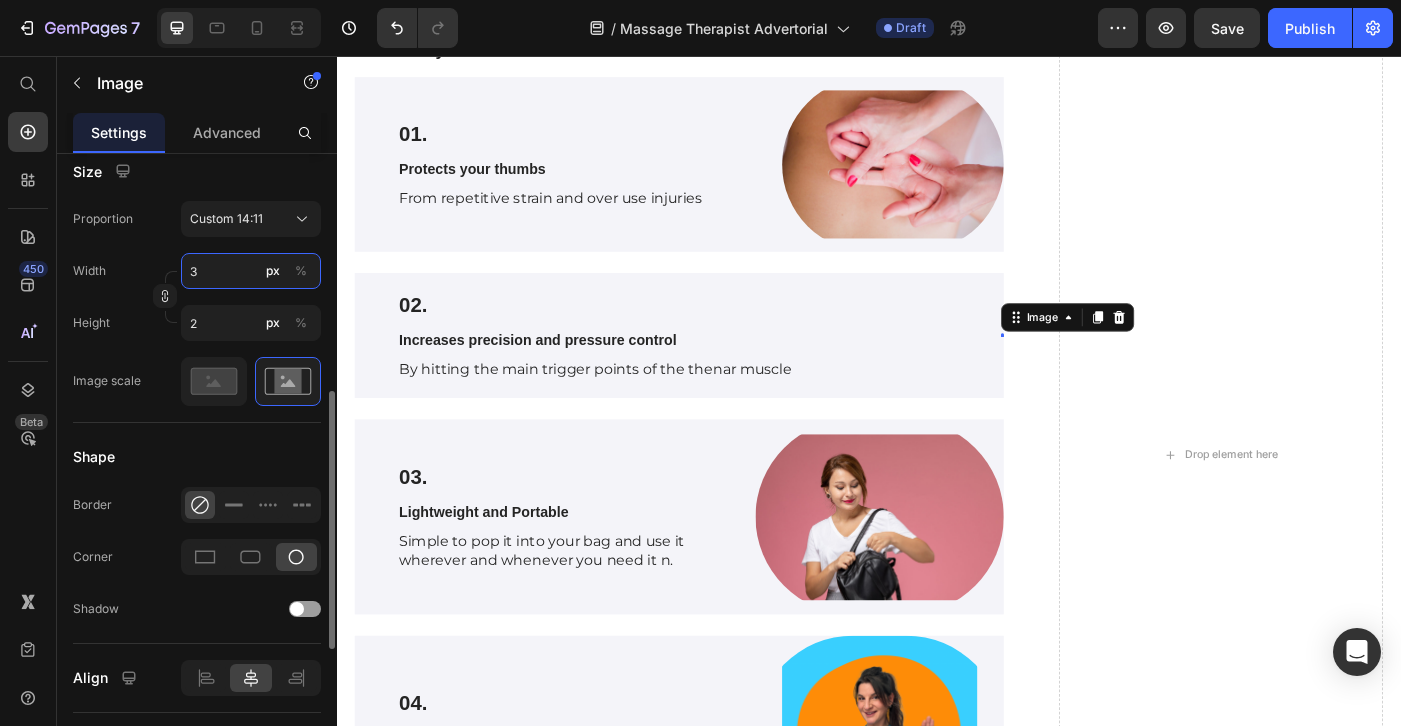 type on "30" 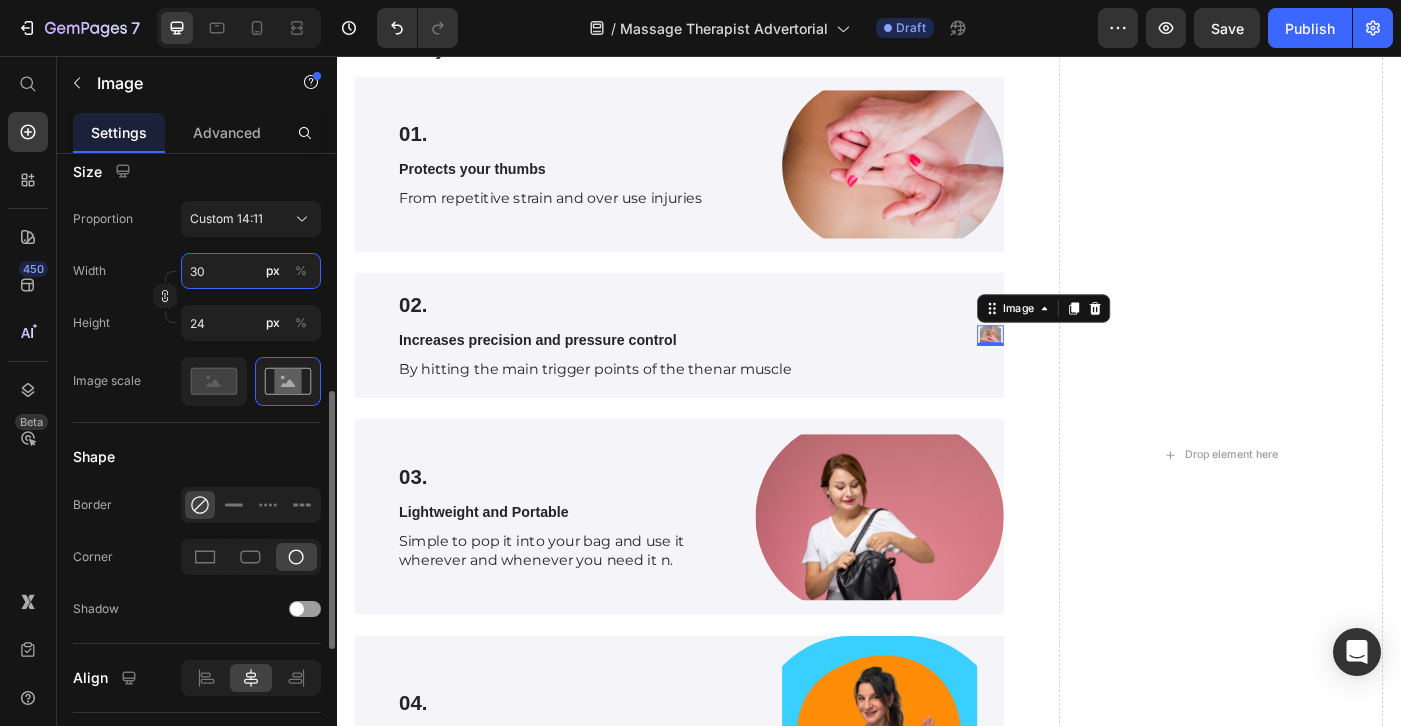 type on "300" 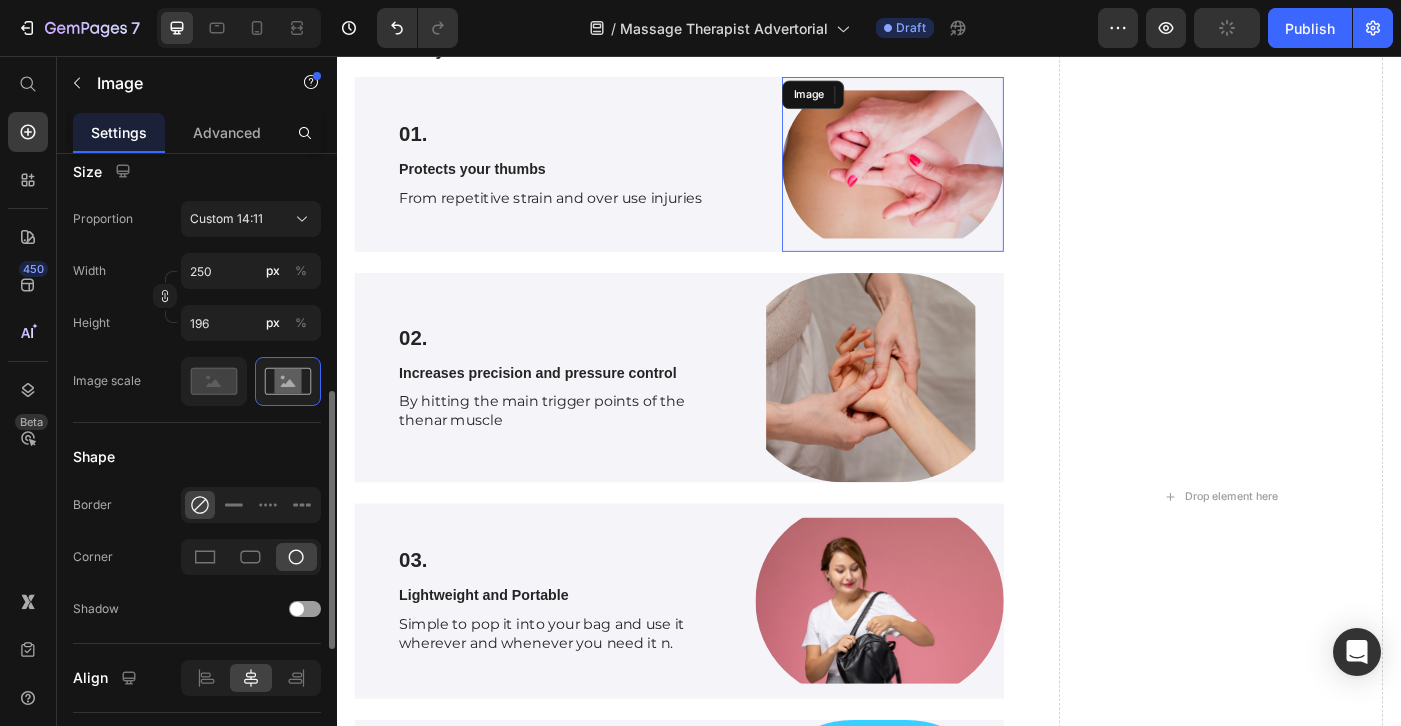 click at bounding box center [964, 178] 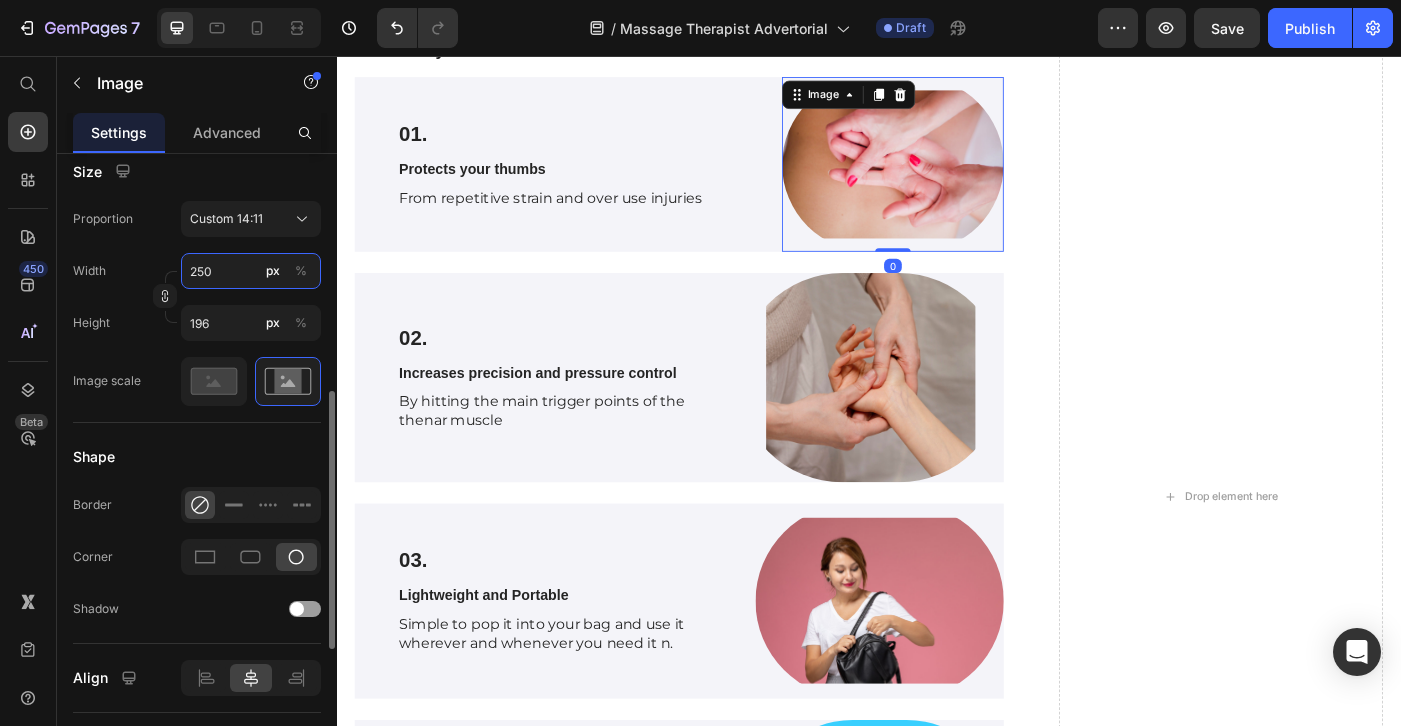 click on "250" at bounding box center (251, 271) 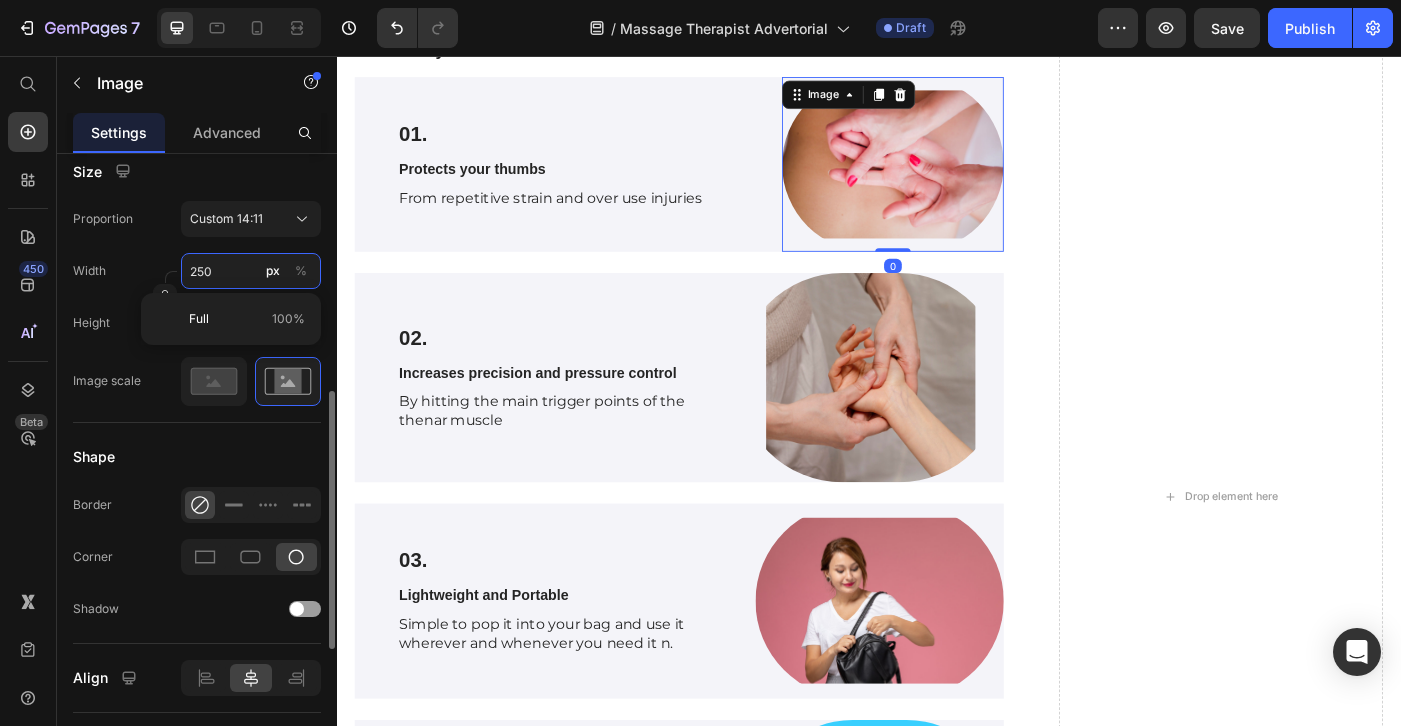 type on "25" 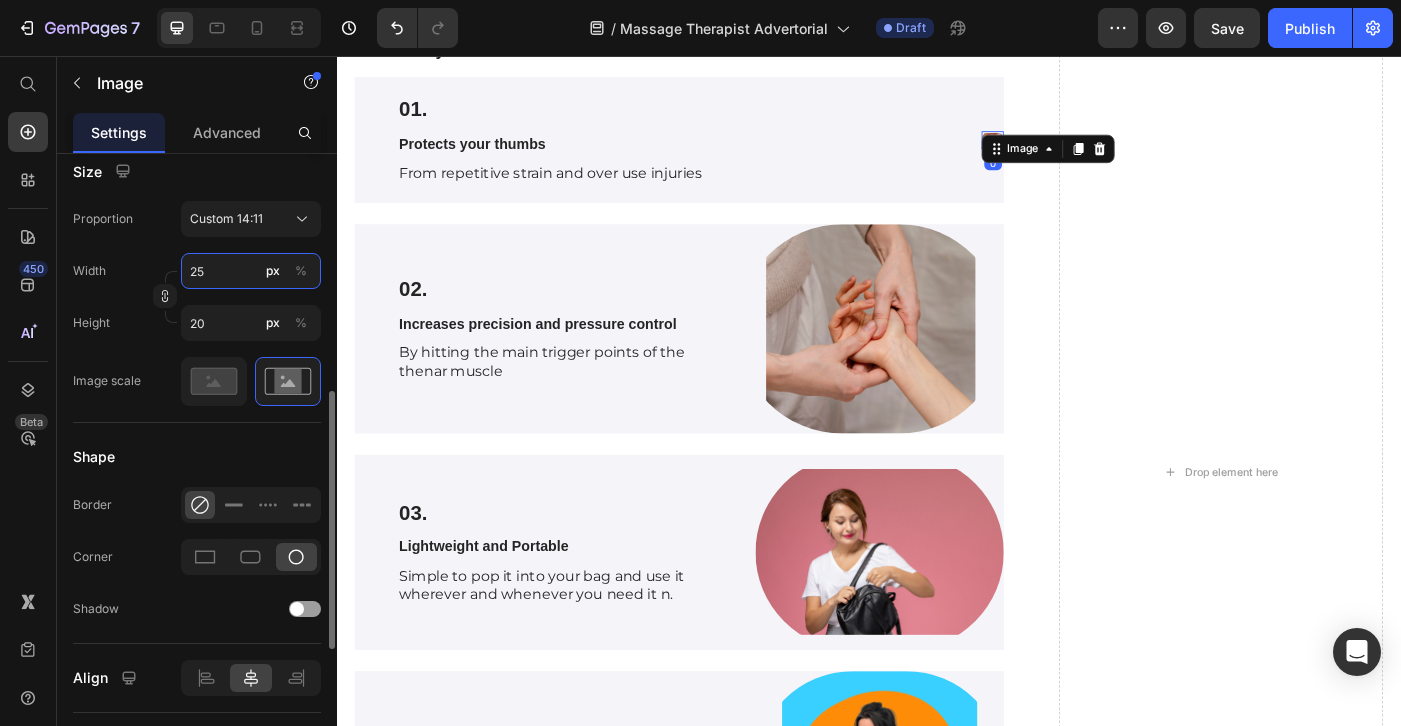 type on "2" 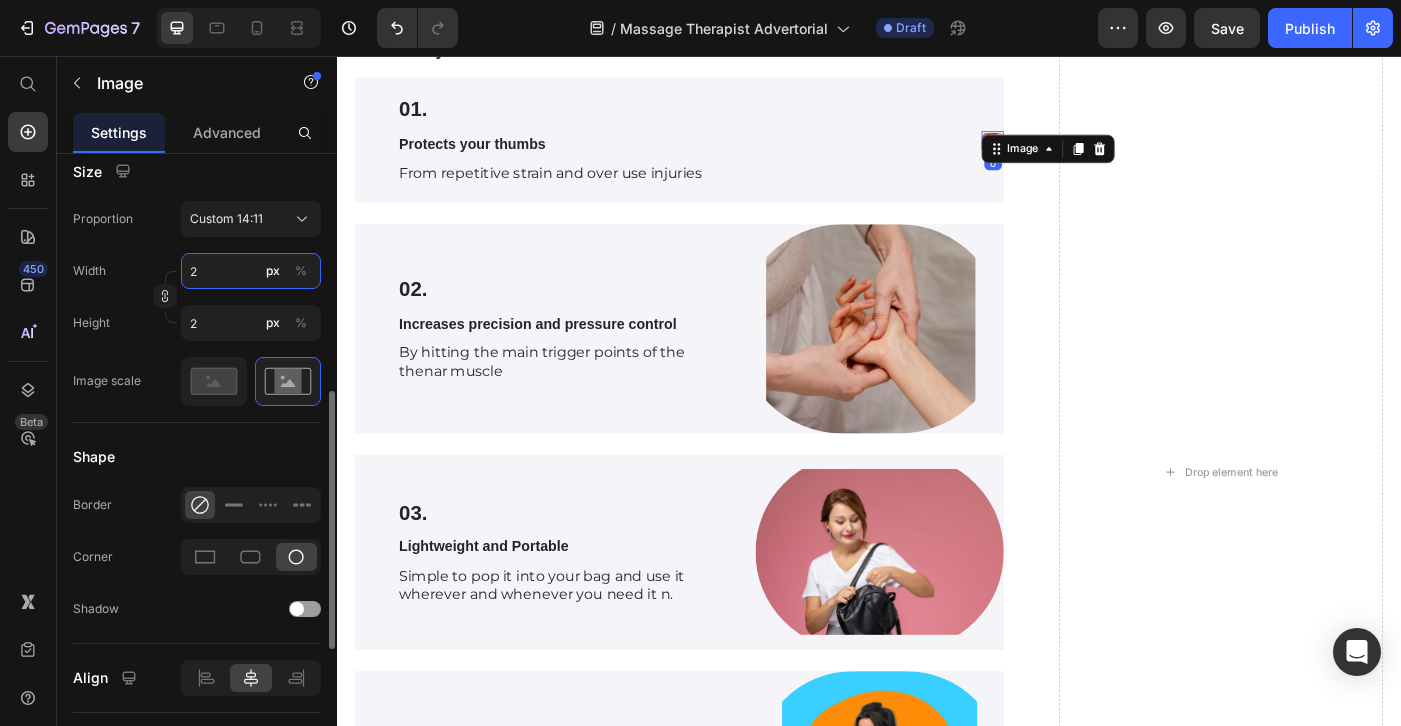 type 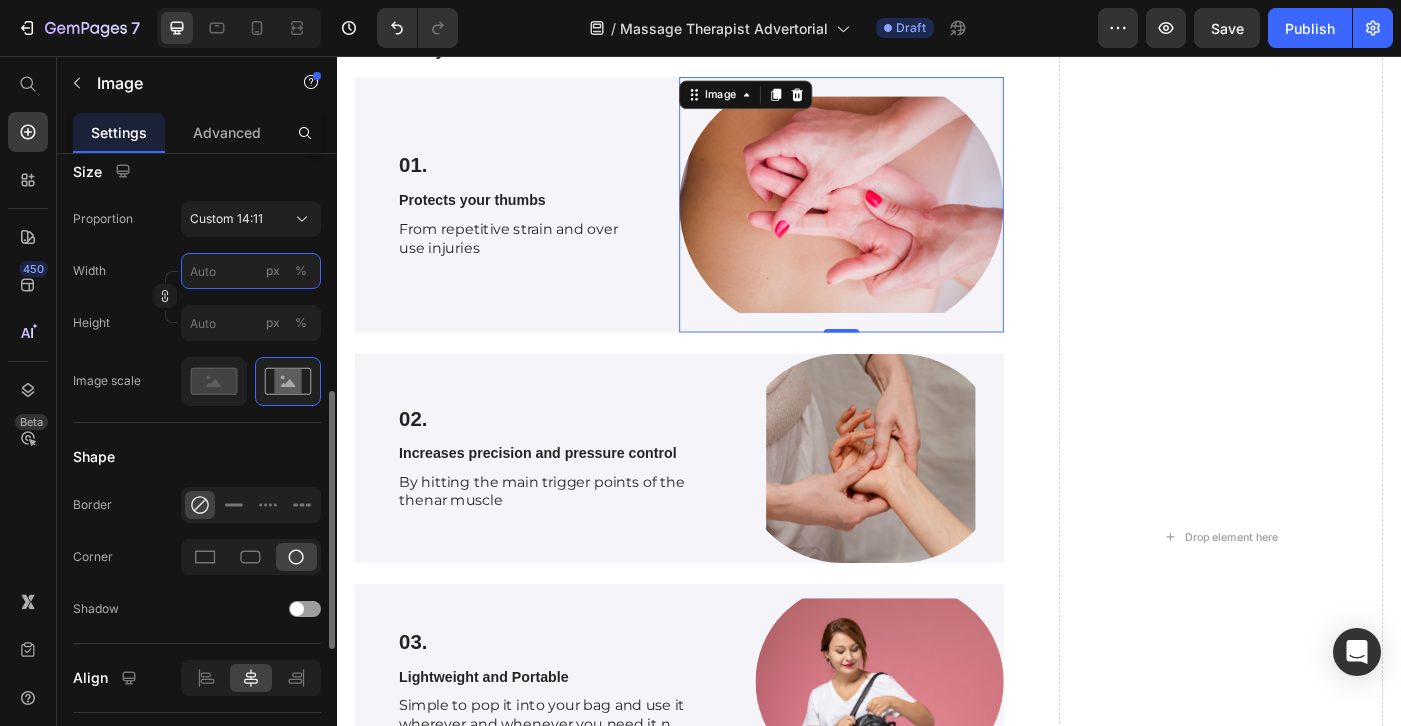 type on "3" 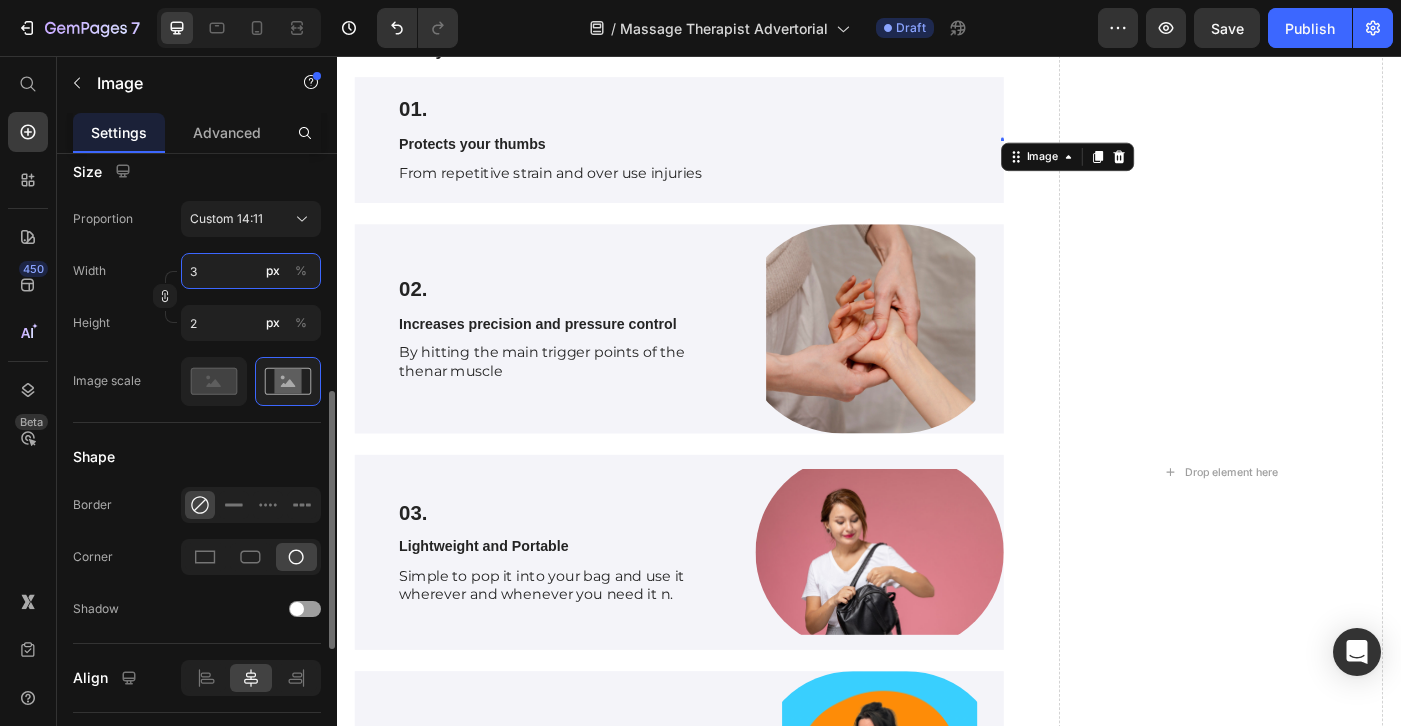 type on "30" 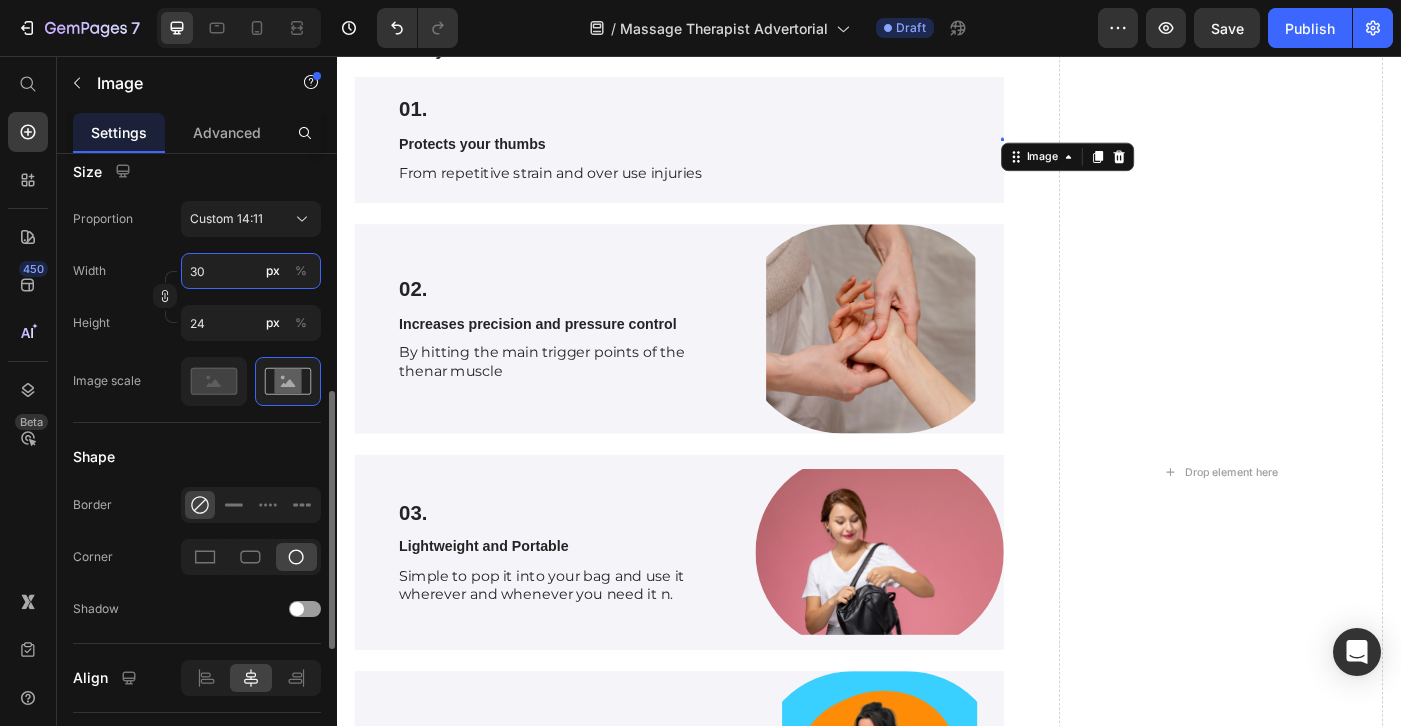 type on "300" 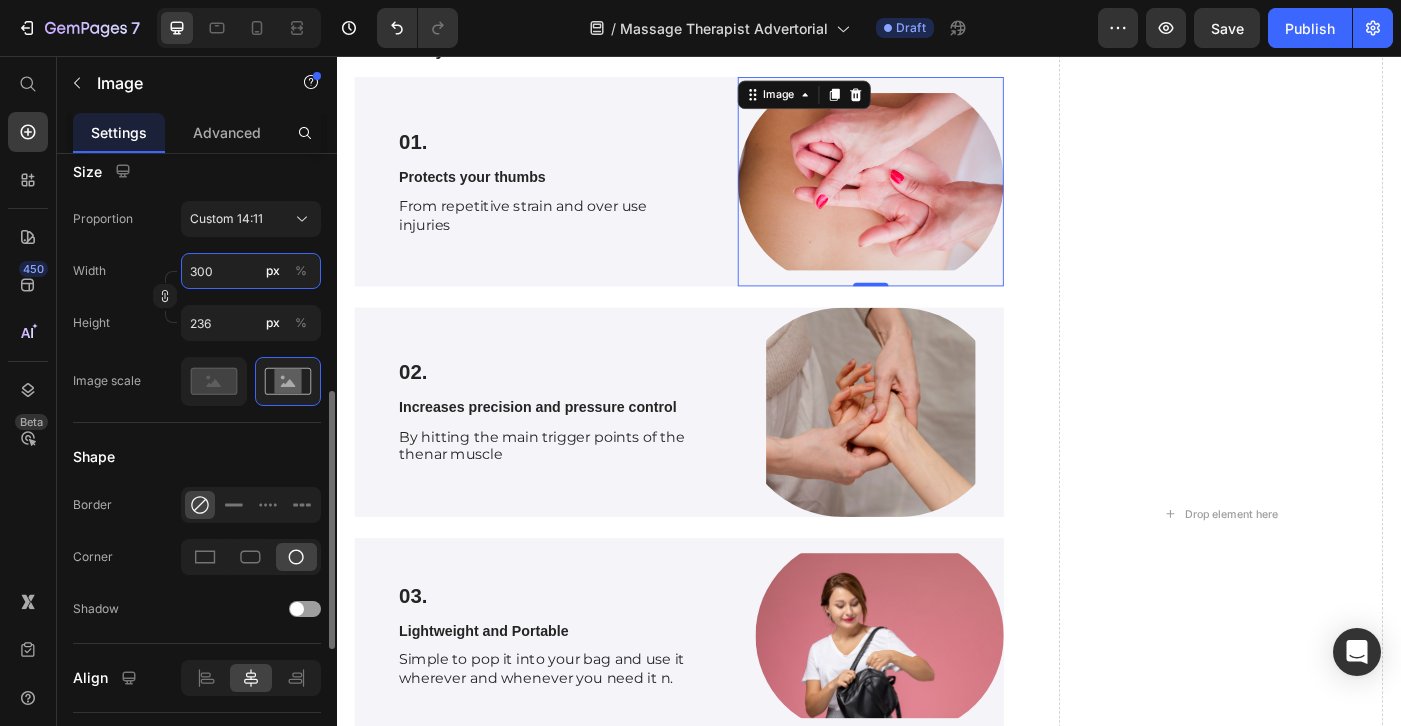 type on "30" 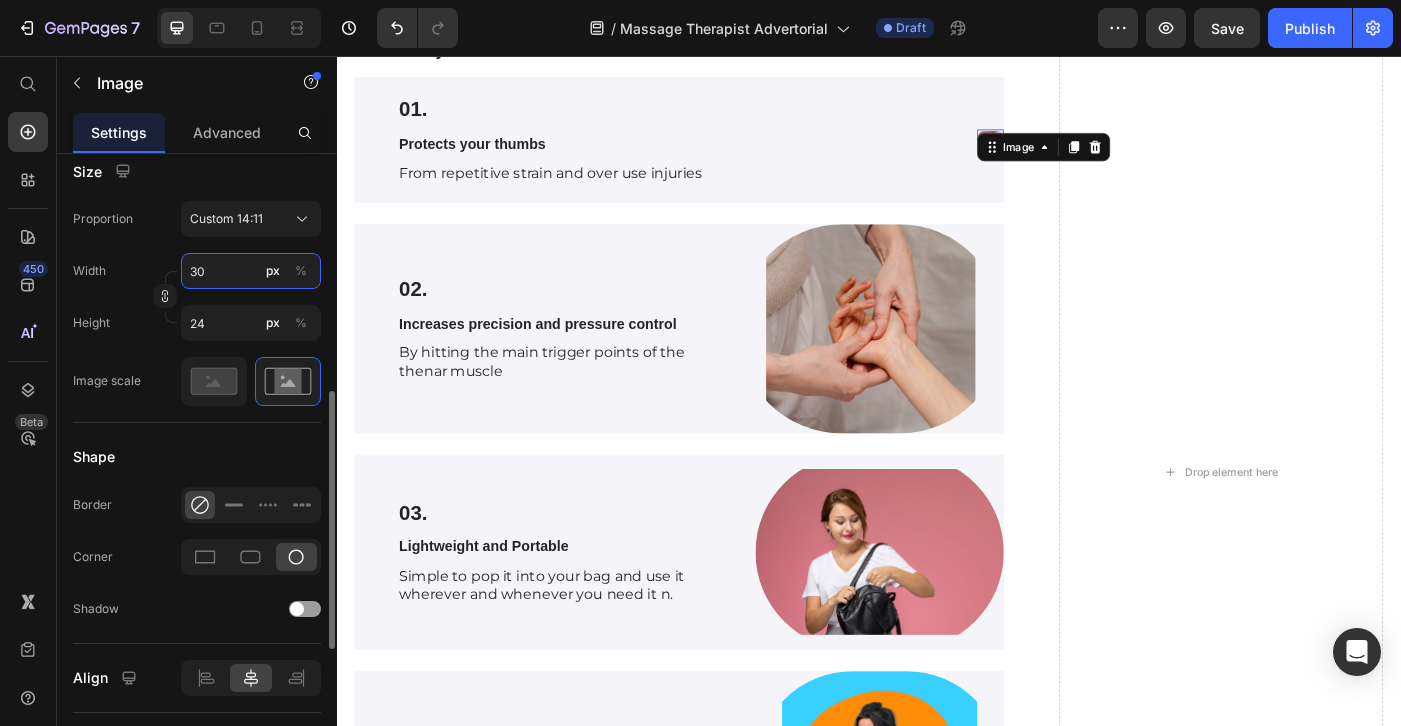 type on "3" 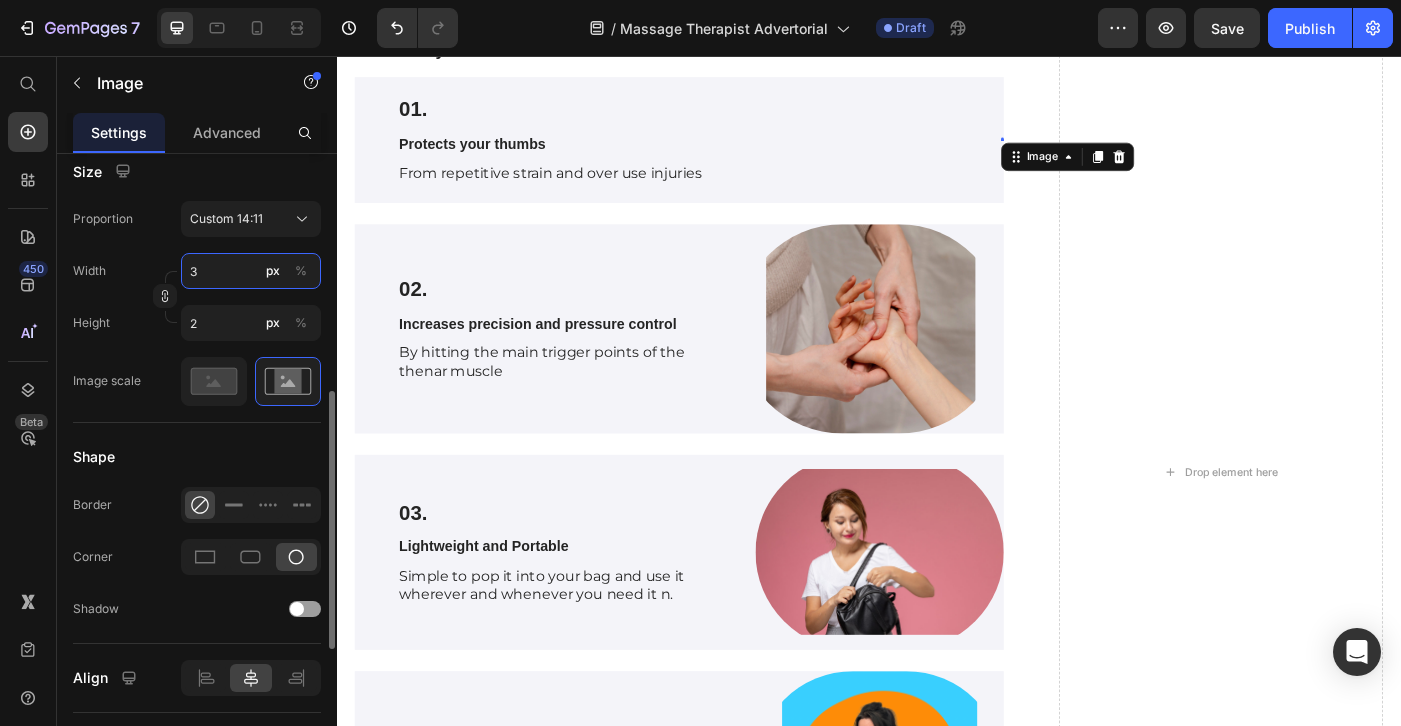 type 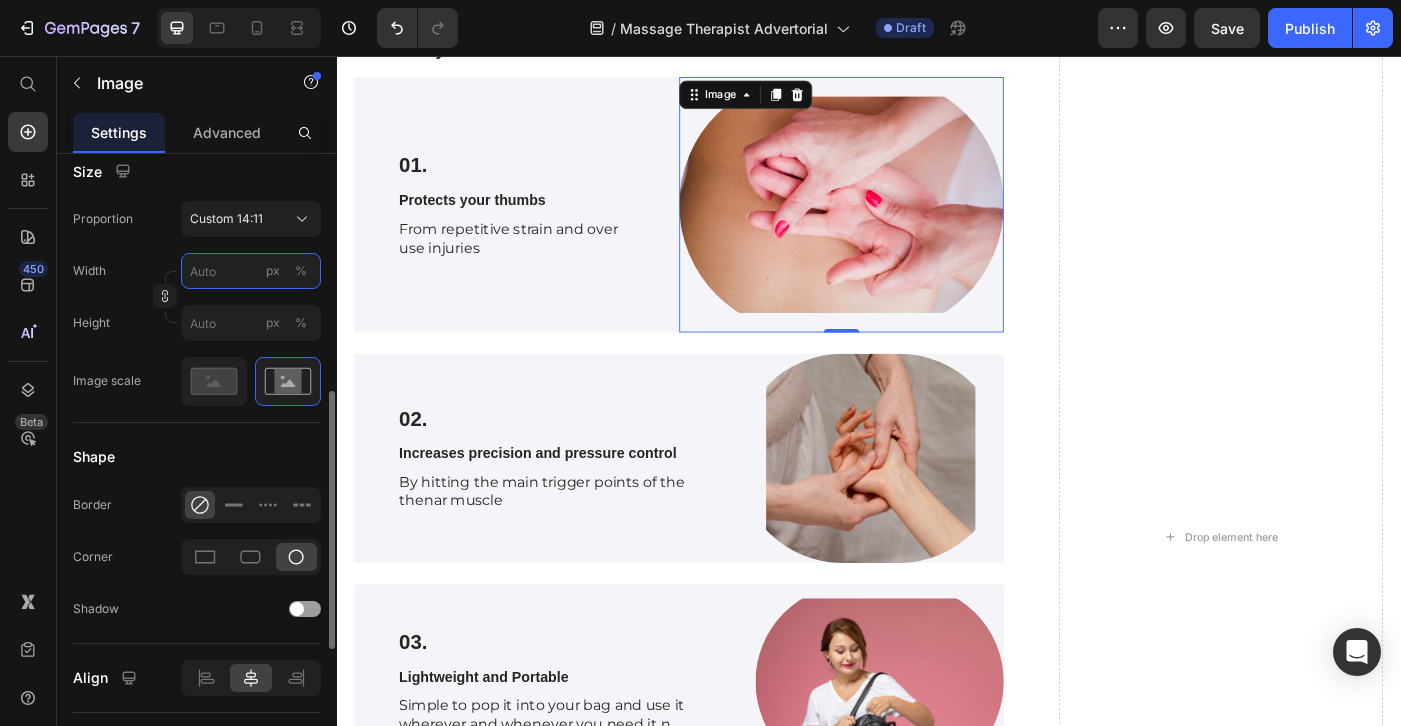 type on "2" 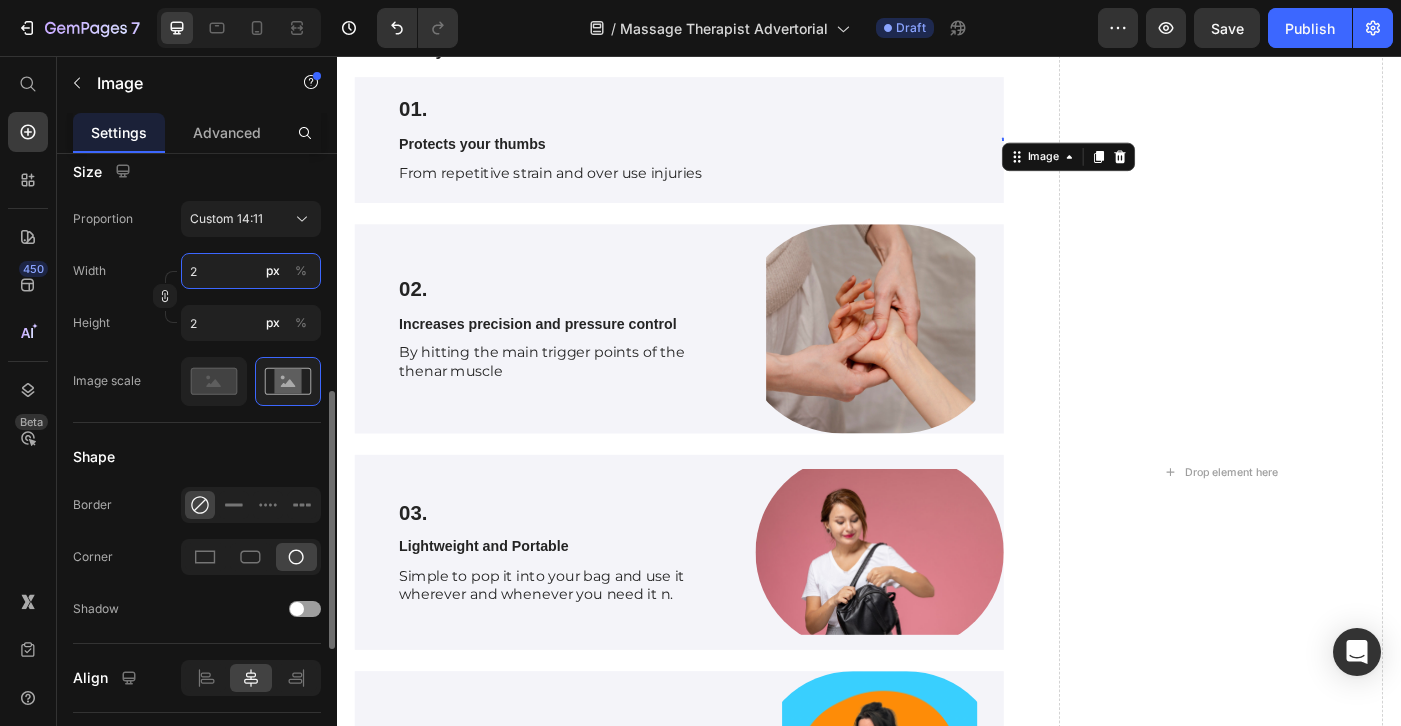 type on "25" 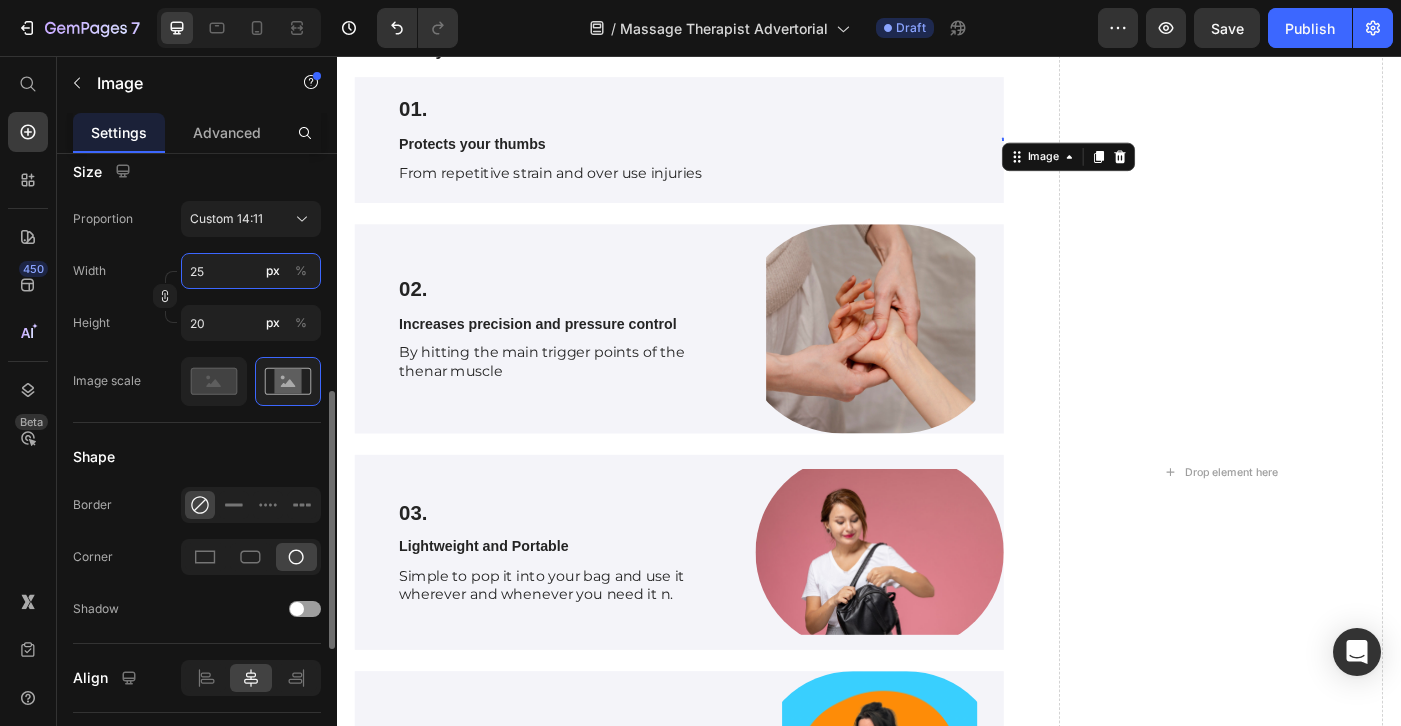 type on "250" 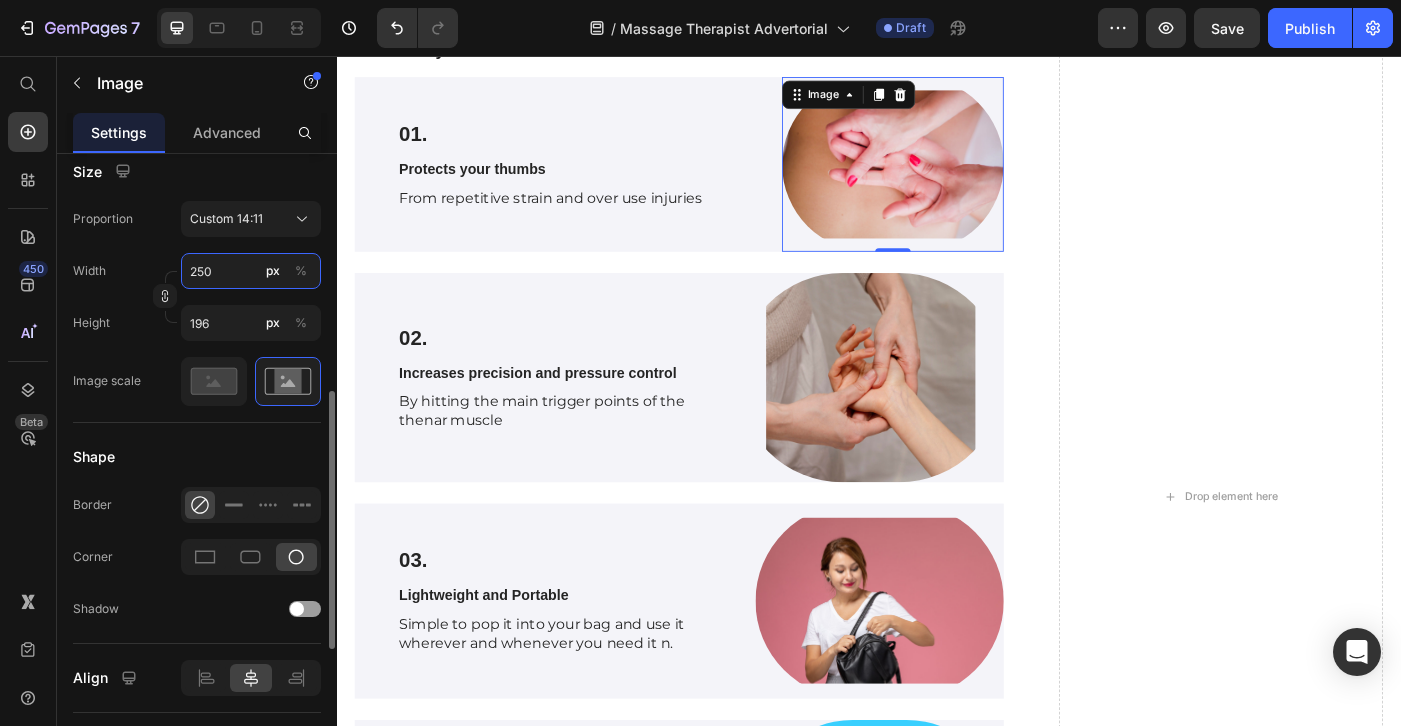 type on "25" 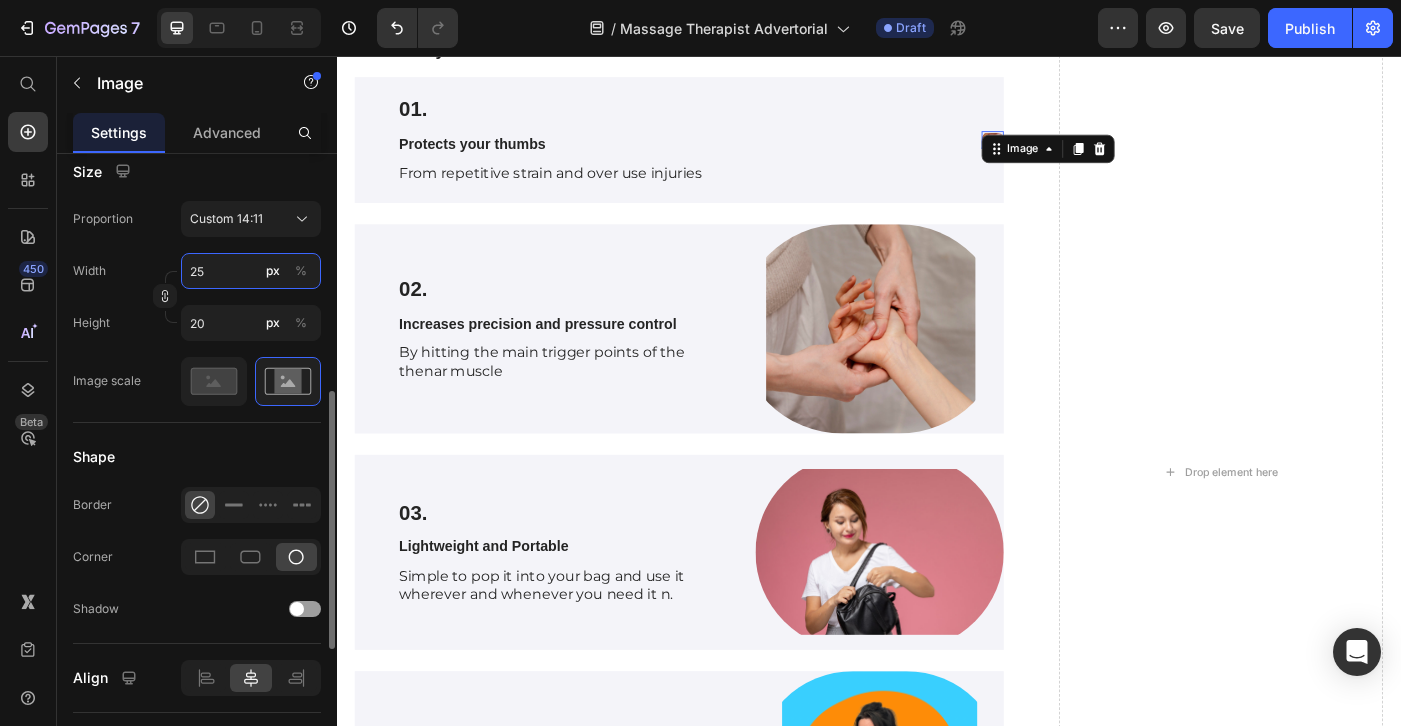 type on "2" 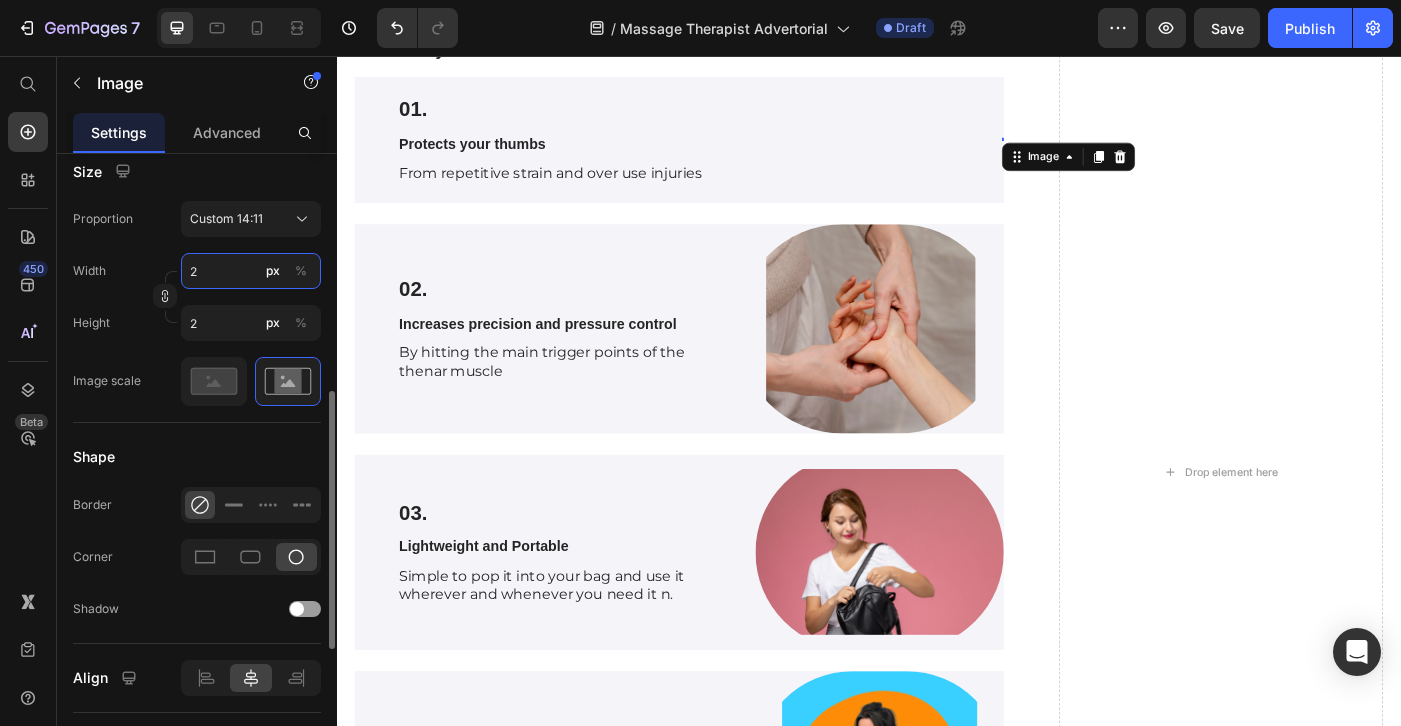 type on "27" 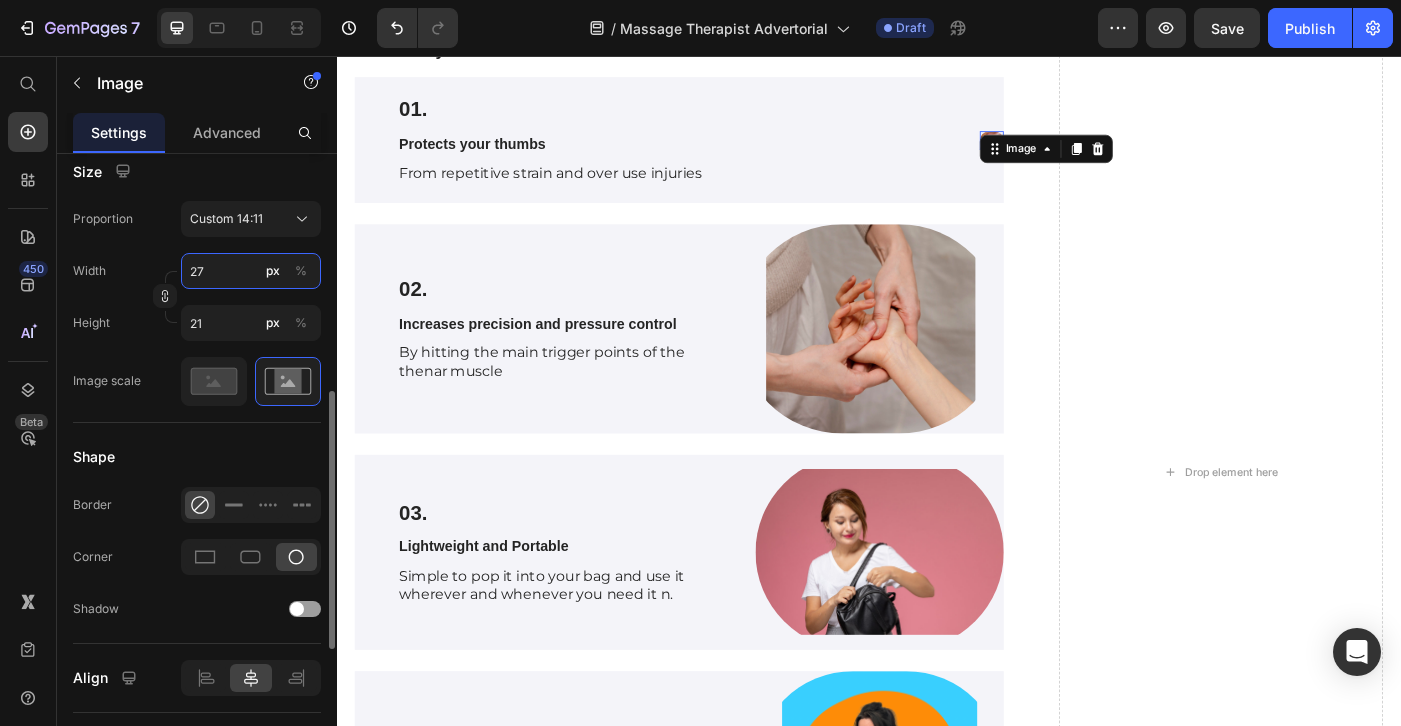 type on "275" 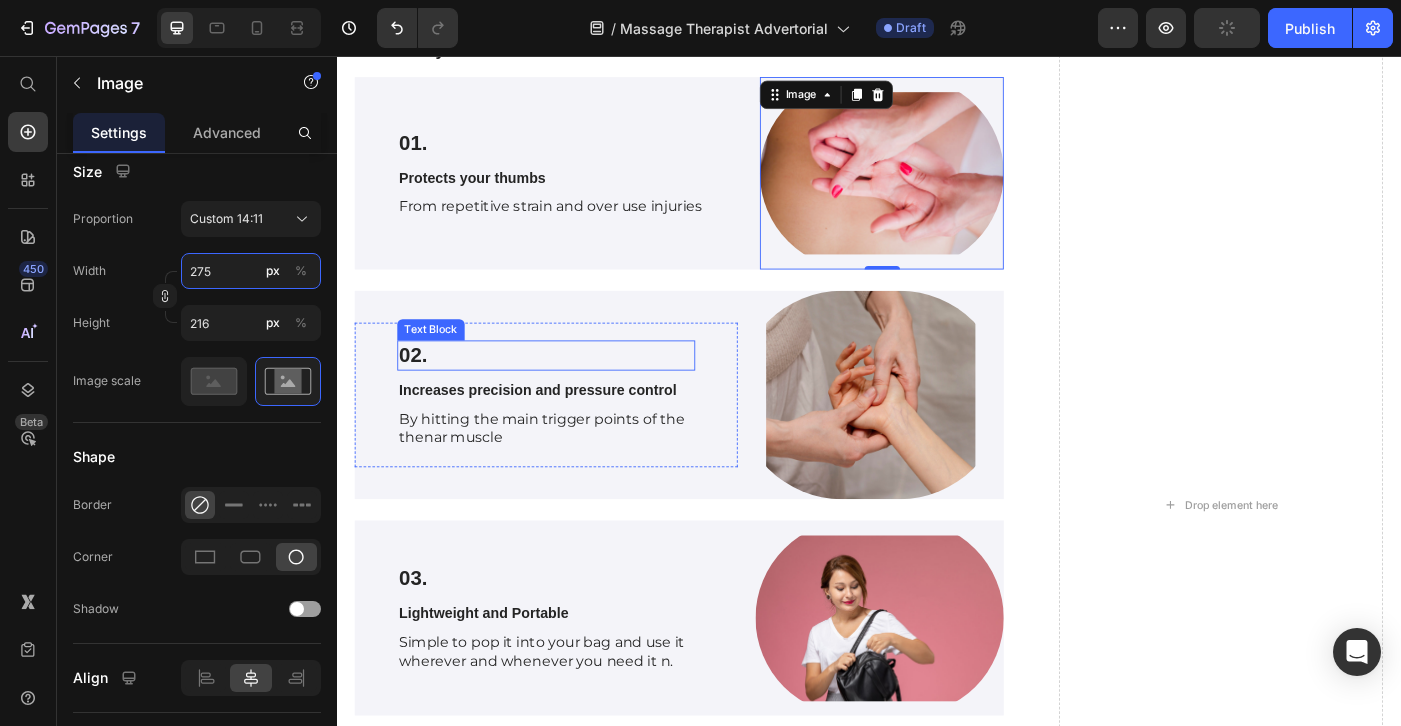 type on "250" 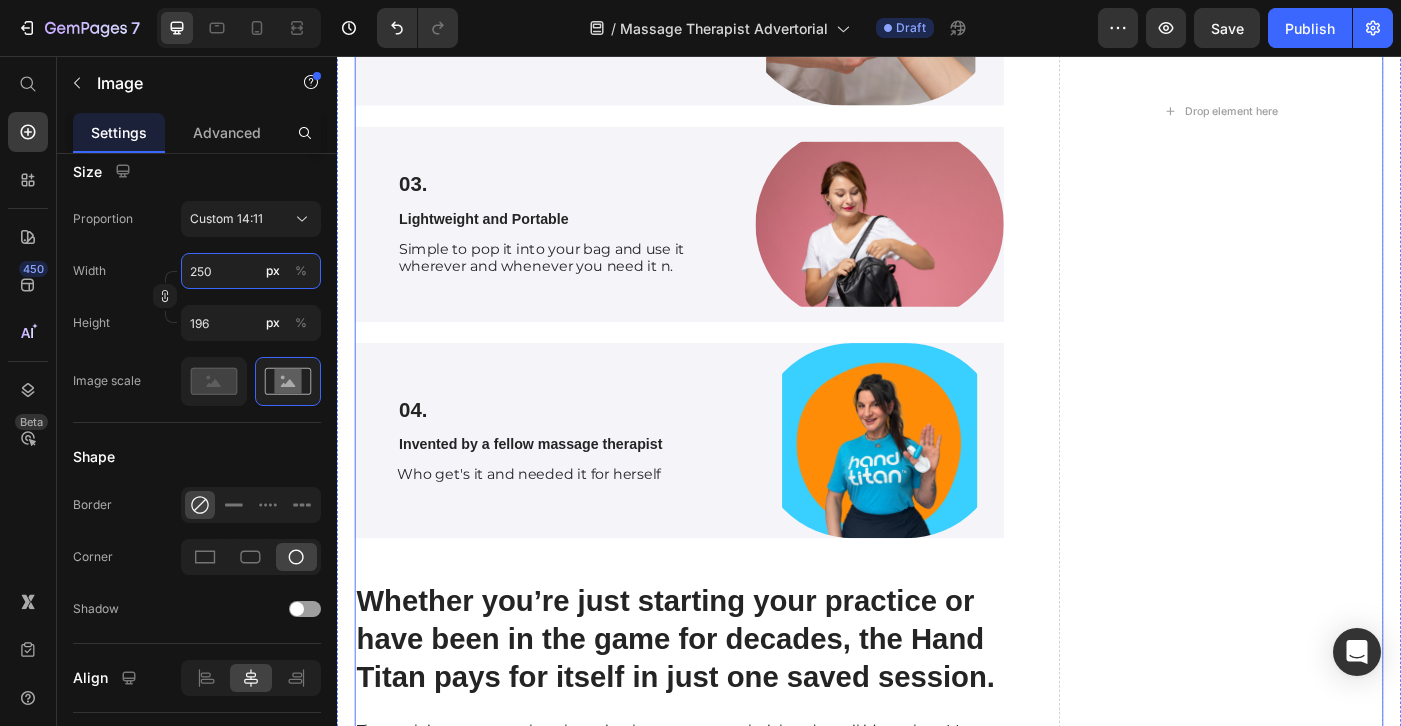 scroll, scrollTop: 4953, scrollLeft: 0, axis: vertical 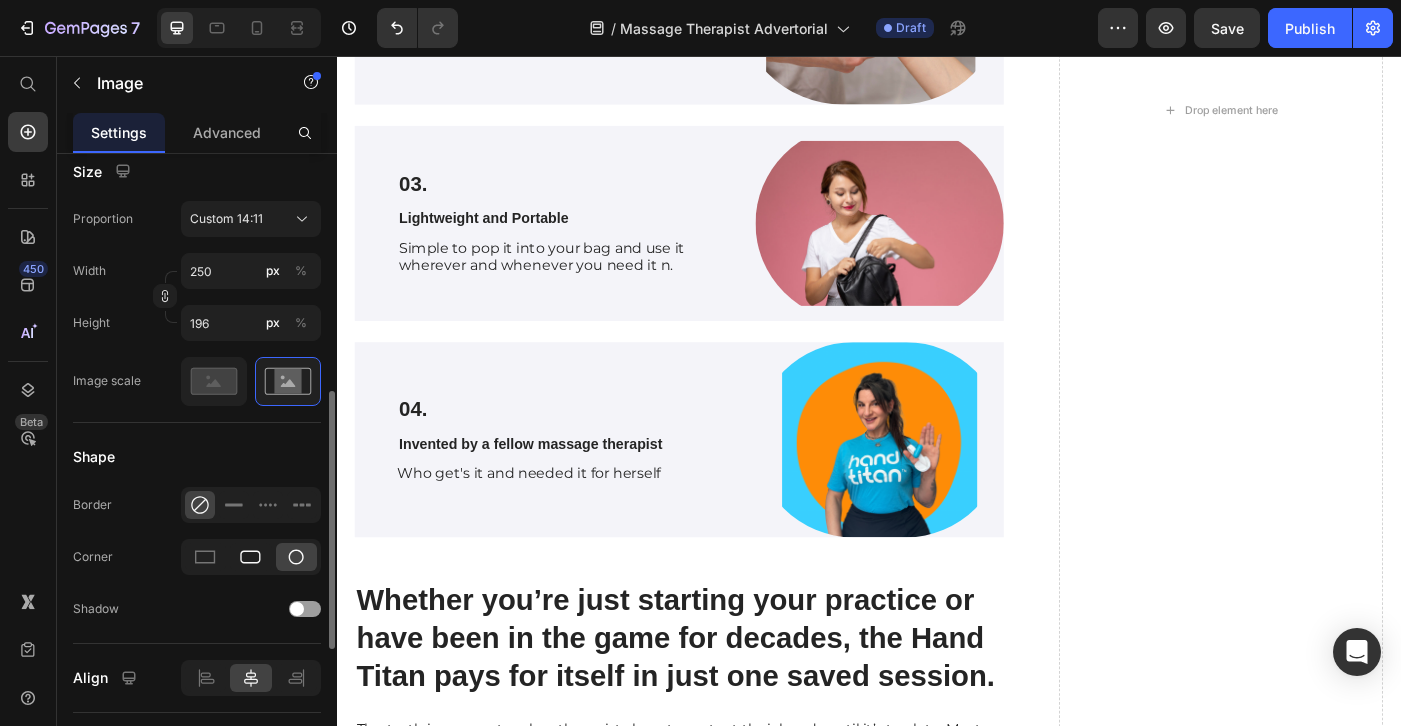 click 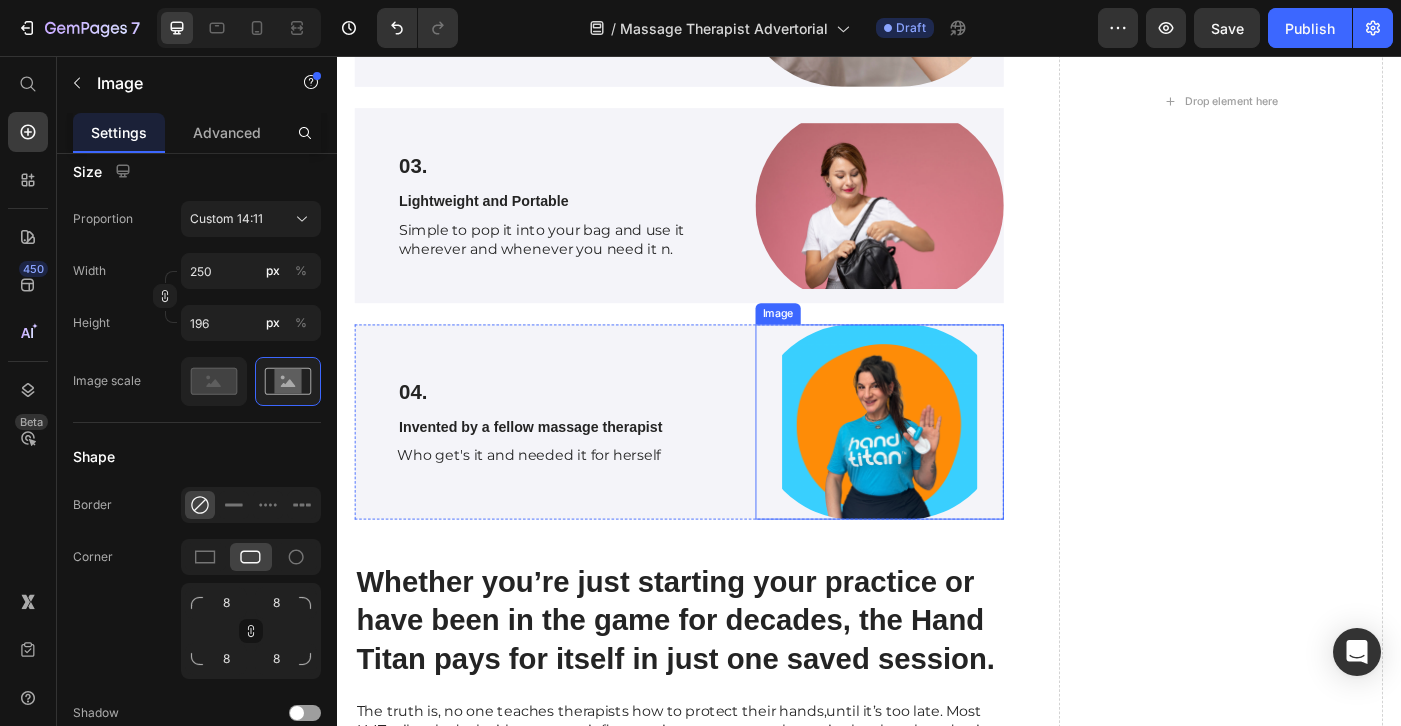 click at bounding box center (949, 469) 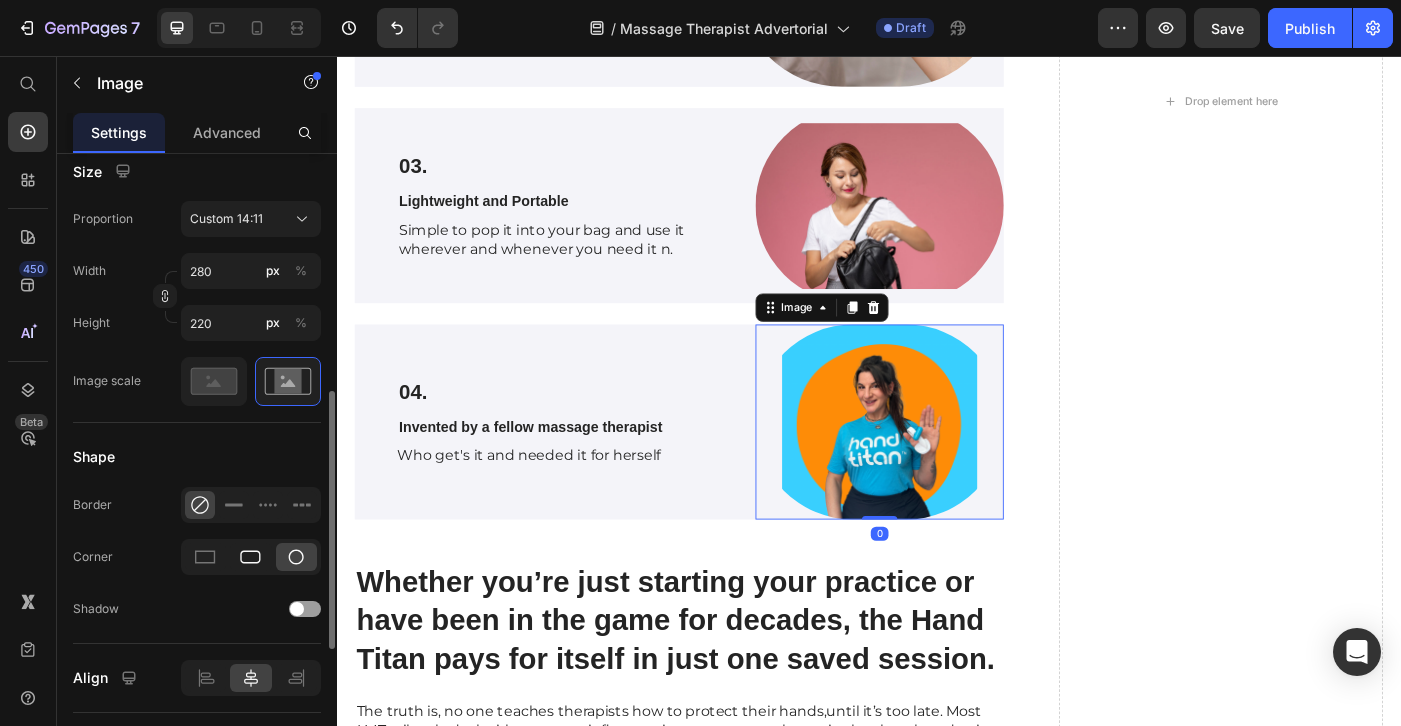 click 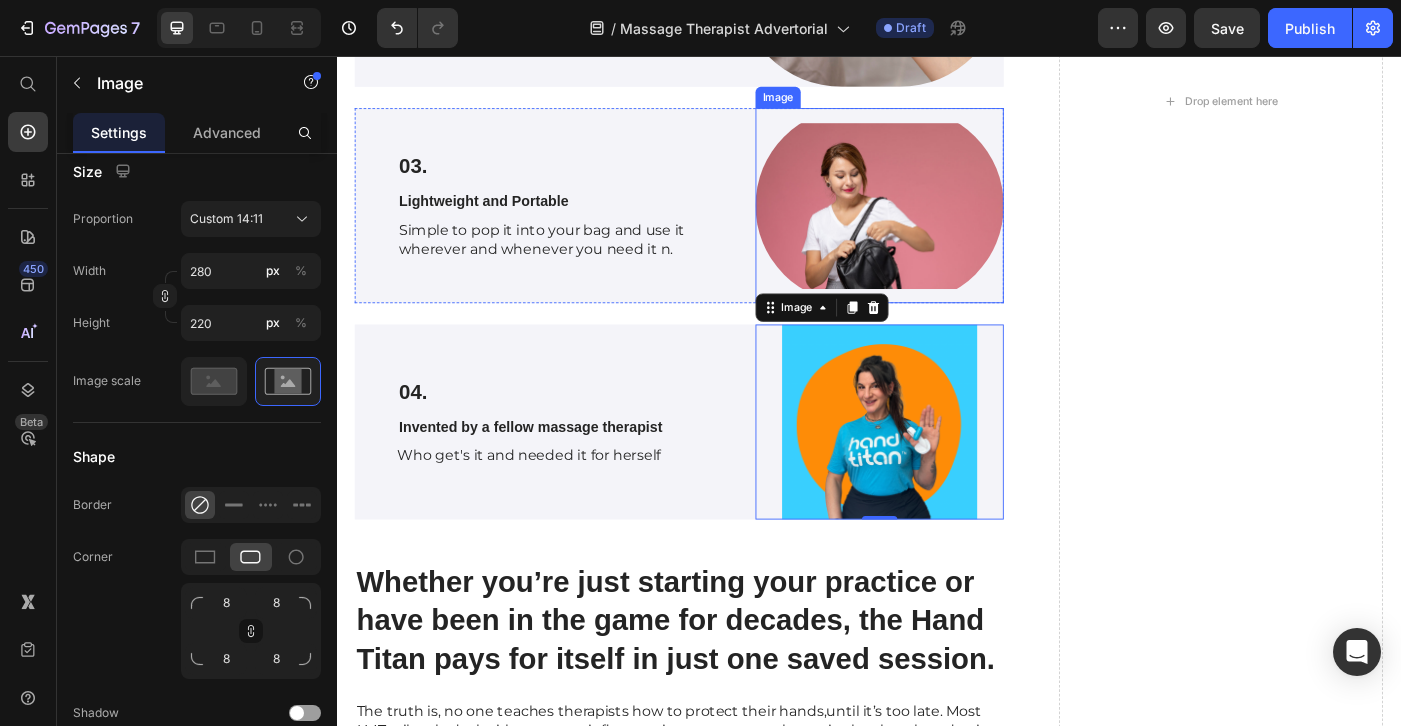 click at bounding box center (949, 225) 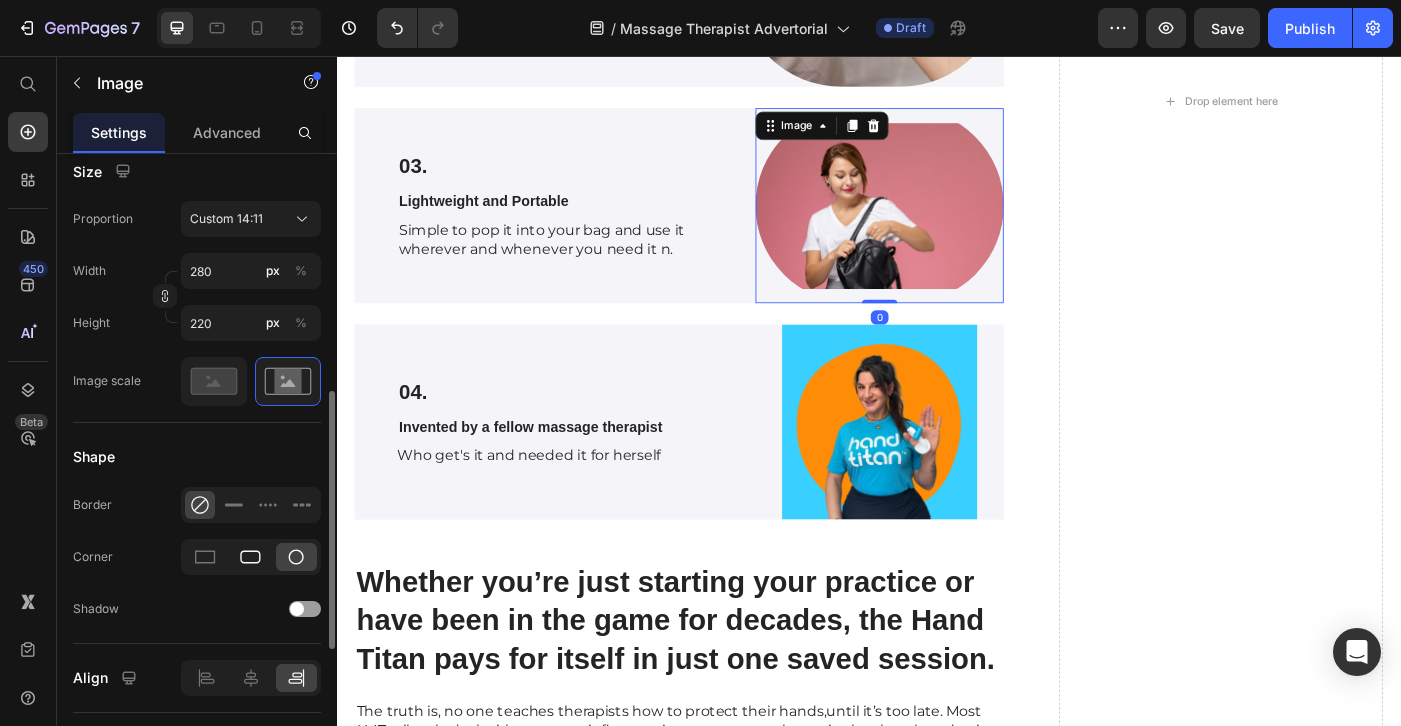 click 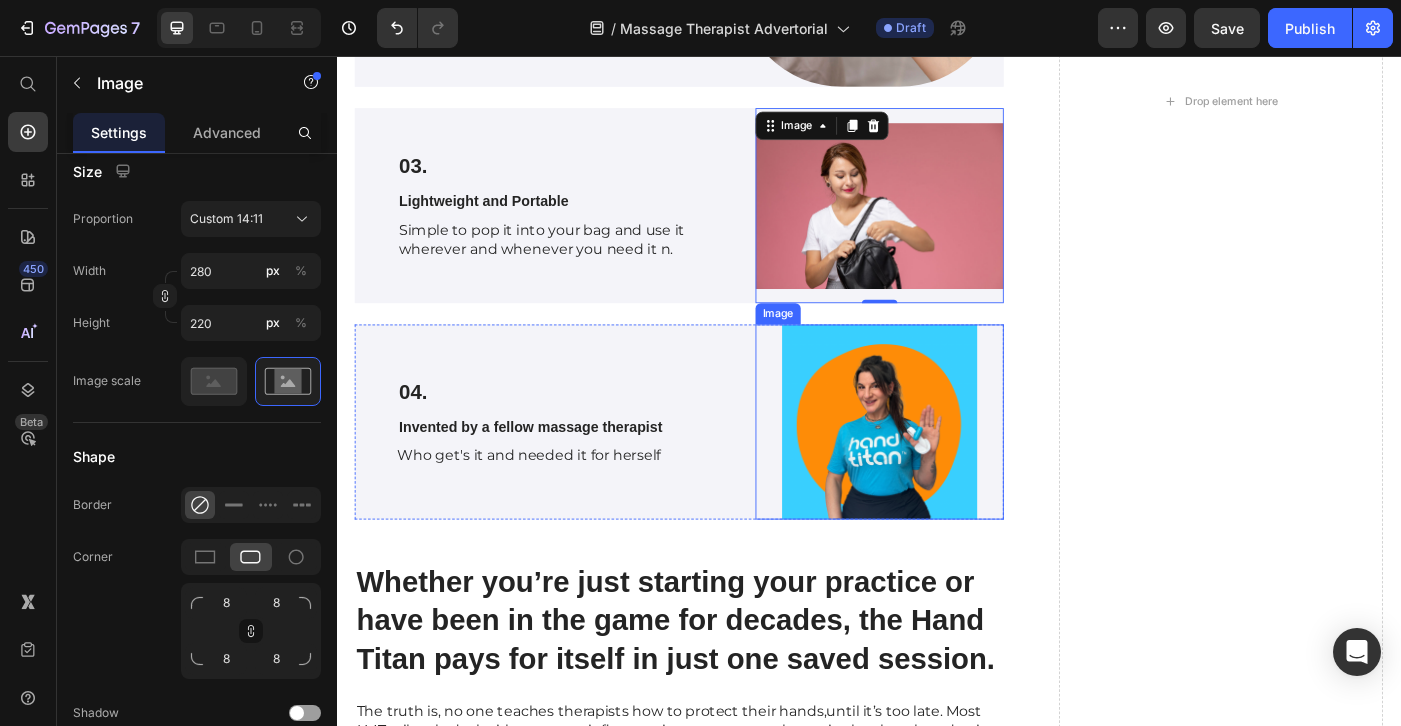 scroll, scrollTop: 4779, scrollLeft: 0, axis: vertical 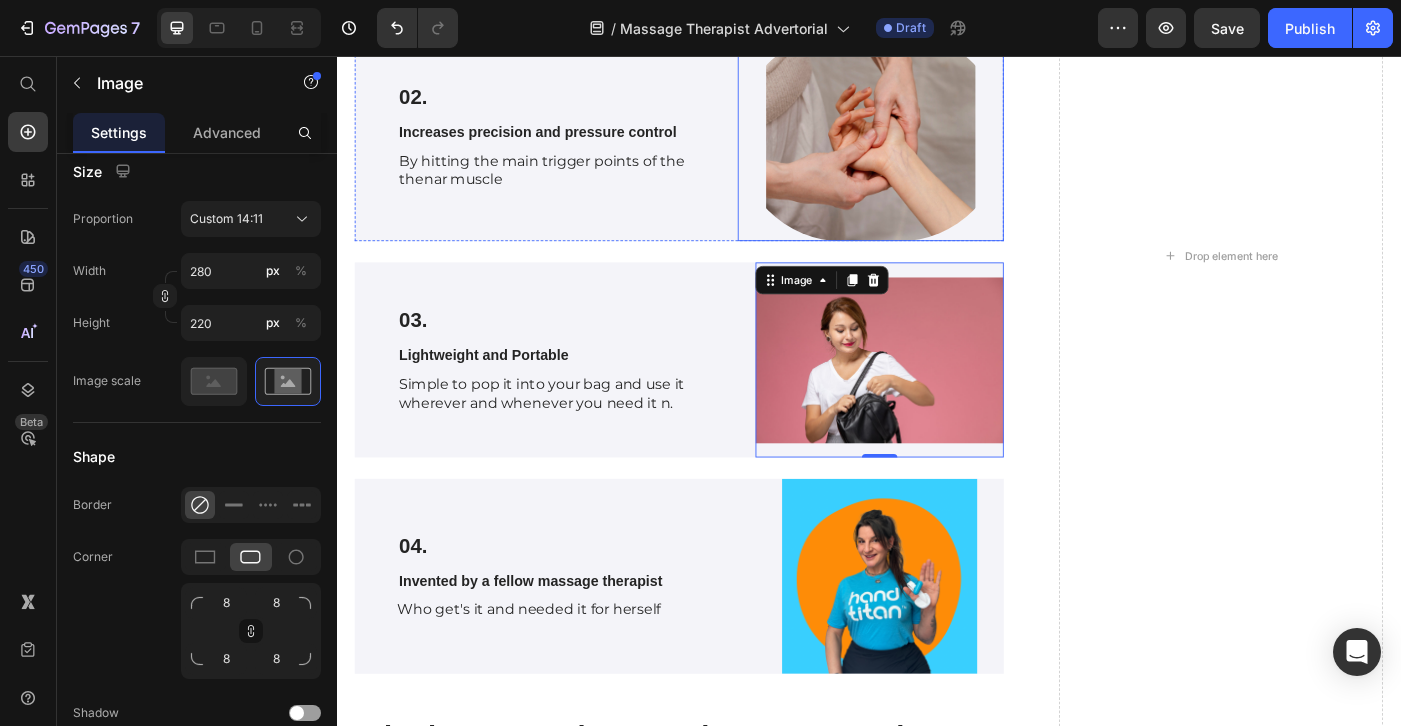 click at bounding box center (939, 148) 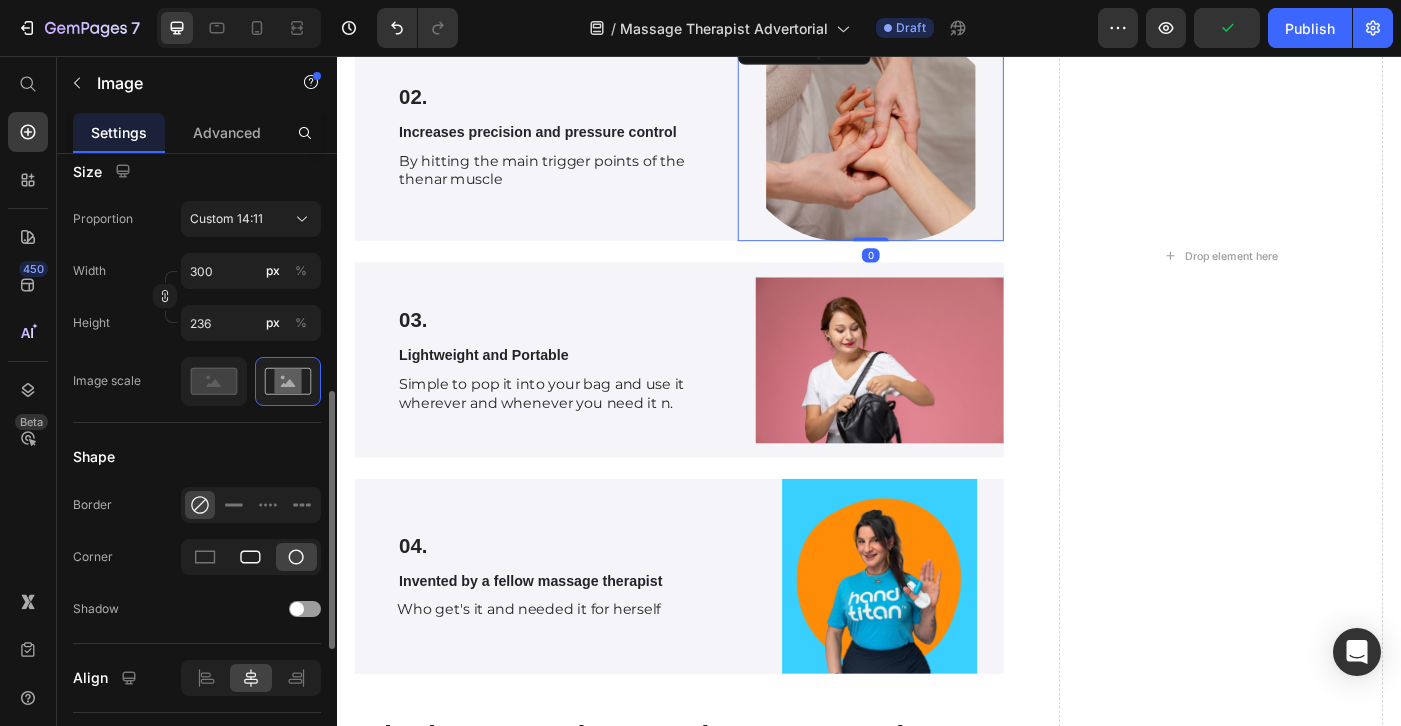 click 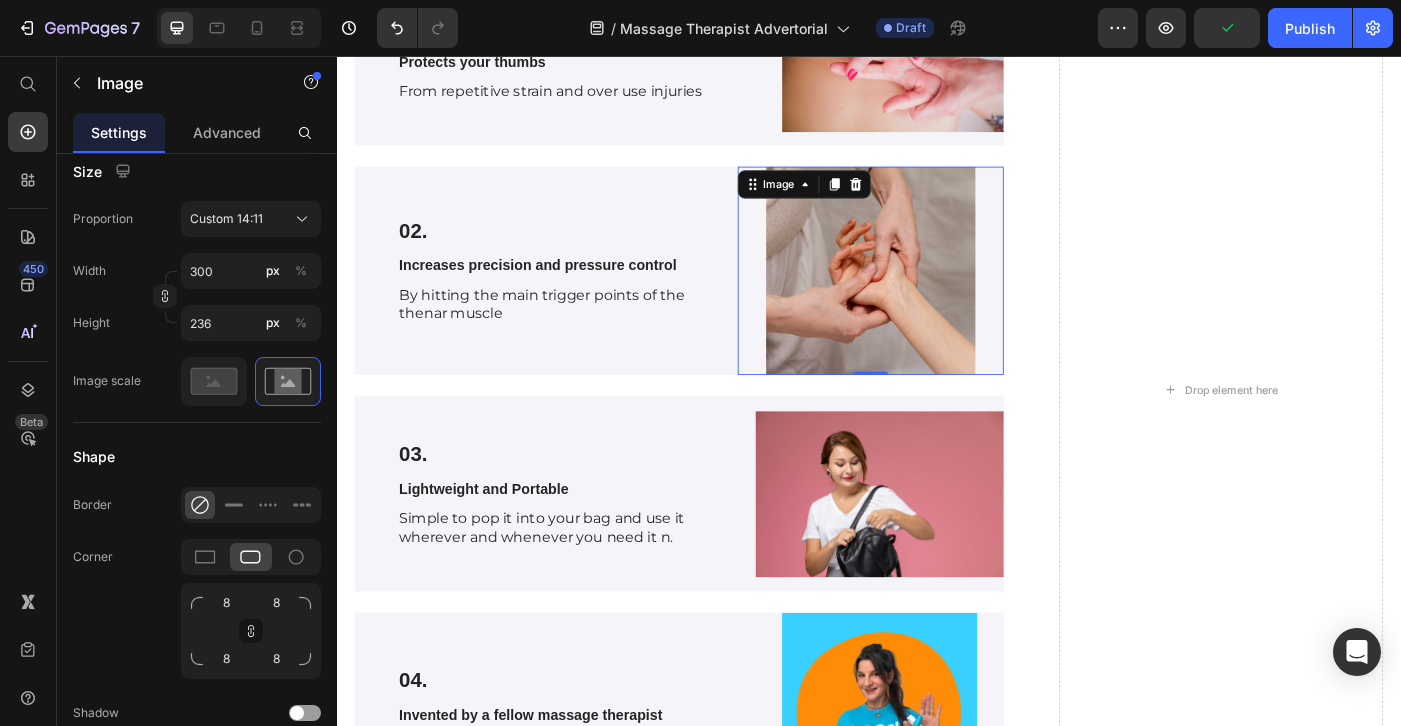 scroll, scrollTop: 4621, scrollLeft: 0, axis: vertical 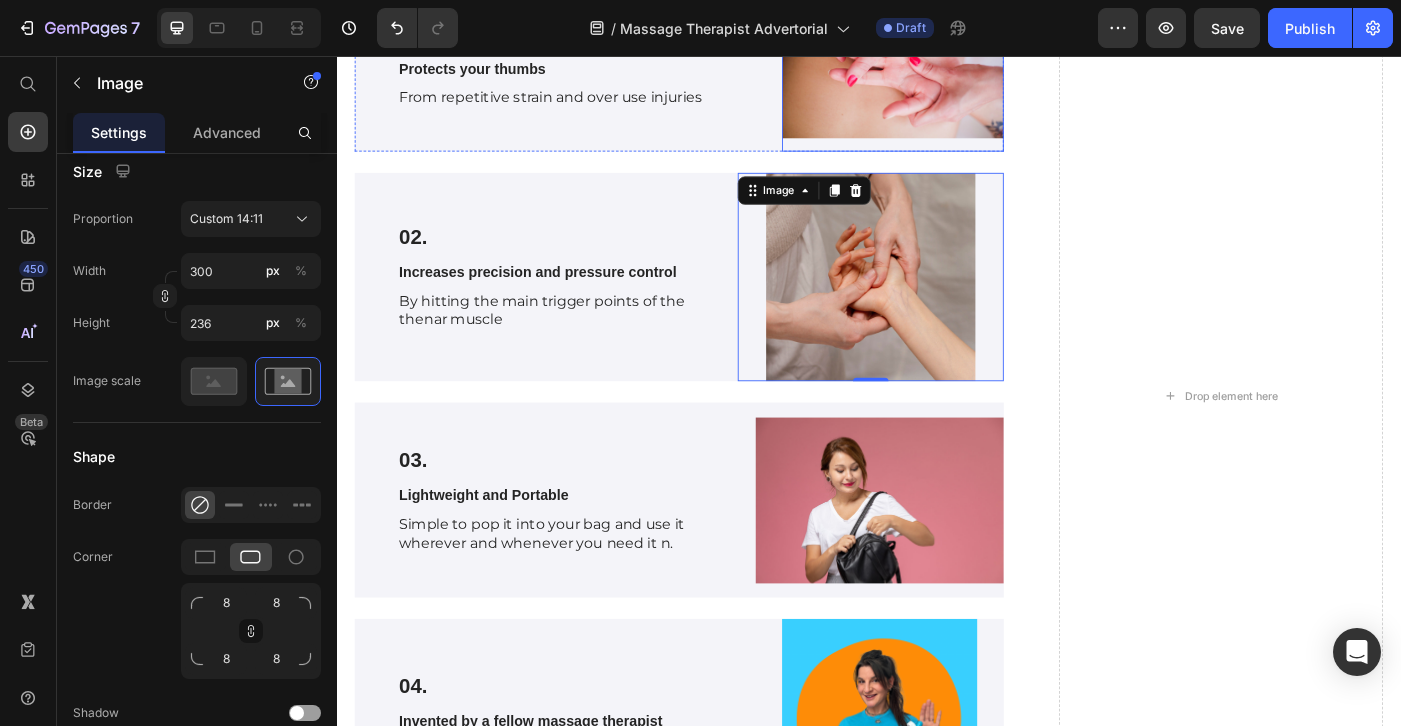 click at bounding box center (964, 65) 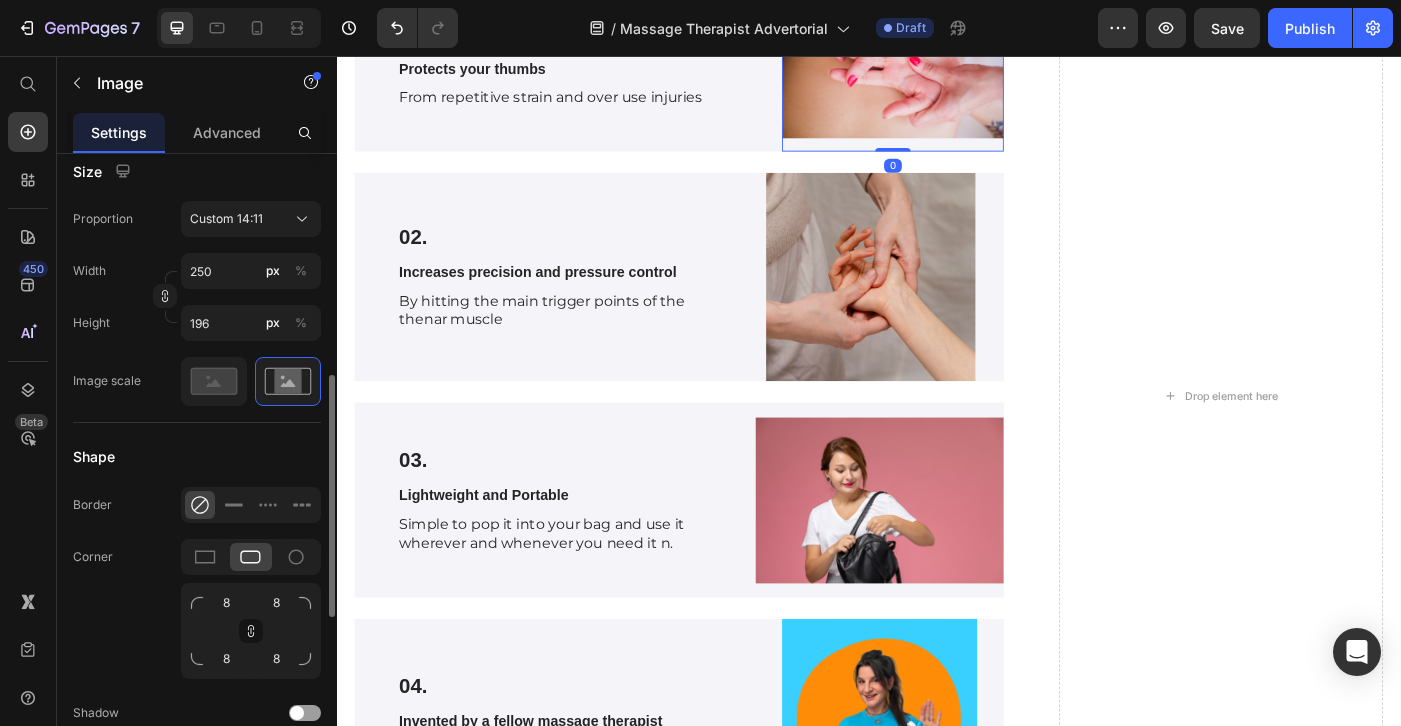 click 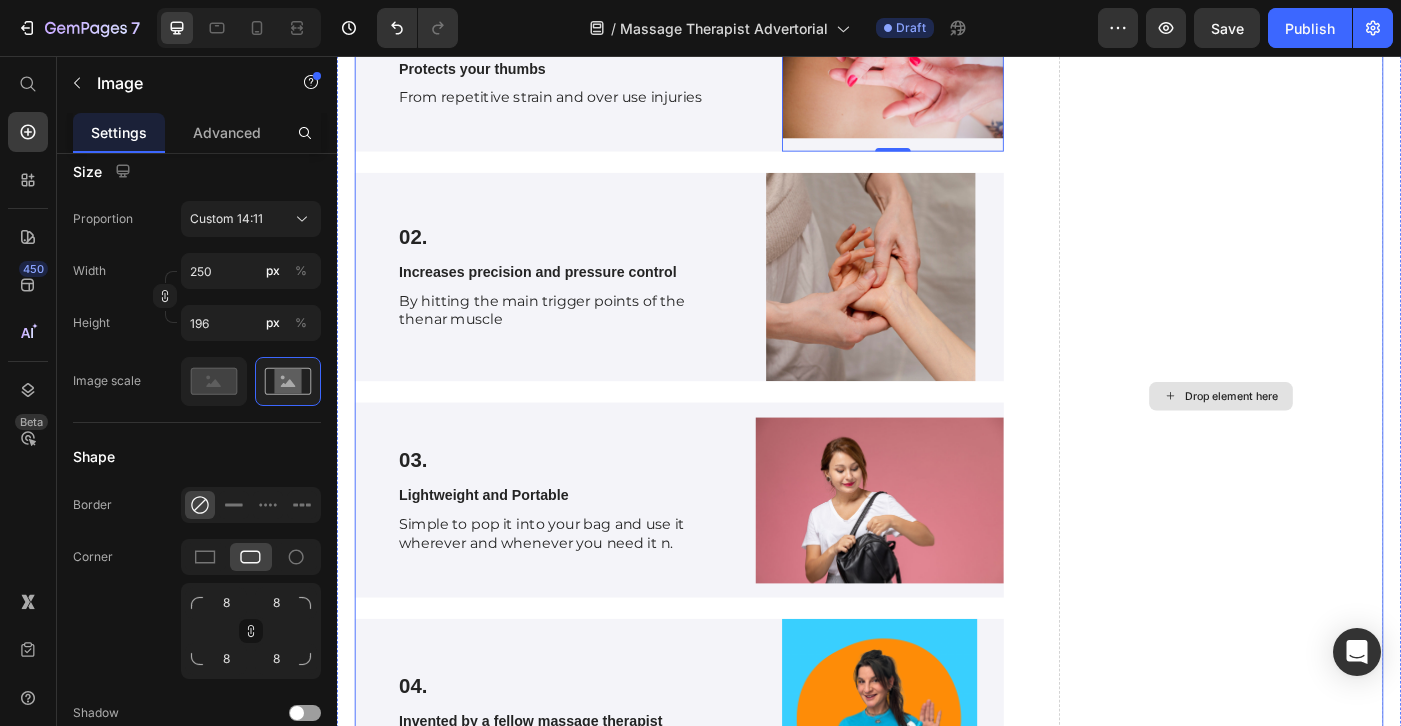 click on "Drop element here" at bounding box center (1334, 439) 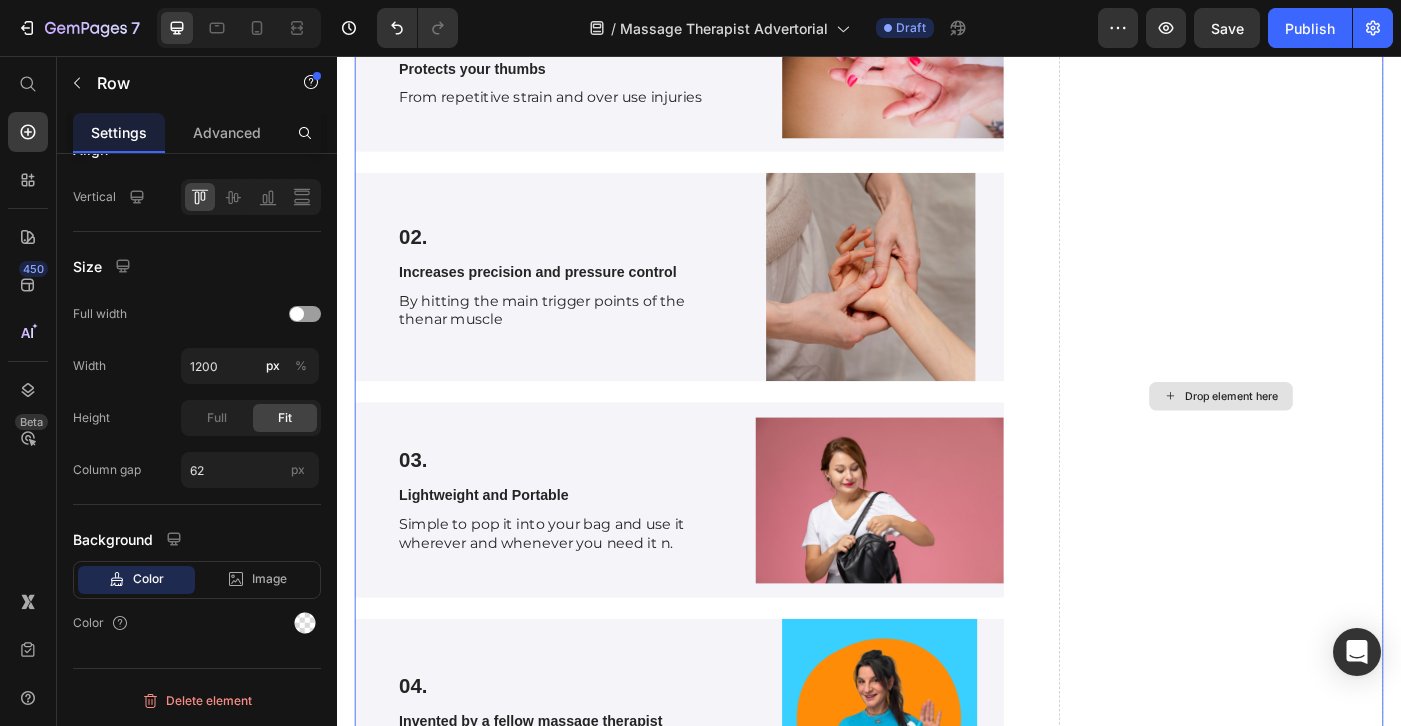 scroll, scrollTop: 0, scrollLeft: 0, axis: both 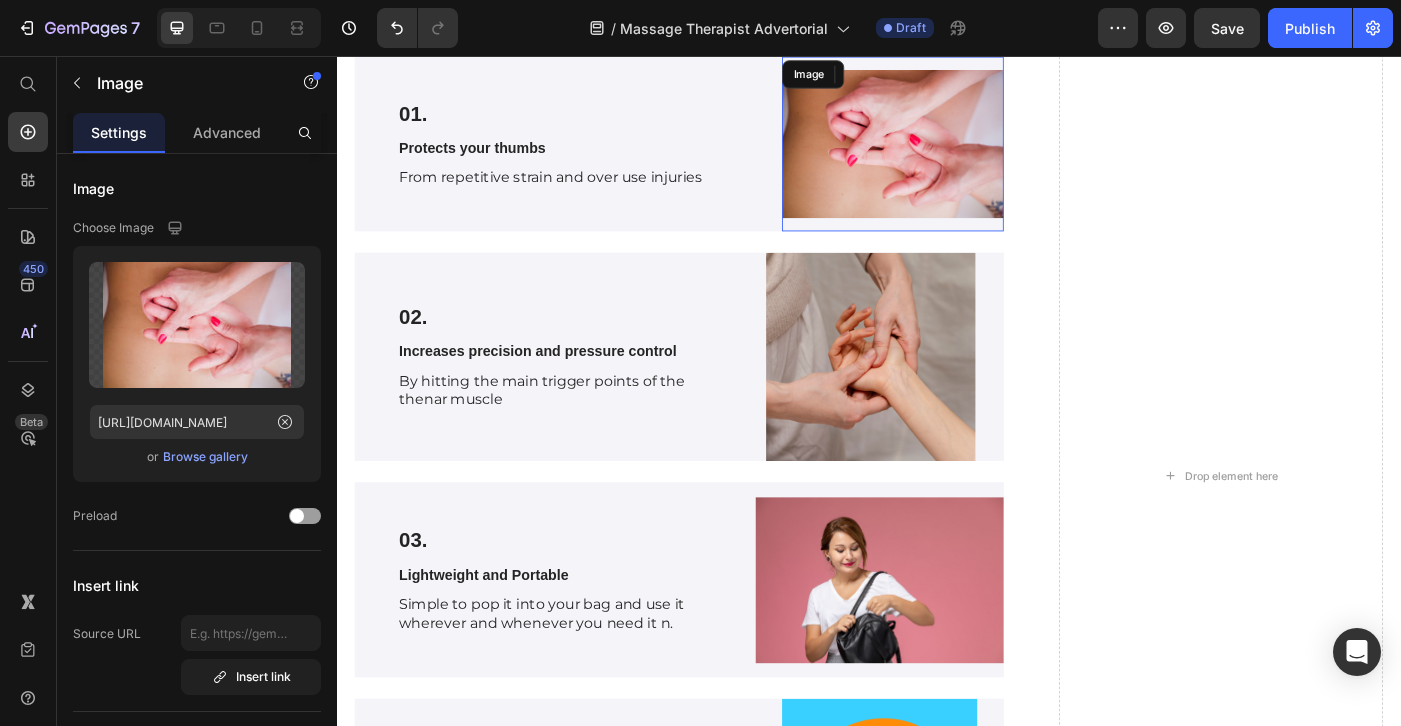 click at bounding box center [964, 155] 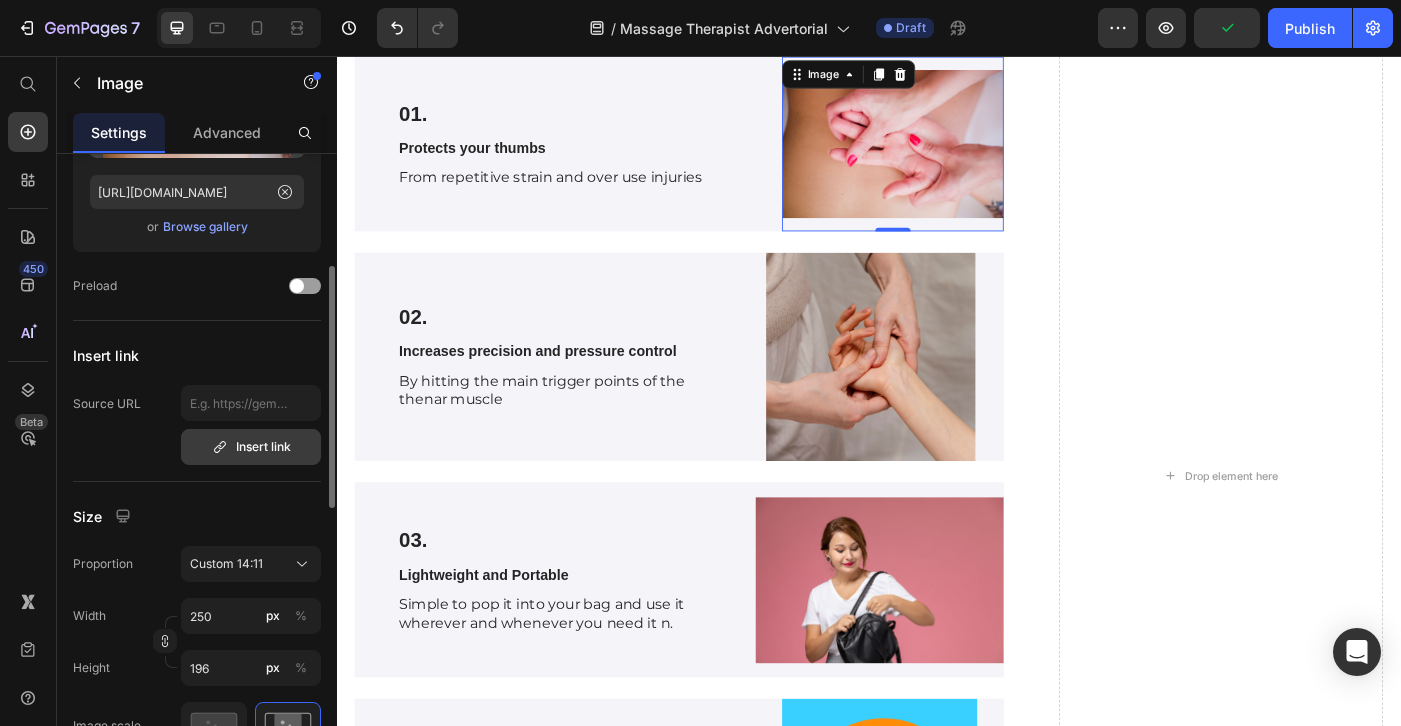 scroll, scrollTop: 266, scrollLeft: 0, axis: vertical 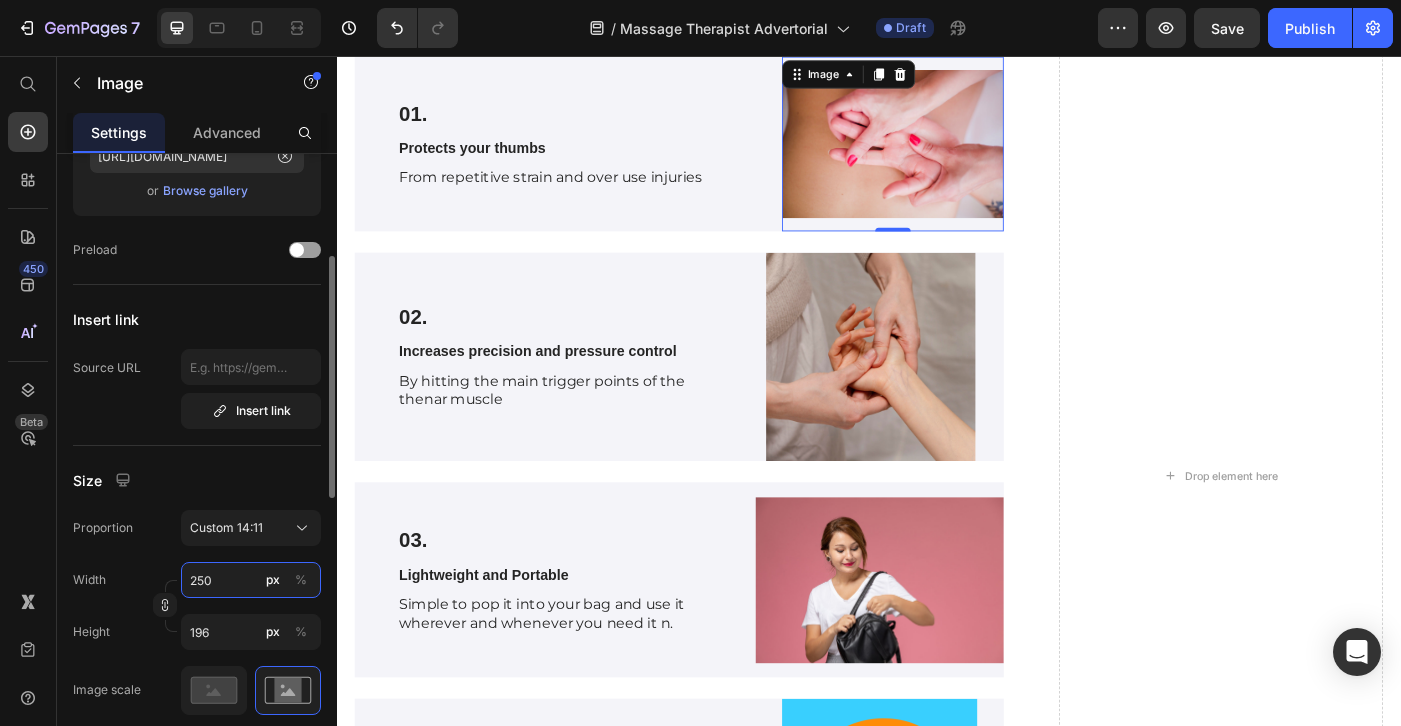 click on "250" at bounding box center [251, 580] 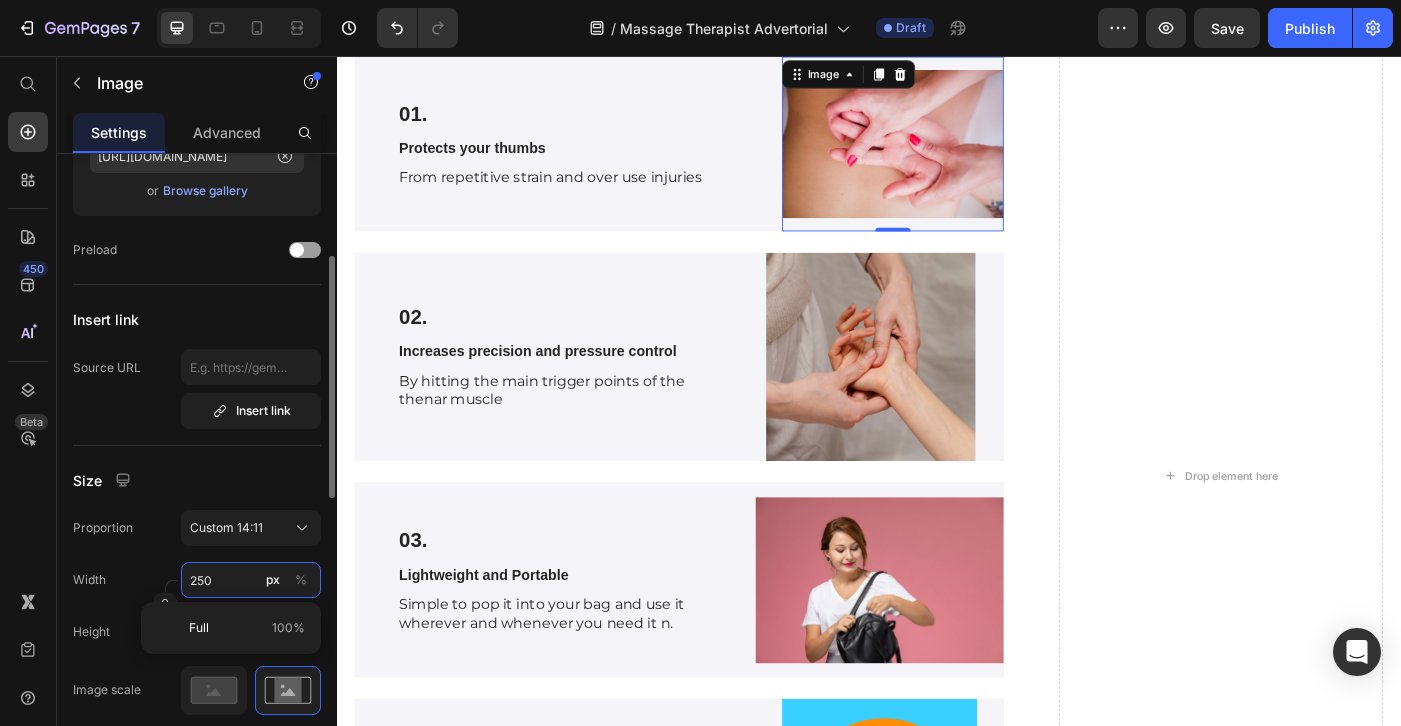 type on "25" 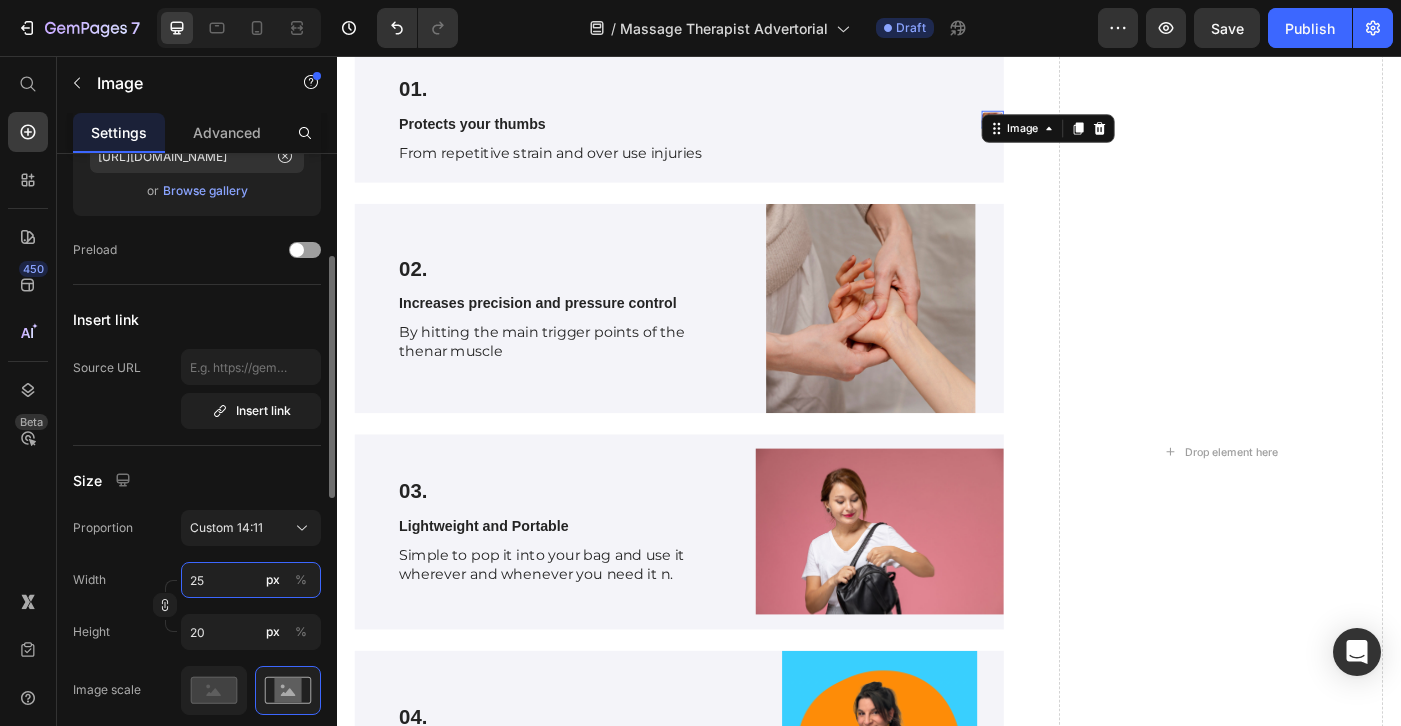 type on "2" 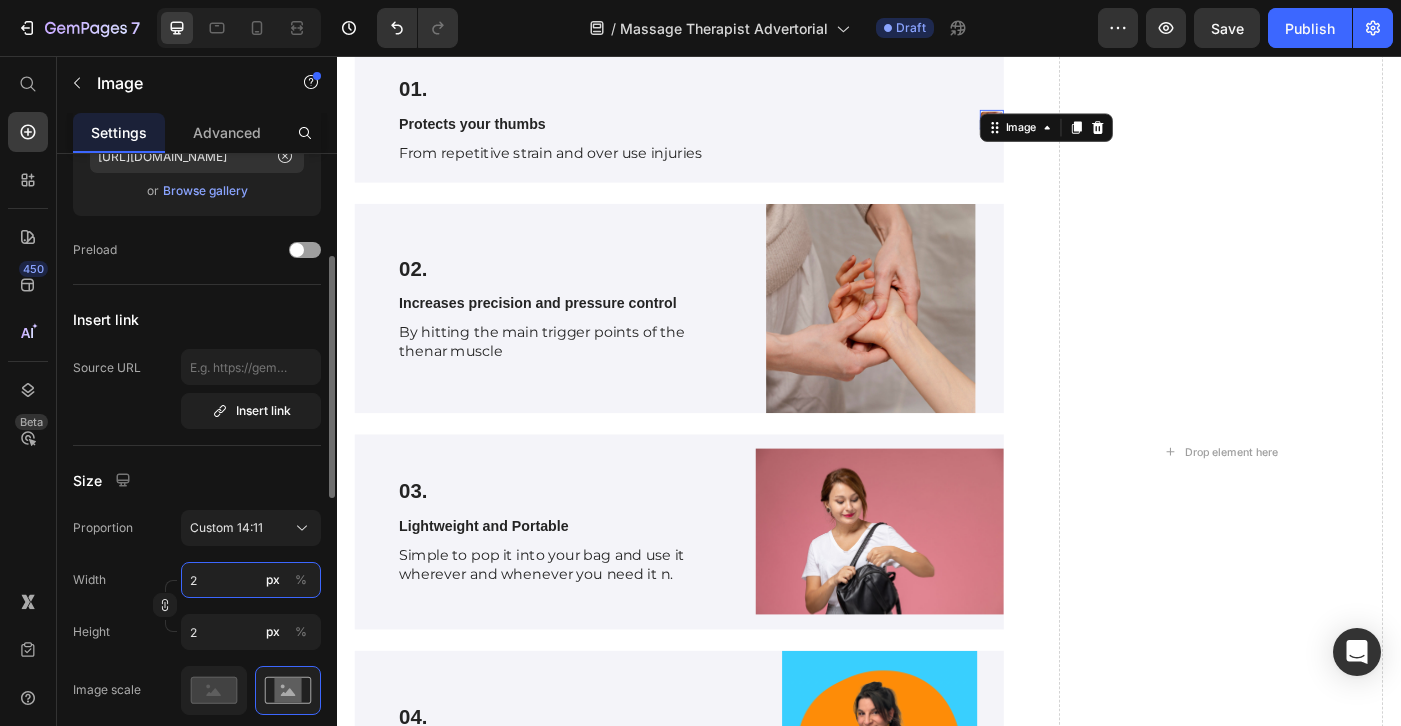 type on "27" 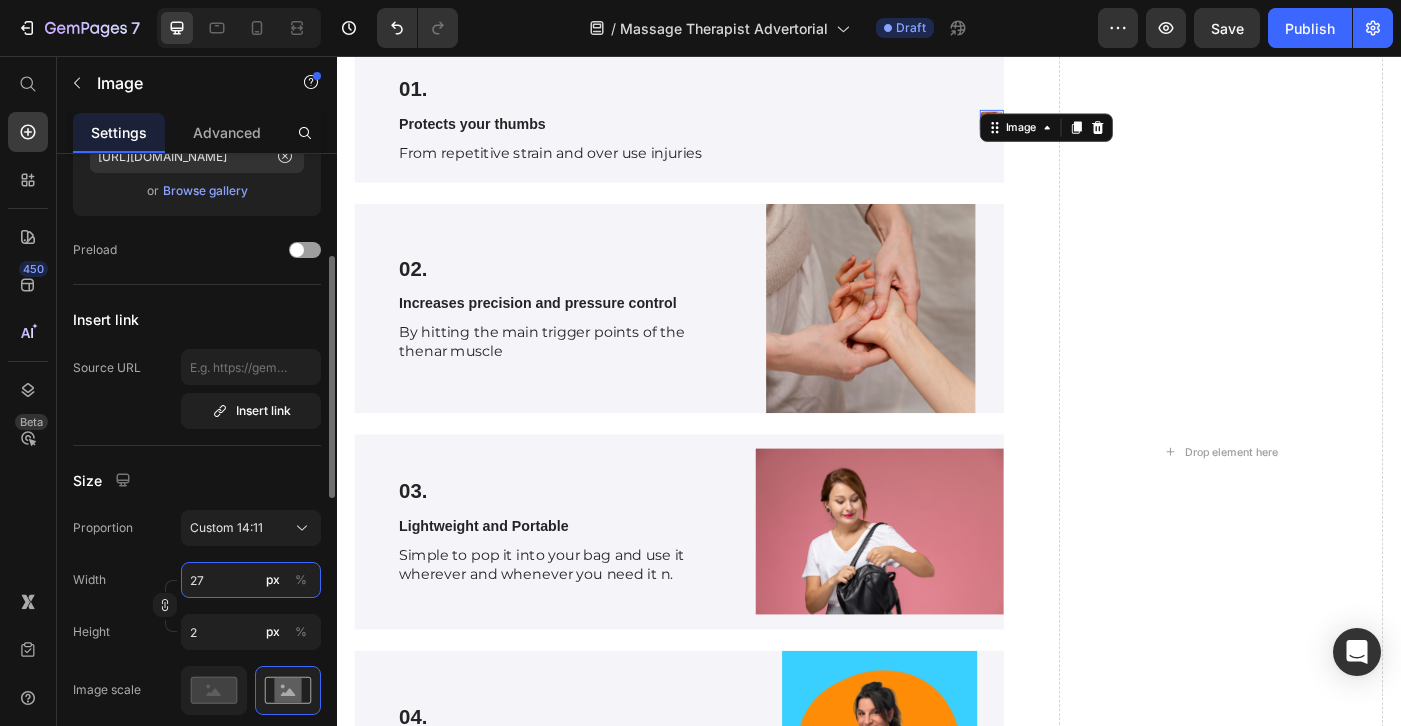 type on "21" 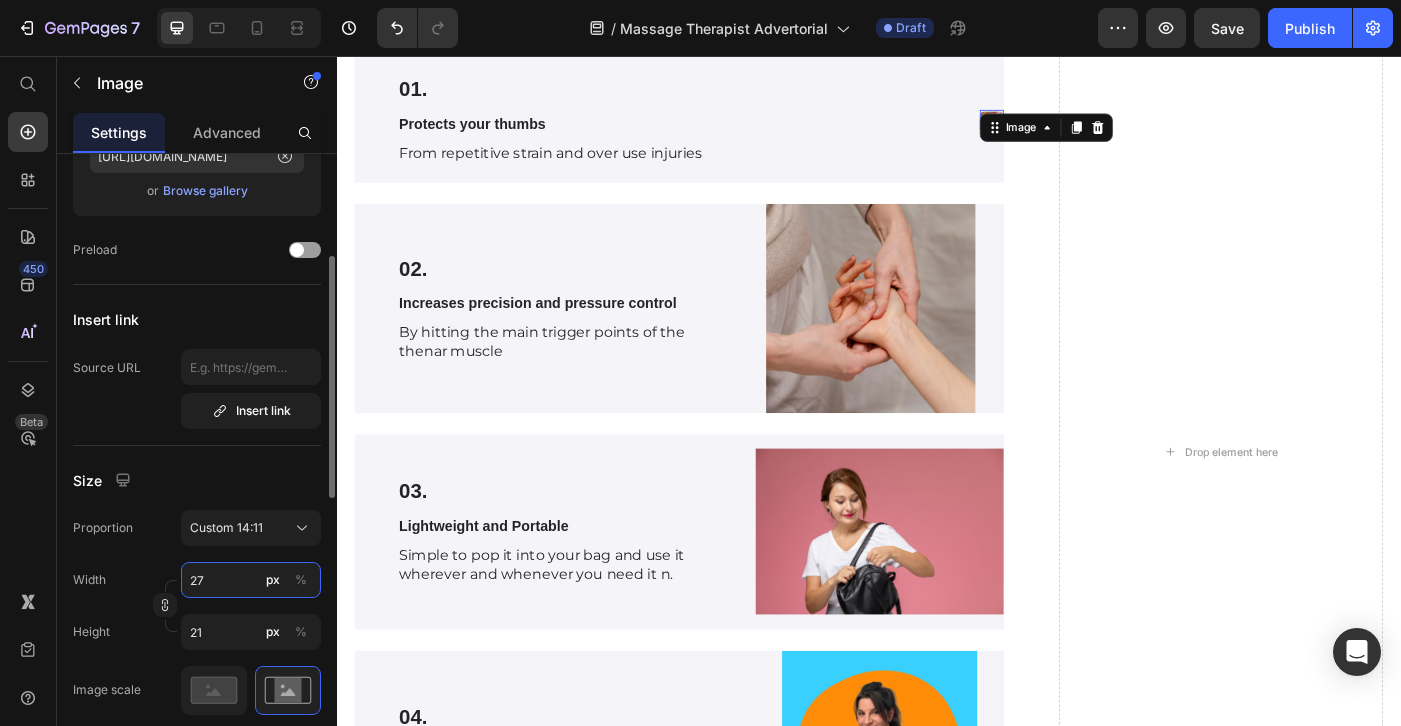 type on "275" 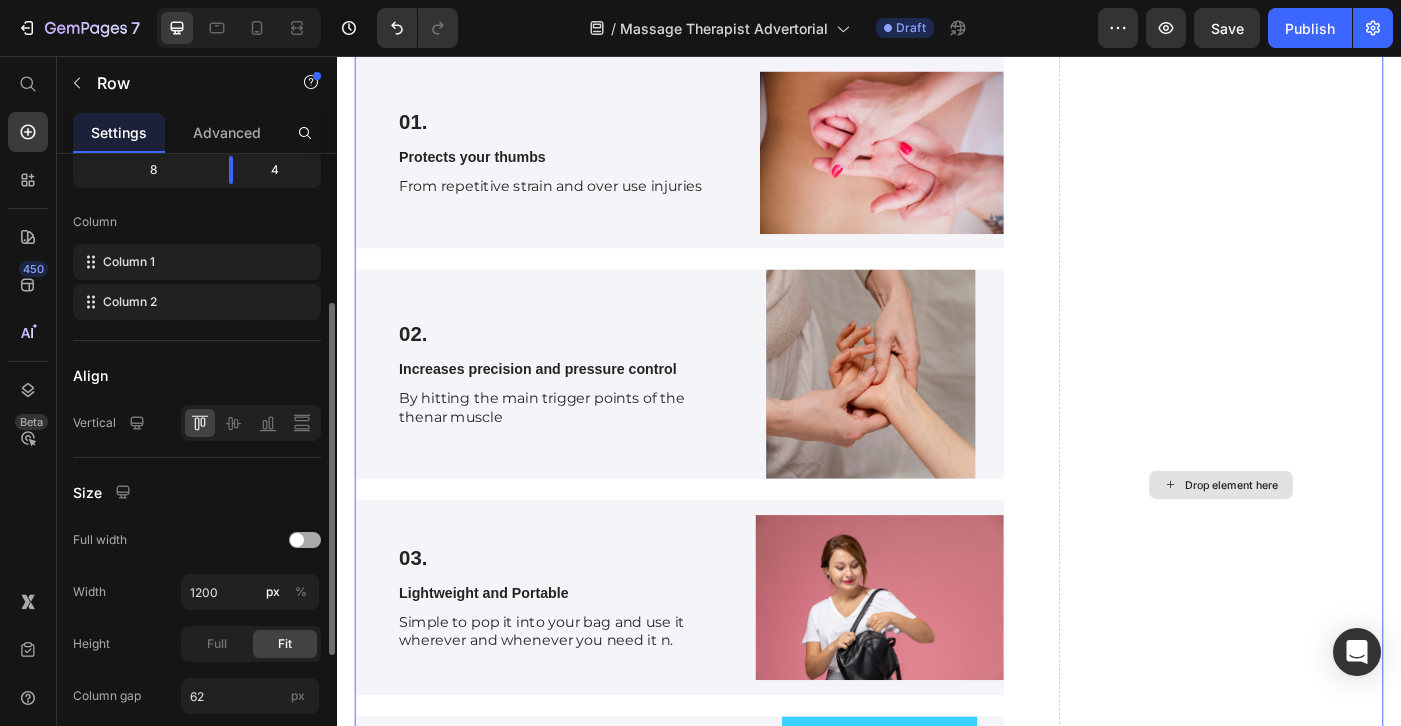 click on "Drop element here" at bounding box center [1334, 539] 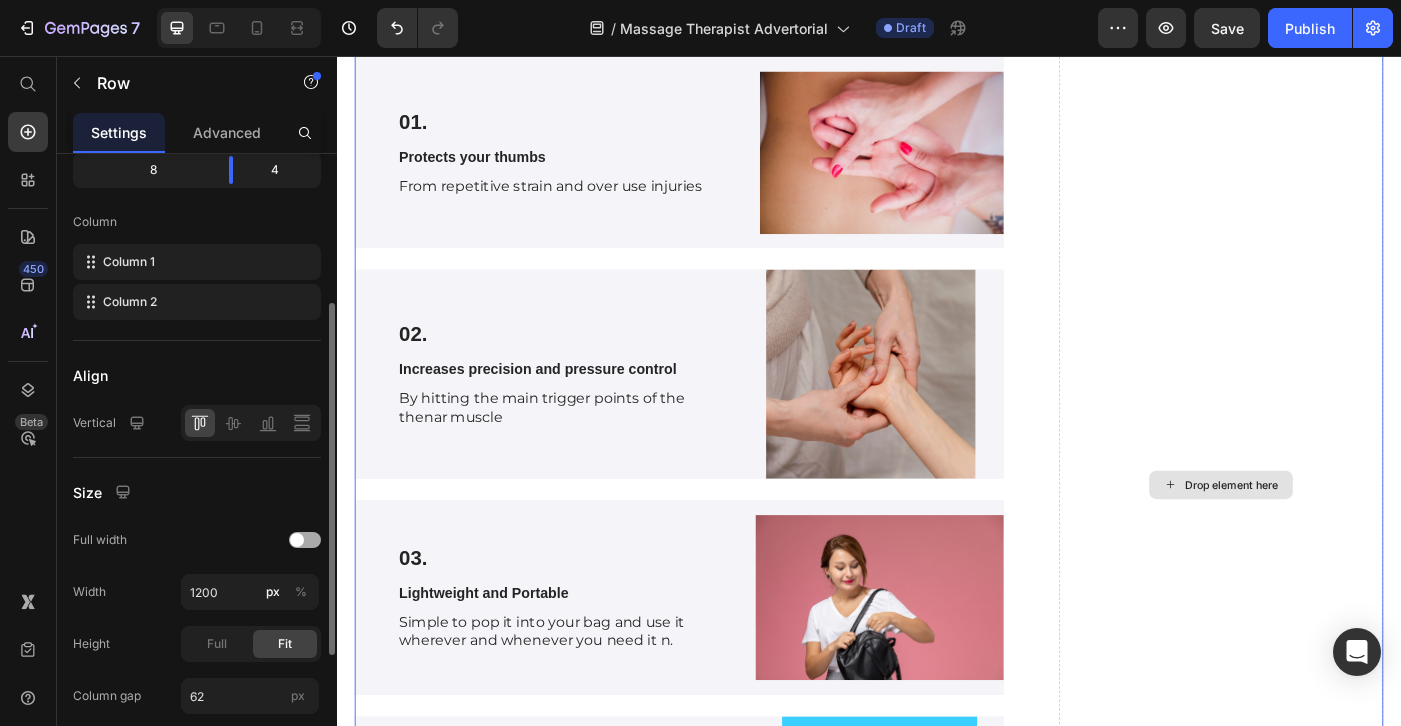 scroll, scrollTop: 0, scrollLeft: 0, axis: both 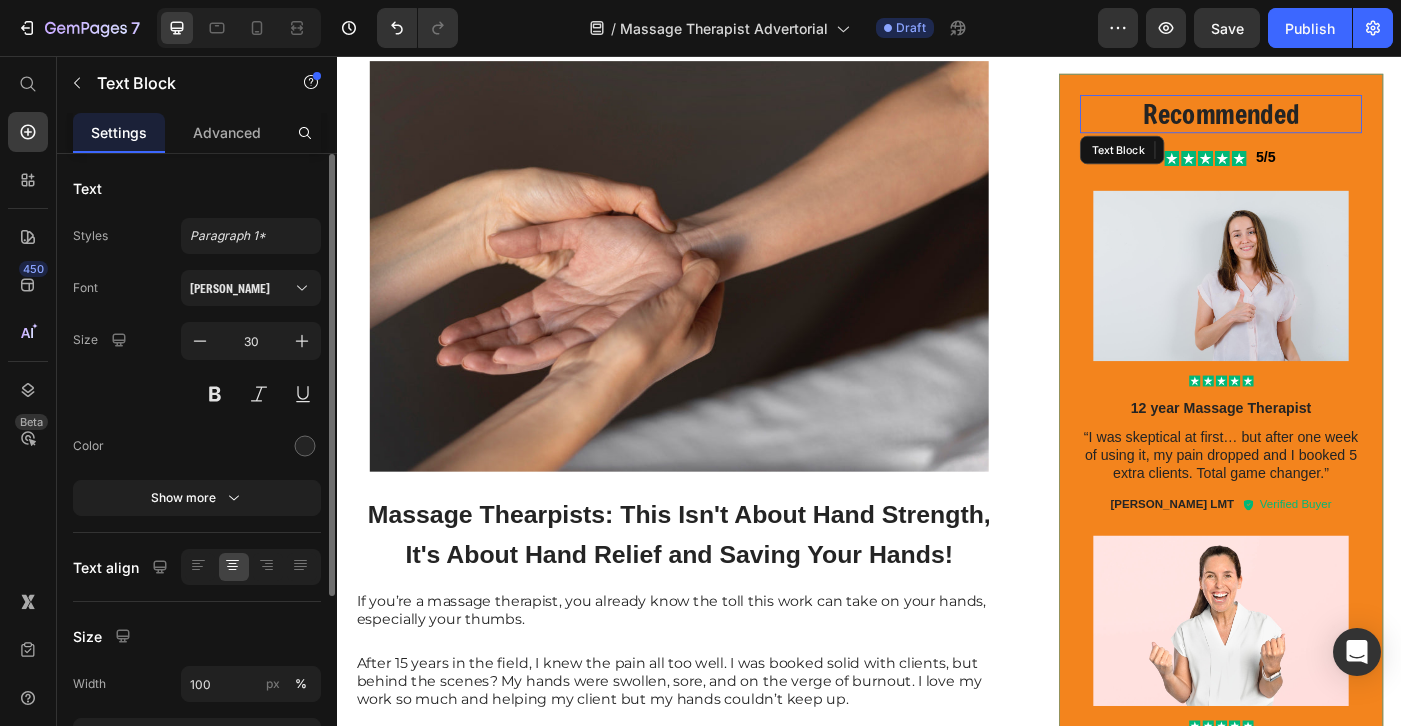 click on "Recommended" at bounding box center [1334, 121] 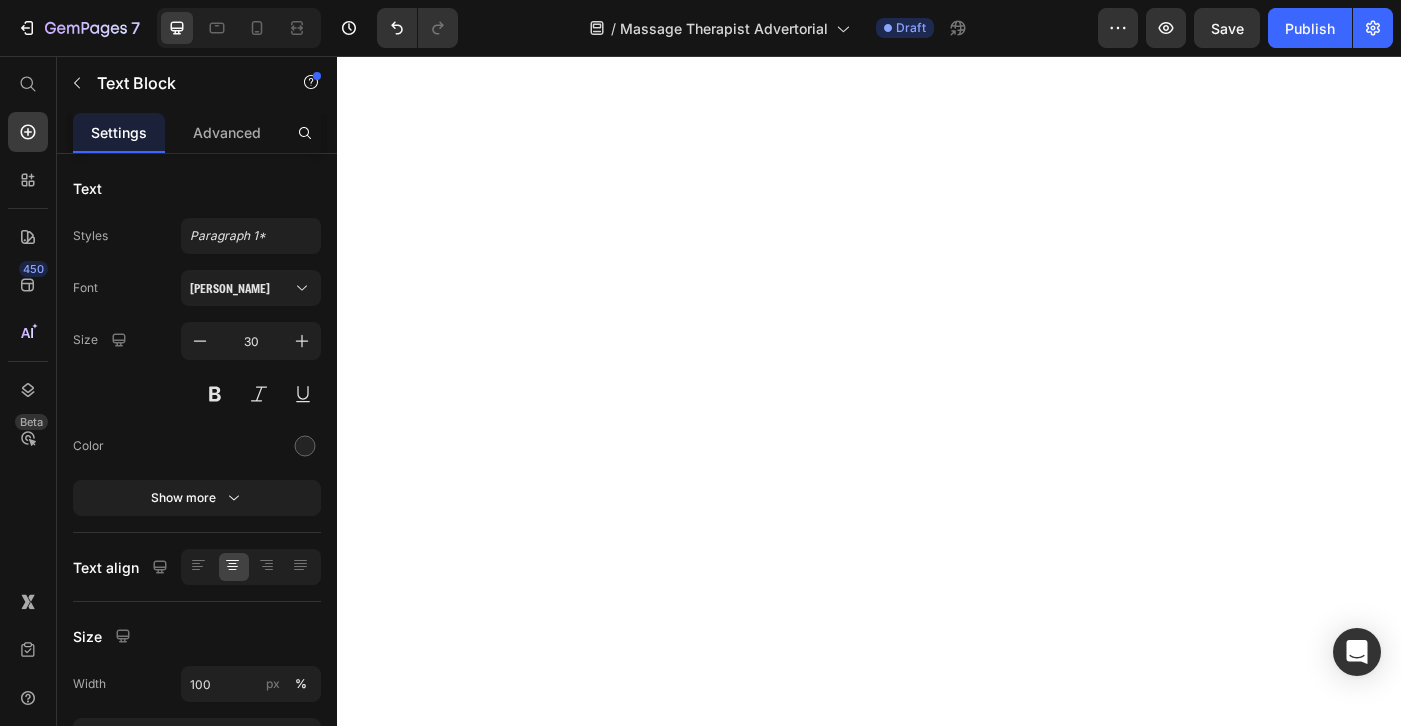 scroll, scrollTop: 0, scrollLeft: 0, axis: both 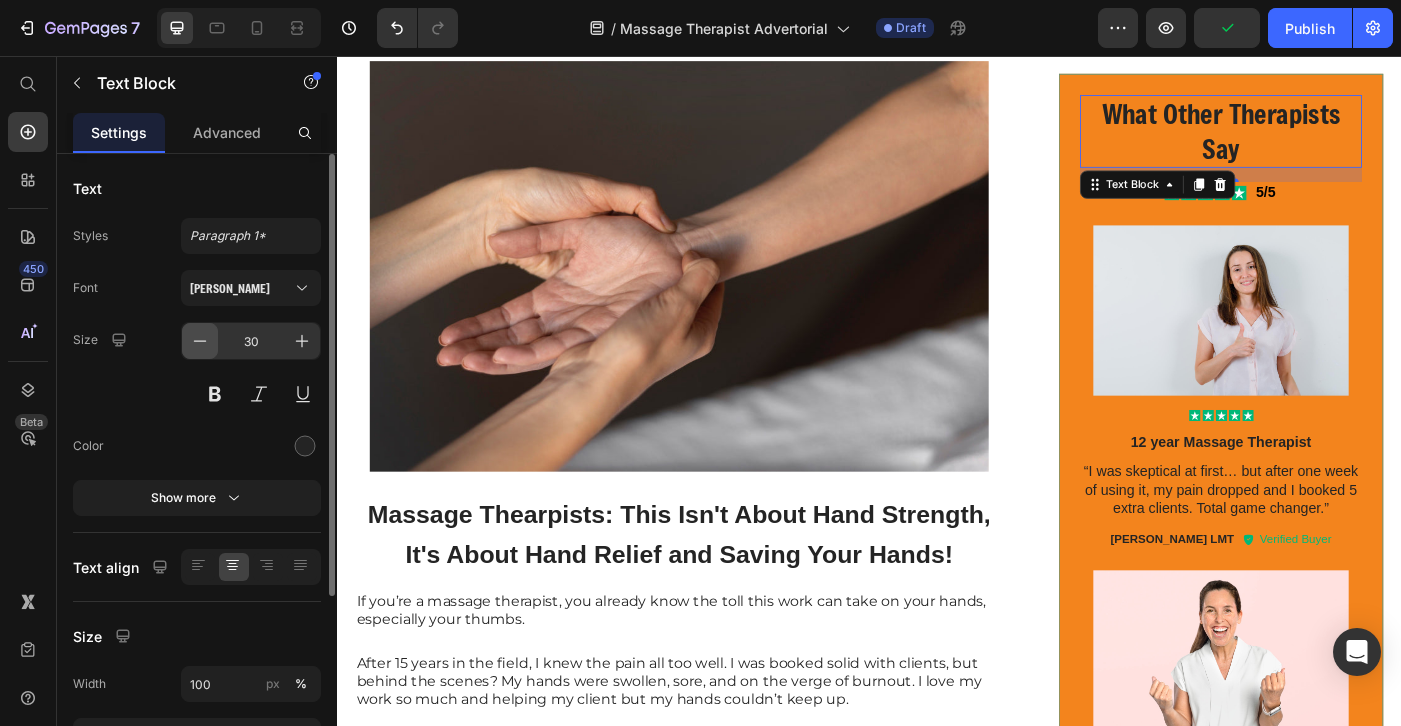 click 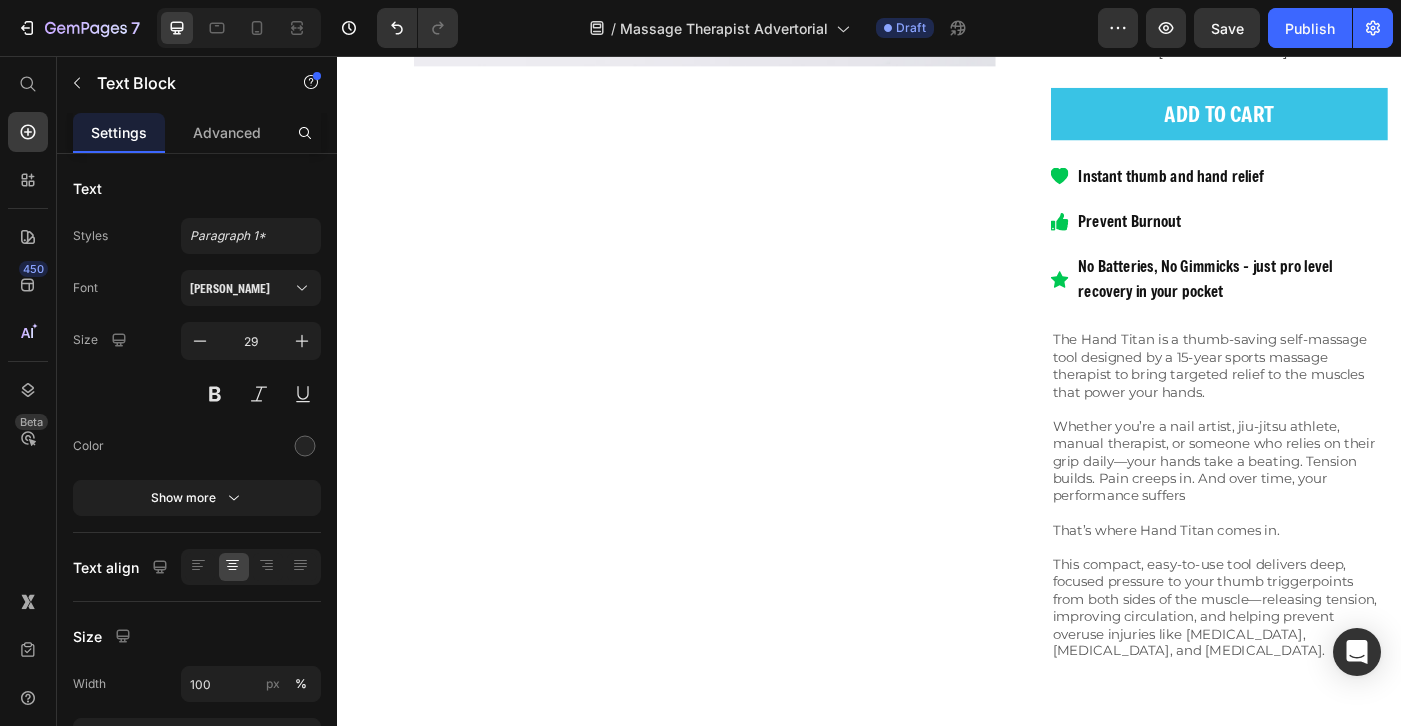 scroll, scrollTop: 2723, scrollLeft: 0, axis: vertical 